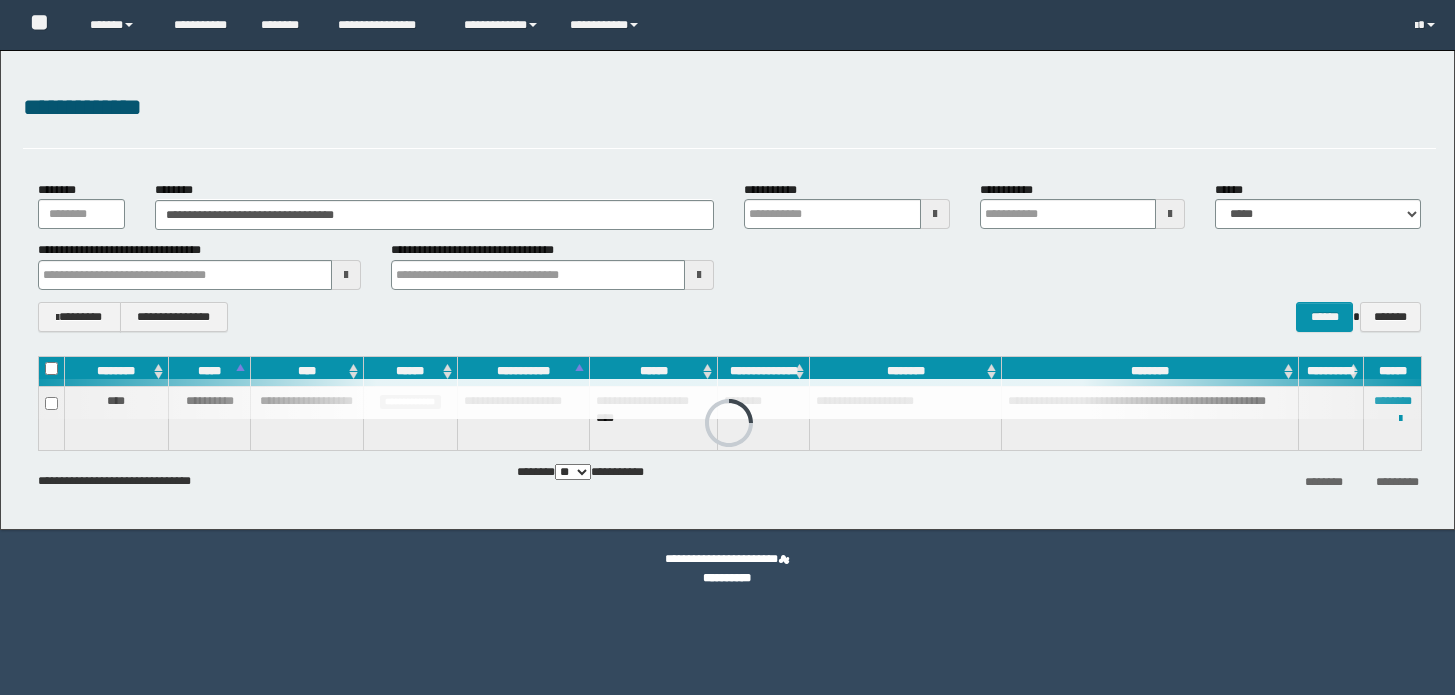 scroll, scrollTop: 0, scrollLeft: 0, axis: both 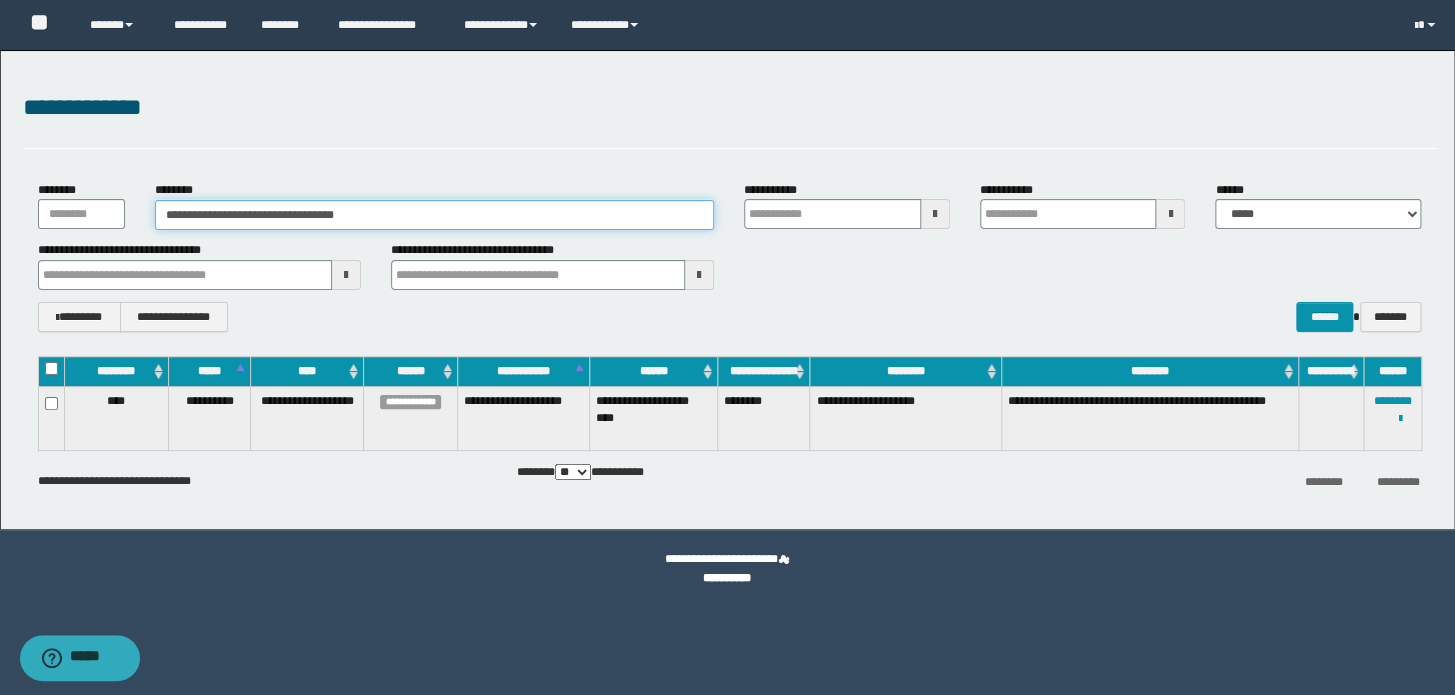 click on "**********" at bounding box center [434, 215] 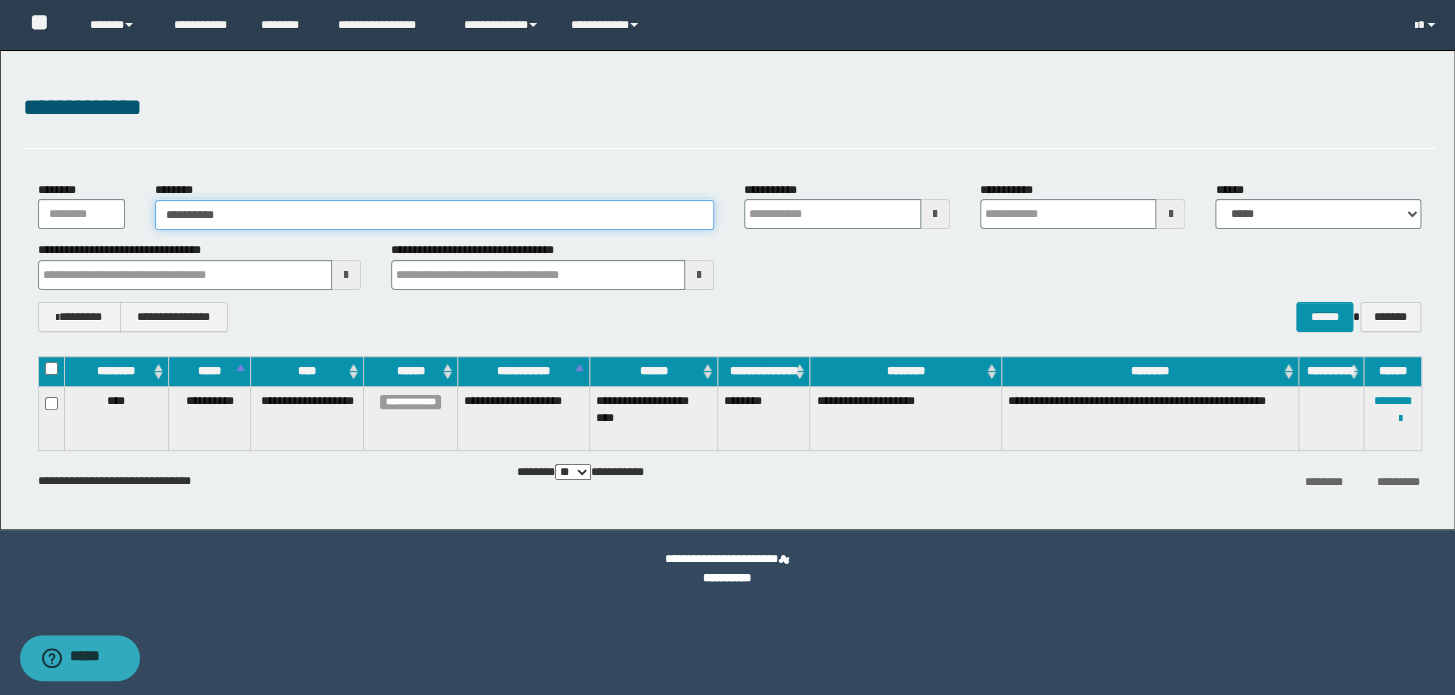 type on "**********" 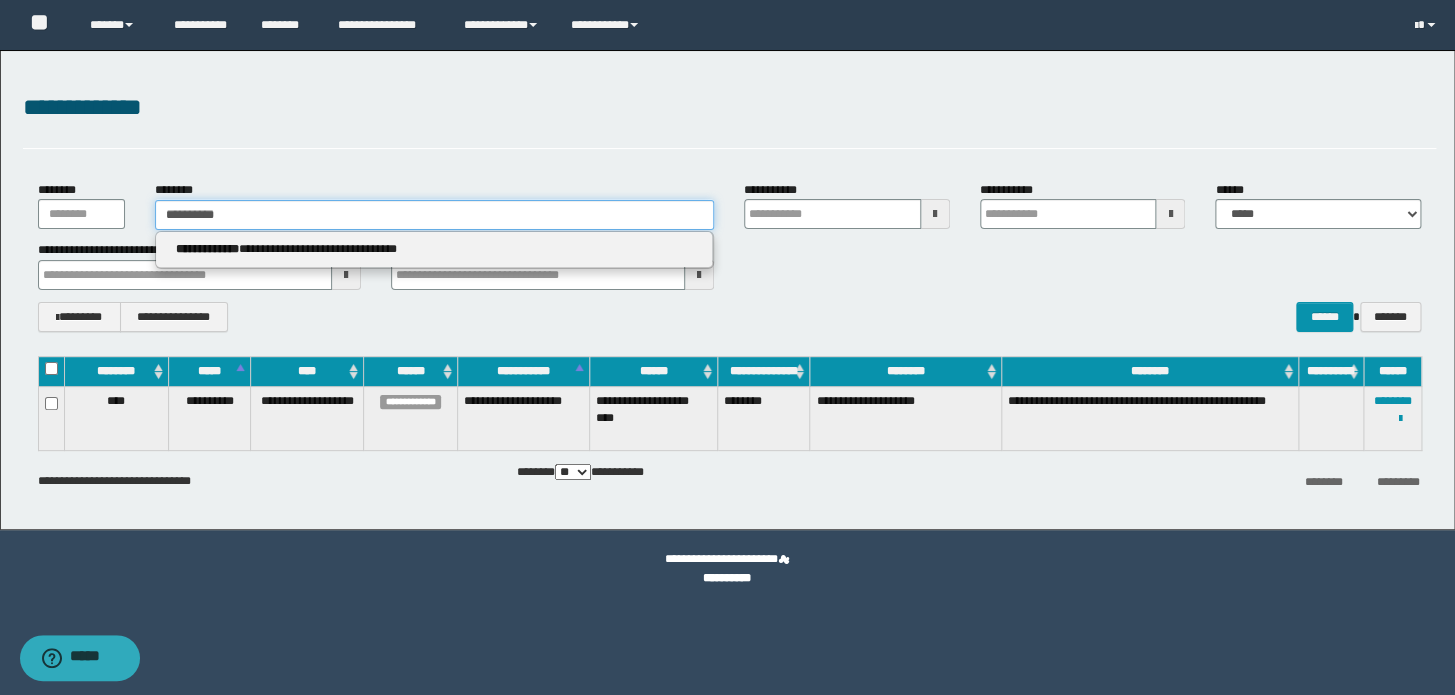 type on "**********" 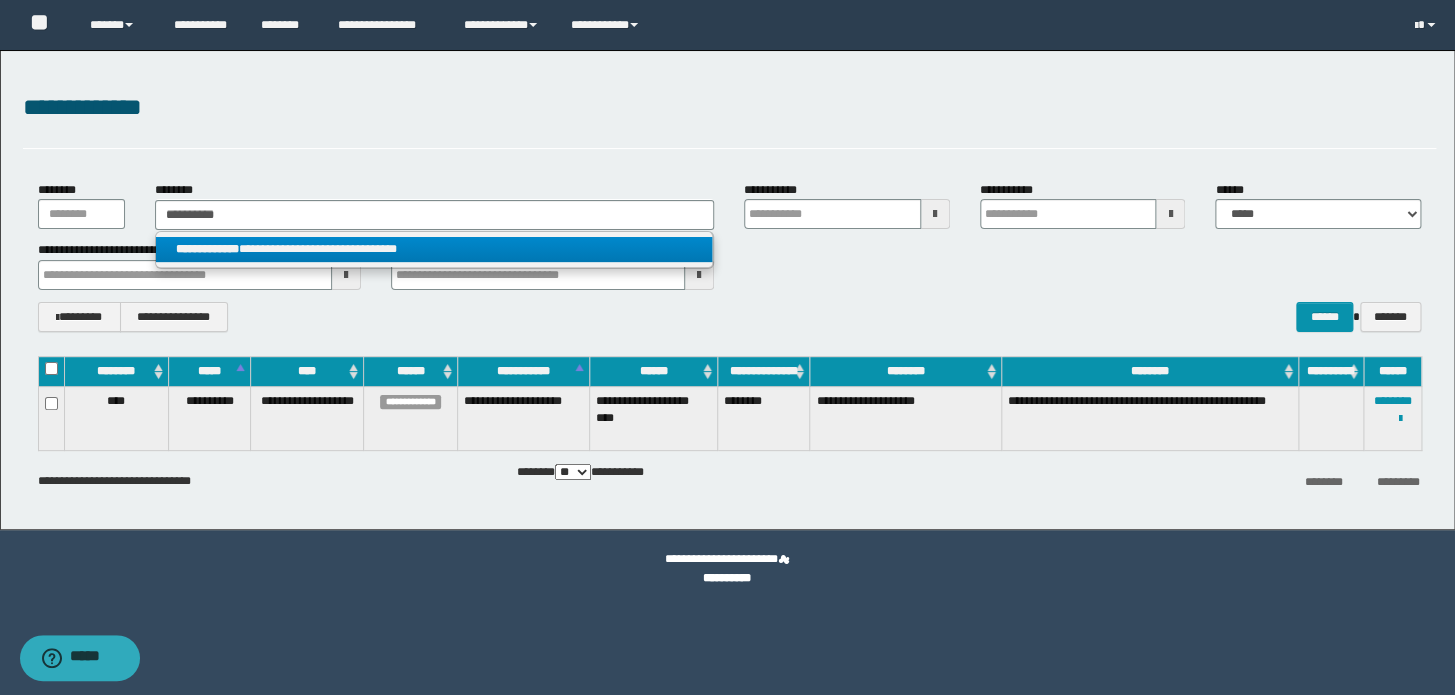 click on "**********" at bounding box center [434, 249] 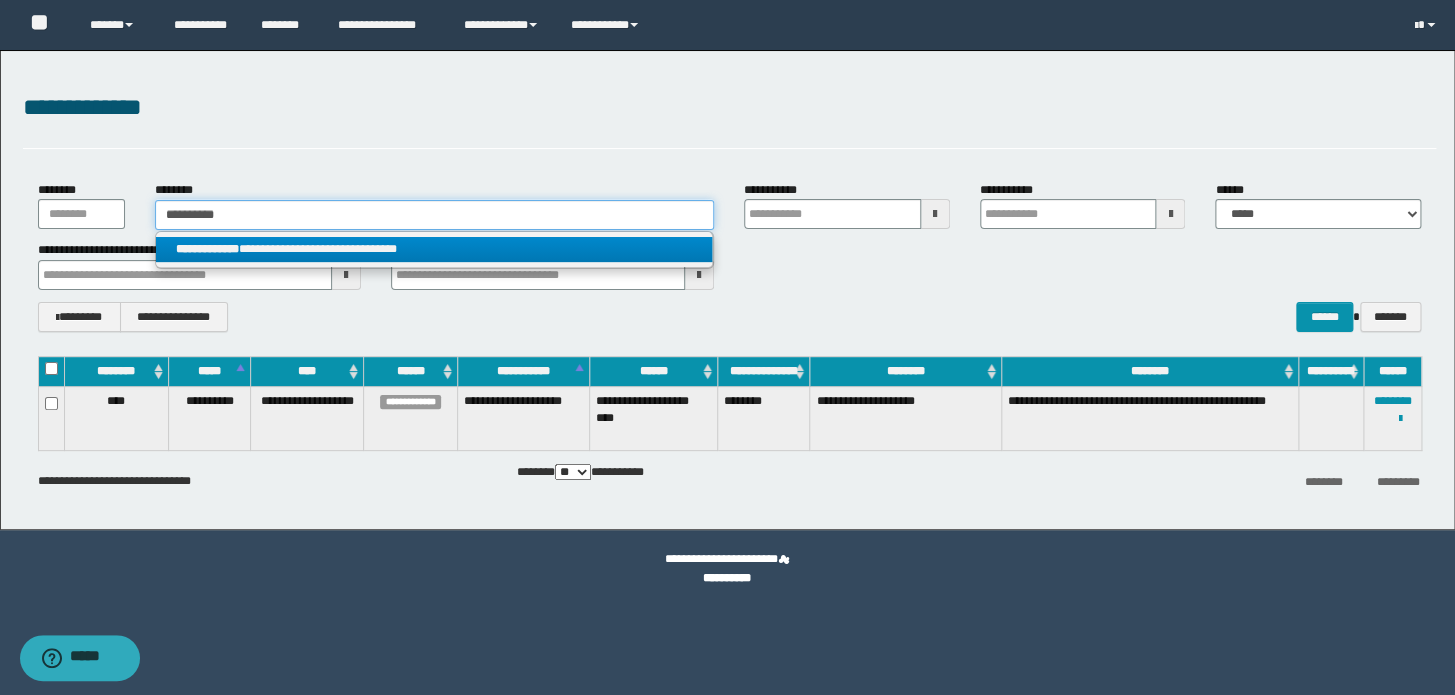 type 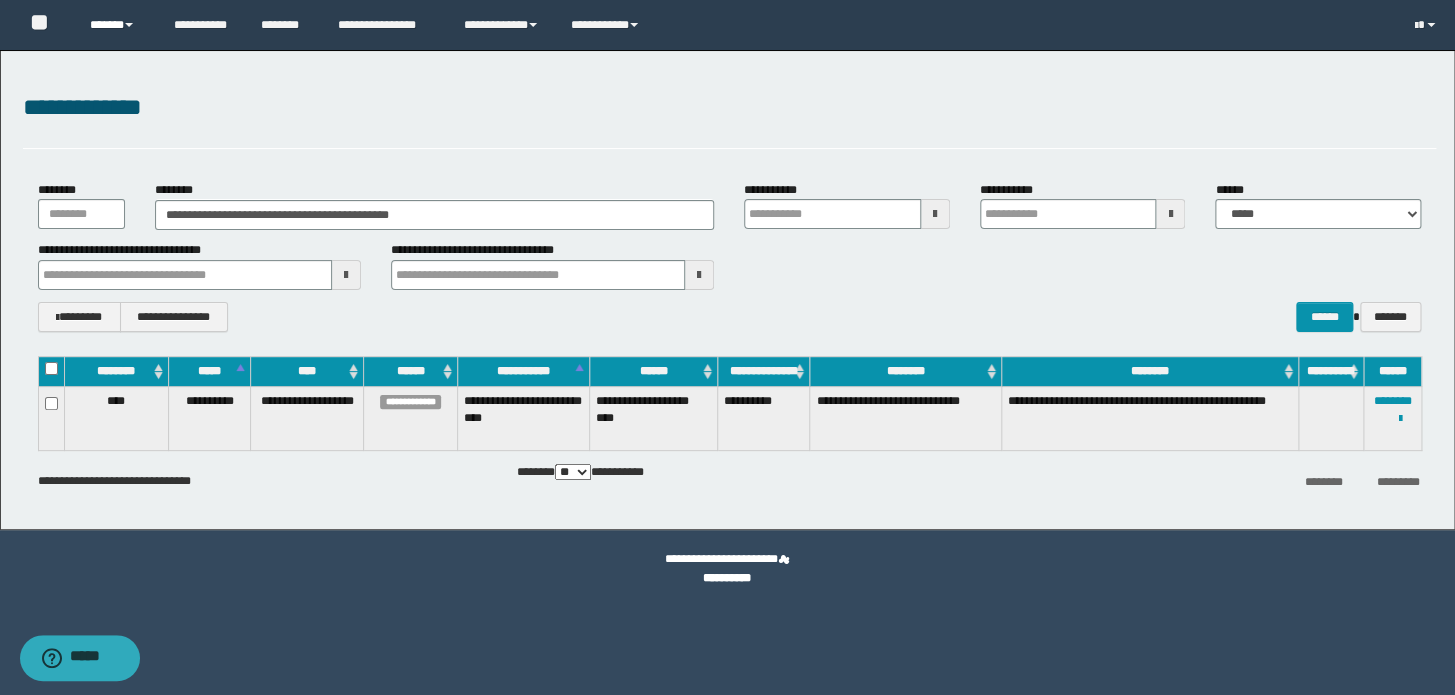 click on "******" at bounding box center [117, 25] 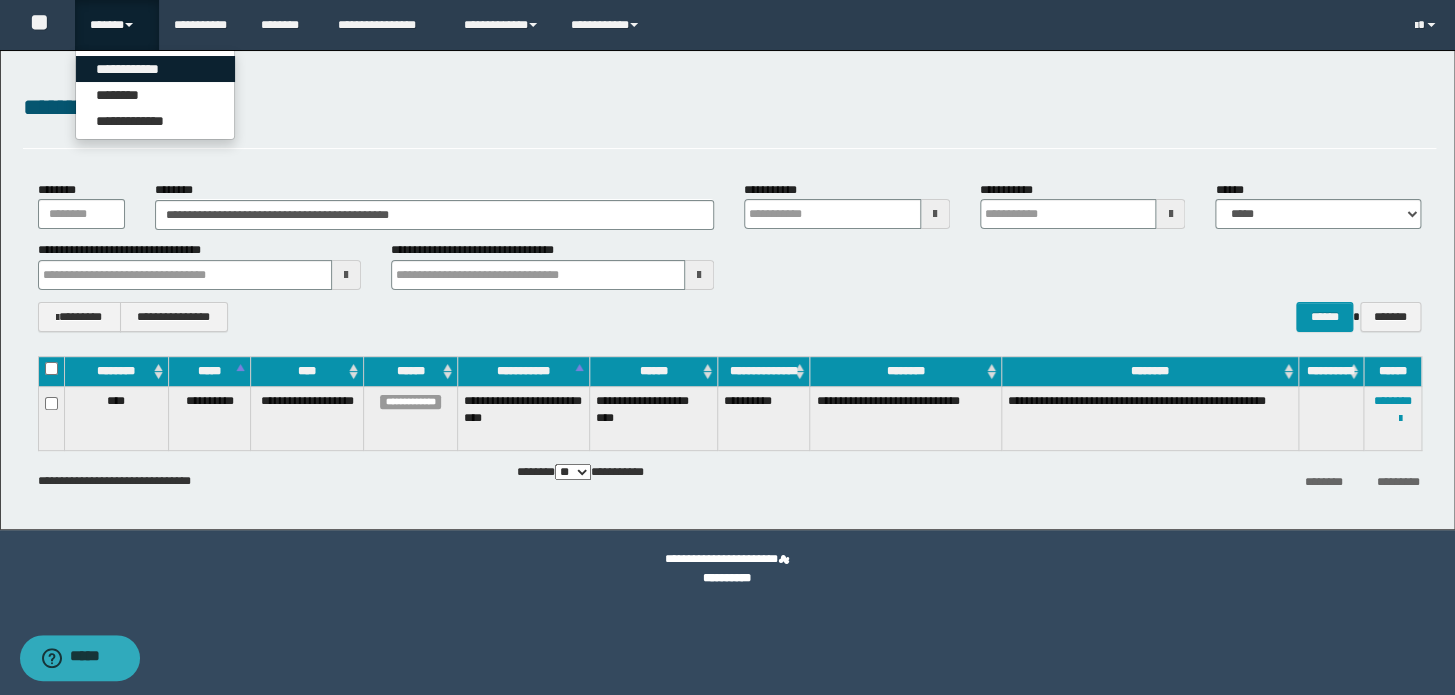 click on "**********" at bounding box center [155, 69] 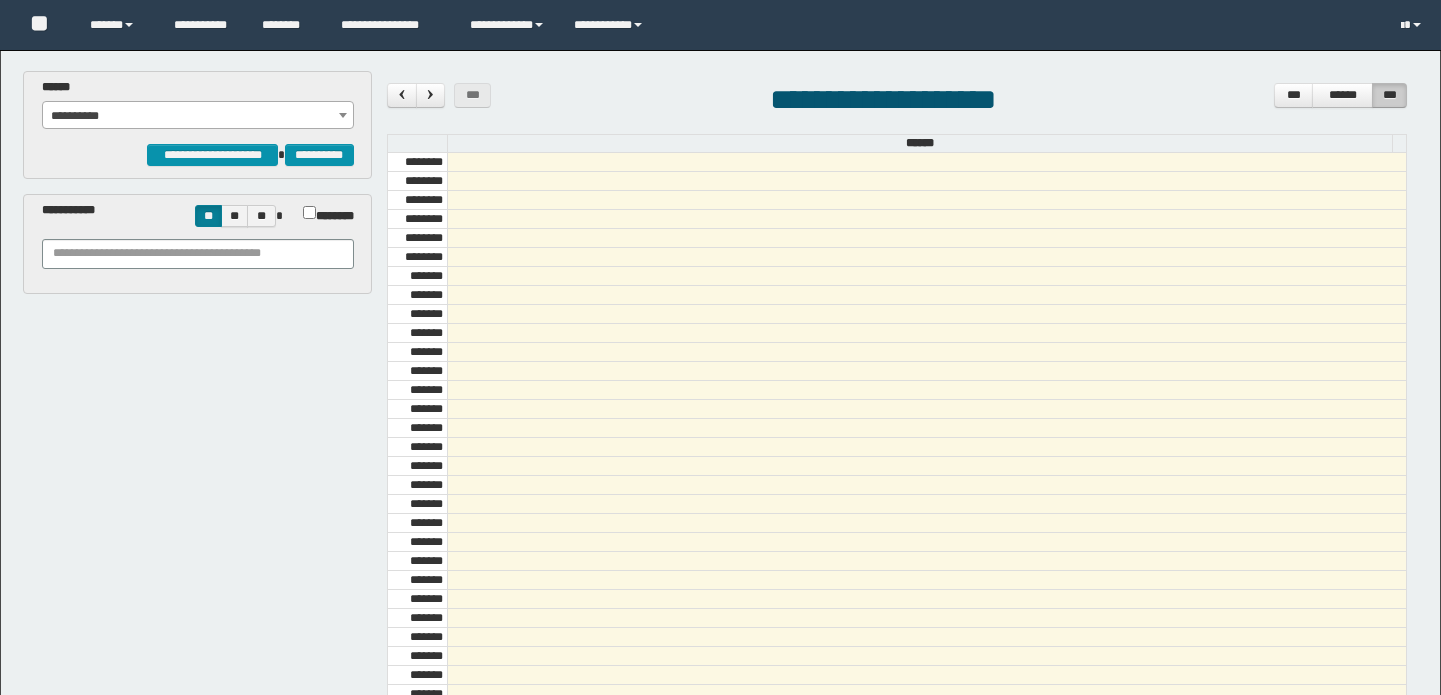 scroll, scrollTop: 0, scrollLeft: 0, axis: both 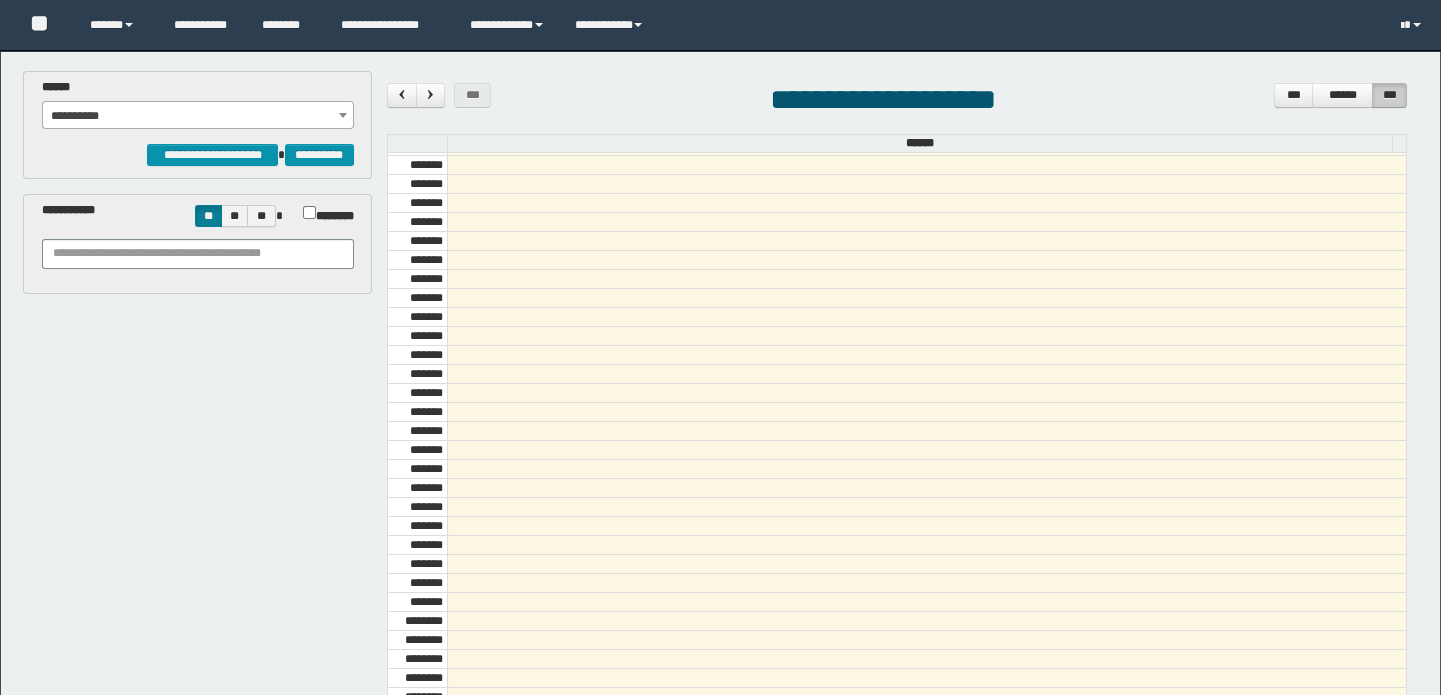 click on "**********" at bounding box center (198, 116) 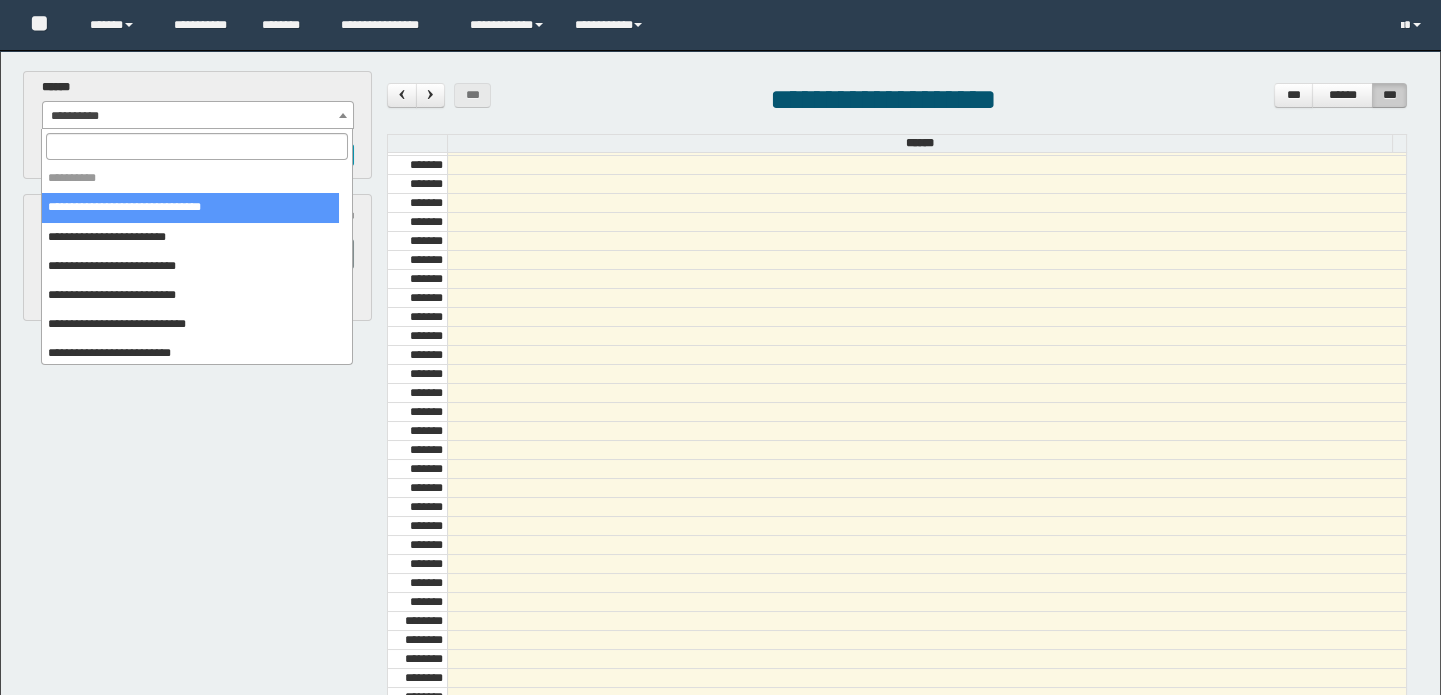 scroll, scrollTop: 0, scrollLeft: 0, axis: both 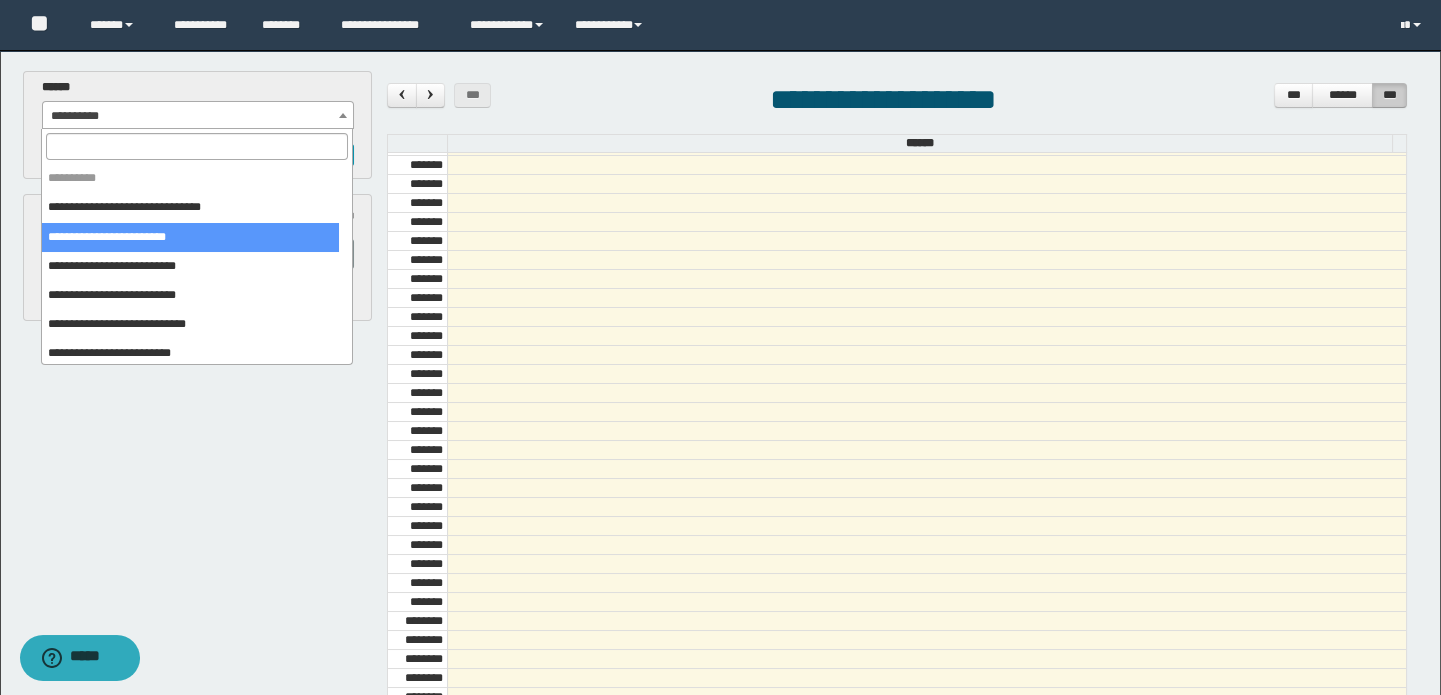 select on "*****" 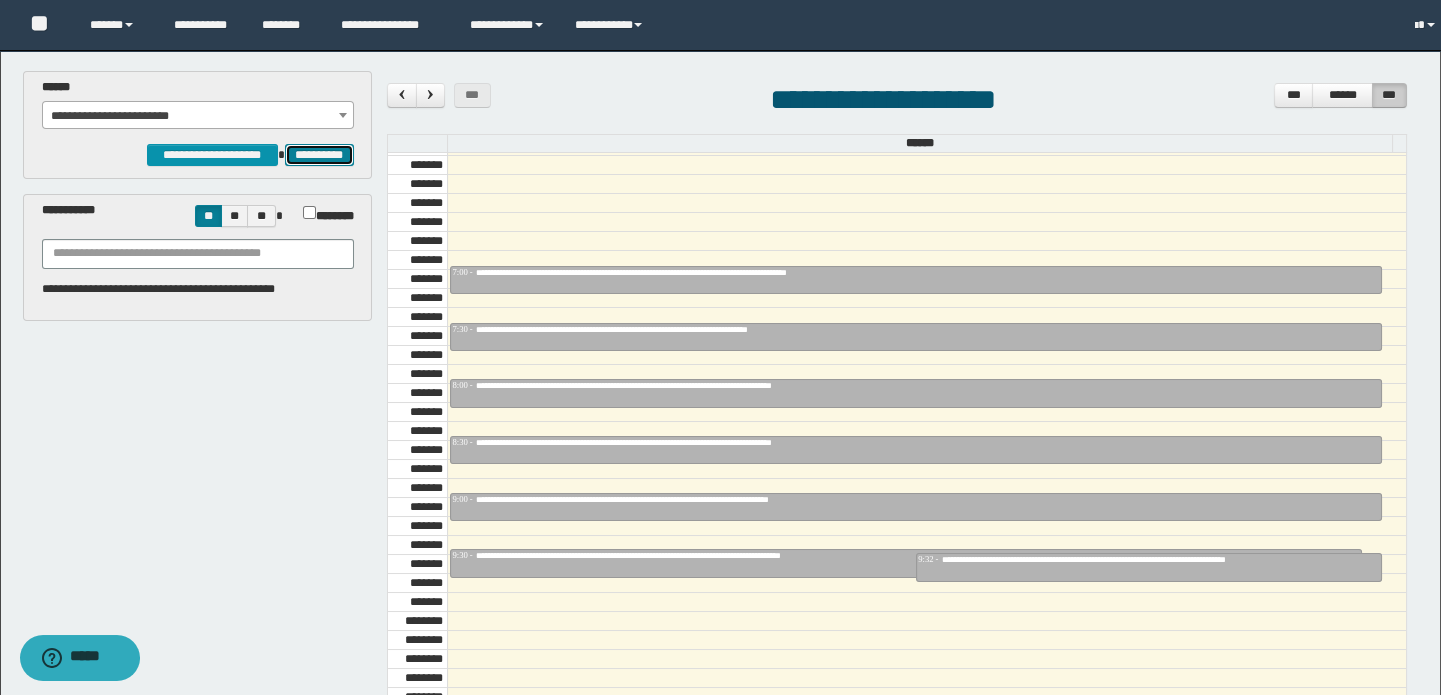 click on "**********" at bounding box center [319, 155] 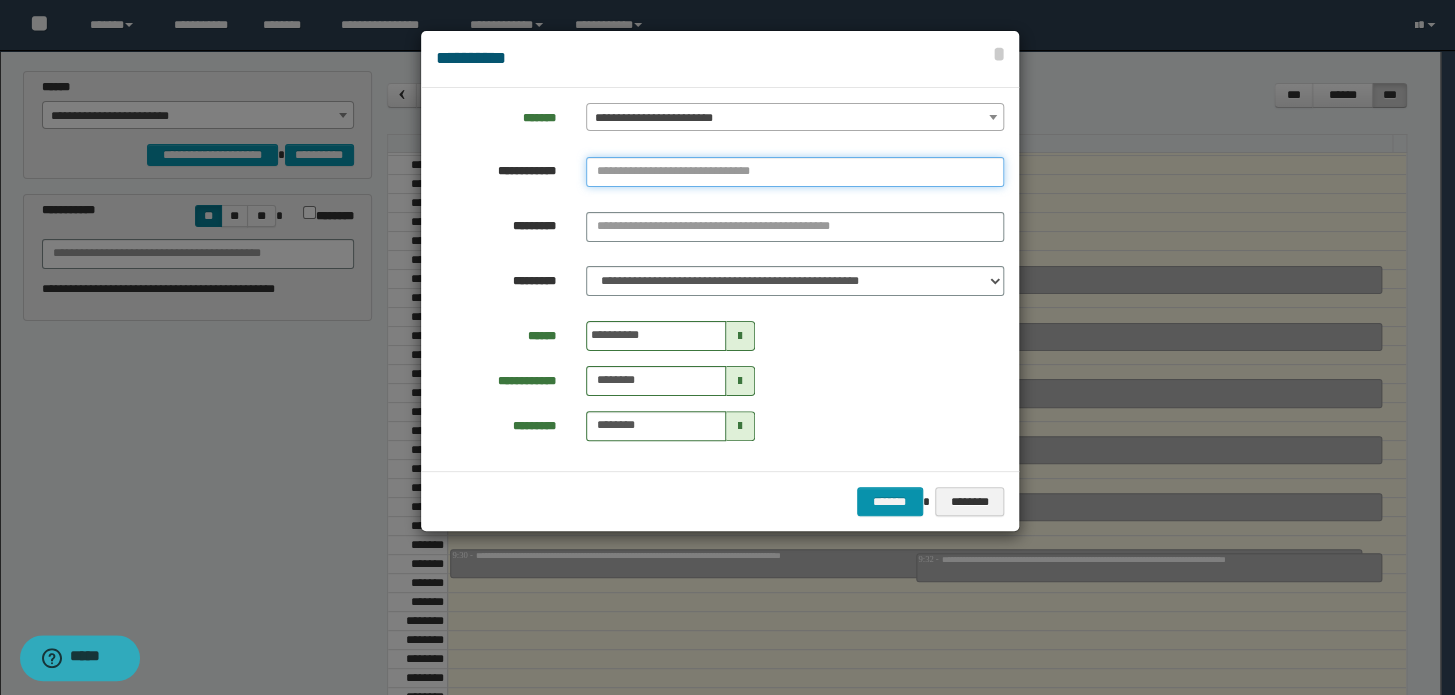 click at bounding box center (795, 172) 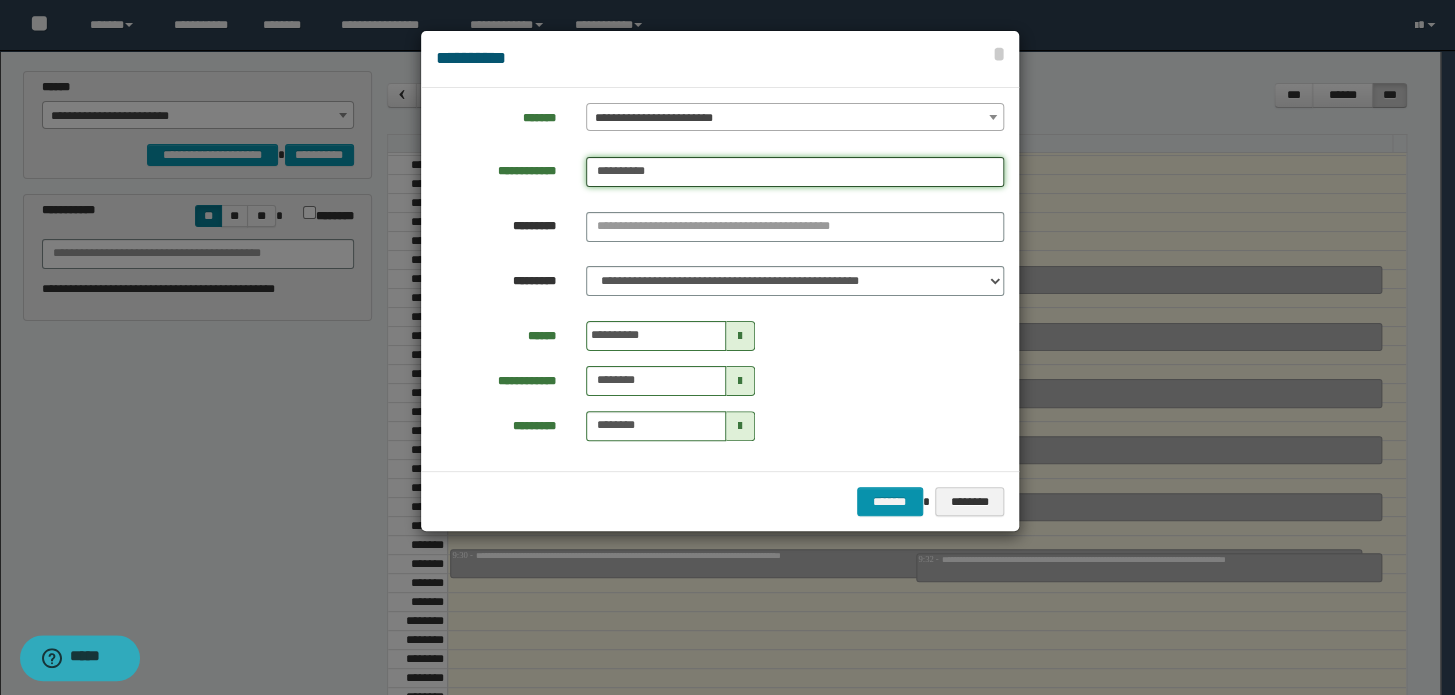 type on "**********" 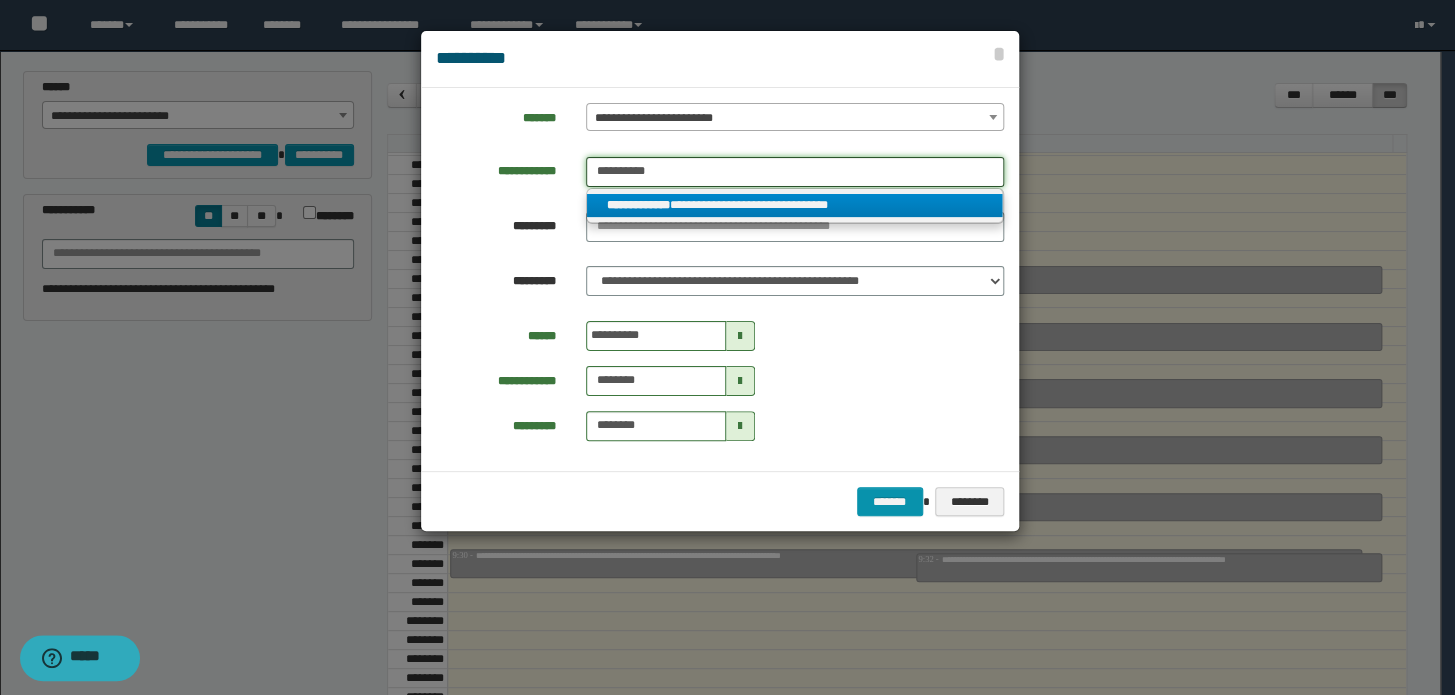 type on "**********" 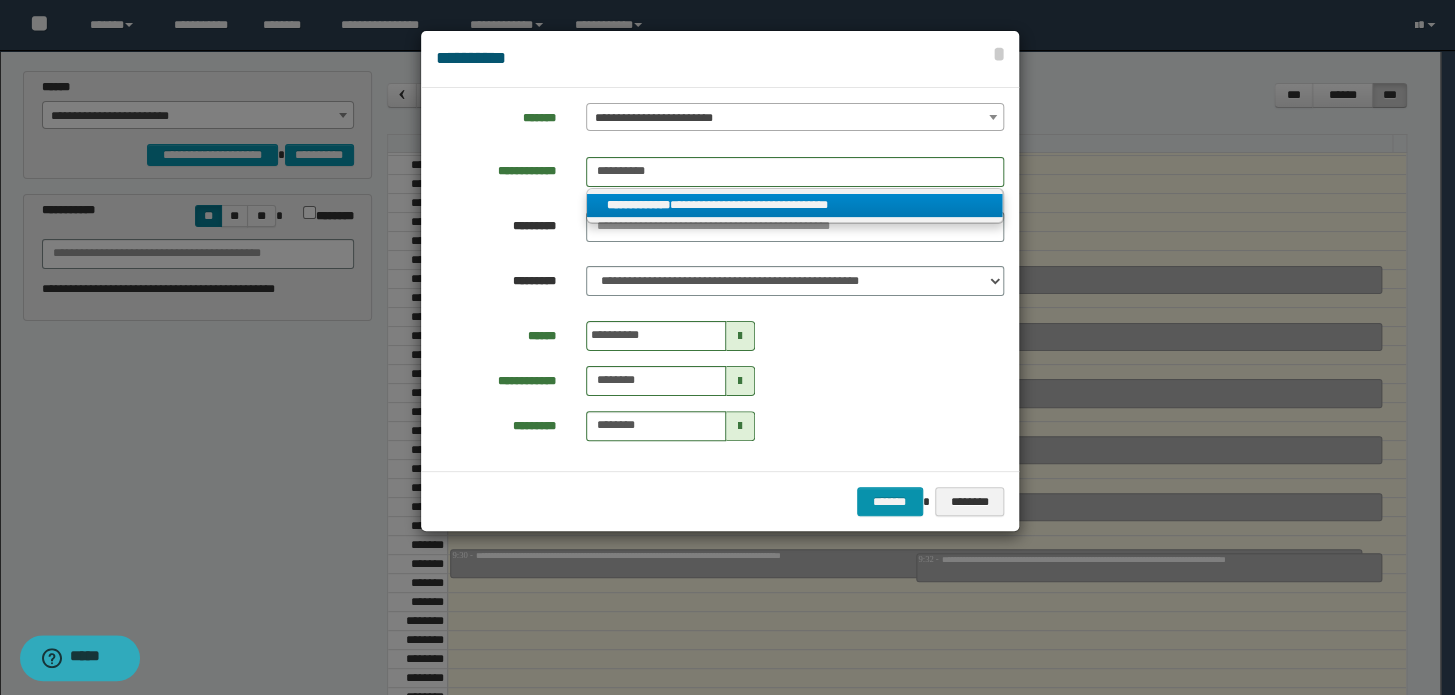 click on "**********" at bounding box center (795, 205) 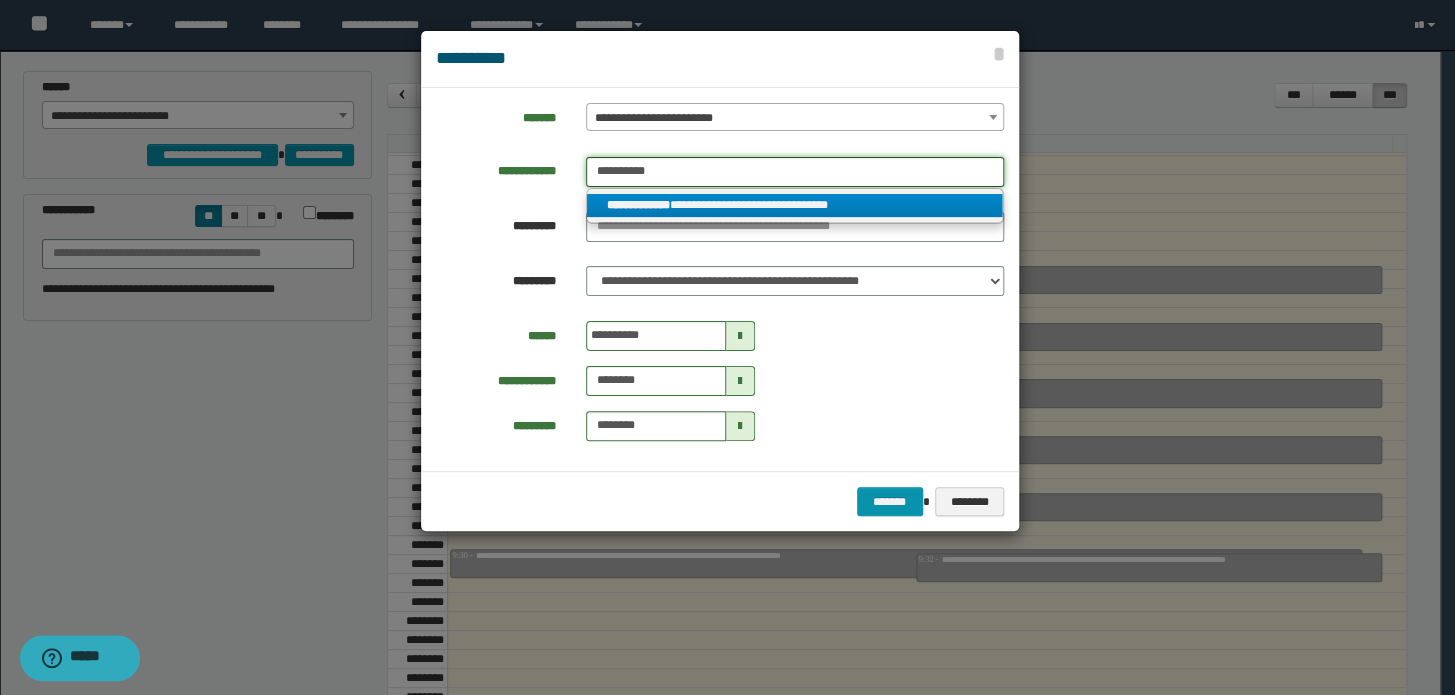 type 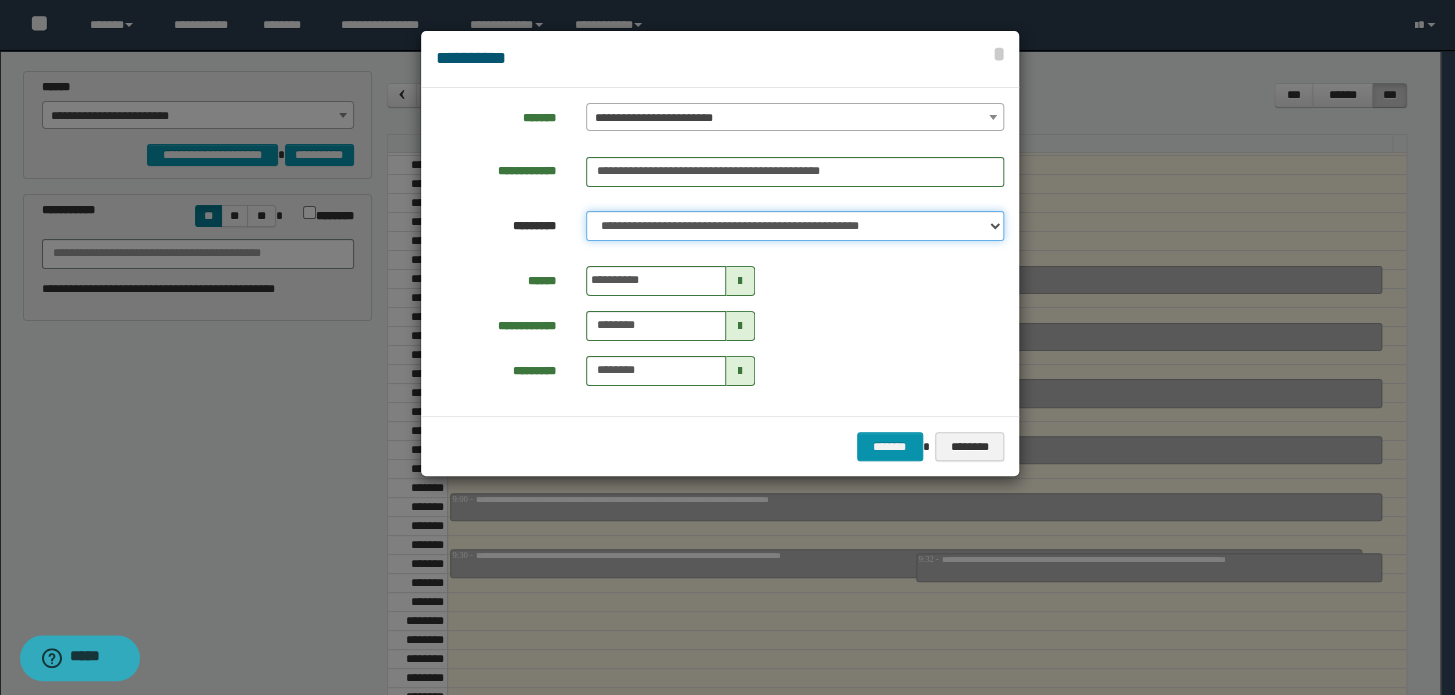 click on "**********" at bounding box center (795, 226) 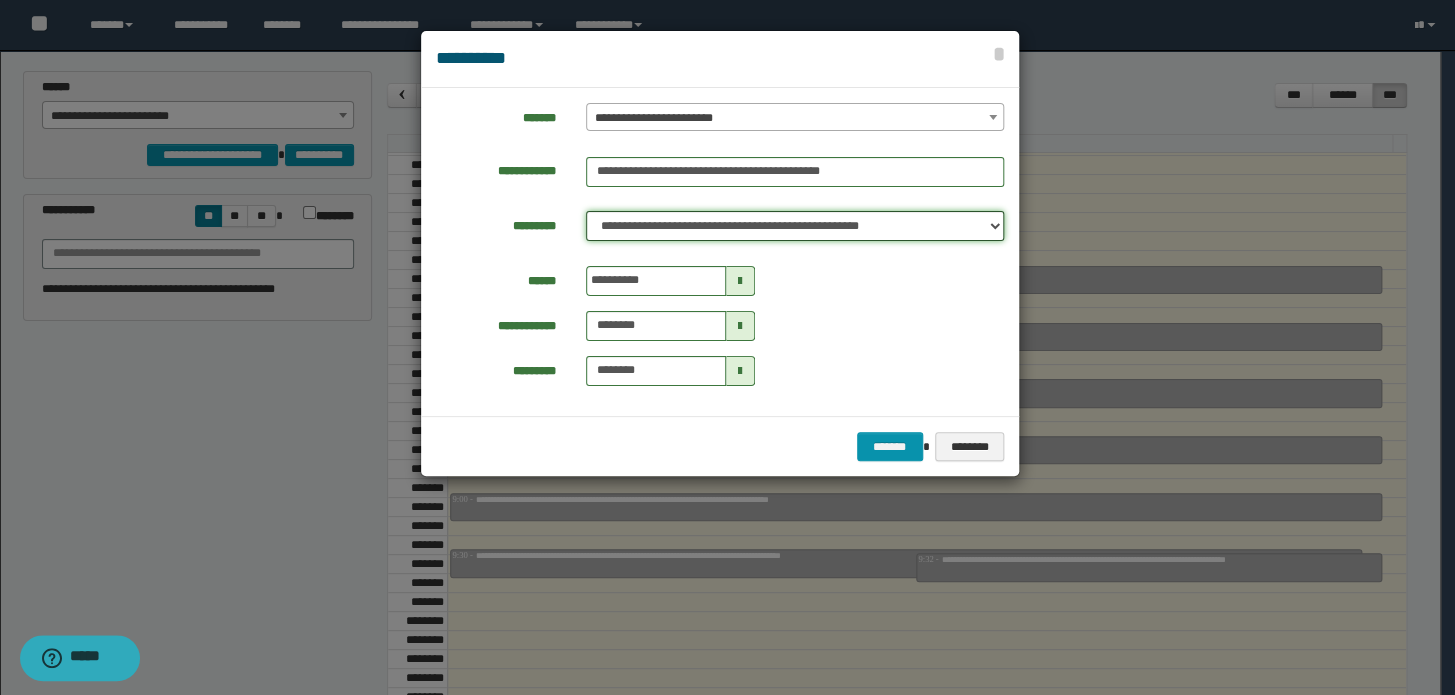 click on "**********" at bounding box center (795, 226) 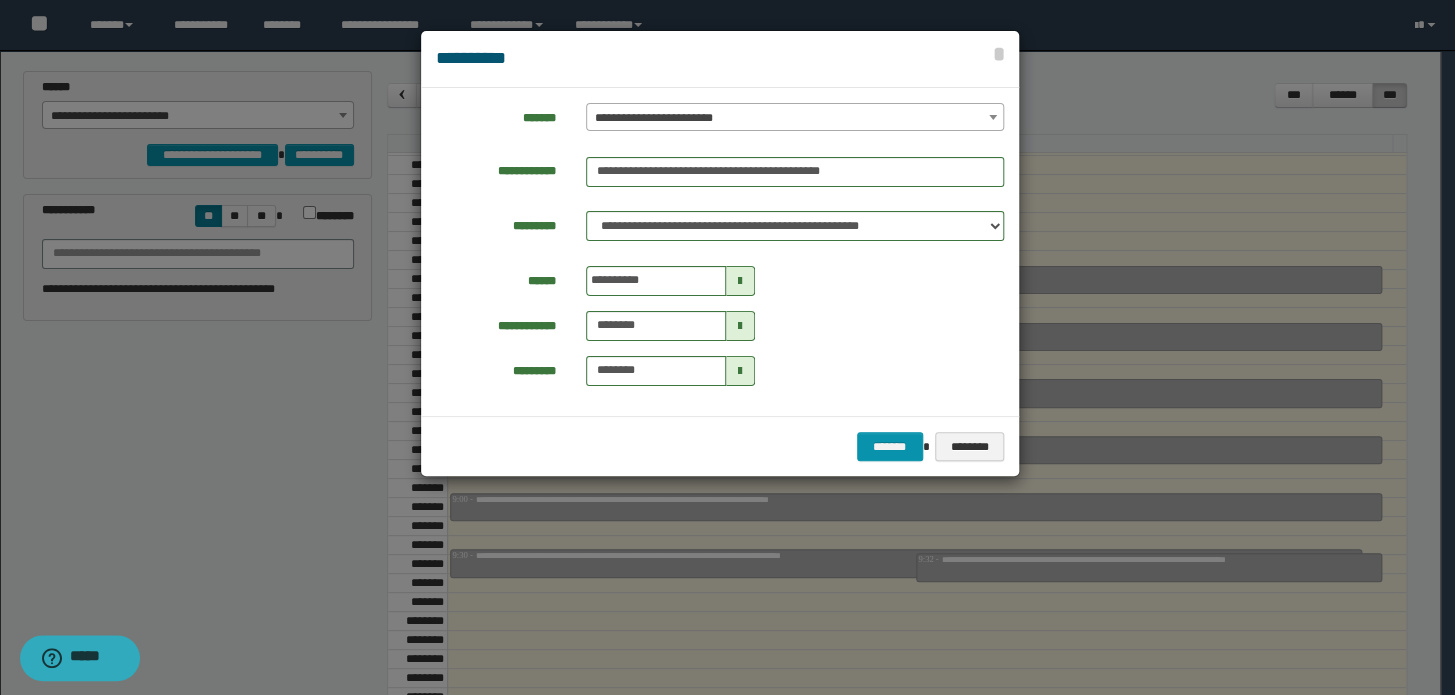 click at bounding box center (740, 281) 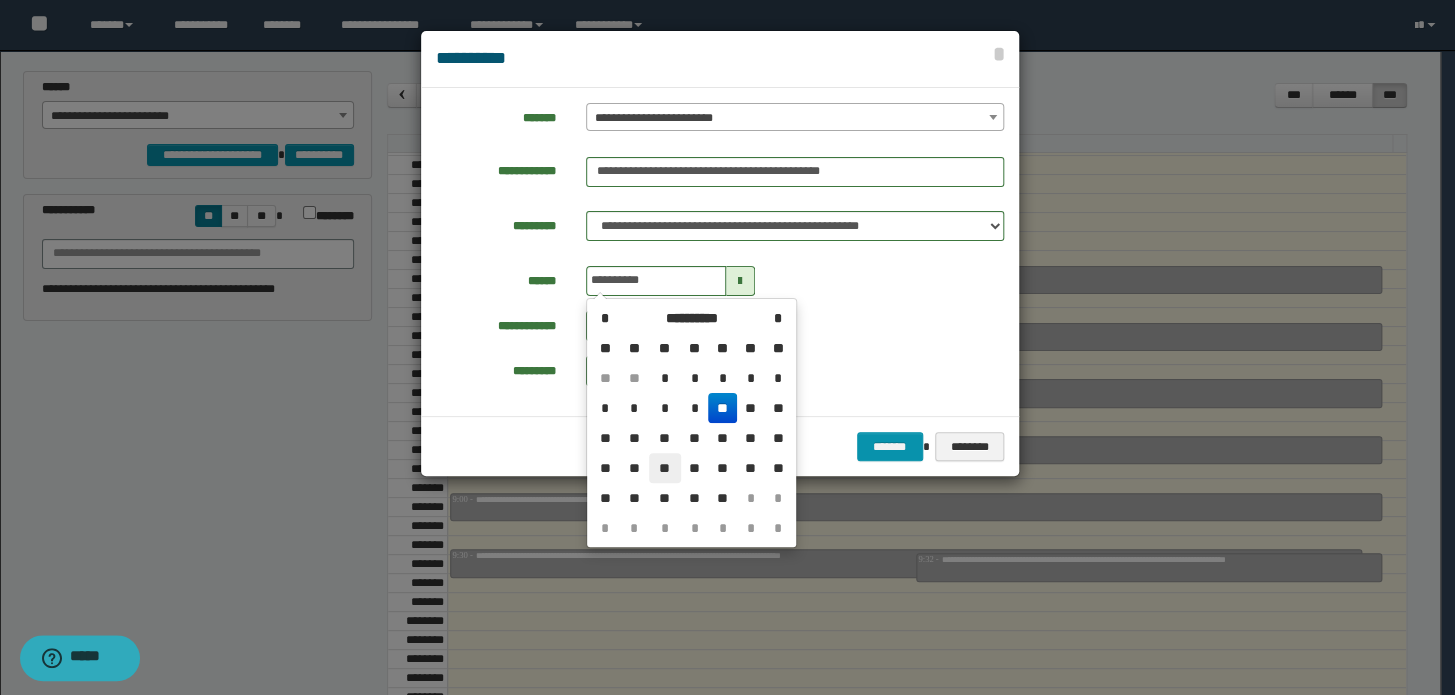 click on "**" at bounding box center (665, 468) 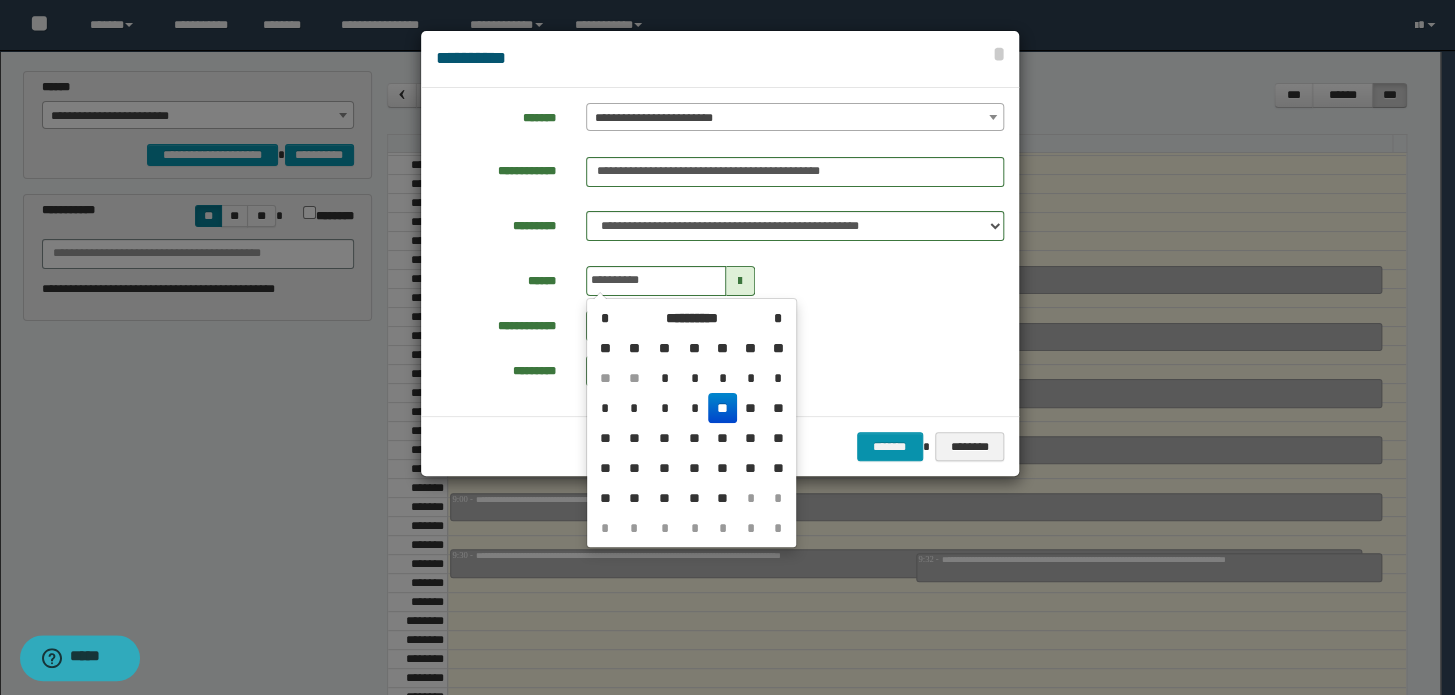 type on "**********" 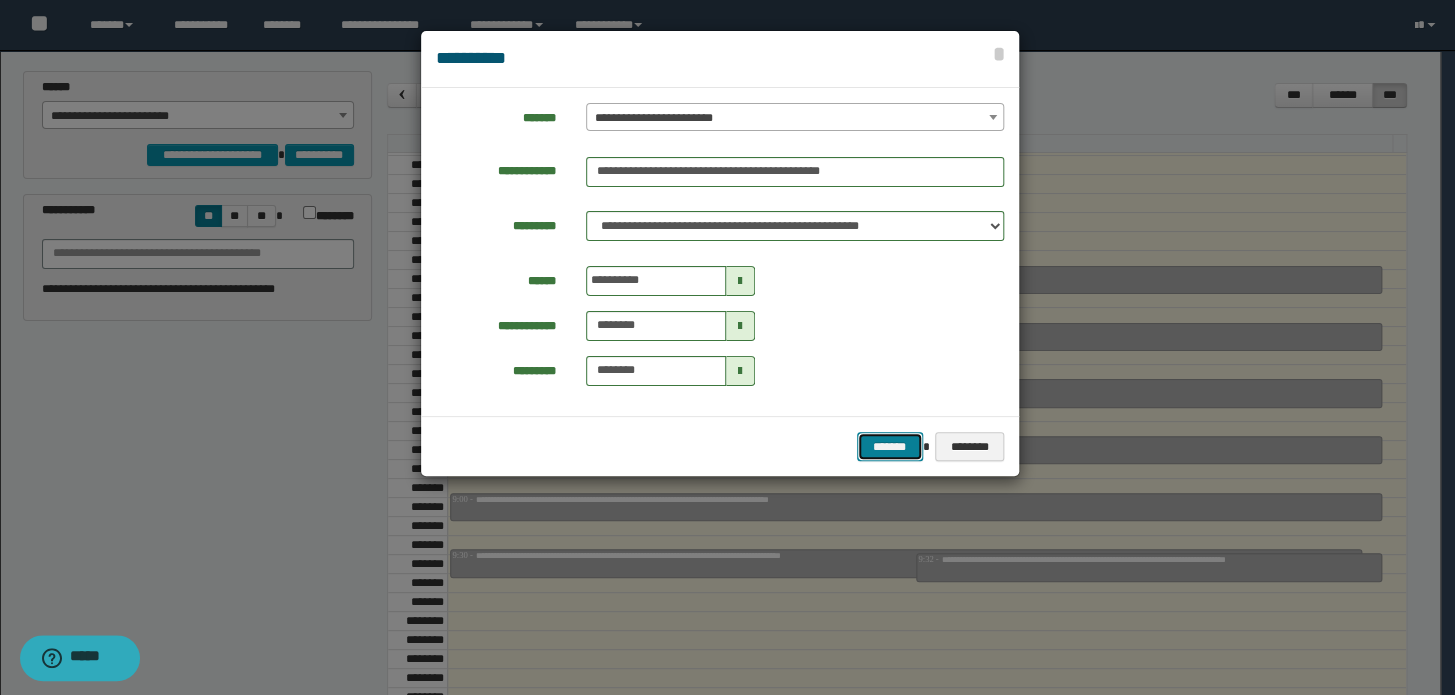 click on "*******" at bounding box center [890, 447] 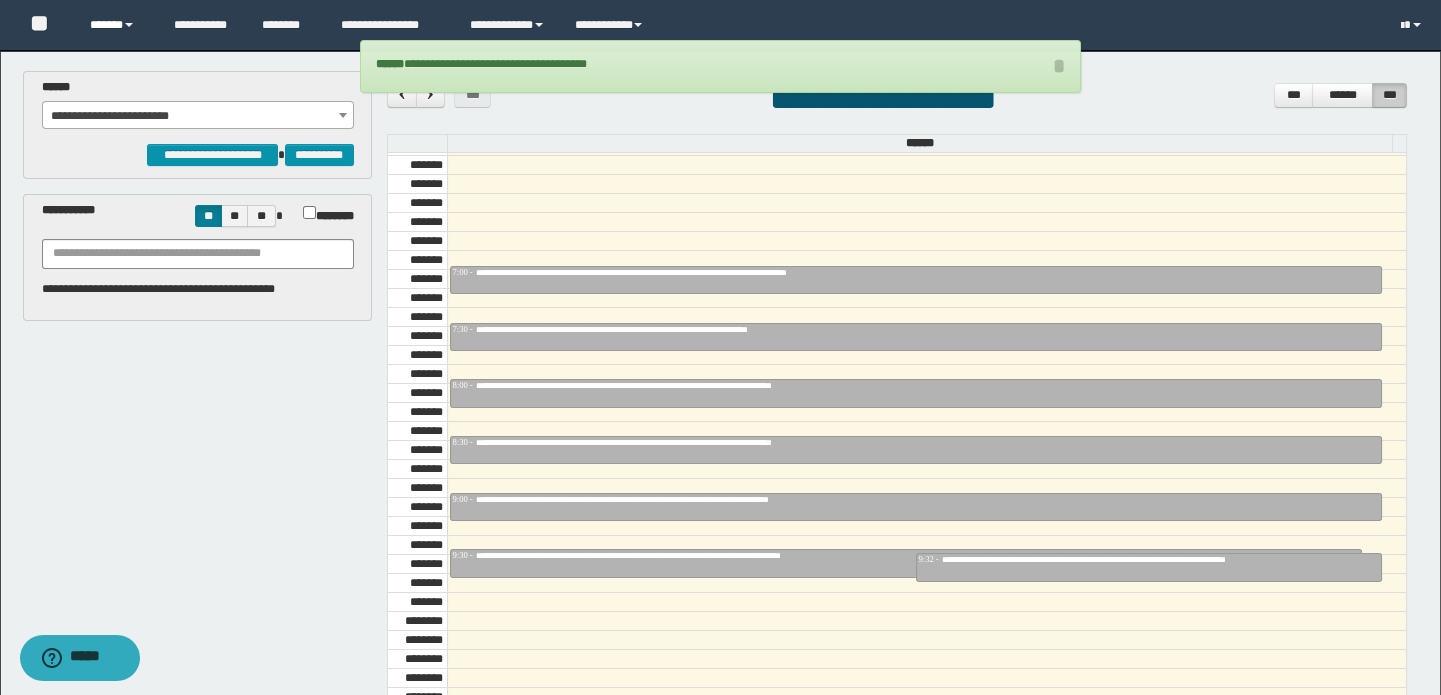 click on "******" at bounding box center (117, 25) 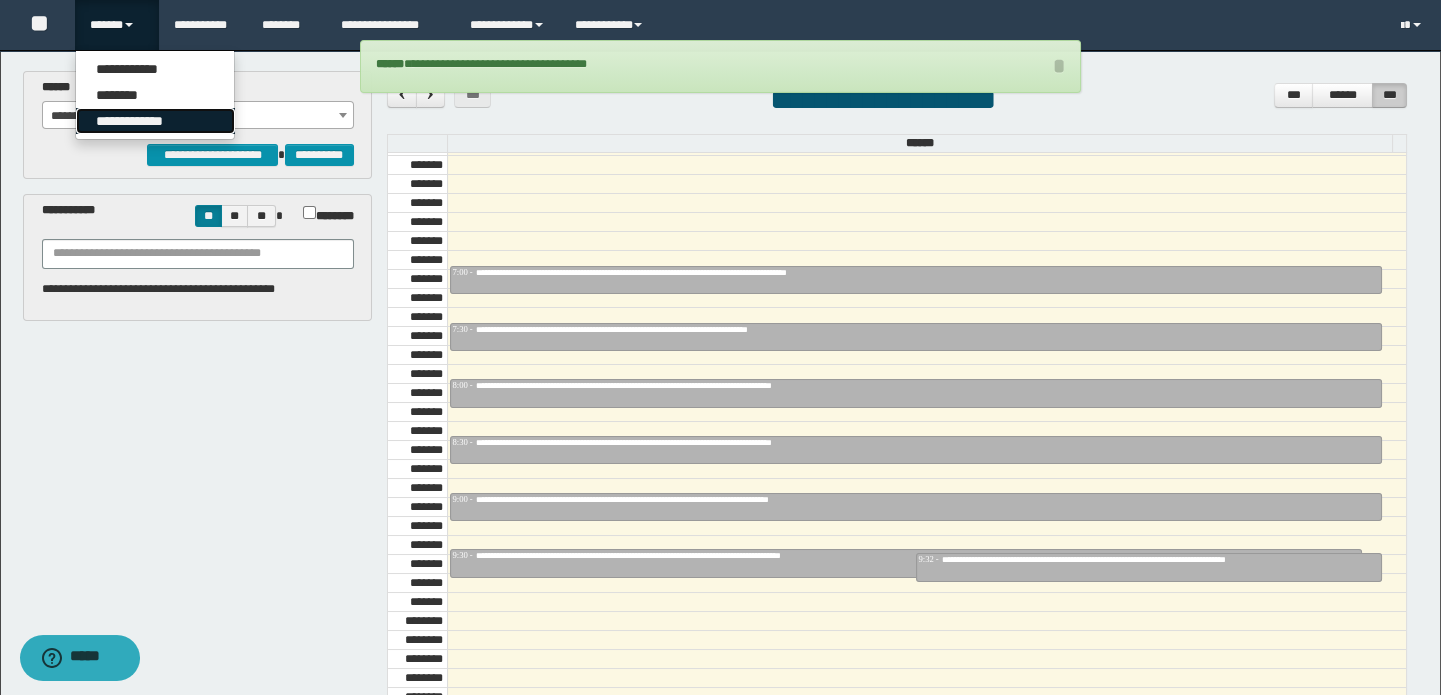 click on "**********" at bounding box center (155, 121) 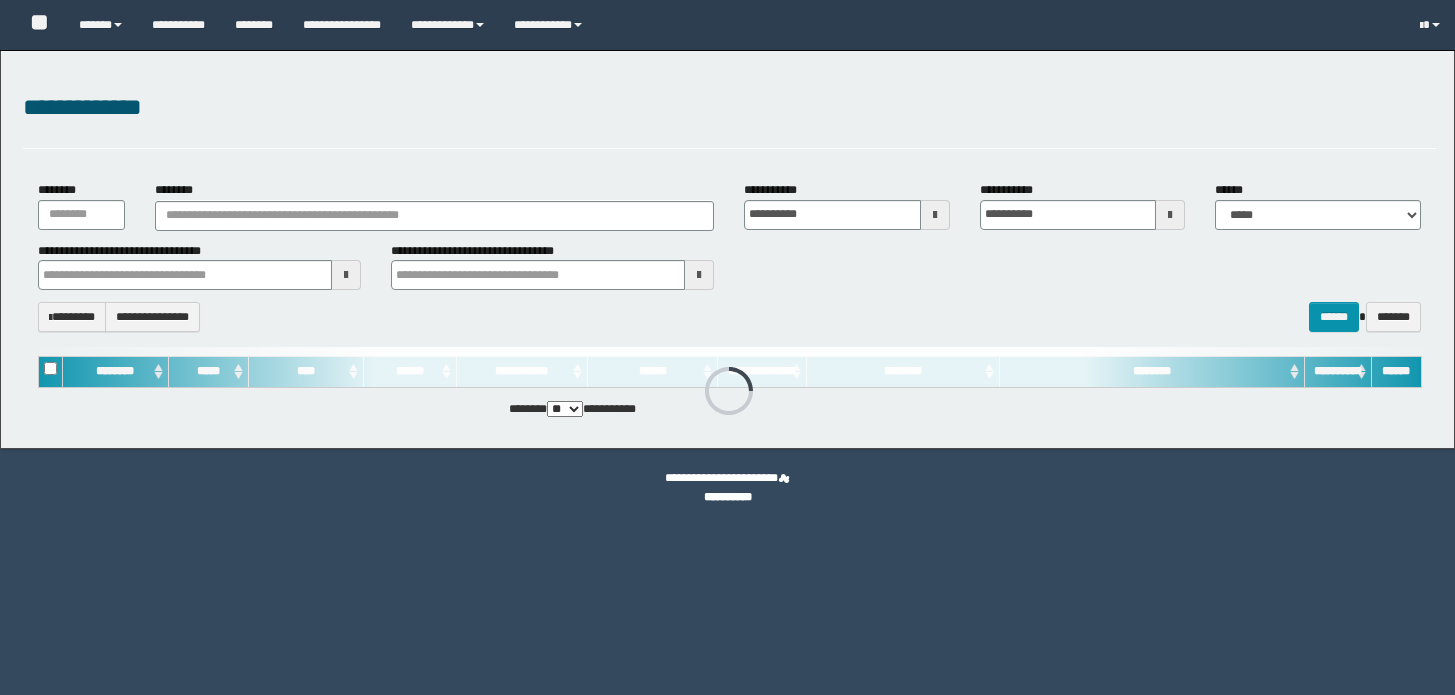 scroll, scrollTop: 0, scrollLeft: 0, axis: both 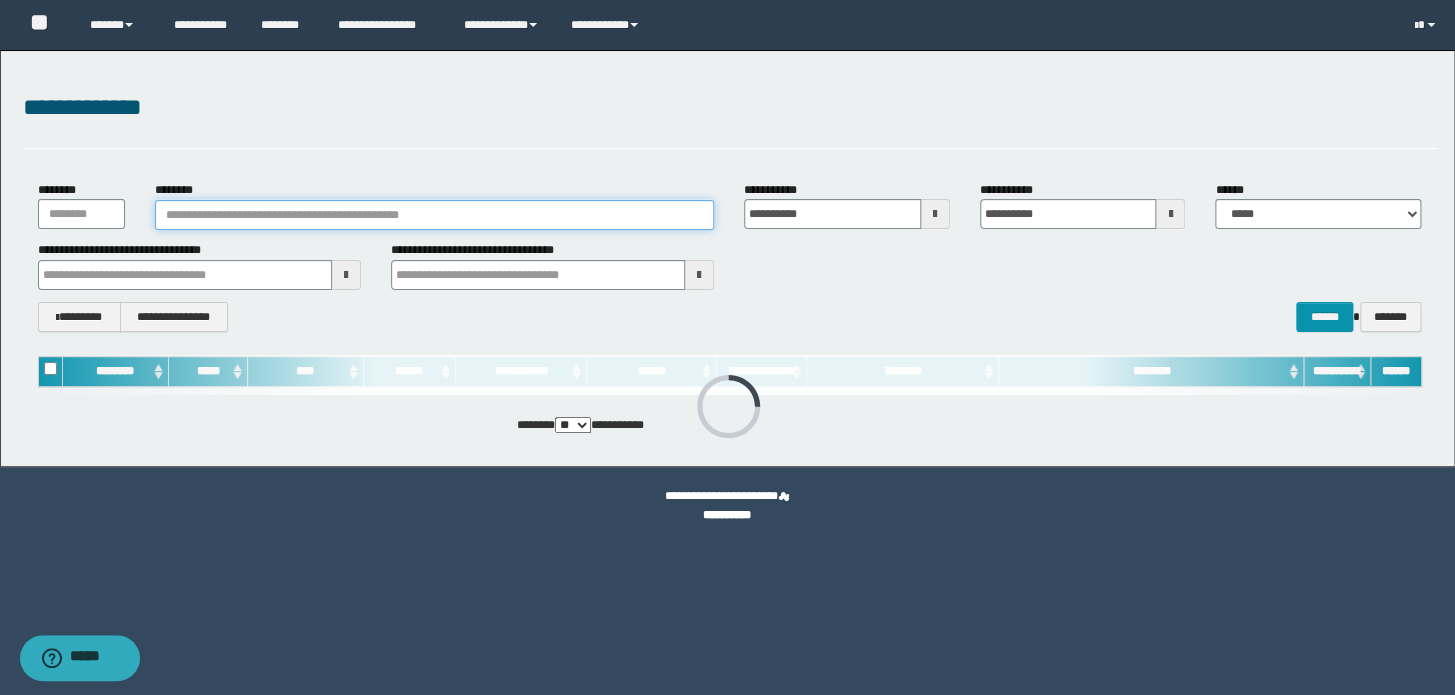 click on "********" at bounding box center [434, 215] 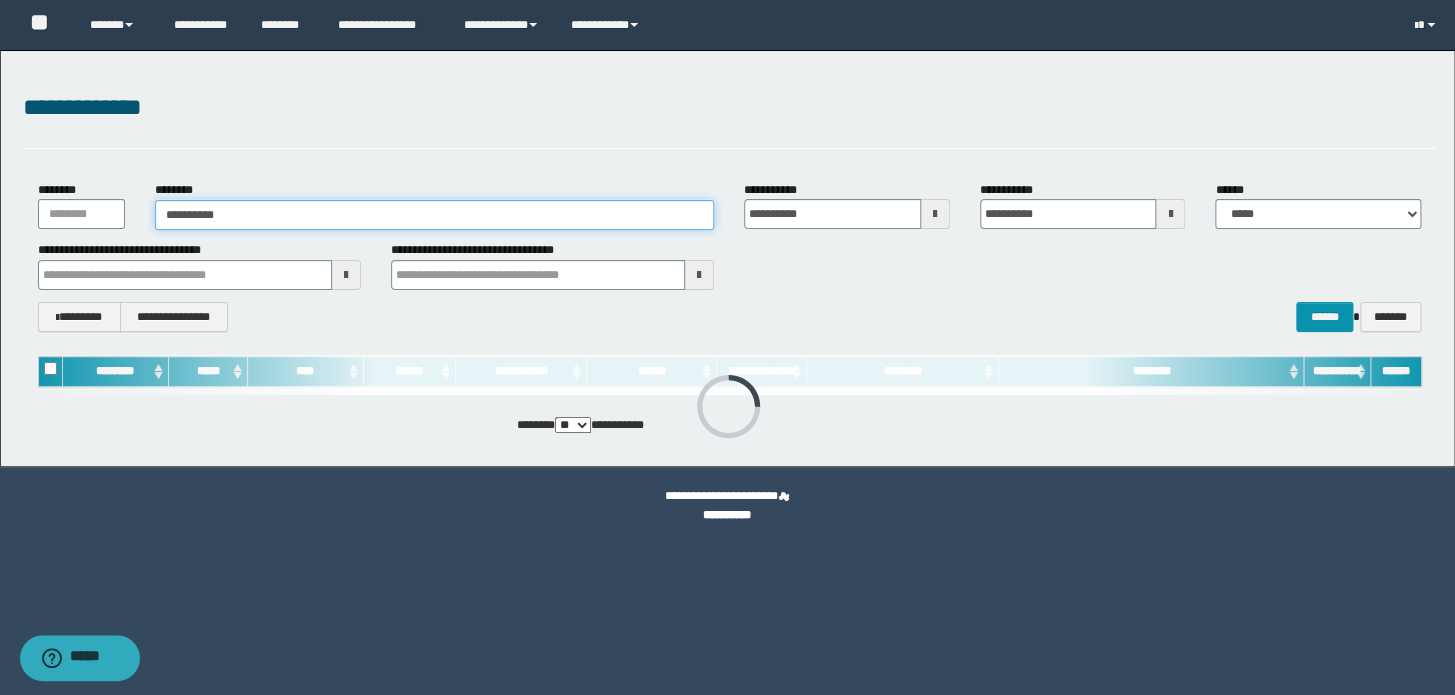 type on "**********" 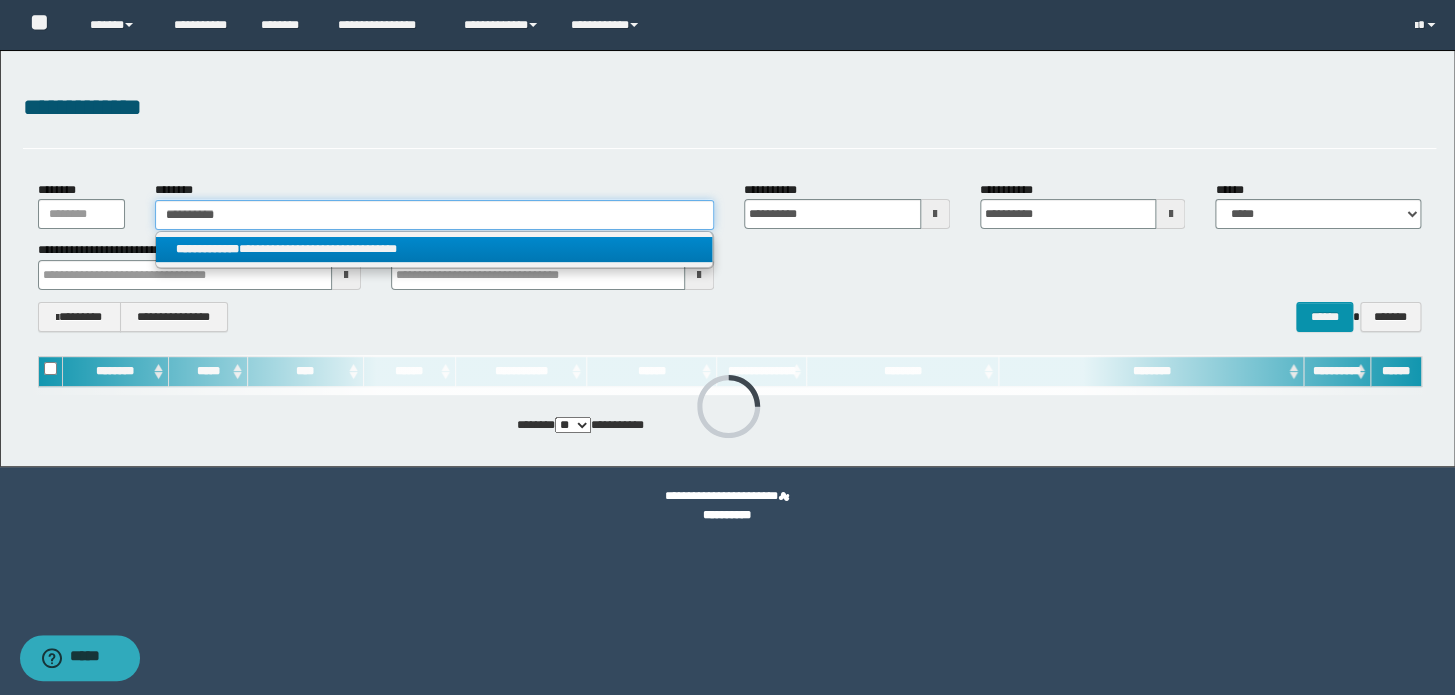type on "**********" 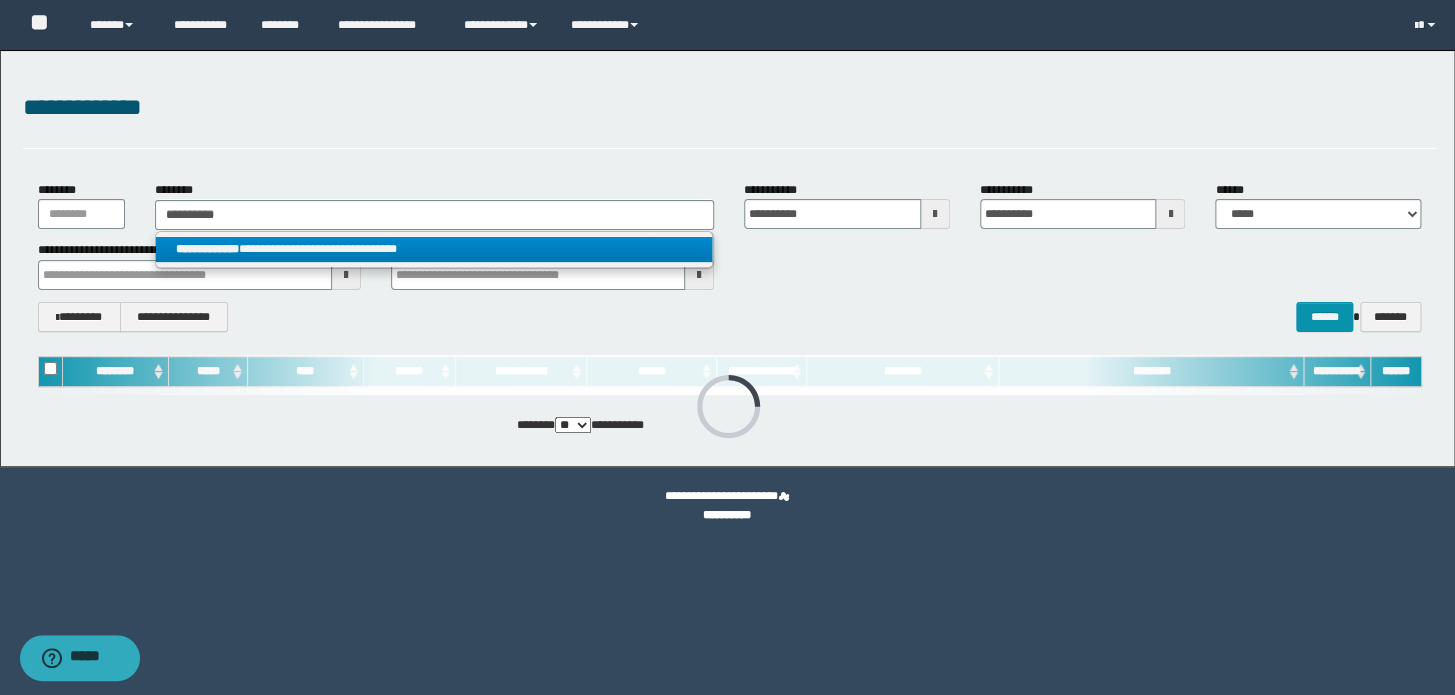 click on "**********" at bounding box center [207, 249] 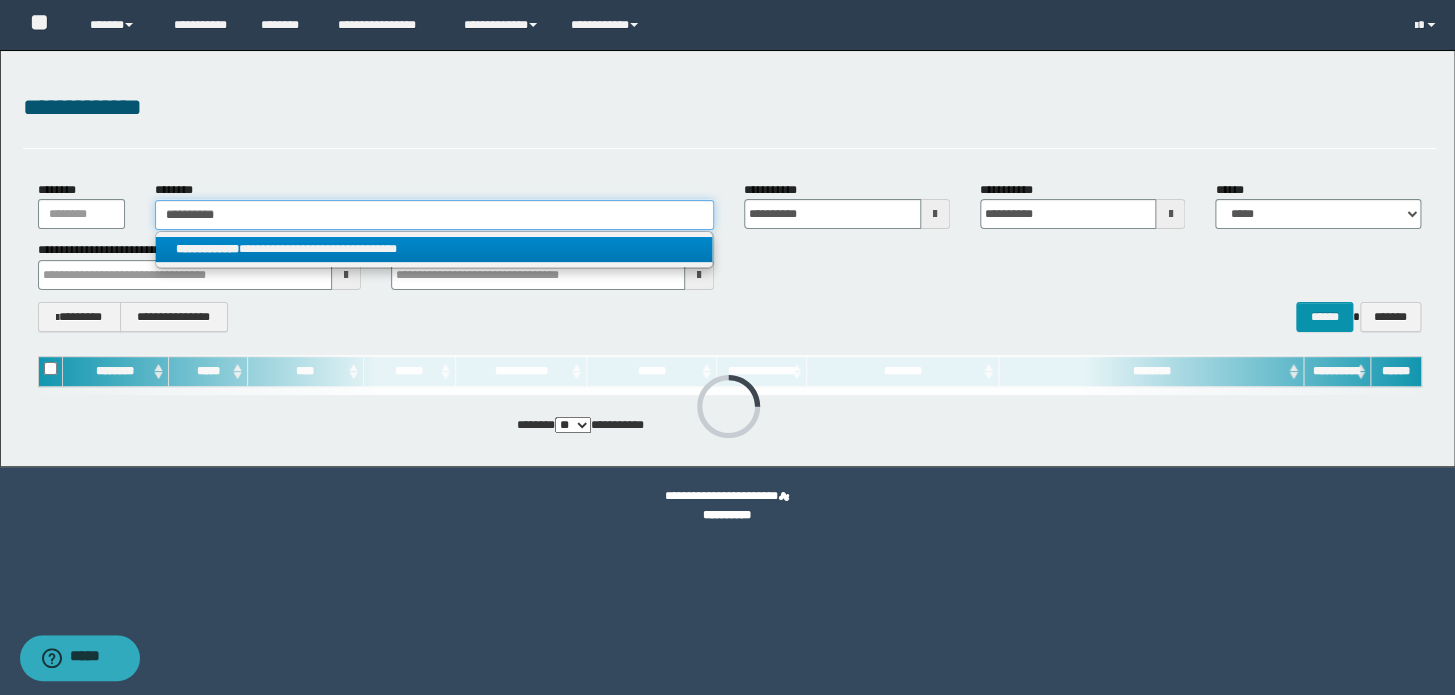 type 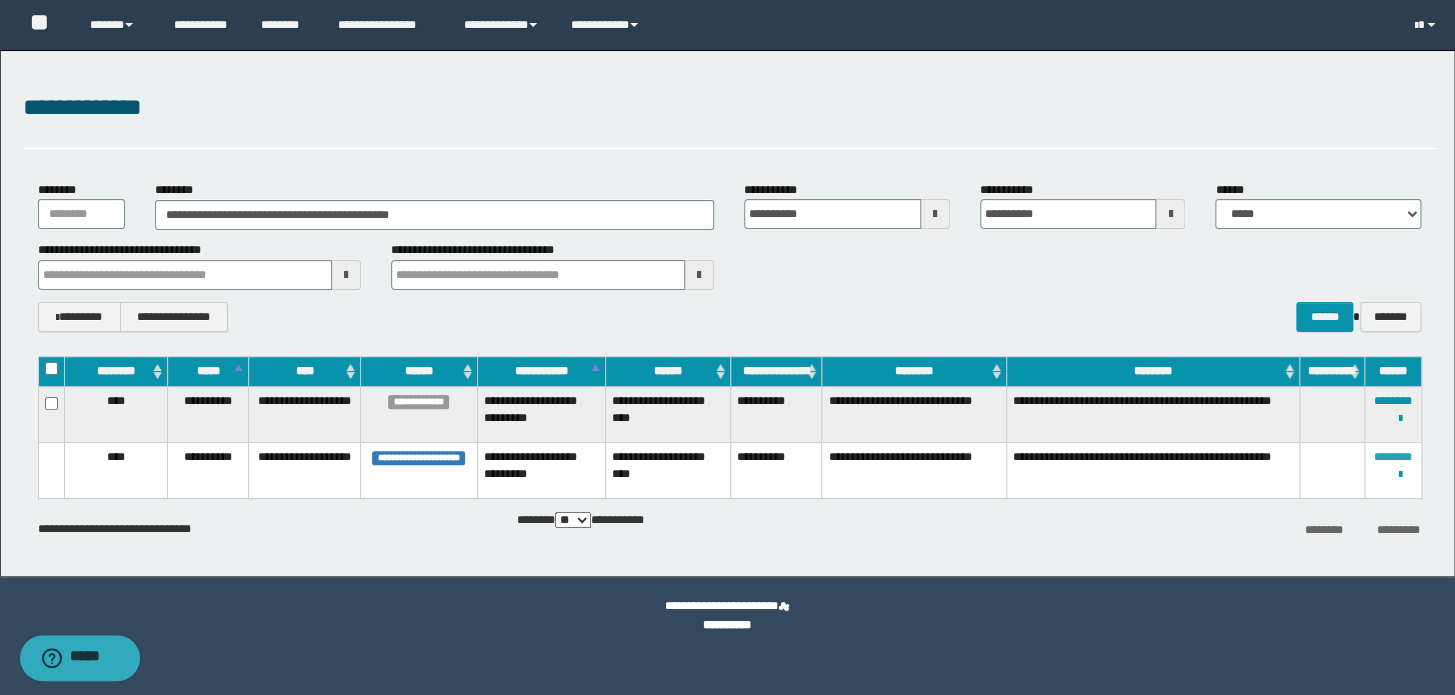 click on "********" at bounding box center (1393, 457) 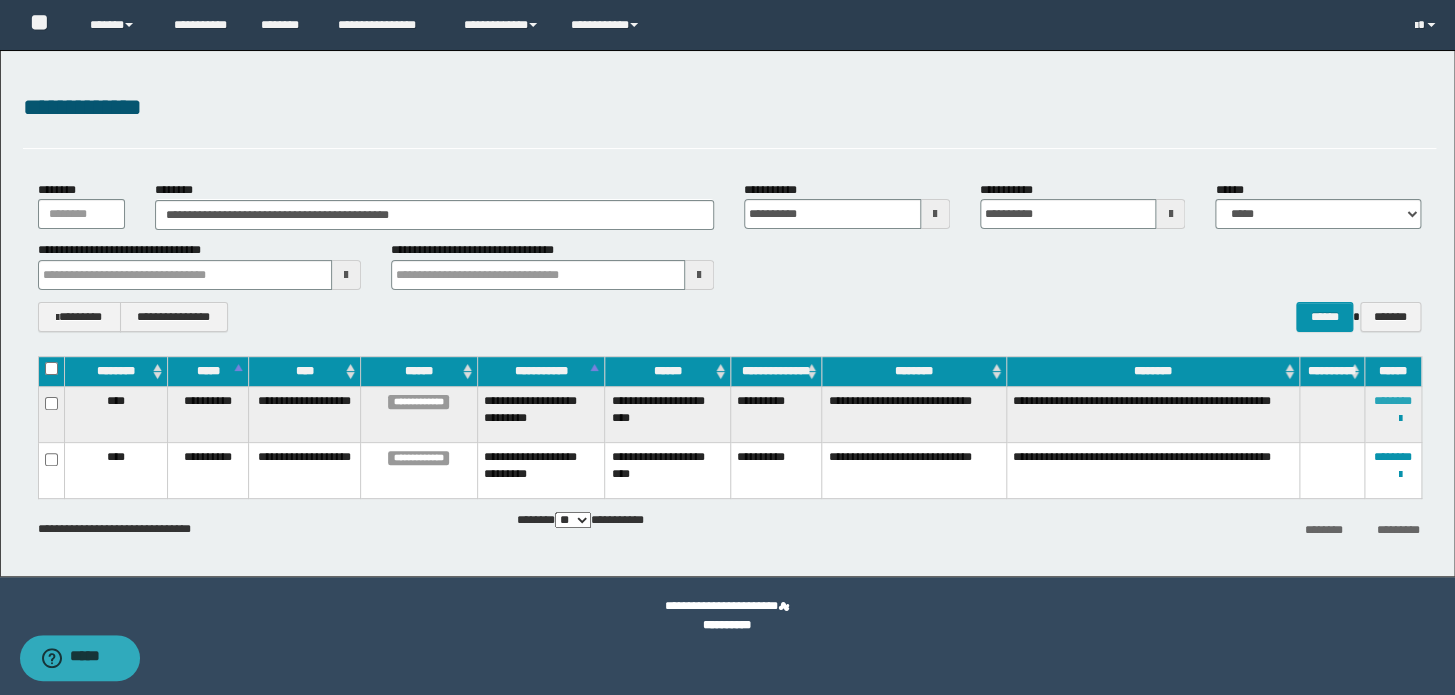 click on "********" at bounding box center (1393, 401) 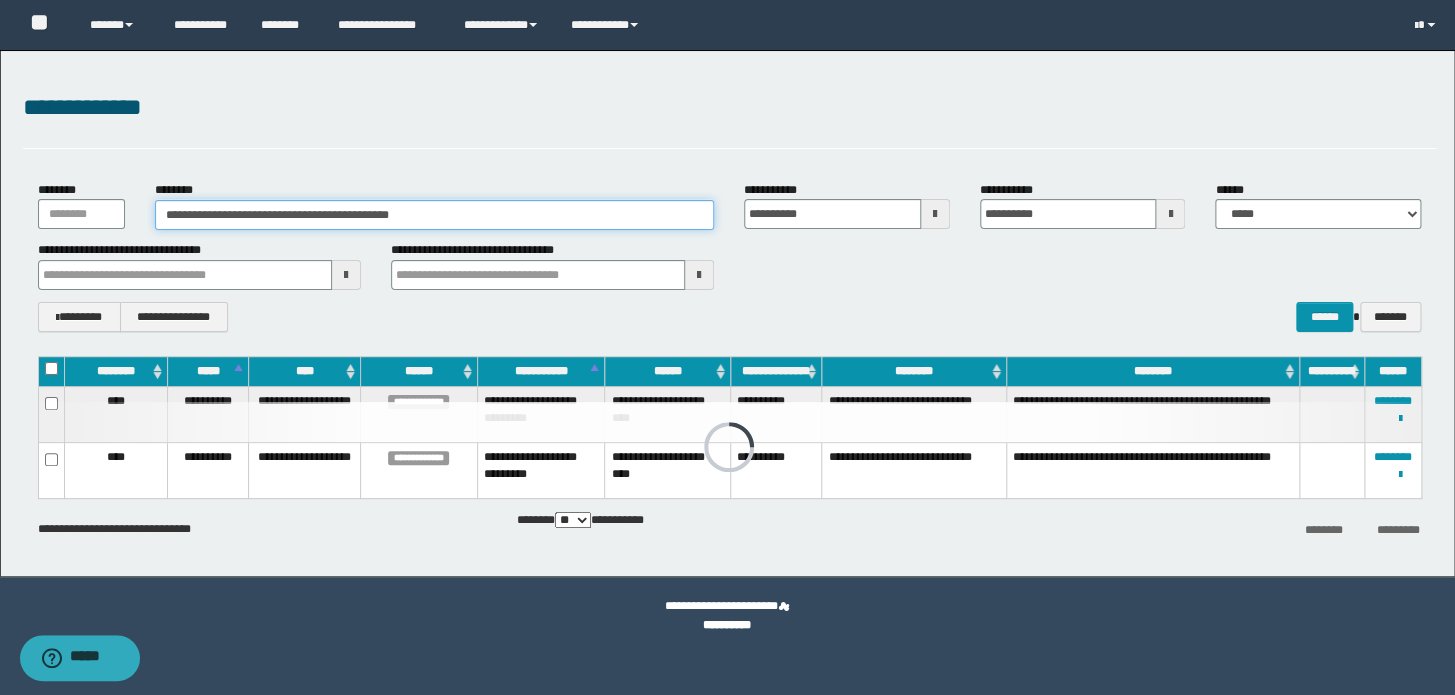 click on "**********" at bounding box center [434, 215] 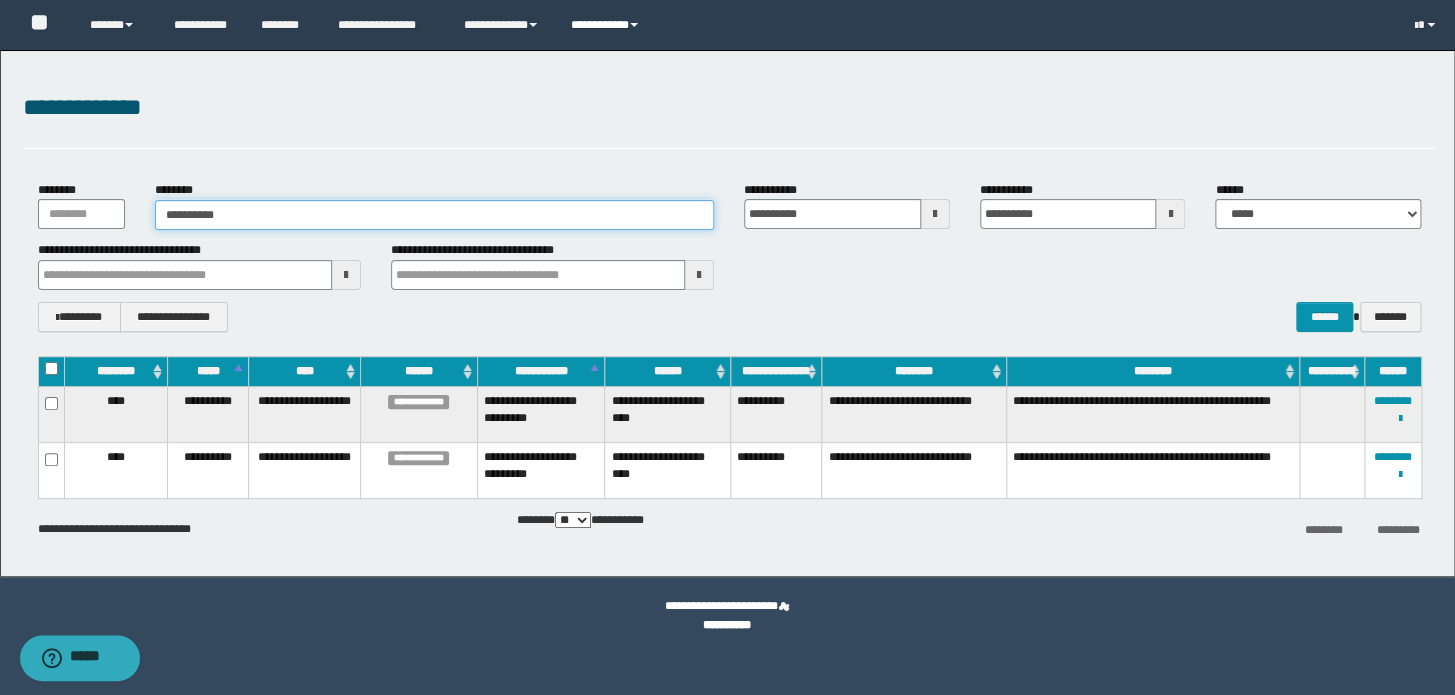 type on "**********" 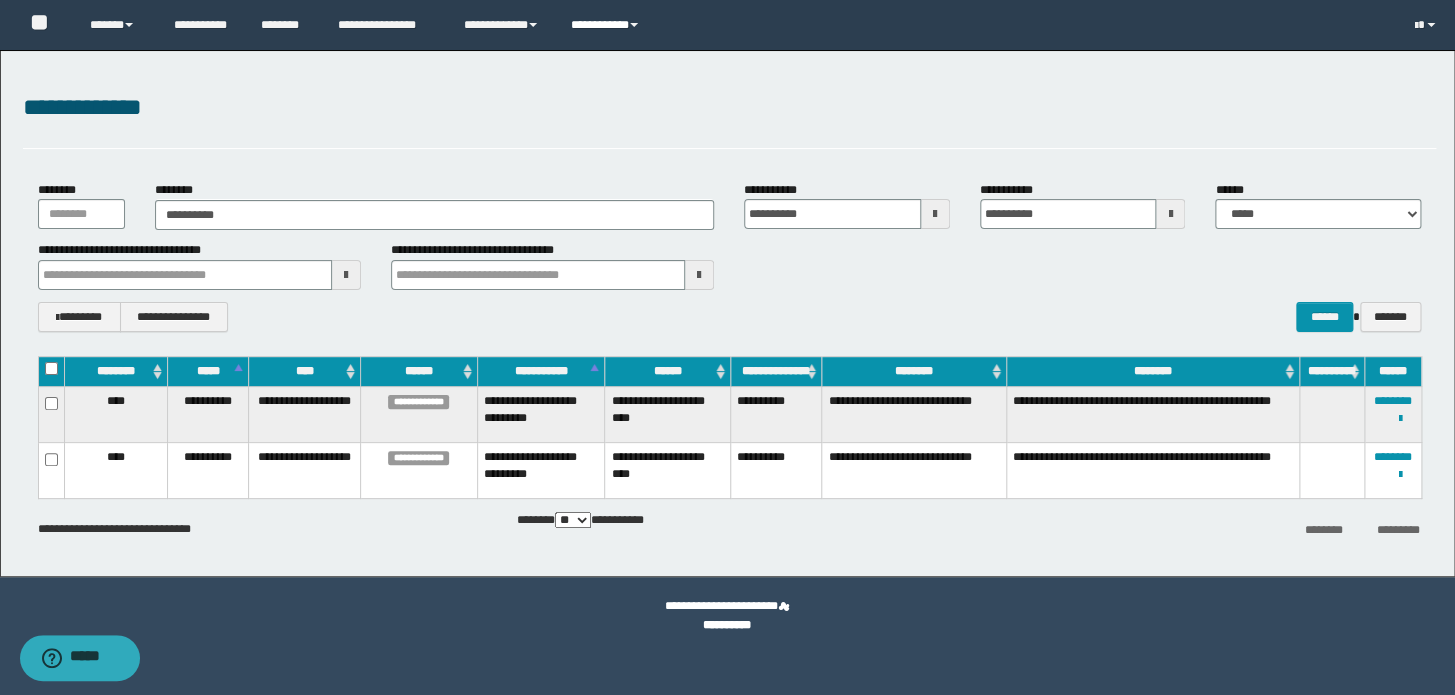 click on "**********" at bounding box center [607, 25] 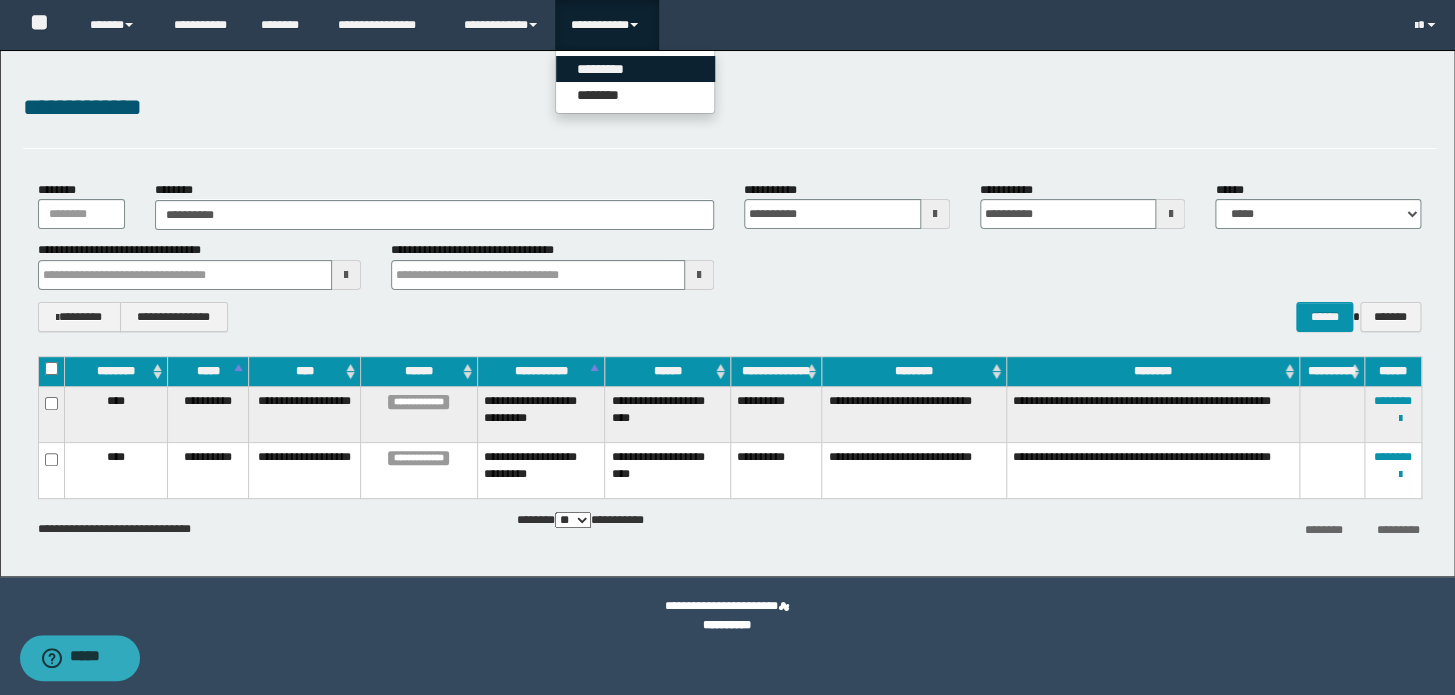 click on "*********" at bounding box center (635, 69) 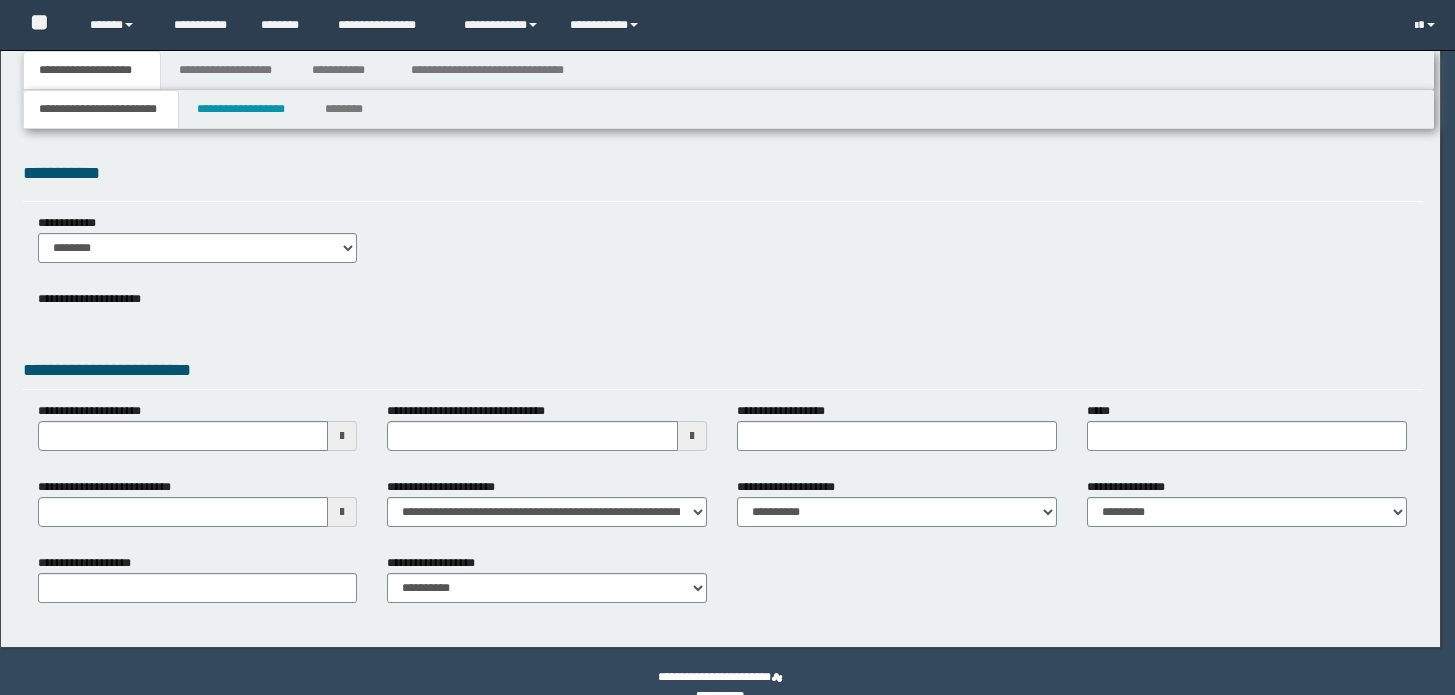 scroll, scrollTop: 0, scrollLeft: 0, axis: both 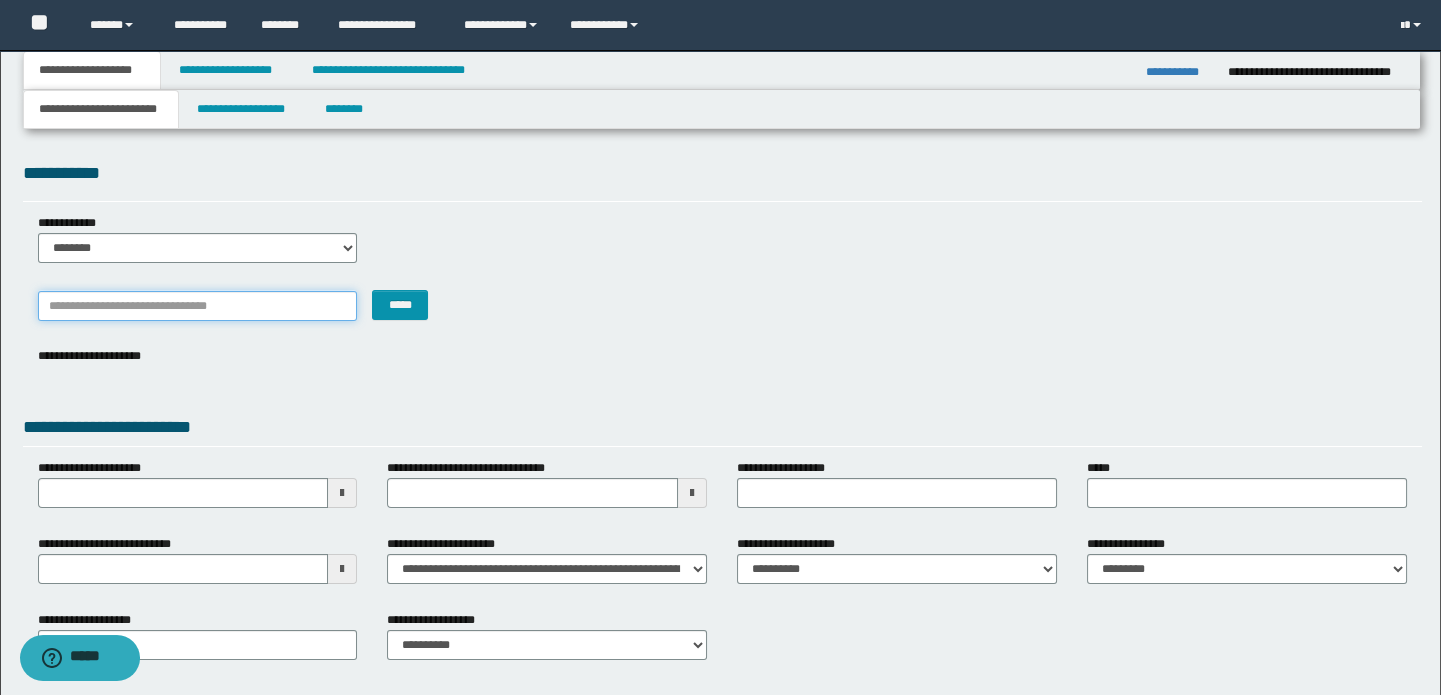 click on "*******" at bounding box center [198, 306] 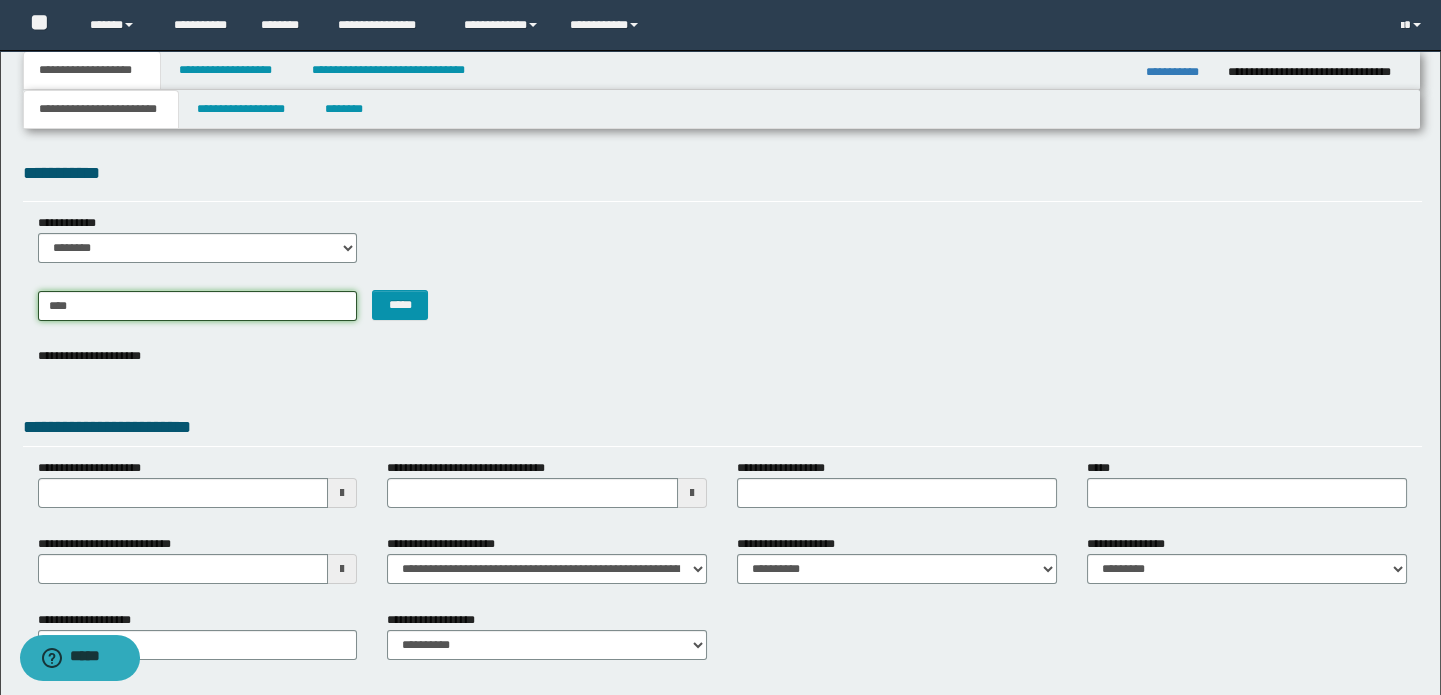 type on "*****" 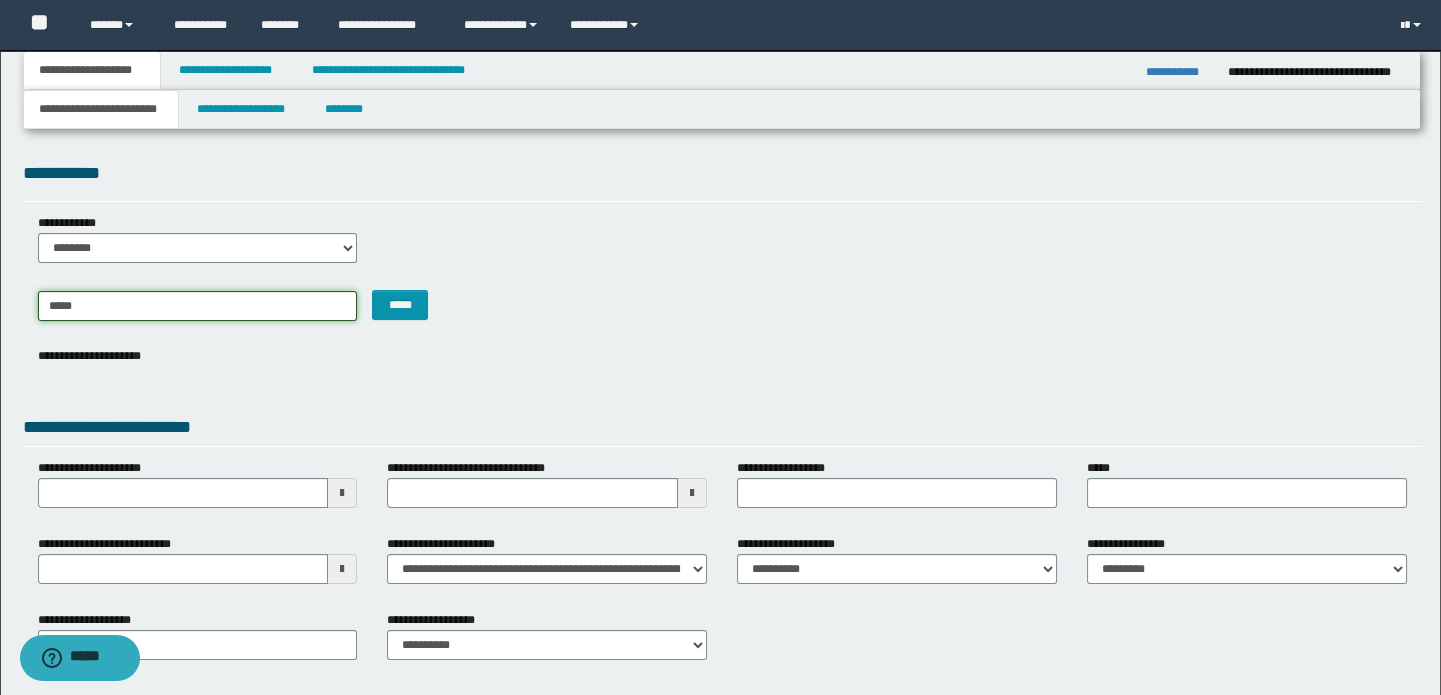 type on "*********" 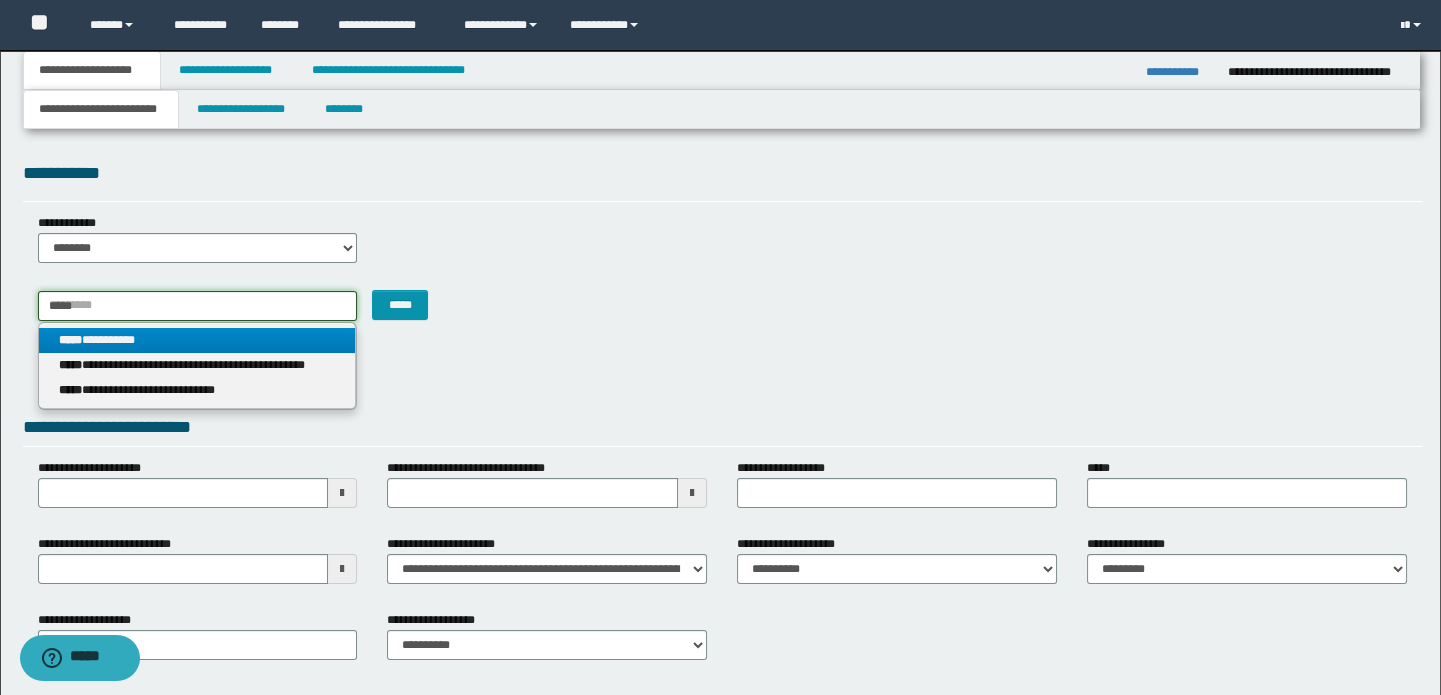 type on "*****" 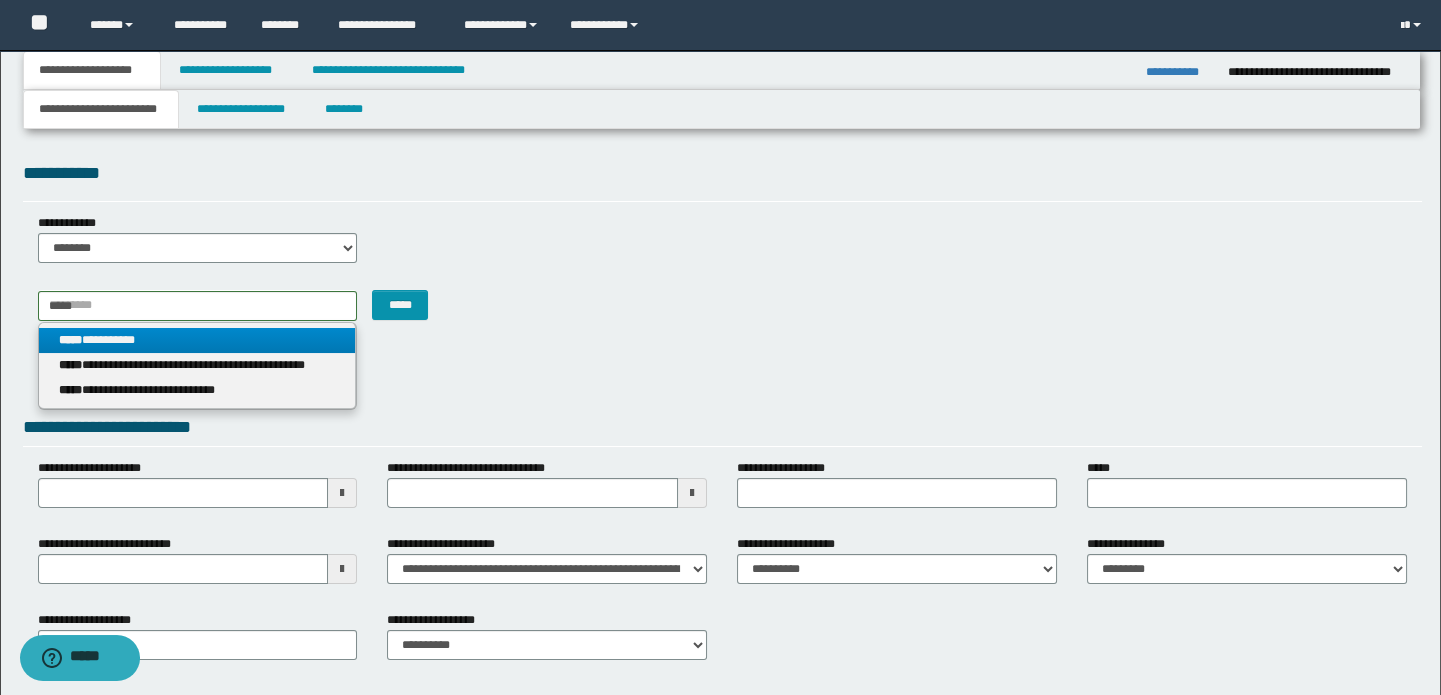click on "**********" at bounding box center (198, 366) 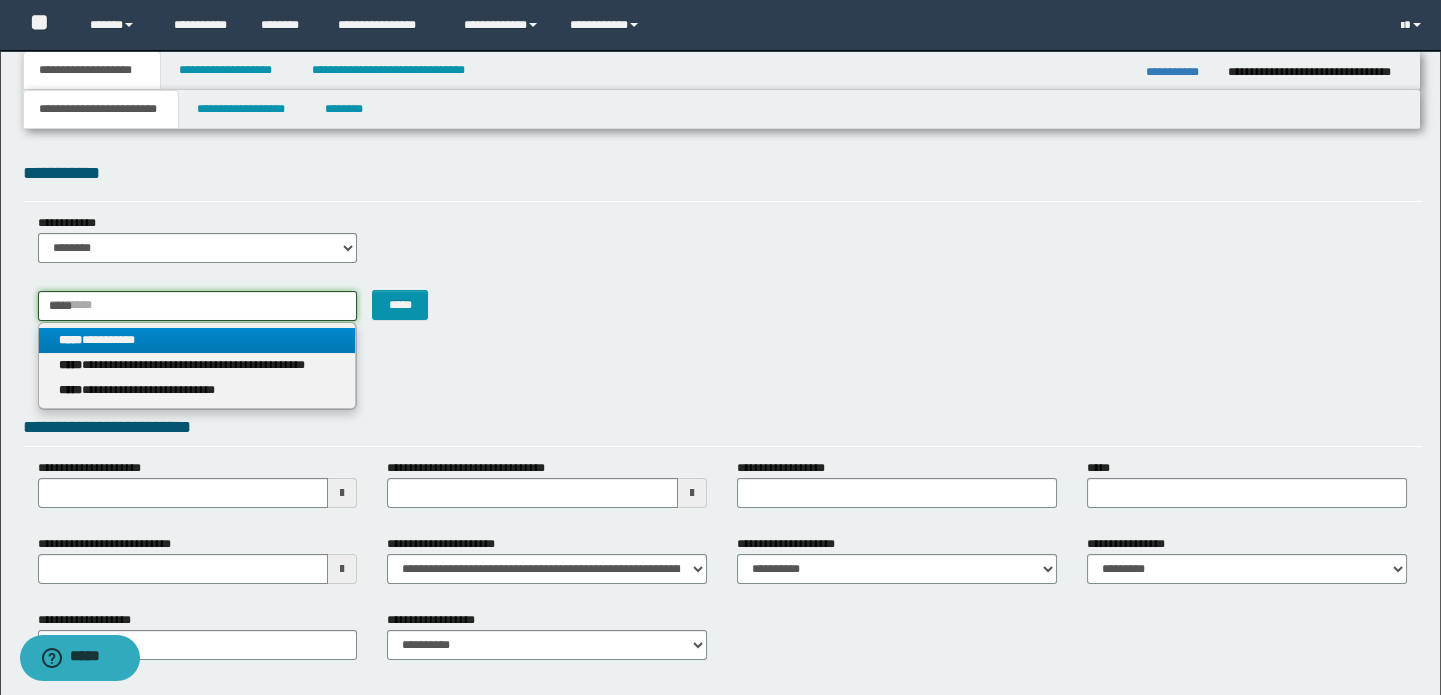 type 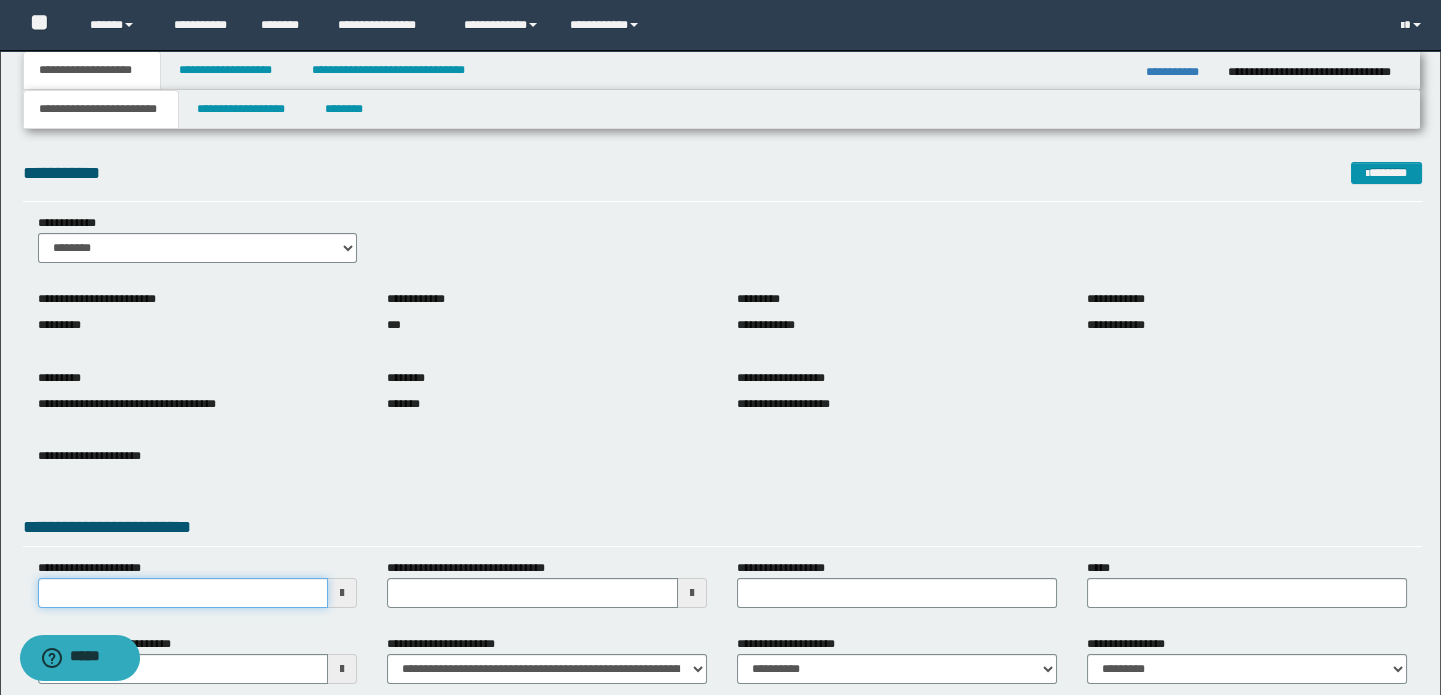 click on "**********" at bounding box center (183, 593) 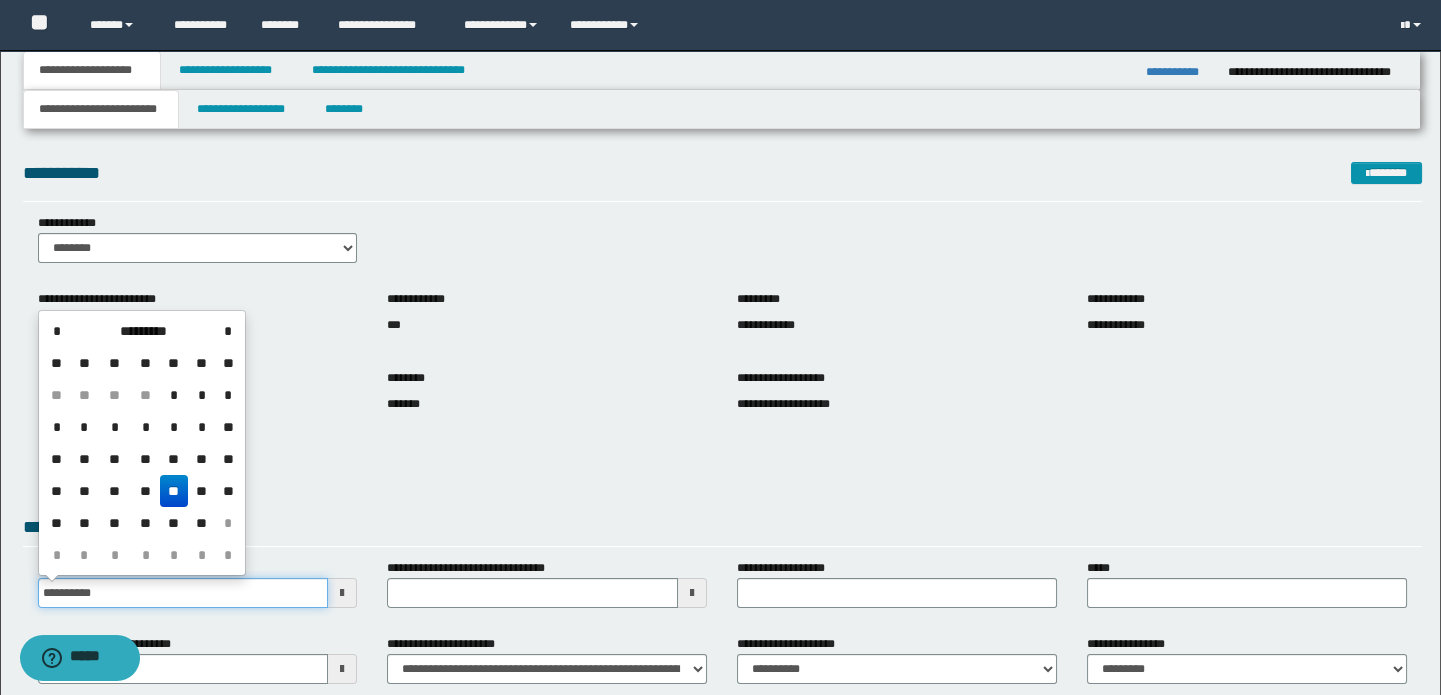 type on "**********" 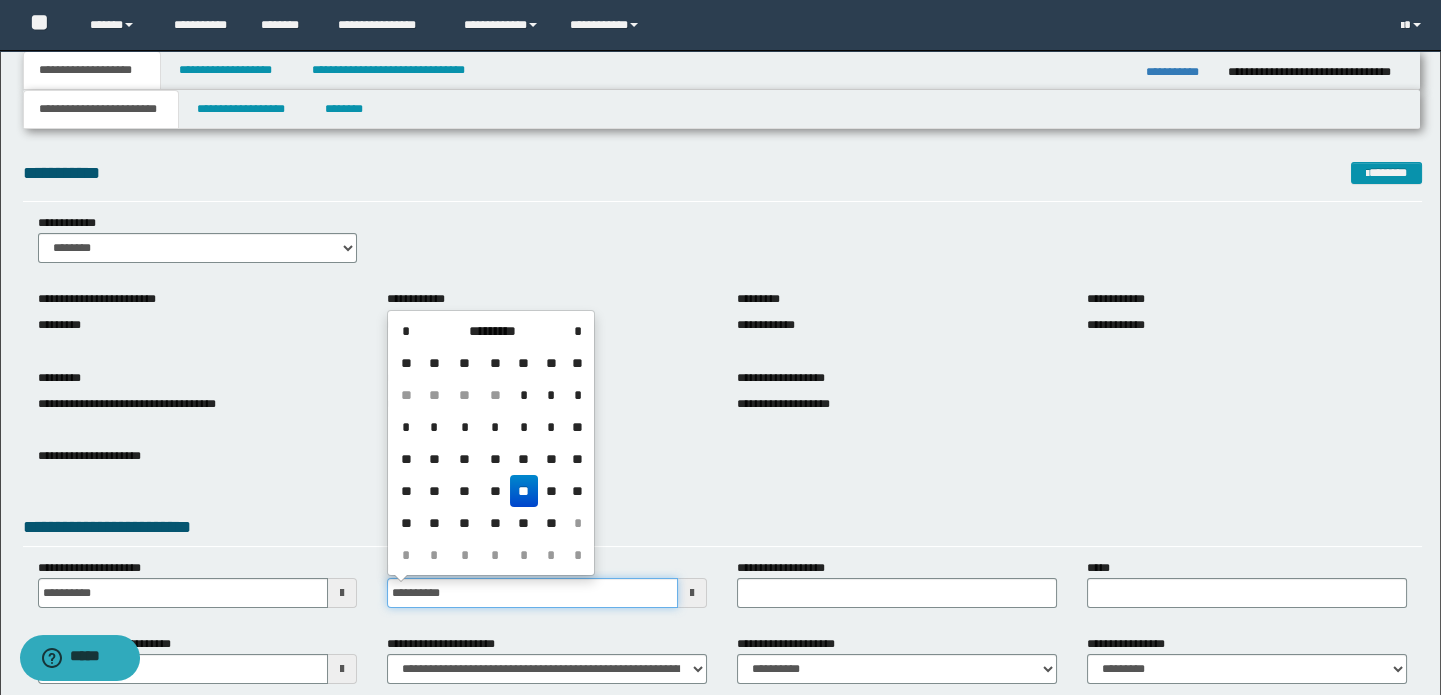 type on "**********" 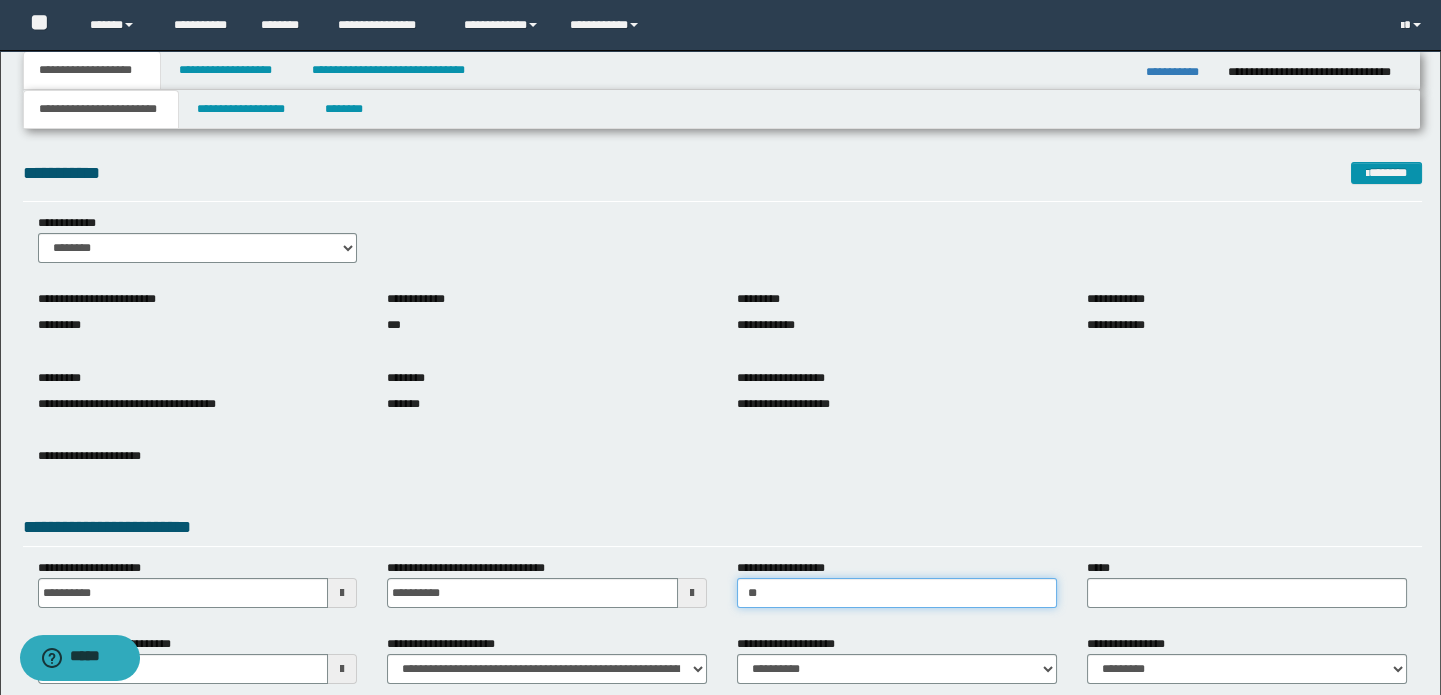 type on "*" 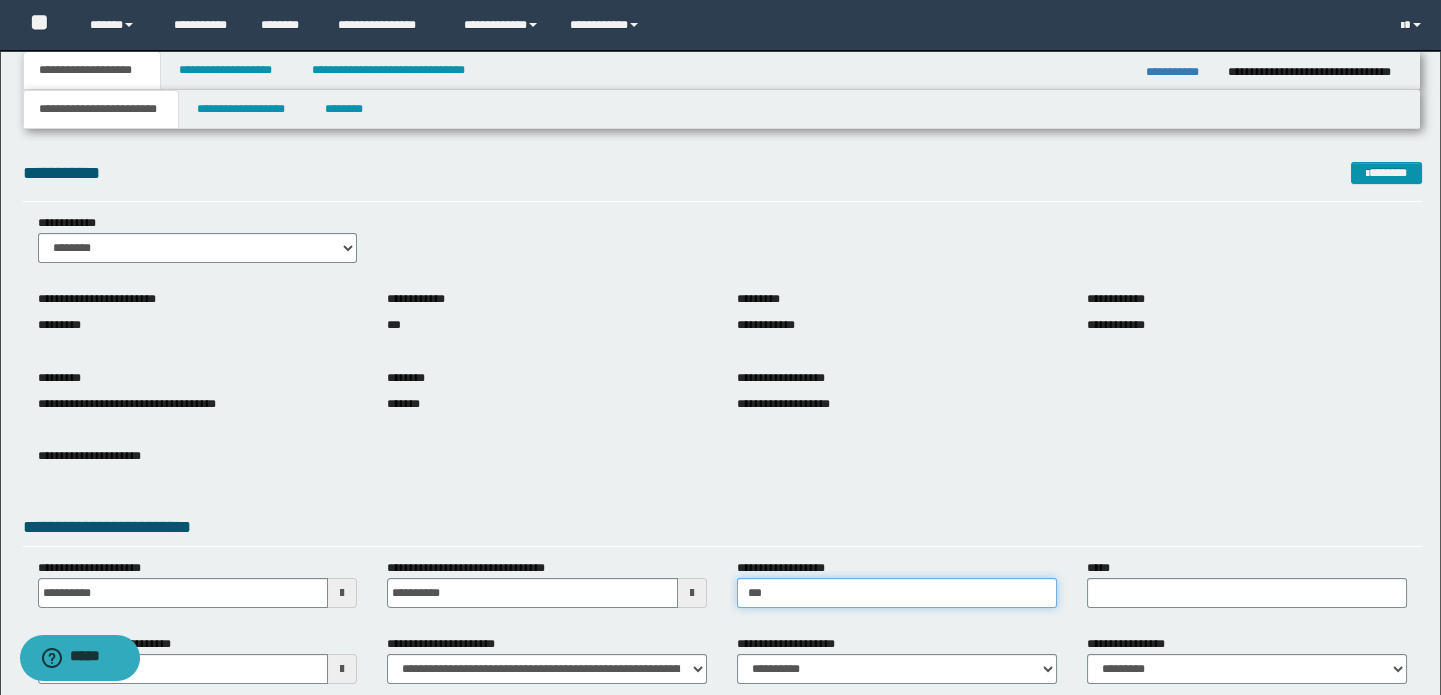 type on "*********" 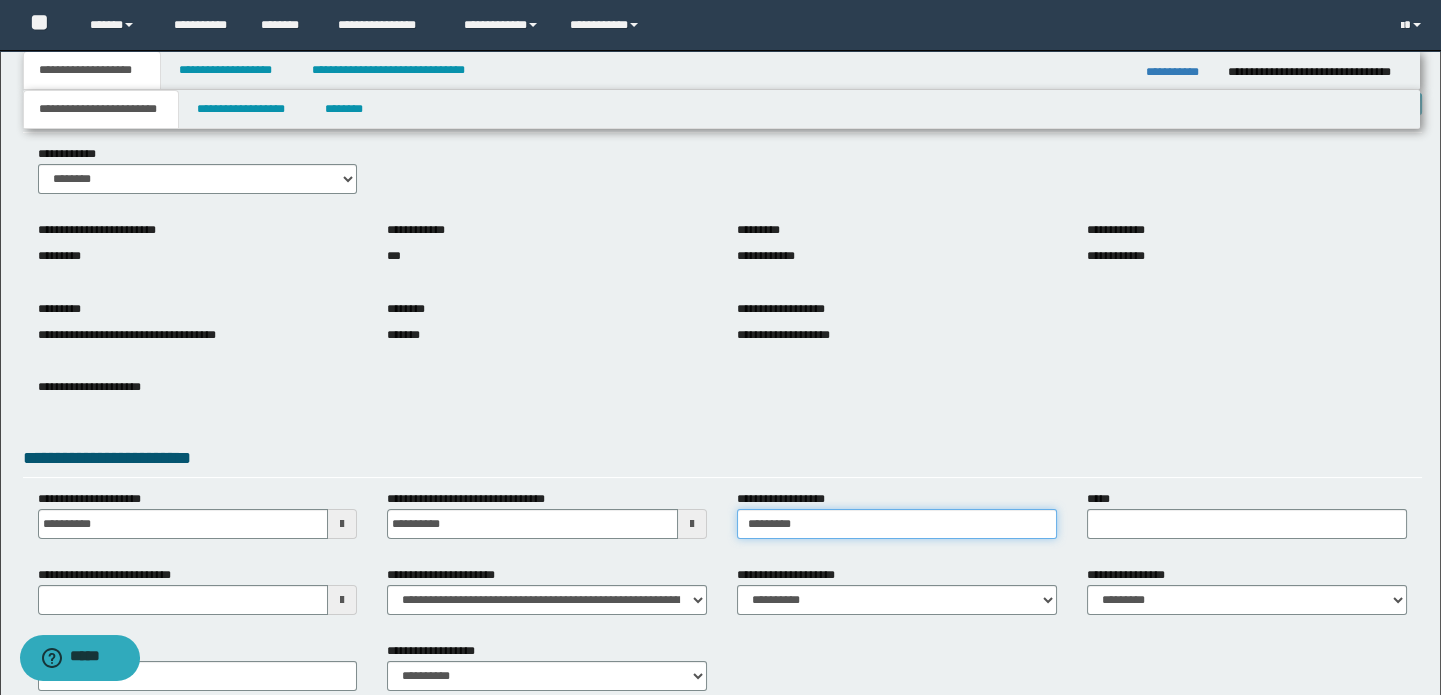 scroll, scrollTop: 181, scrollLeft: 0, axis: vertical 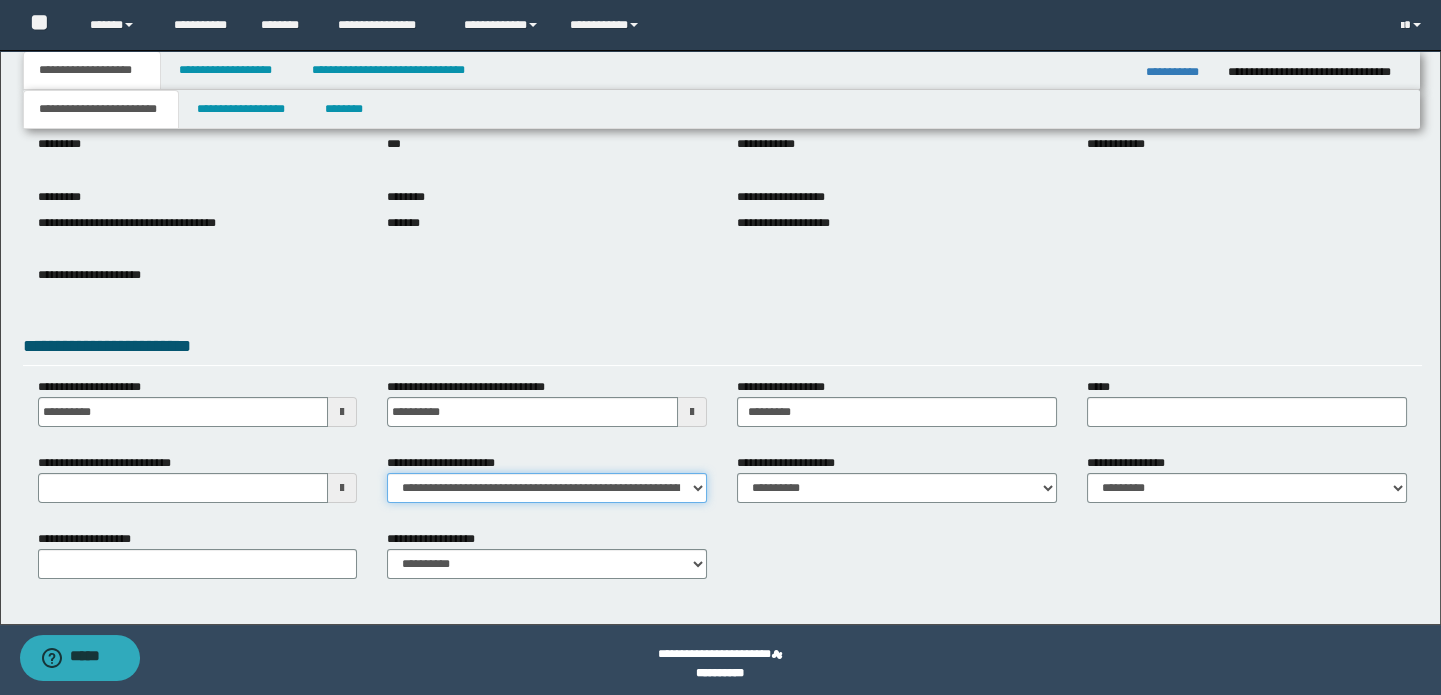 drag, startPoint x: 483, startPoint y: 472, endPoint x: 477, endPoint y: 484, distance: 13.416408 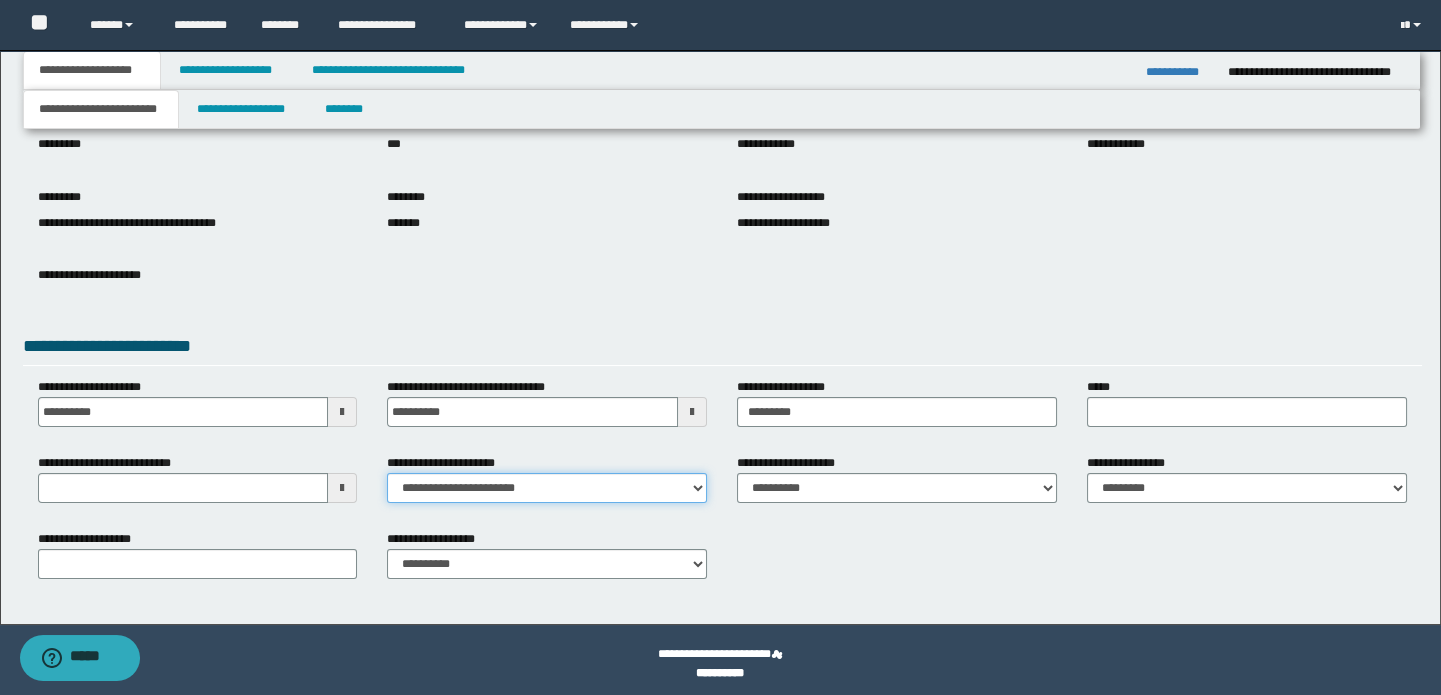 click on "**********" at bounding box center (547, 488) 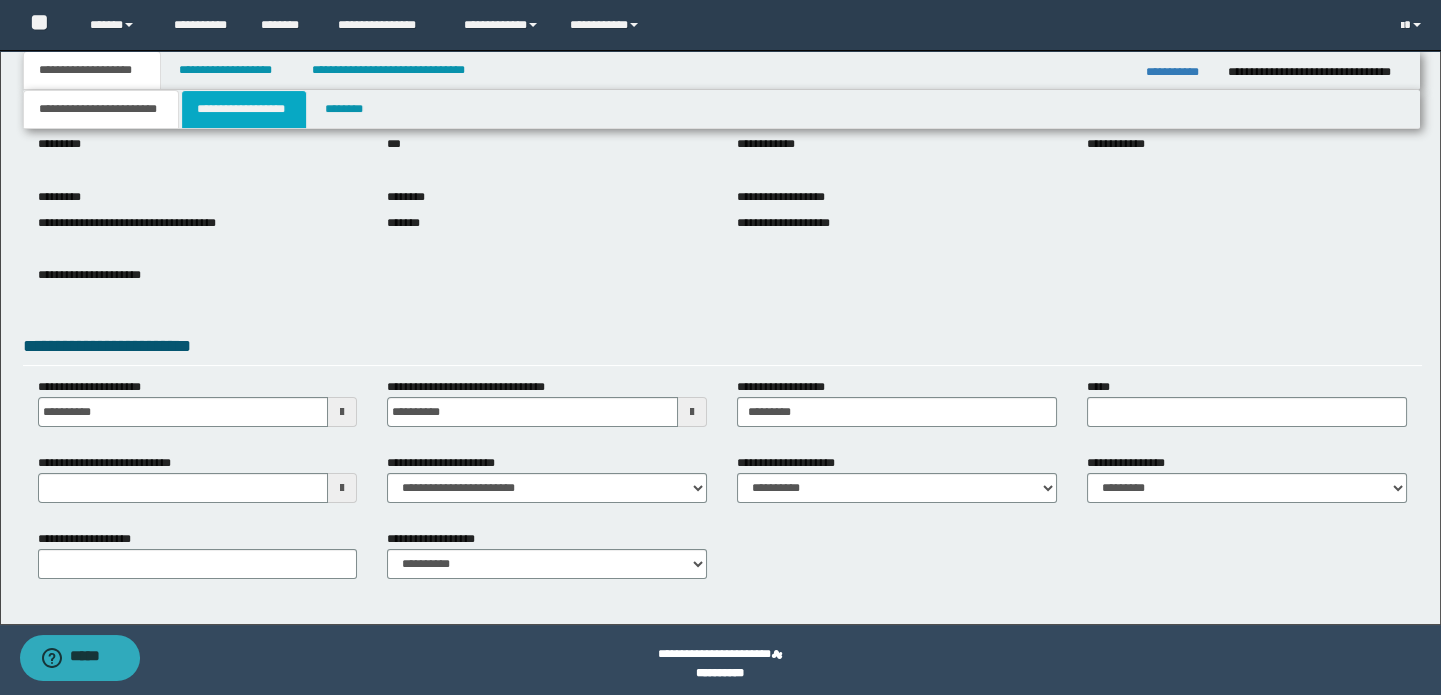 click on "**********" at bounding box center [244, 109] 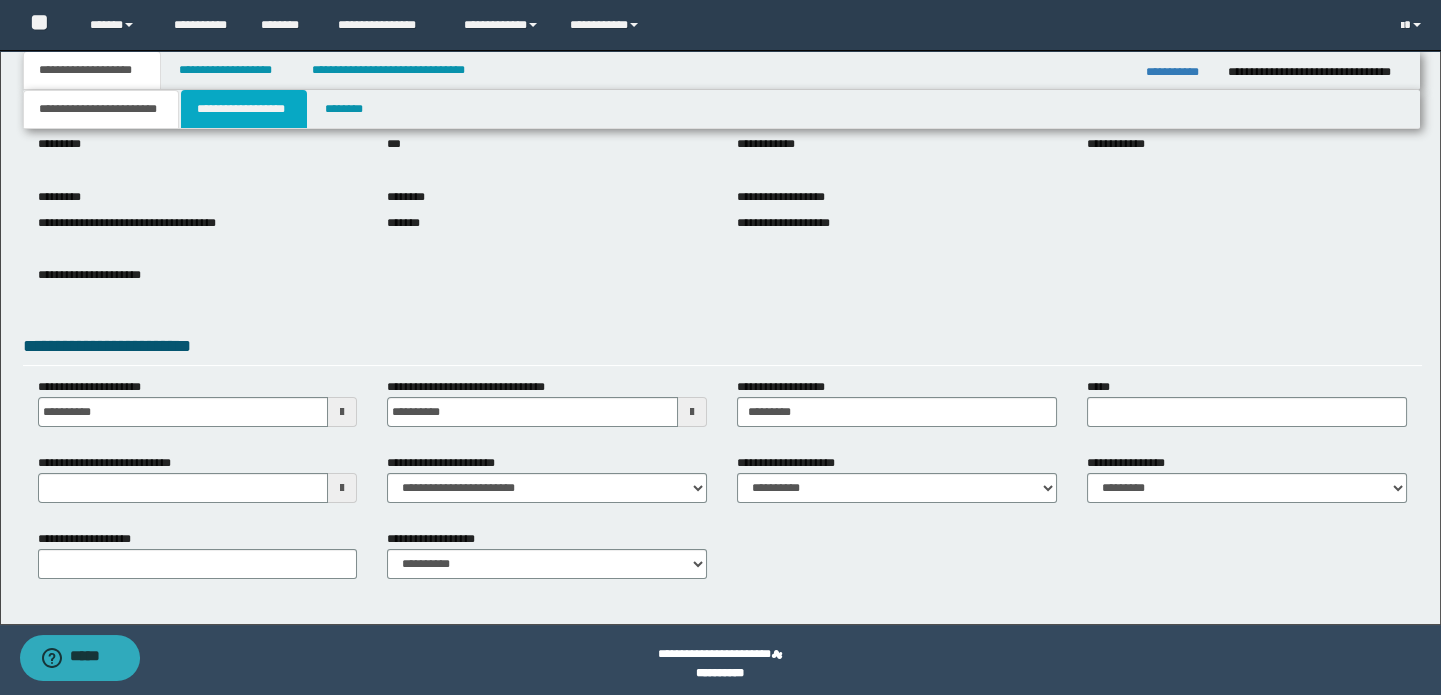 scroll, scrollTop: 0, scrollLeft: 0, axis: both 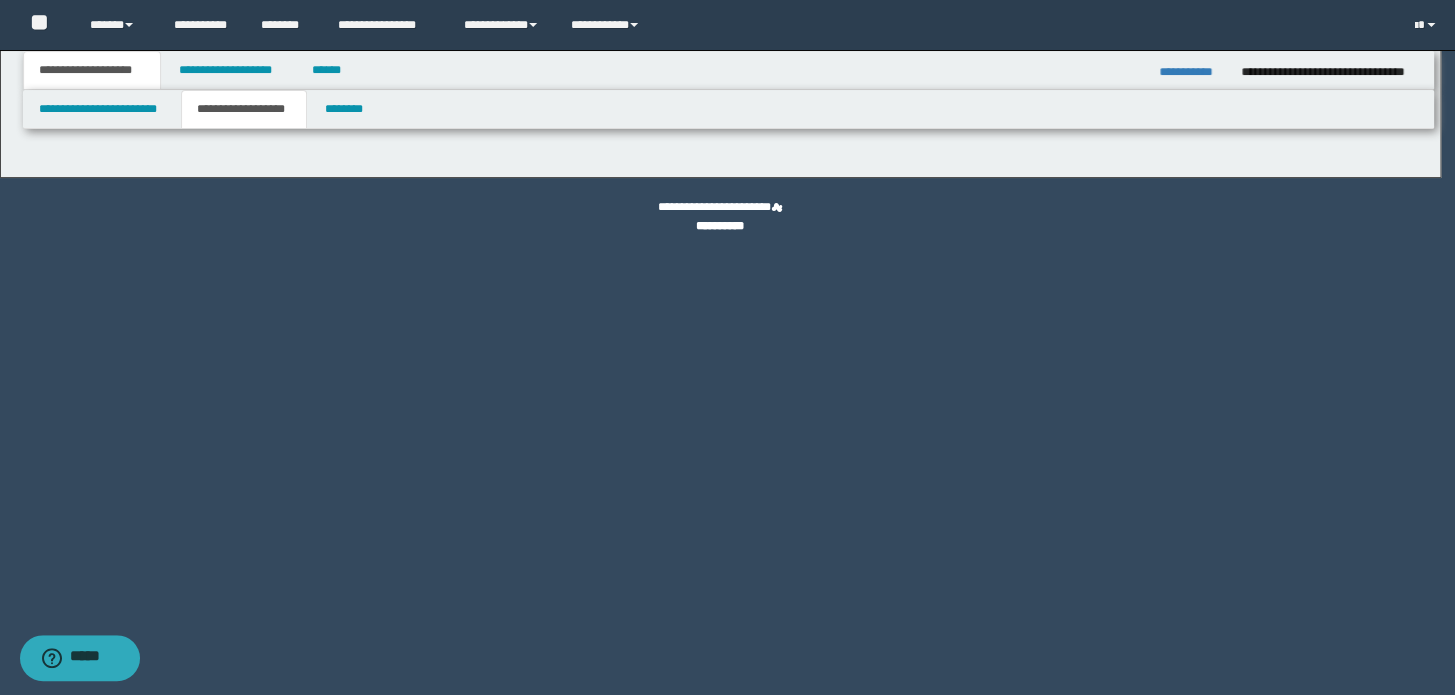 type on "**********" 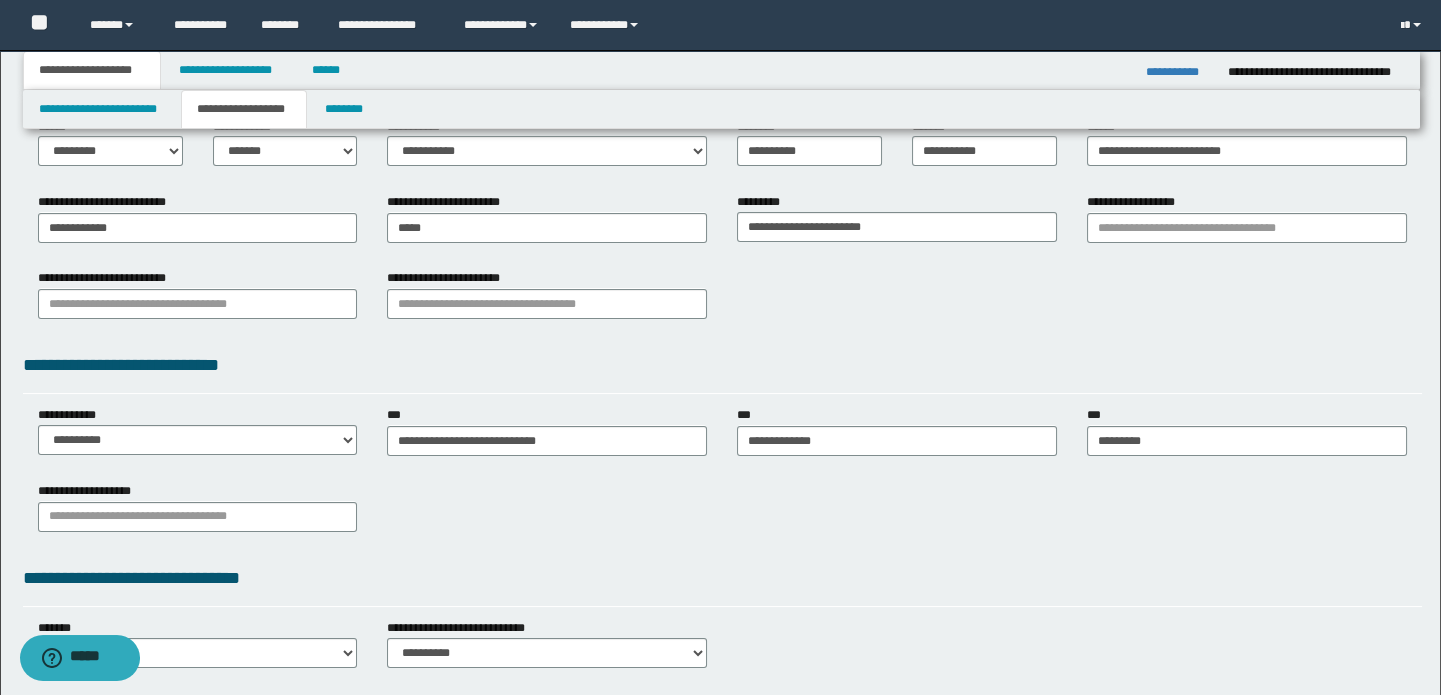 scroll, scrollTop: 272, scrollLeft: 0, axis: vertical 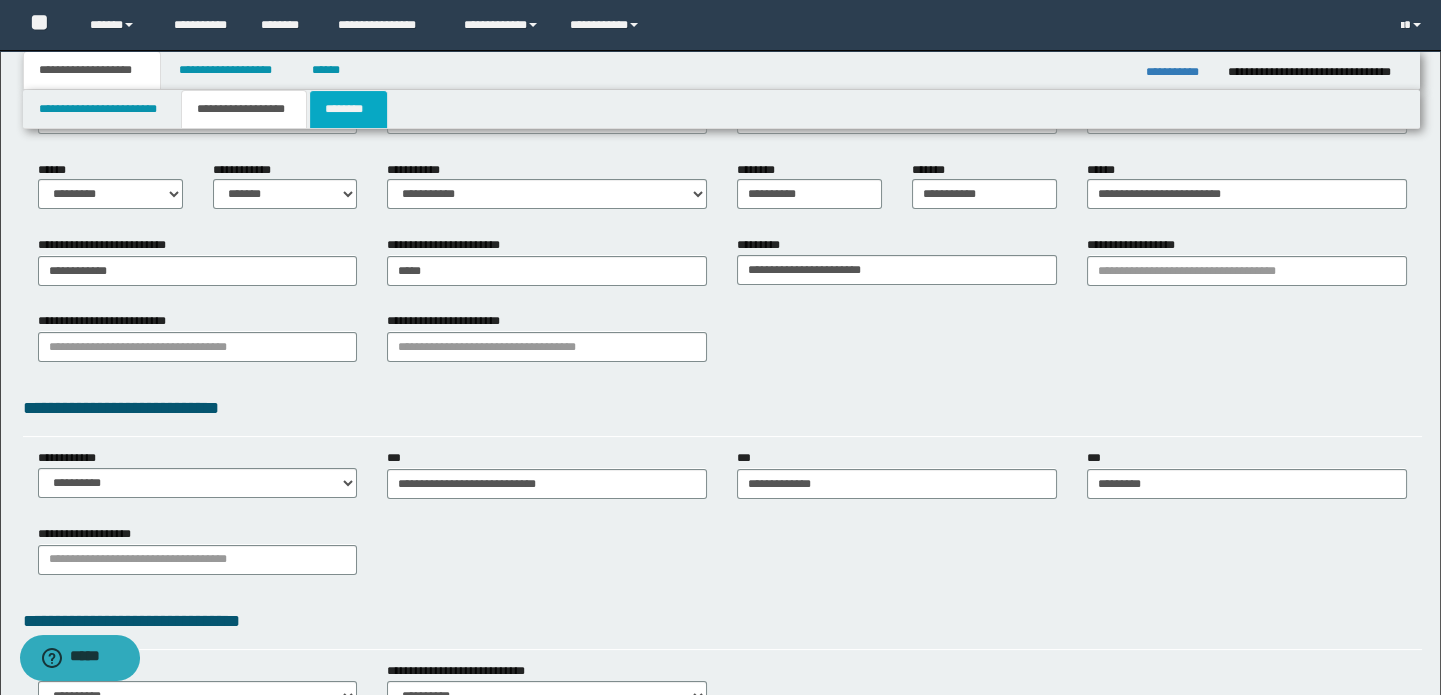 click on "********" at bounding box center [348, 109] 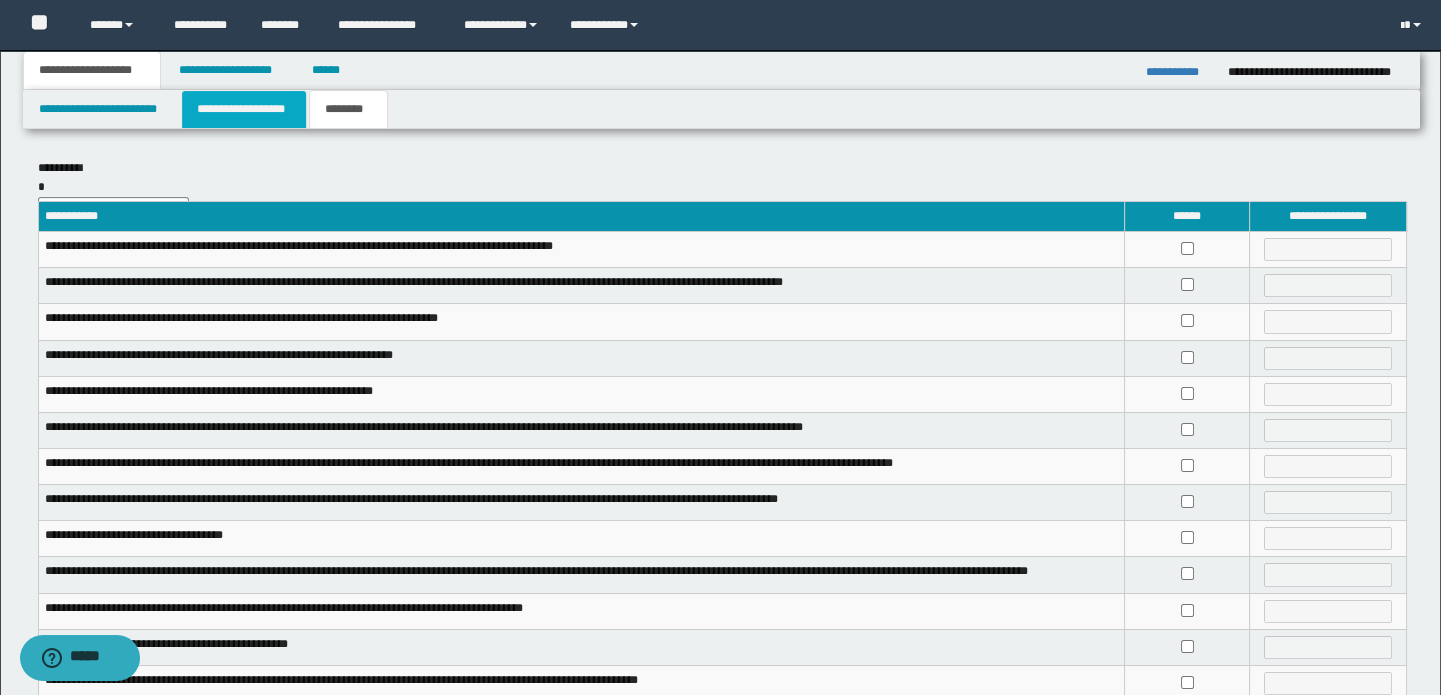 click on "**********" at bounding box center (244, 109) 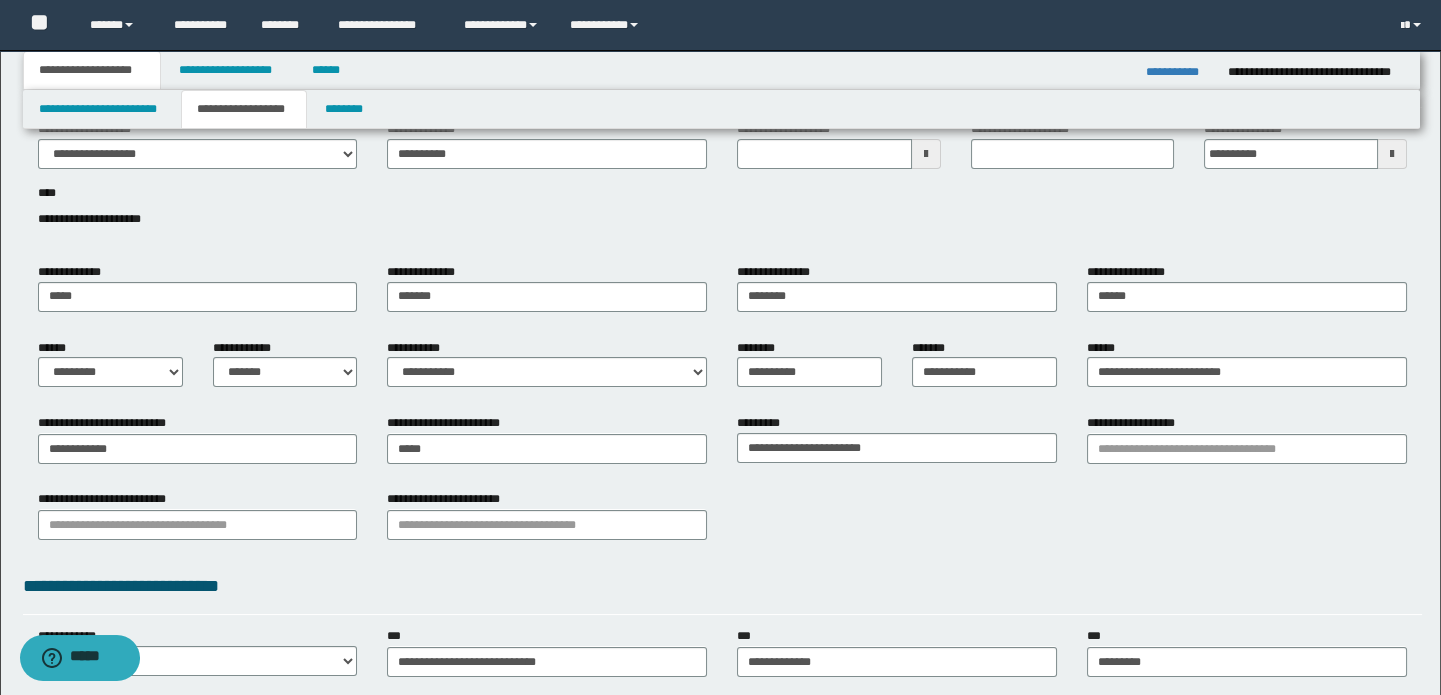 scroll, scrollTop: 181, scrollLeft: 0, axis: vertical 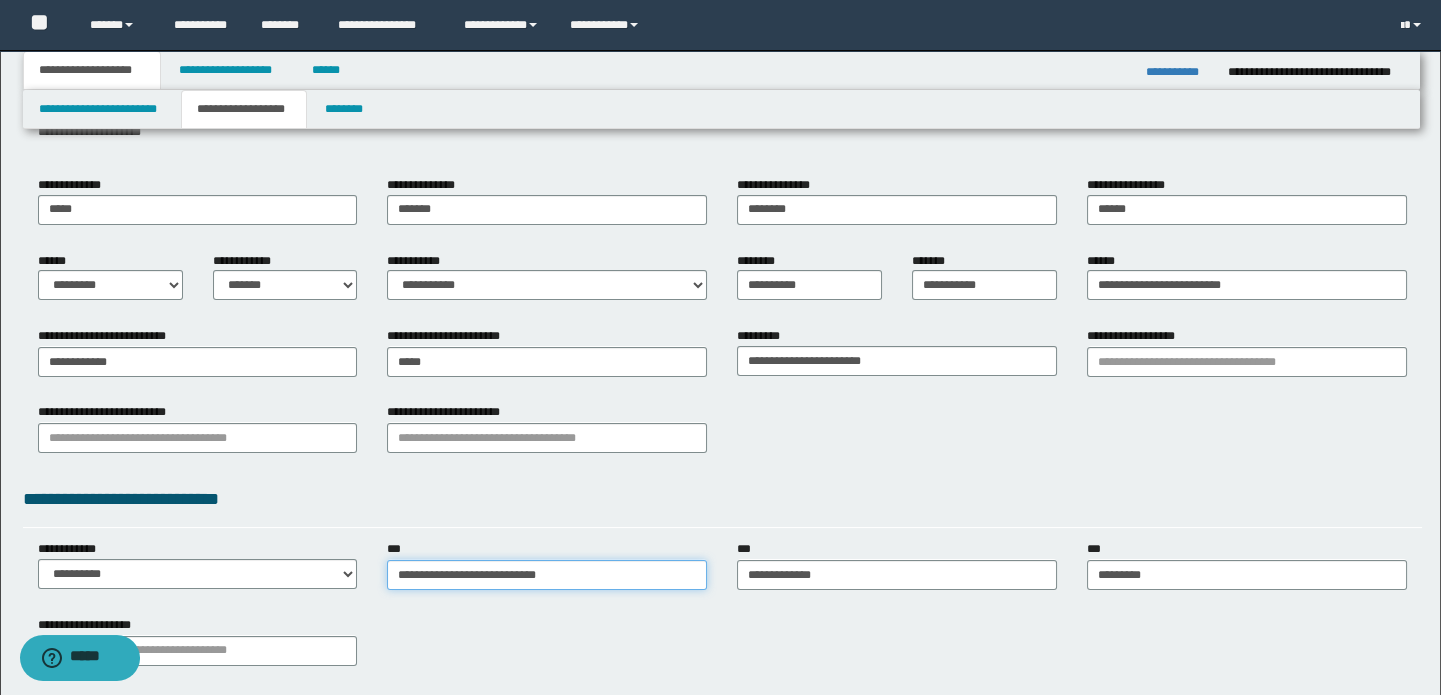type on "**********" 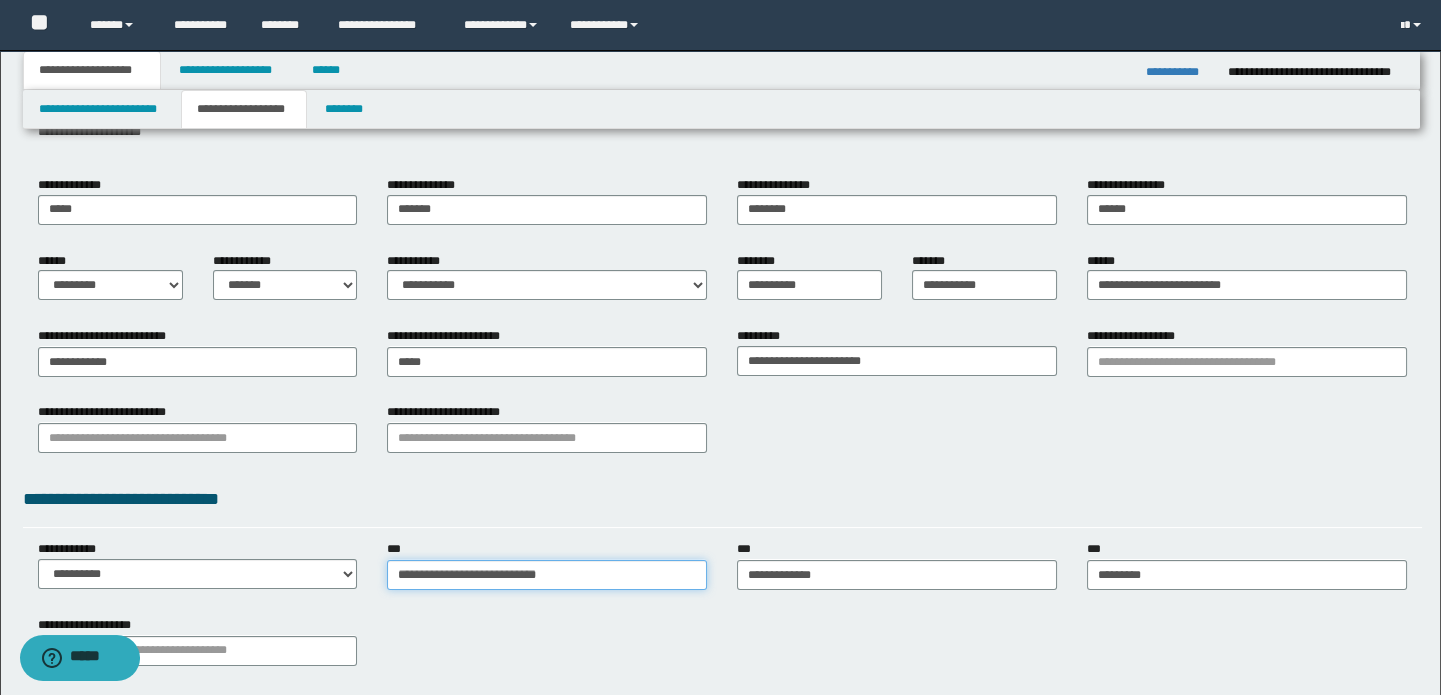 drag, startPoint x: 586, startPoint y: 577, endPoint x: 0, endPoint y: 532, distance: 587.7253 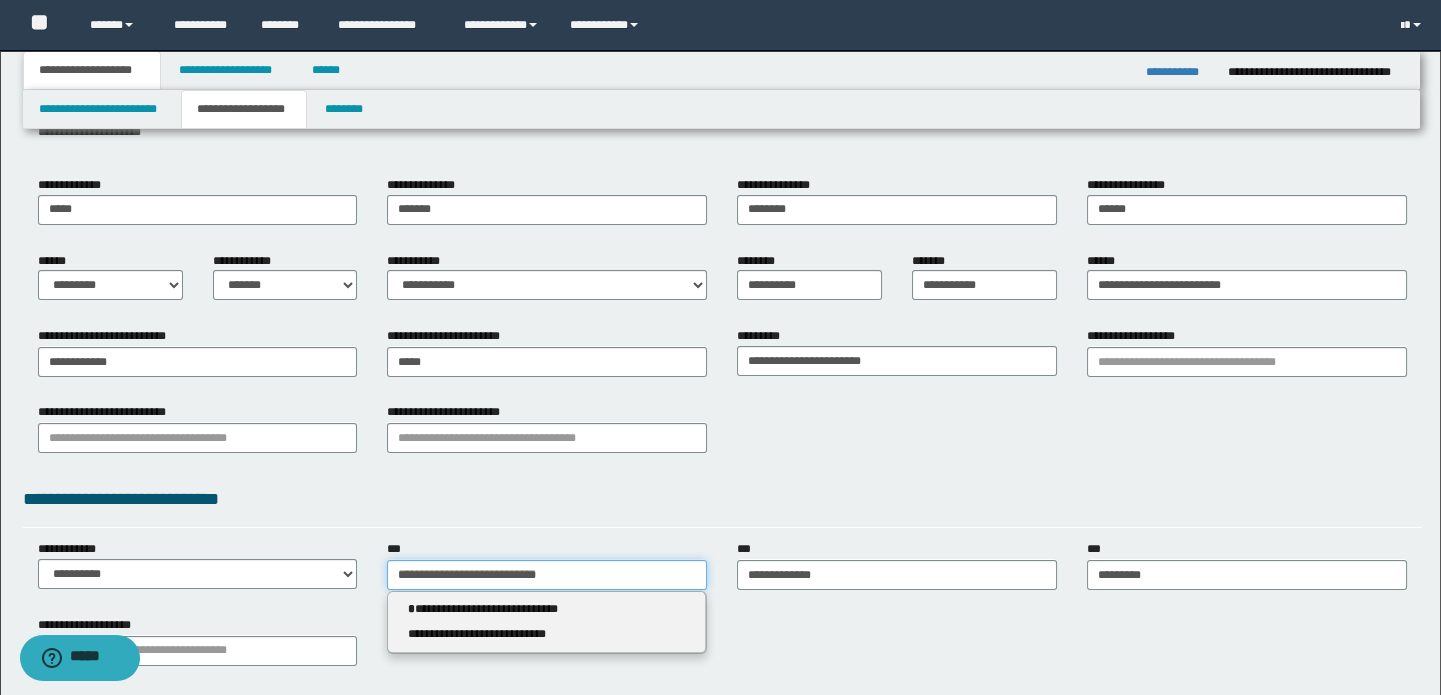 click on "**********" at bounding box center [720, 358] 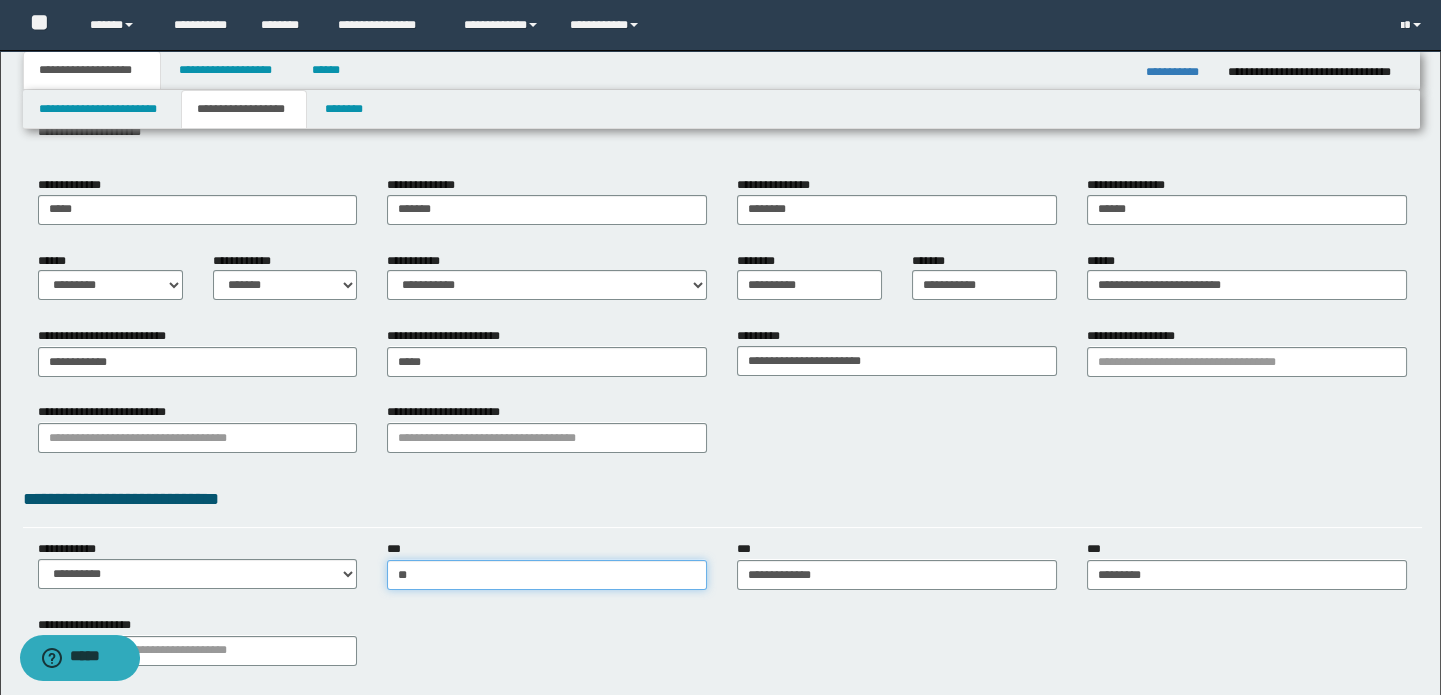 type on "***" 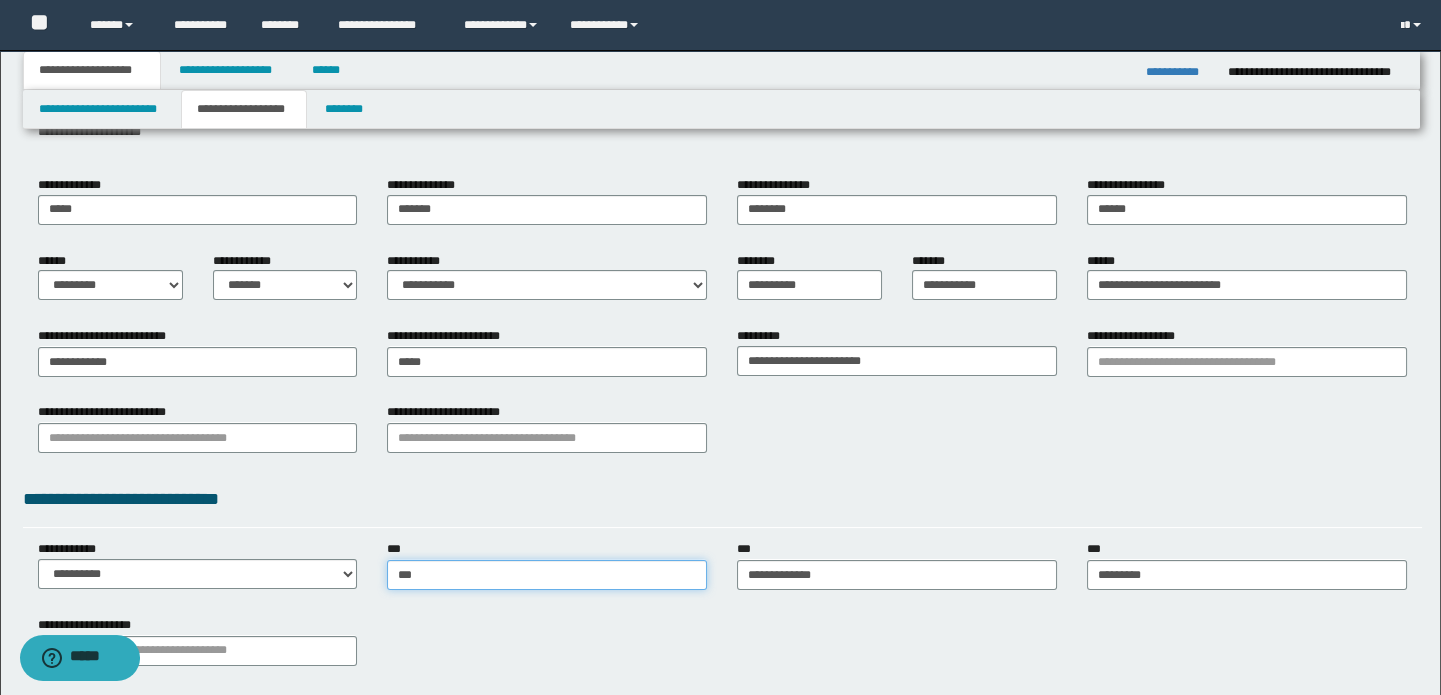 type on "***" 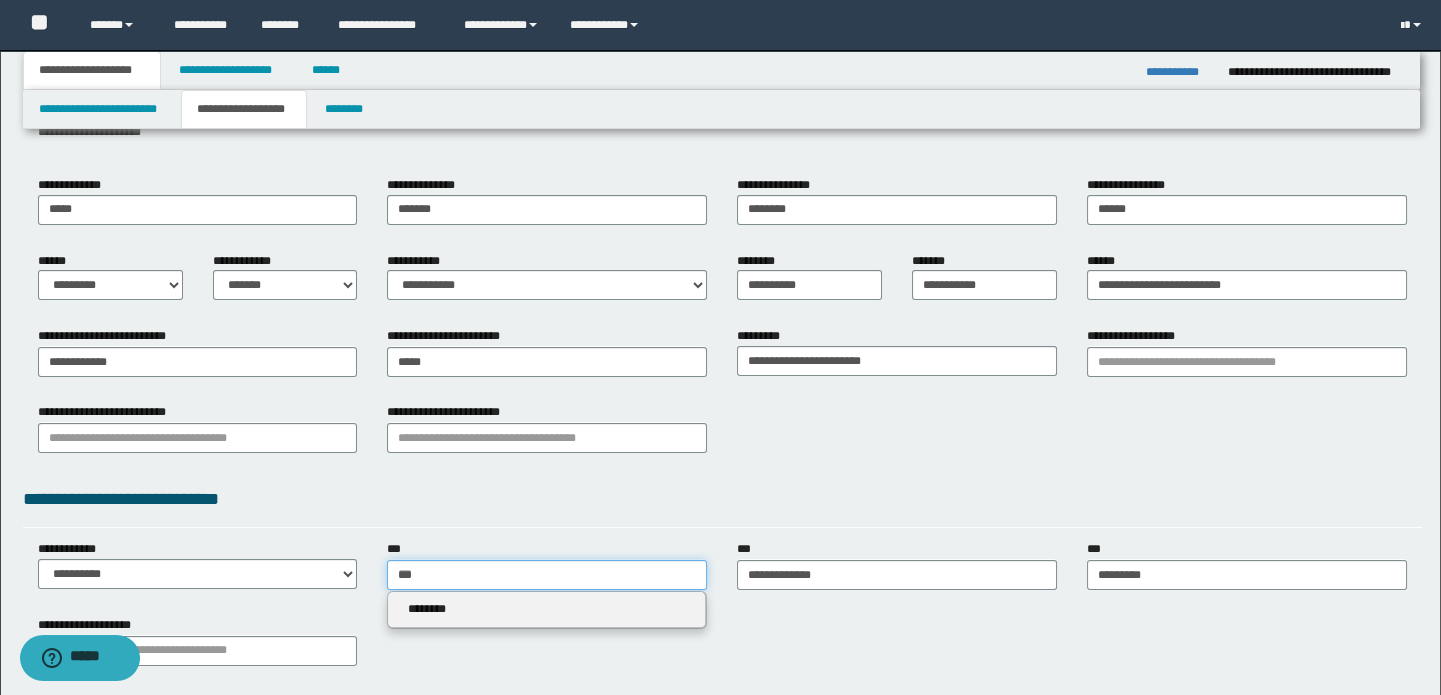type 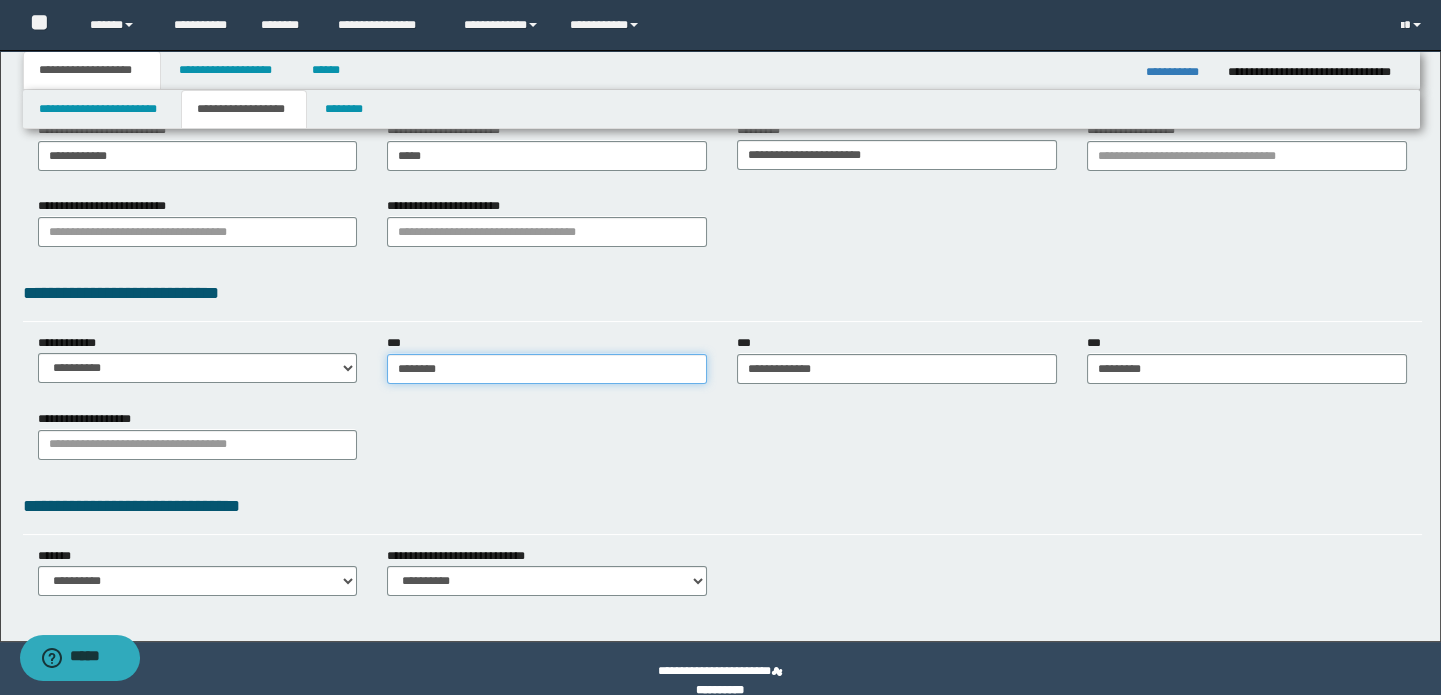 scroll, scrollTop: 138, scrollLeft: 0, axis: vertical 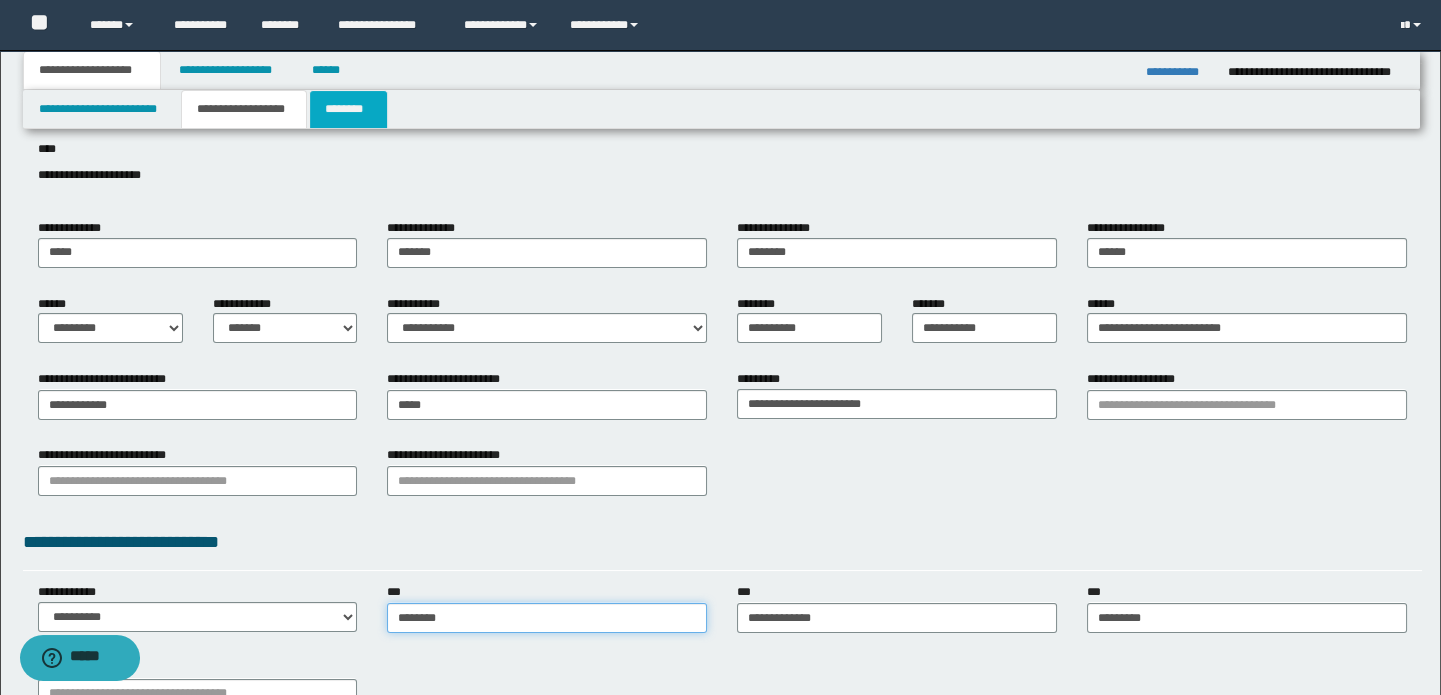 type on "********" 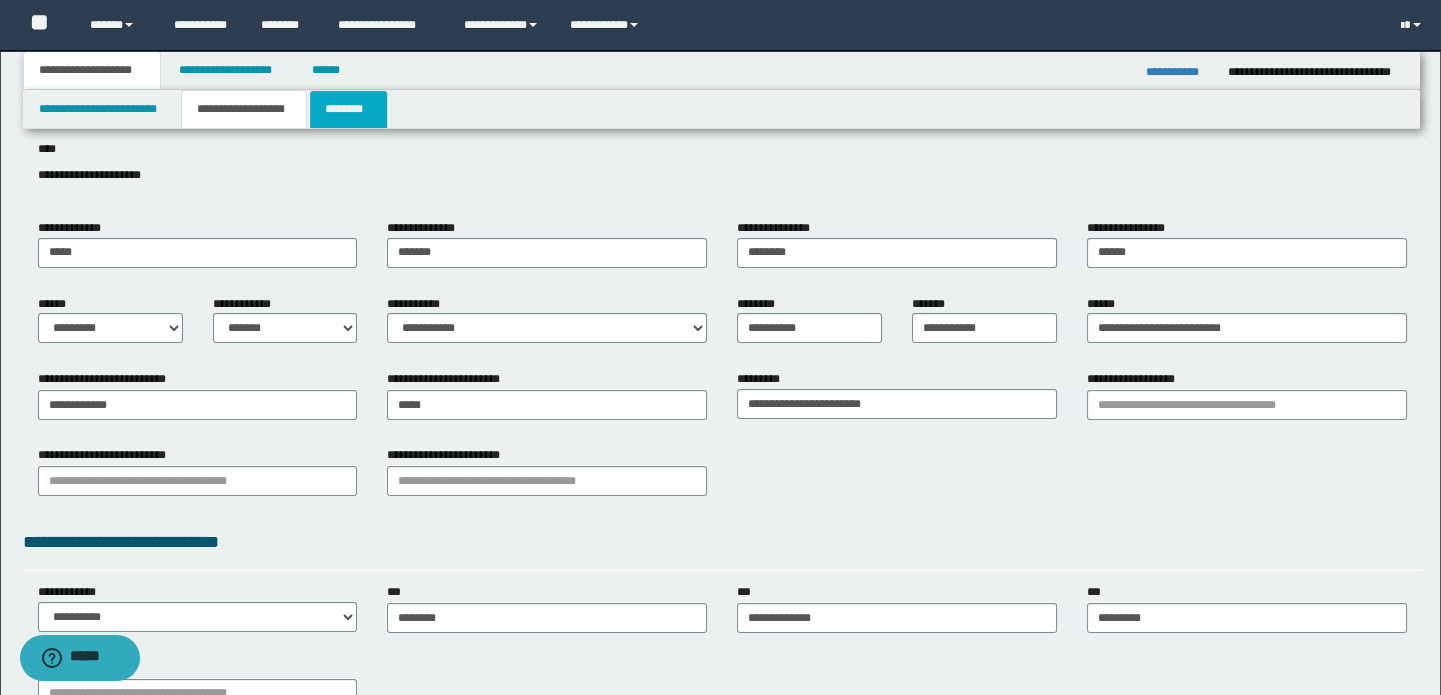 click on "********" at bounding box center (348, 109) 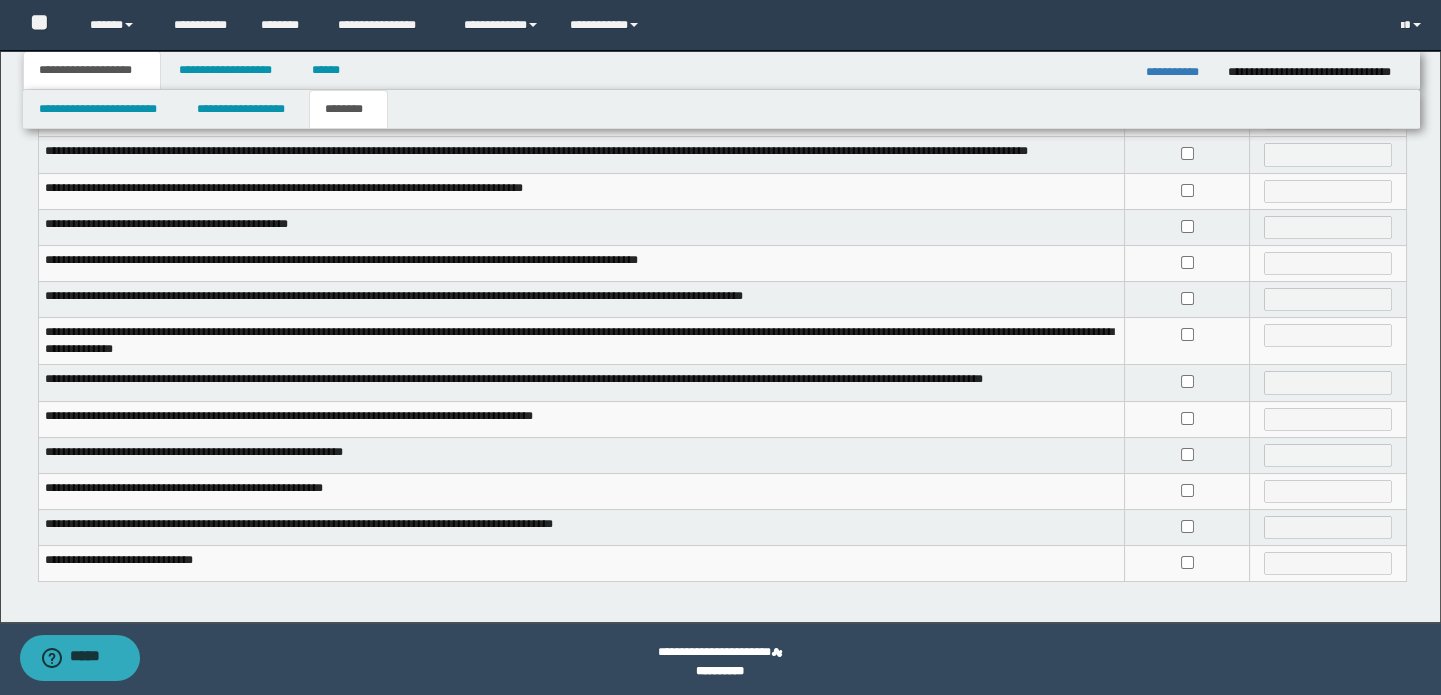 scroll, scrollTop: 424, scrollLeft: 0, axis: vertical 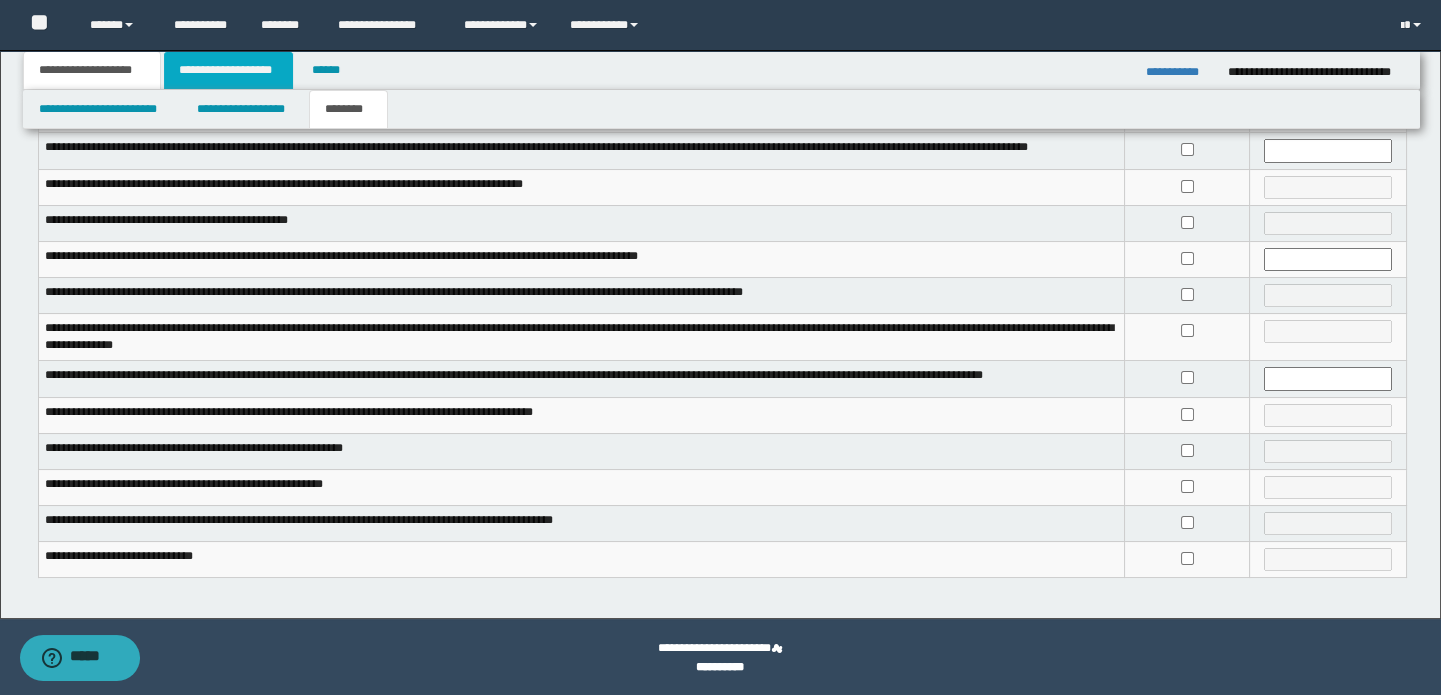 click on "**********" at bounding box center [228, 70] 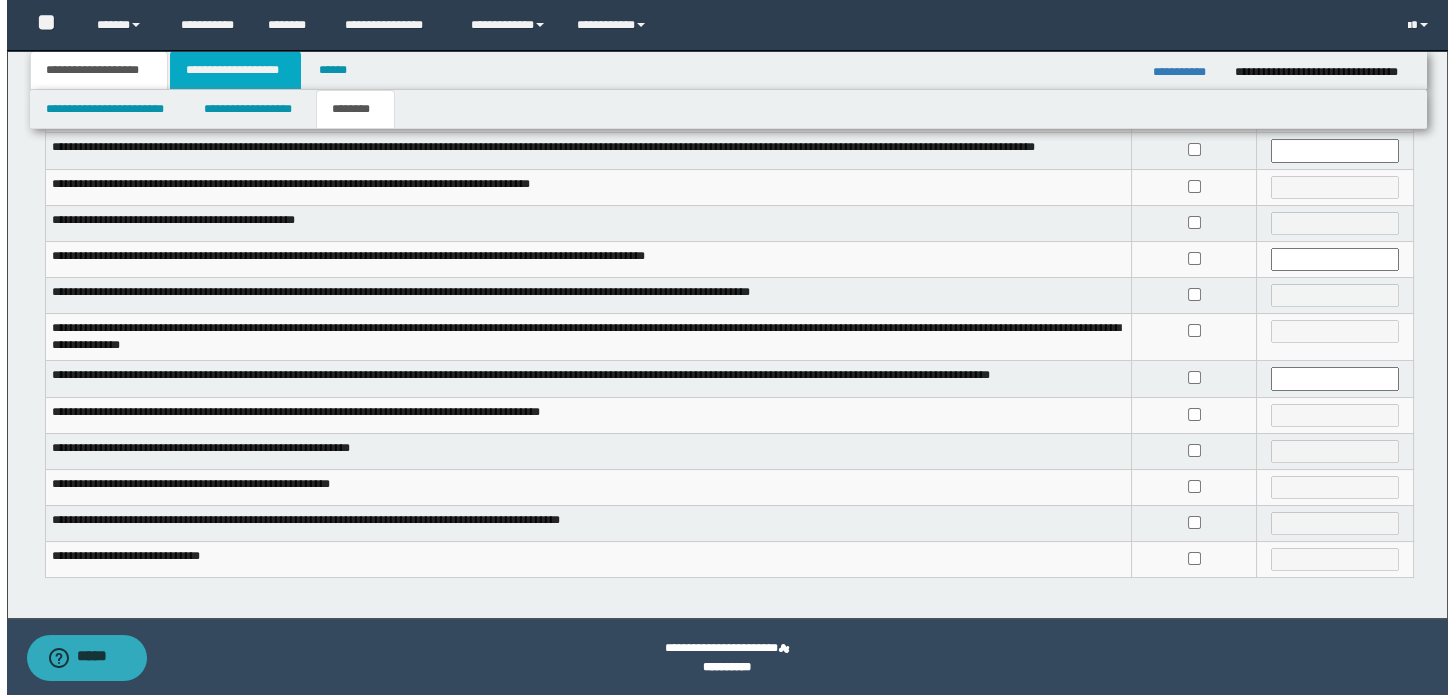 scroll, scrollTop: 0, scrollLeft: 0, axis: both 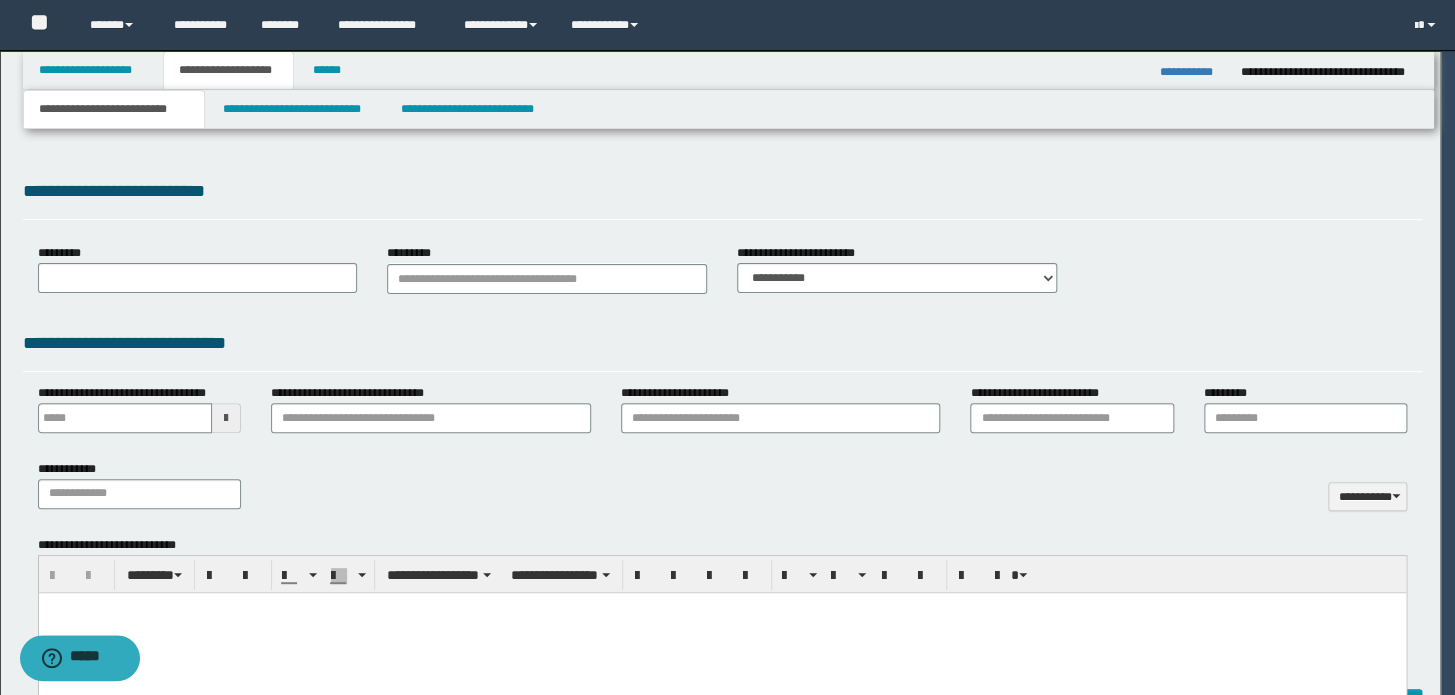 select on "*" 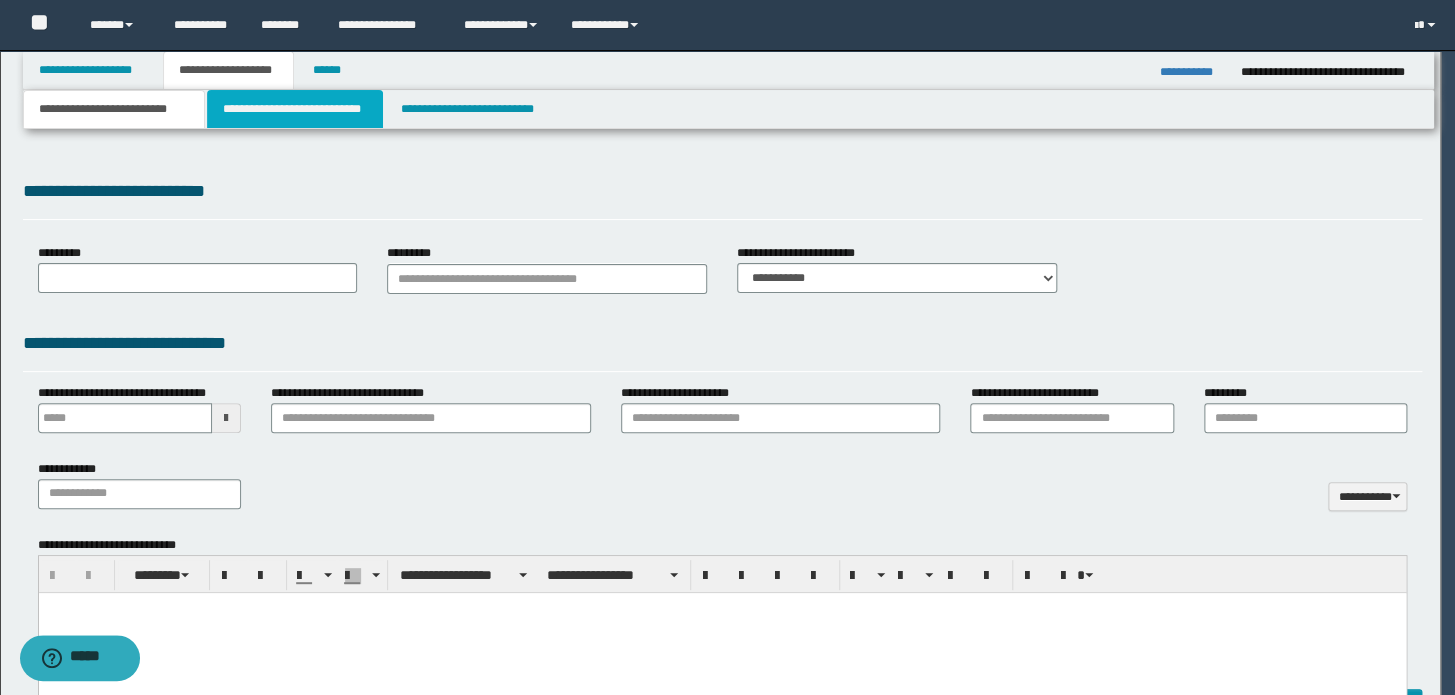 scroll, scrollTop: 0, scrollLeft: 0, axis: both 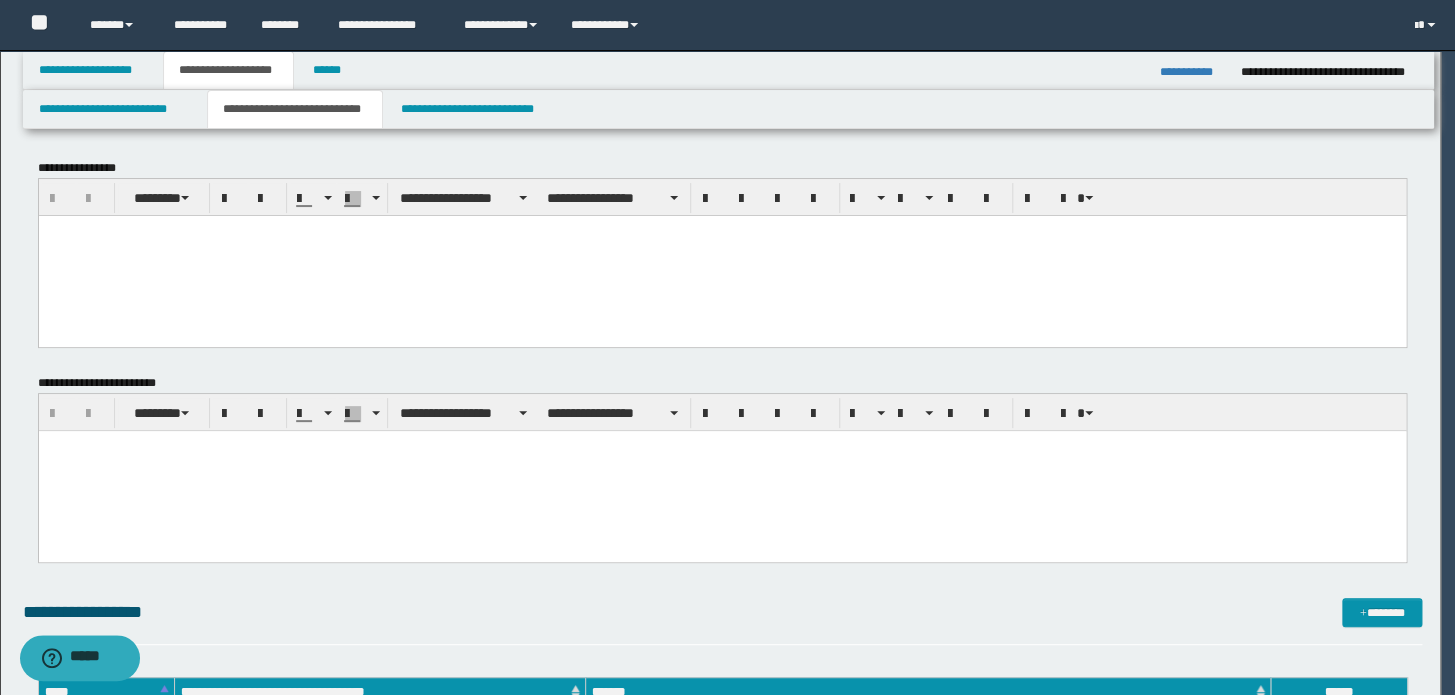 click at bounding box center (721, 255) 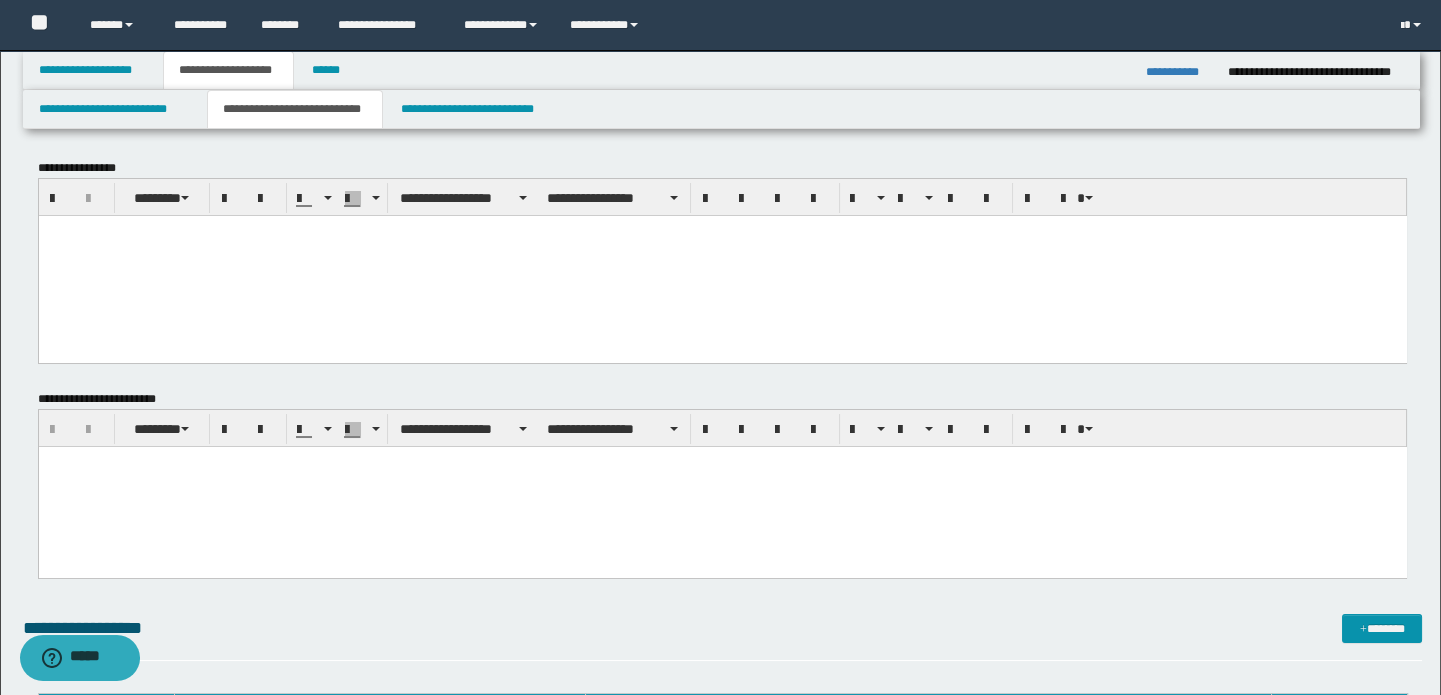 paste 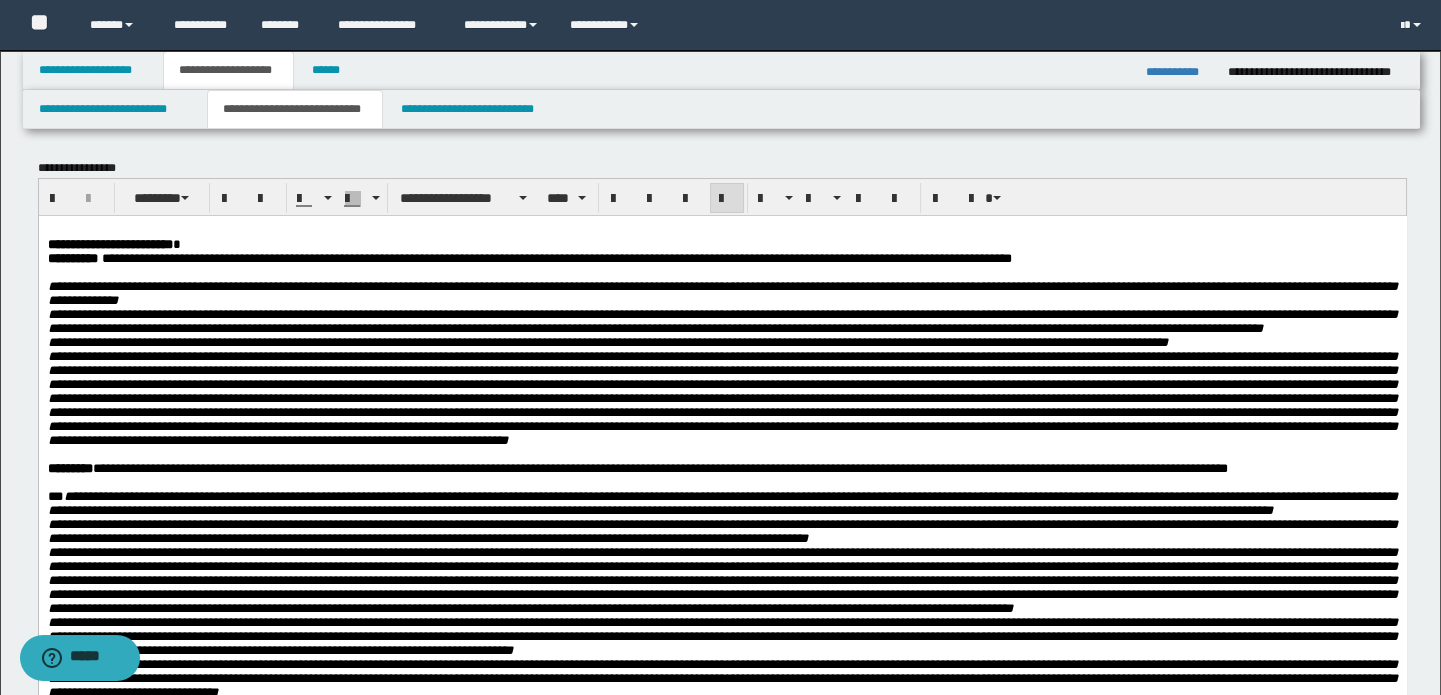 click on "**********" at bounding box center (722, 244) 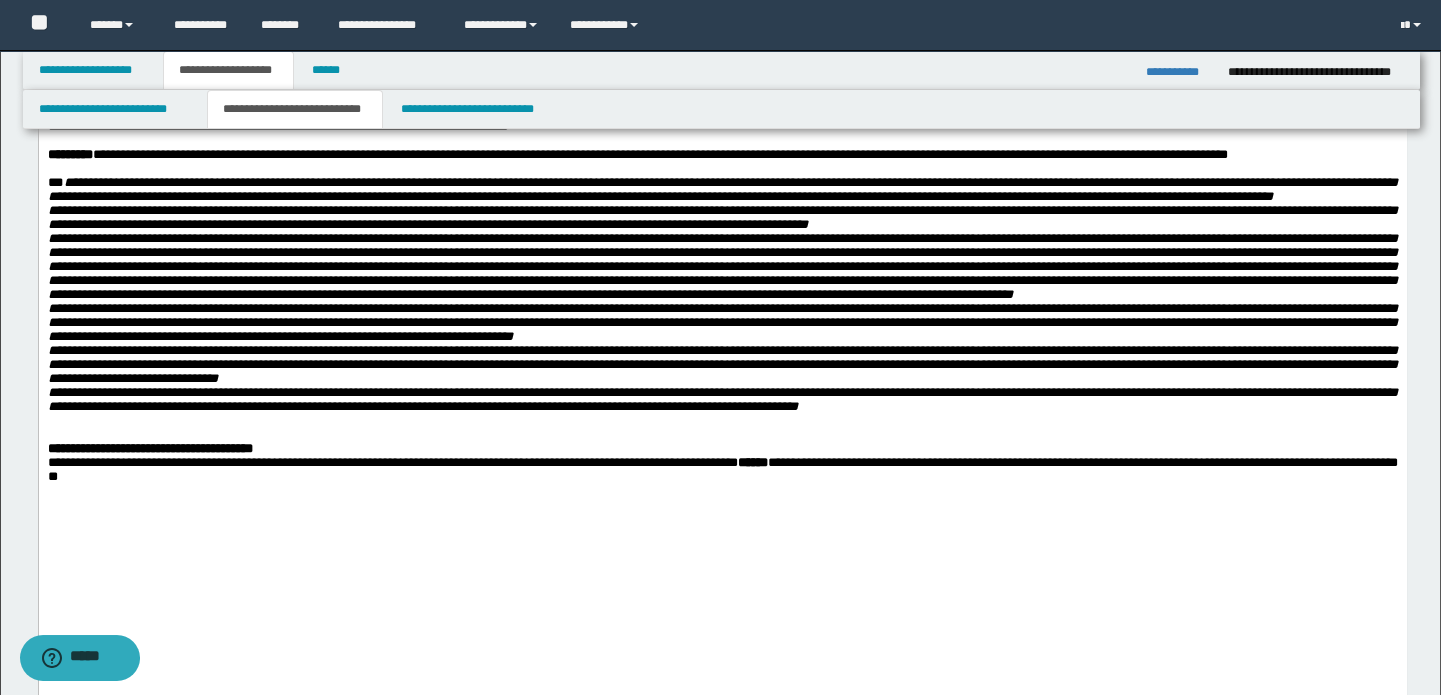 scroll, scrollTop: 363, scrollLeft: 0, axis: vertical 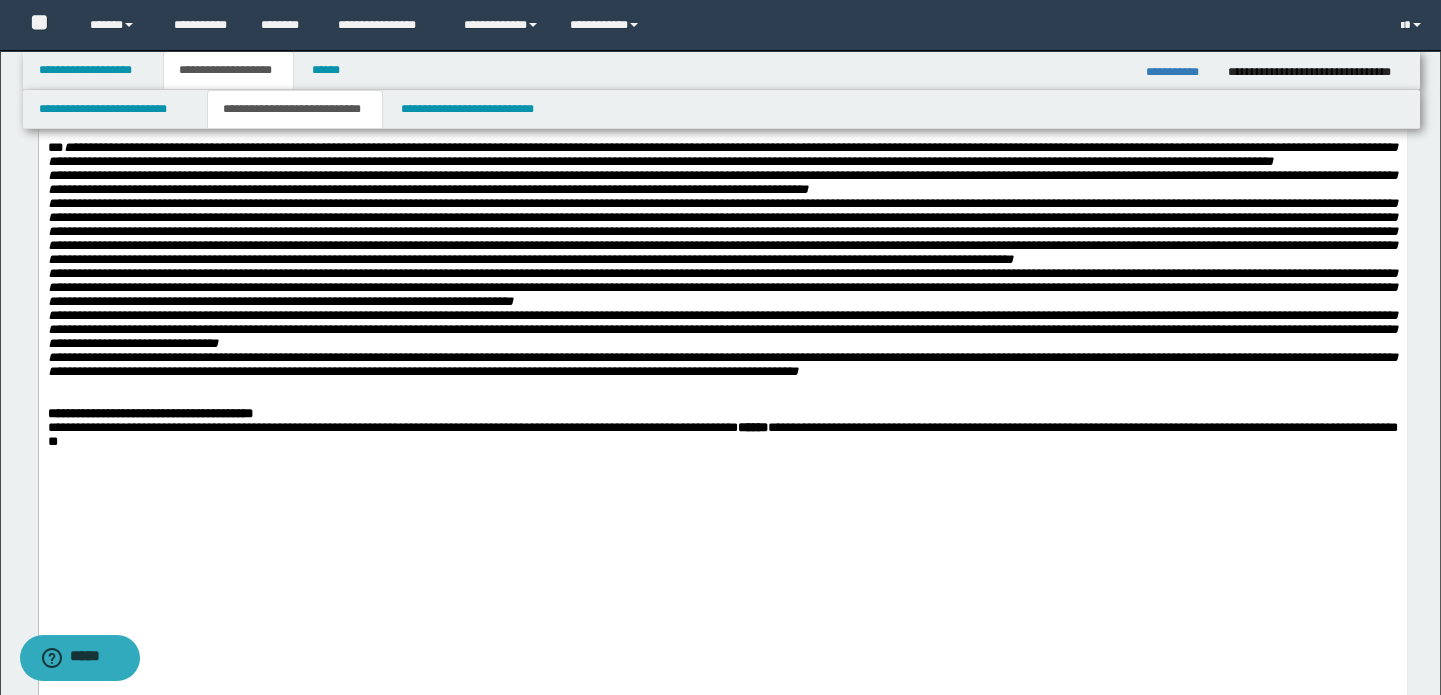 click on "**********" at bounding box center (722, 435) 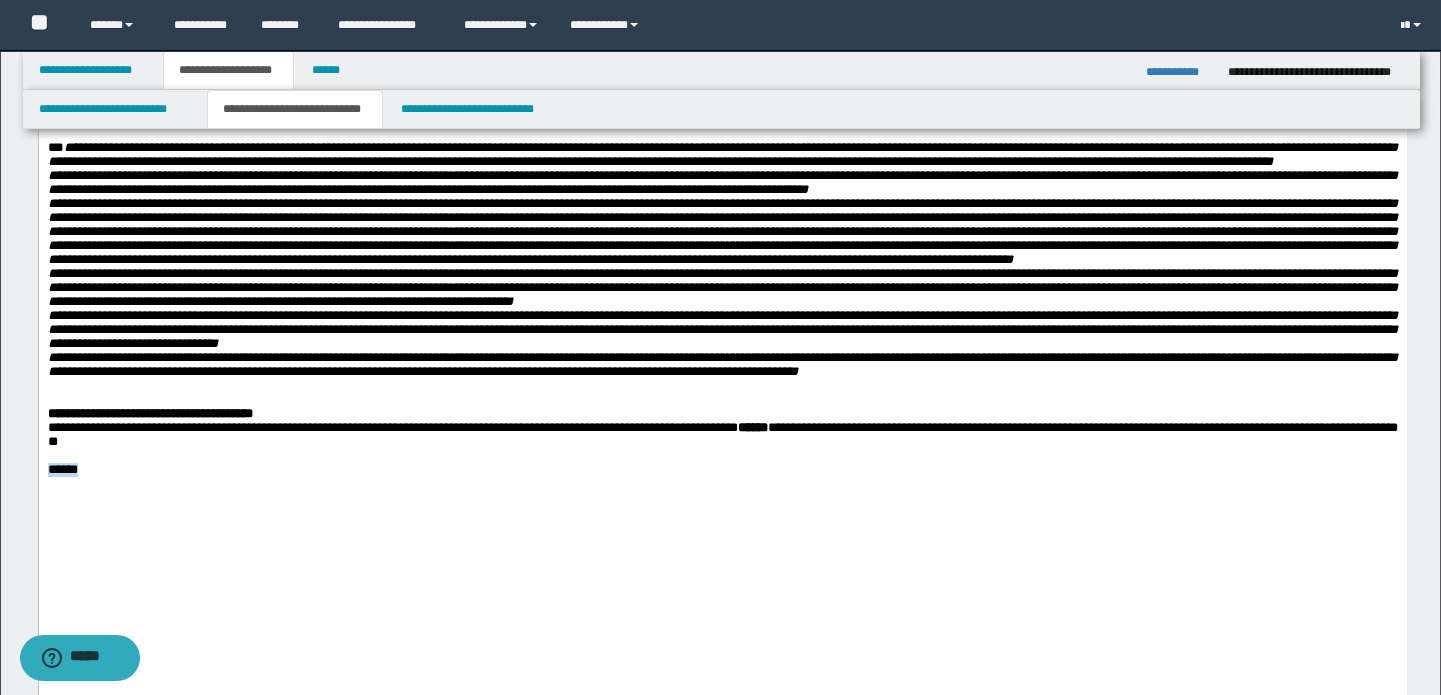 scroll, scrollTop: 0, scrollLeft: 0, axis: both 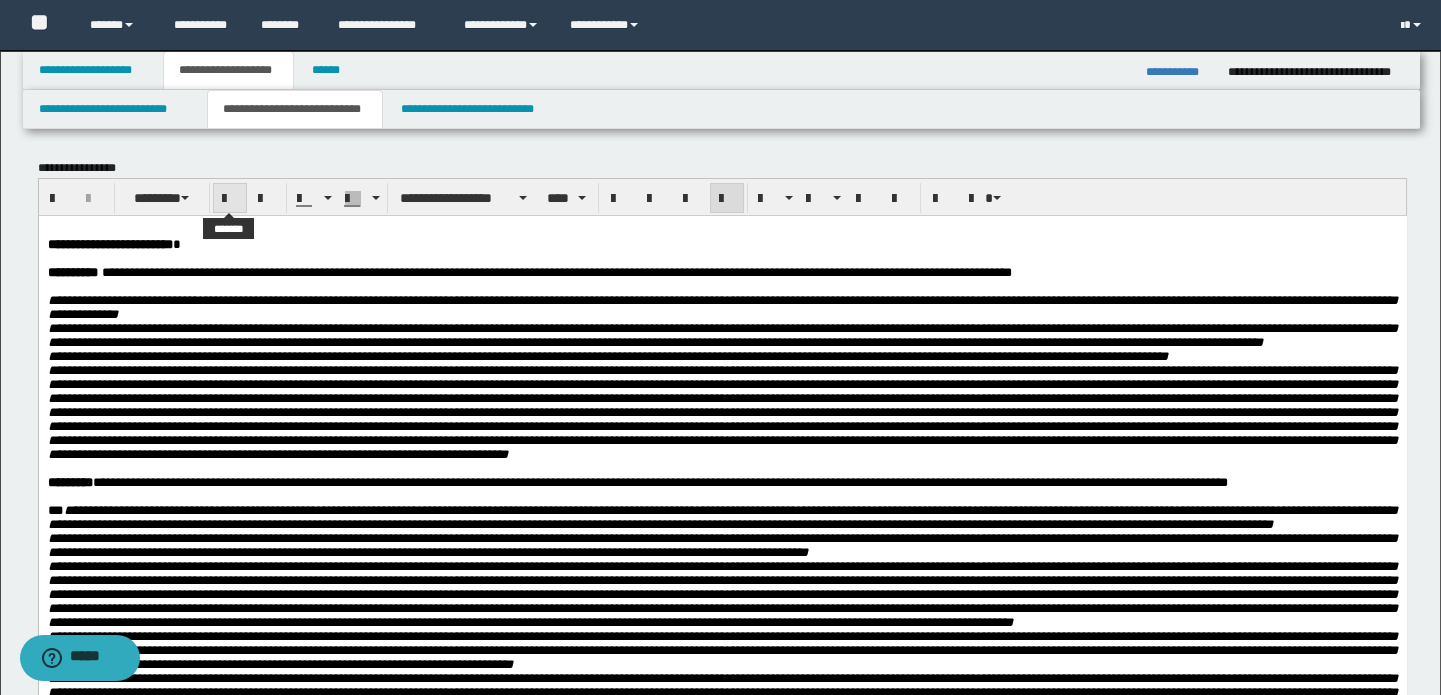 click at bounding box center [230, 199] 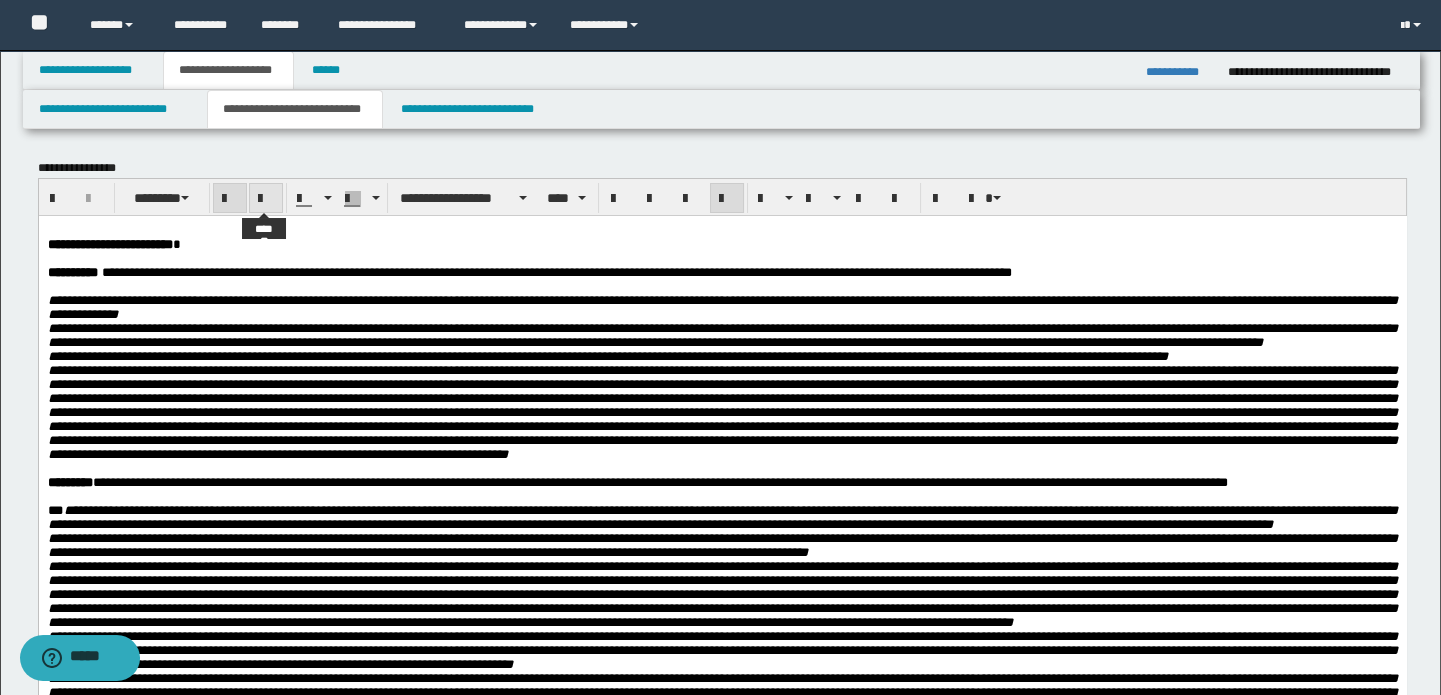 click at bounding box center [266, 198] 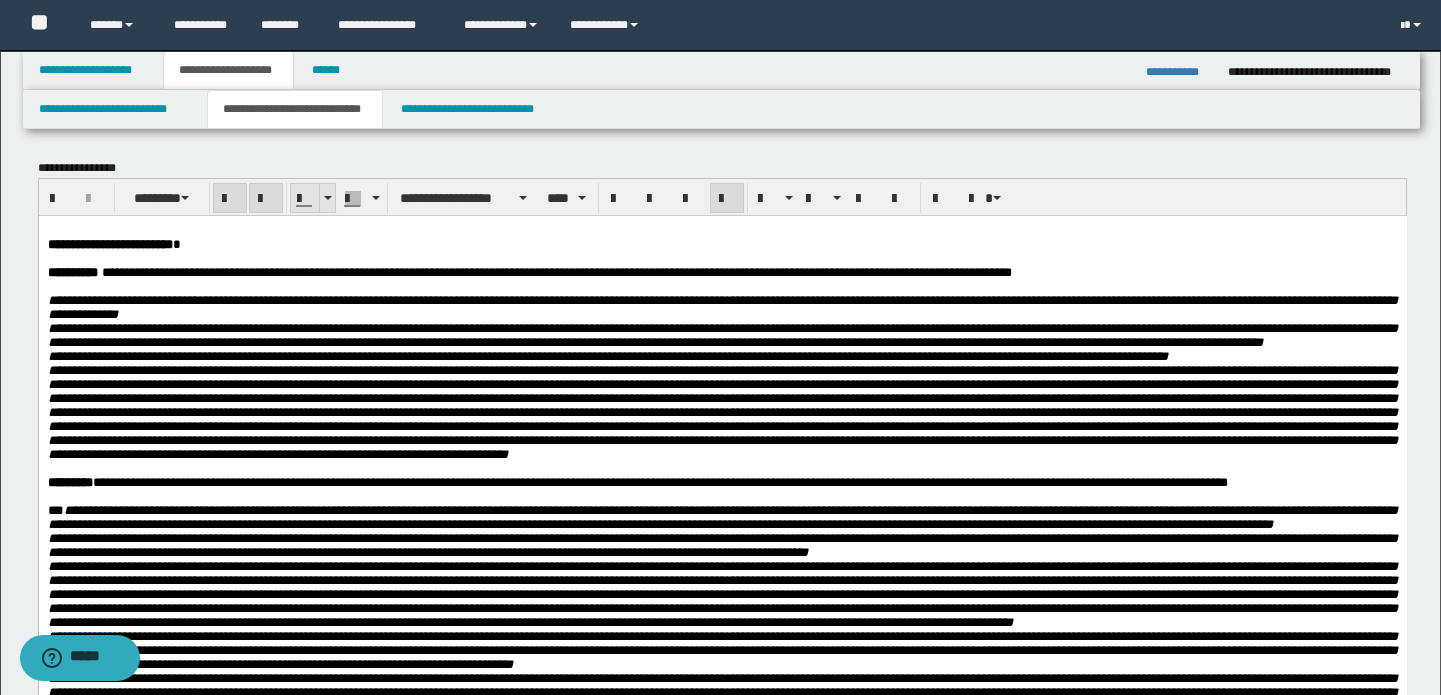 click at bounding box center [327, 198] 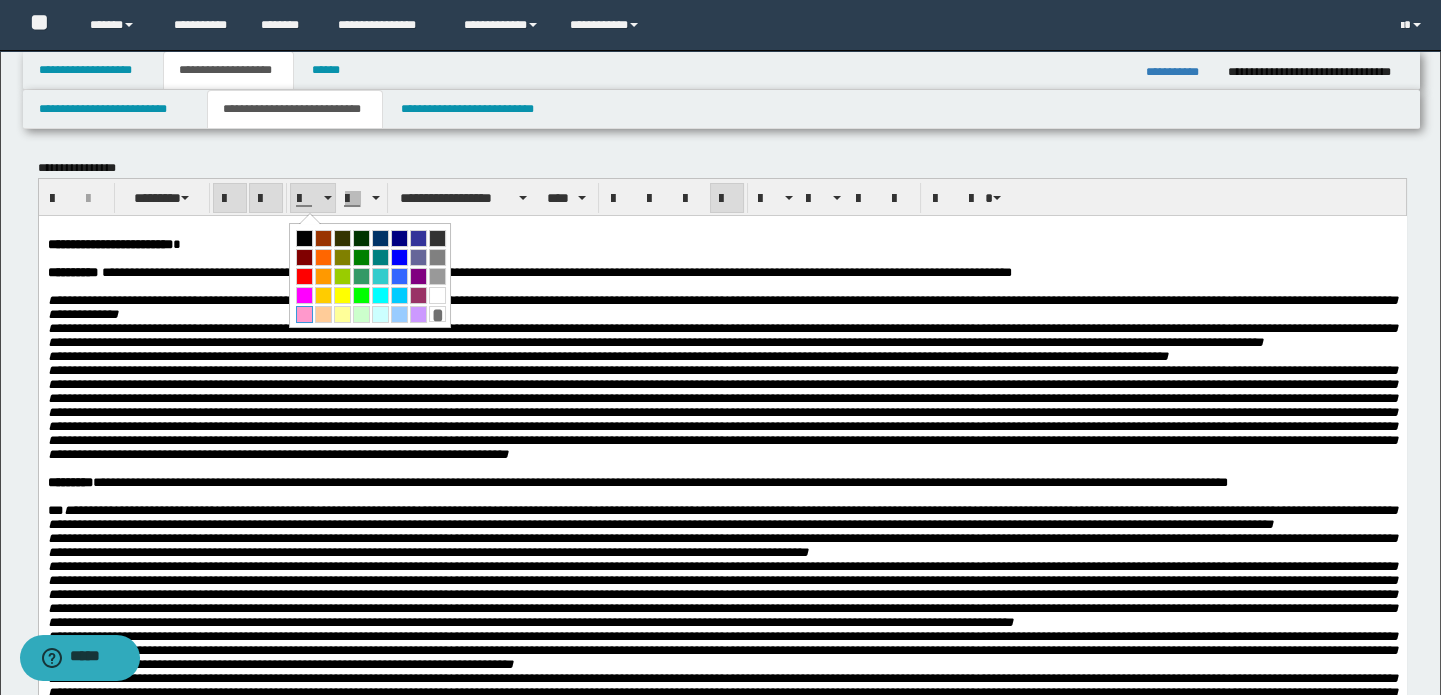 click at bounding box center (304, 314) 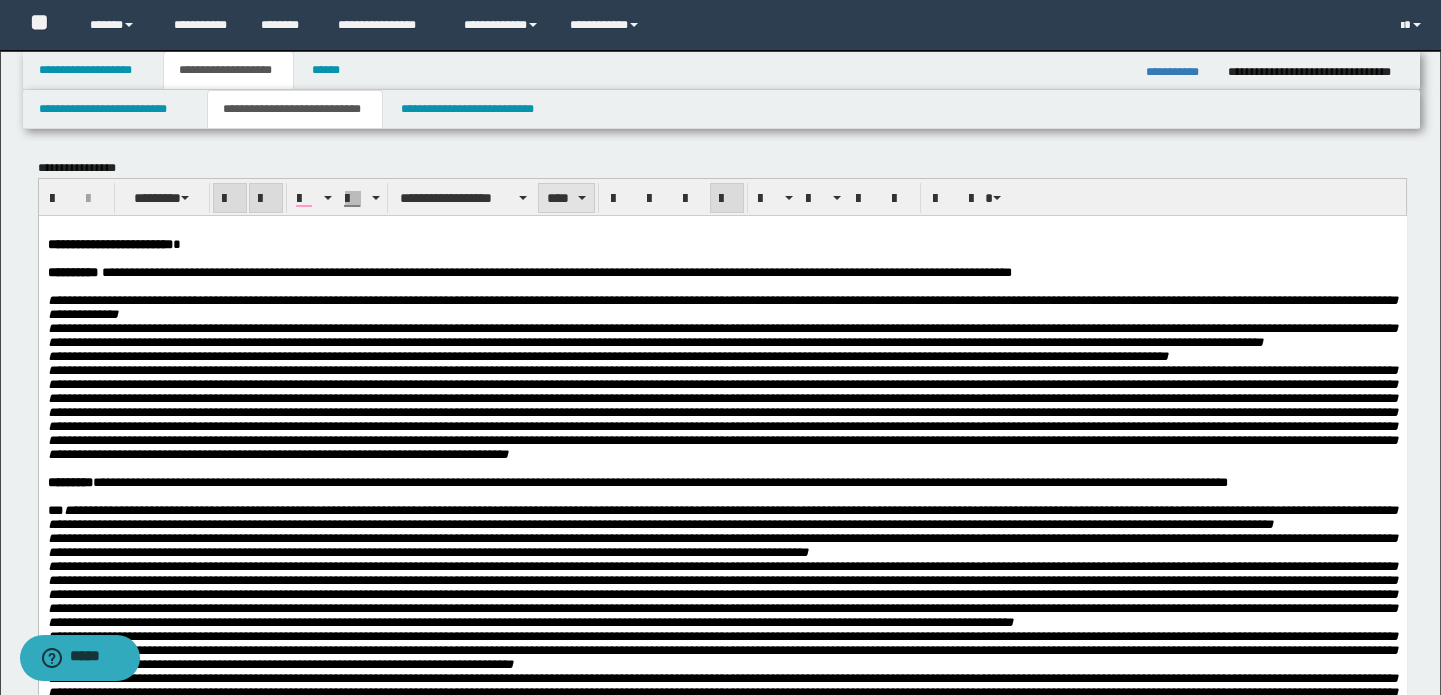 click on "****" at bounding box center (566, 198) 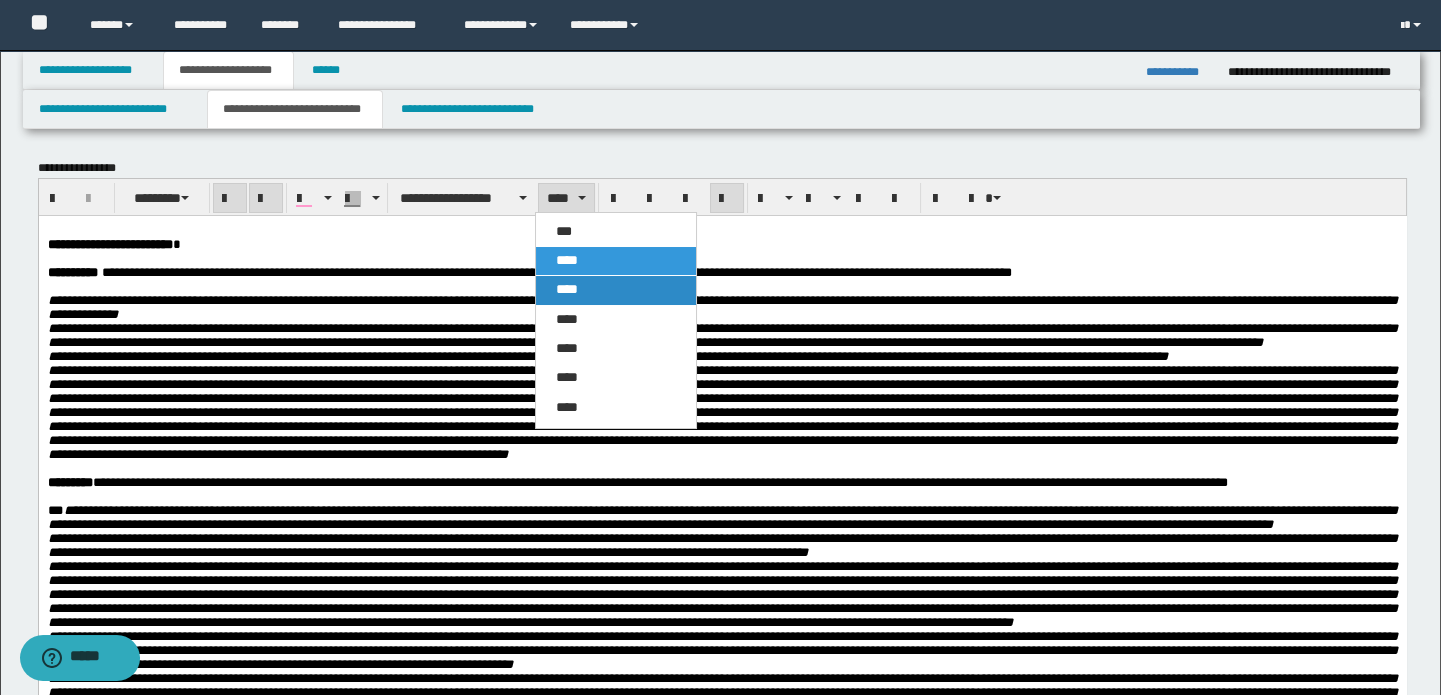 drag, startPoint x: 573, startPoint y: 280, endPoint x: 554, endPoint y: 46, distance: 234.7701 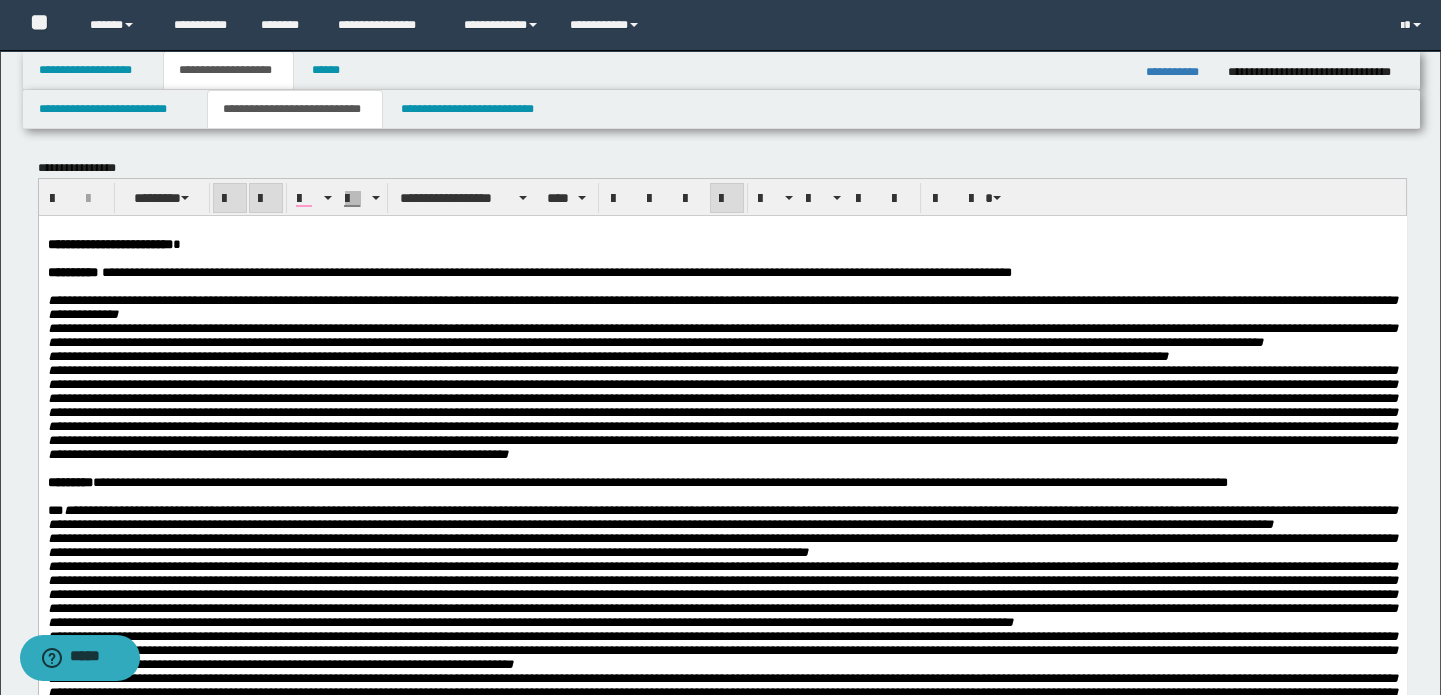 click at bounding box center (722, 230) 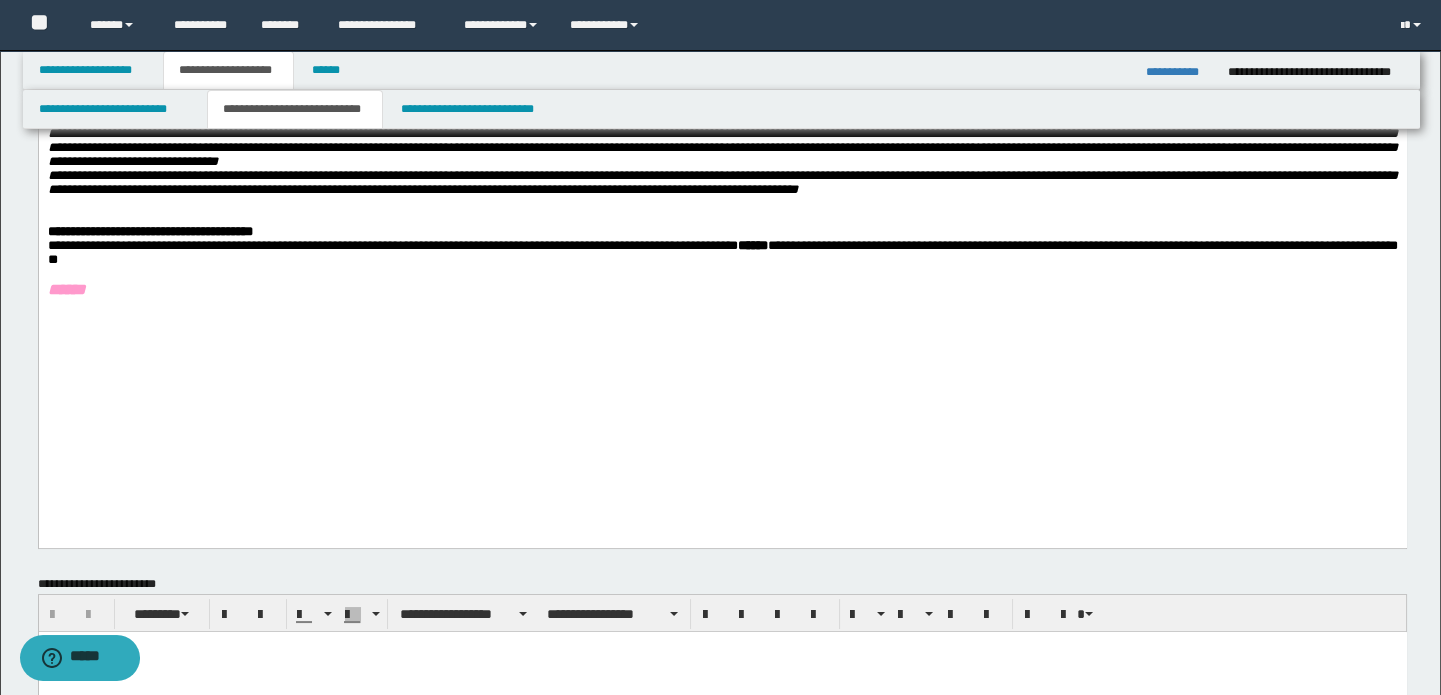 click on "******" at bounding box center (722, 289) 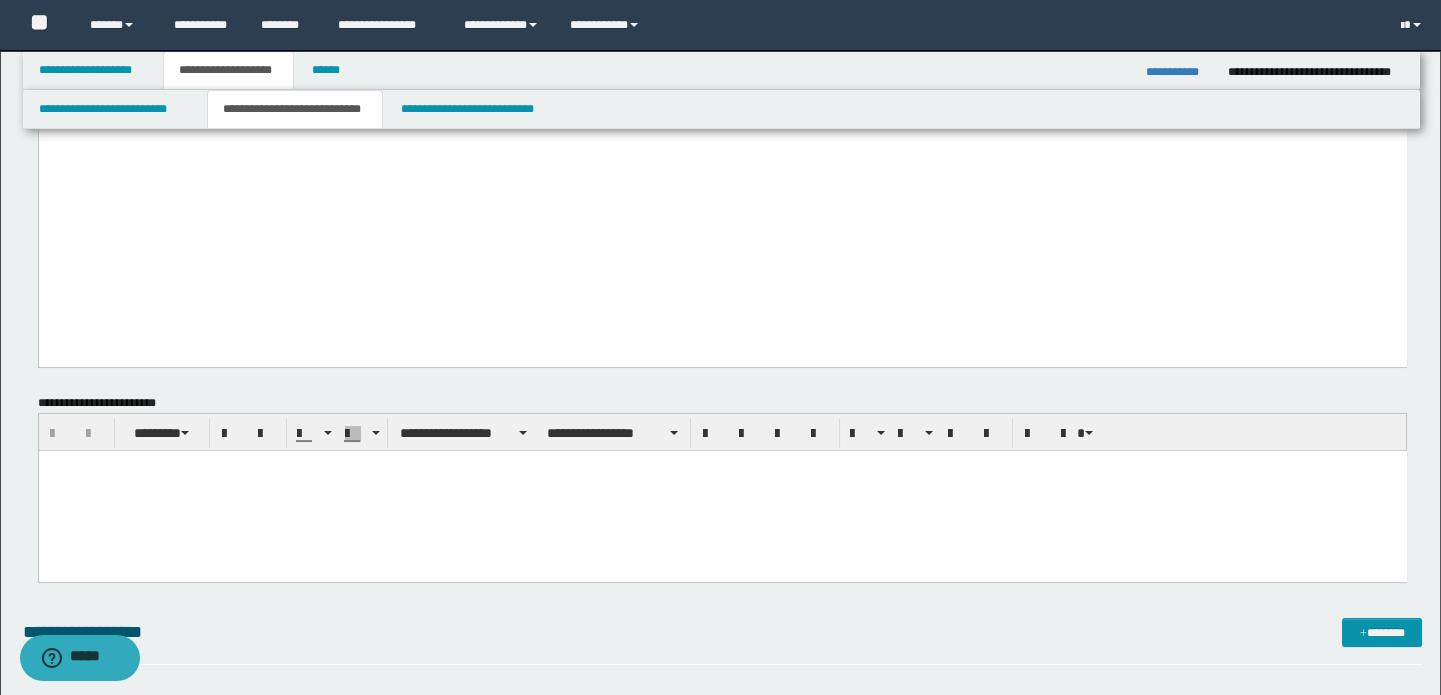 scroll, scrollTop: 727, scrollLeft: 0, axis: vertical 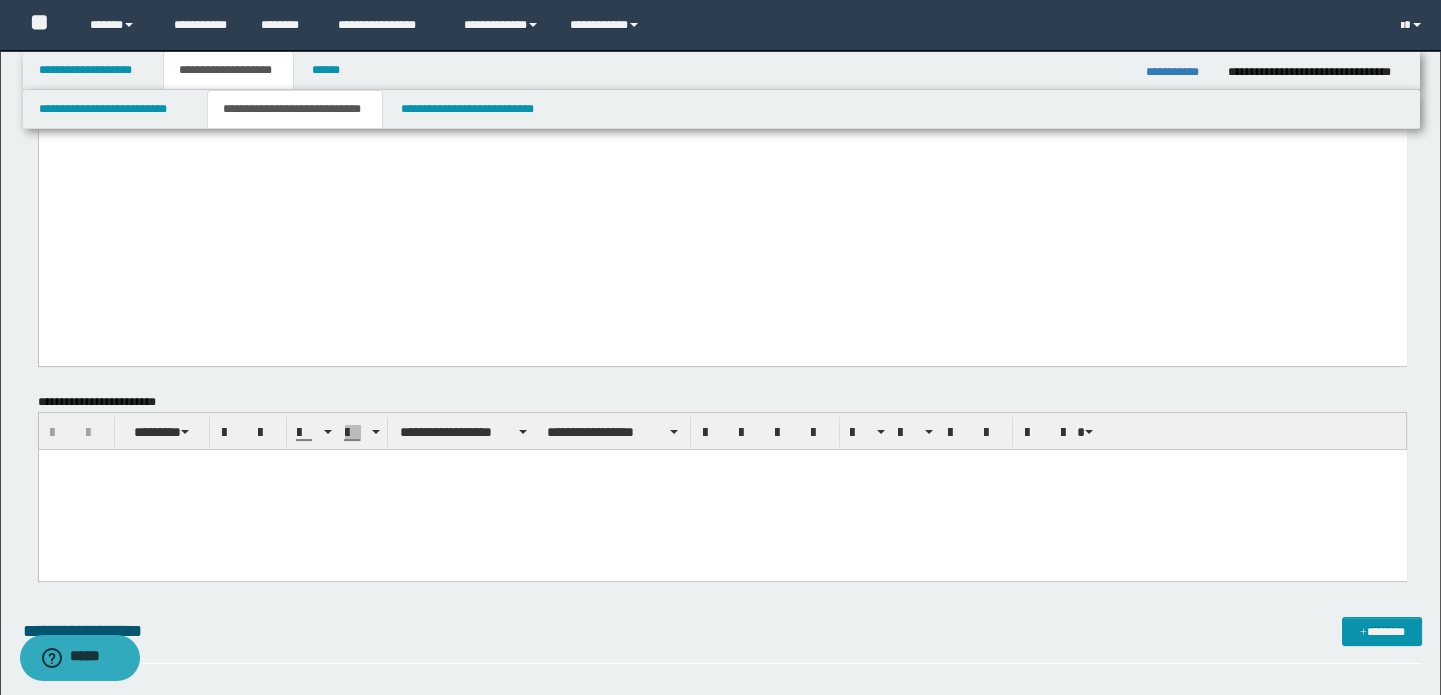 click at bounding box center (722, 490) 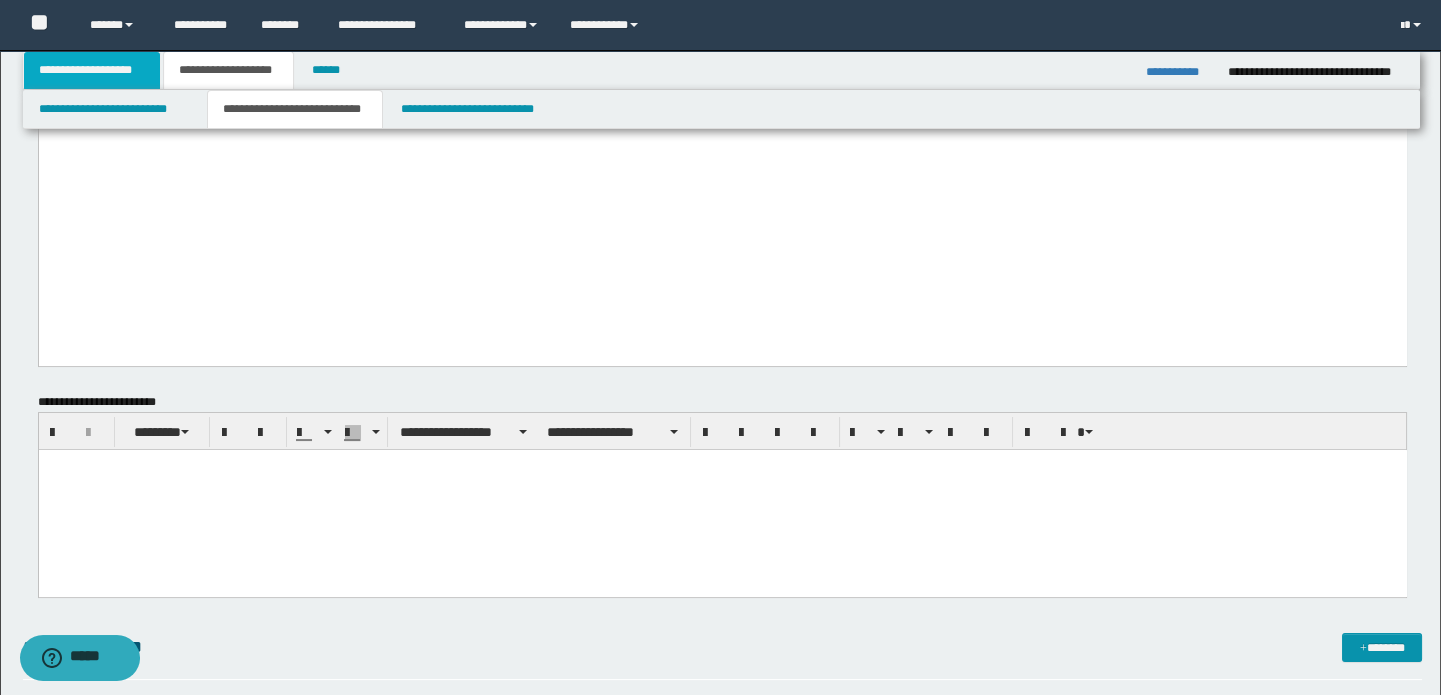 click on "**********" at bounding box center (92, 70) 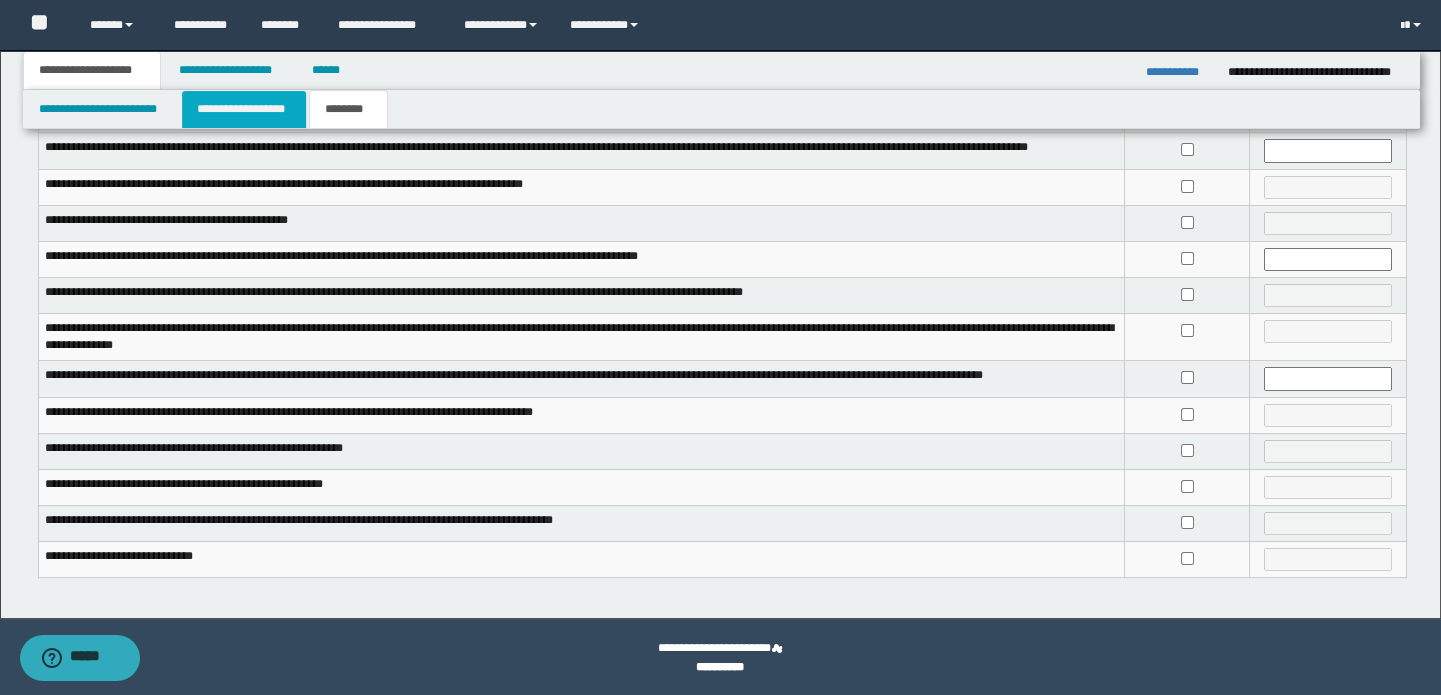 click on "**********" at bounding box center [244, 109] 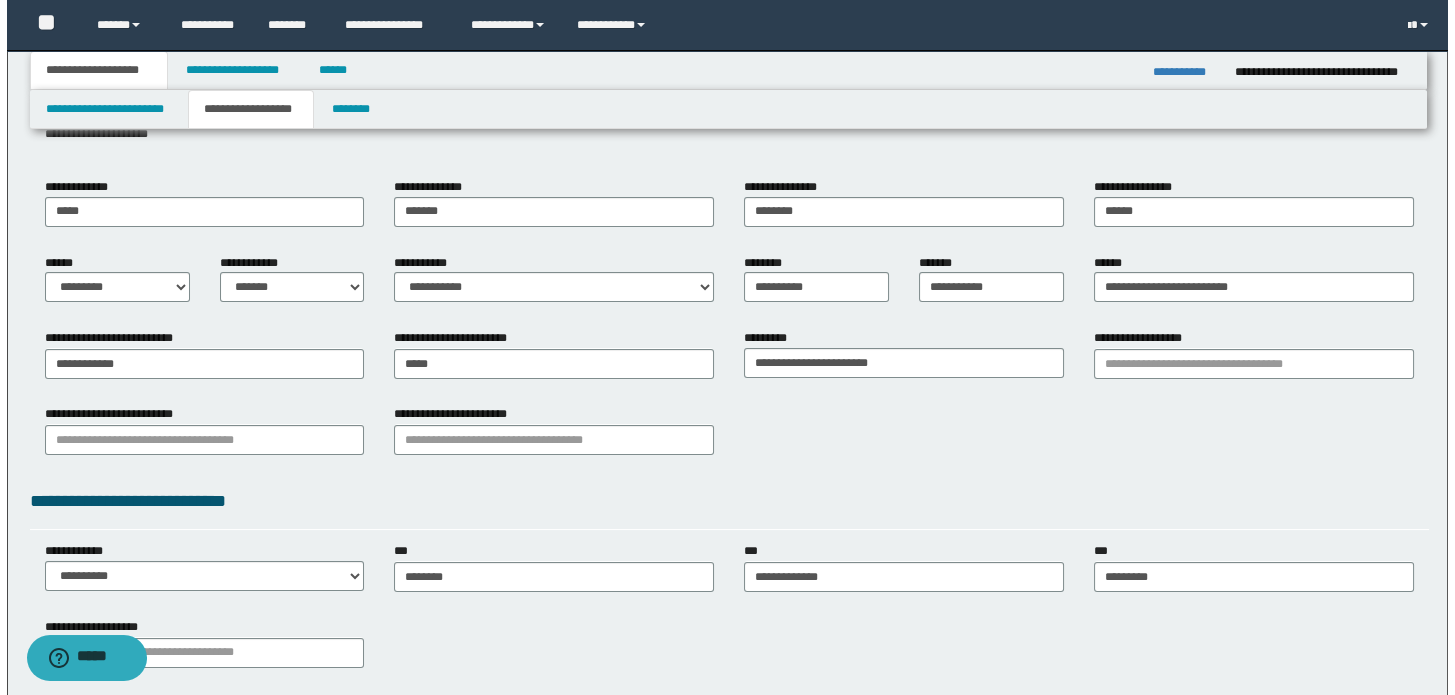 scroll, scrollTop: 47, scrollLeft: 0, axis: vertical 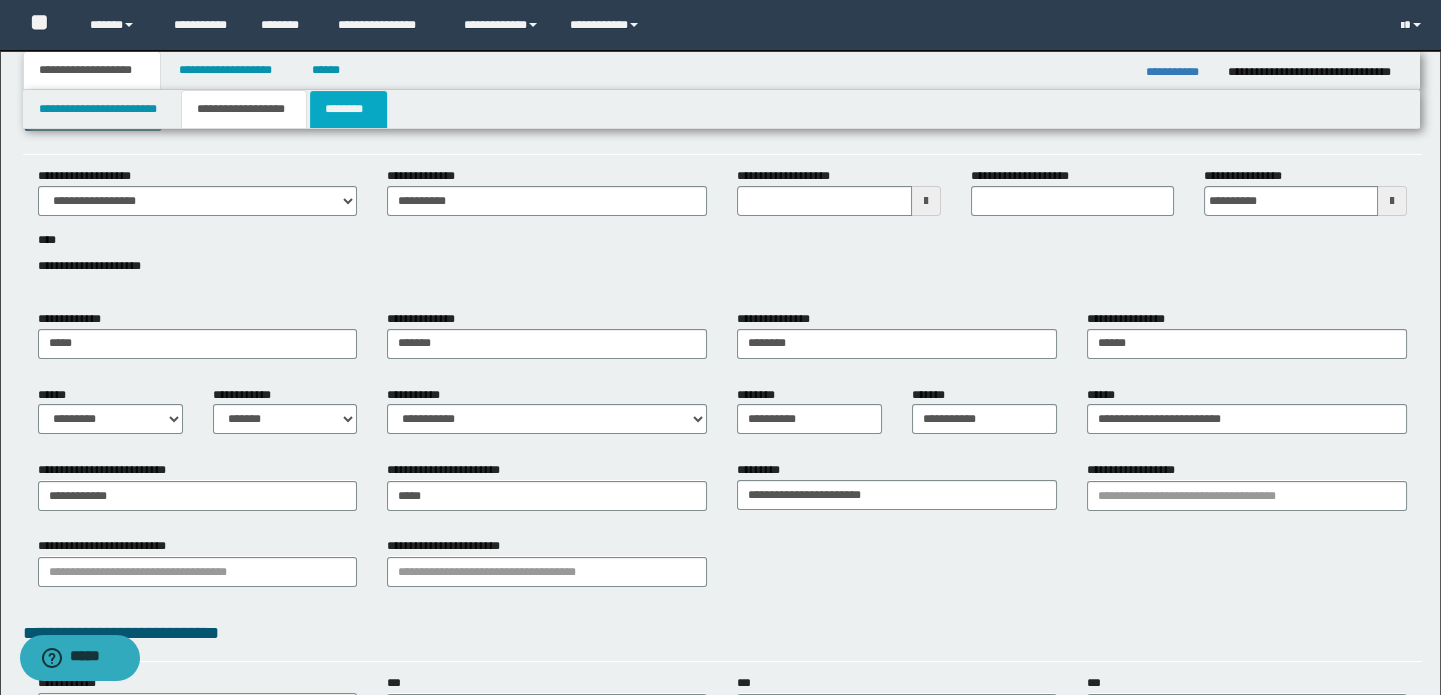 click on "********" at bounding box center [348, 109] 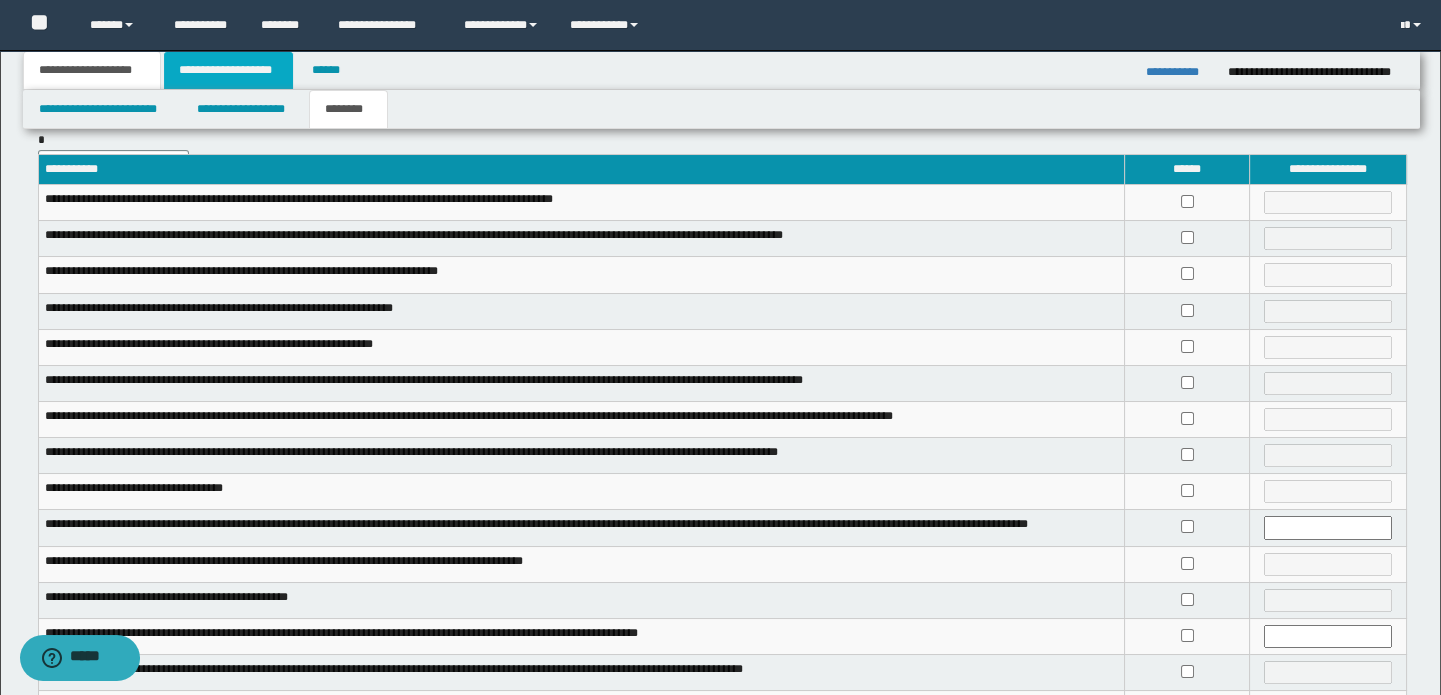 click on "**********" at bounding box center [228, 70] 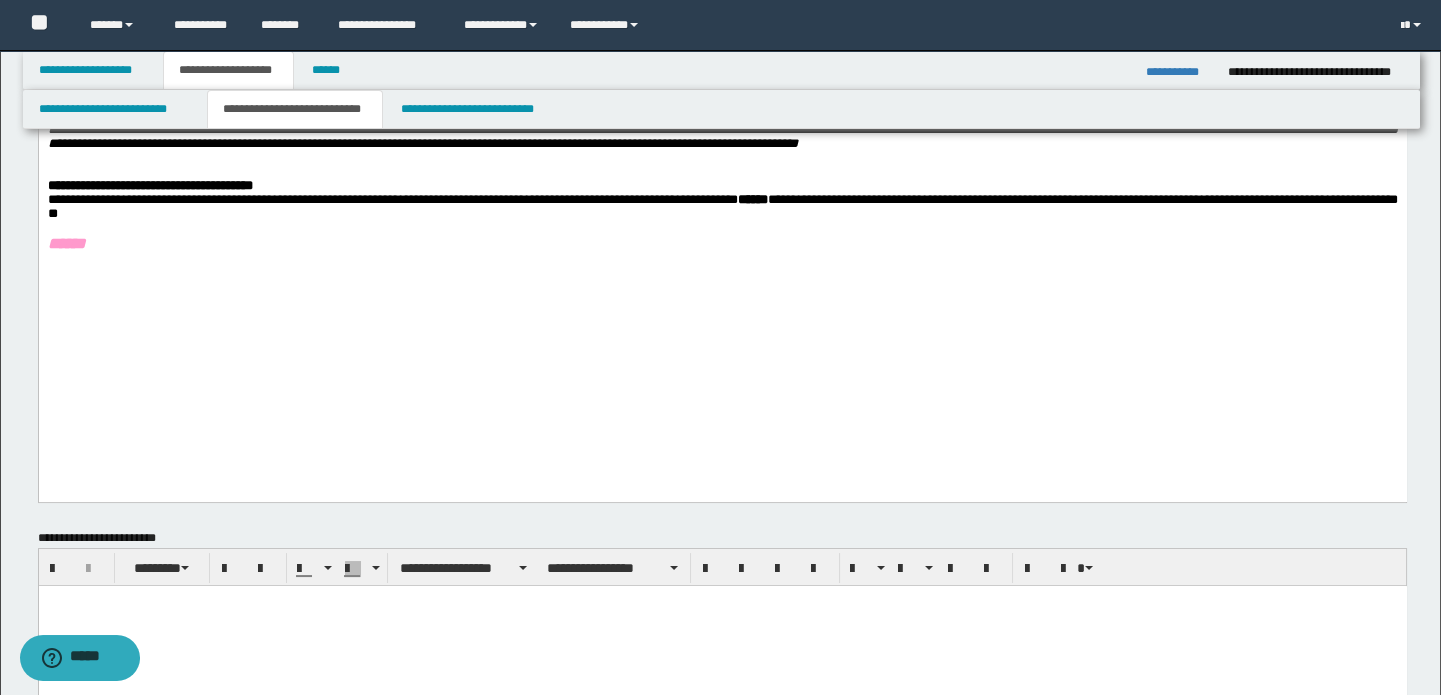 scroll, scrollTop: 774, scrollLeft: 0, axis: vertical 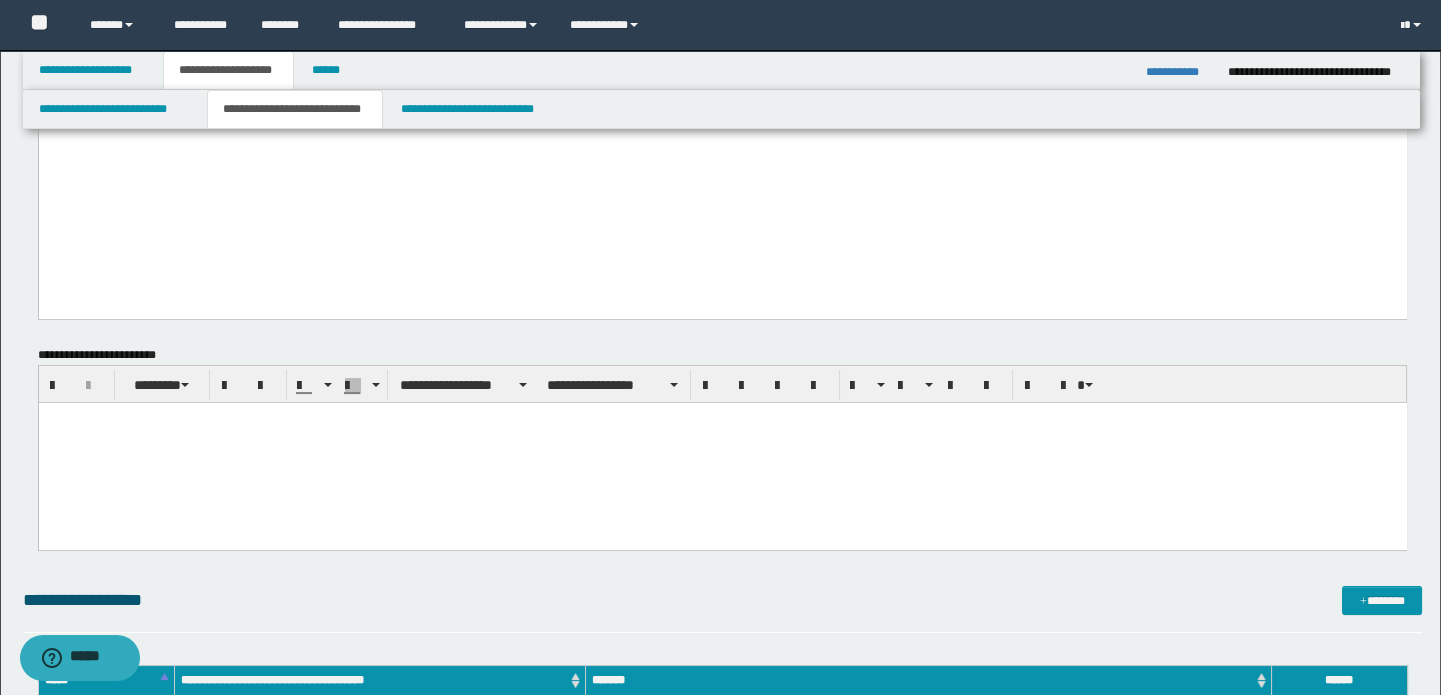 click at bounding box center (722, 450) 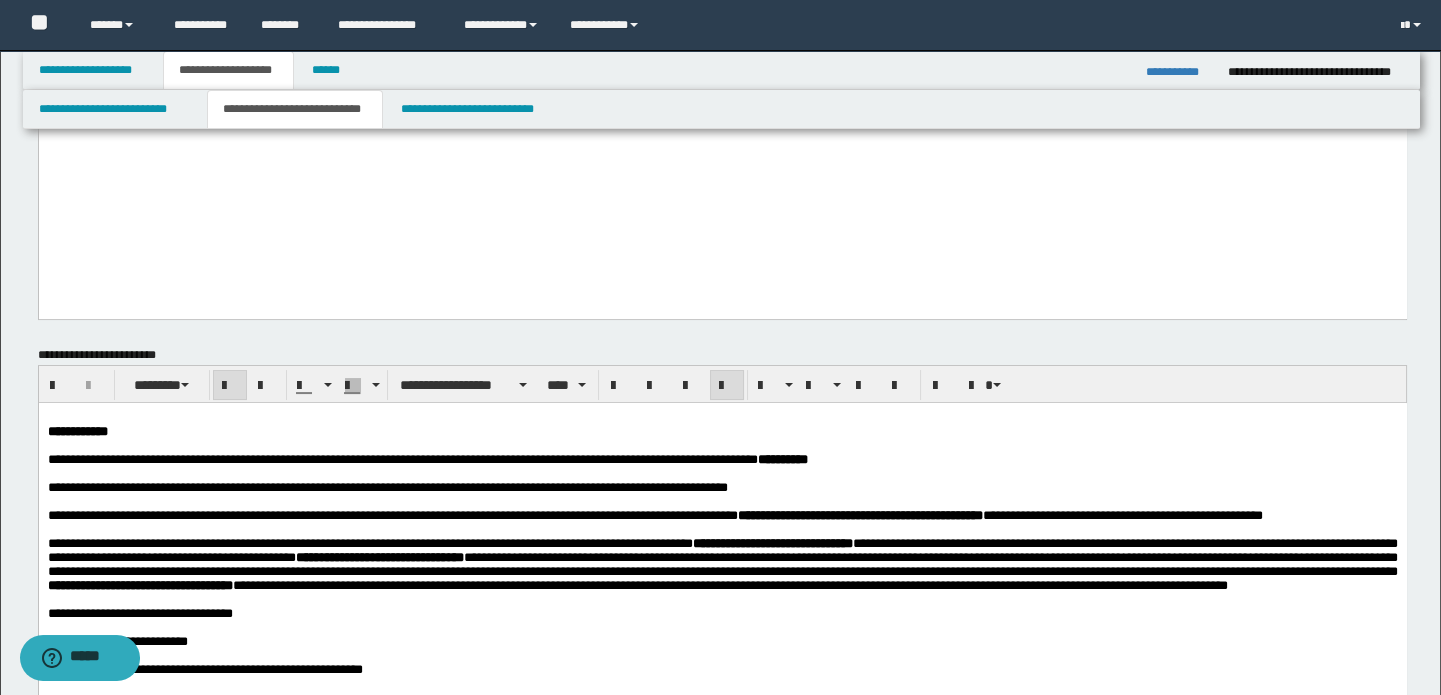 click on "**********" at bounding box center [722, 432] 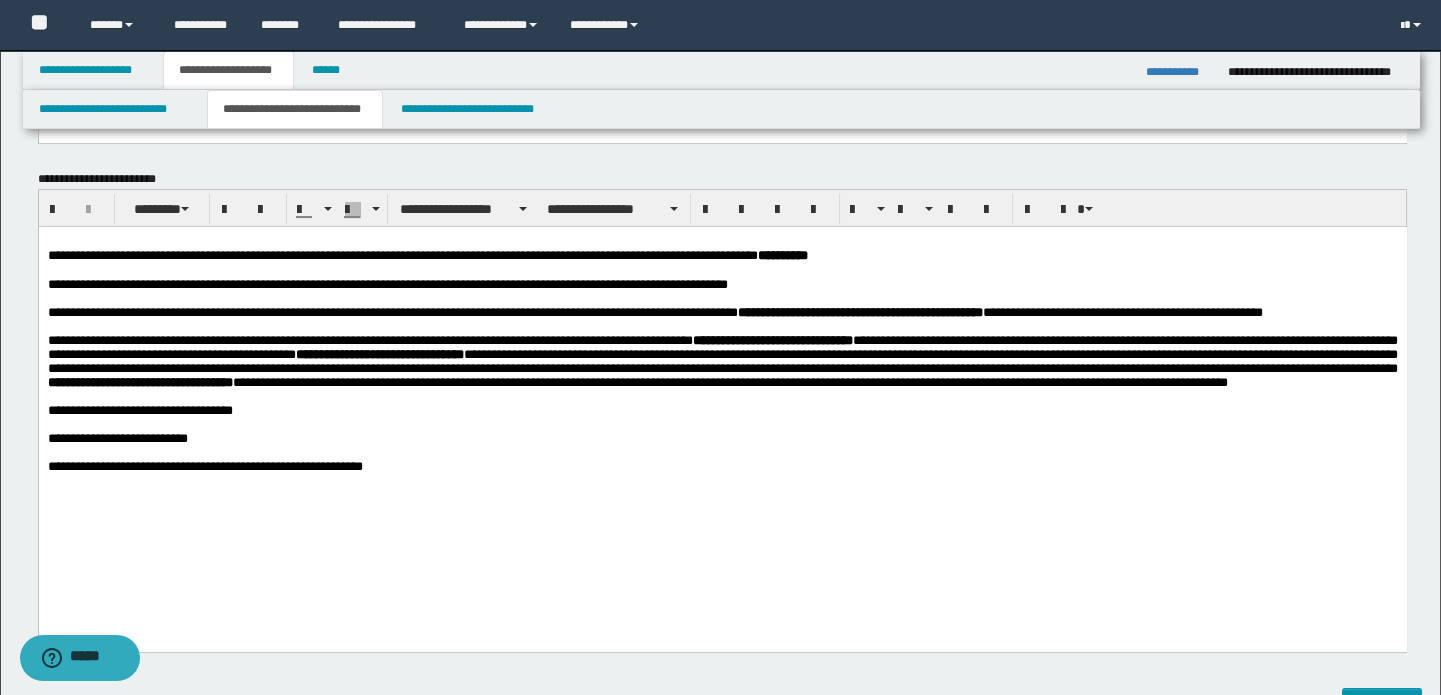 scroll, scrollTop: 956, scrollLeft: 0, axis: vertical 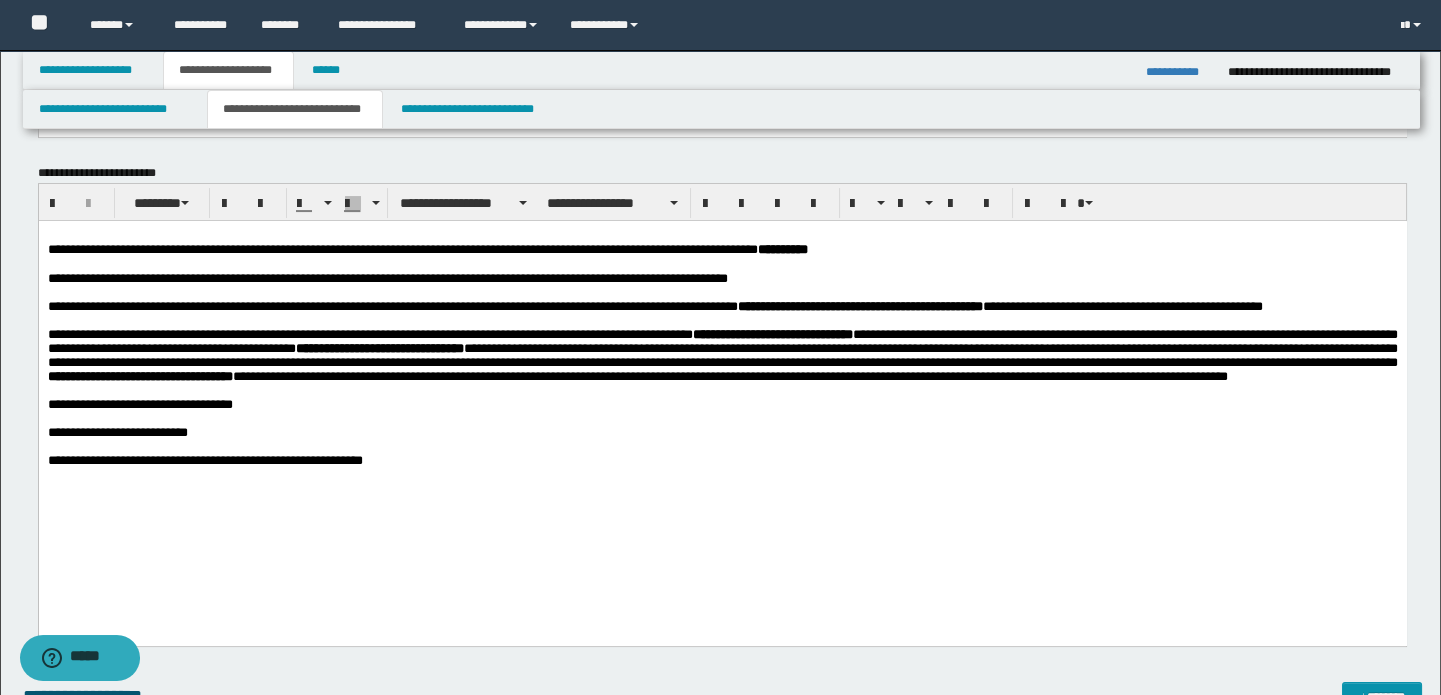click at bounding box center [722, 475] 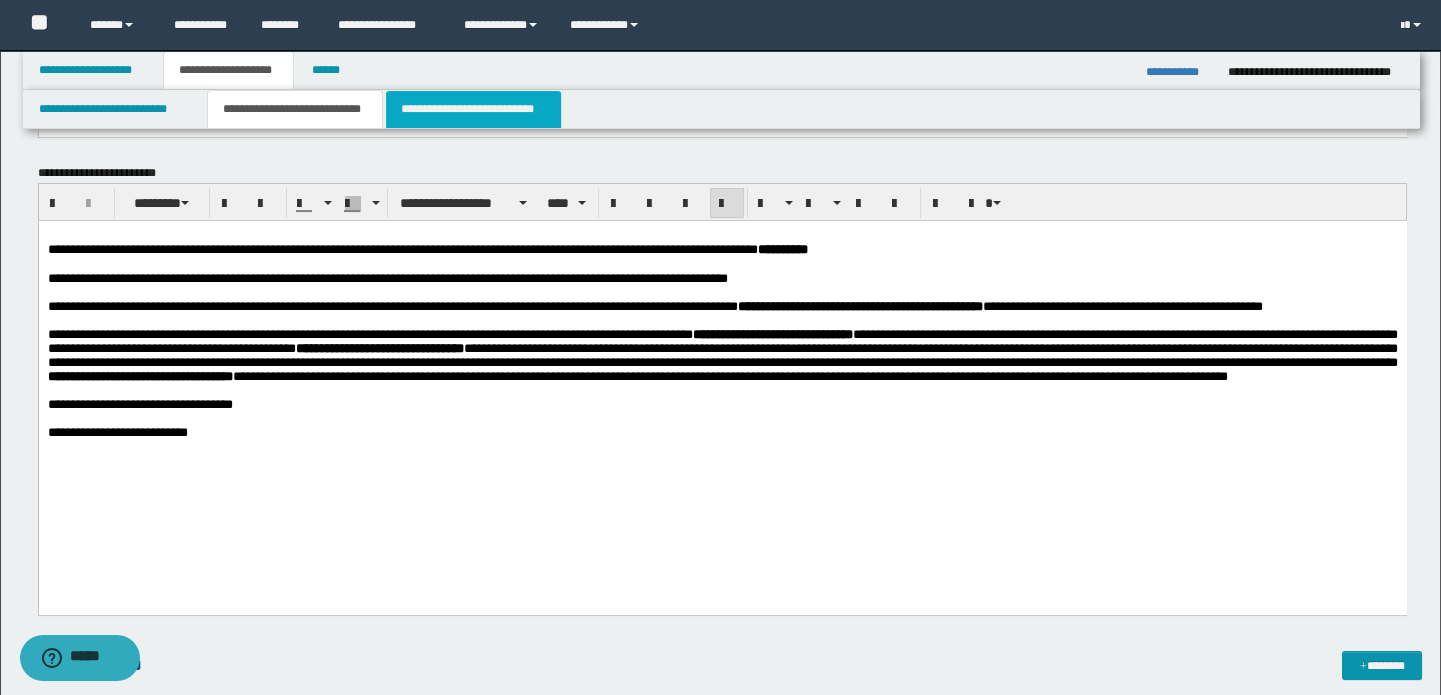 click on "**********" at bounding box center [473, 109] 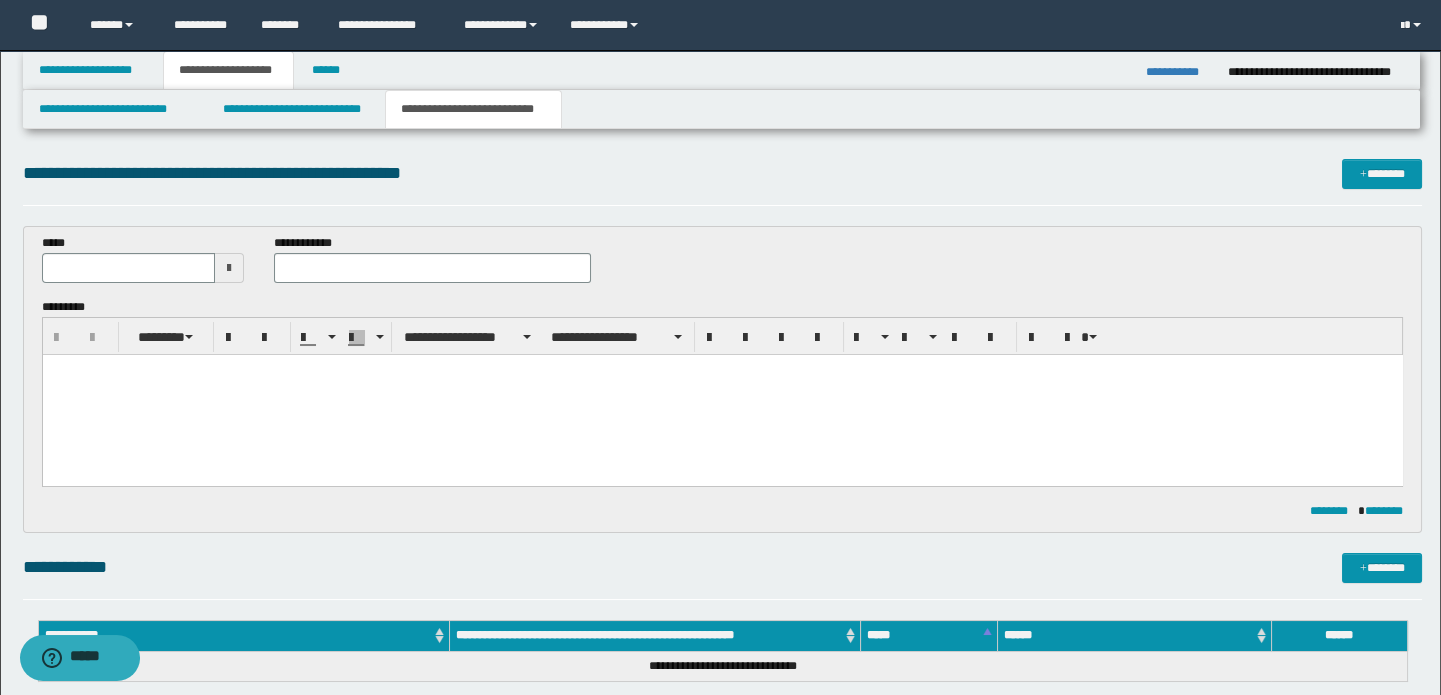 scroll, scrollTop: 0, scrollLeft: 0, axis: both 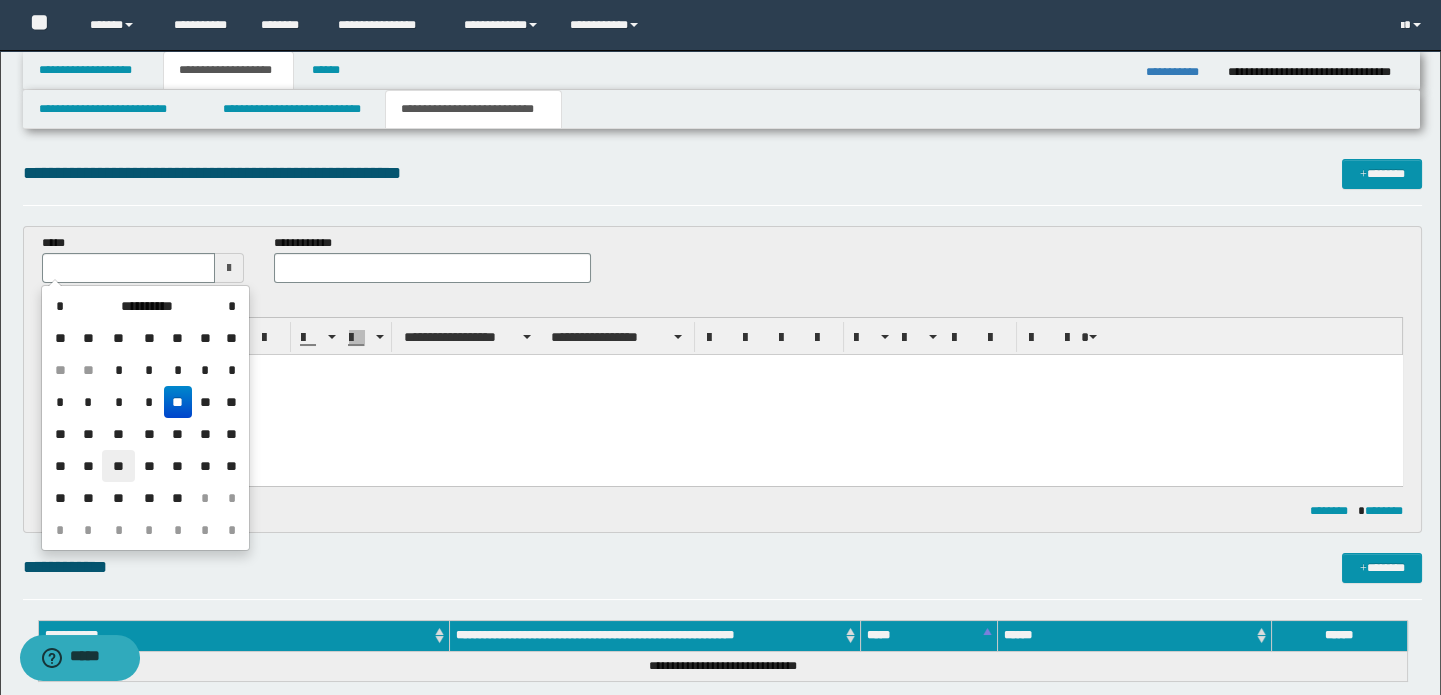 click on "**" at bounding box center (118, 466) 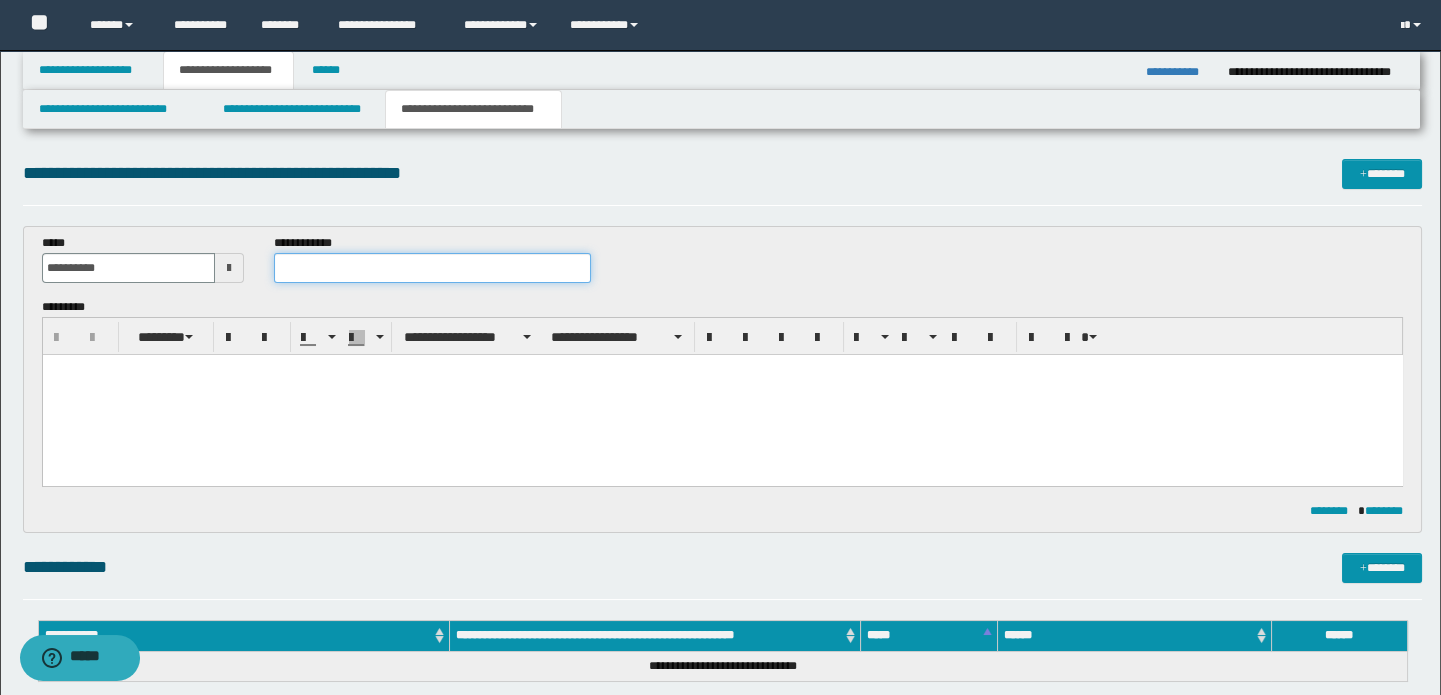 click at bounding box center (433, 268) 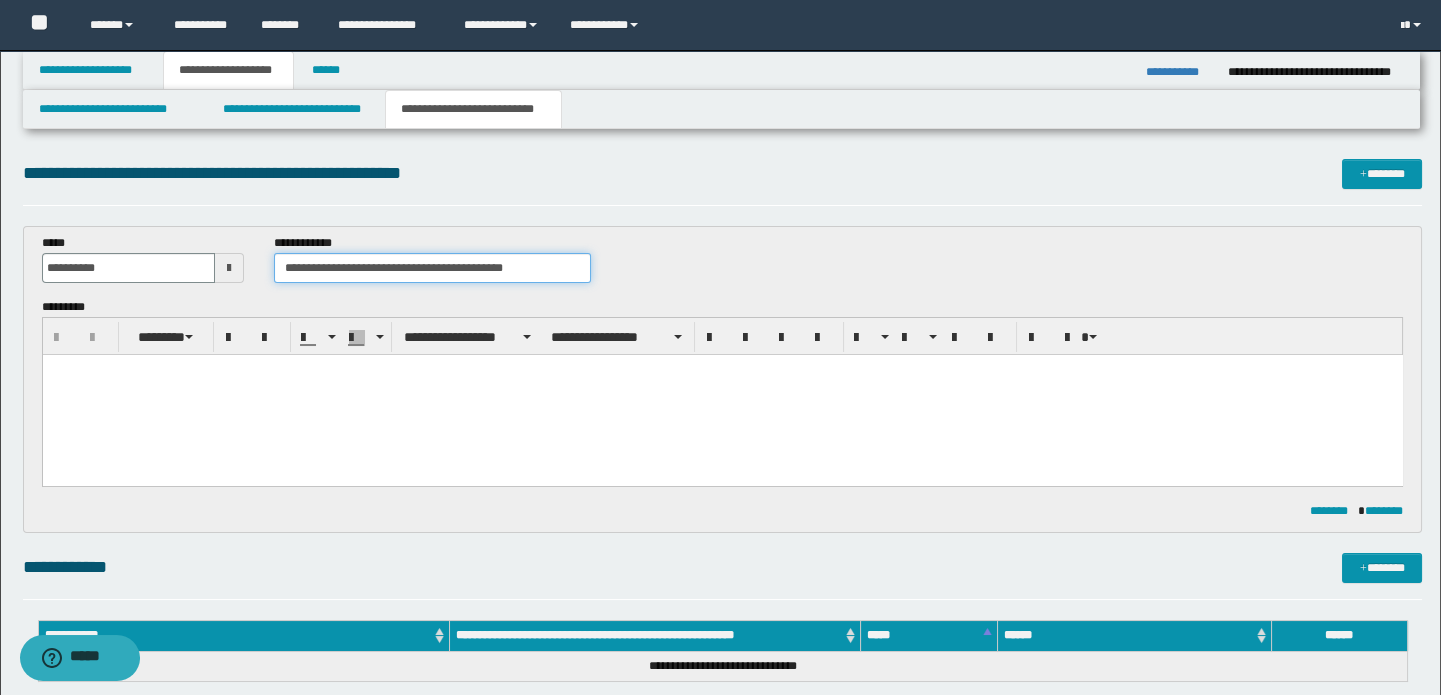 type on "**********" 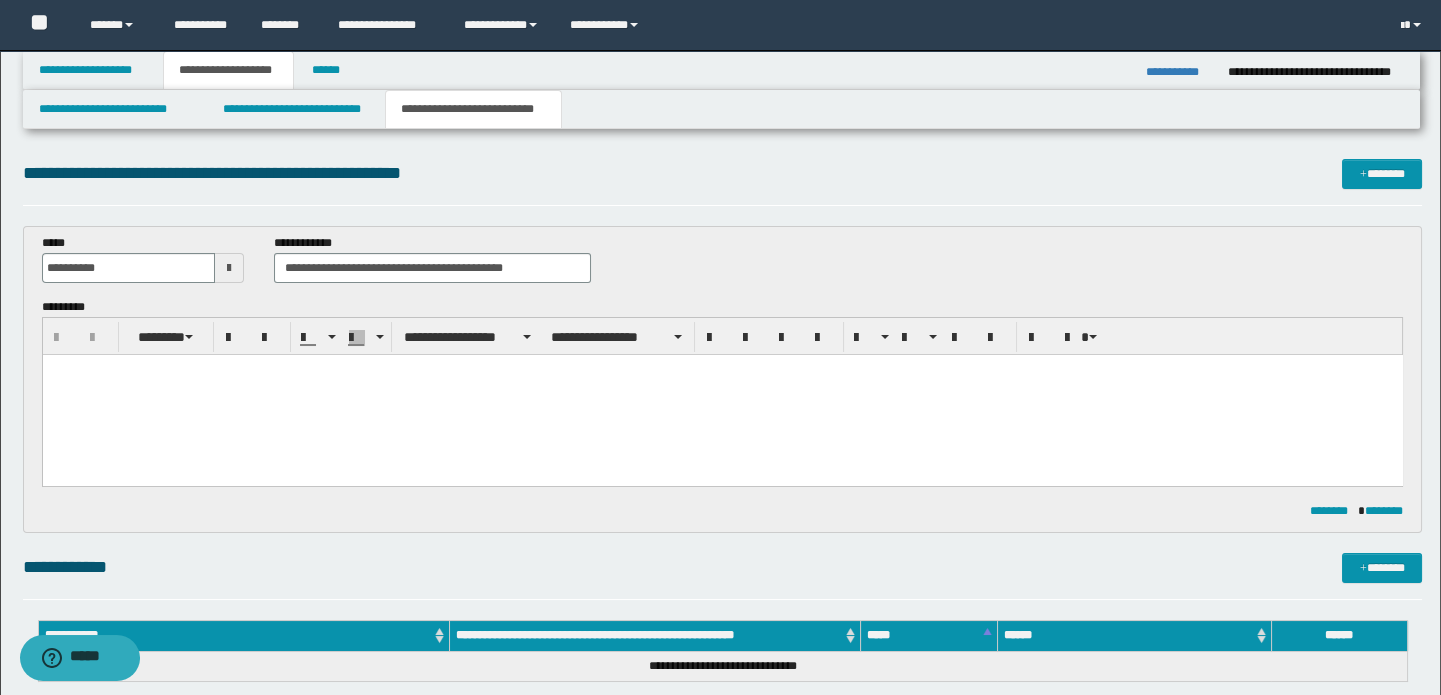 click at bounding box center (722, 395) 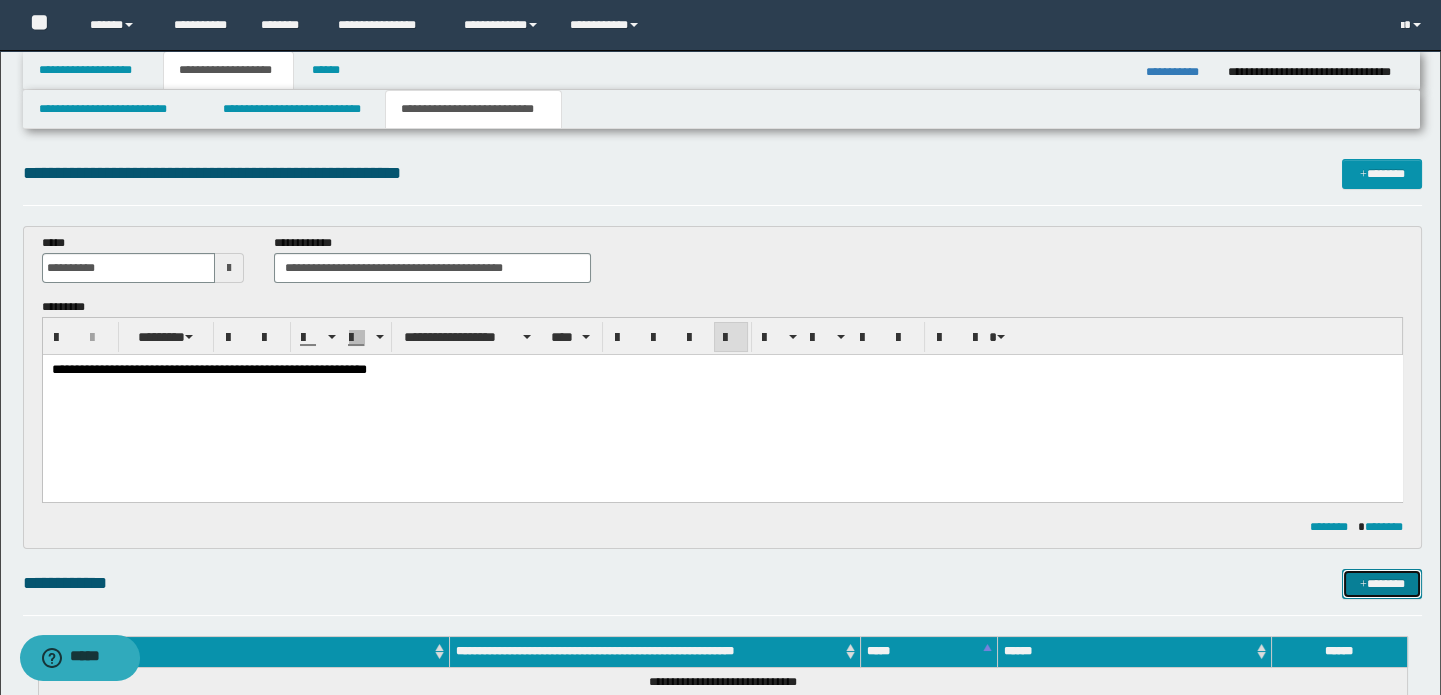 click on "*******" at bounding box center [1382, 584] 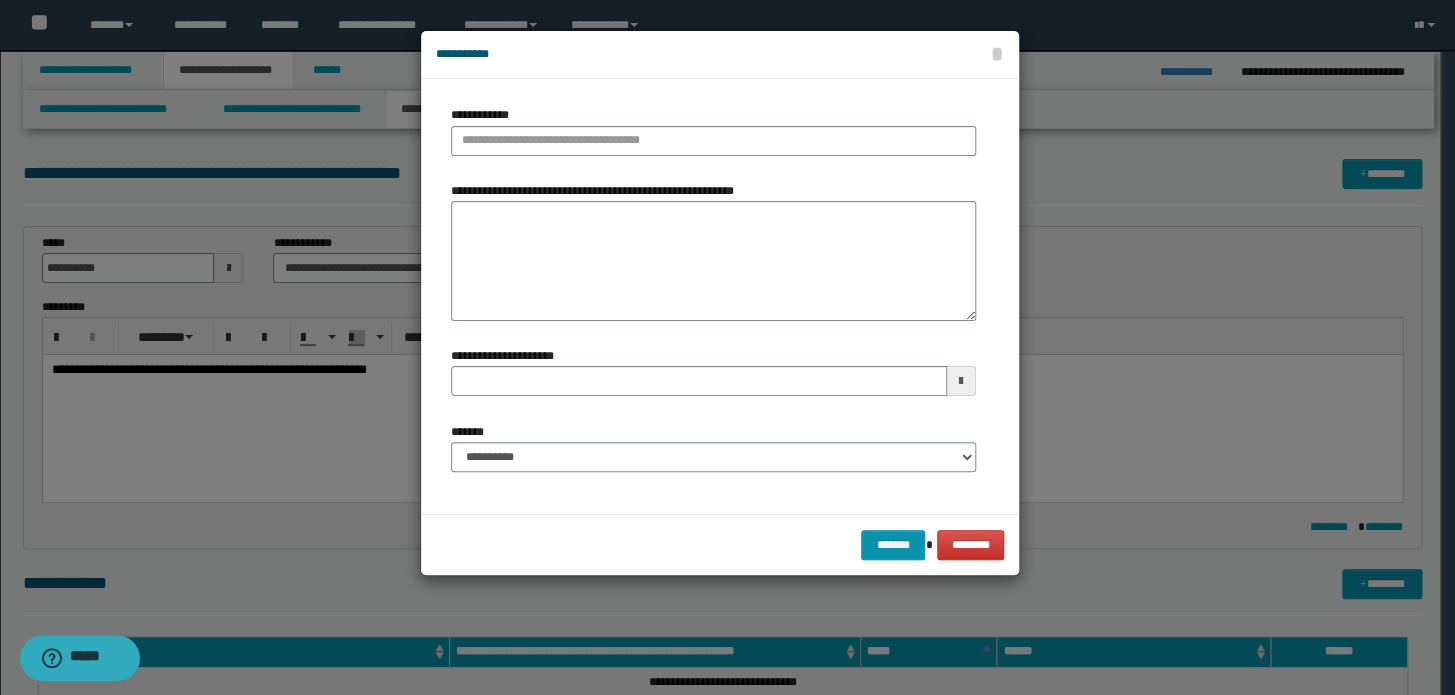 click on "**********" at bounding box center [713, 138] 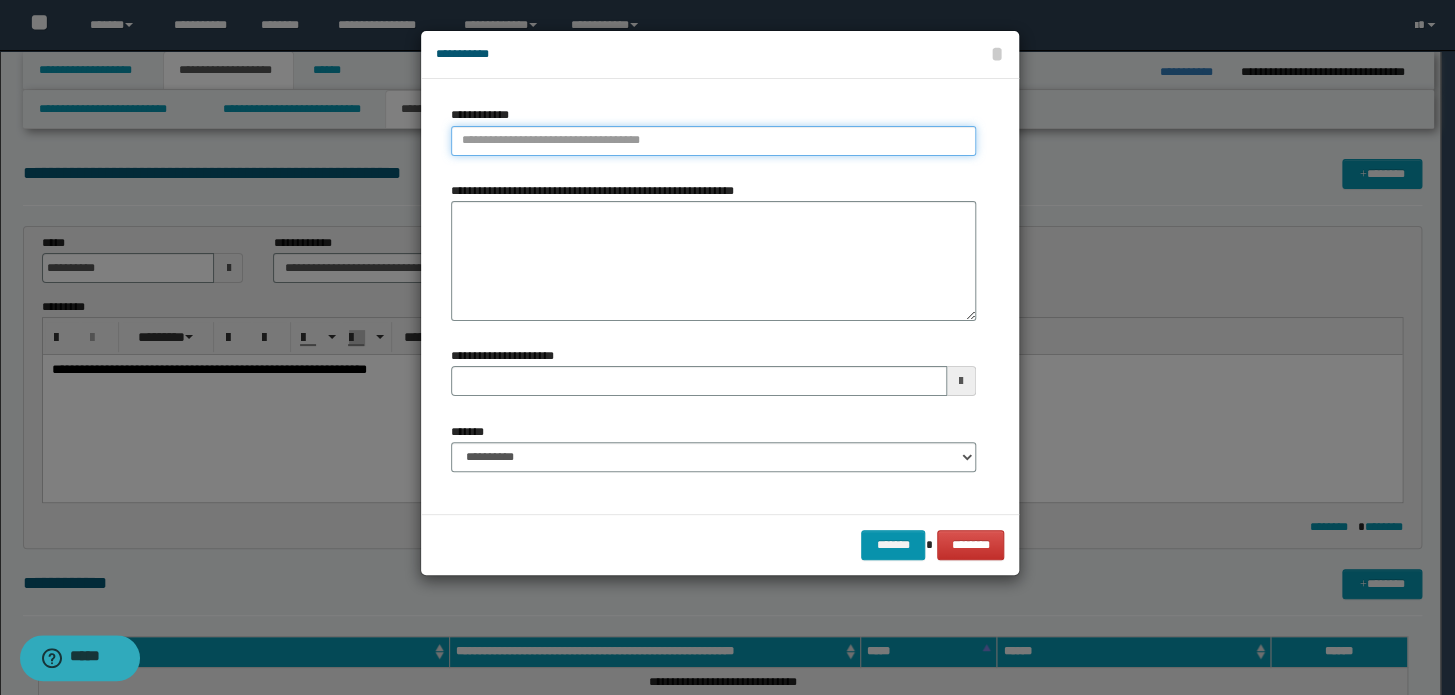 click on "**********" at bounding box center [713, 141] 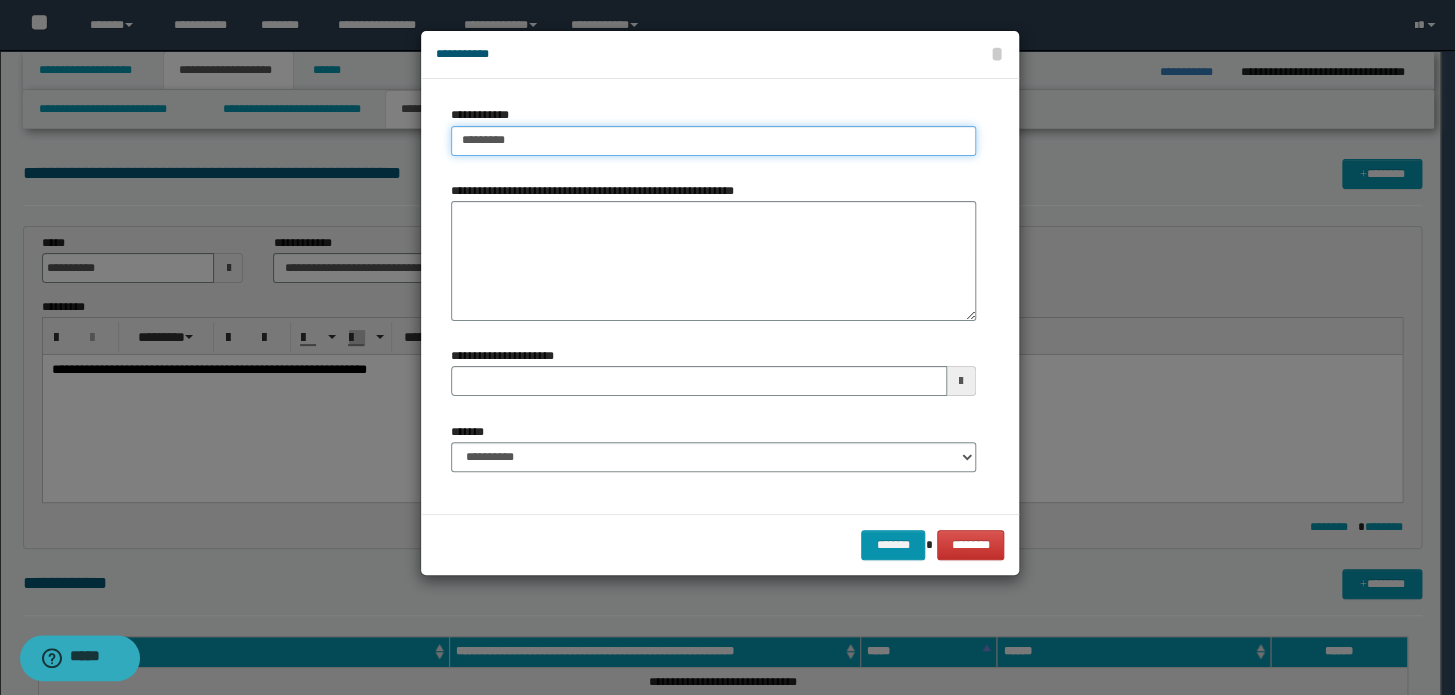 type on "**********" 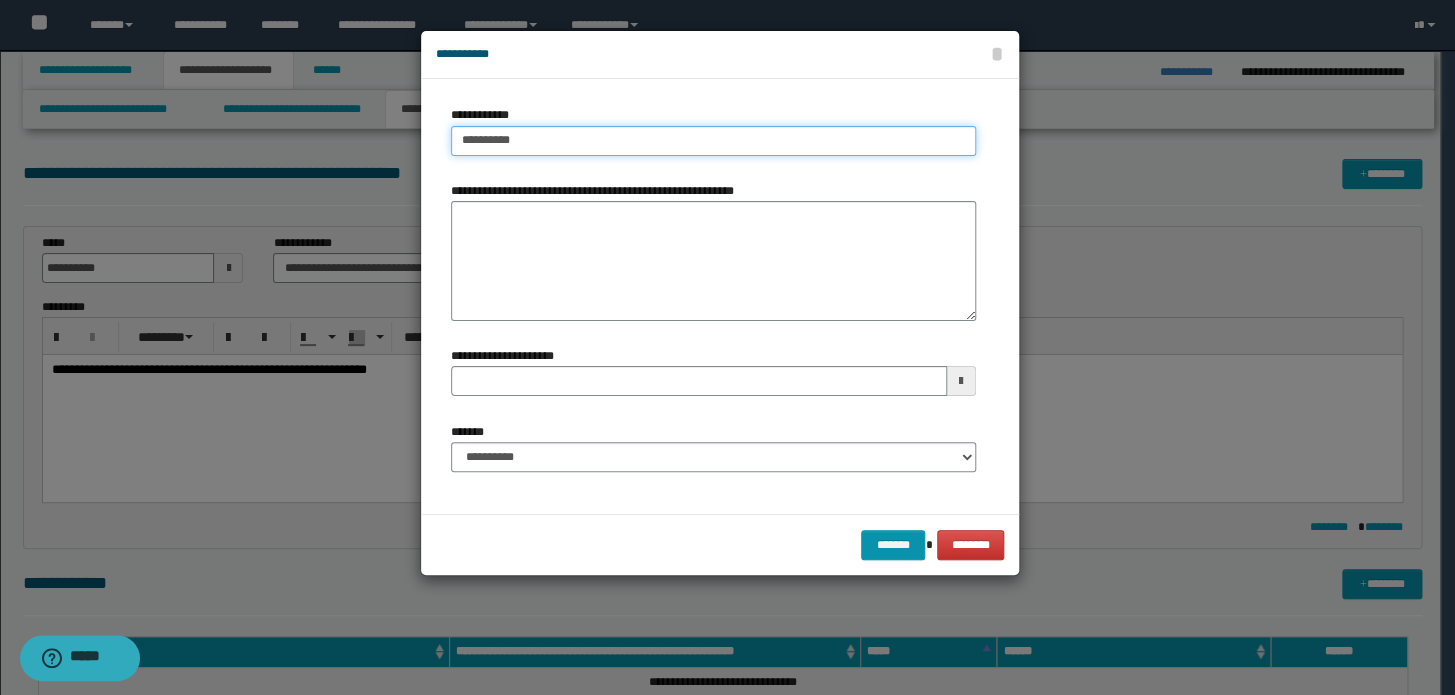 type on "**********" 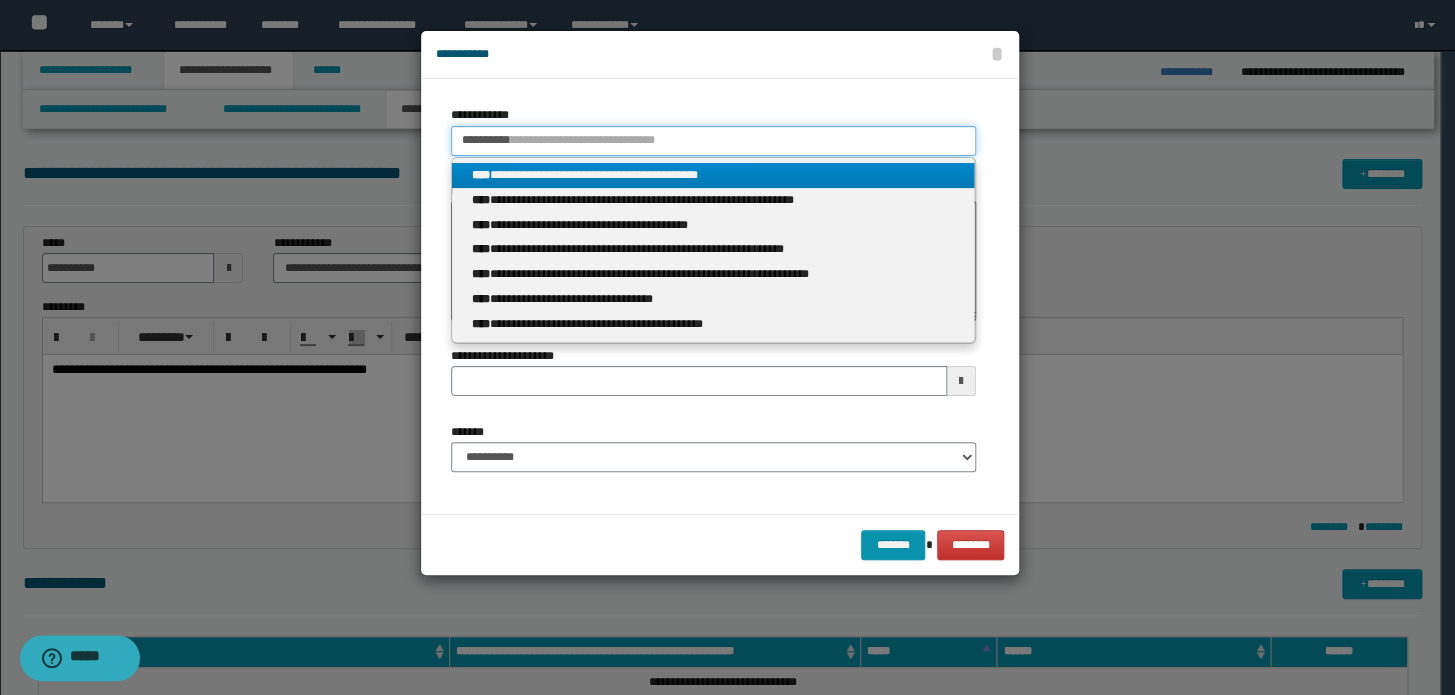 type 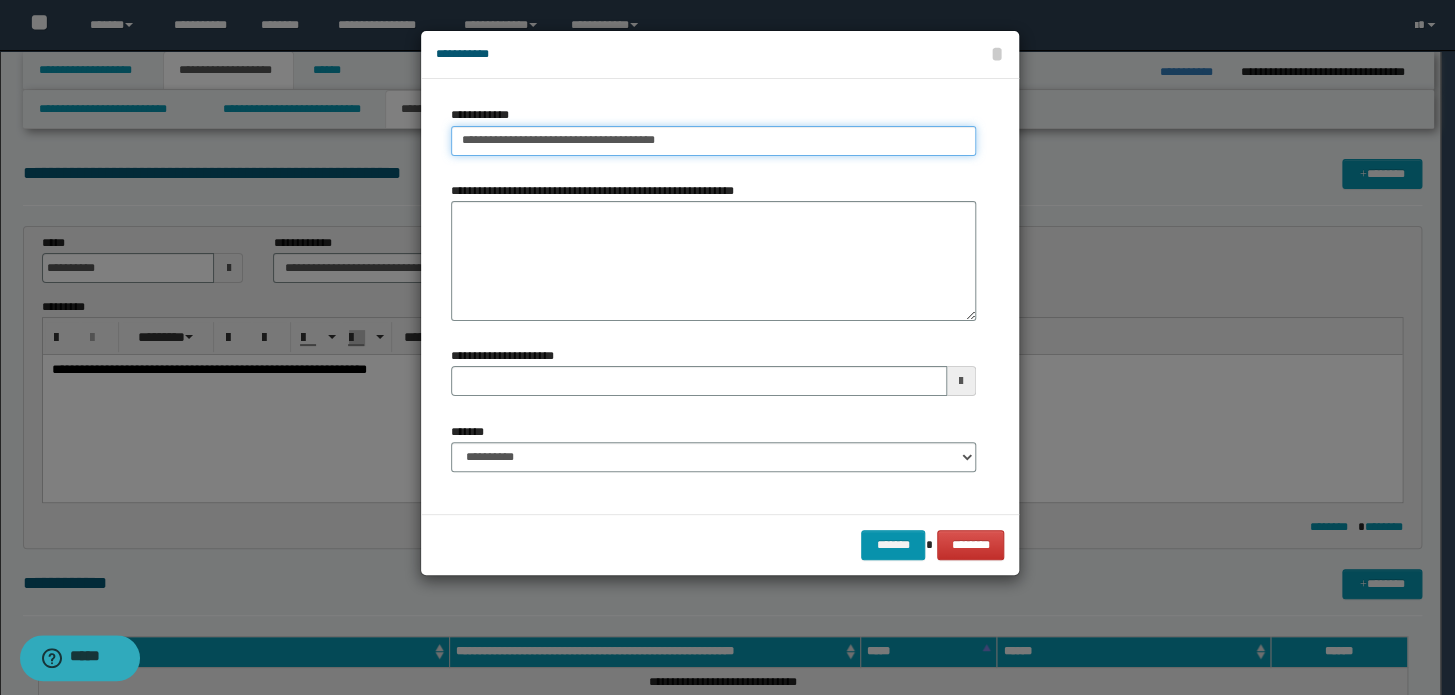 type on "**********" 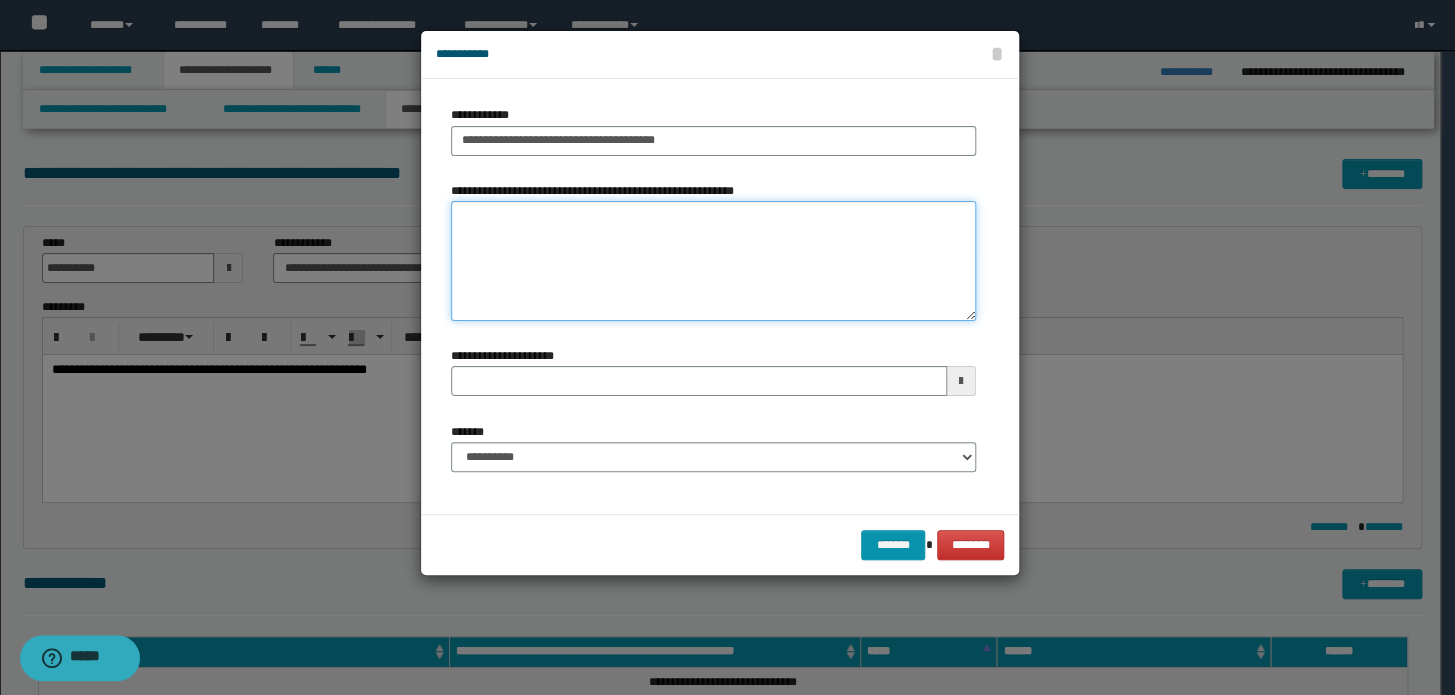 click on "**********" at bounding box center (713, 261) 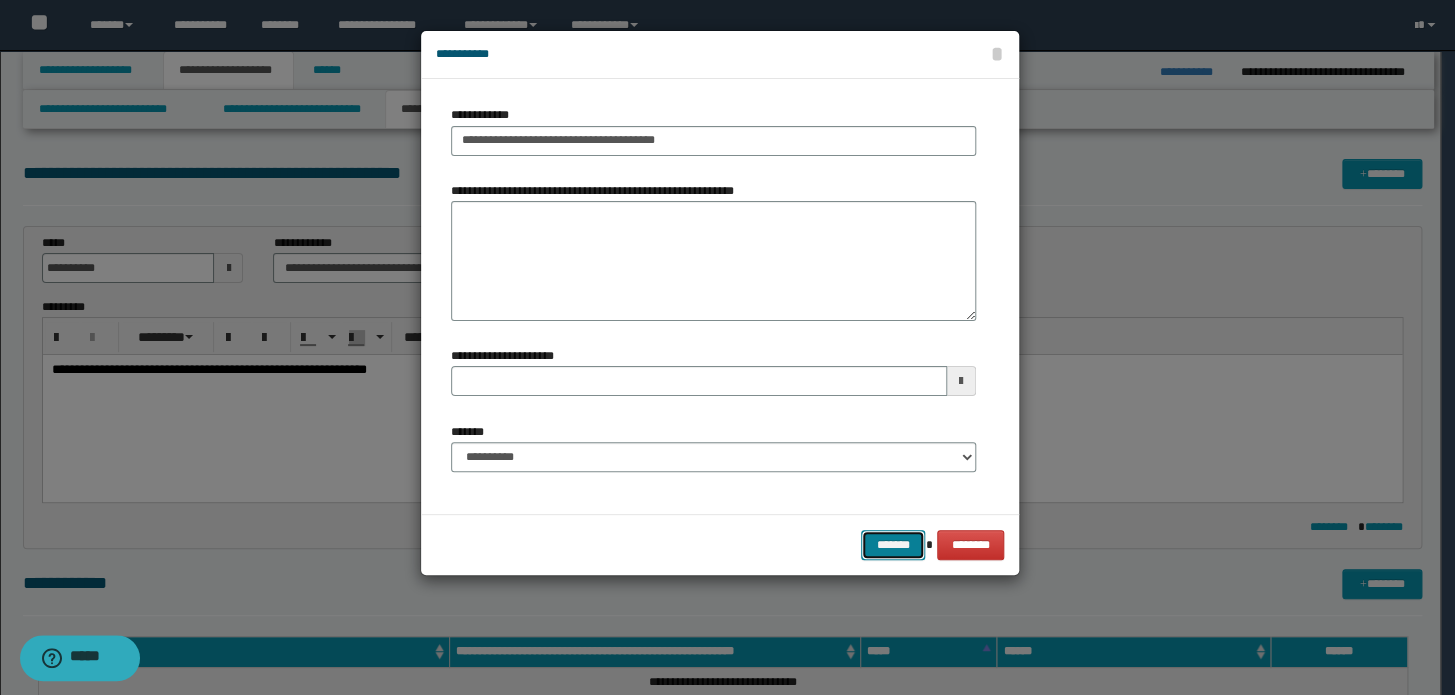 click on "*******" at bounding box center (893, 545) 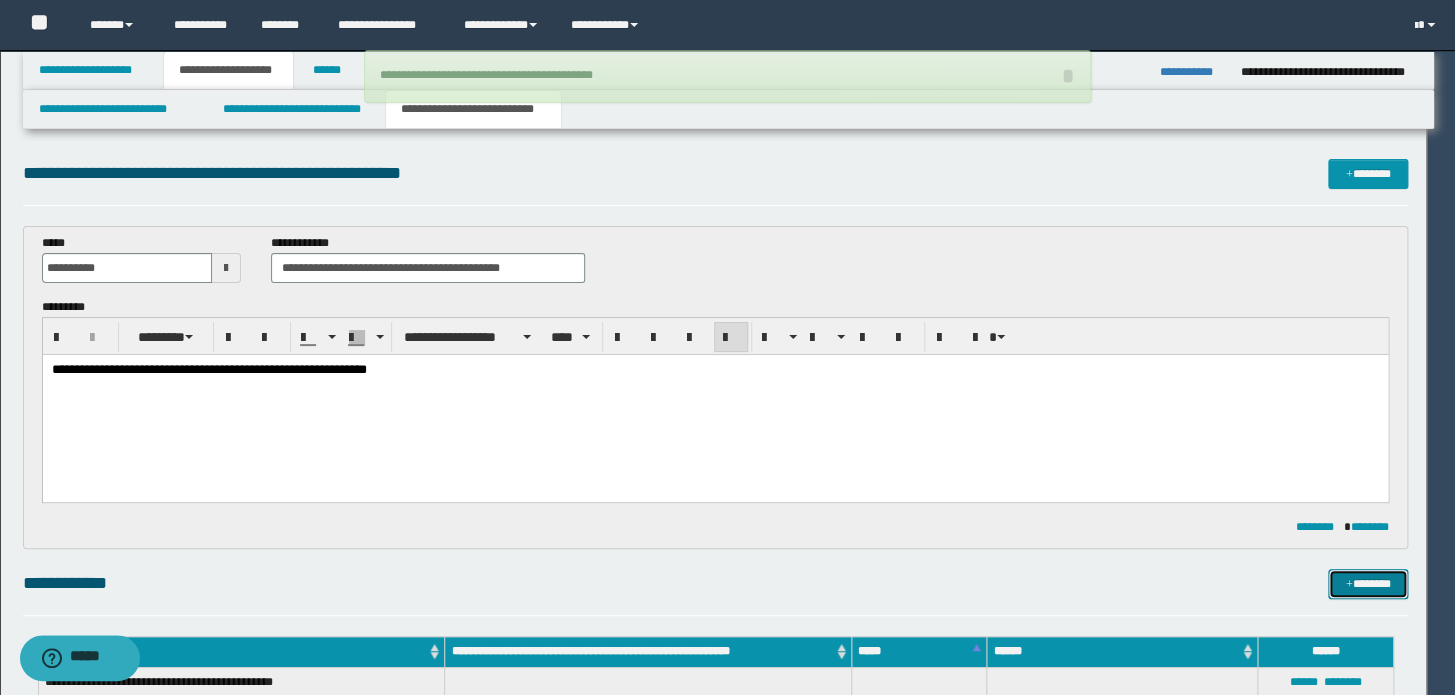 type 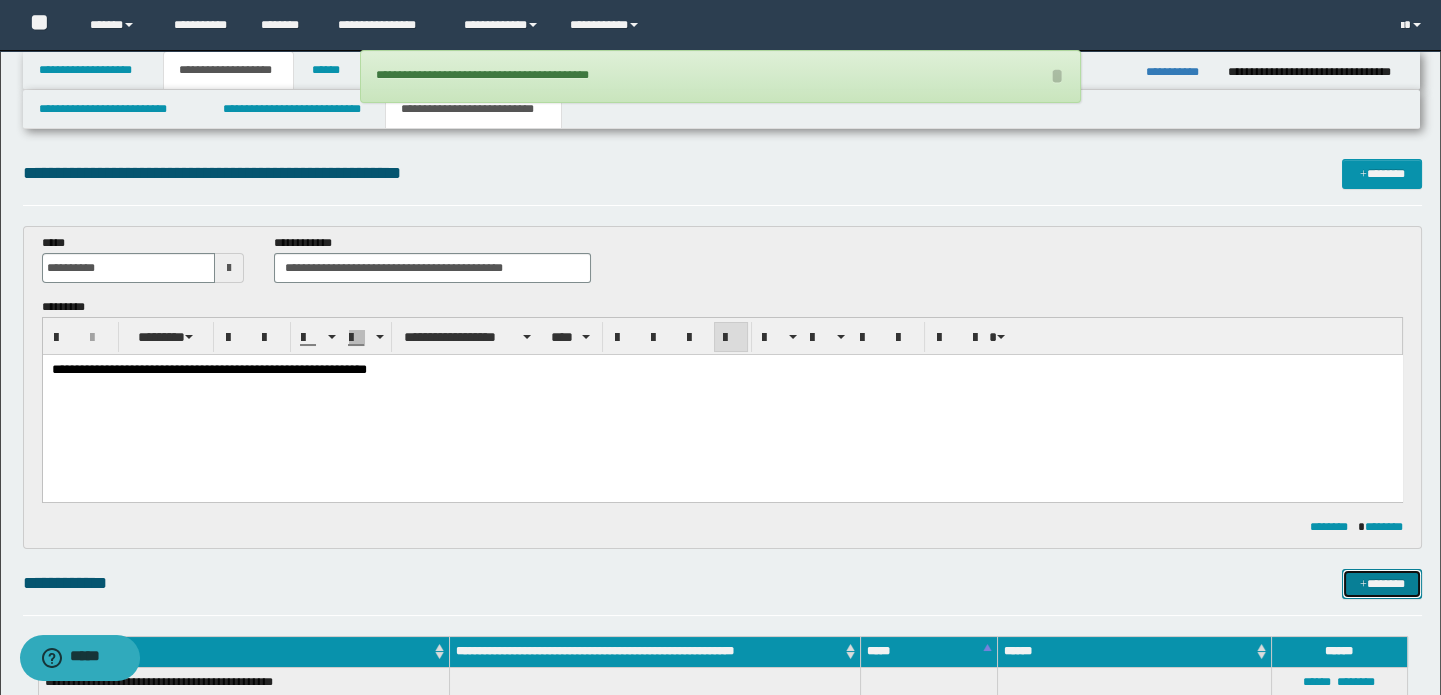 drag, startPoint x: 1390, startPoint y: 588, endPoint x: 1377, endPoint y: 590, distance: 13.152946 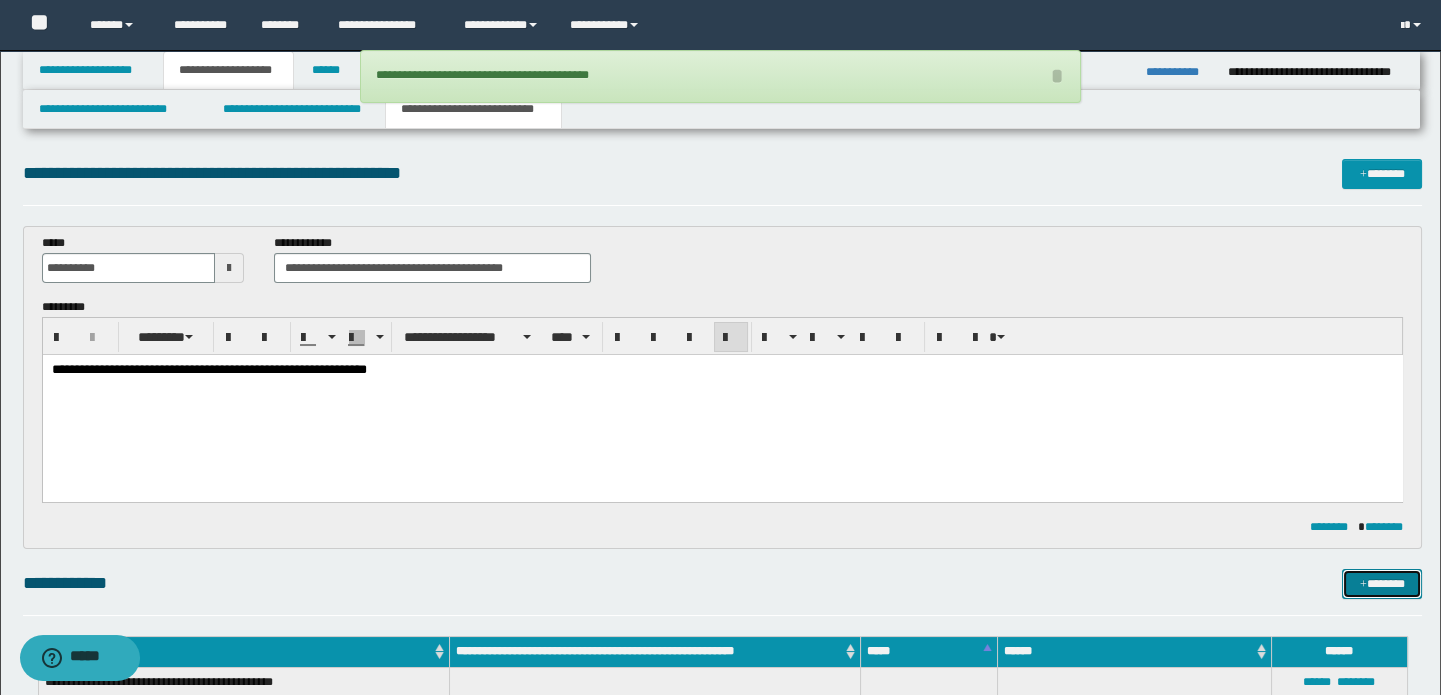click on "*******" at bounding box center [1382, 584] 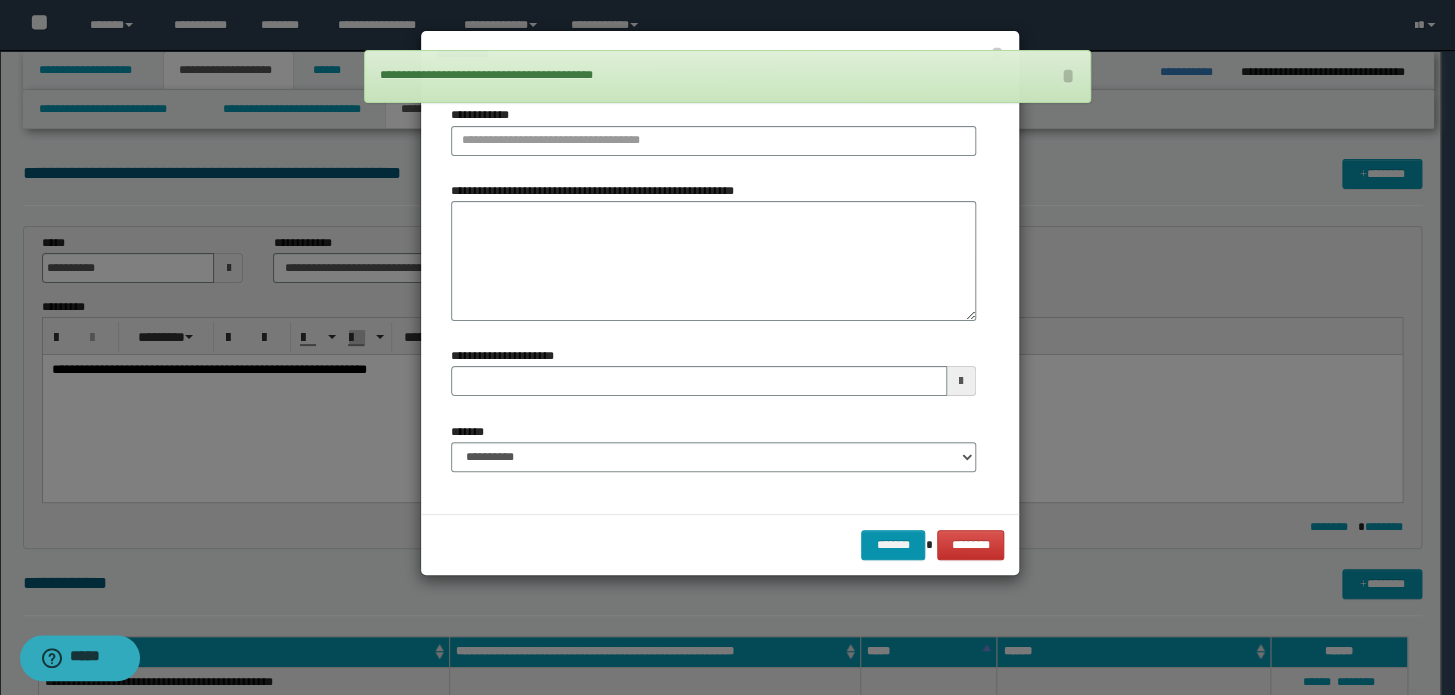 type 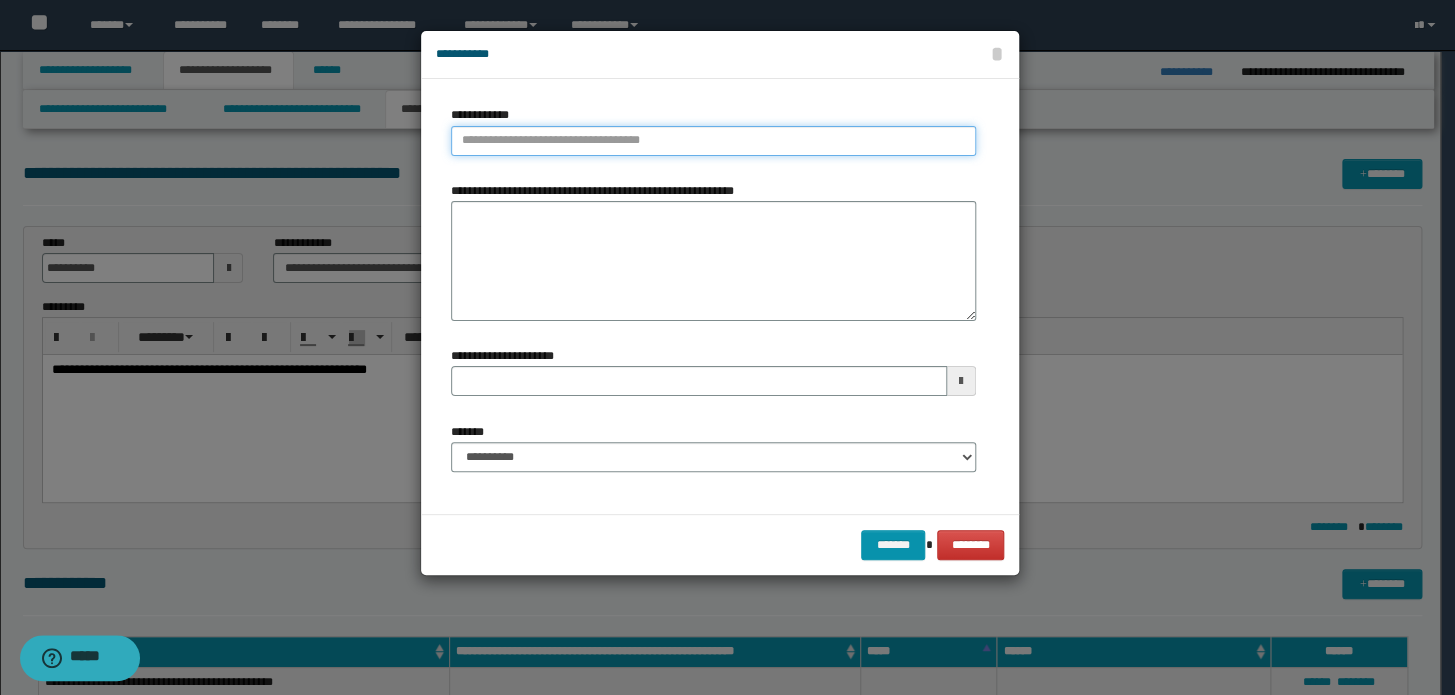 type on "**********" 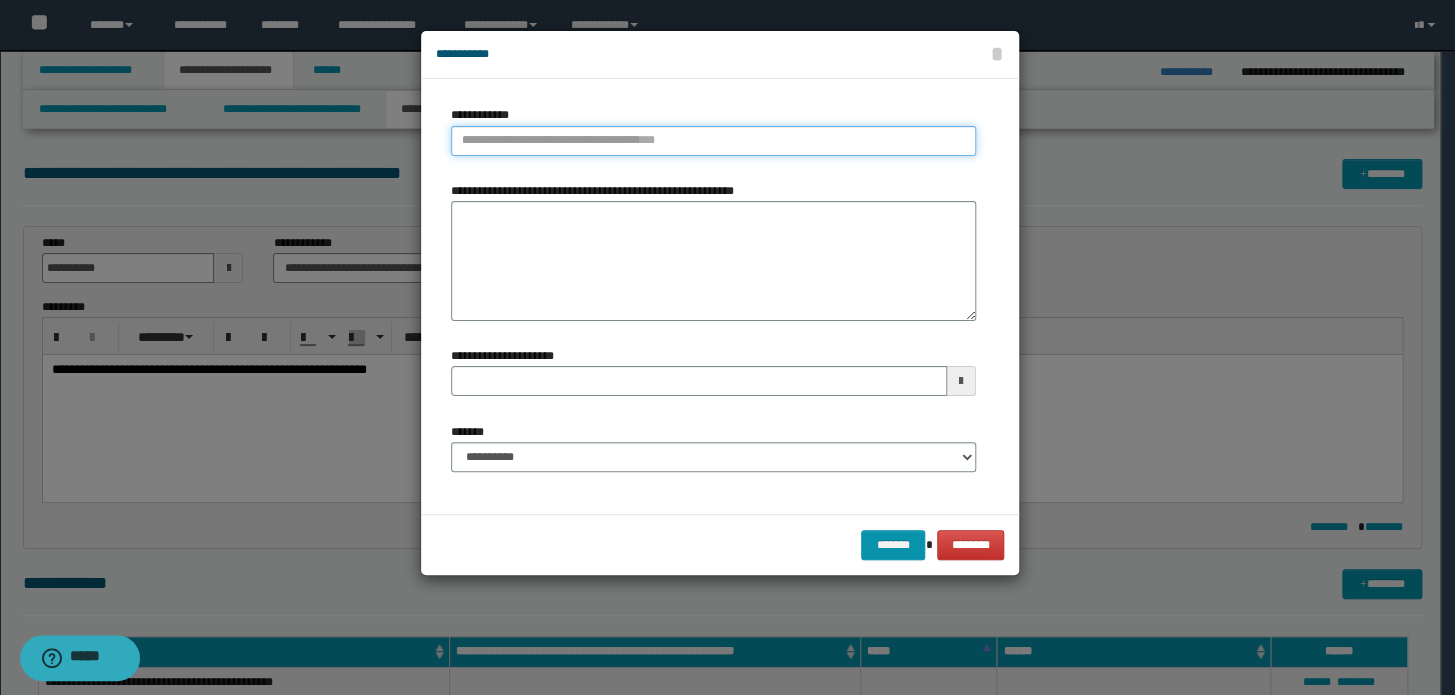 click on "**********" at bounding box center (713, 141) 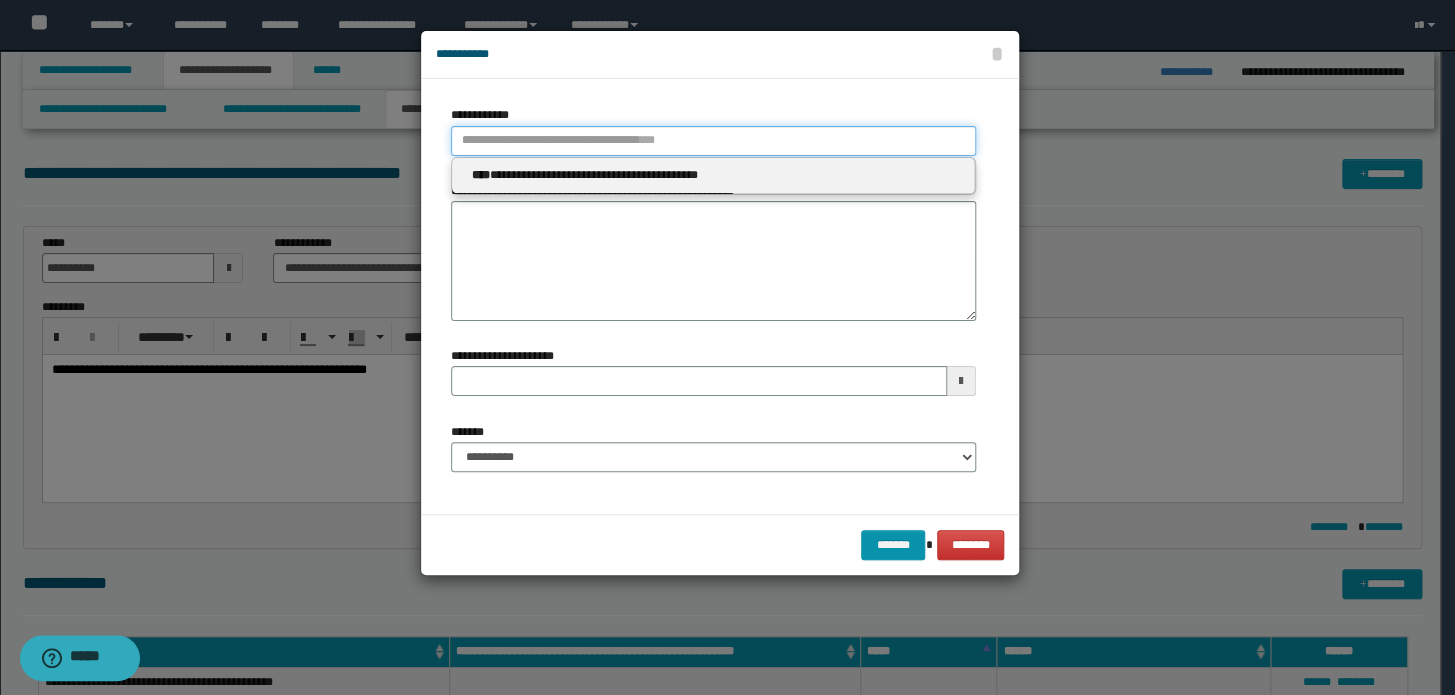 type 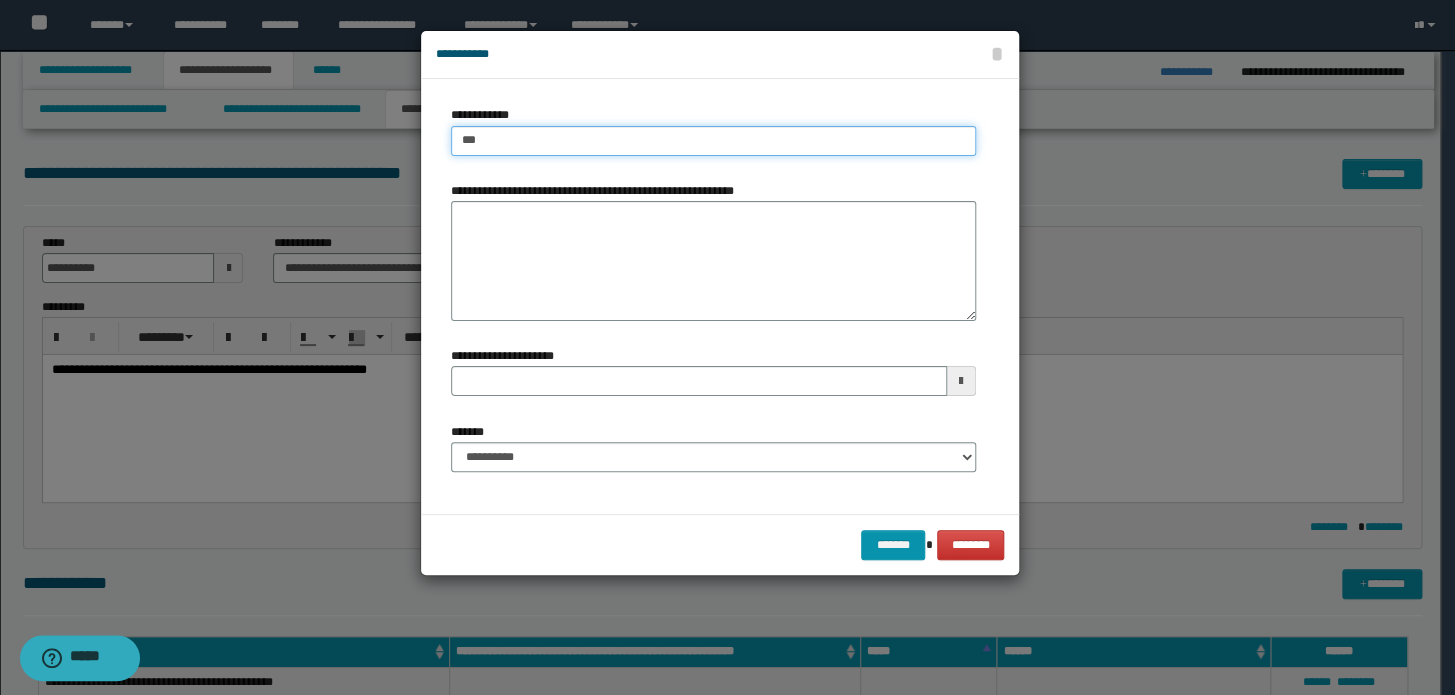 type on "****" 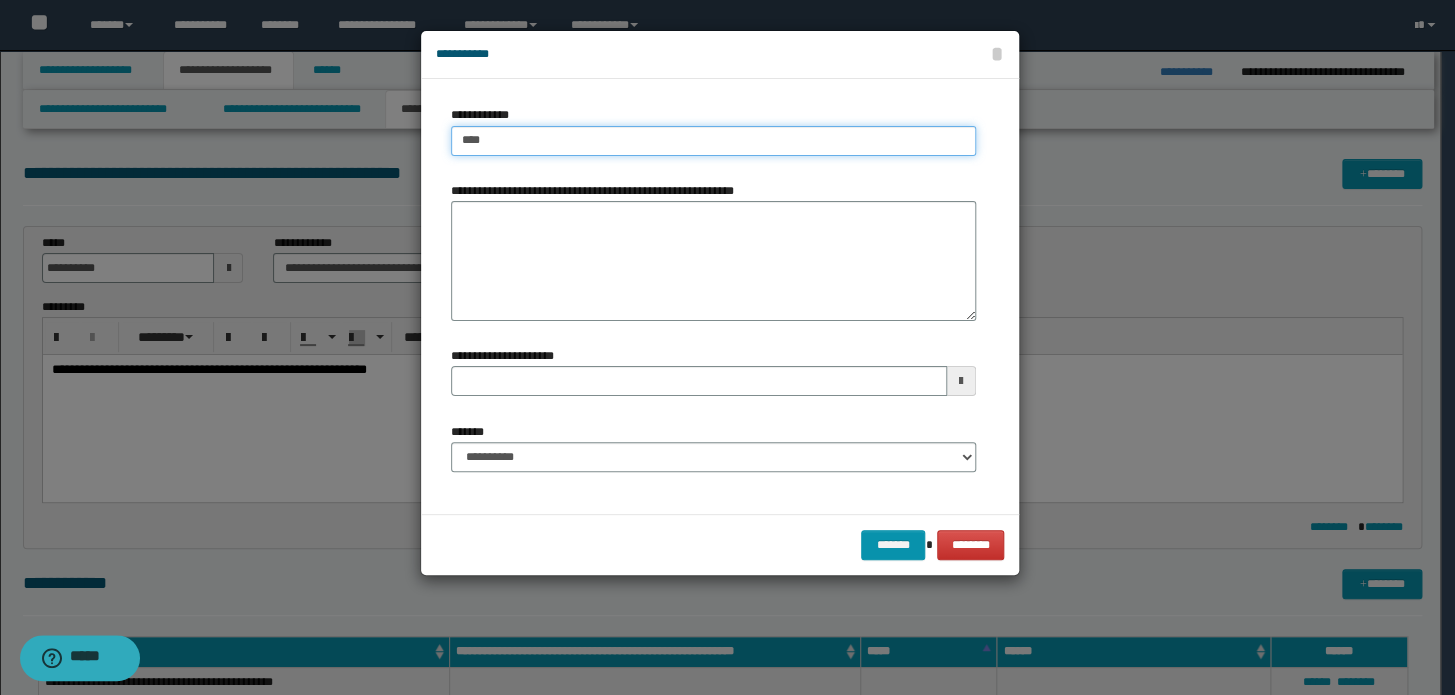 type on "****" 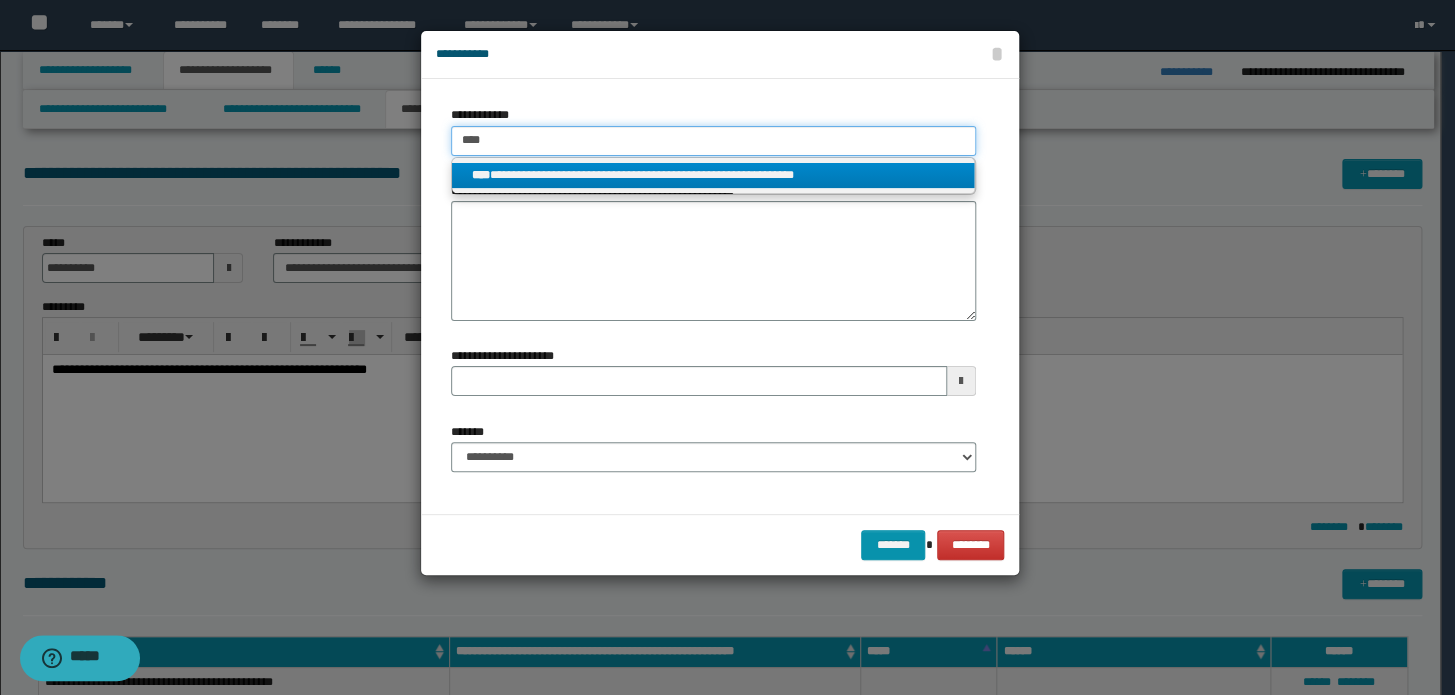 type on "****" 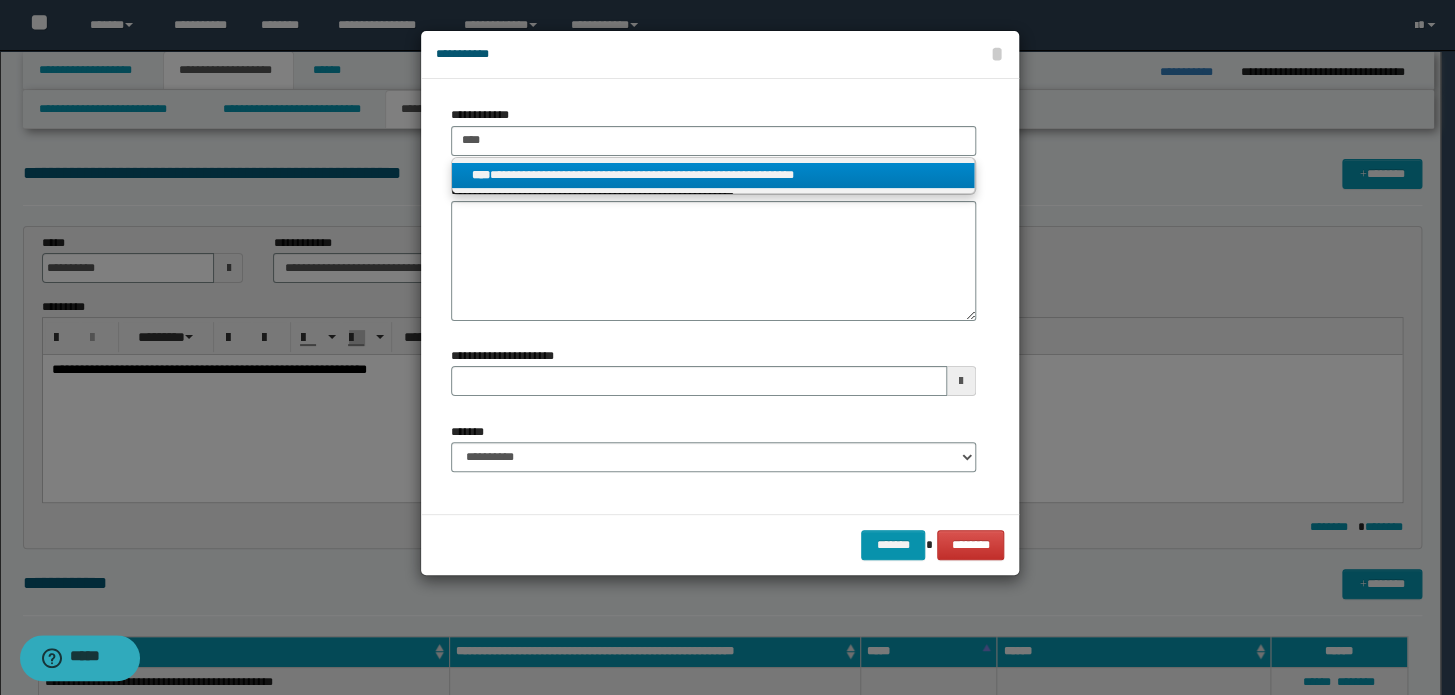 click on "**********" at bounding box center [713, 175] 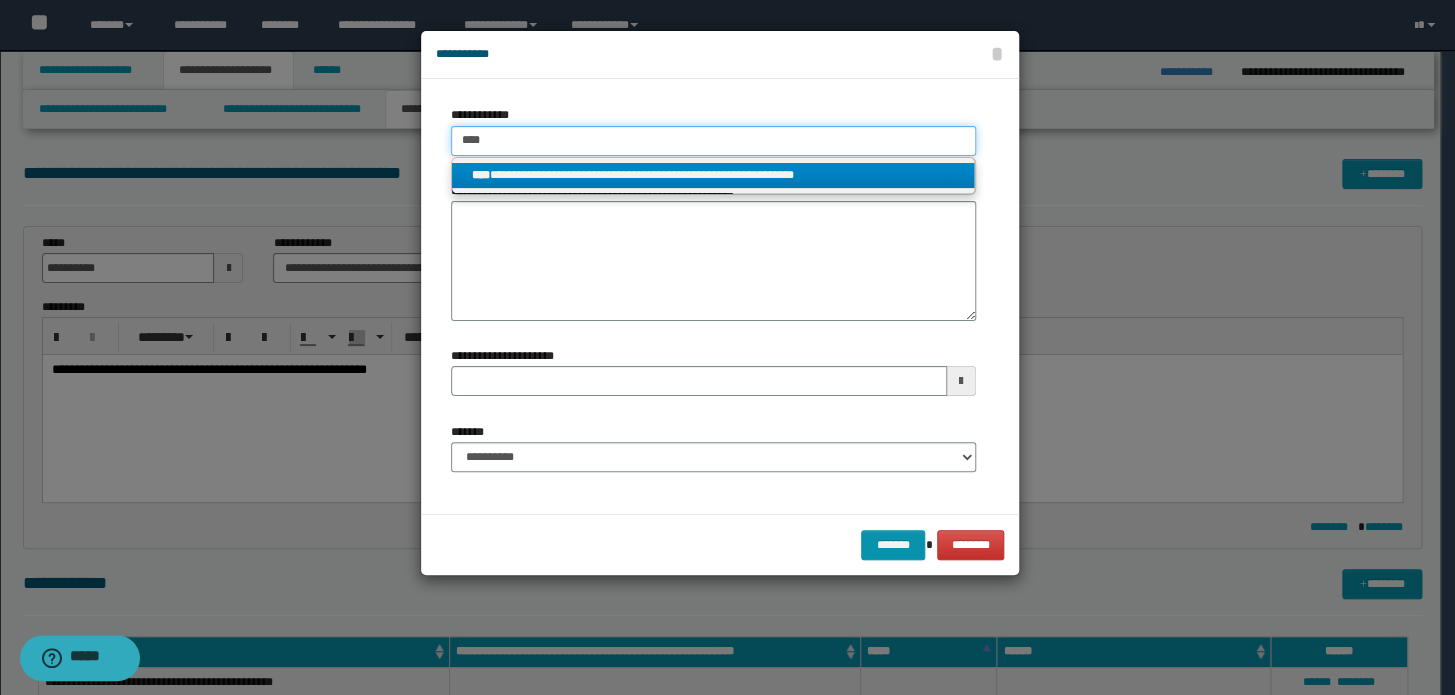 type 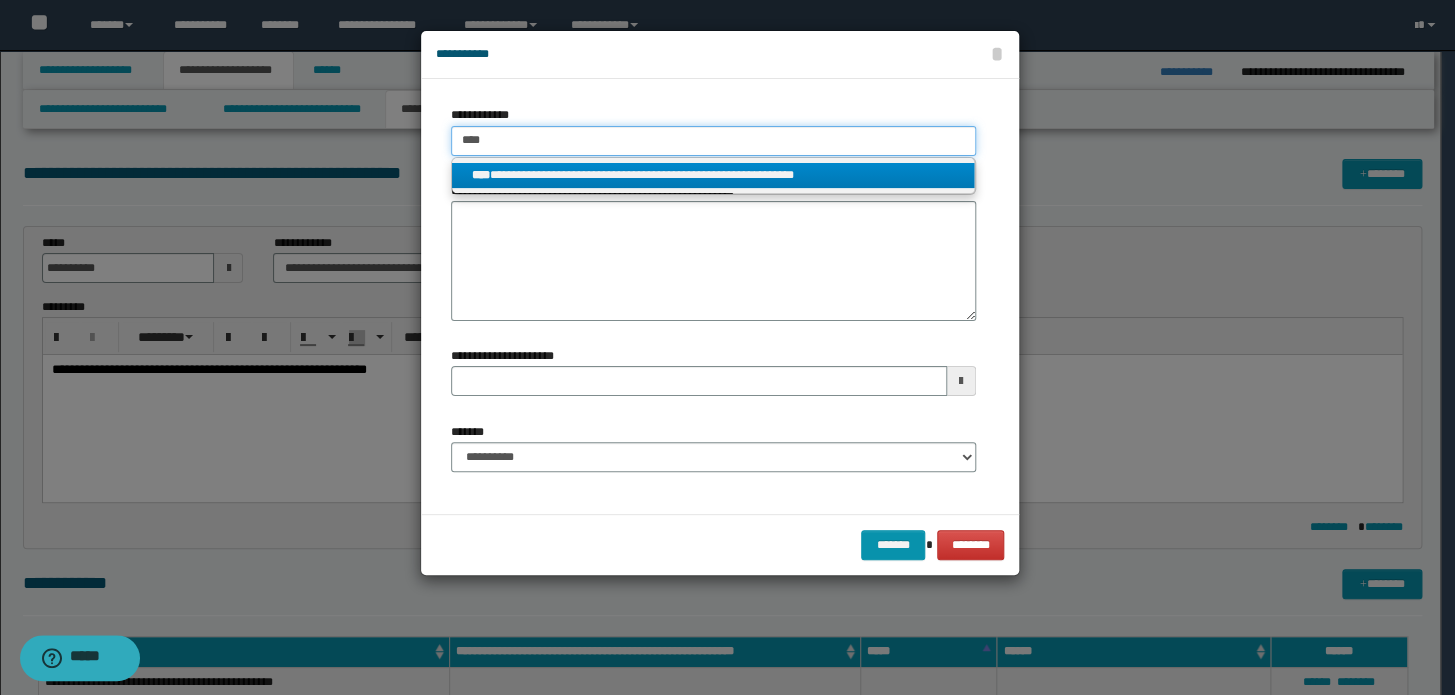 type on "**********" 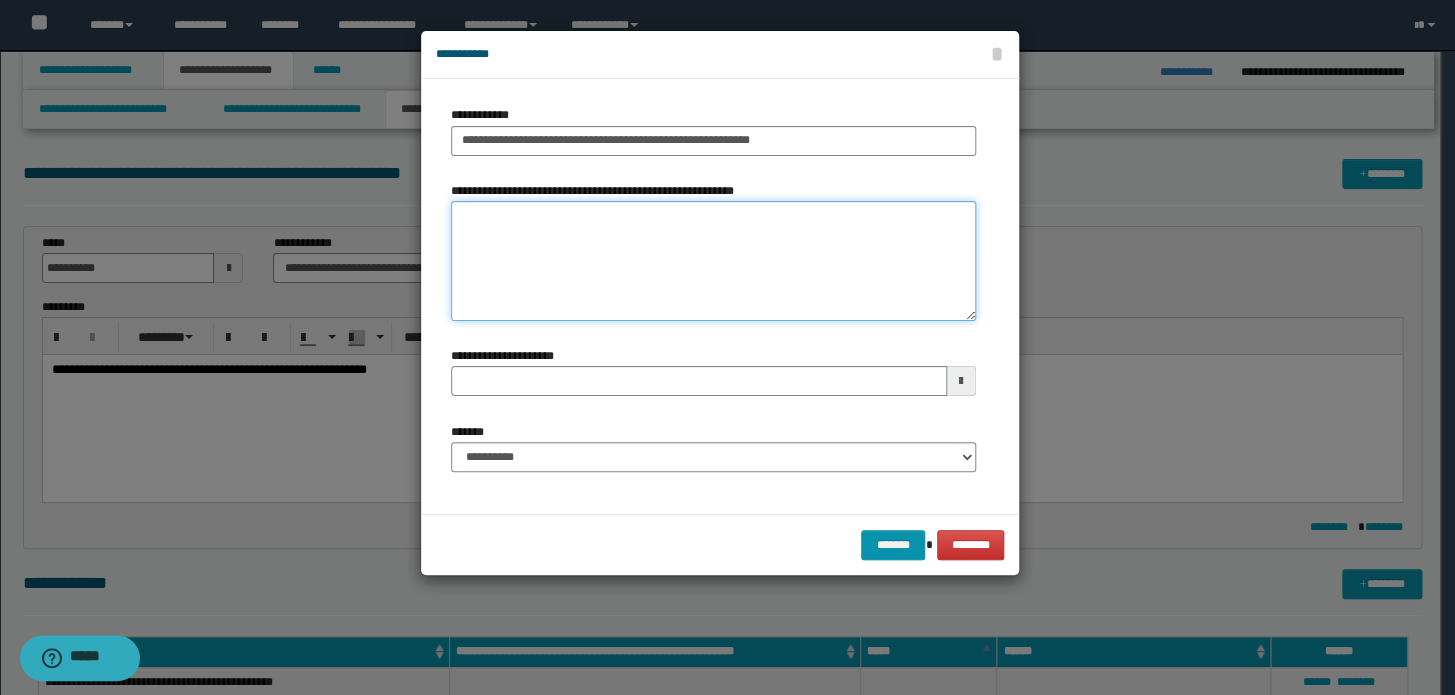 click on "**********" at bounding box center (713, 261) 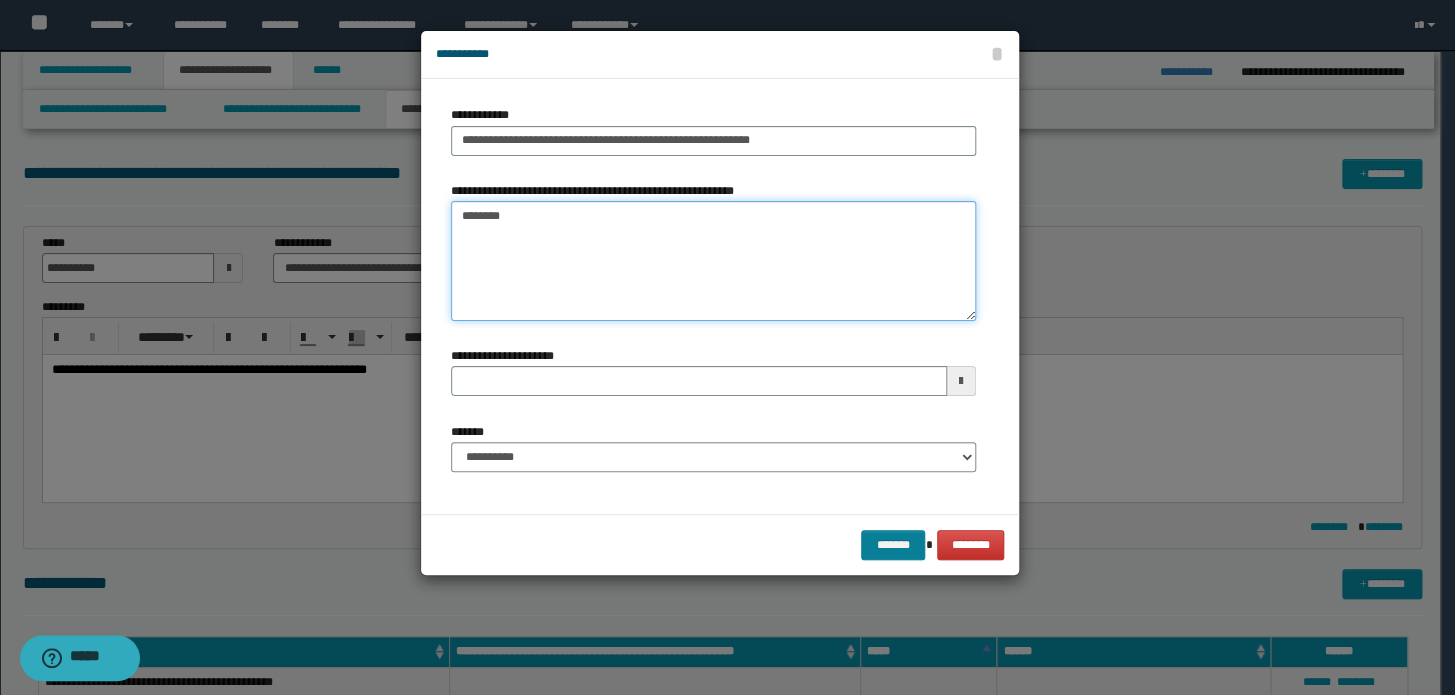 type on "********" 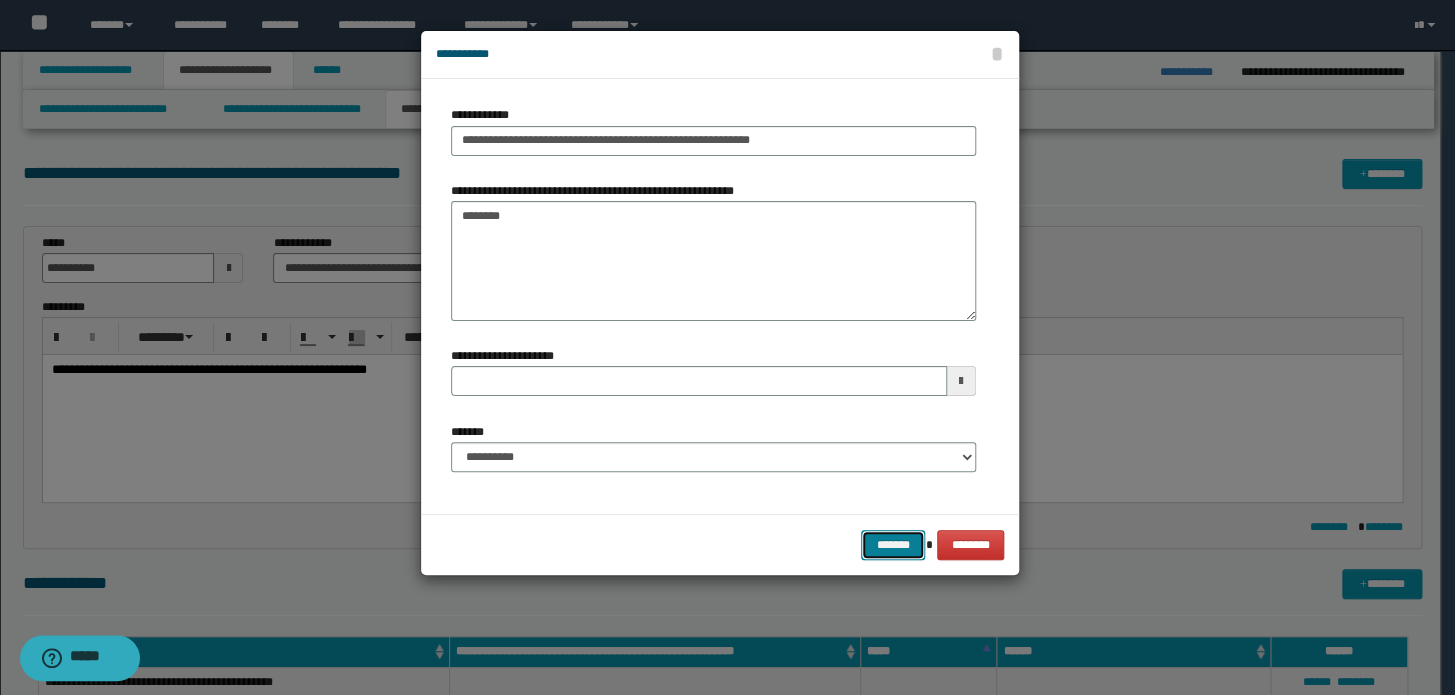 click on "*******" at bounding box center (893, 545) 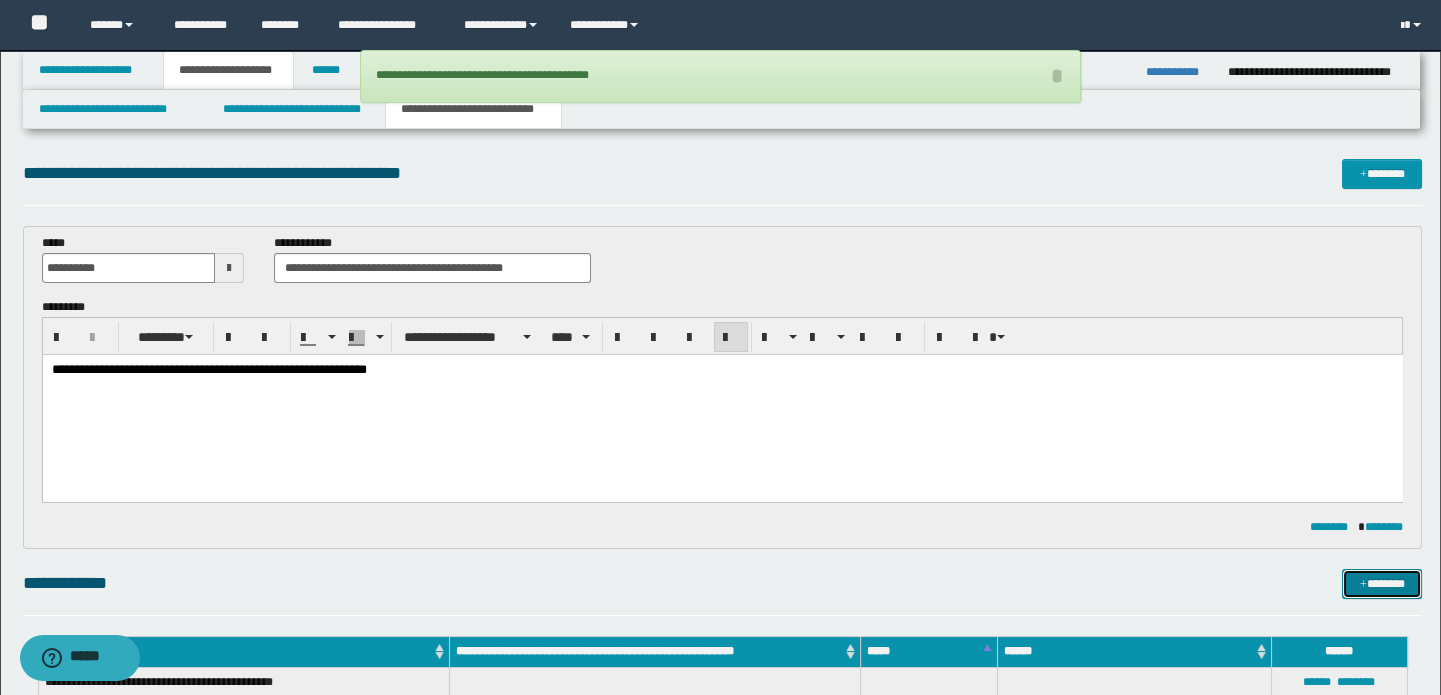 click on "*******" at bounding box center [1382, 584] 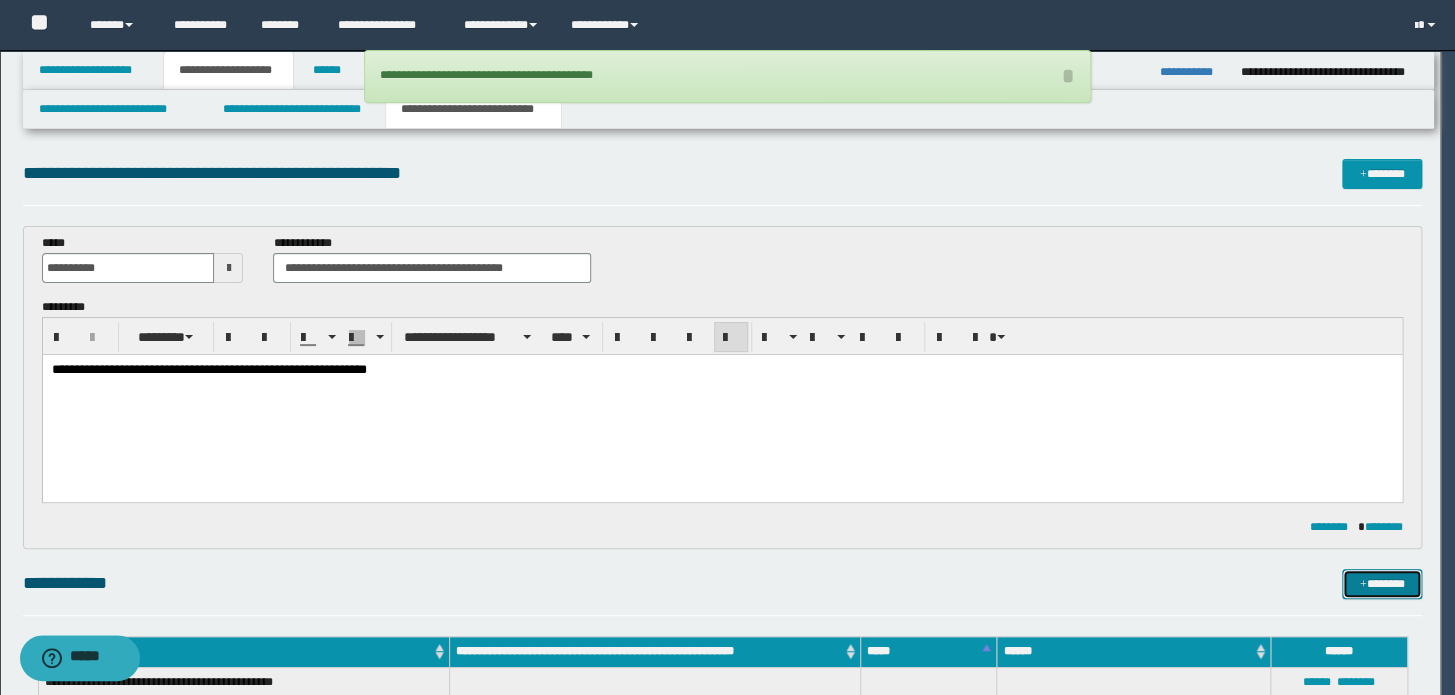 type 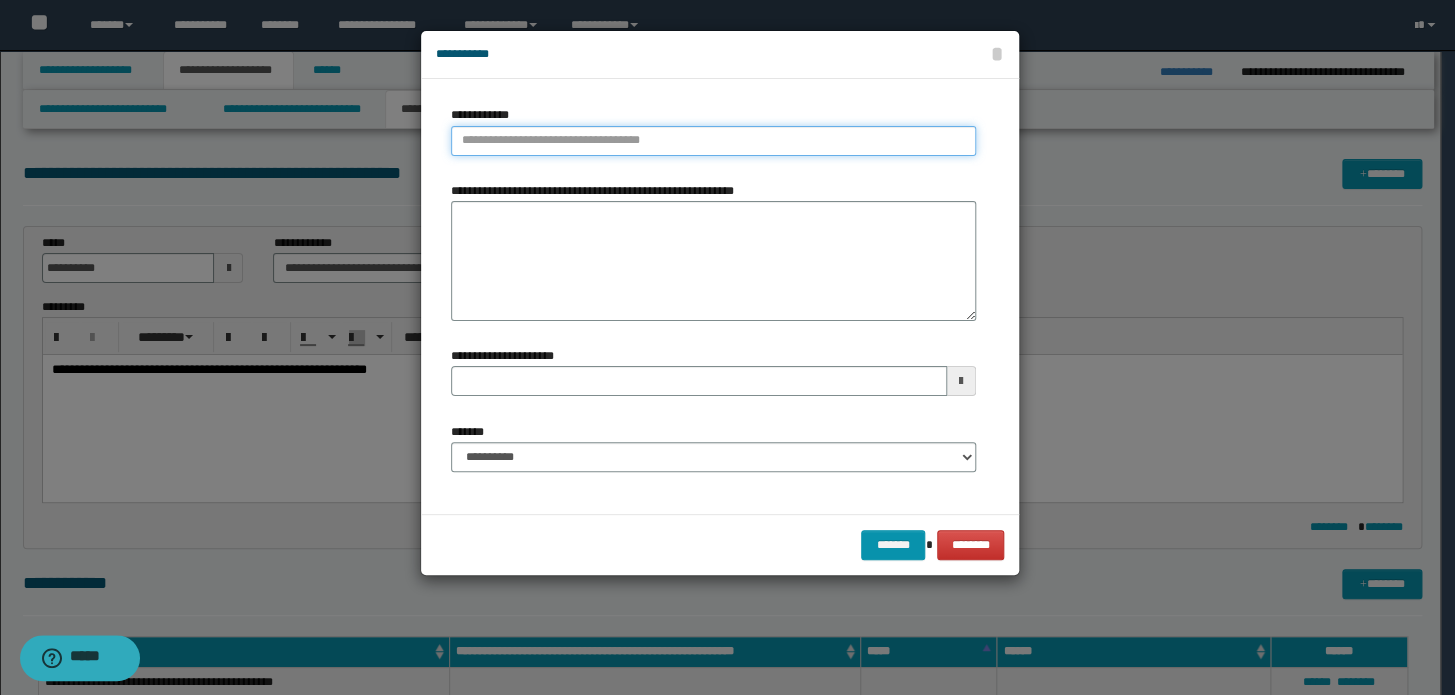 type on "**********" 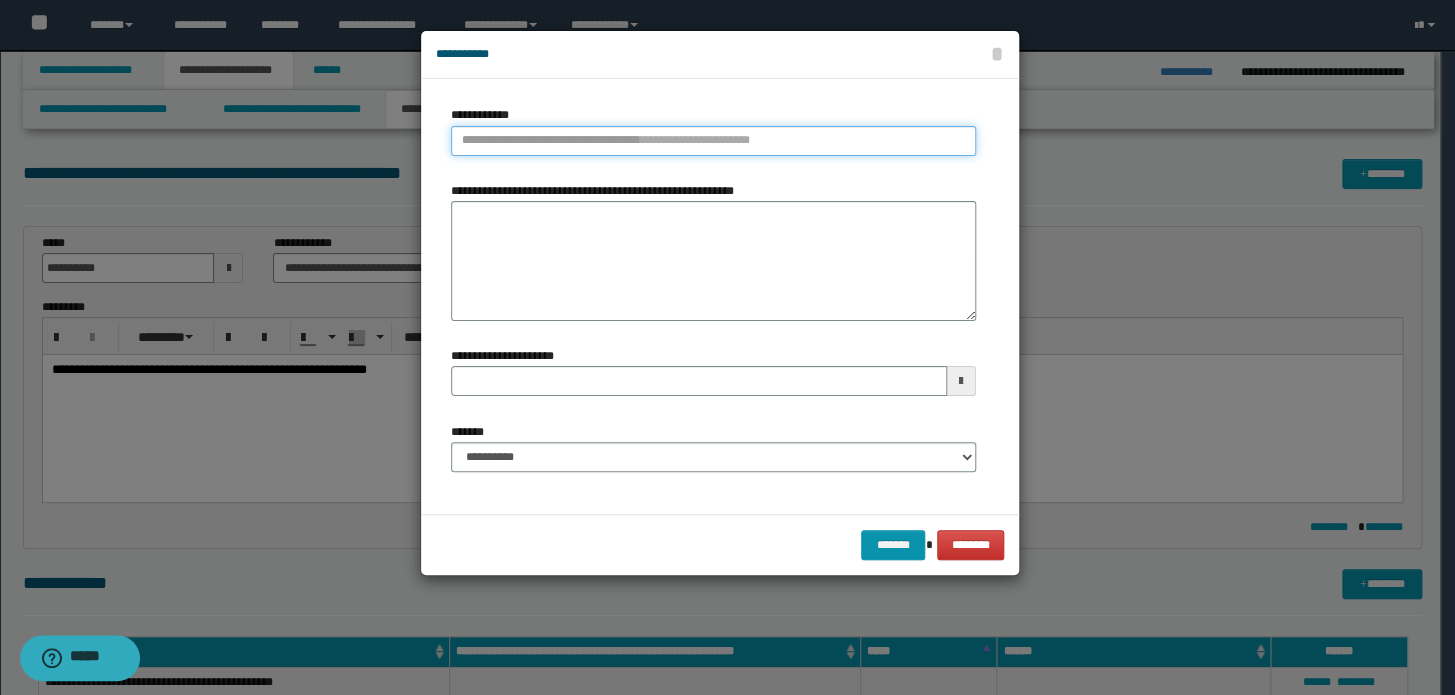 click on "**********" at bounding box center [713, 141] 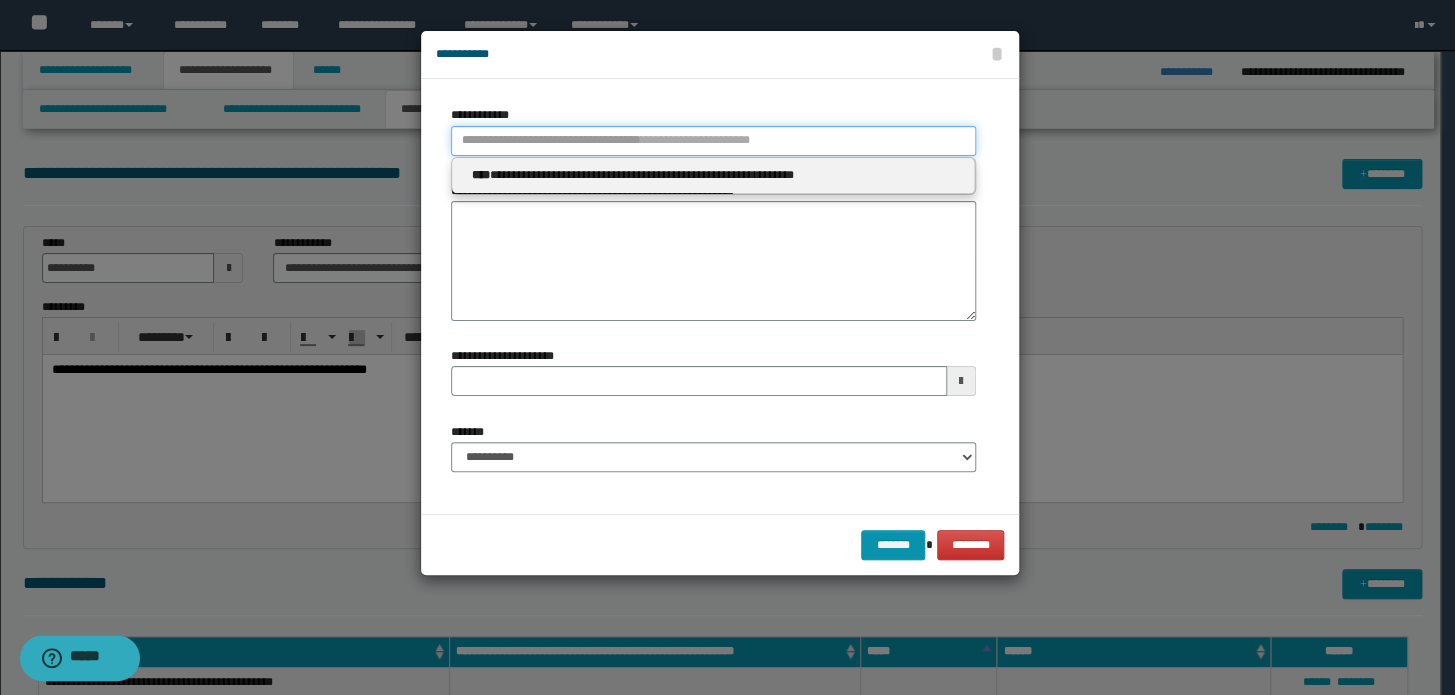 type 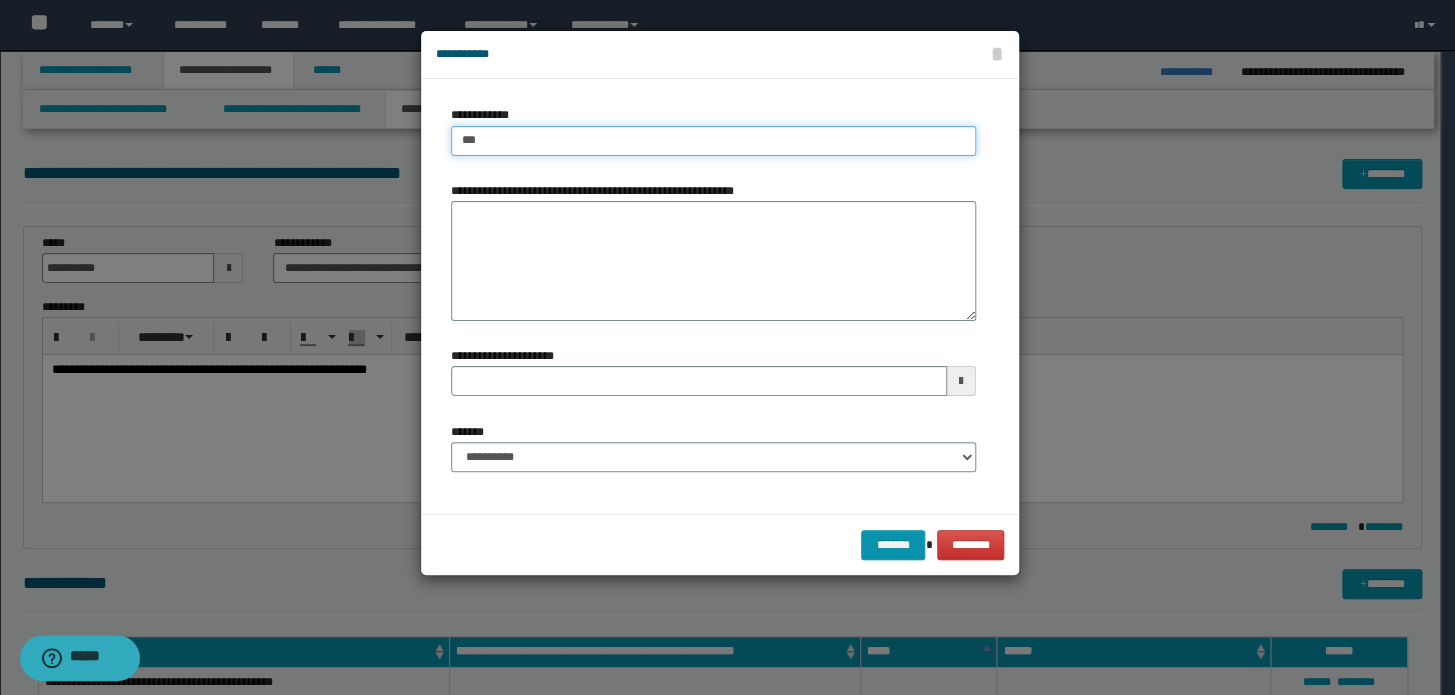 type on "****" 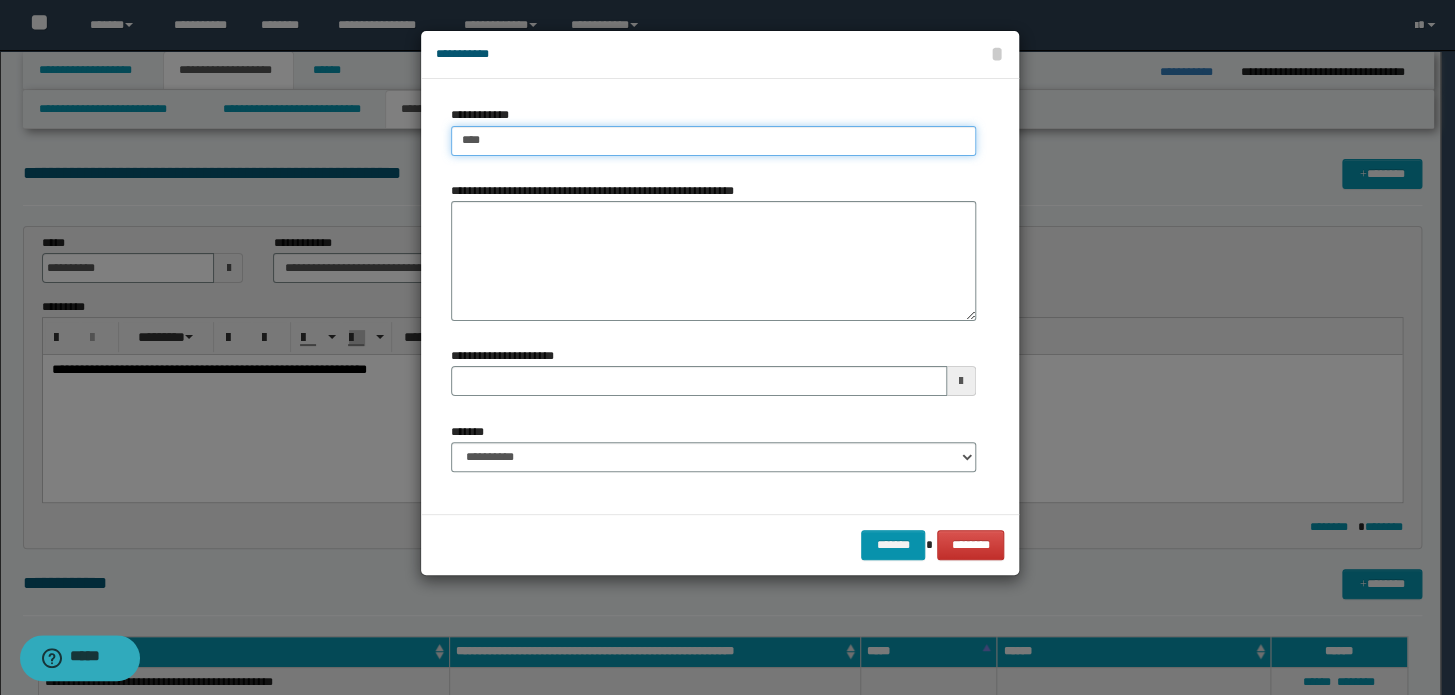 type on "****" 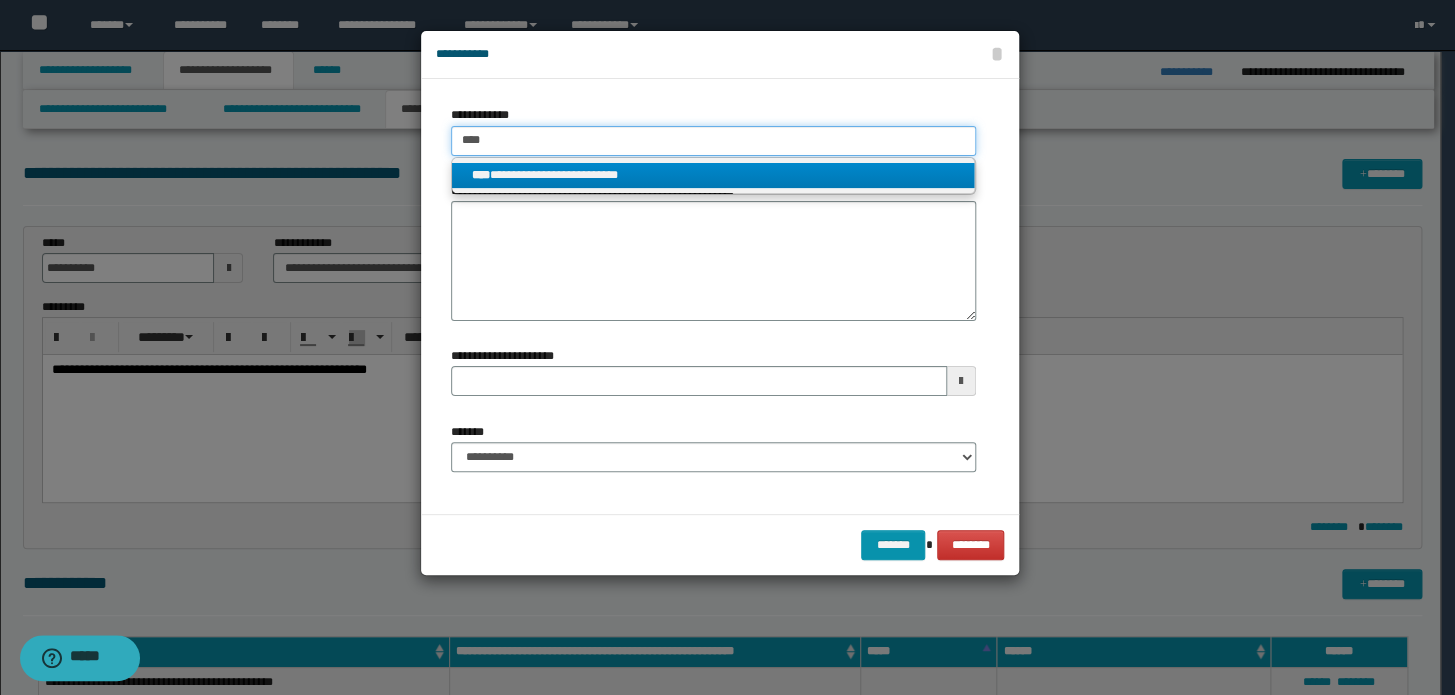type on "****" 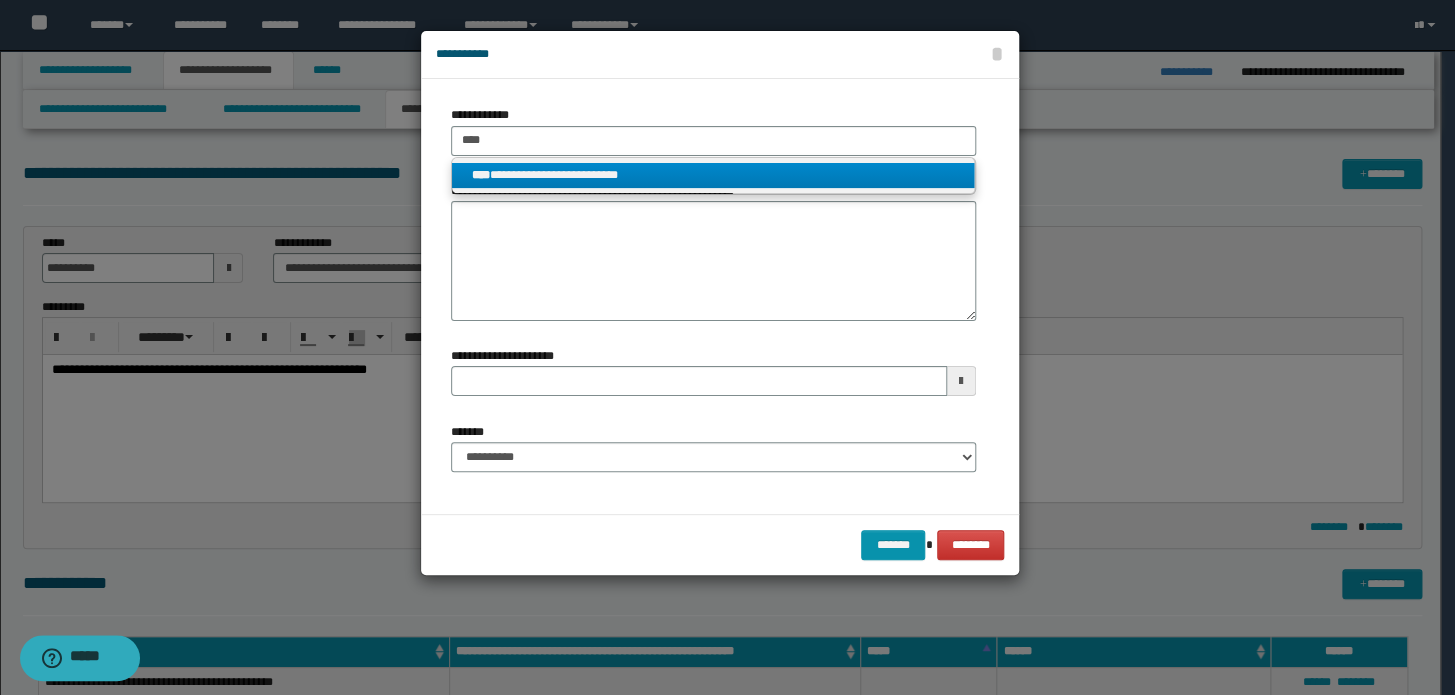 click on "**********" at bounding box center [713, 175] 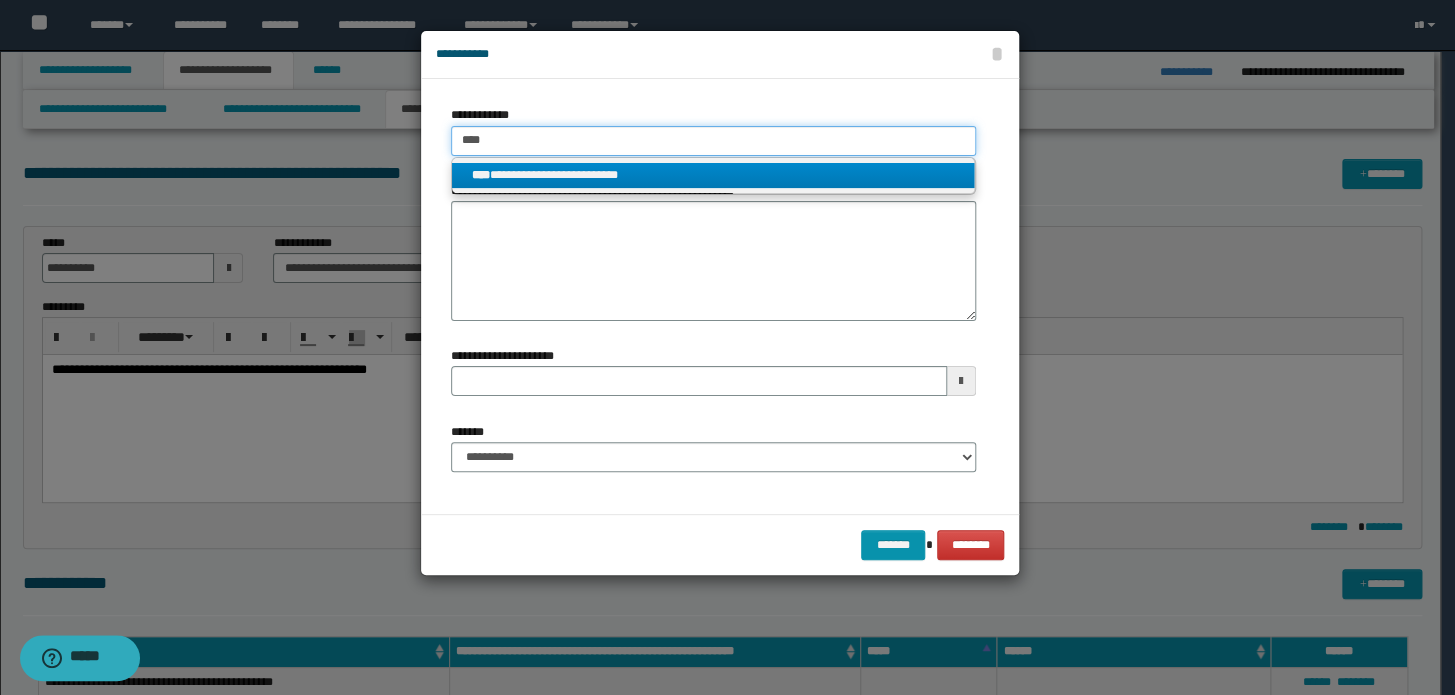 type 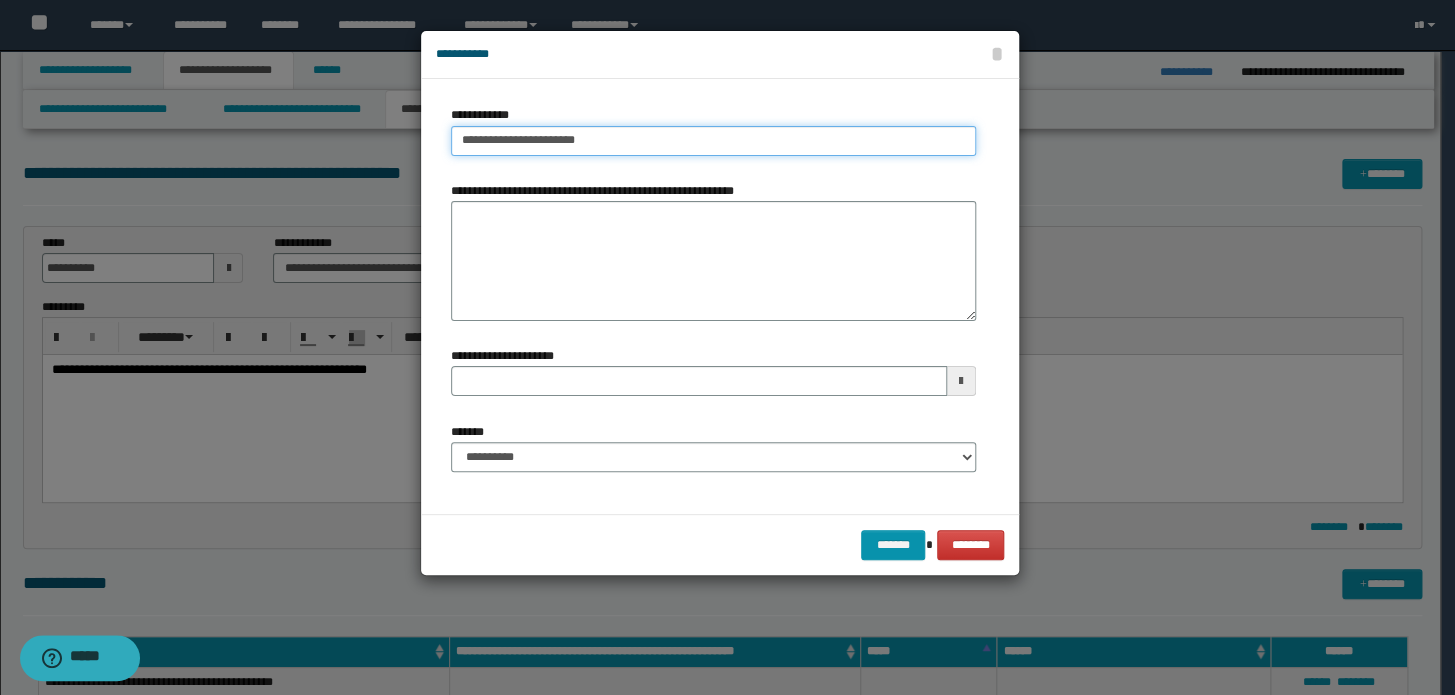 type 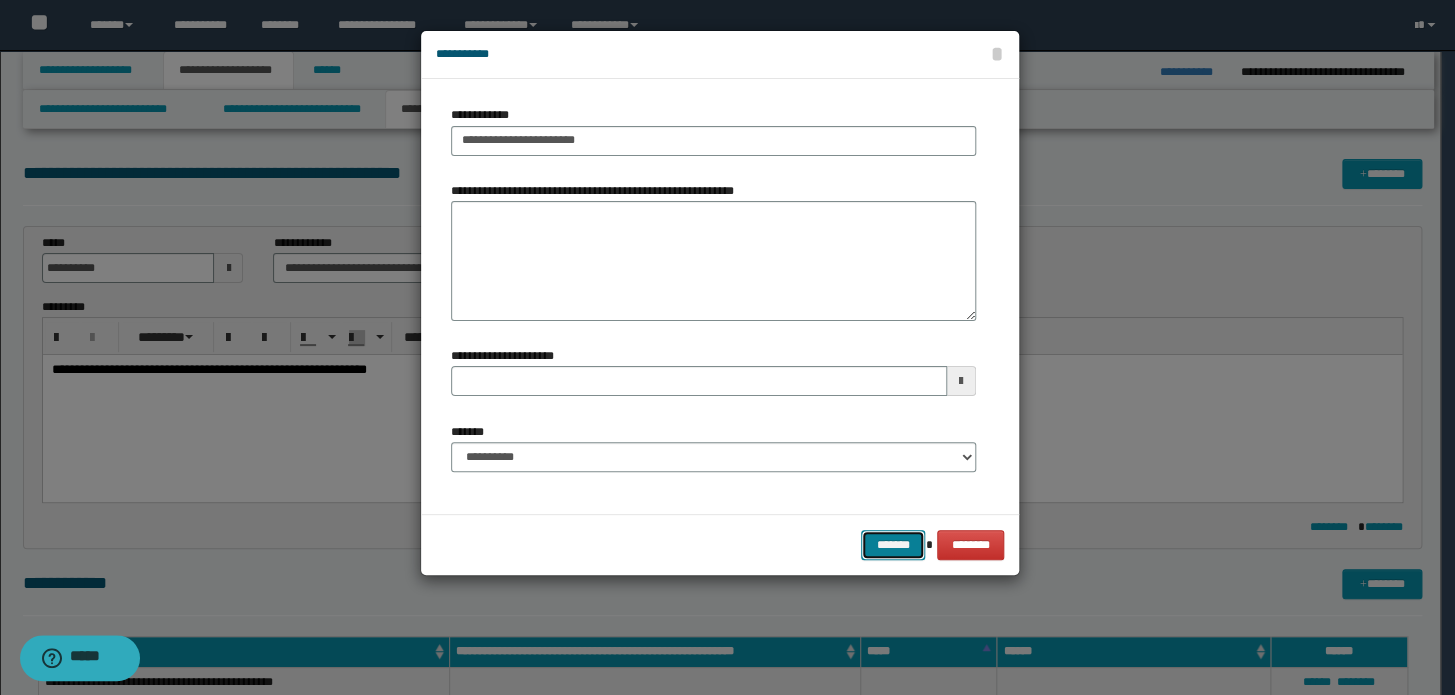 click on "*******" at bounding box center [893, 545] 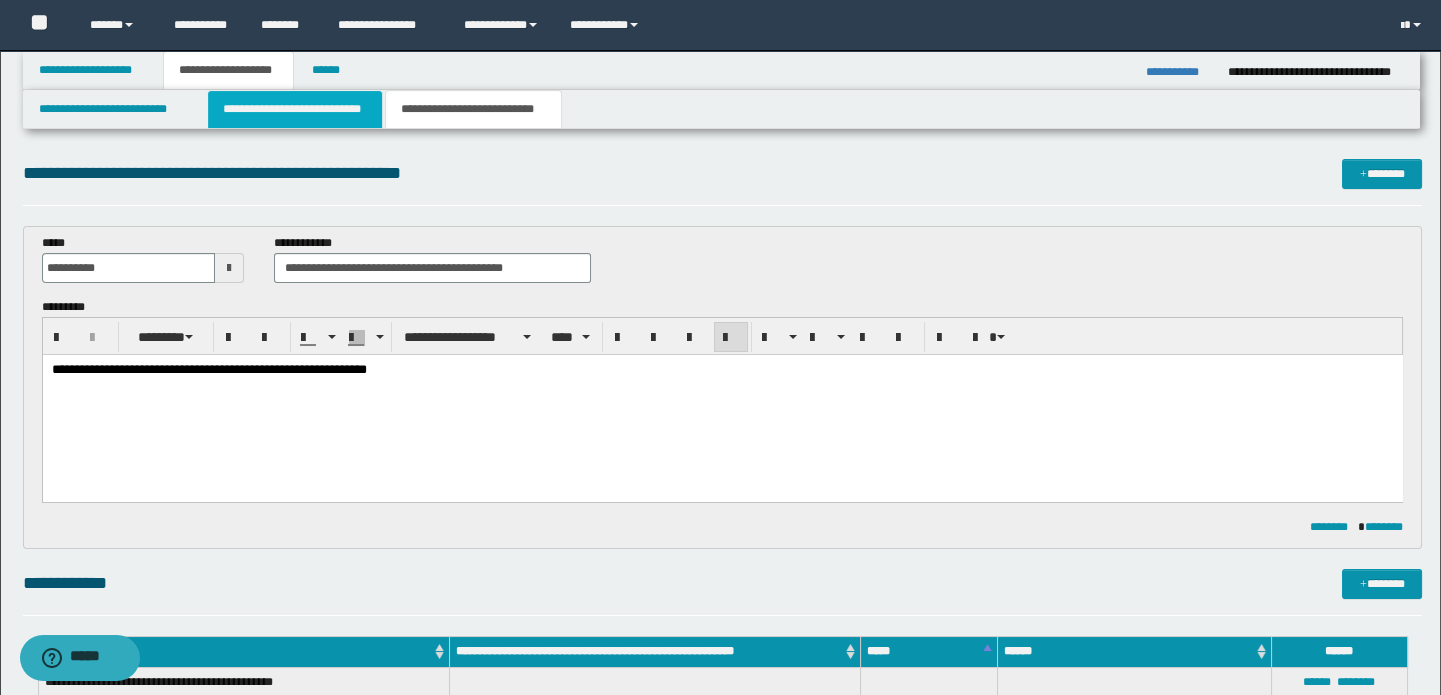 click on "**********" at bounding box center (294, 109) 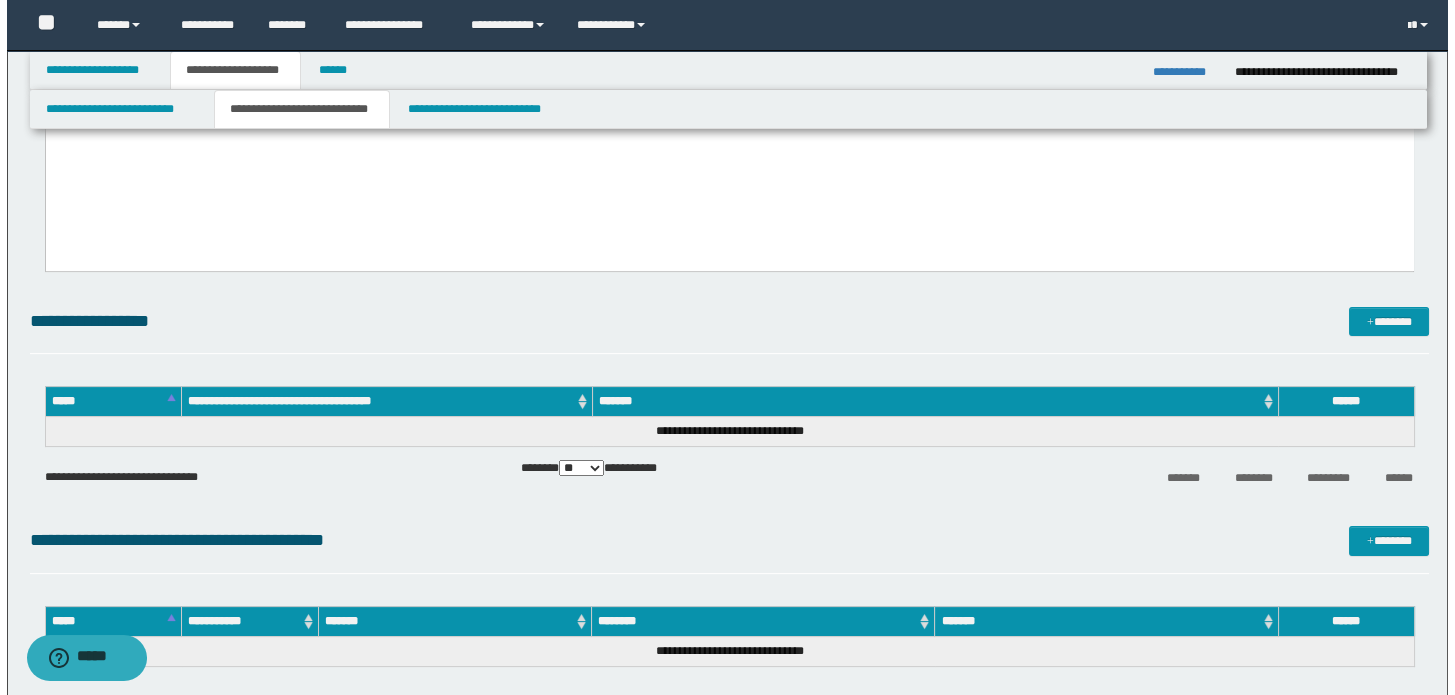 scroll, scrollTop: 1454, scrollLeft: 0, axis: vertical 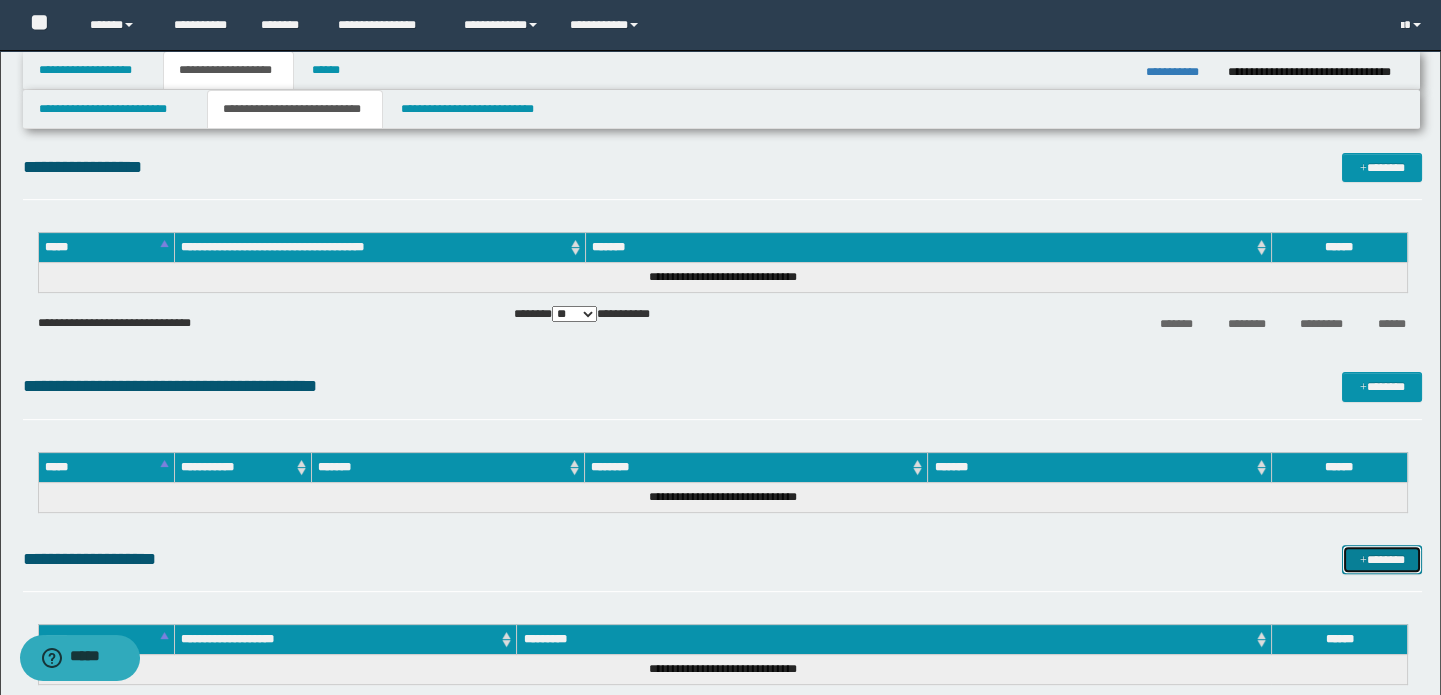 click on "*******" at bounding box center (1382, 560) 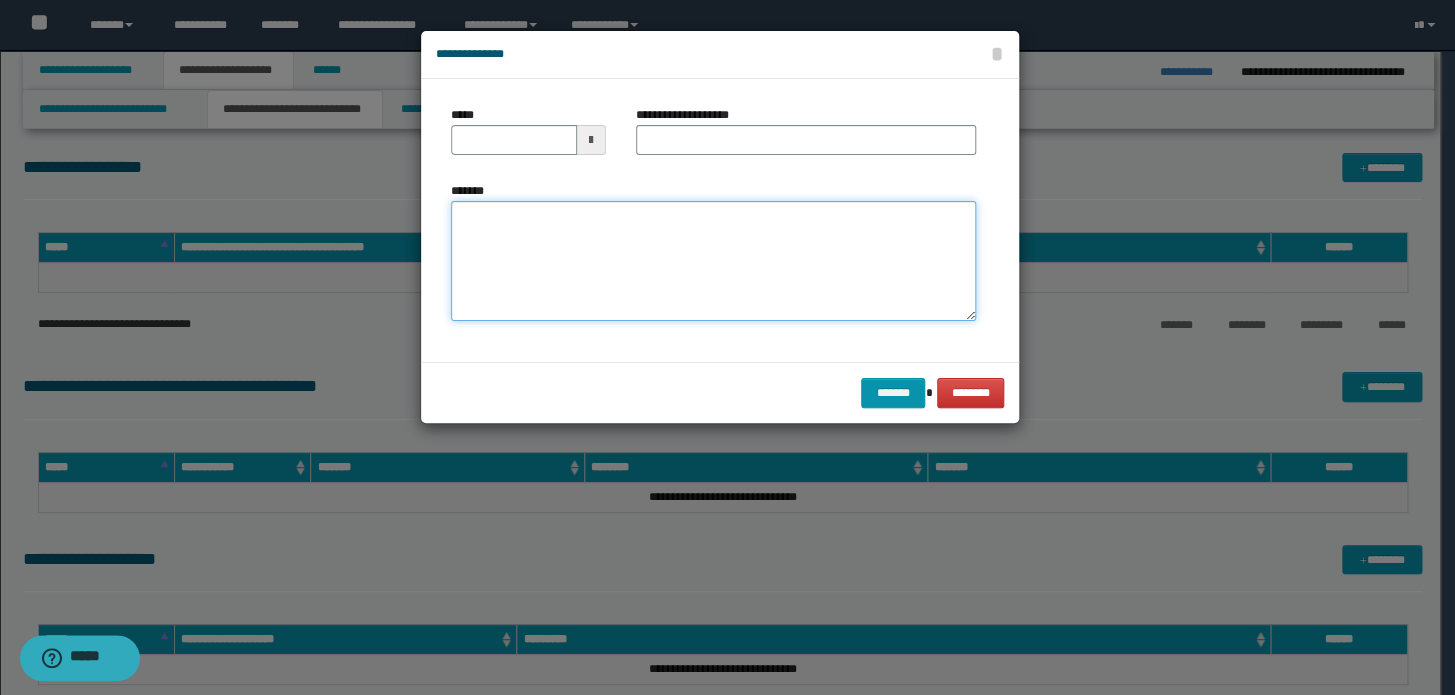 click on "*******" at bounding box center (713, 261) 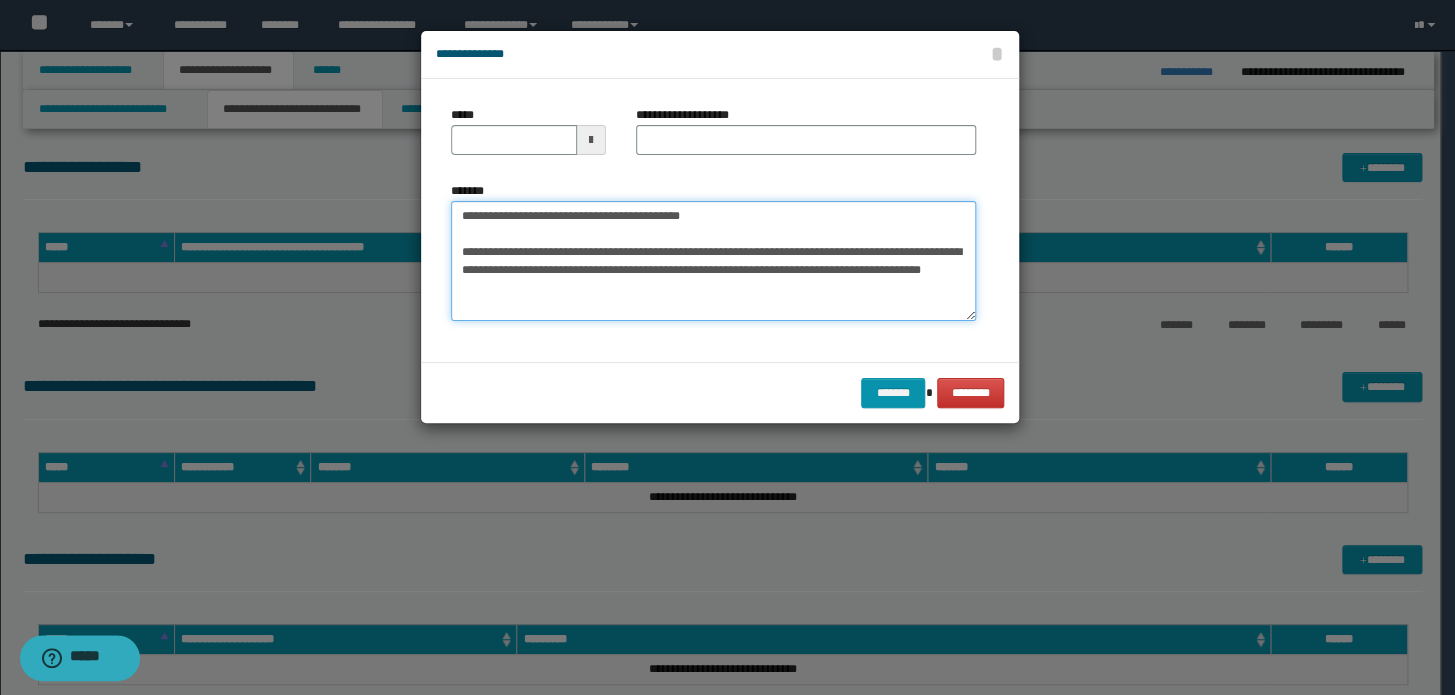 drag, startPoint x: 765, startPoint y: 226, endPoint x: 89, endPoint y: 203, distance: 676.3912 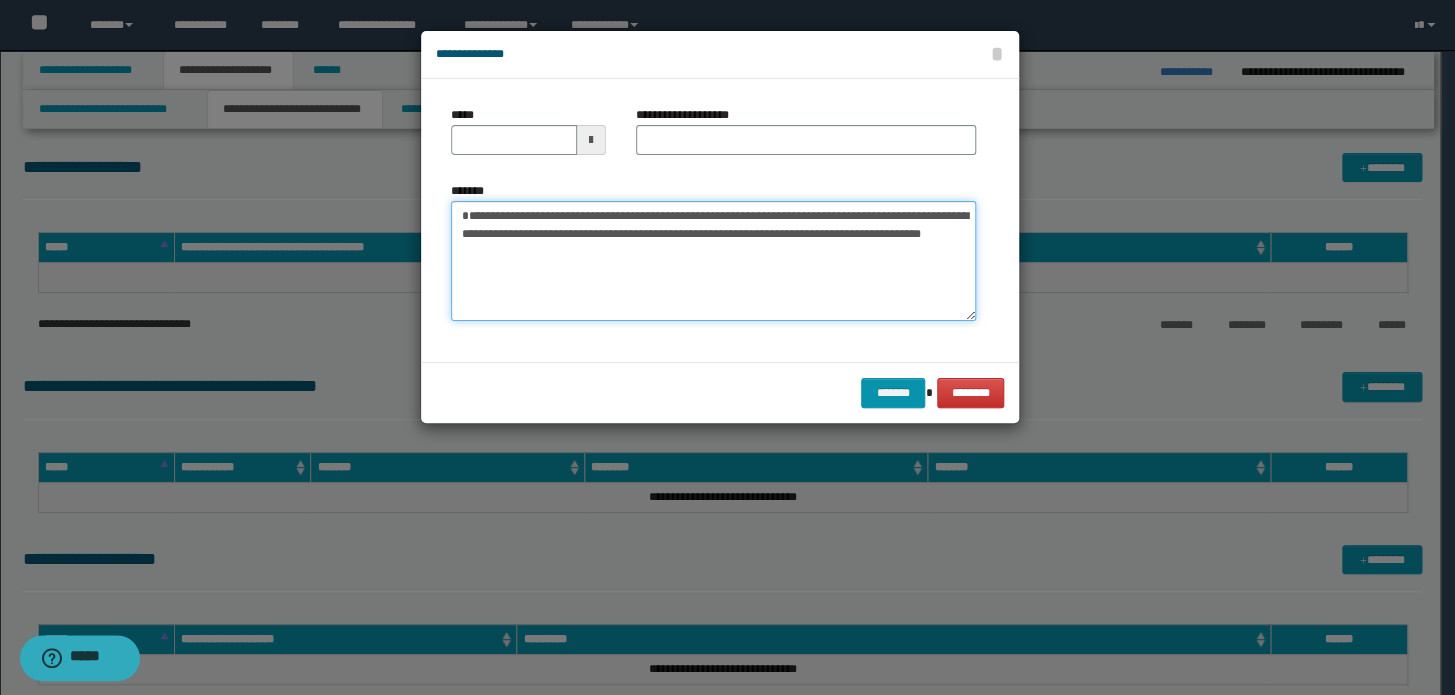 type 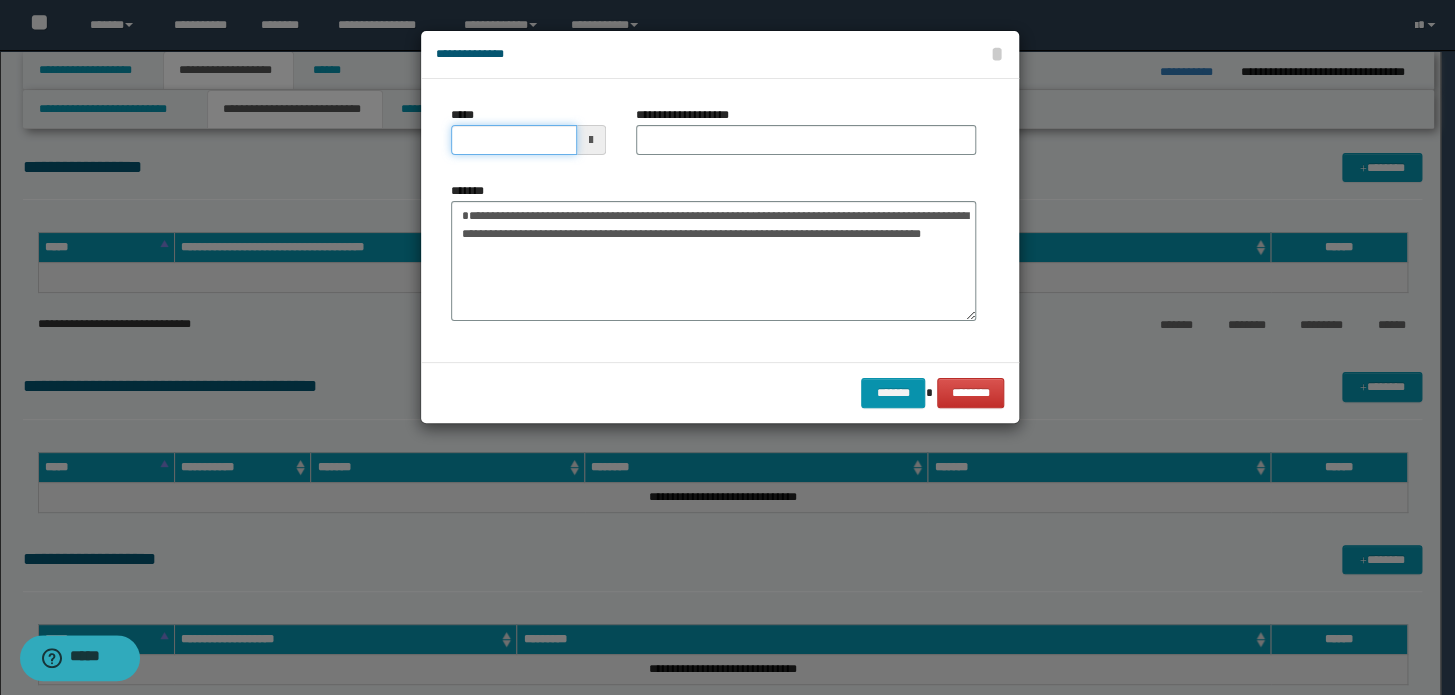 click on "*****" at bounding box center [514, 140] 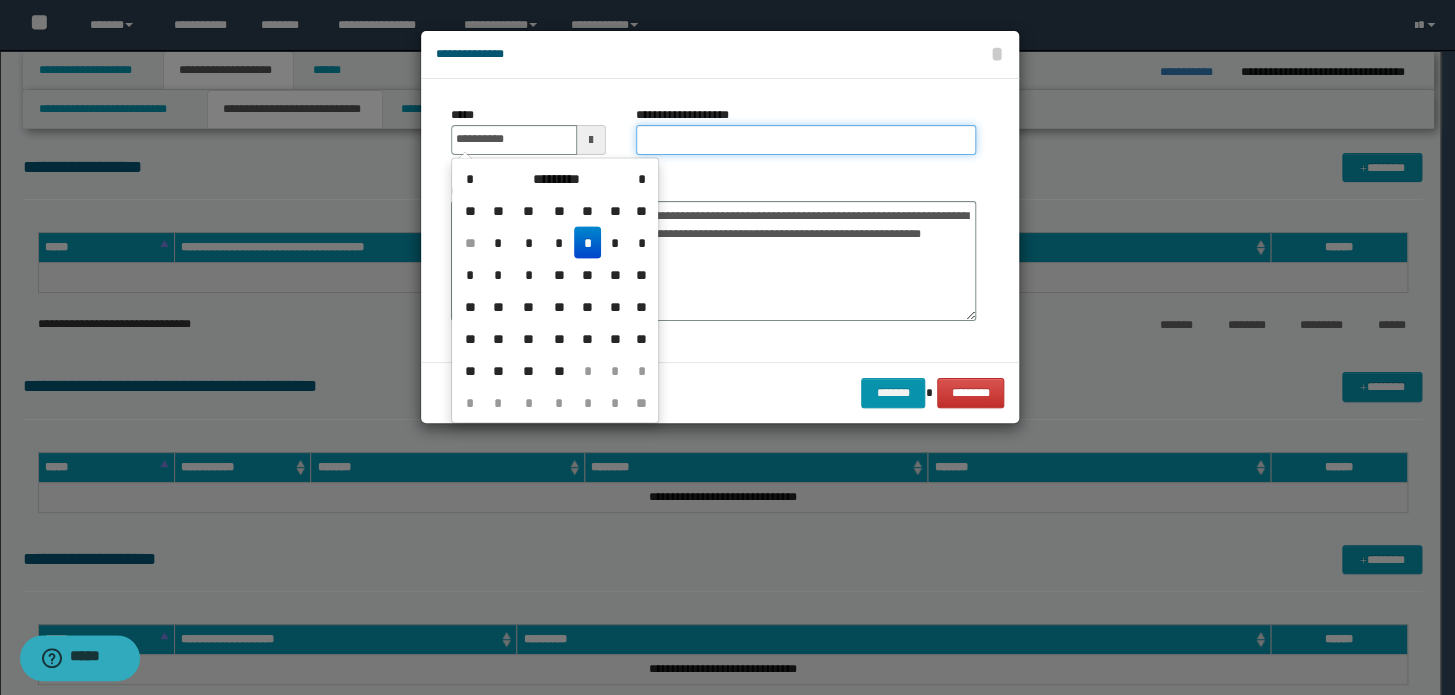 type on "**********" 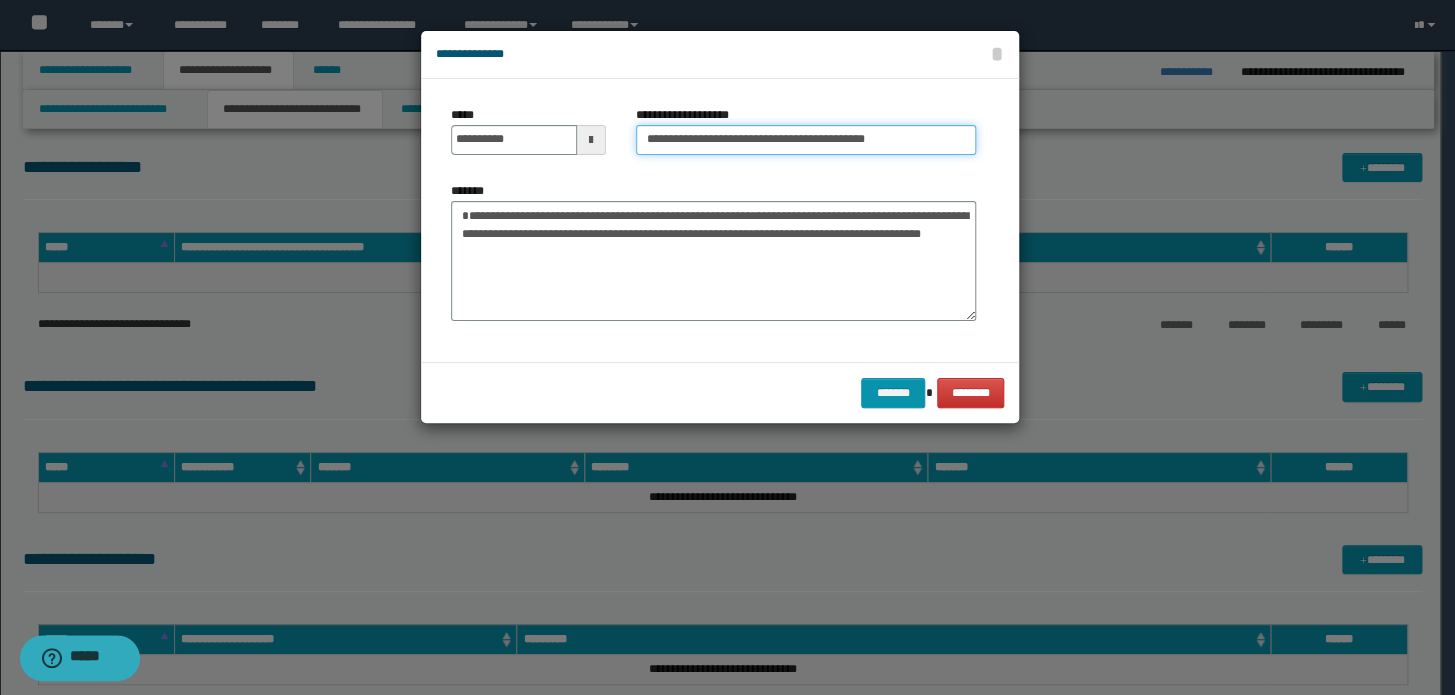 drag, startPoint x: 704, startPoint y: 139, endPoint x: 410, endPoint y: 144, distance: 294.0425 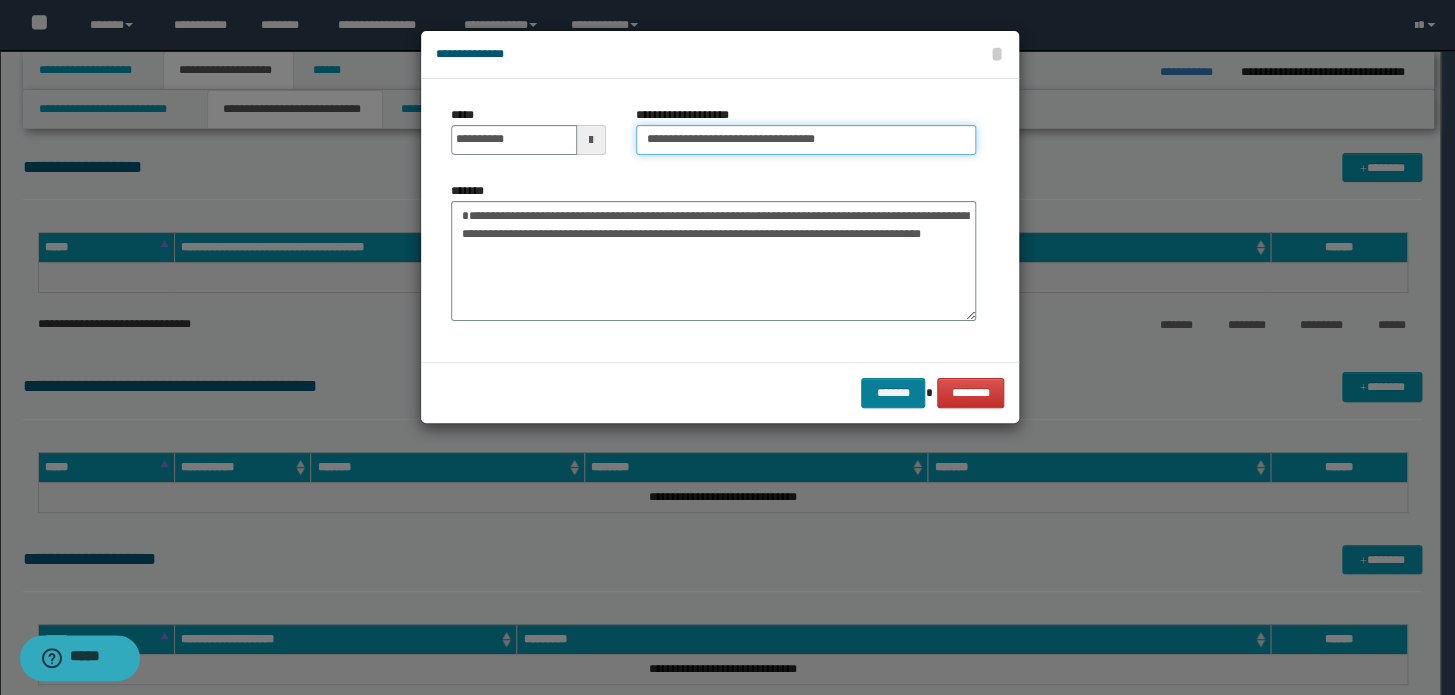 type on "**********" 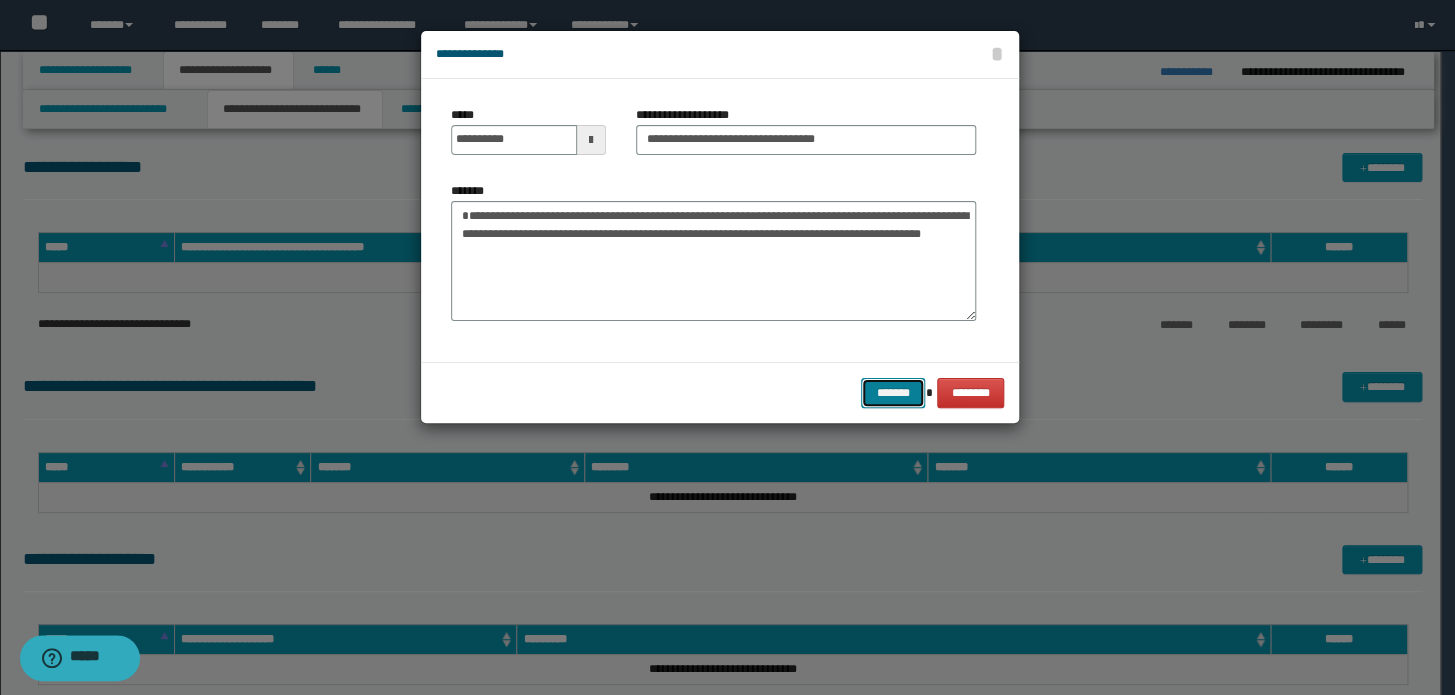 click on "*******" at bounding box center [893, 393] 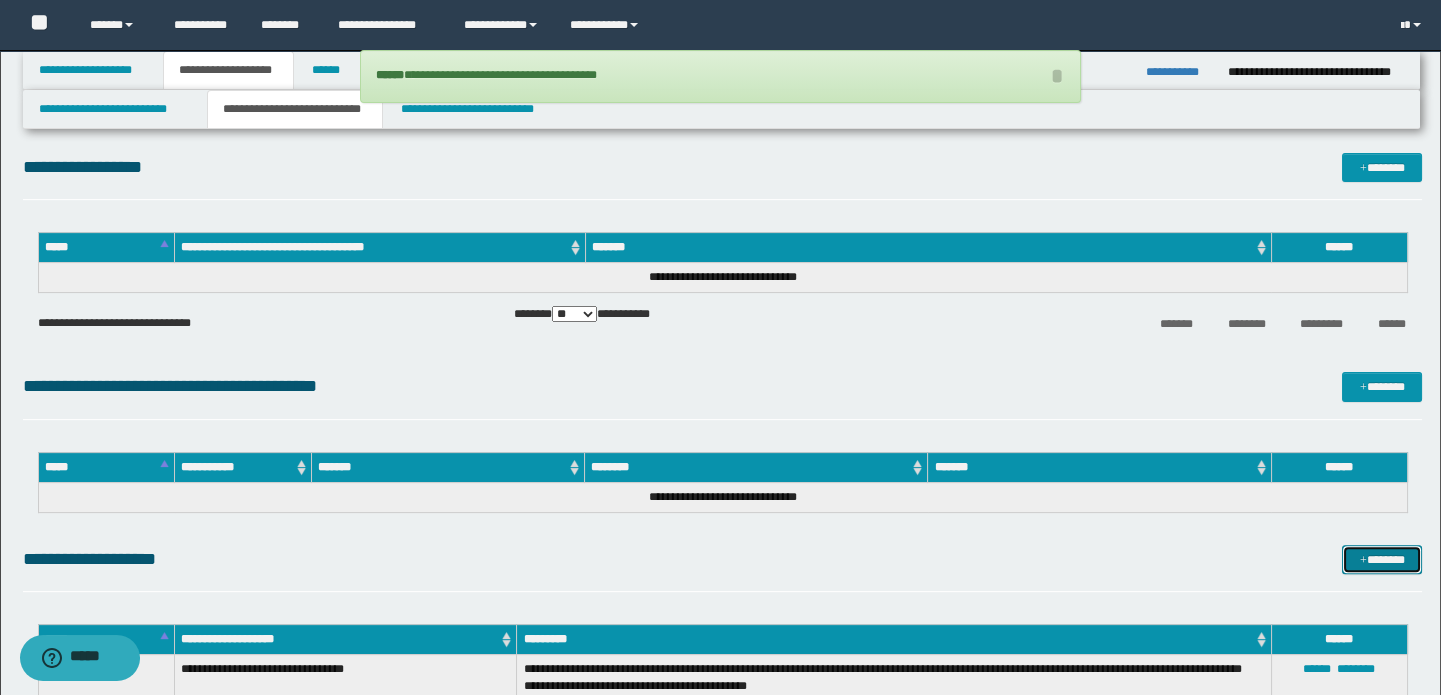 drag, startPoint x: 1390, startPoint y: 551, endPoint x: 1270, endPoint y: 497, distance: 131.59027 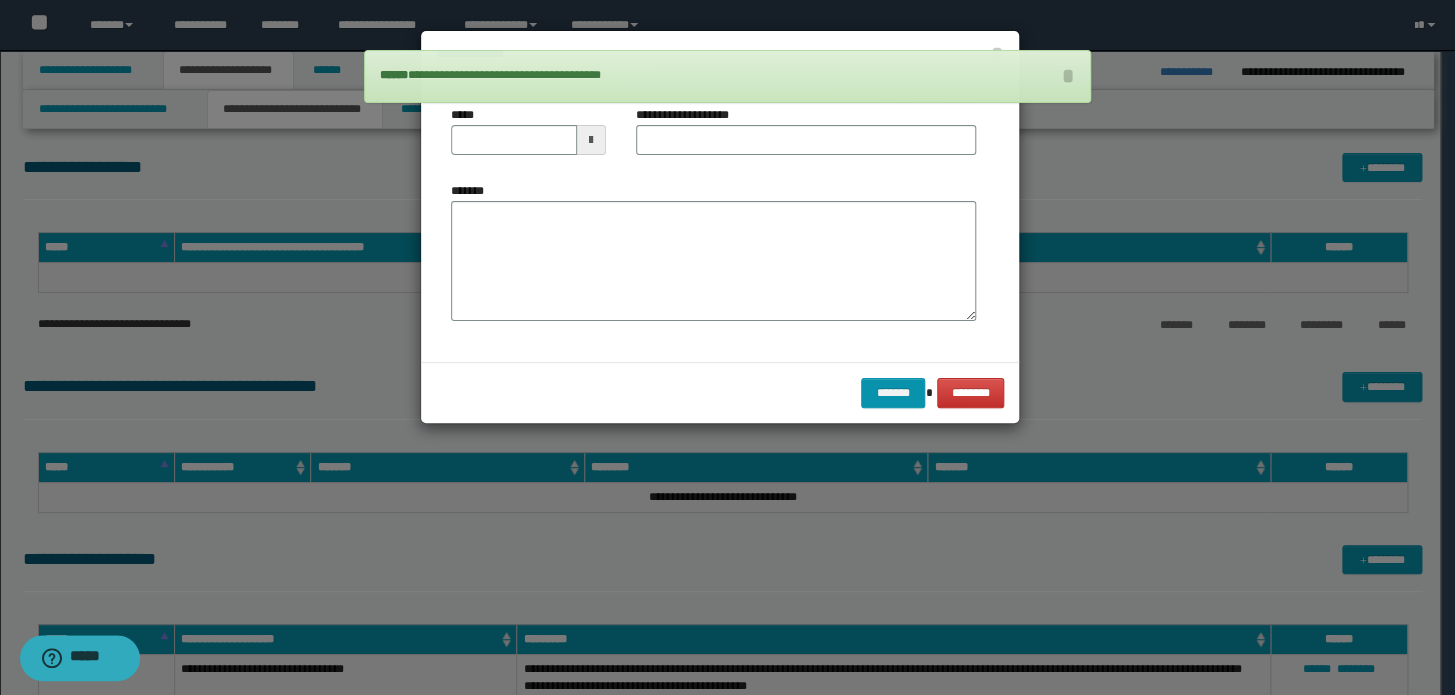 click on "*******" at bounding box center (713, 261) 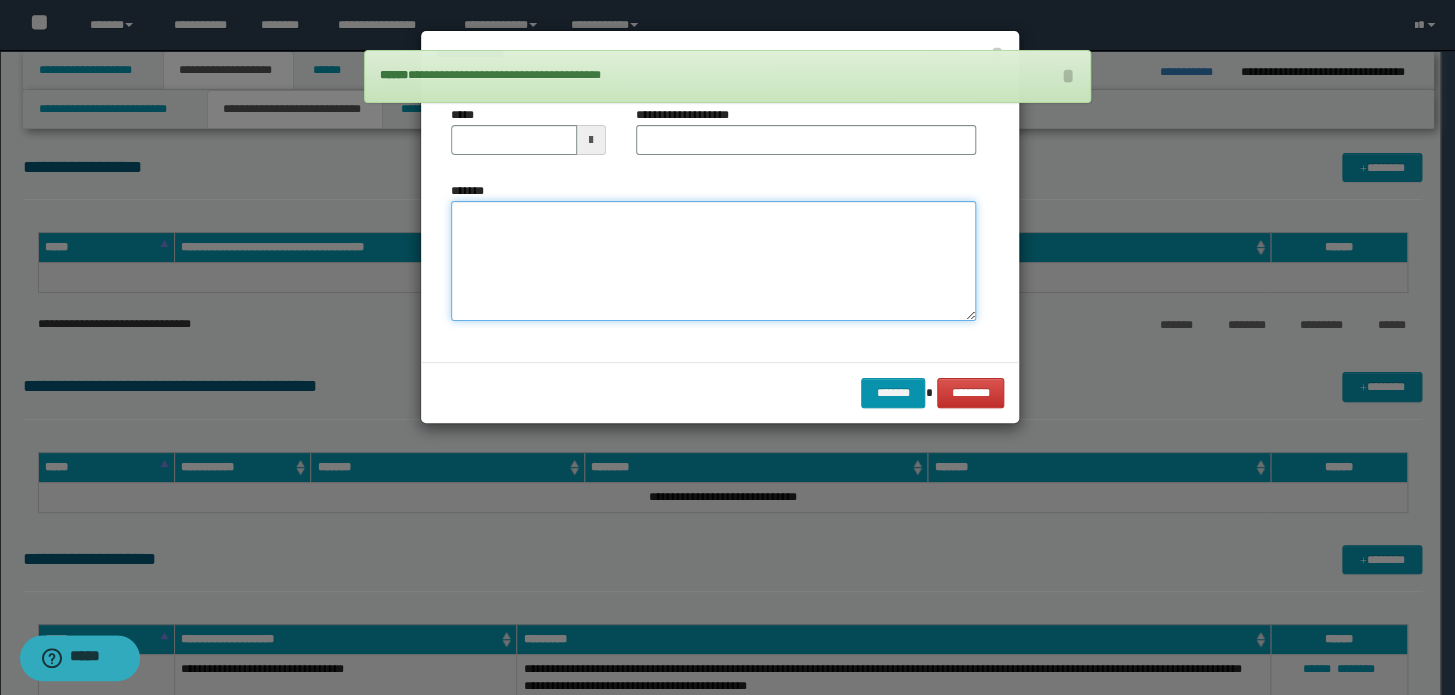 click on "*******" at bounding box center (713, 261) 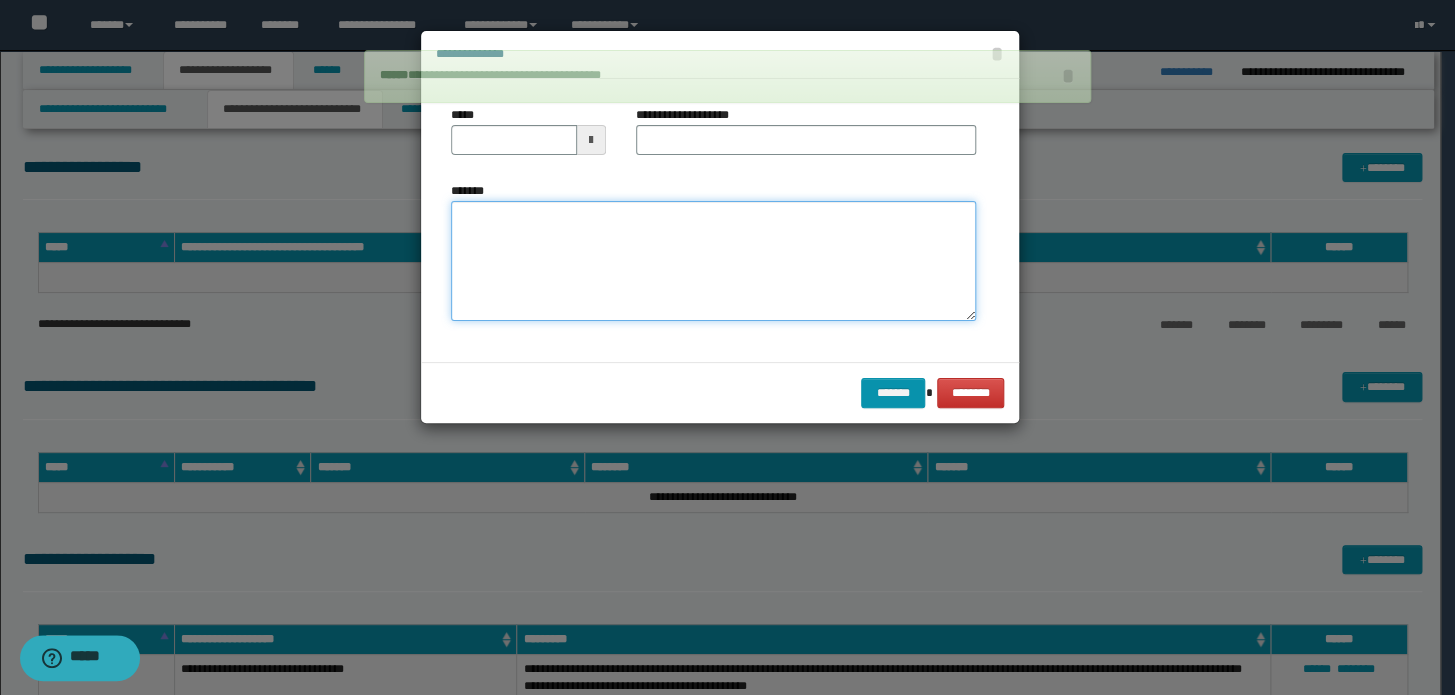 paste on "**********" 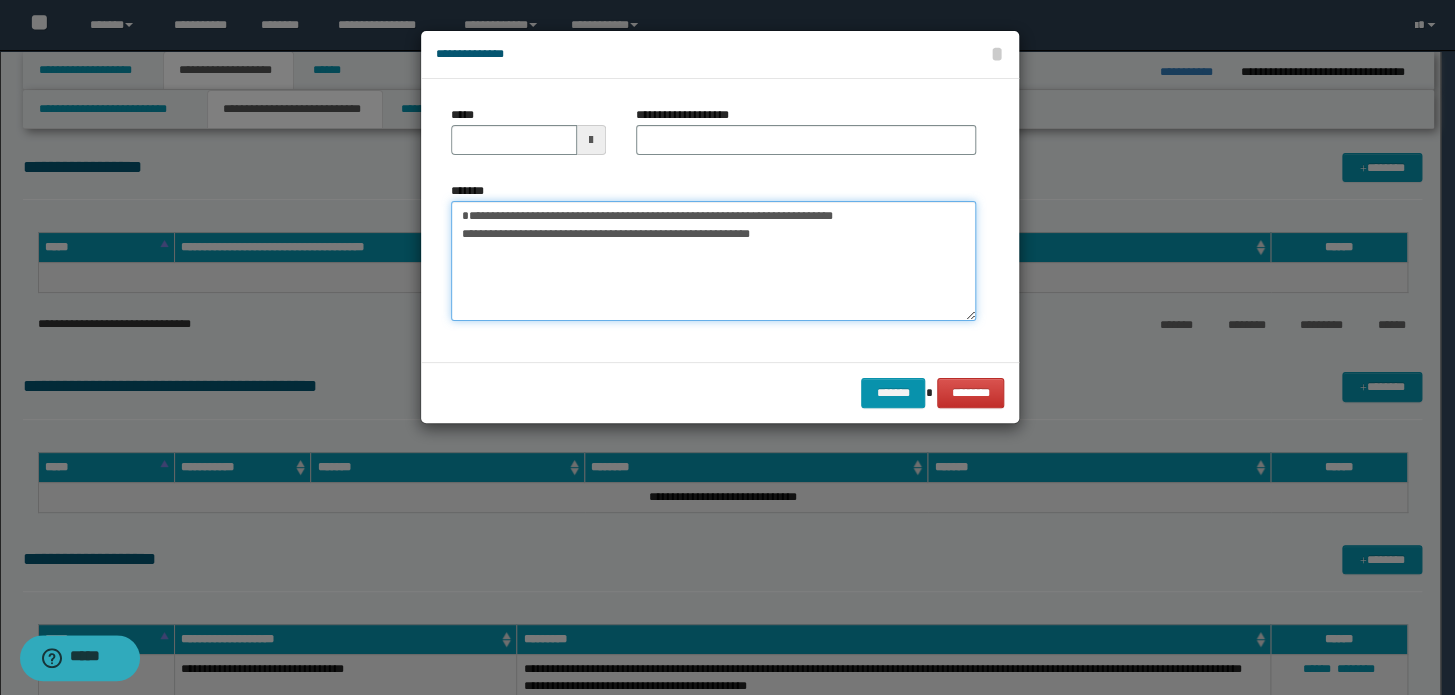 drag, startPoint x: 899, startPoint y: 229, endPoint x: 207, endPoint y: 164, distance: 695.046 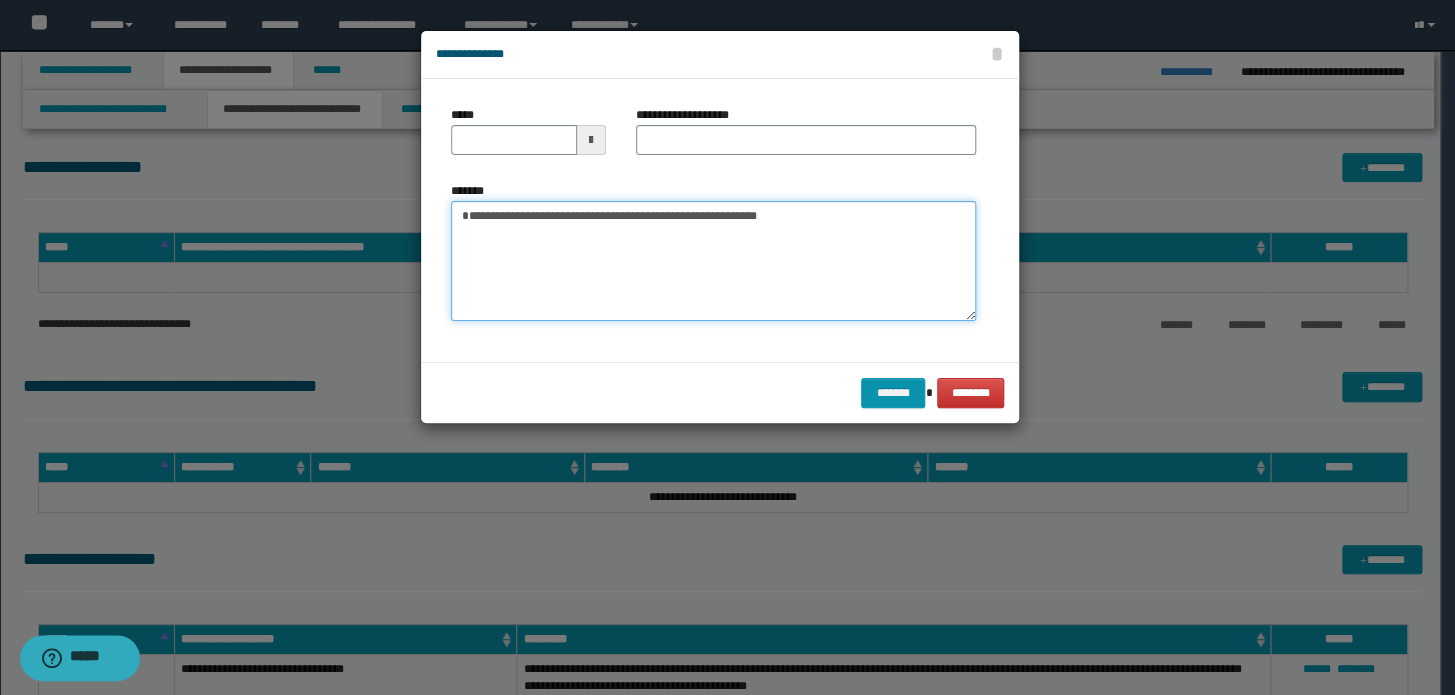 type 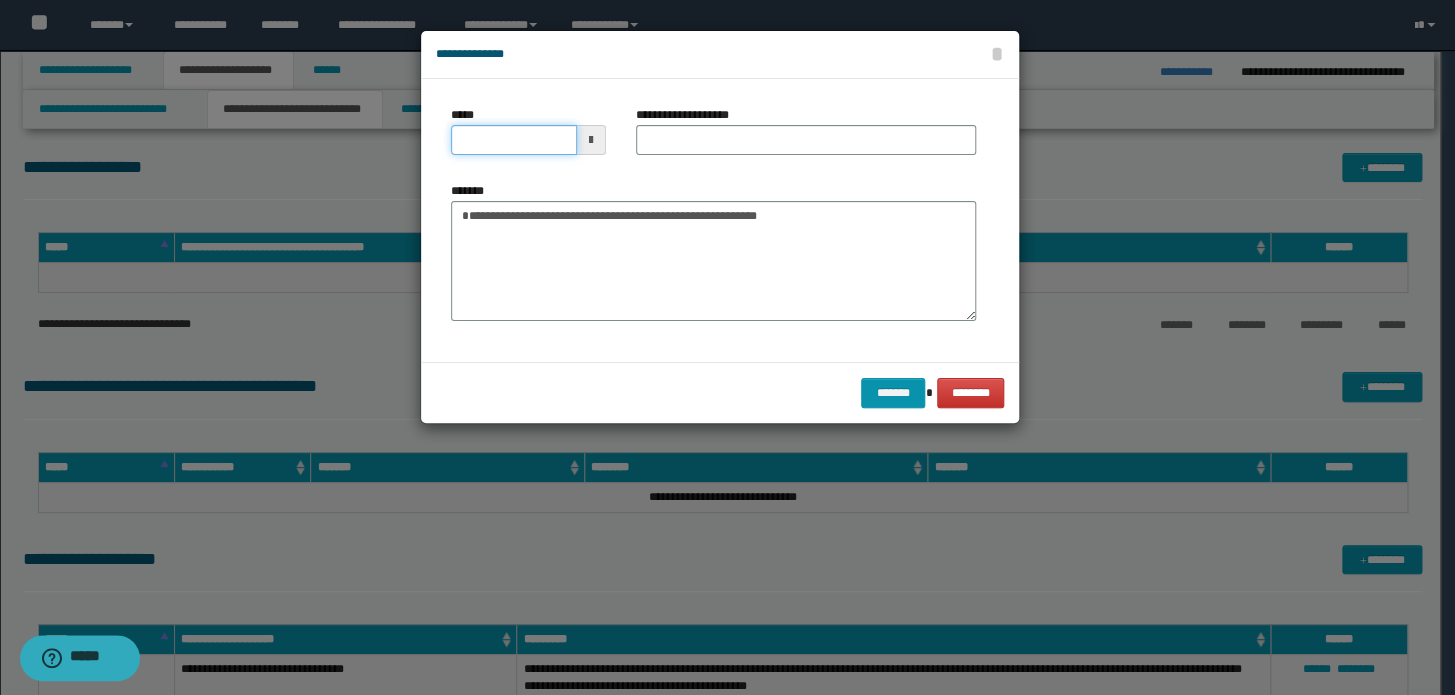 click on "*****" at bounding box center [514, 140] 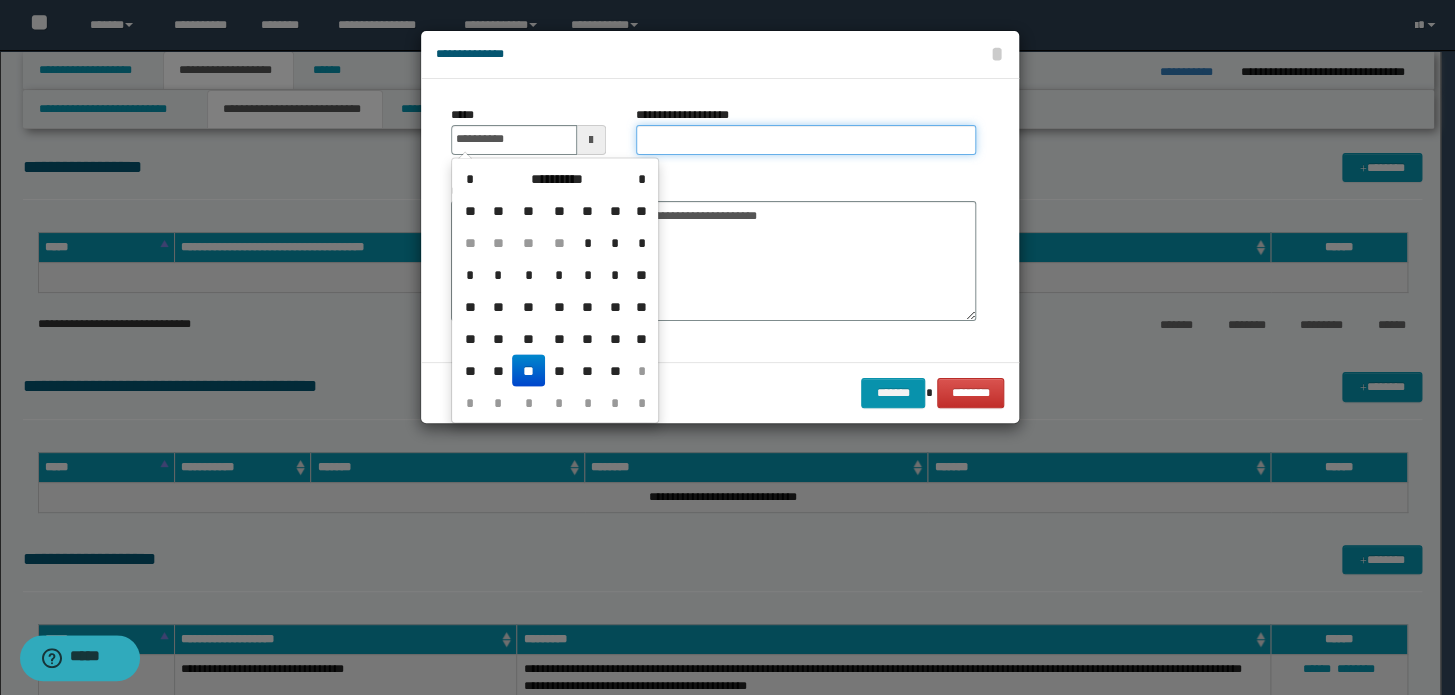 type on "**********" 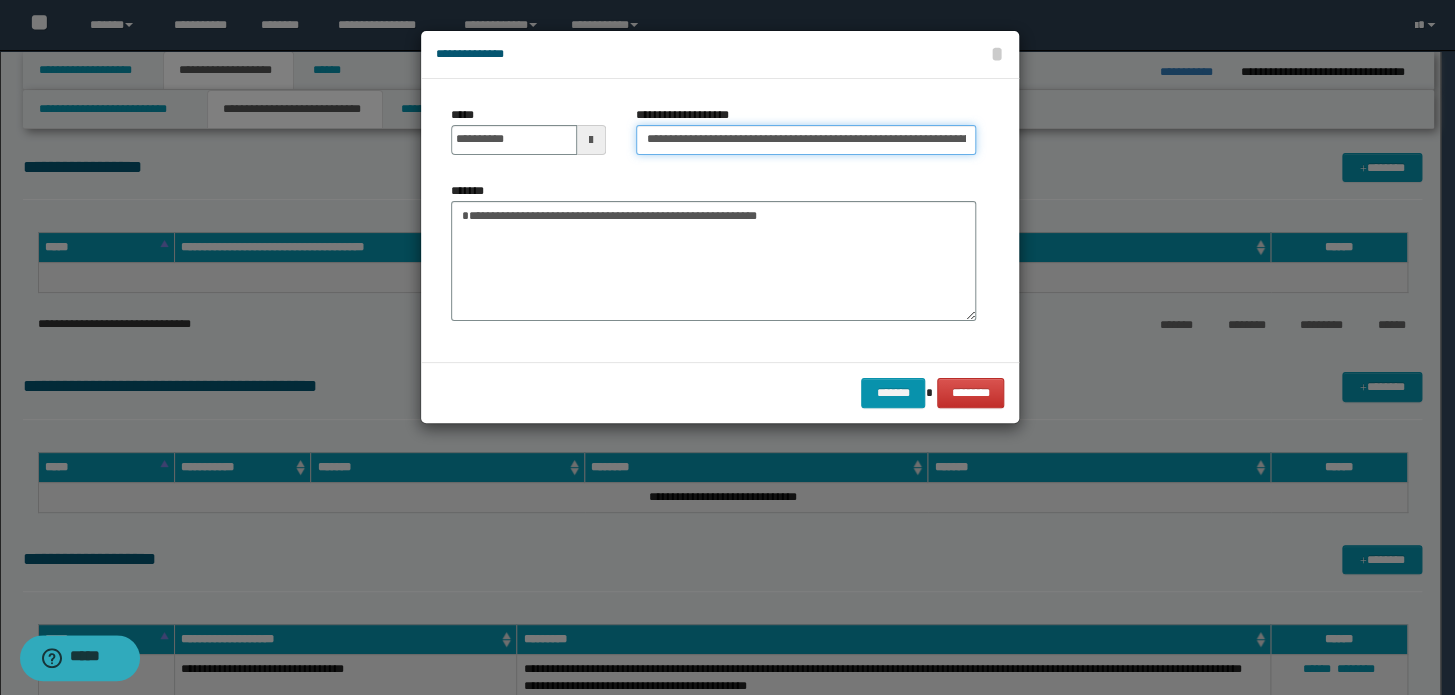 scroll, scrollTop: 0, scrollLeft: 105, axis: horizontal 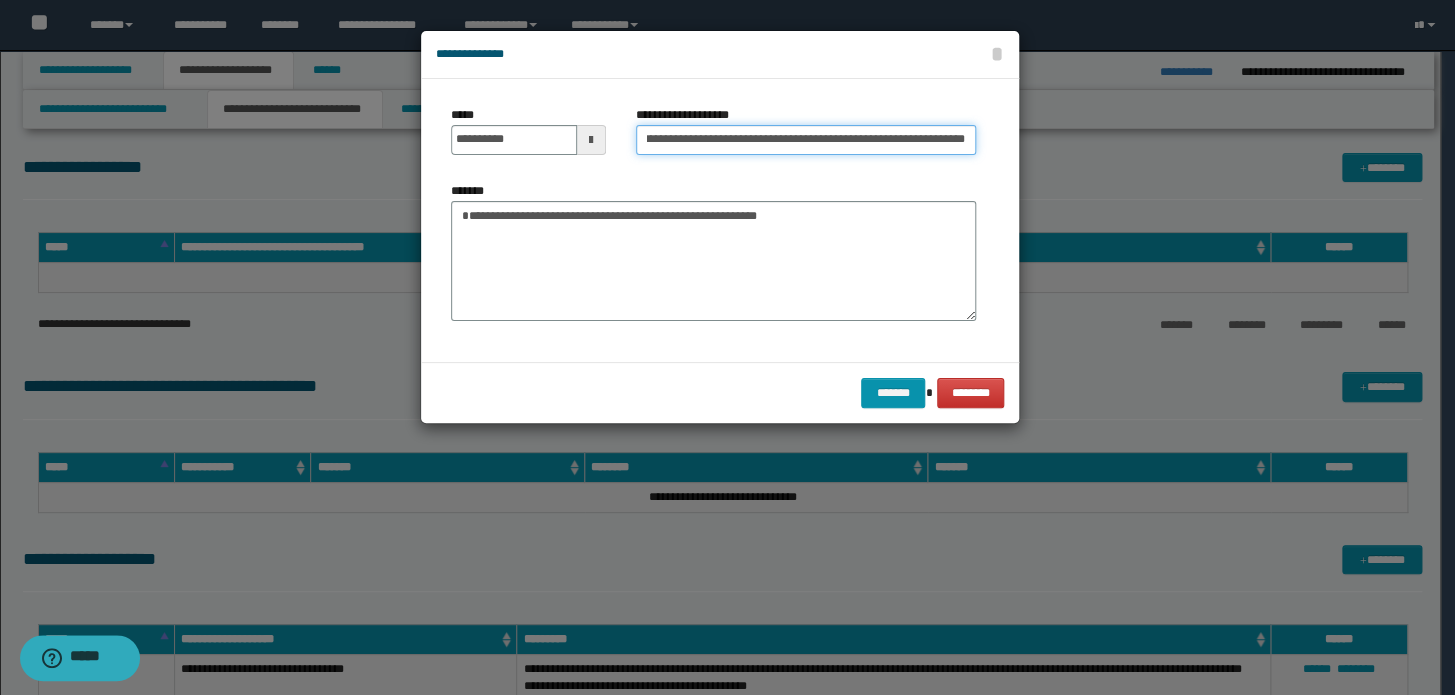click on "**********" at bounding box center [806, 140] 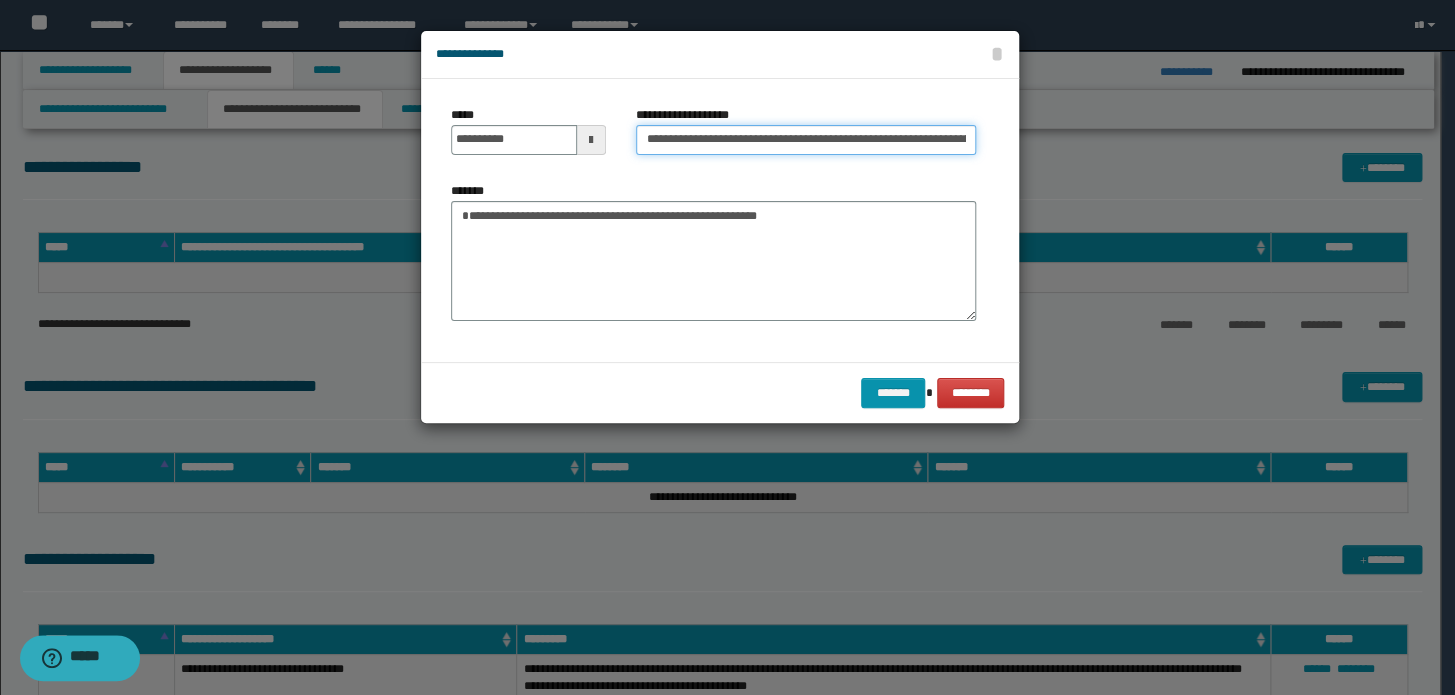 drag, startPoint x: 717, startPoint y: 140, endPoint x: 532, endPoint y: 140, distance: 185 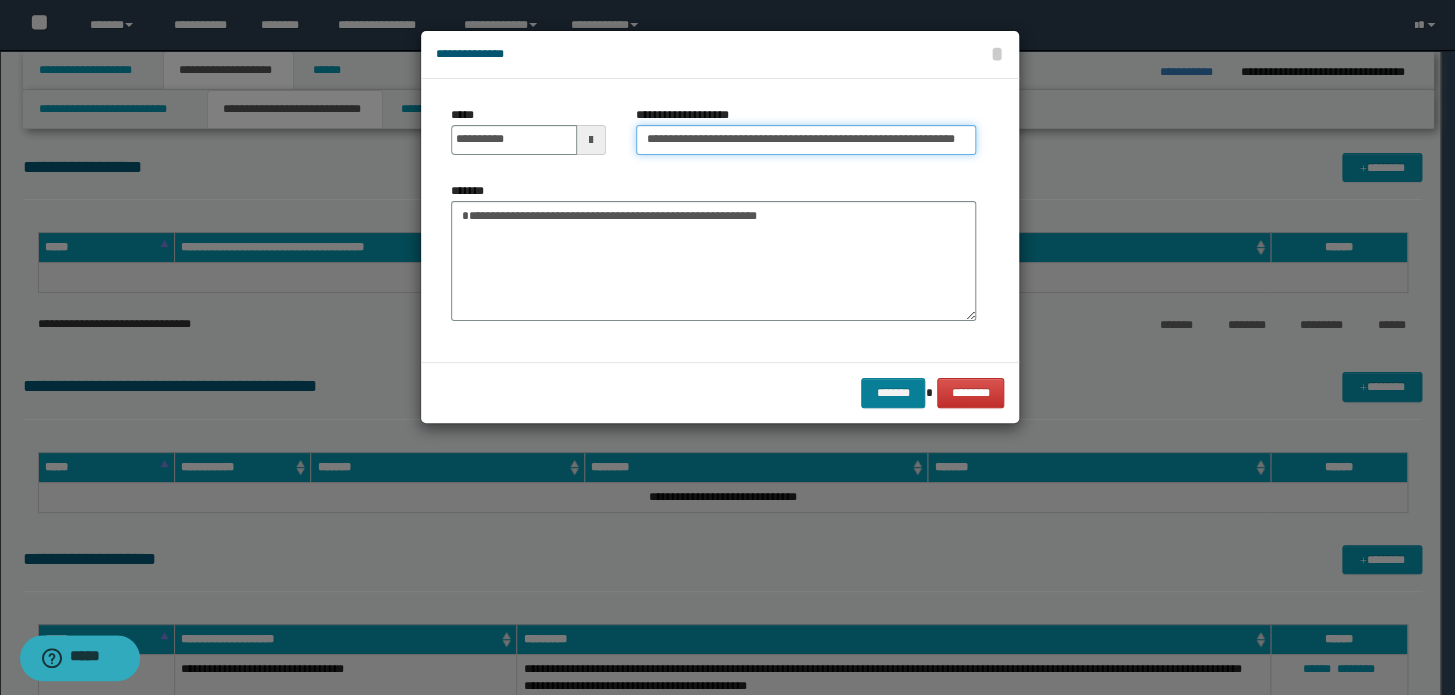 type on "**********" 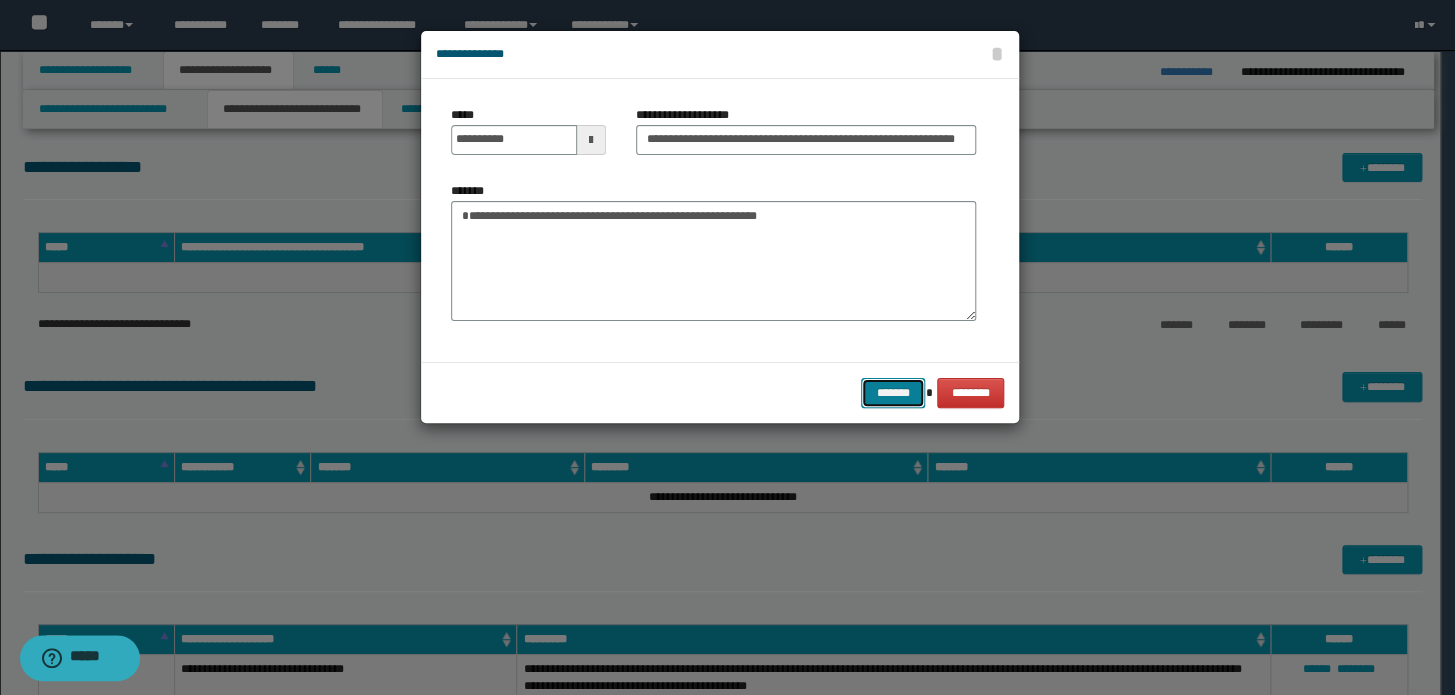 click on "*******" at bounding box center (893, 393) 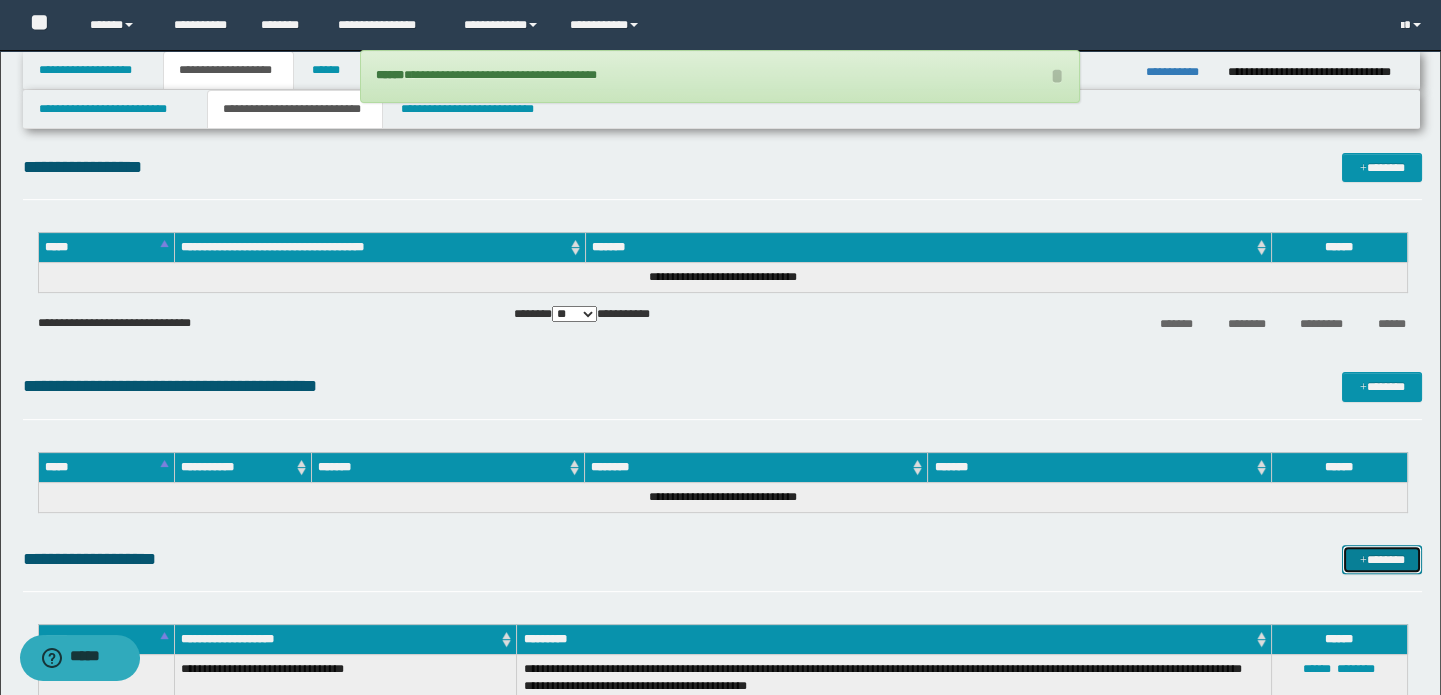 click on "*******" at bounding box center [1382, 560] 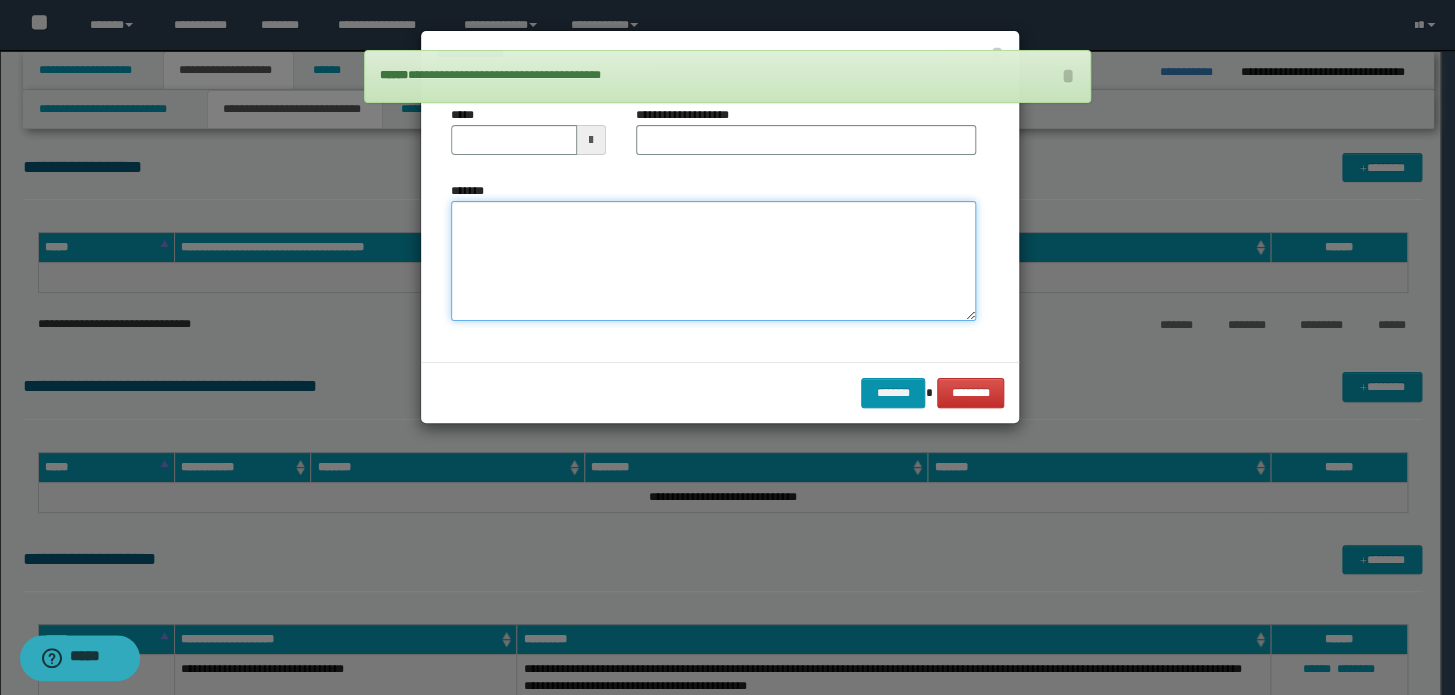 click on "*******" at bounding box center [713, 261] 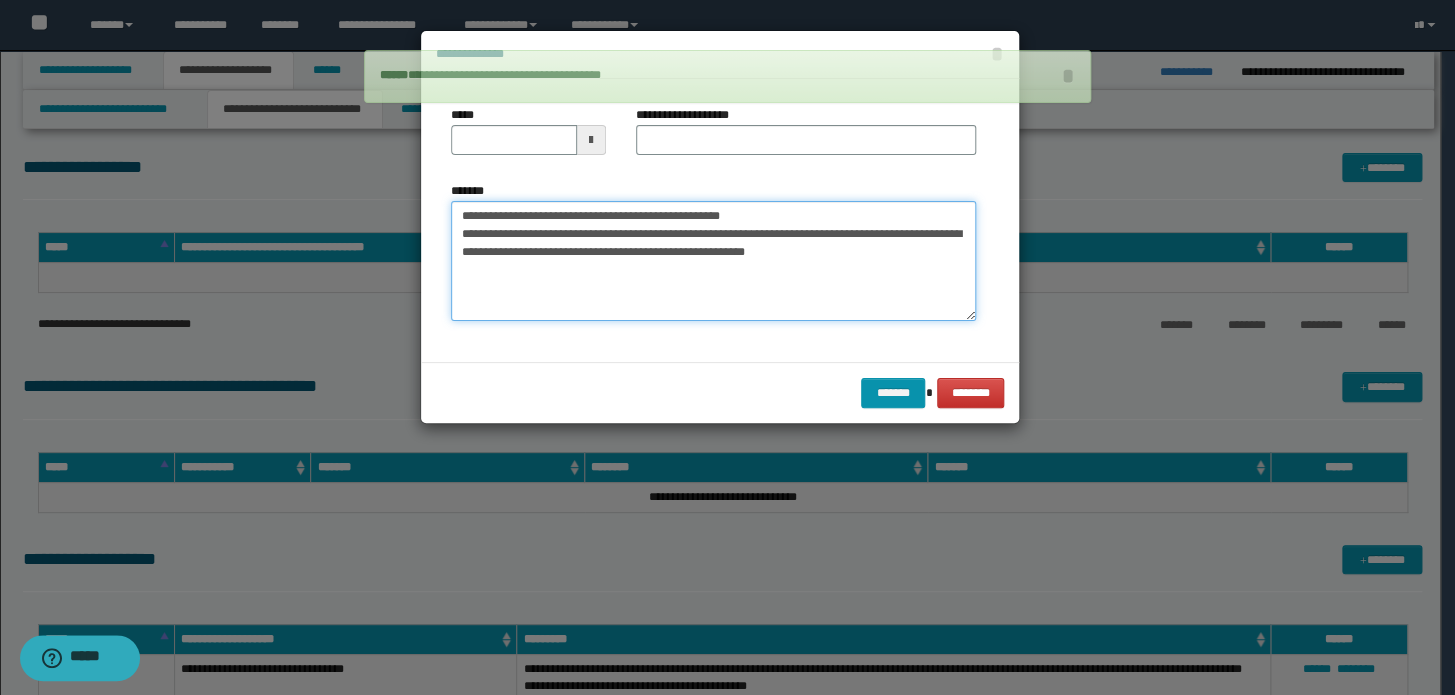 drag, startPoint x: 829, startPoint y: 219, endPoint x: 135, endPoint y: 168, distance: 695.8714 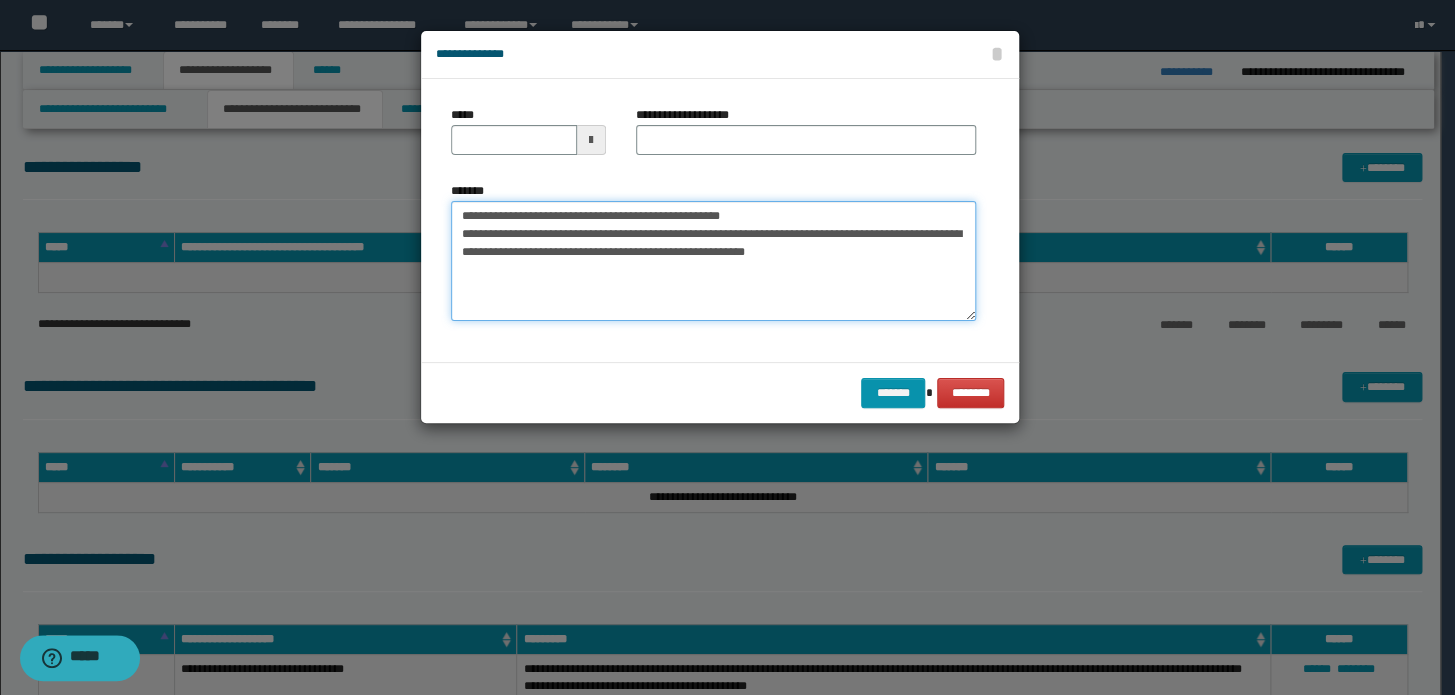 type on "**********" 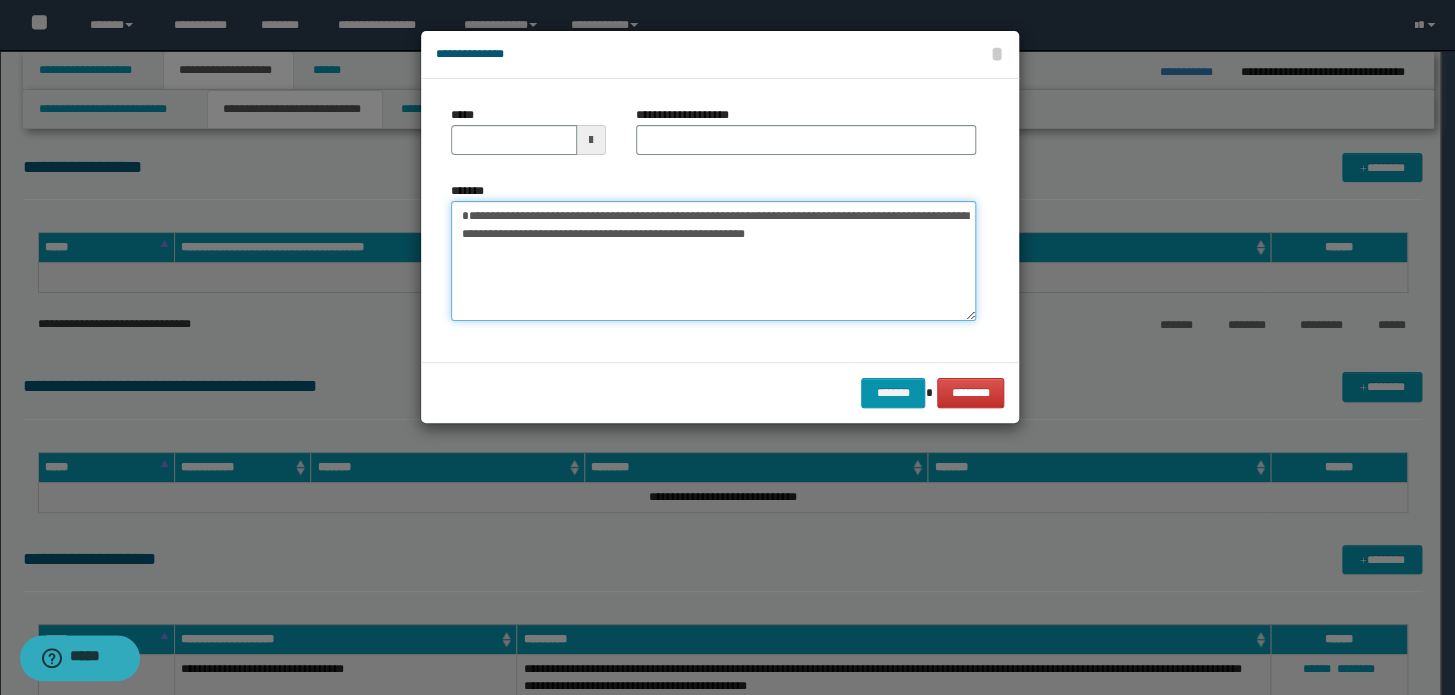 type 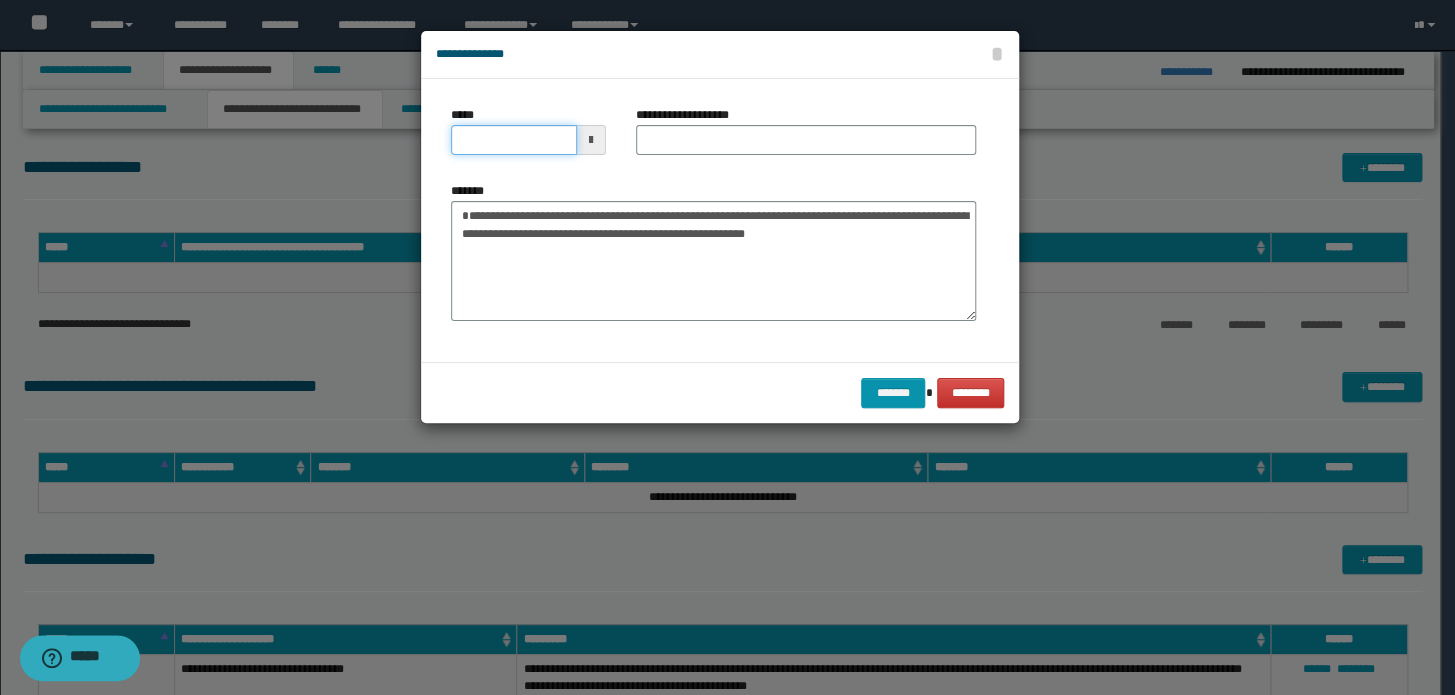 click on "*****" at bounding box center [514, 140] 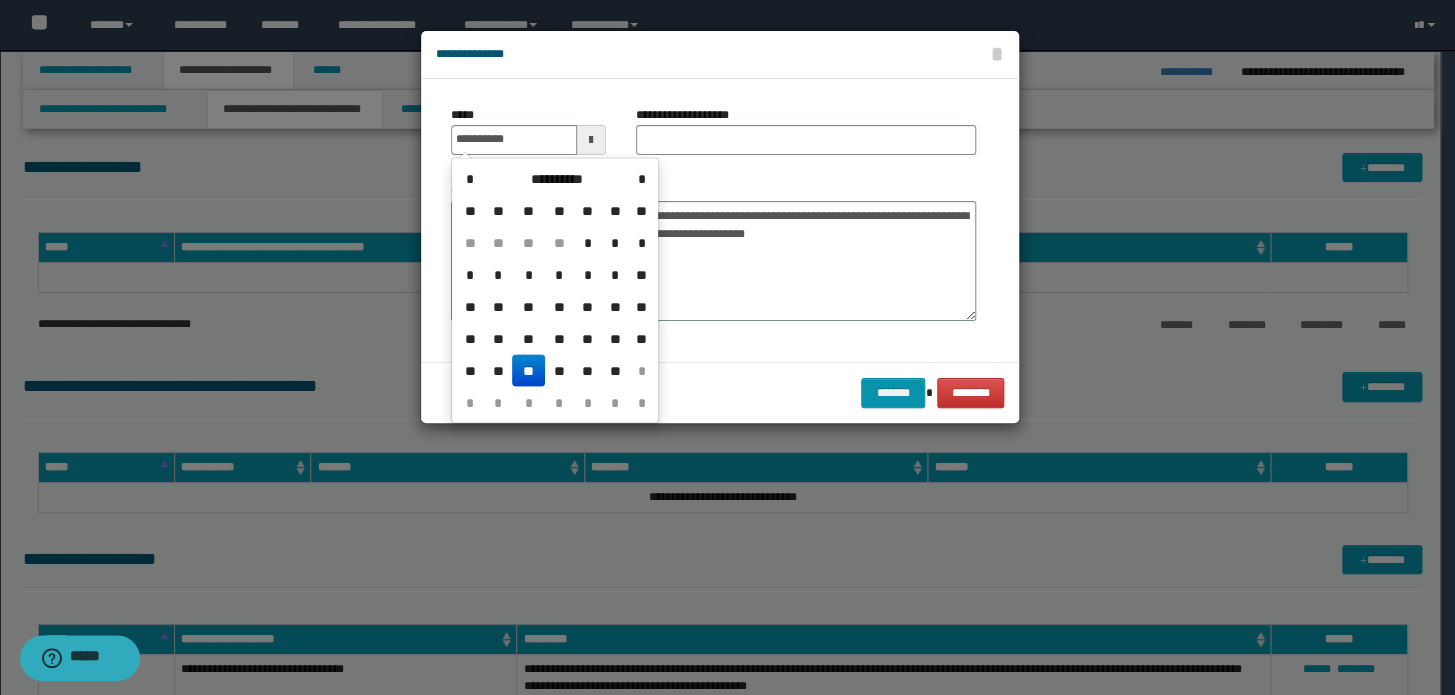 type on "**********" 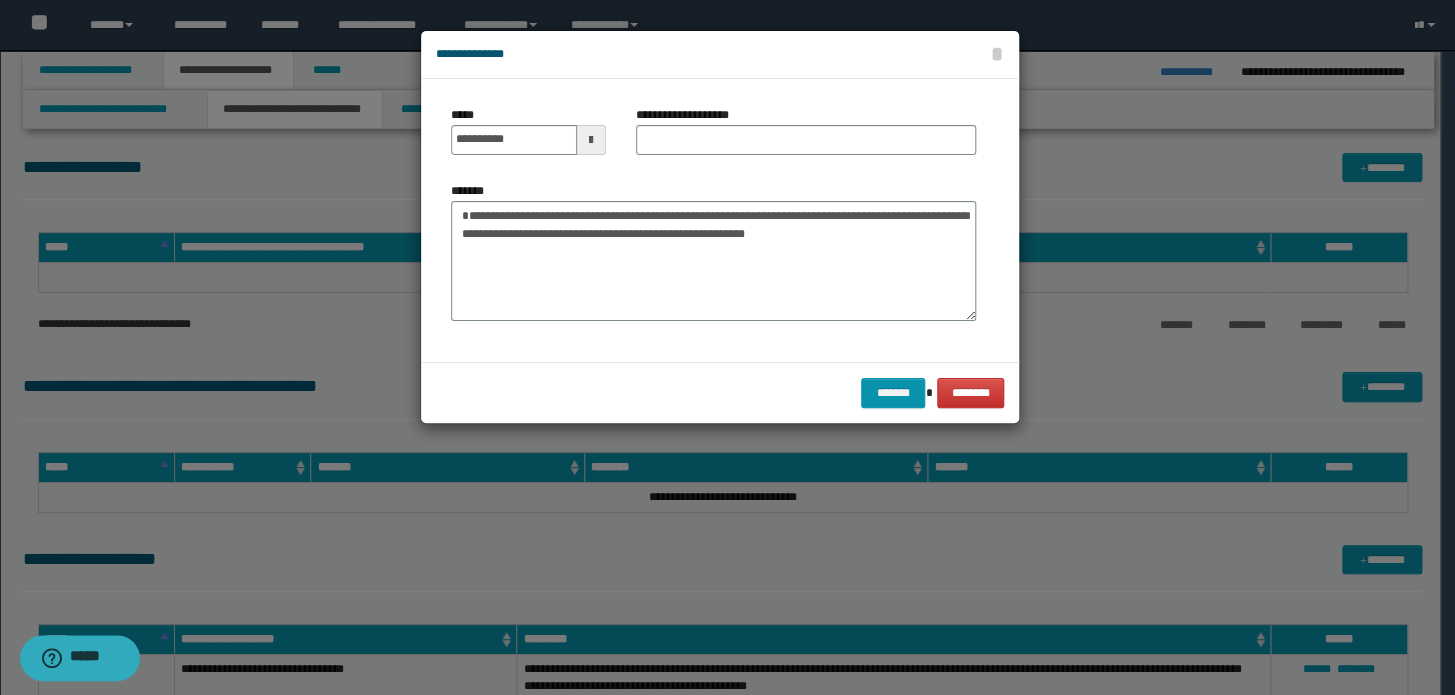 click on "**********" at bounding box center (806, 138) 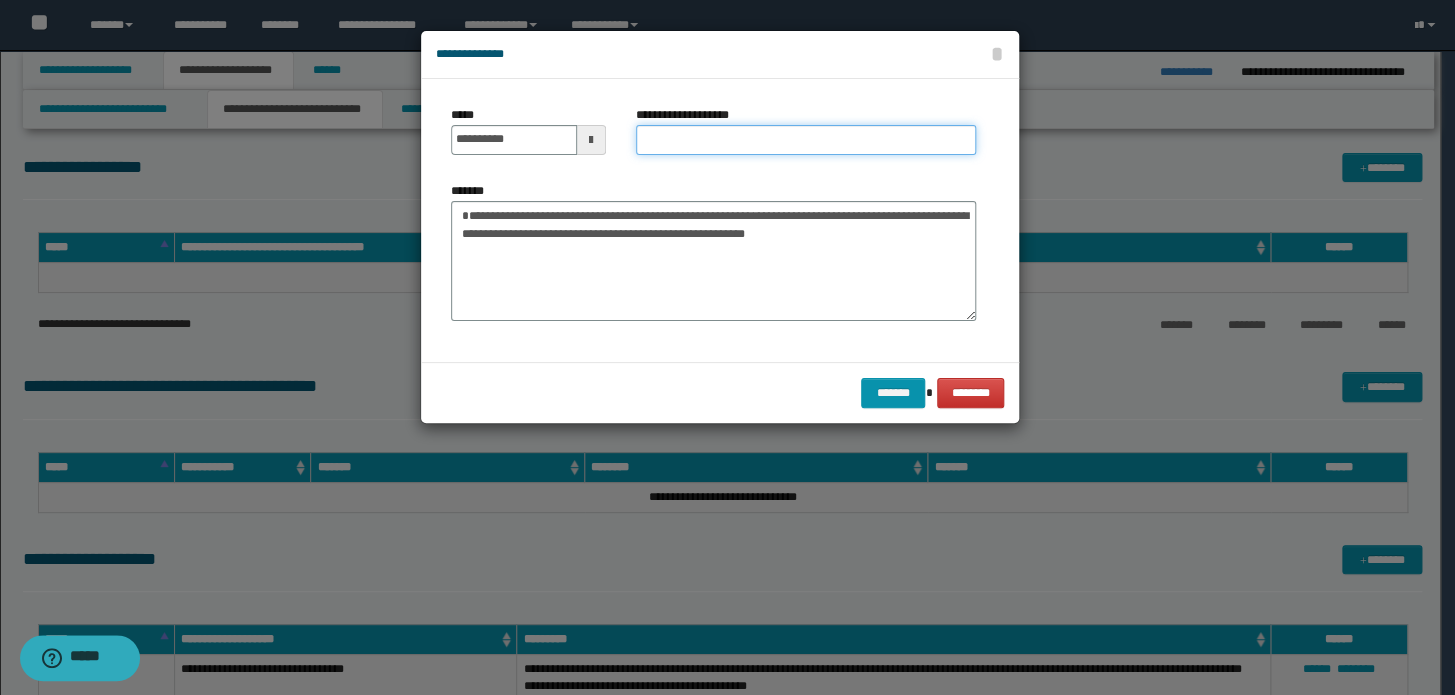click on "**********" at bounding box center (806, 140) 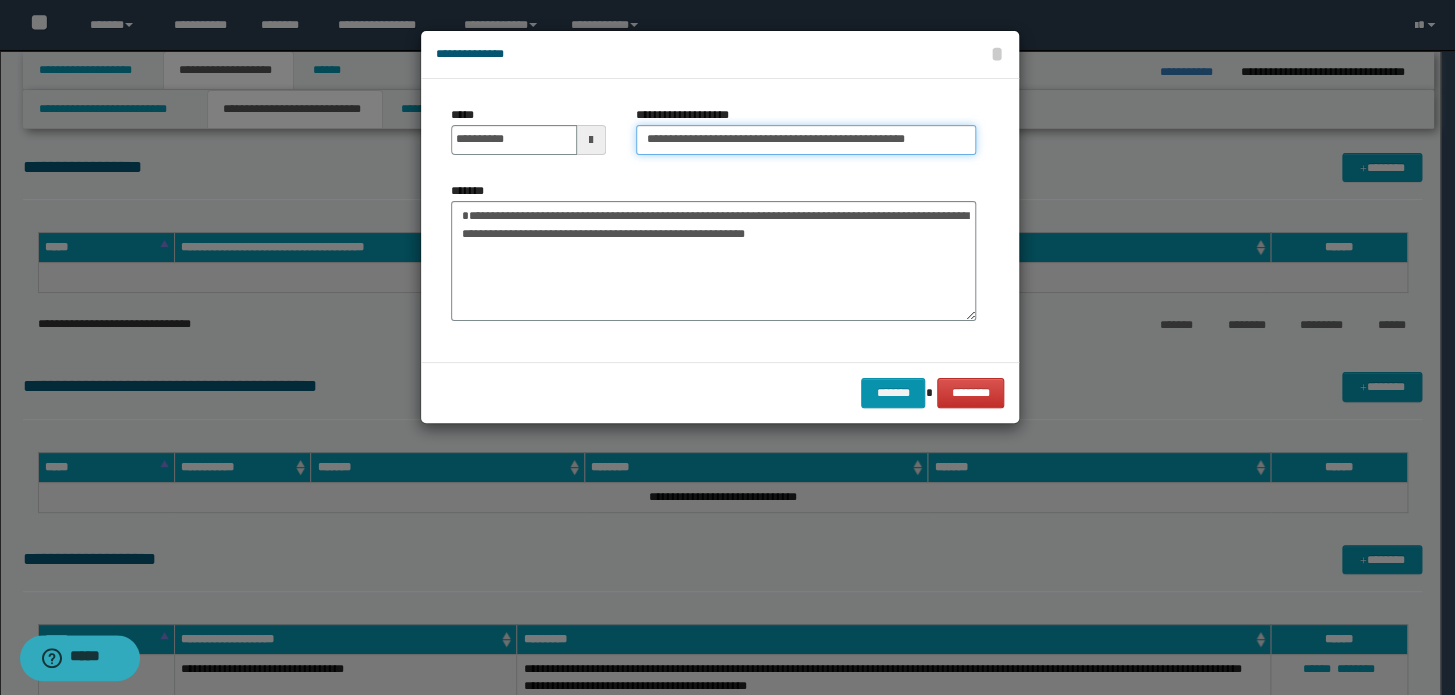 drag, startPoint x: 710, startPoint y: 139, endPoint x: 614, endPoint y: 162, distance: 98.71677 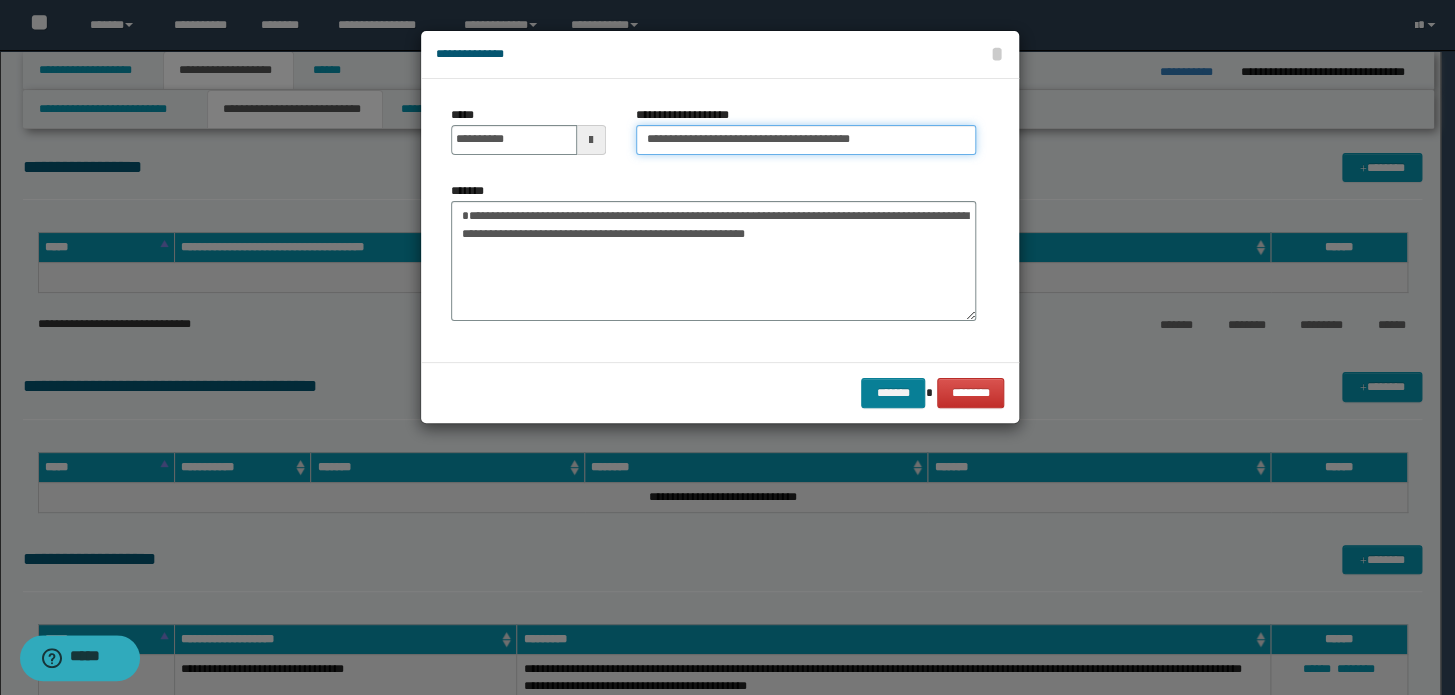 type on "**********" 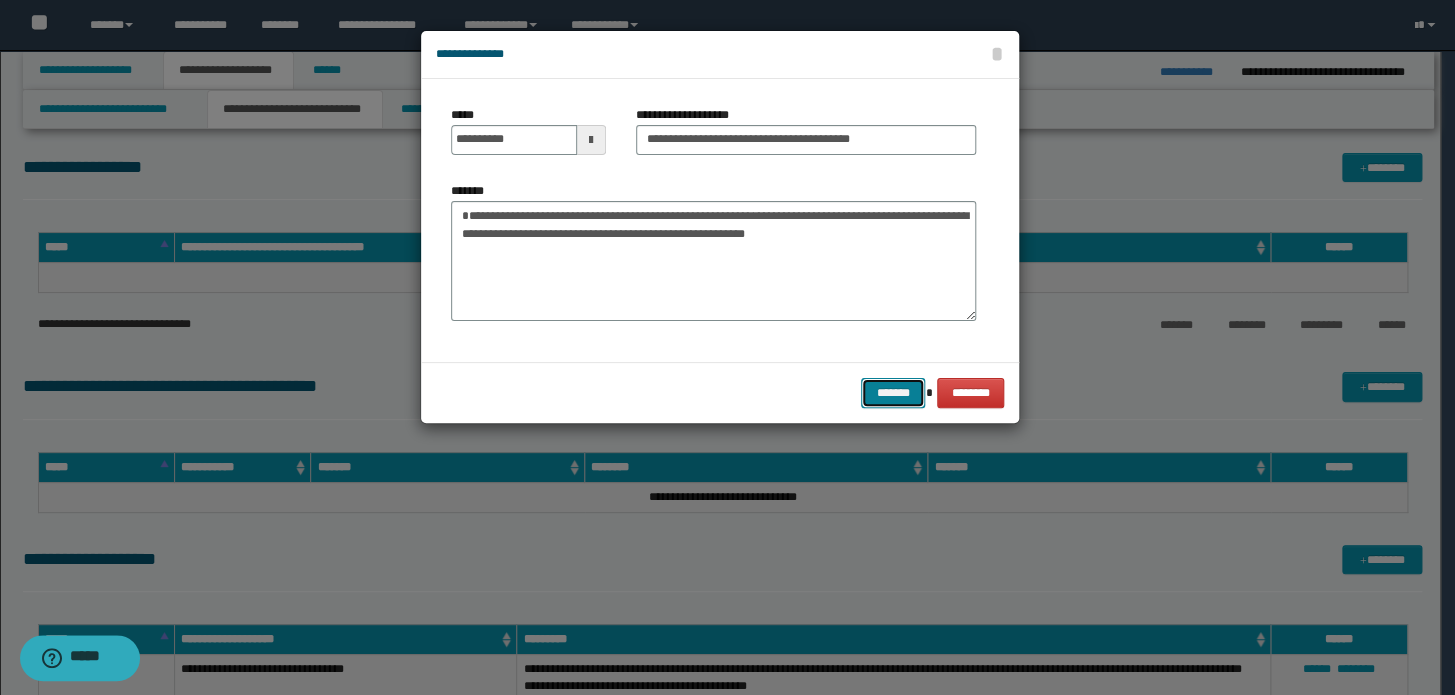 click on "*******" at bounding box center (893, 393) 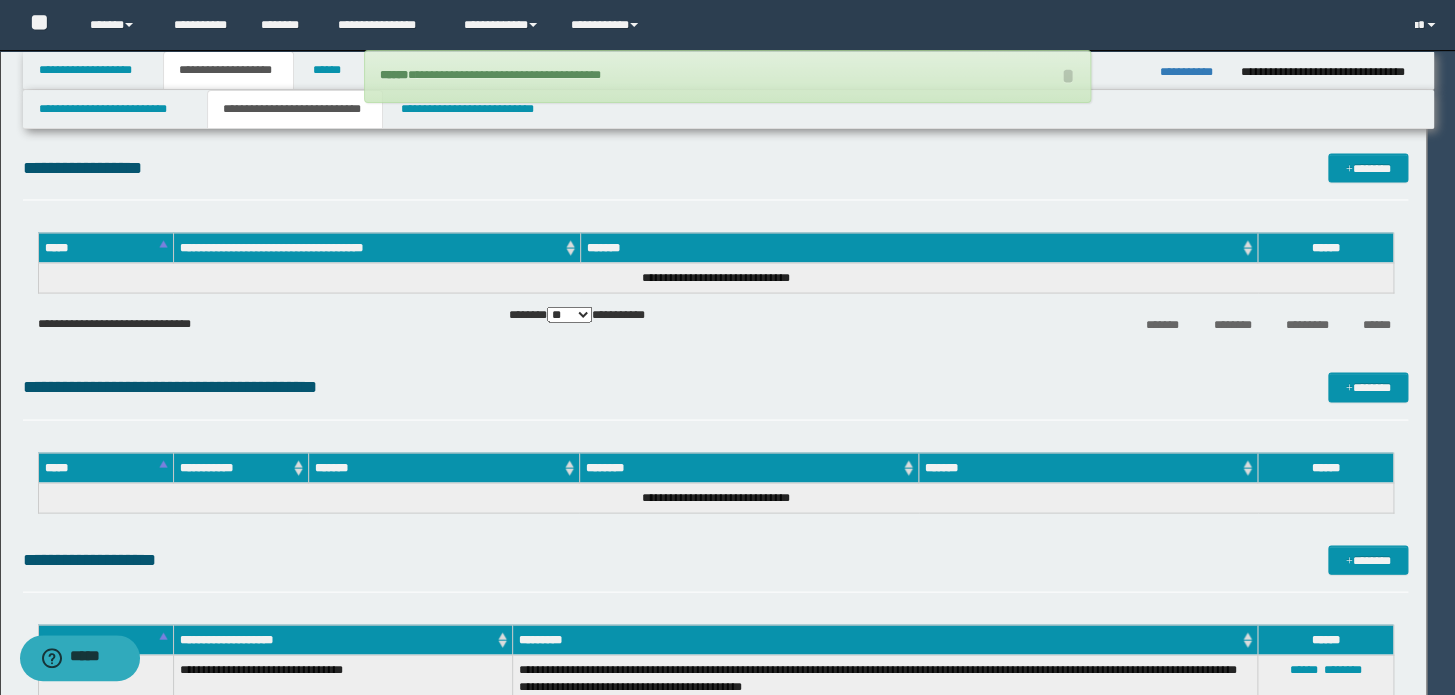 type 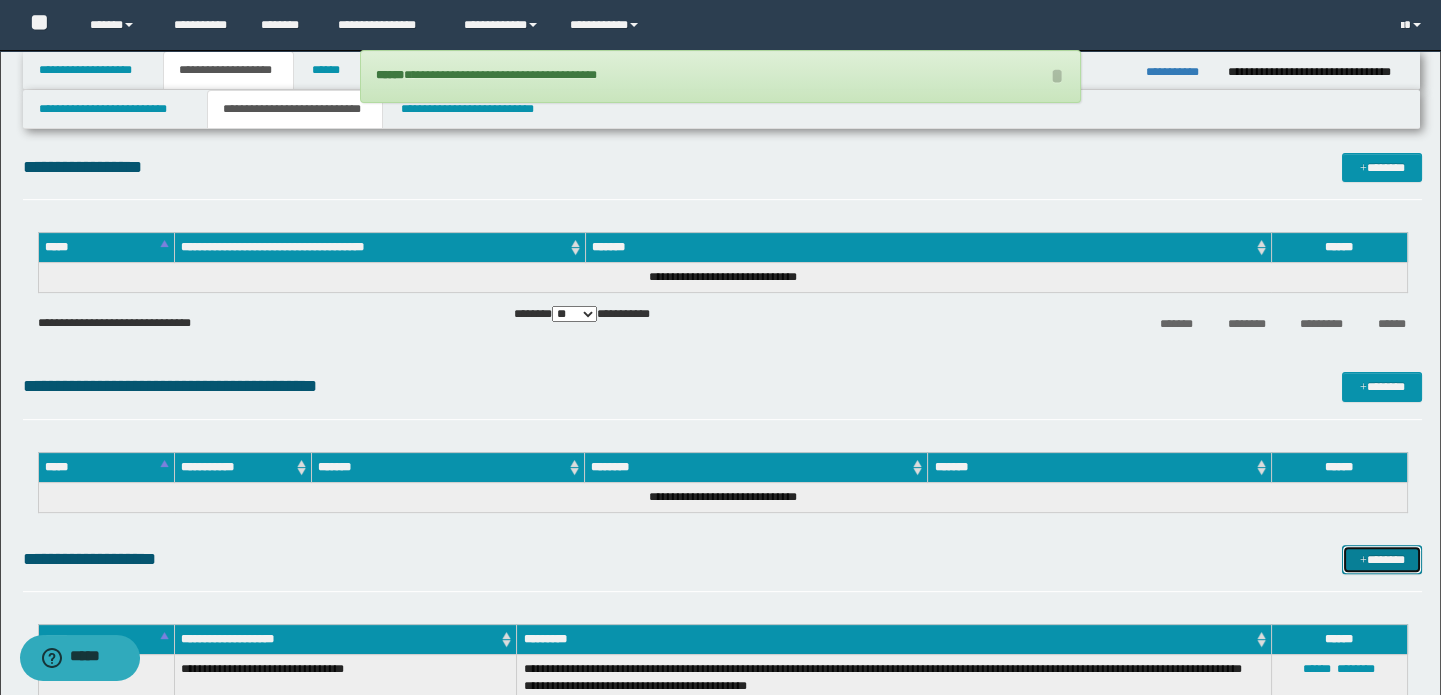 click on "*******" at bounding box center (1382, 560) 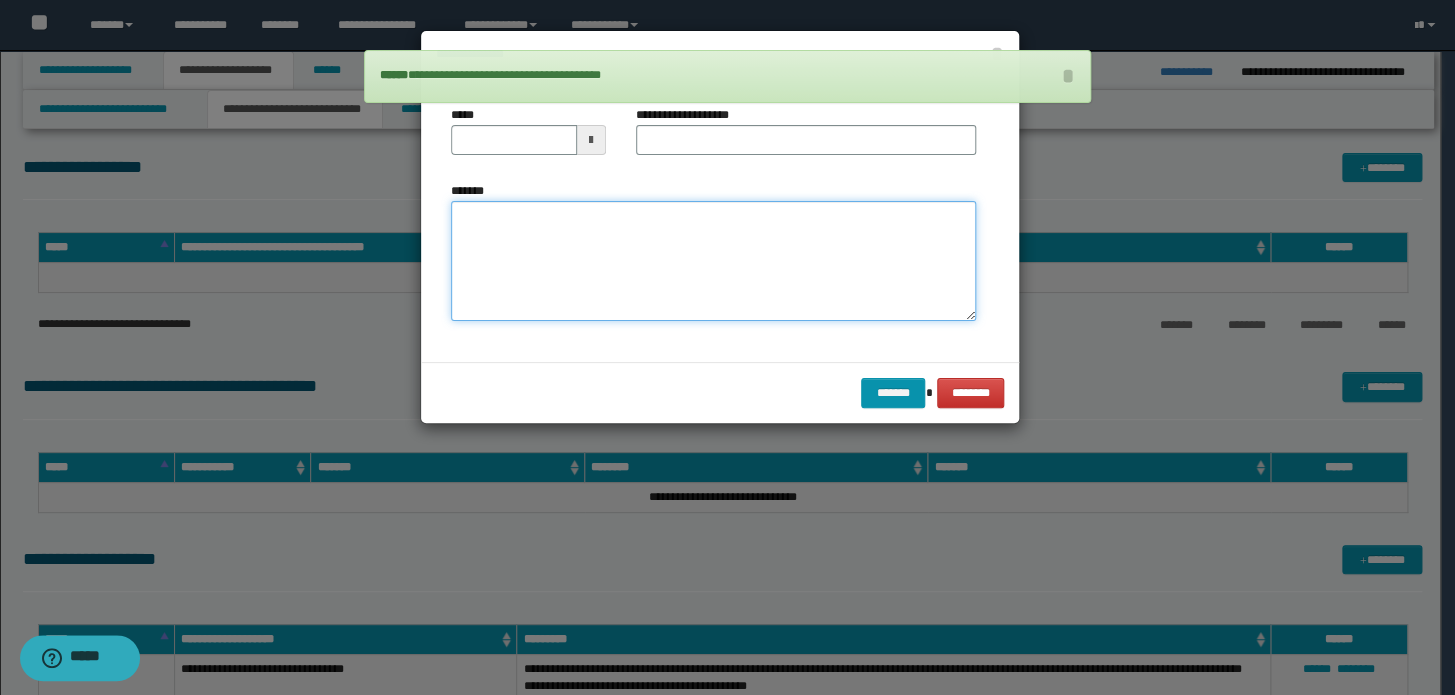 click on "*******" at bounding box center (713, 261) 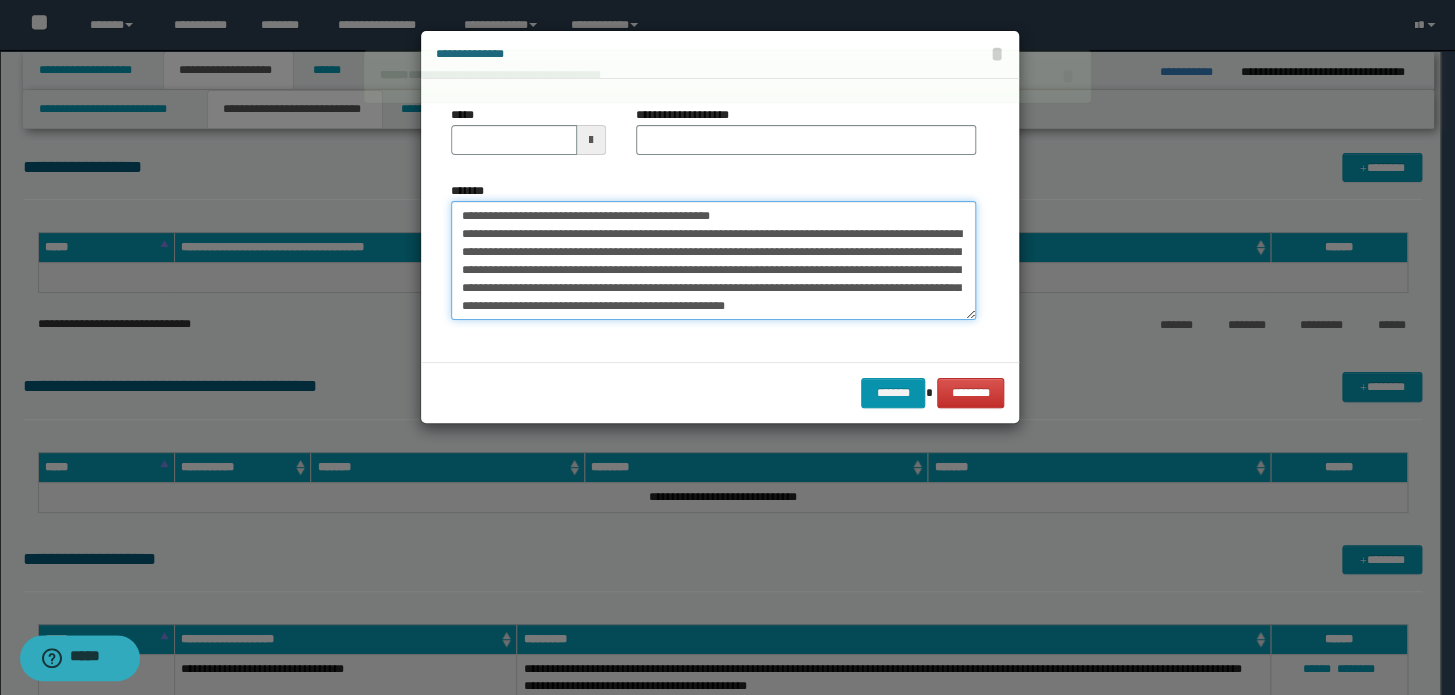 scroll, scrollTop: 0, scrollLeft: 0, axis: both 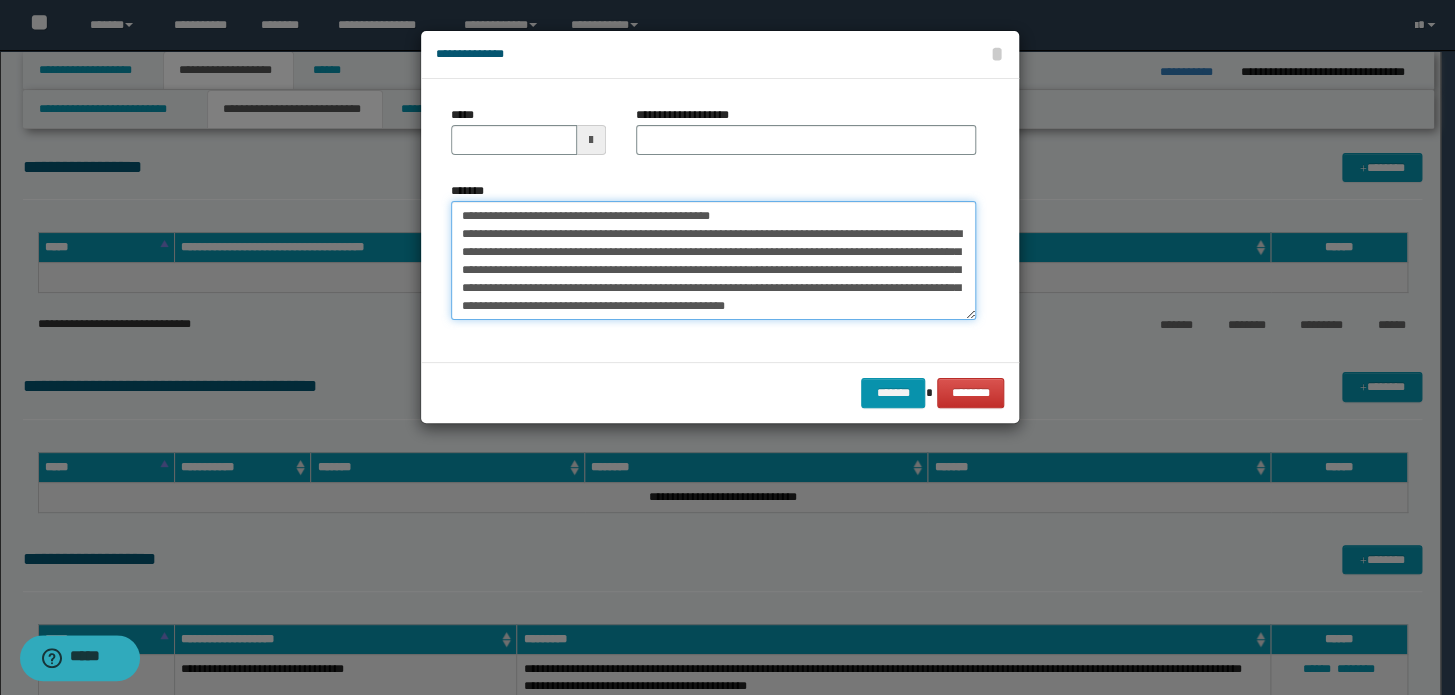 drag, startPoint x: 827, startPoint y: 227, endPoint x: 268, endPoint y: 194, distance: 559.9732 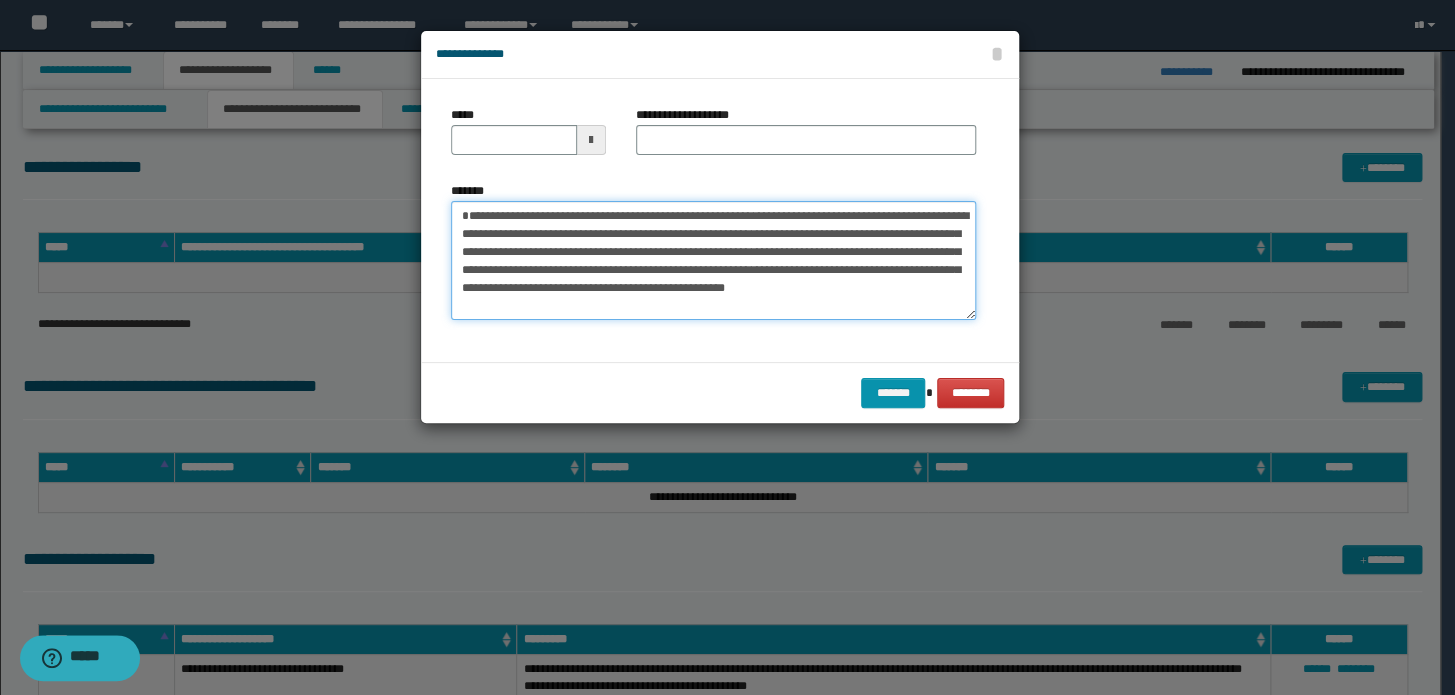 type 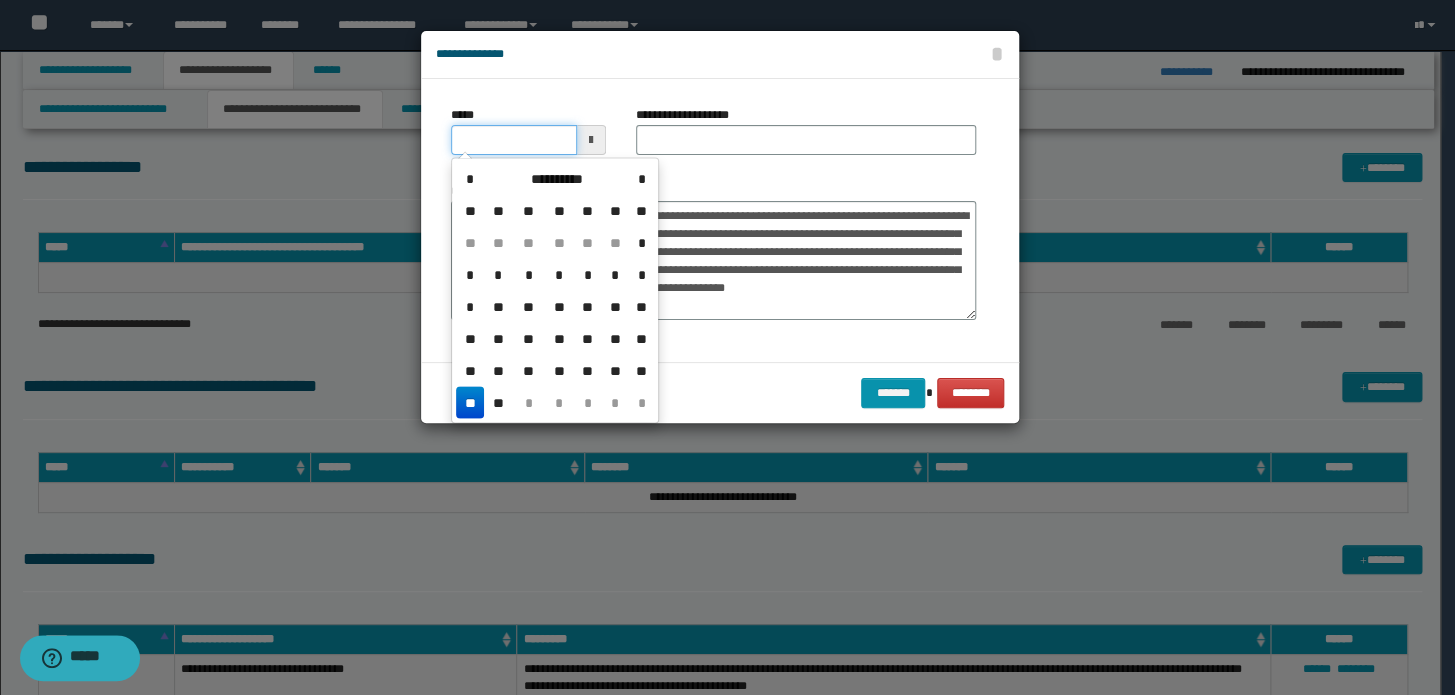 click on "*****" at bounding box center (514, 140) 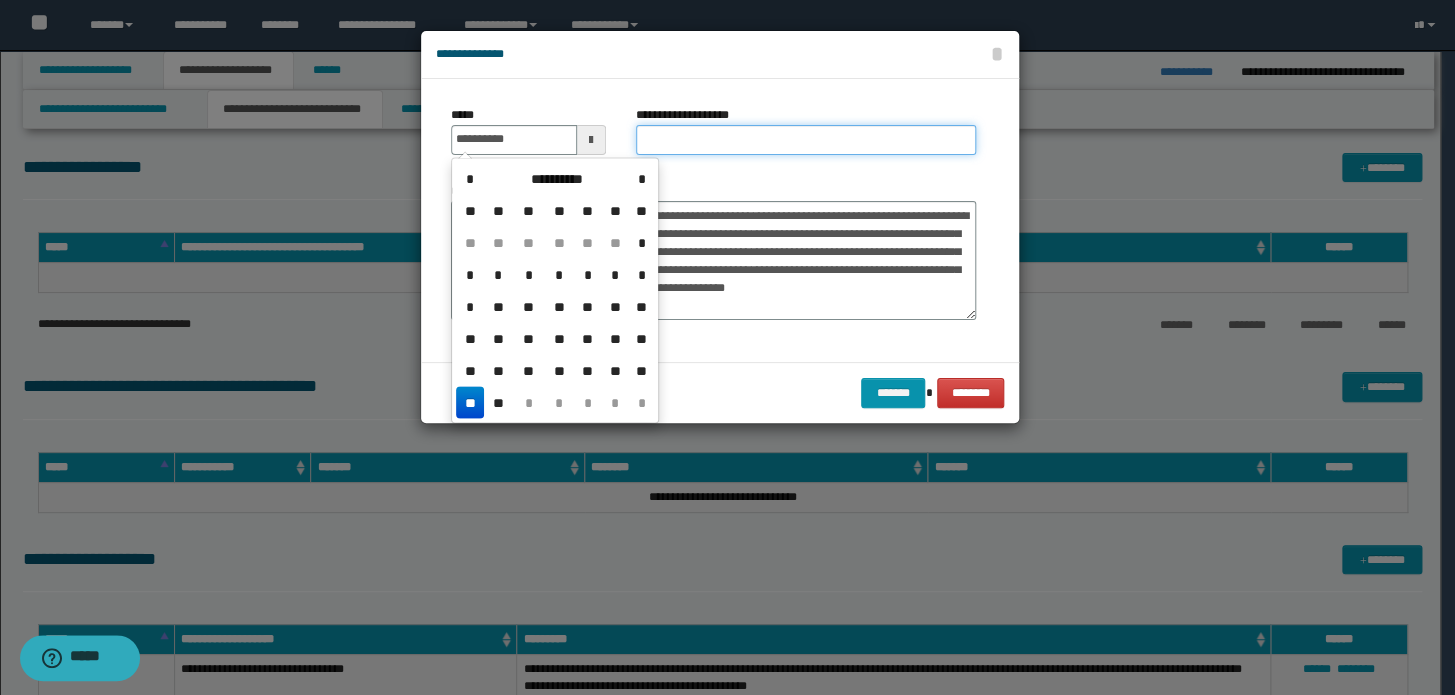 type on "**********" 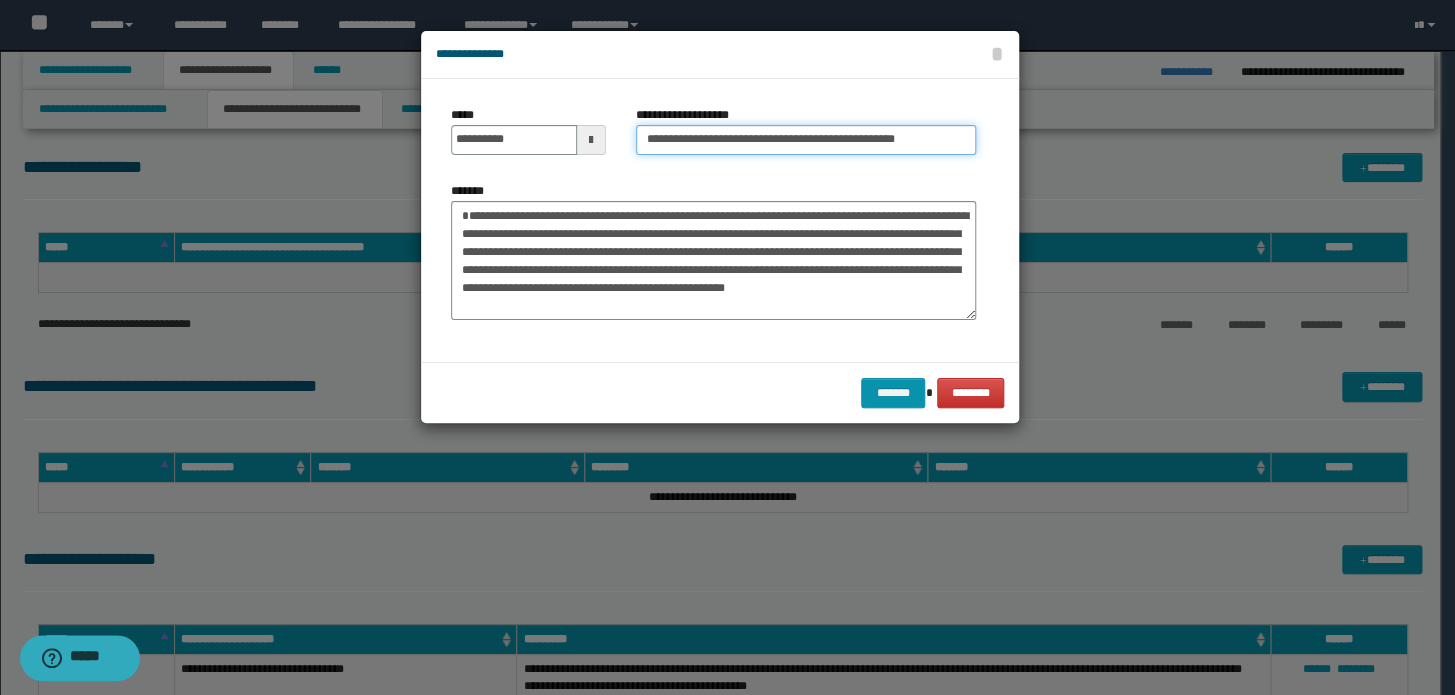 drag, startPoint x: 703, startPoint y: 138, endPoint x: 496, endPoint y: 179, distance: 211.02133 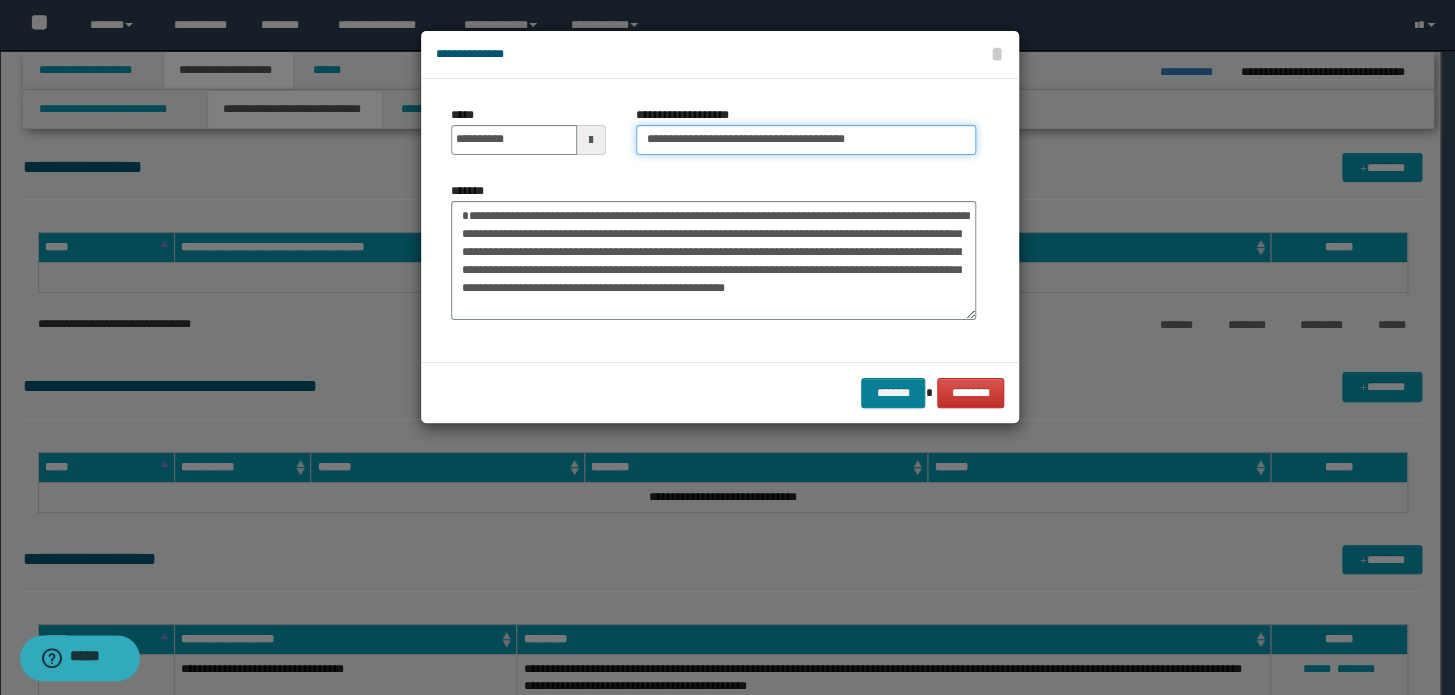 type on "**********" 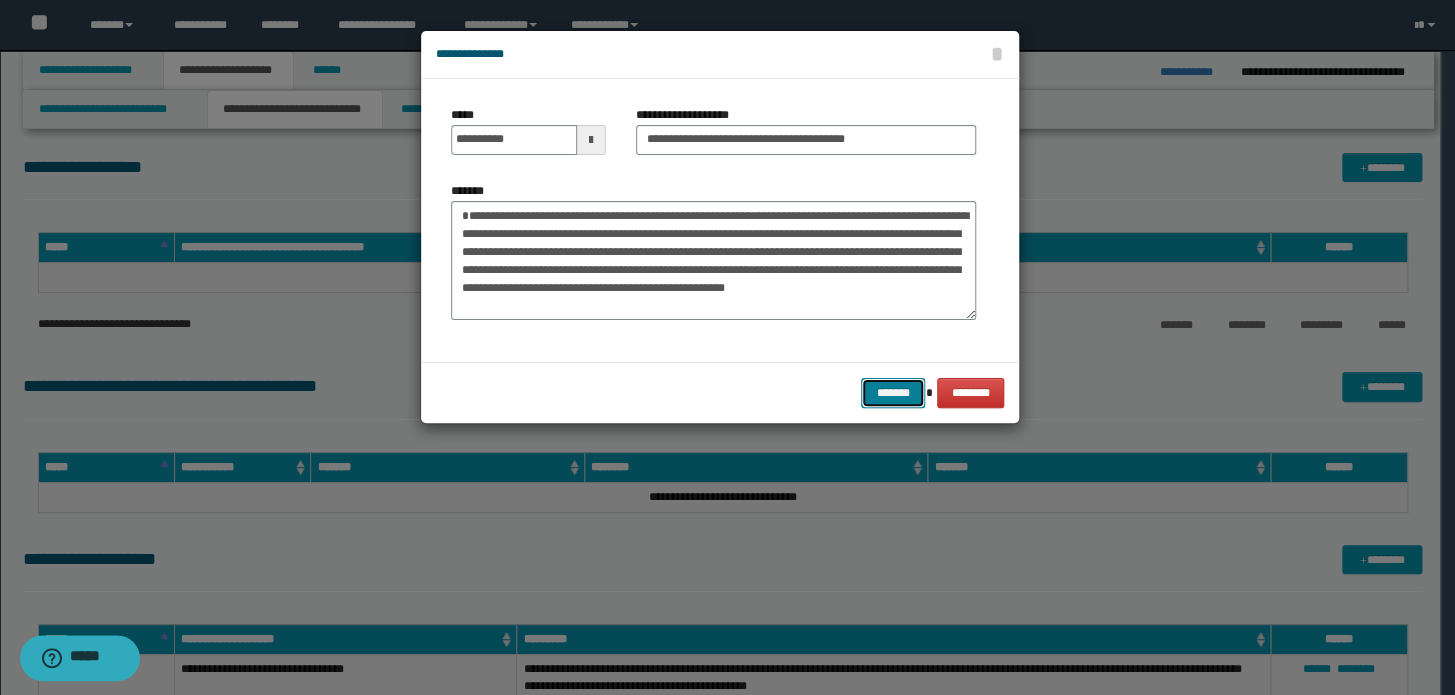 click on "*******" at bounding box center [893, 393] 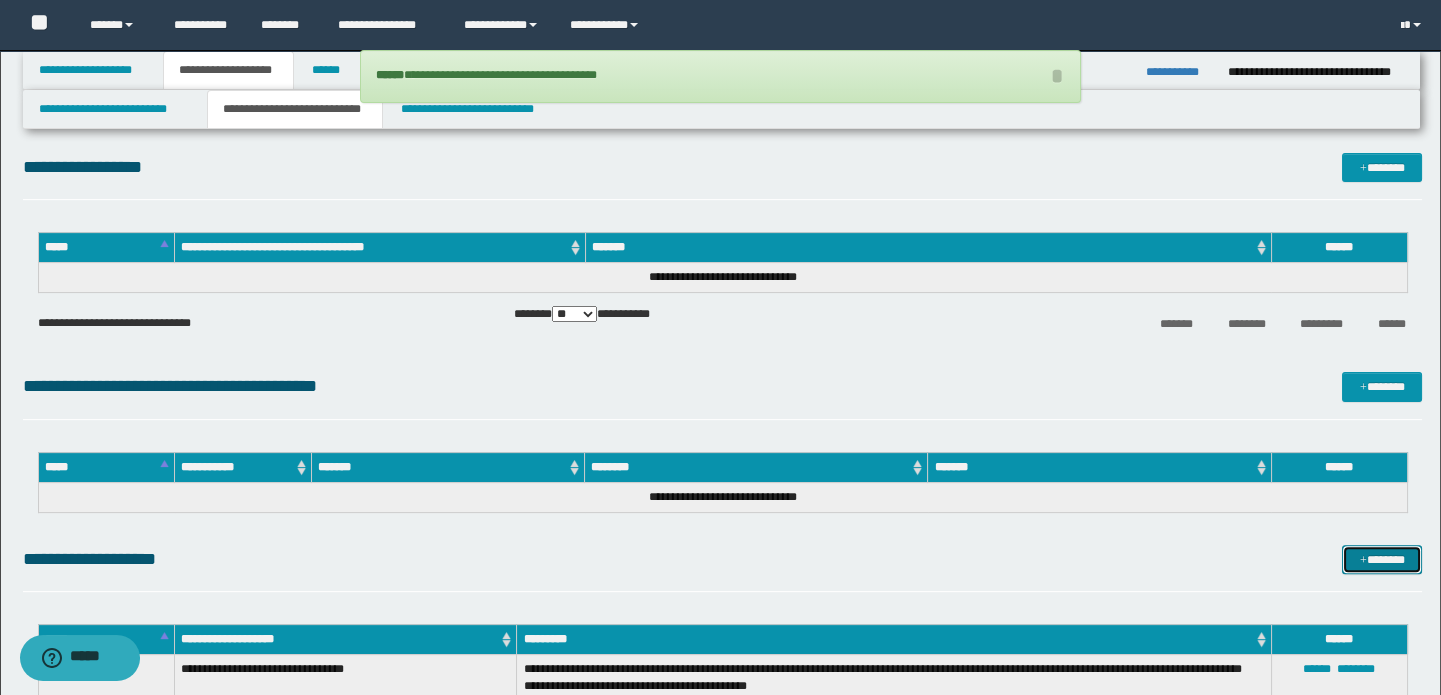 click on "*******" at bounding box center [1382, 560] 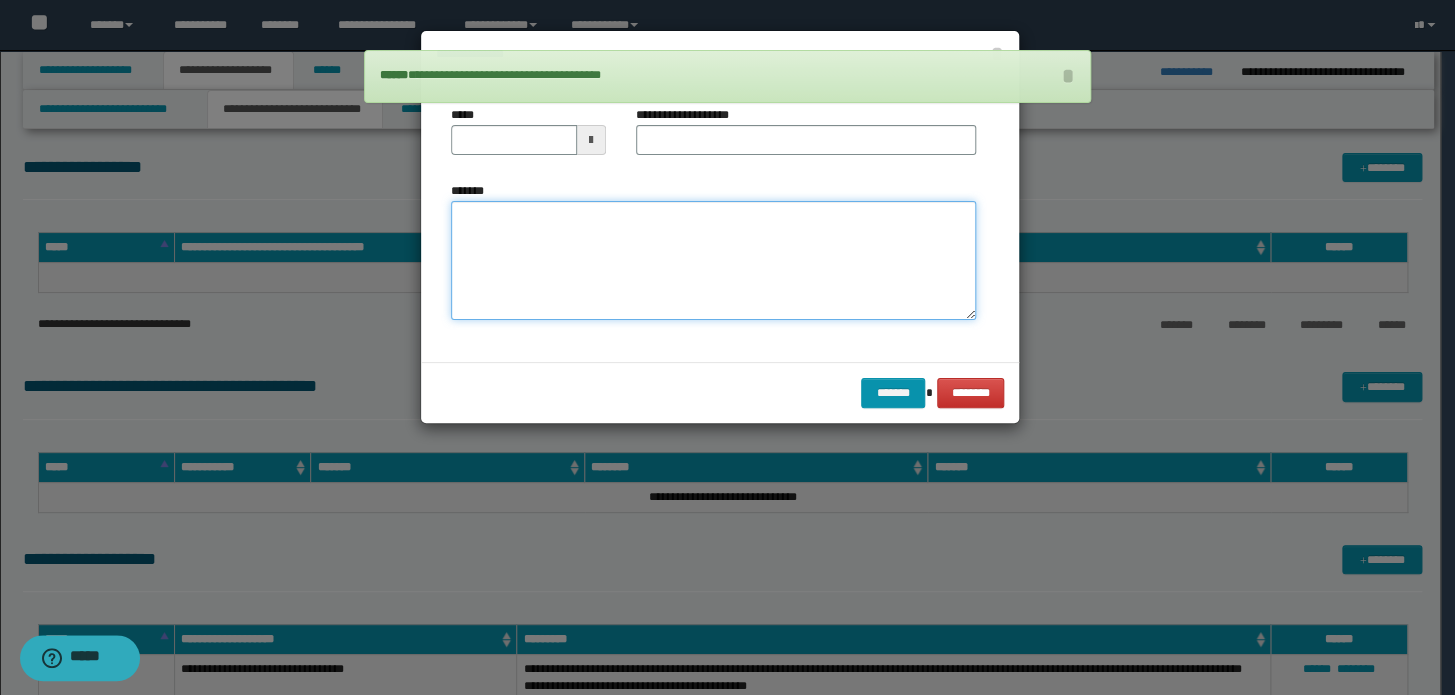 click on "*******" at bounding box center [713, 261] 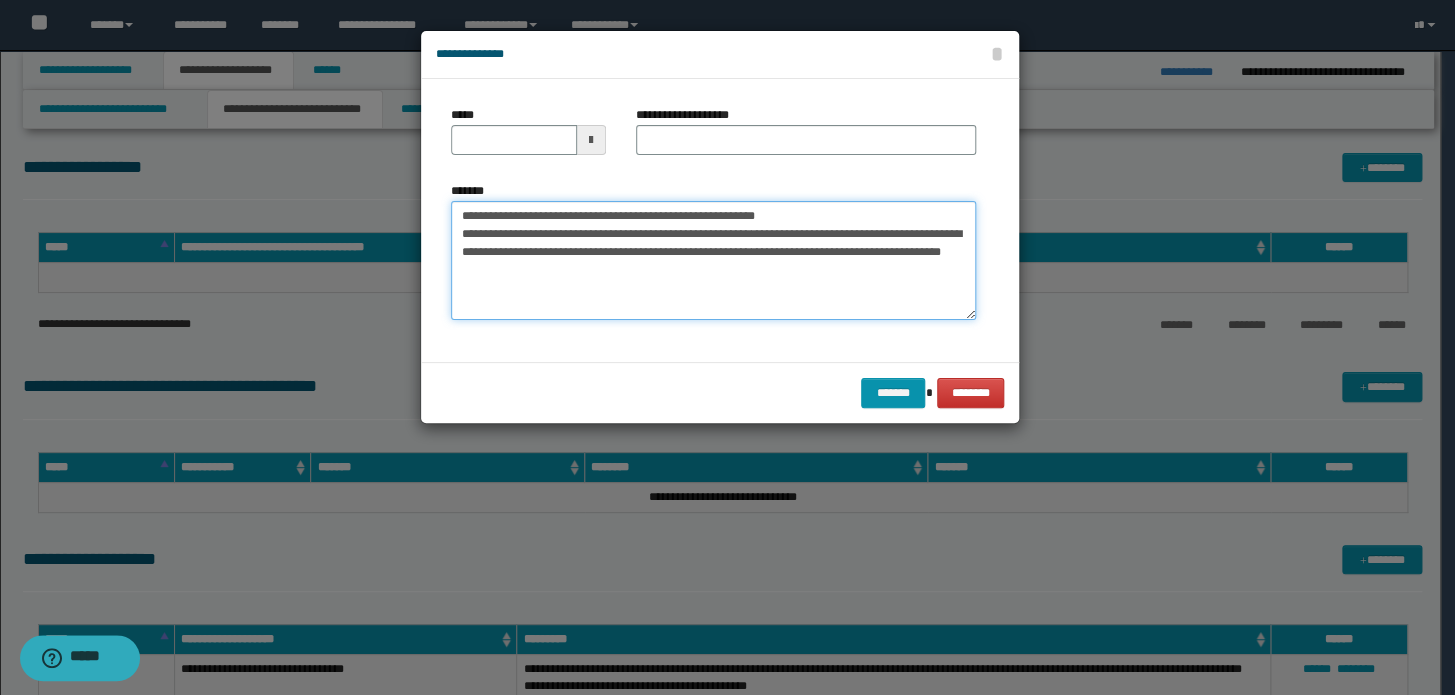 drag, startPoint x: 817, startPoint y: 212, endPoint x: 74, endPoint y: 194, distance: 743.218 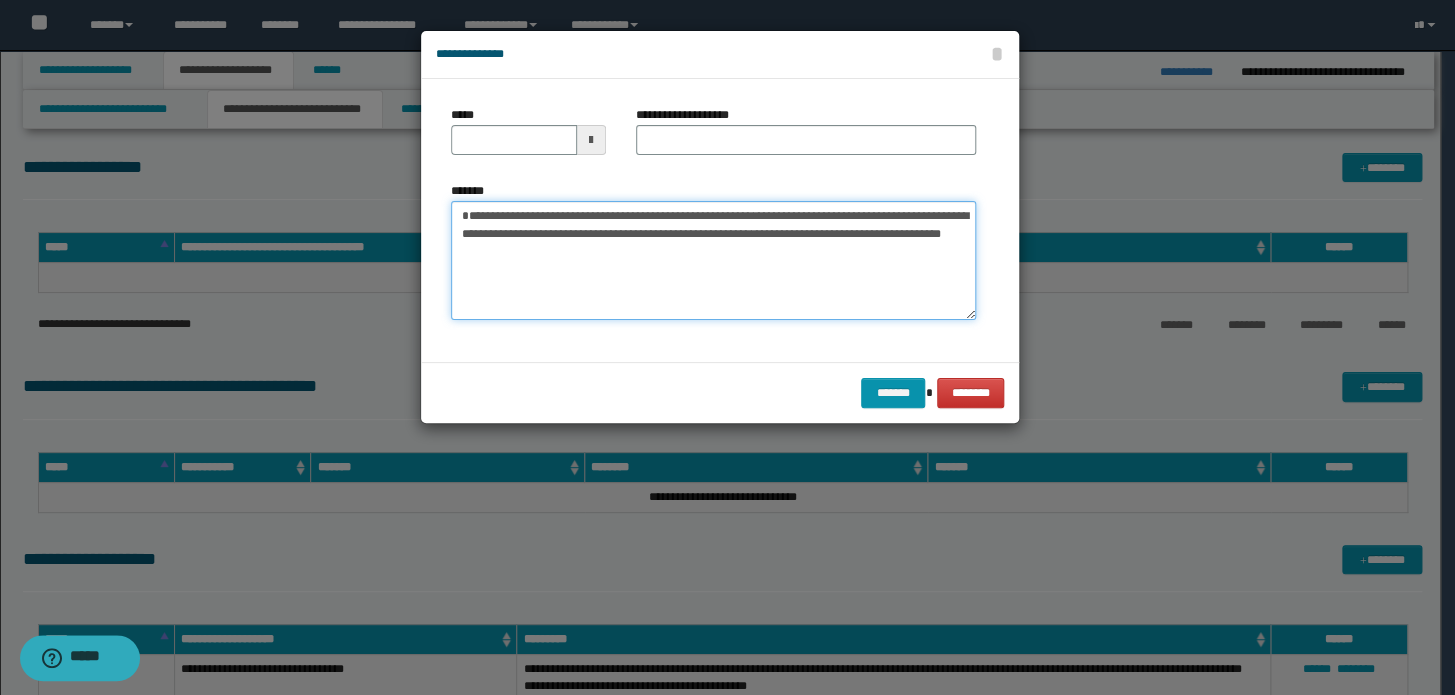 type 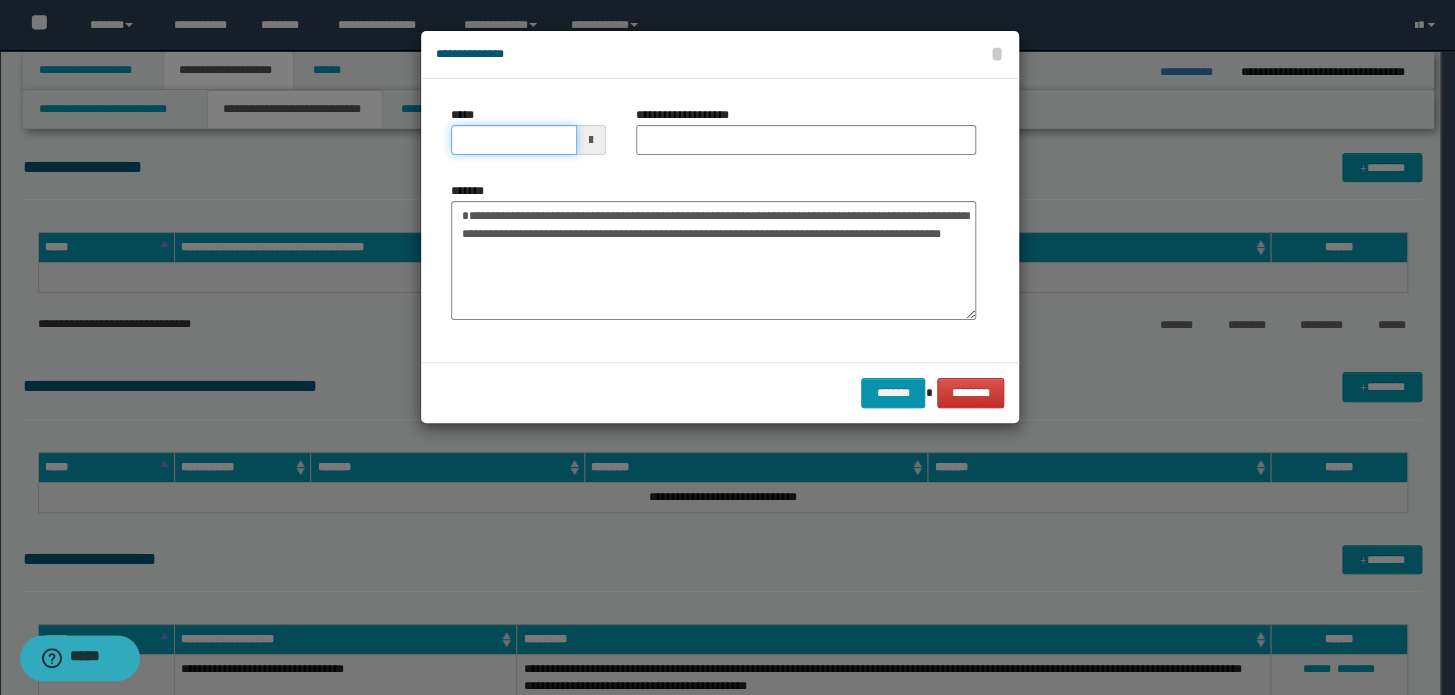 click on "*****" at bounding box center (514, 140) 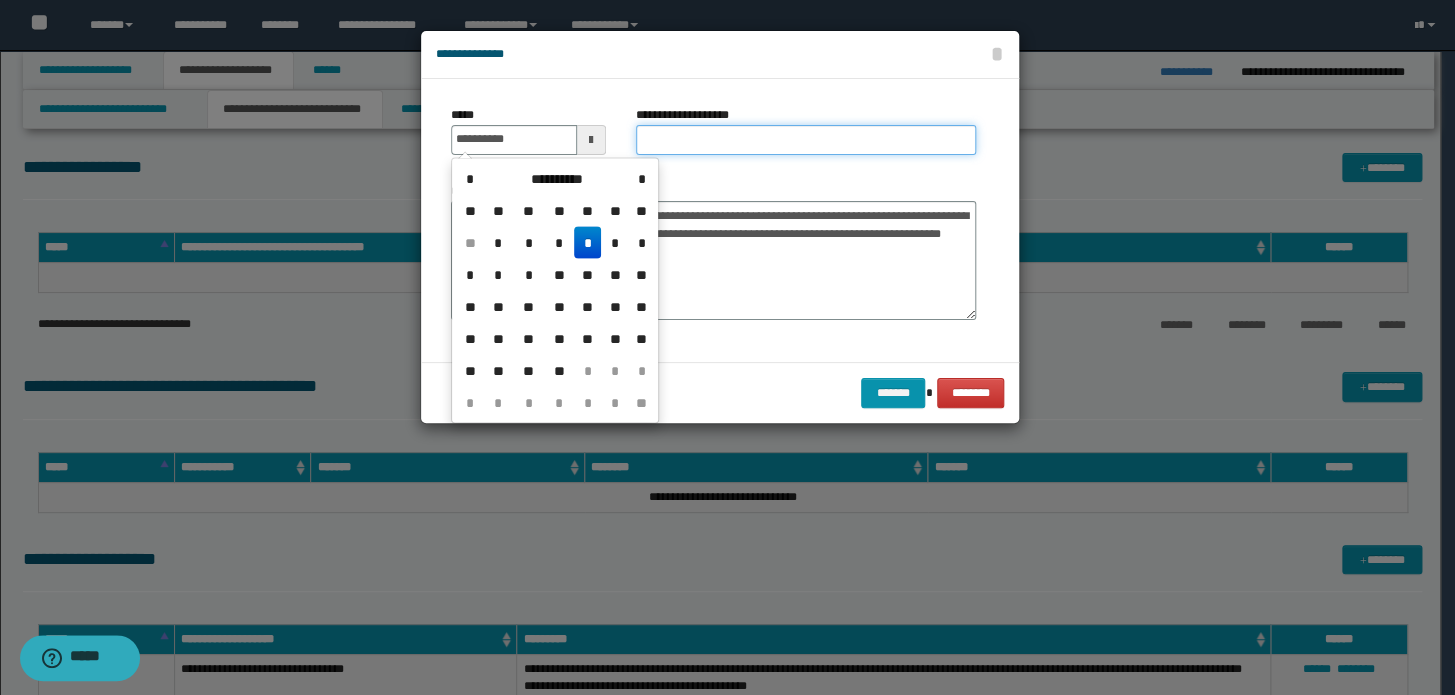 type on "**********" 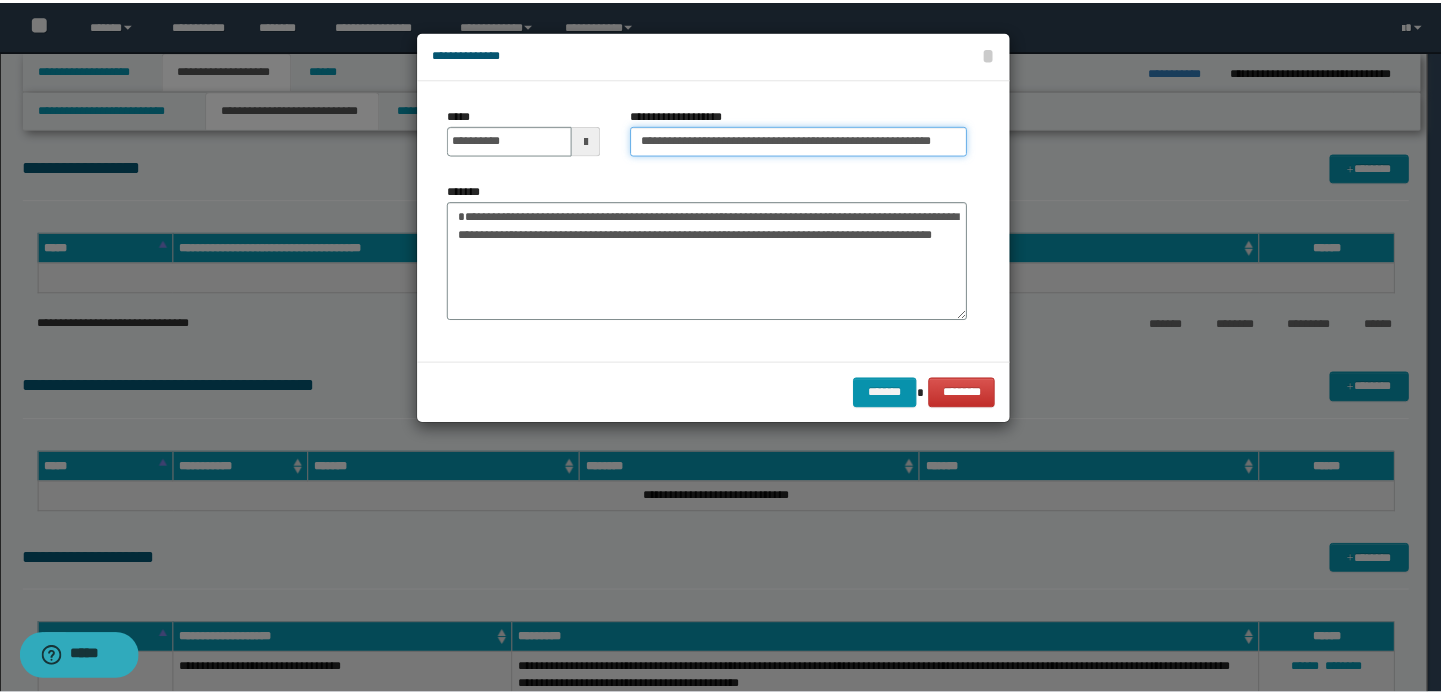 scroll, scrollTop: 0, scrollLeft: 0, axis: both 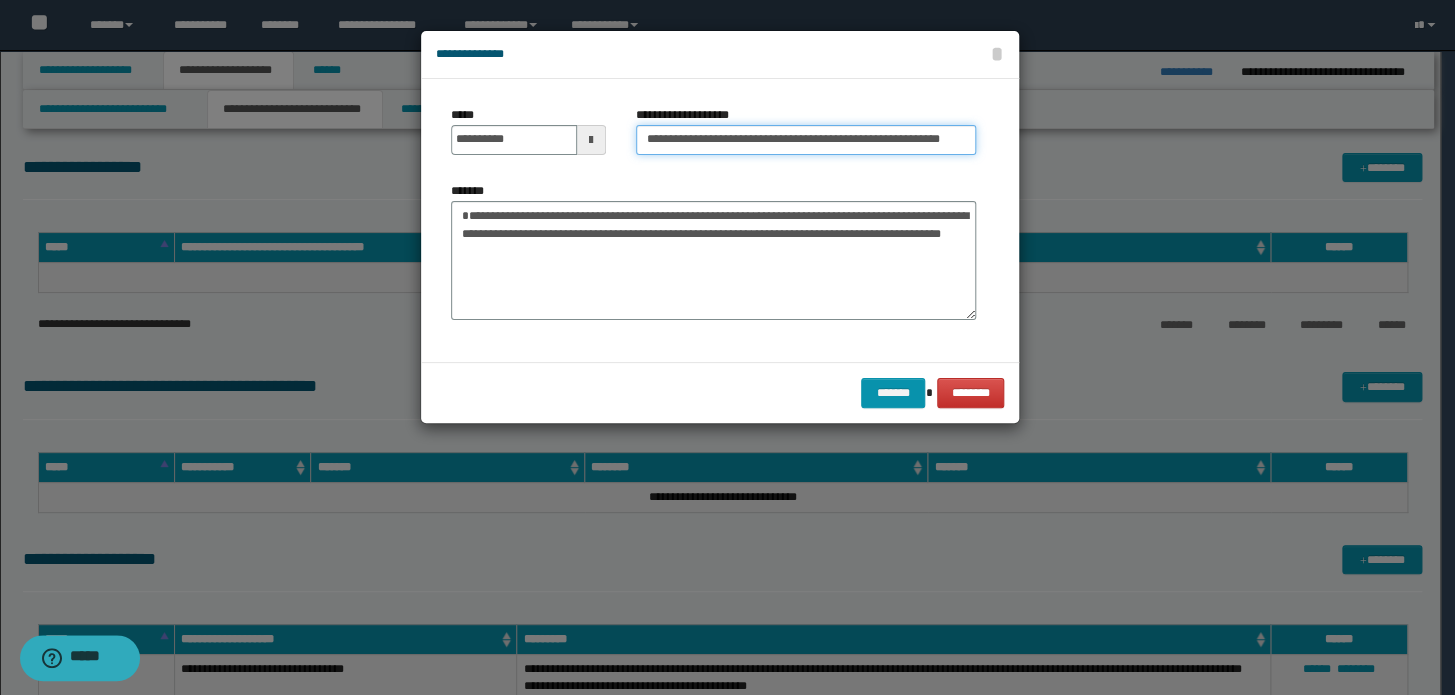 drag, startPoint x: 686, startPoint y: 140, endPoint x: 530, endPoint y: 137, distance: 156.02884 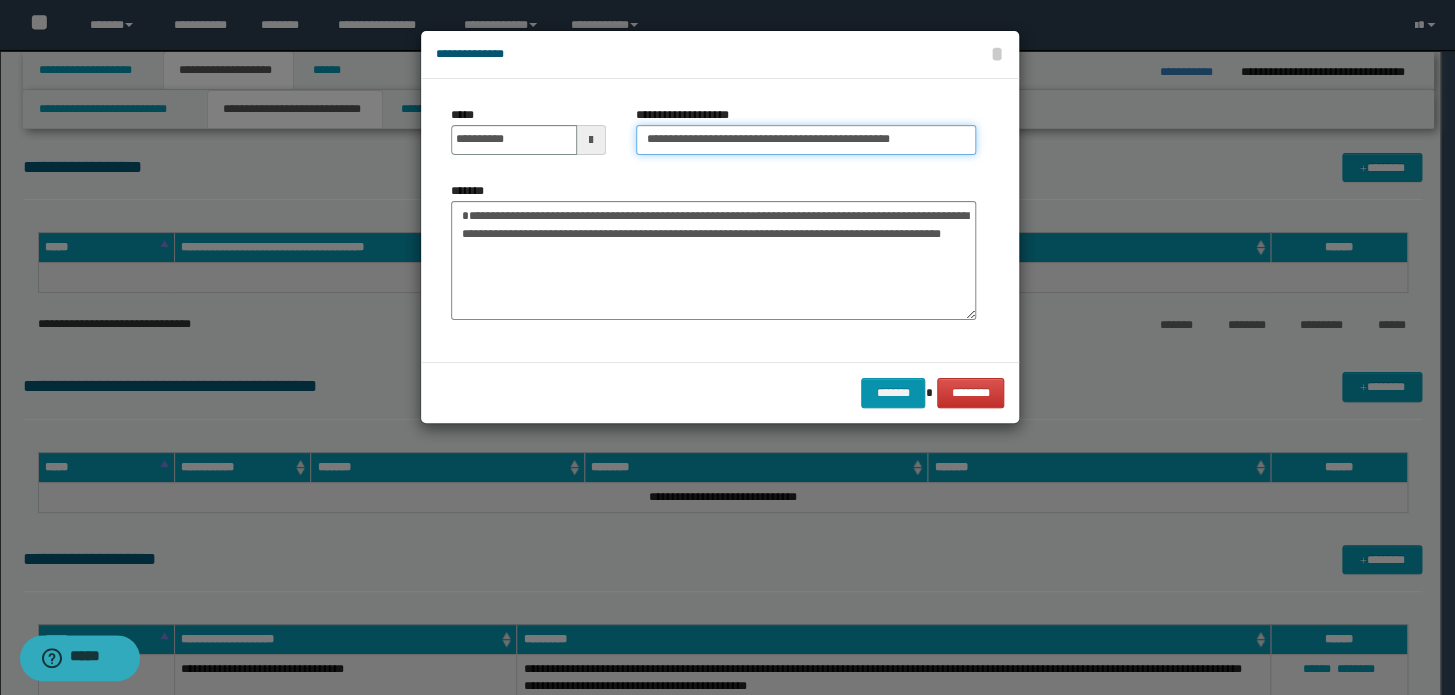 type on "**********" 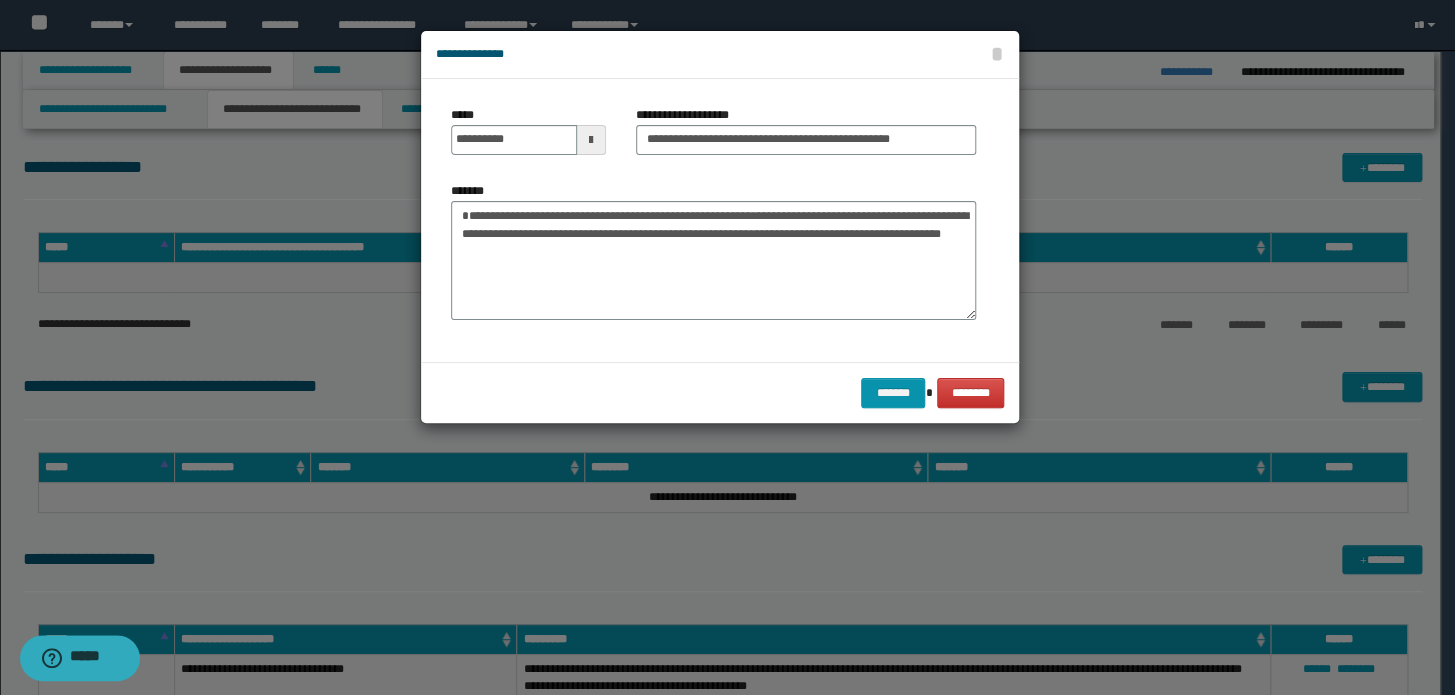 click on "*******
********" at bounding box center (720, 392) 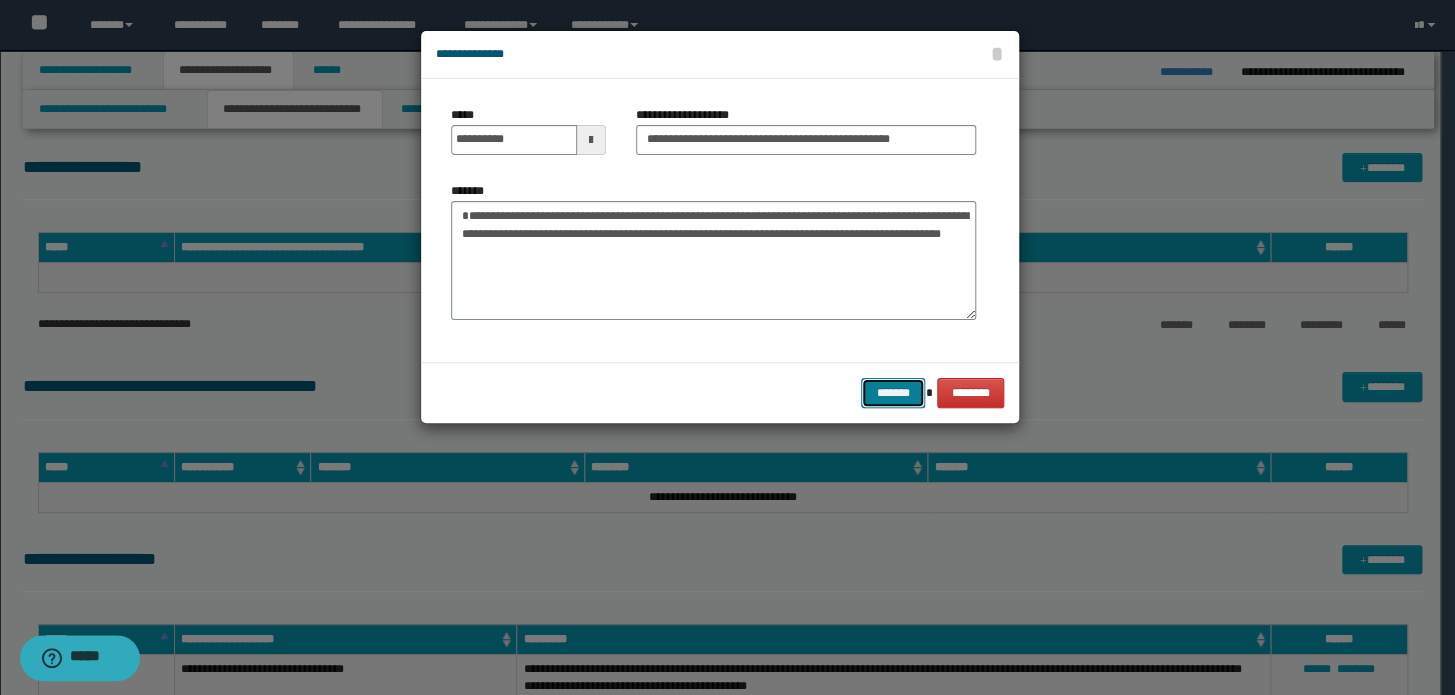 click on "*******" at bounding box center (893, 393) 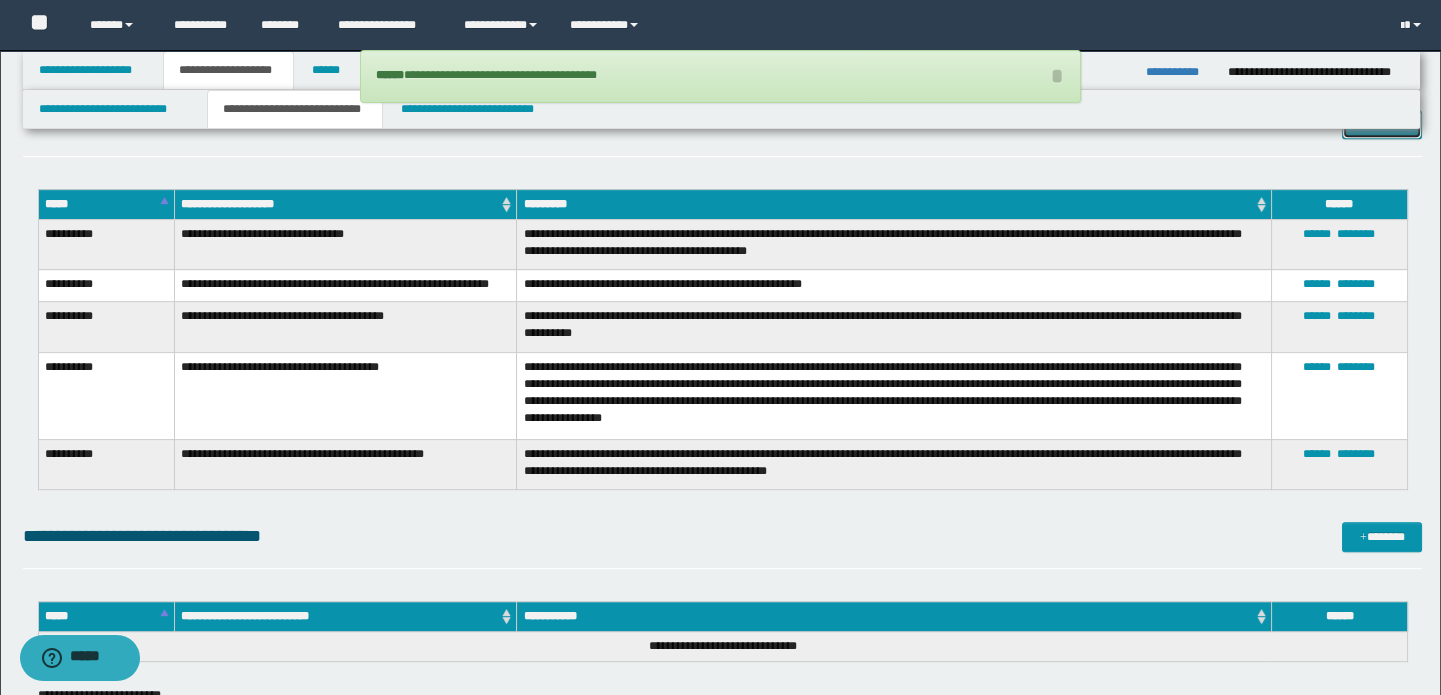 scroll, scrollTop: 1909, scrollLeft: 0, axis: vertical 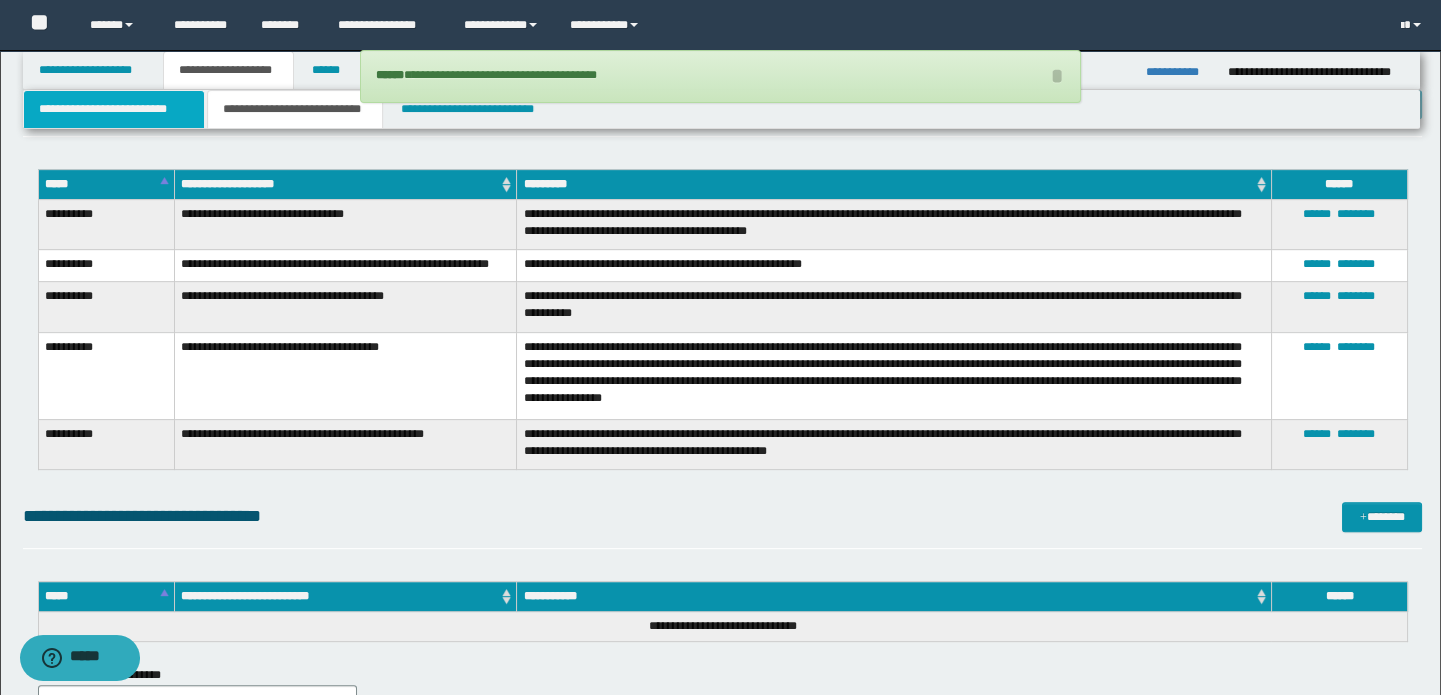 click on "**********" at bounding box center [114, 109] 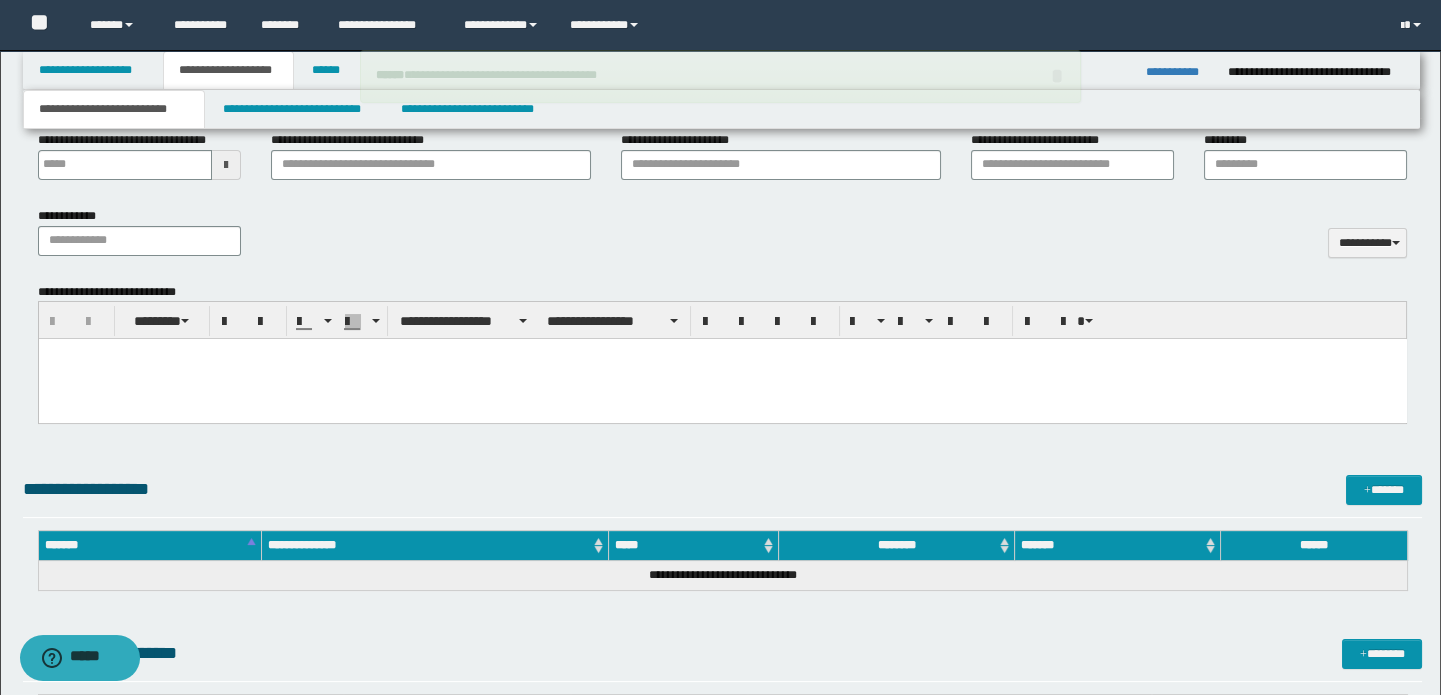 scroll, scrollTop: 773, scrollLeft: 0, axis: vertical 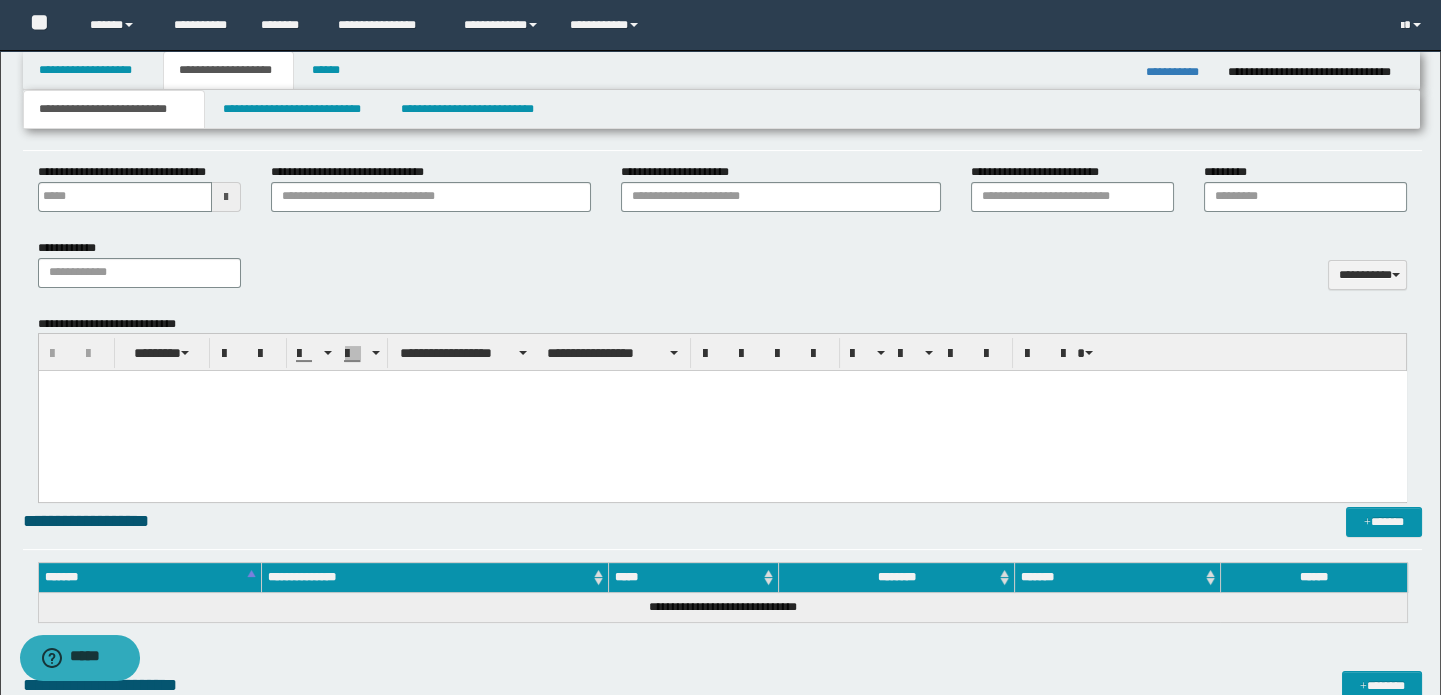 click at bounding box center (722, 411) 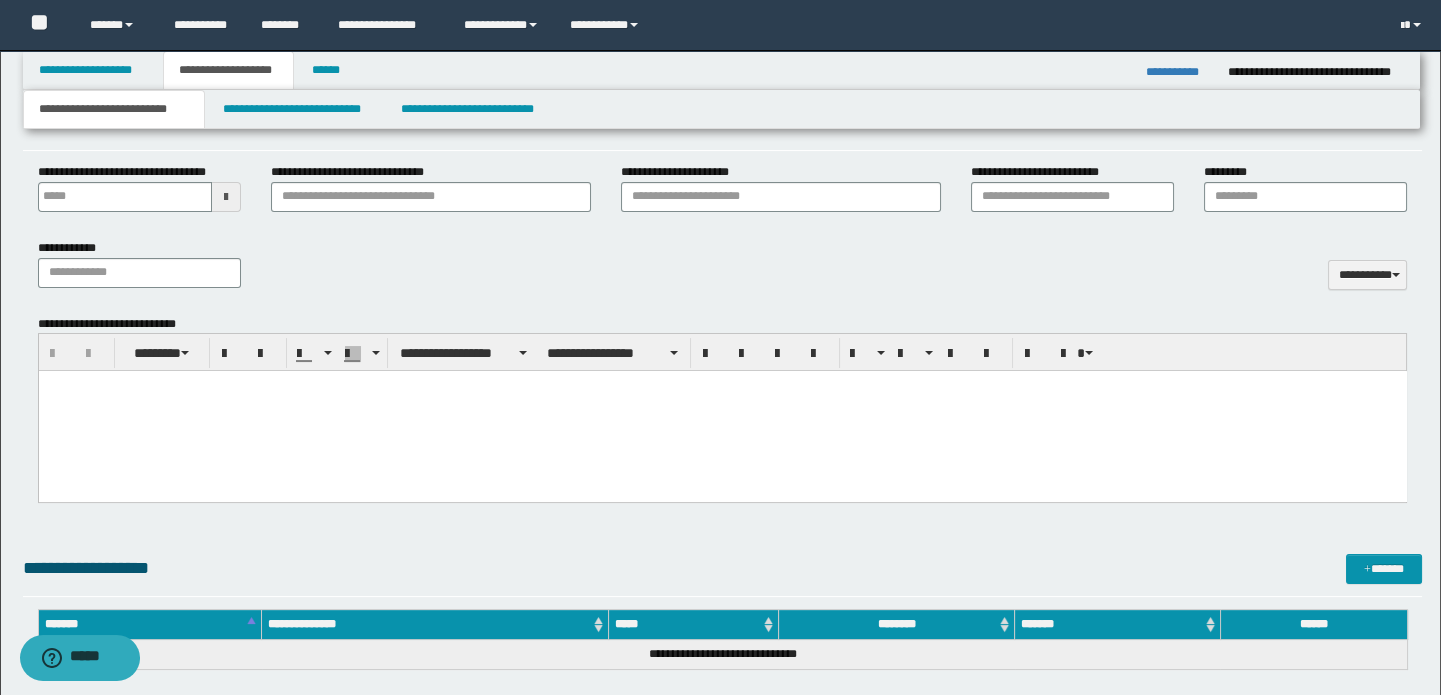 paste 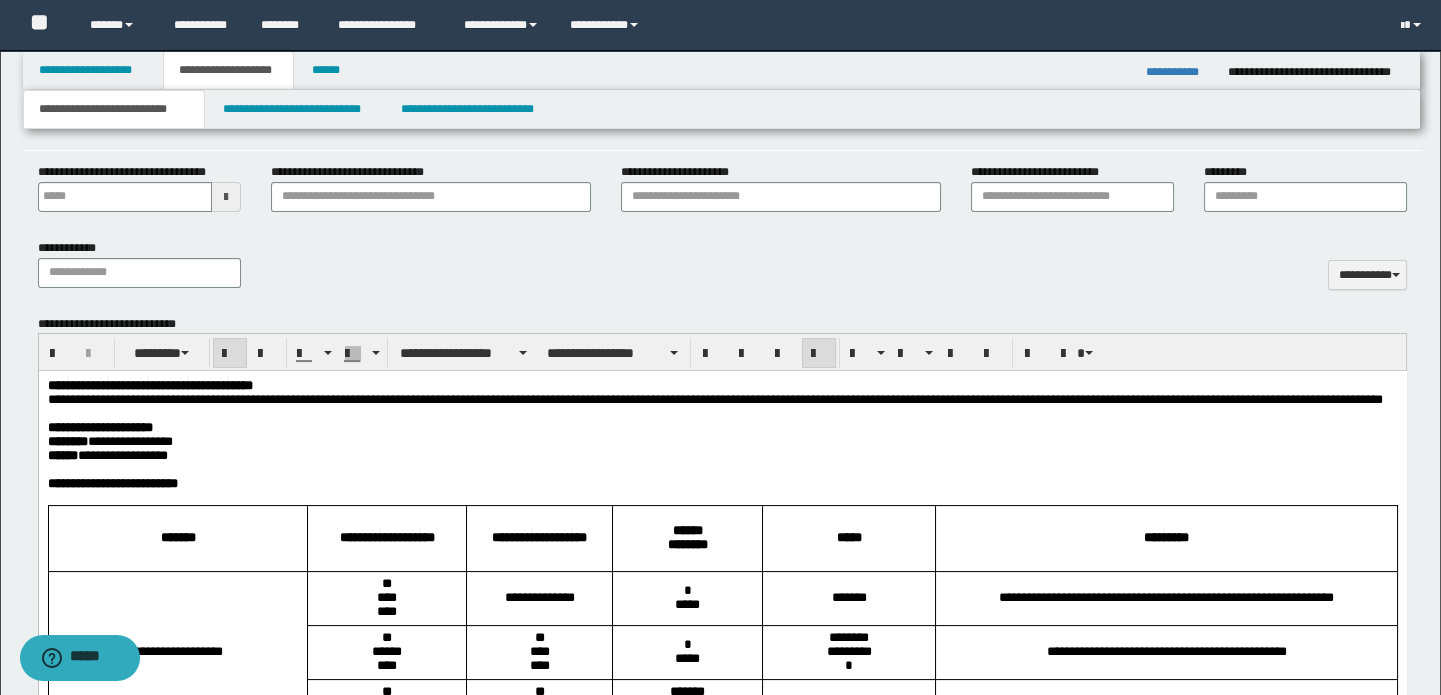 click on "**********" at bounding box center (722, 386) 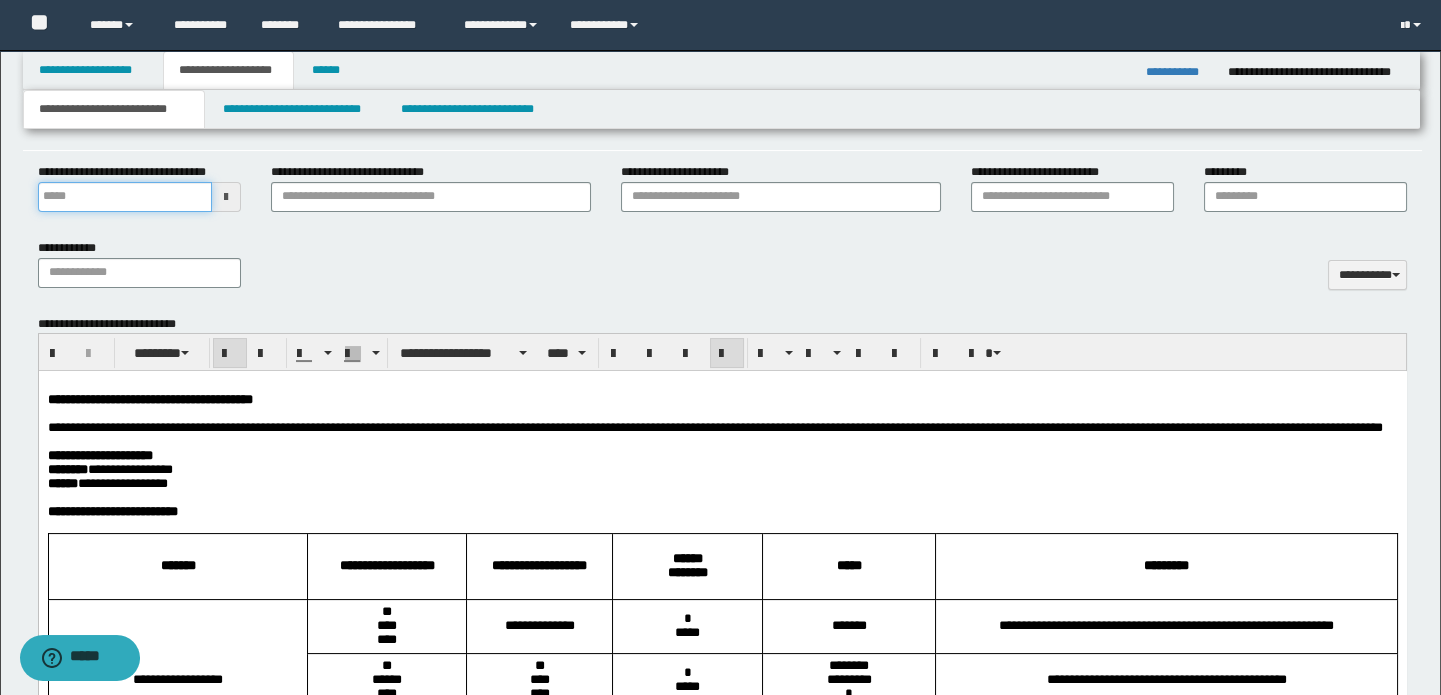 click on "**********" at bounding box center [125, 197] 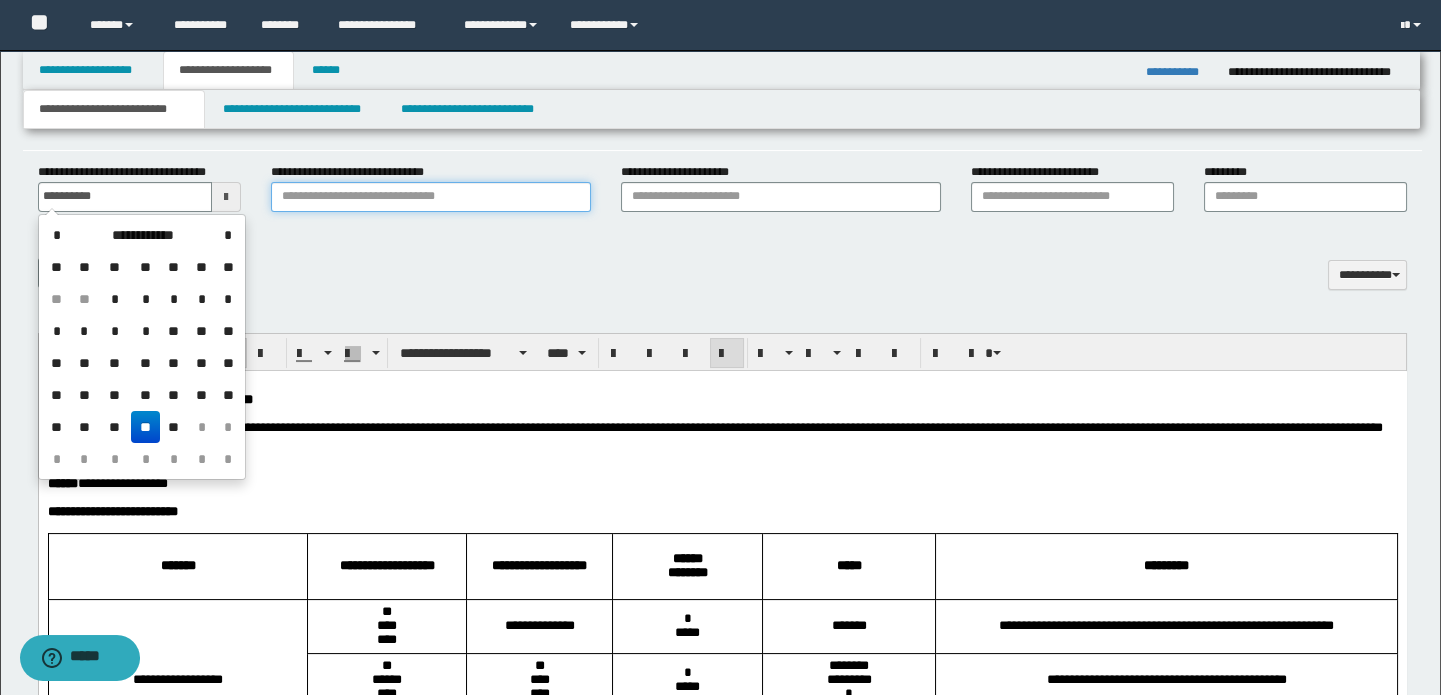 type on "**********" 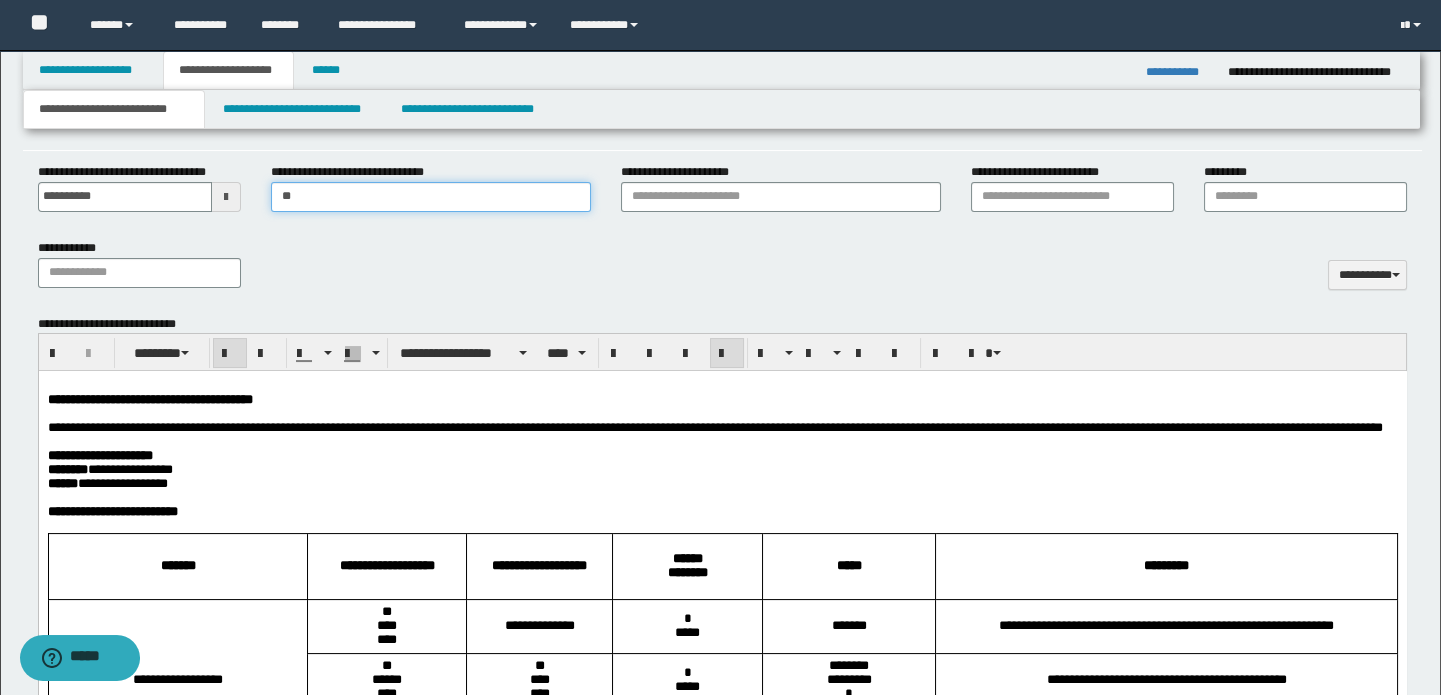 type on "*" 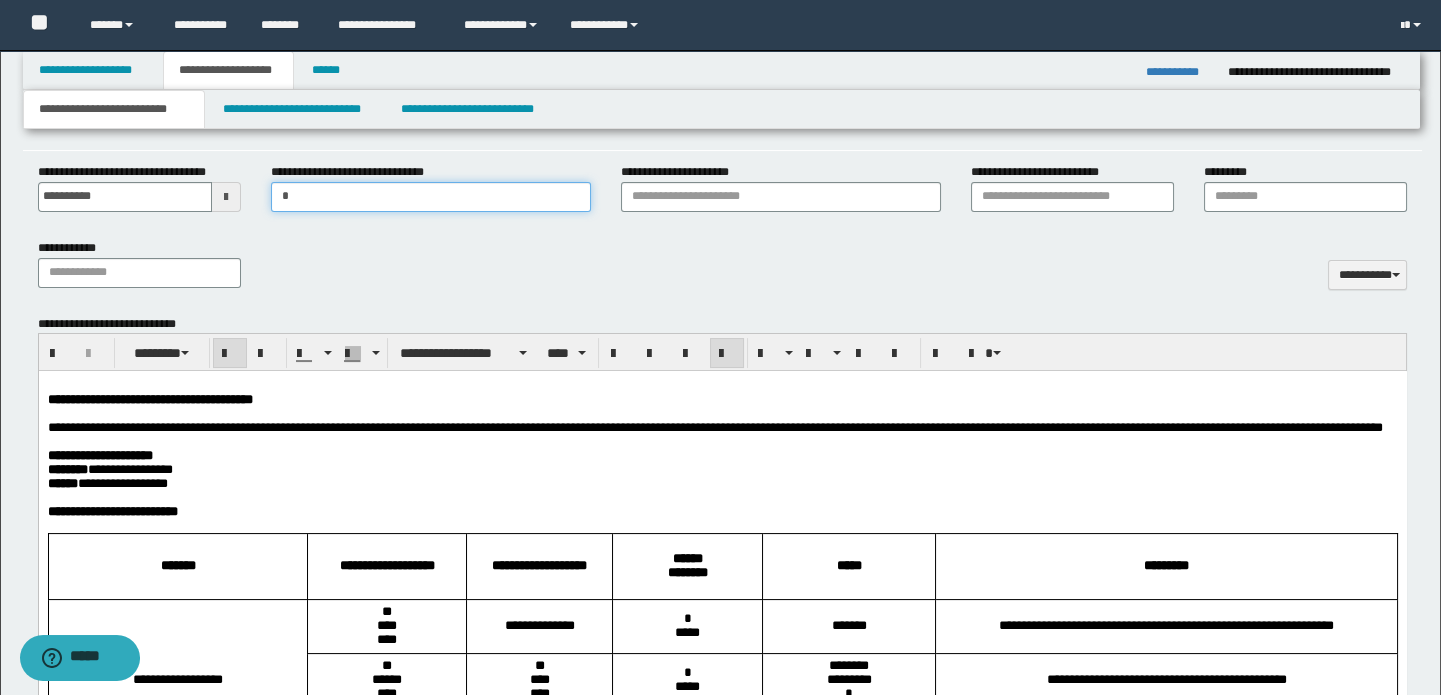 type 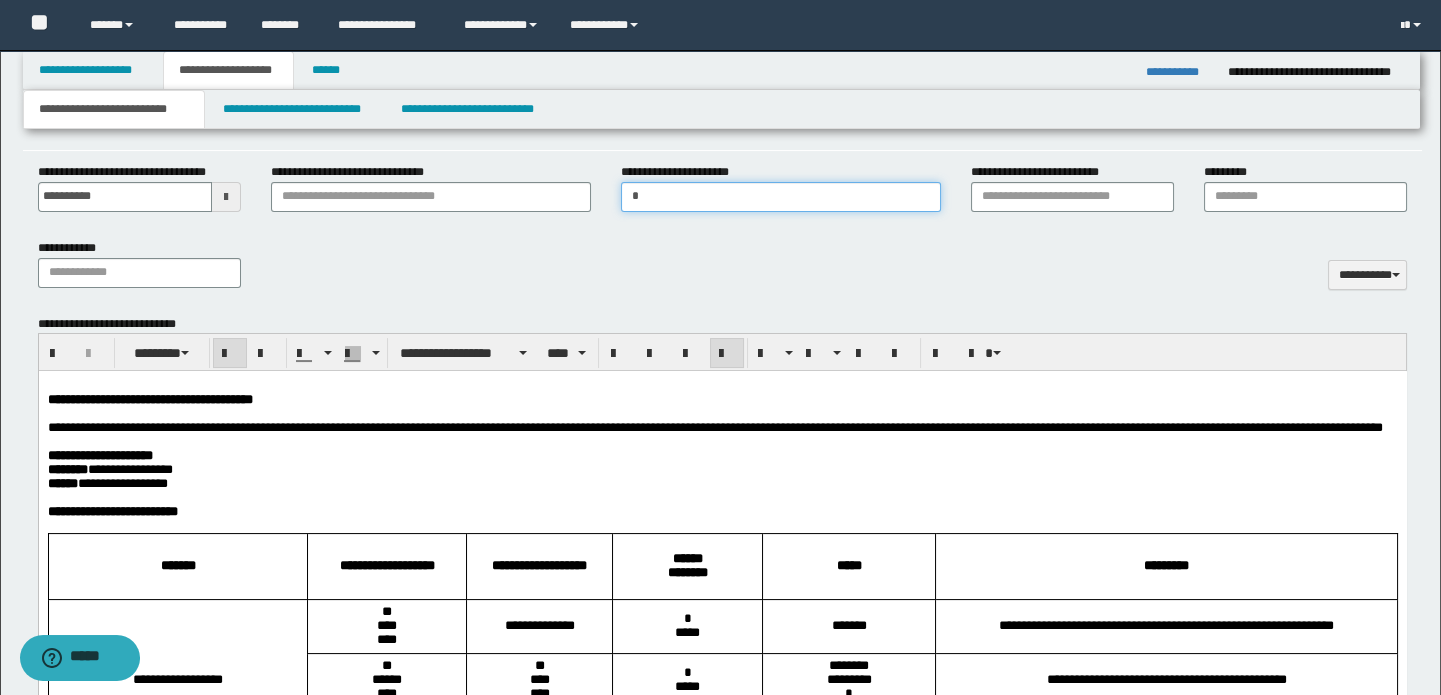type on "*" 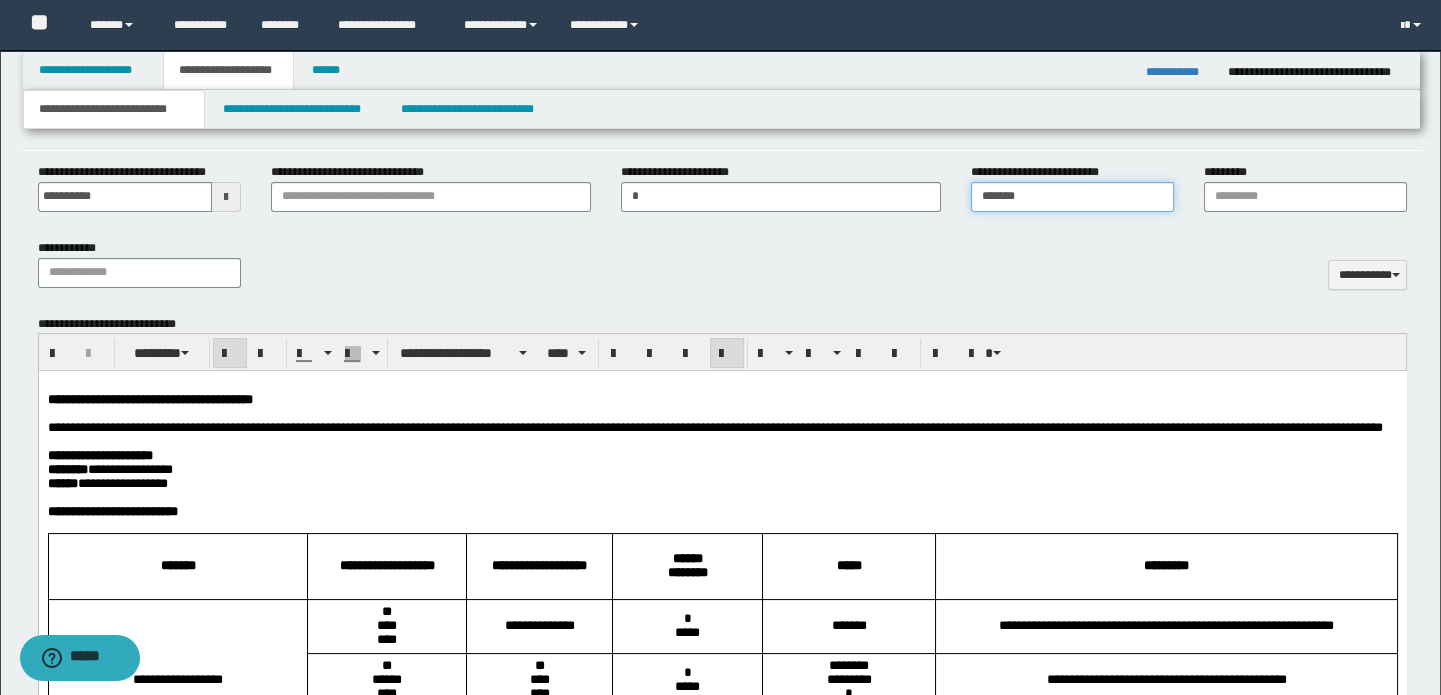 type on "*******" 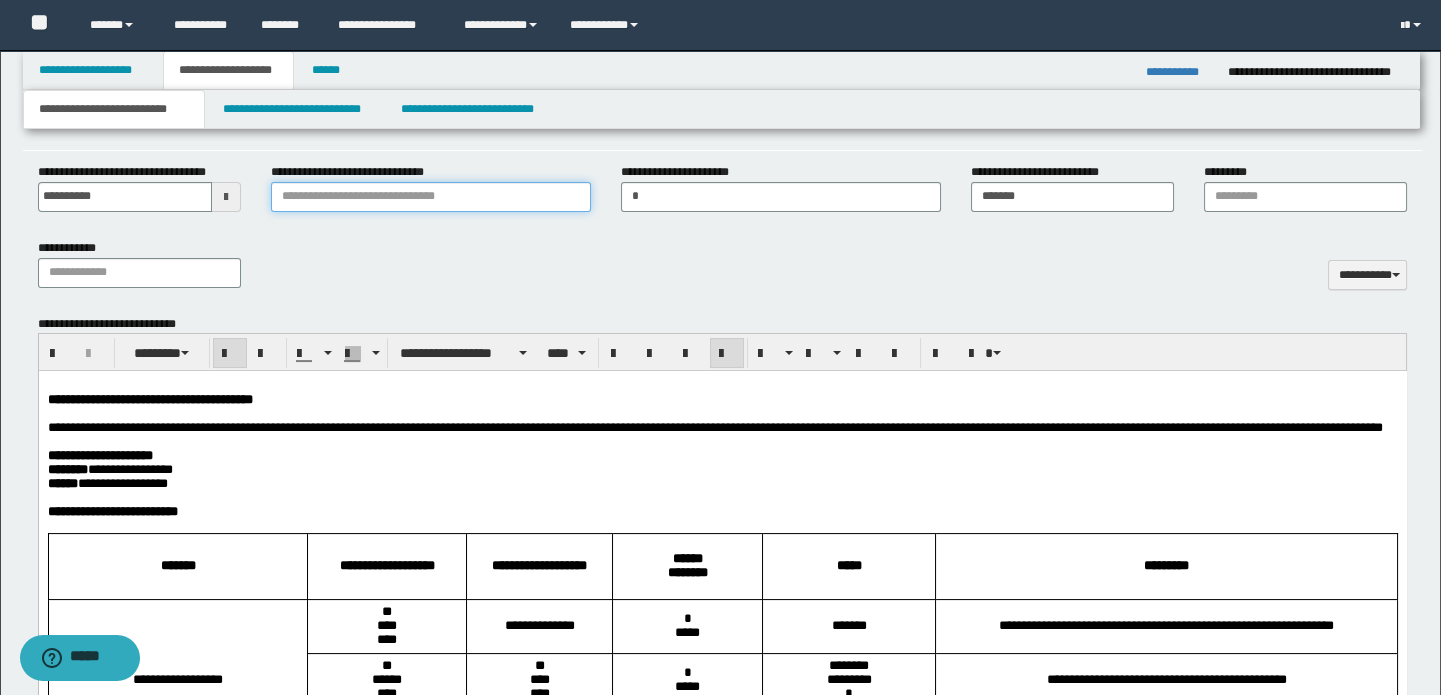 click on "**********" at bounding box center (431, 197) 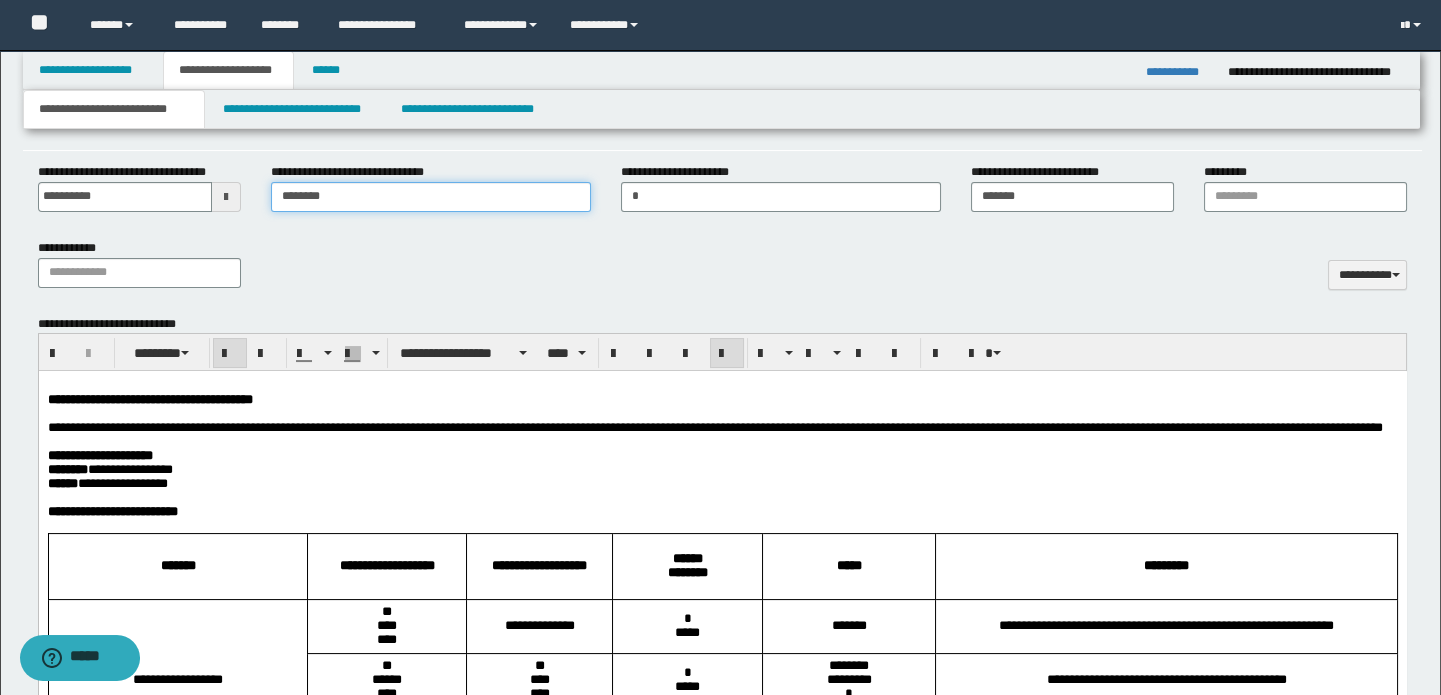 type on "********" 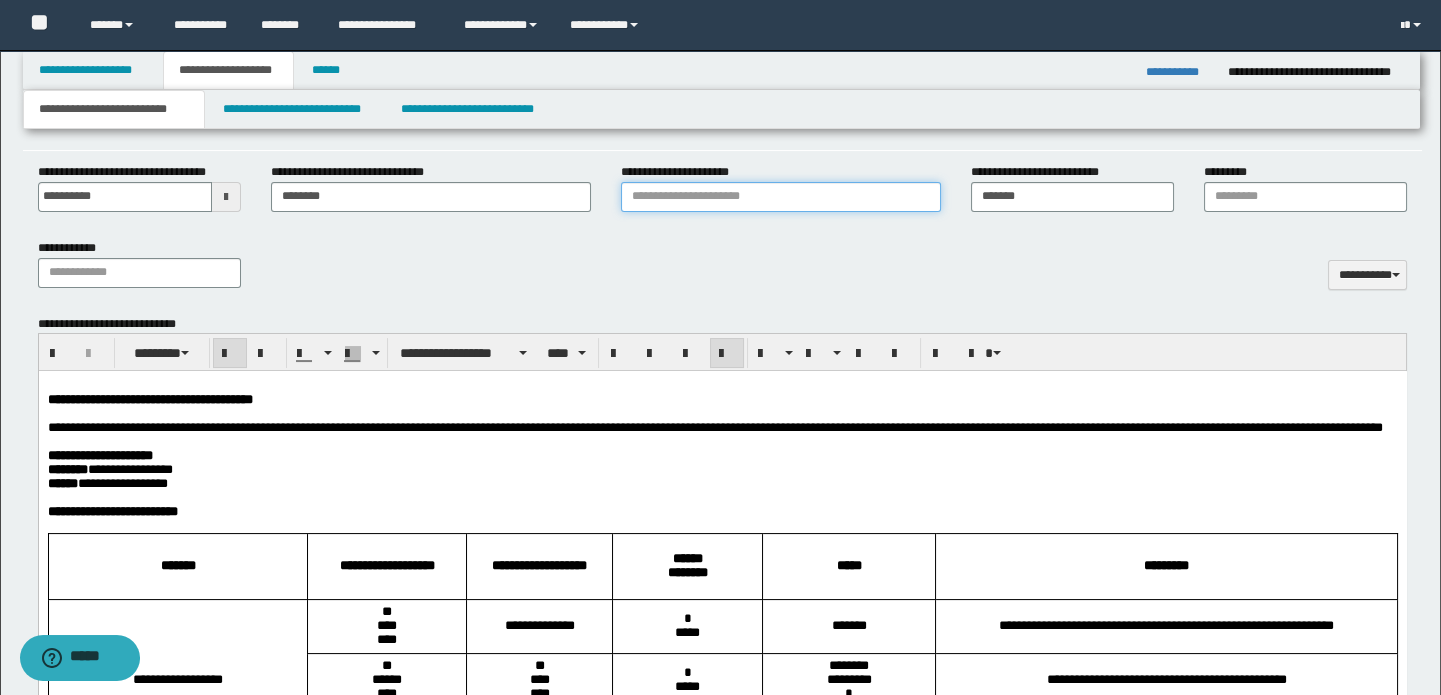 type 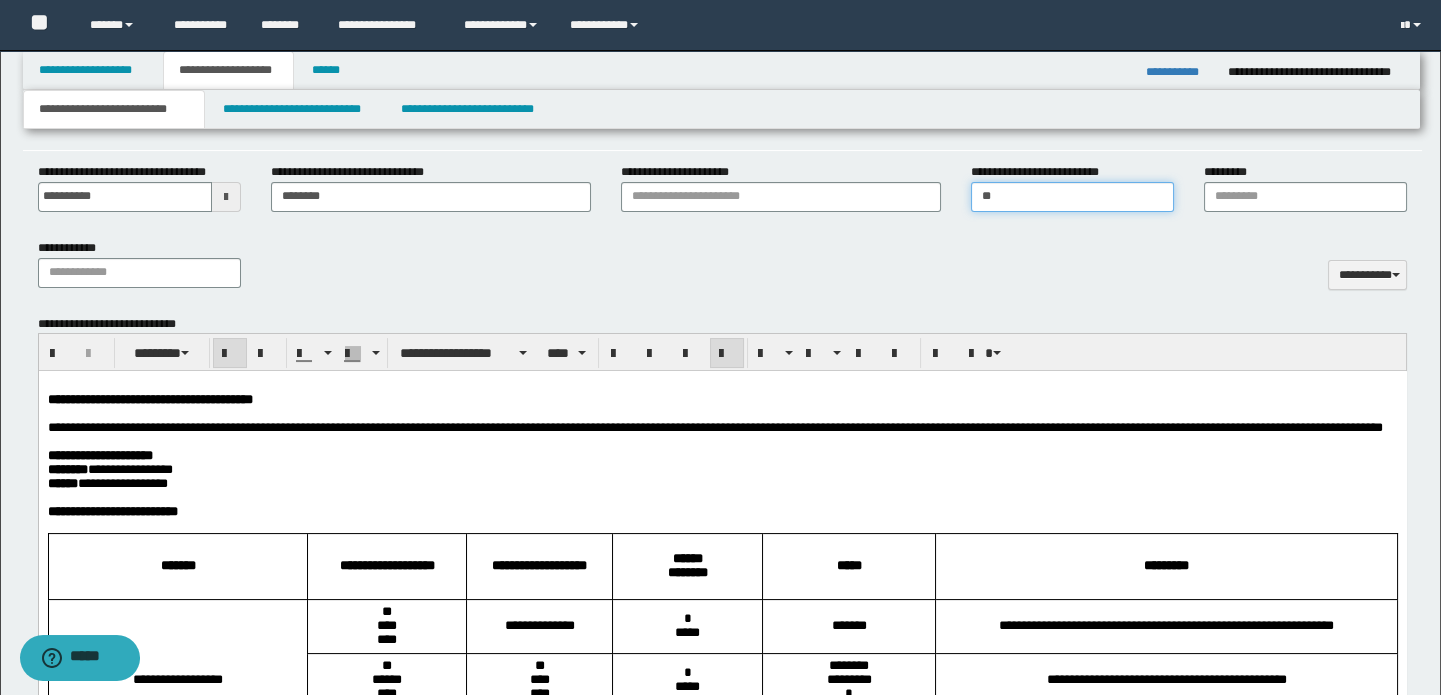 type on "*" 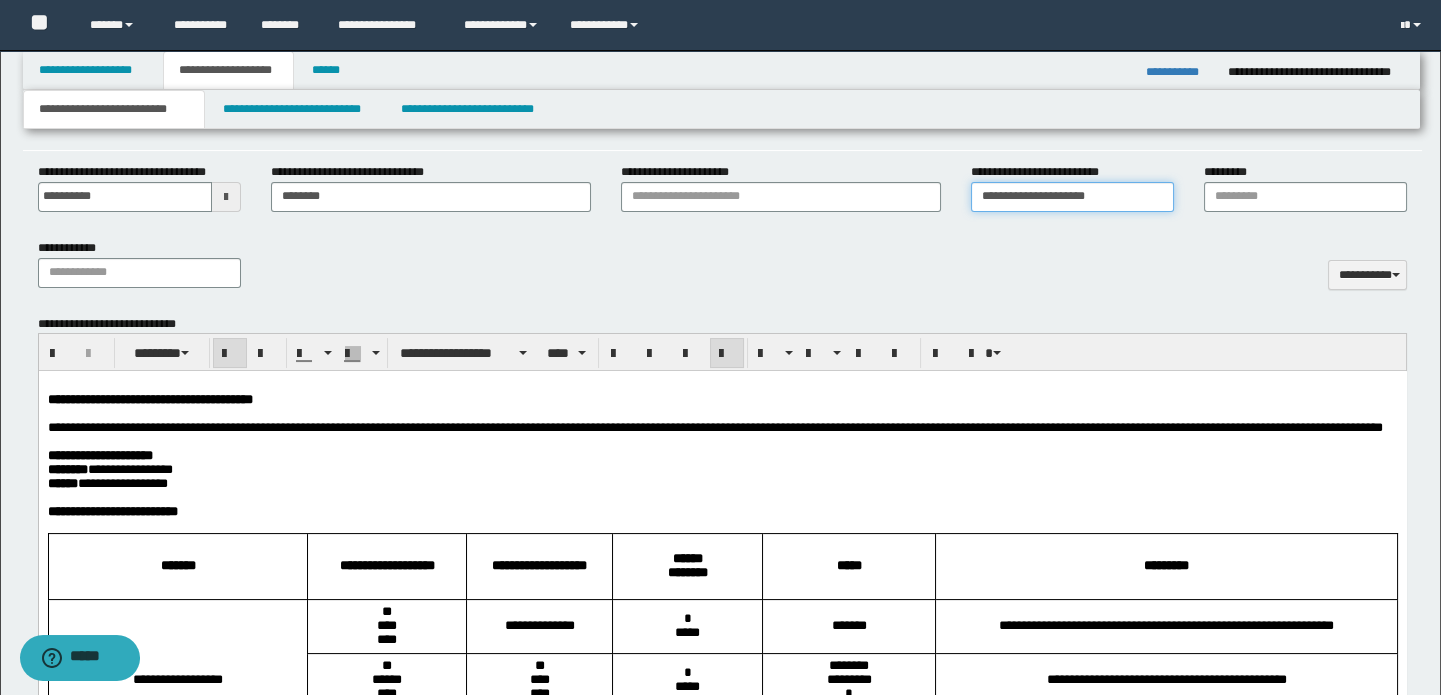 type on "**********" 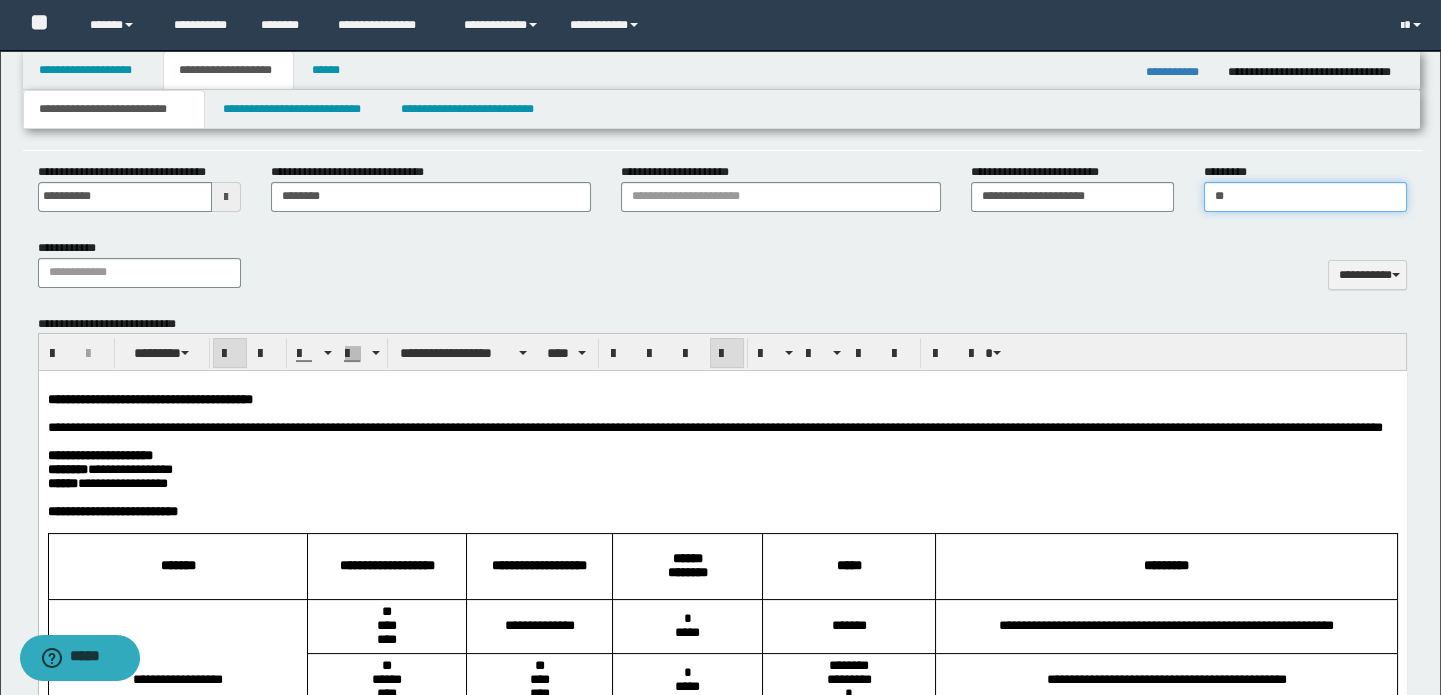 type on "**********" 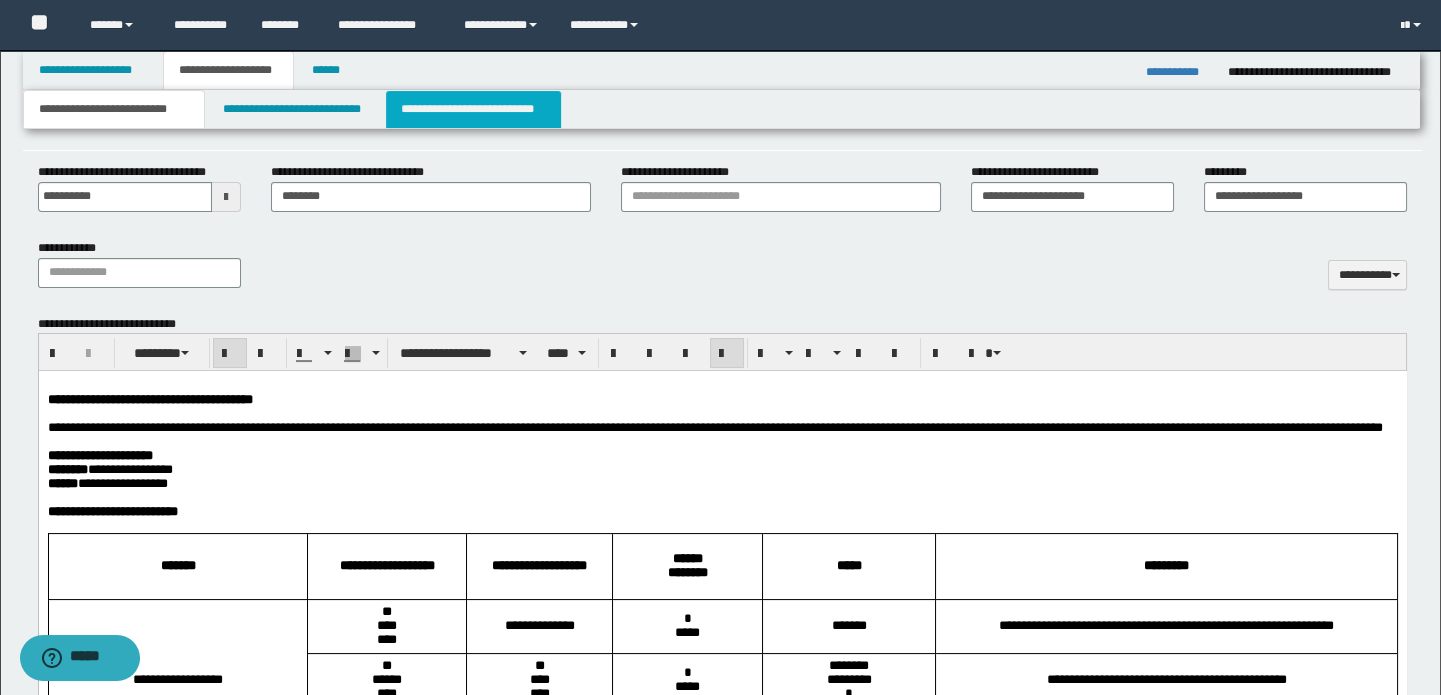 click on "**********" at bounding box center (473, 109) 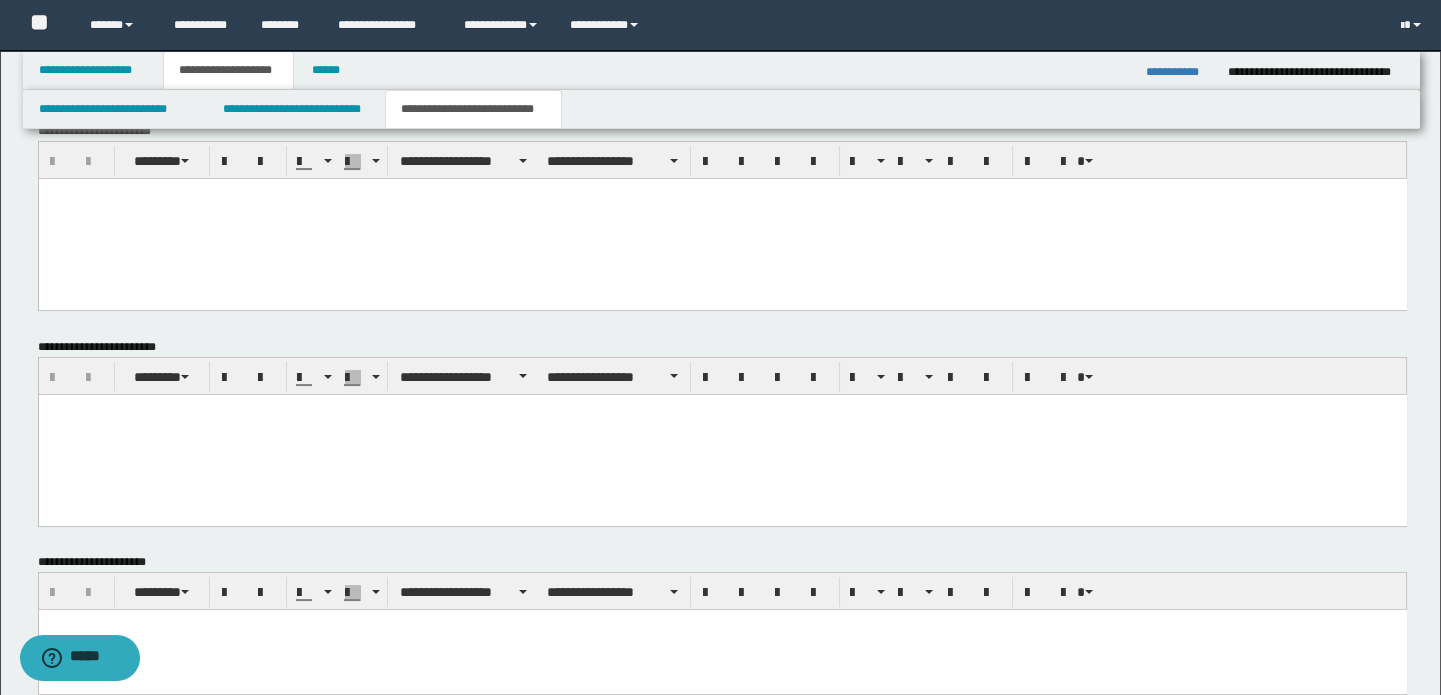 scroll, scrollTop: 682, scrollLeft: 0, axis: vertical 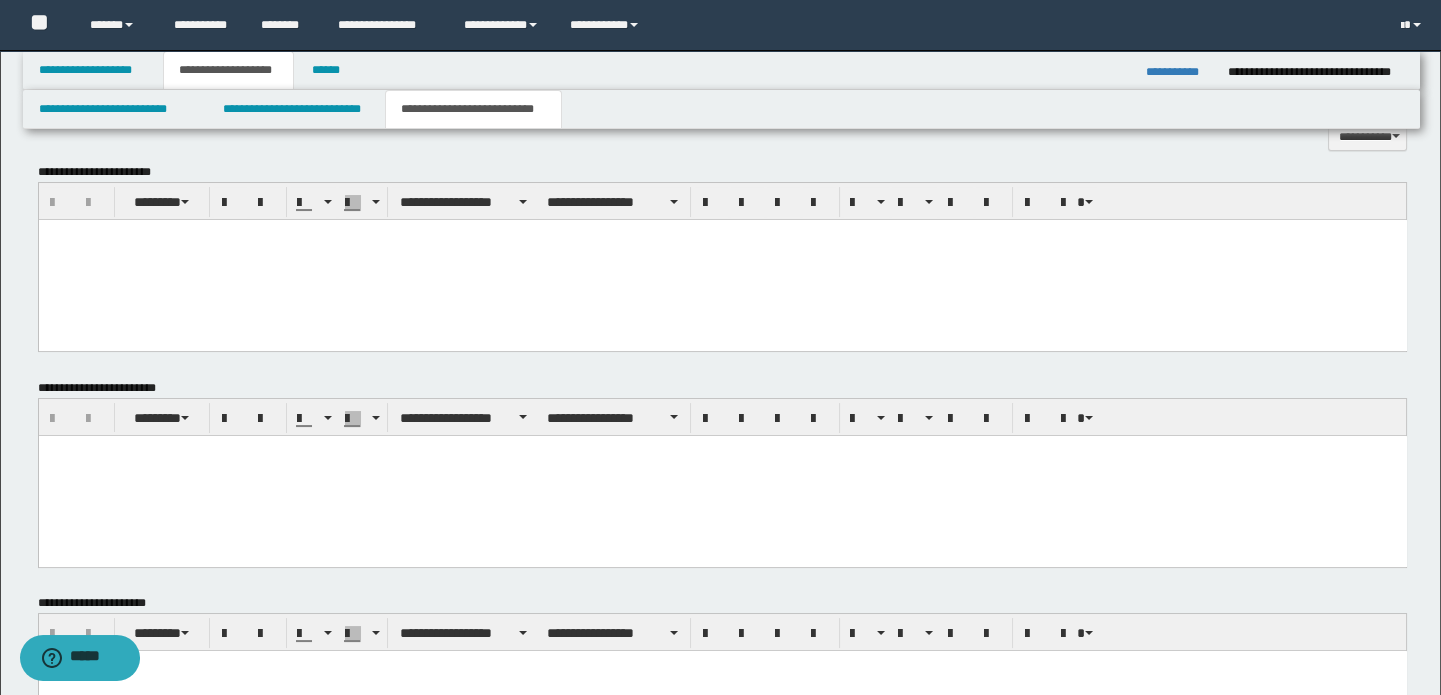 click at bounding box center [722, 260] 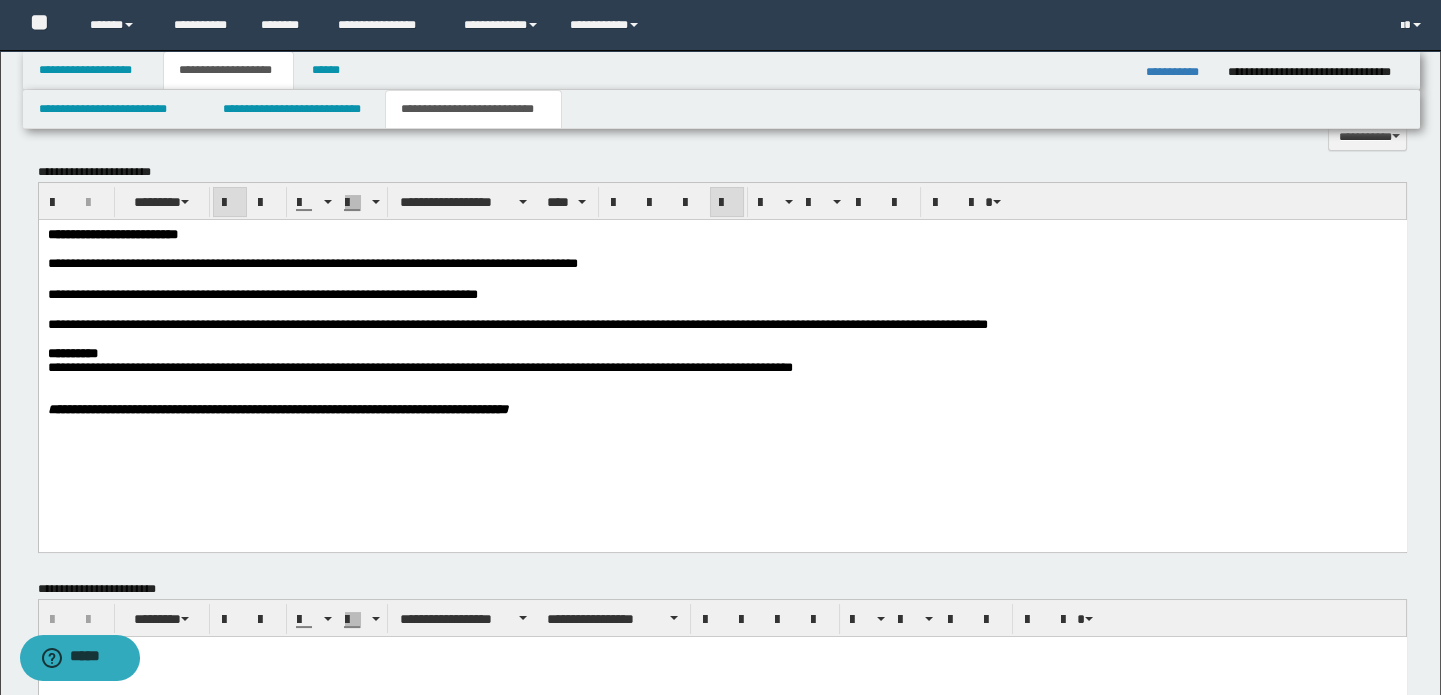 click on "**********" at bounding box center (722, 235) 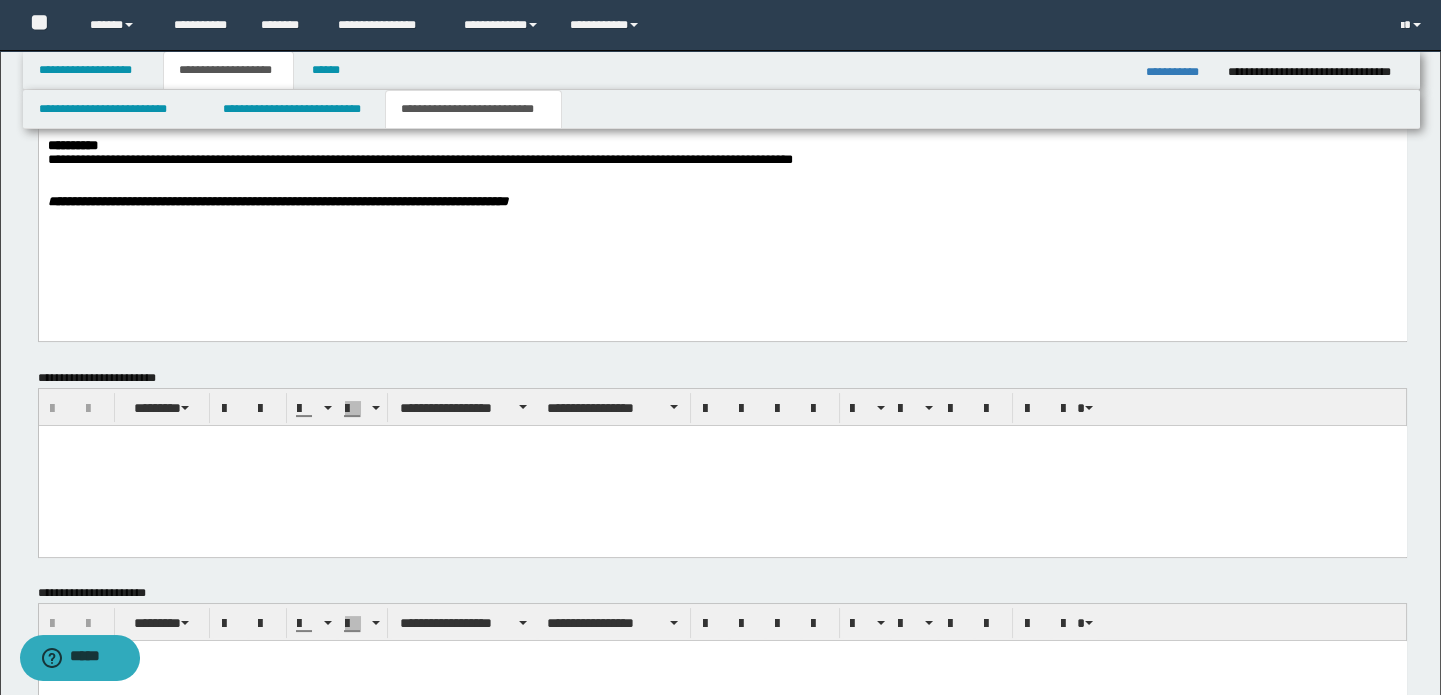 scroll, scrollTop: 1014, scrollLeft: 0, axis: vertical 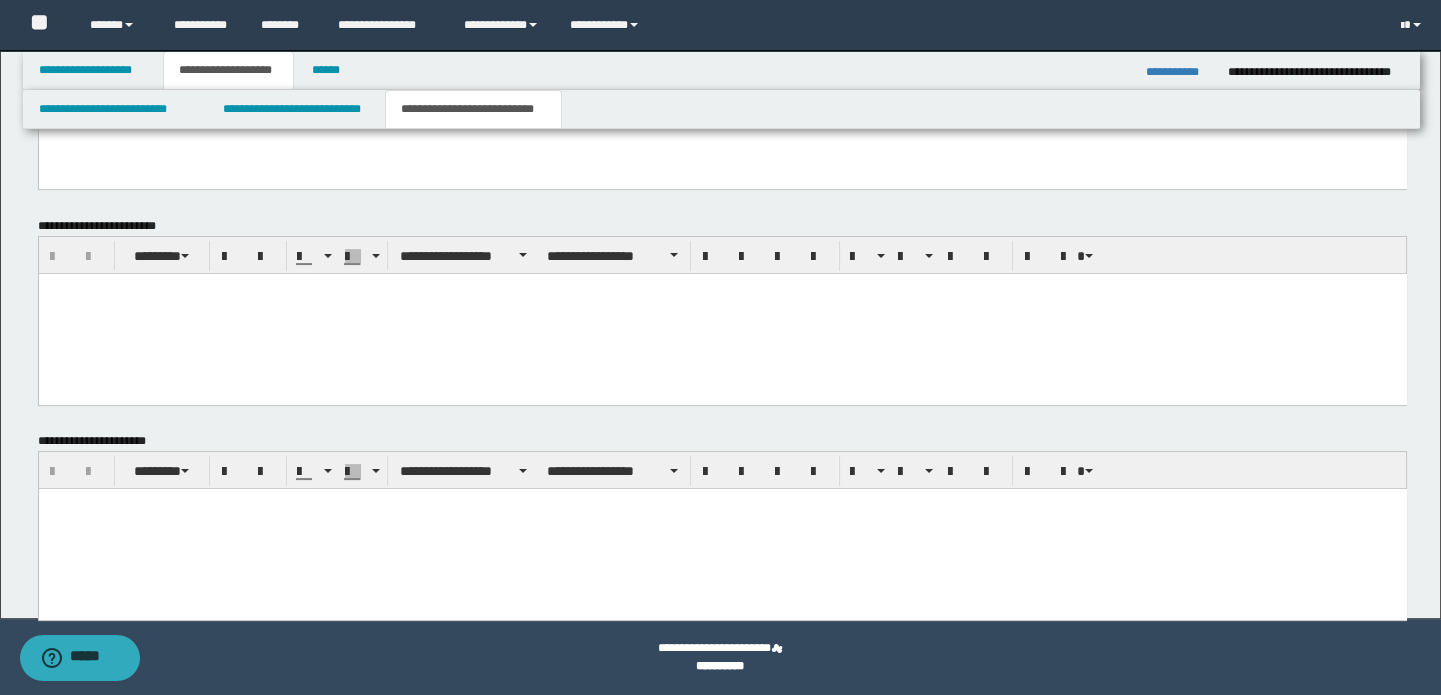 click at bounding box center [722, 528] 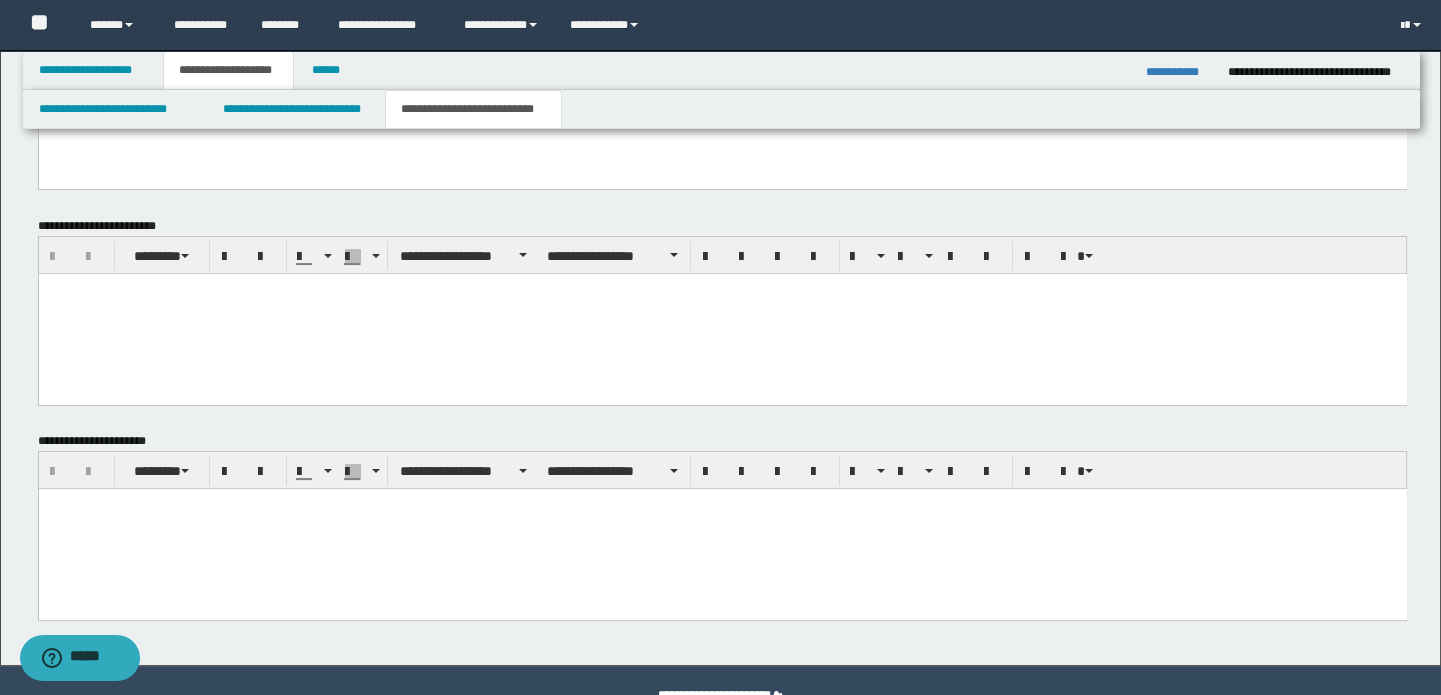 type 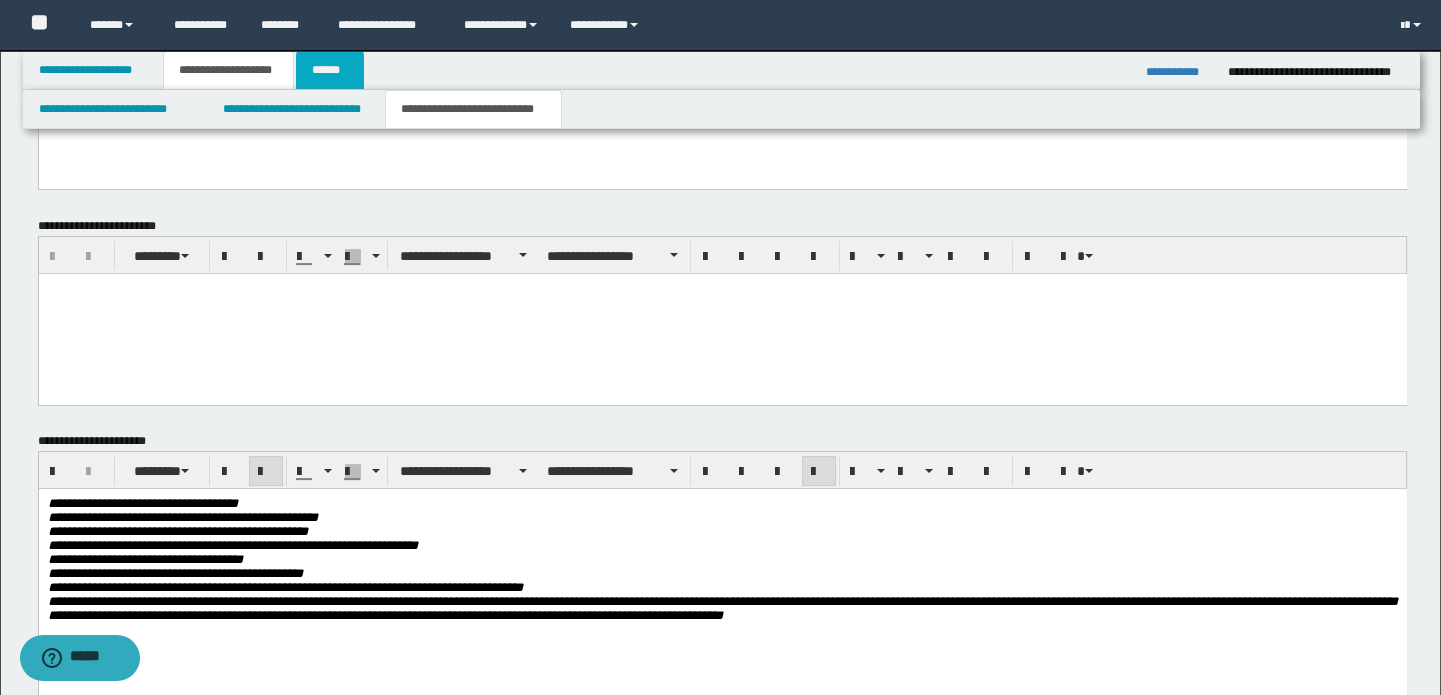 drag, startPoint x: 355, startPoint y: 68, endPoint x: 954, endPoint y: 269, distance: 631.82434 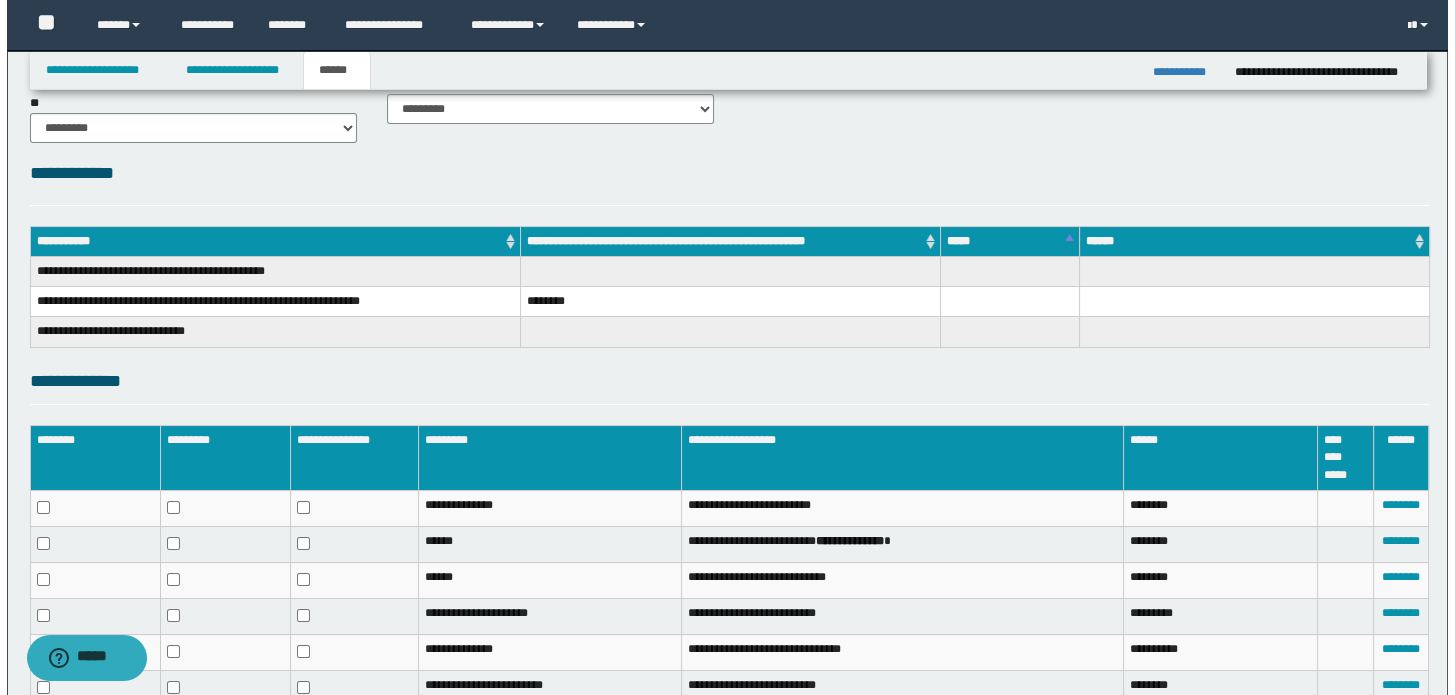 scroll, scrollTop: 363, scrollLeft: 0, axis: vertical 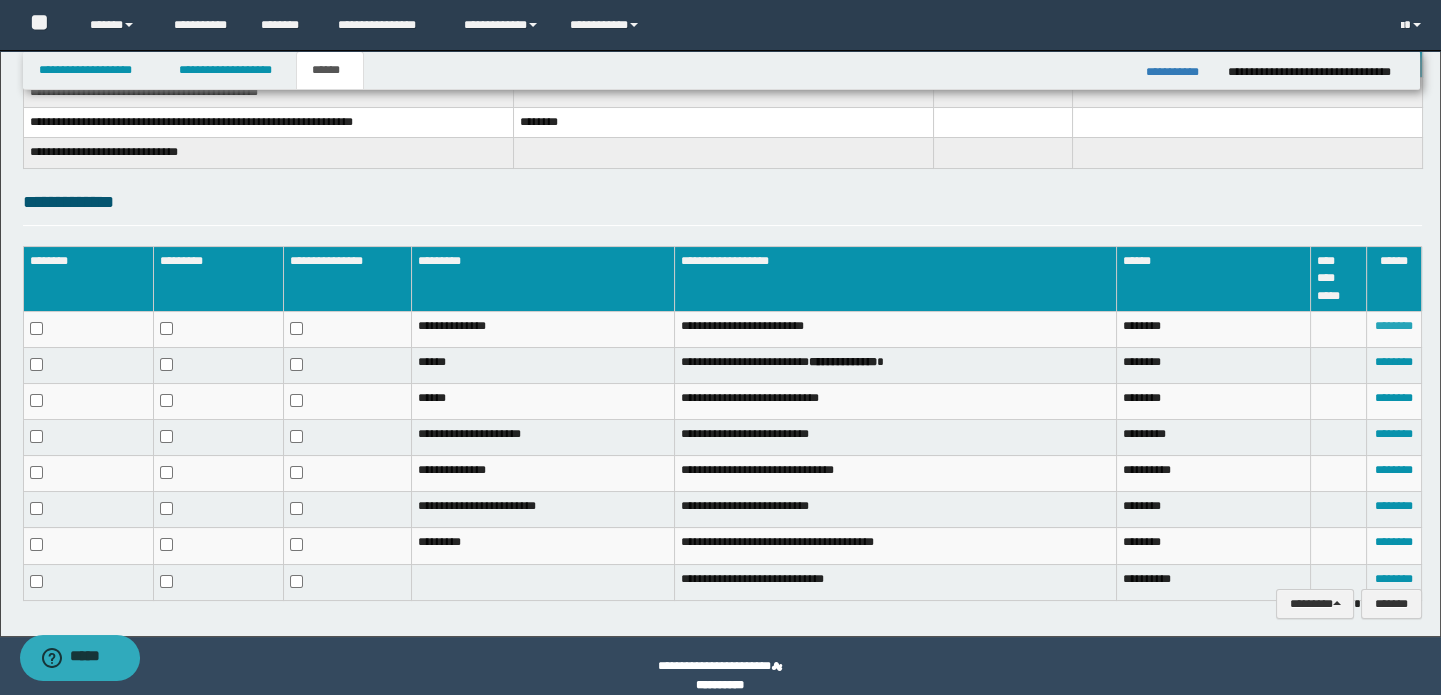 click on "********" at bounding box center (1394, 326) 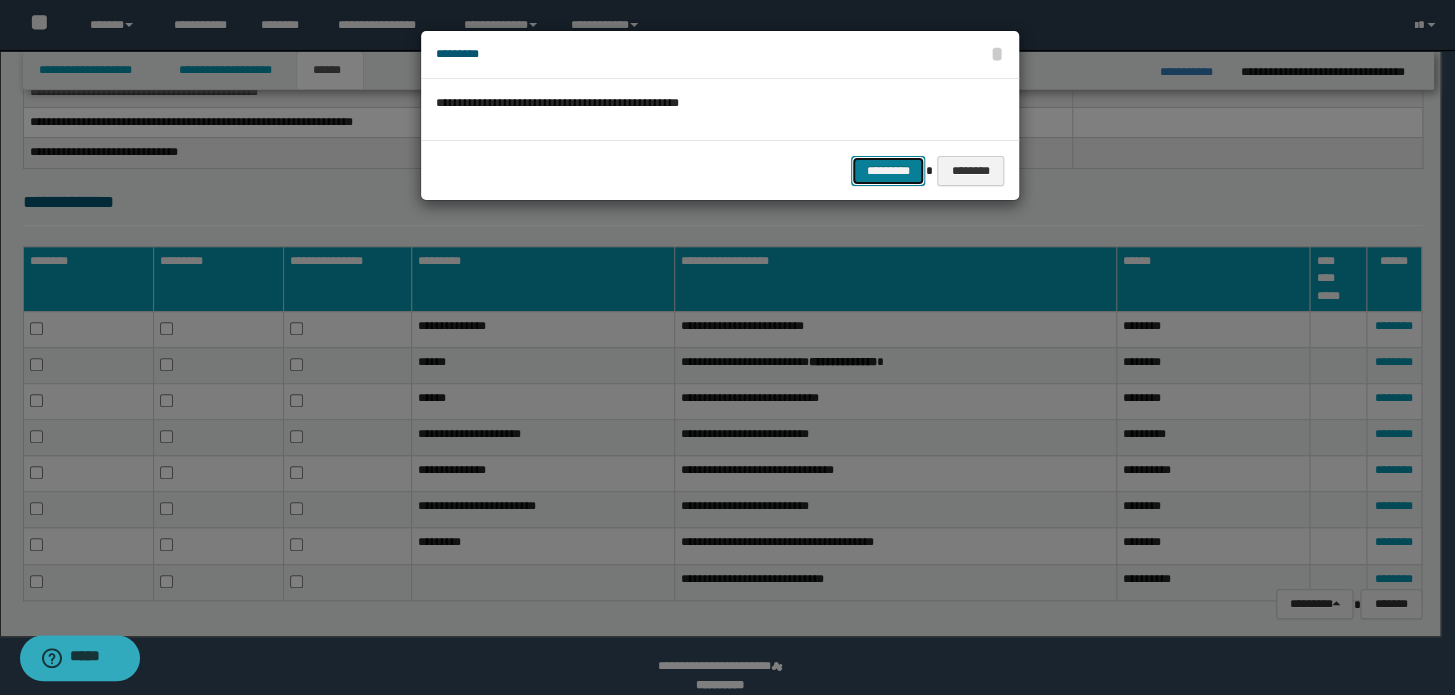 click on "*********" at bounding box center (888, 171) 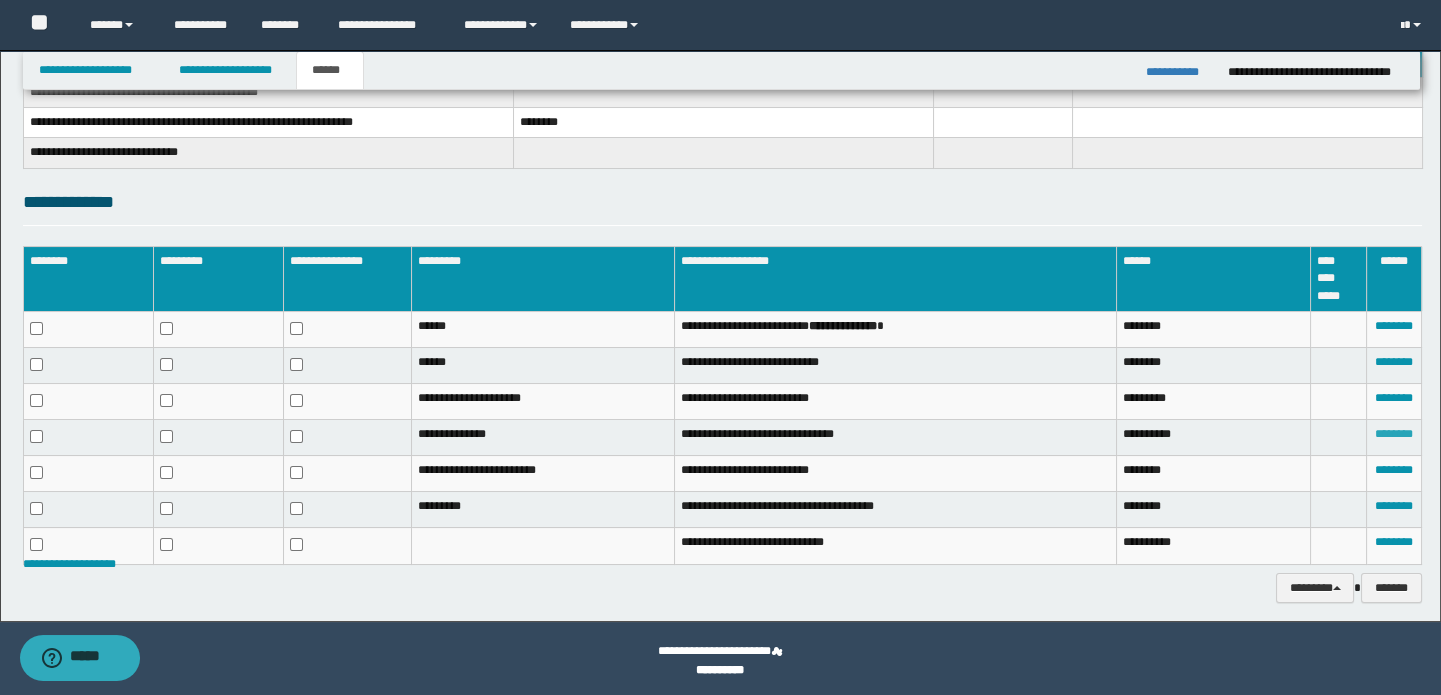 click on "********" at bounding box center (1394, 434) 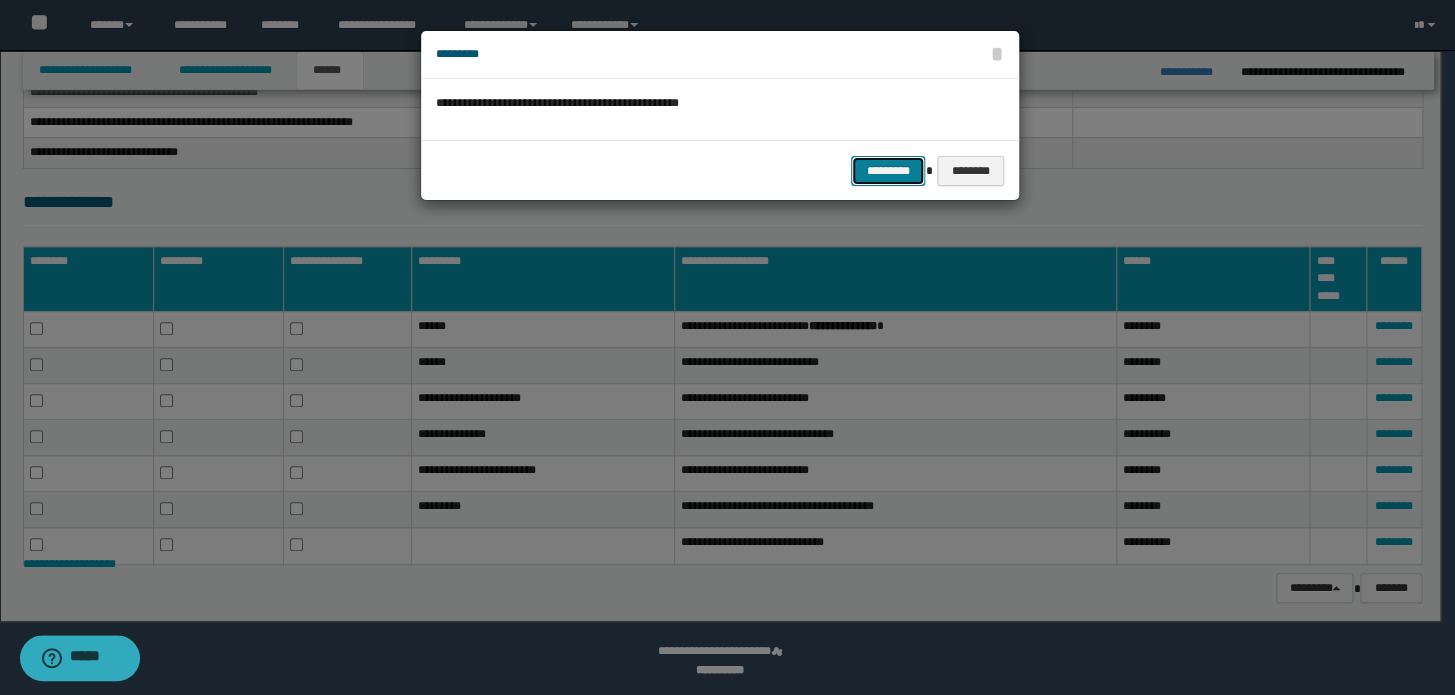 click on "*********" at bounding box center [888, 171] 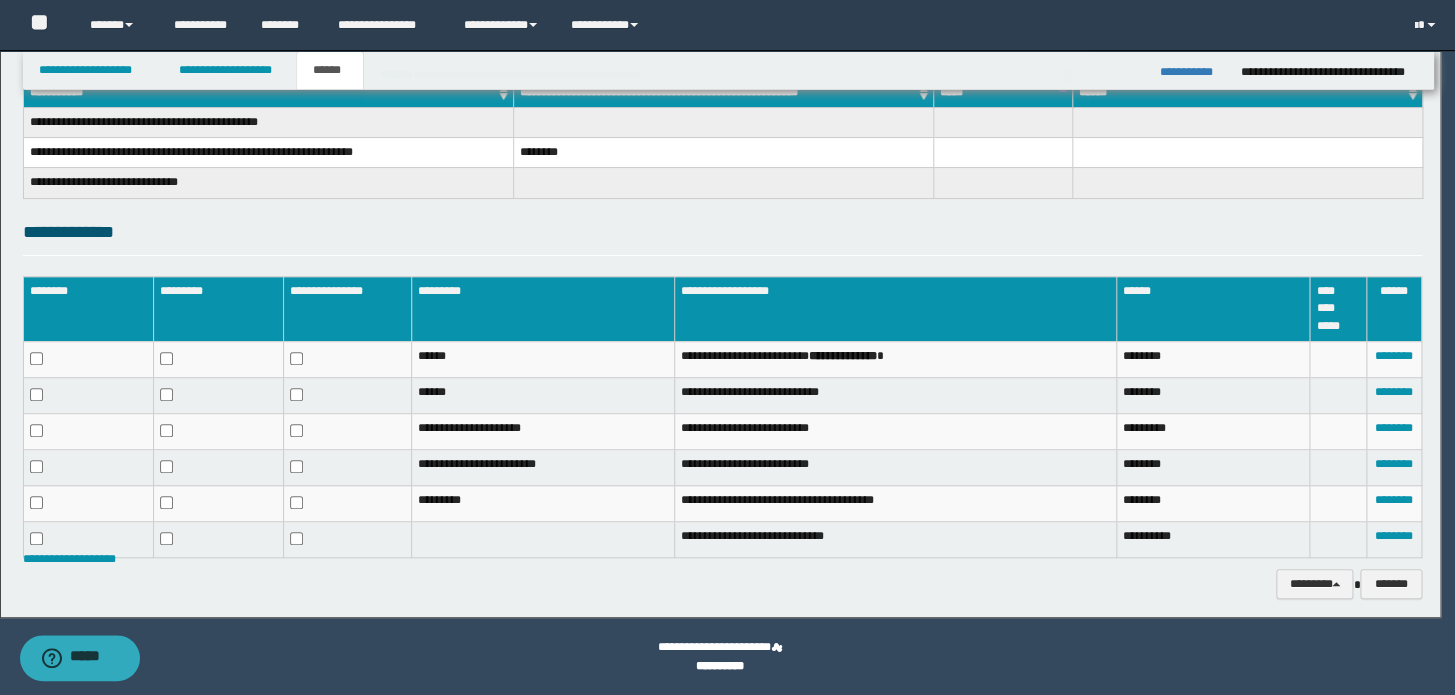 scroll, scrollTop: 332, scrollLeft: 0, axis: vertical 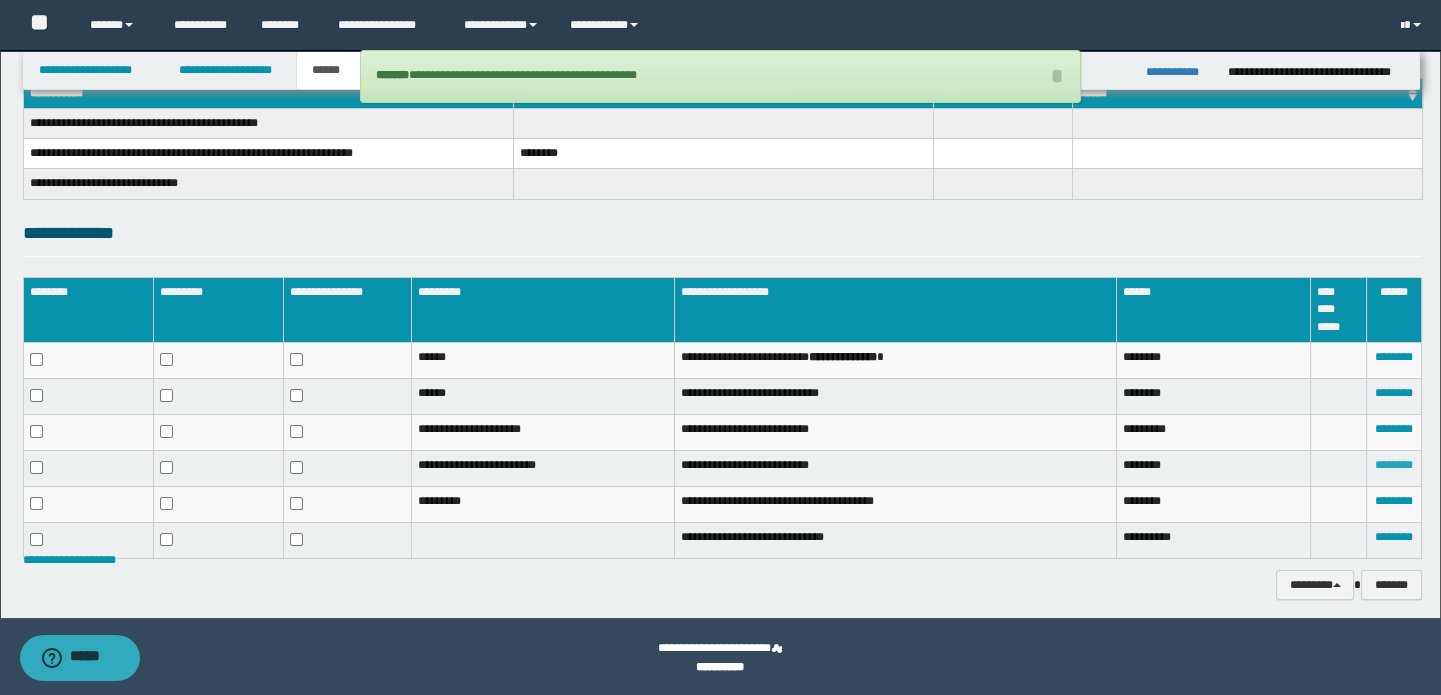 click on "********" at bounding box center [1394, 465] 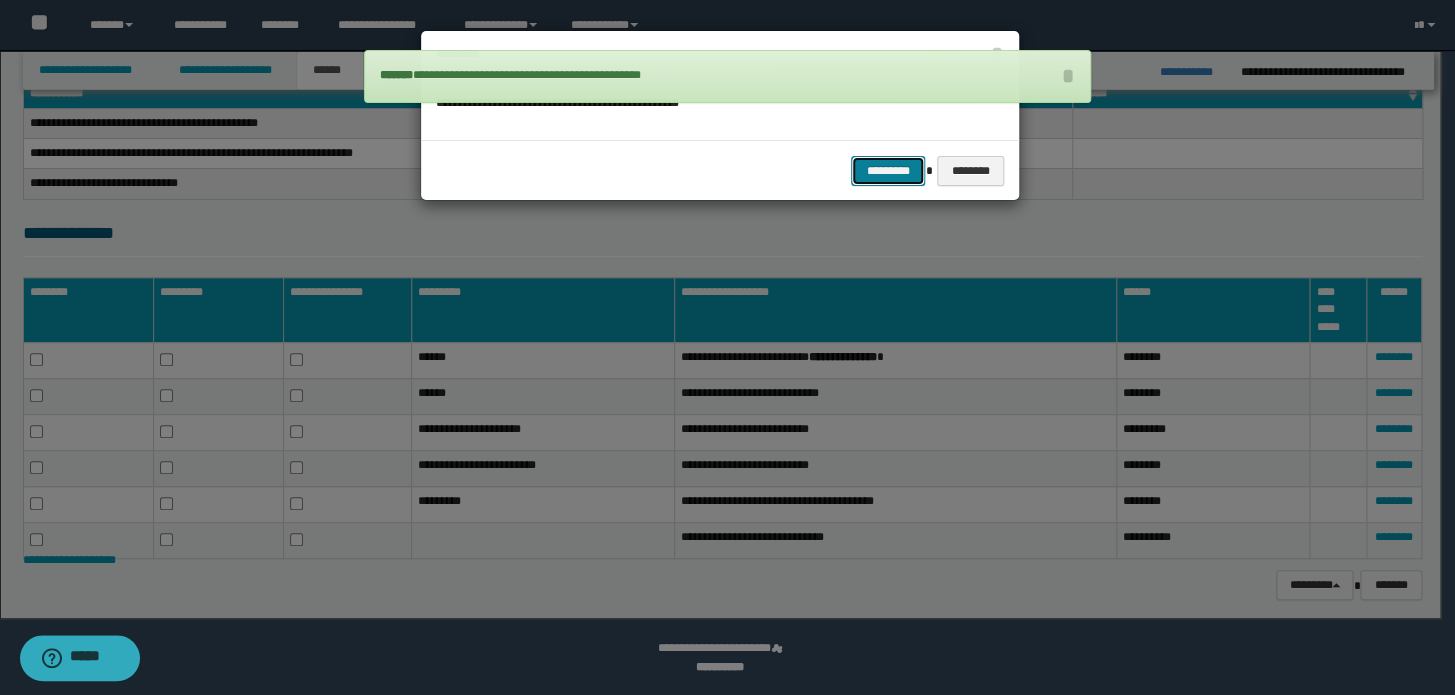 click on "*********" at bounding box center [888, 171] 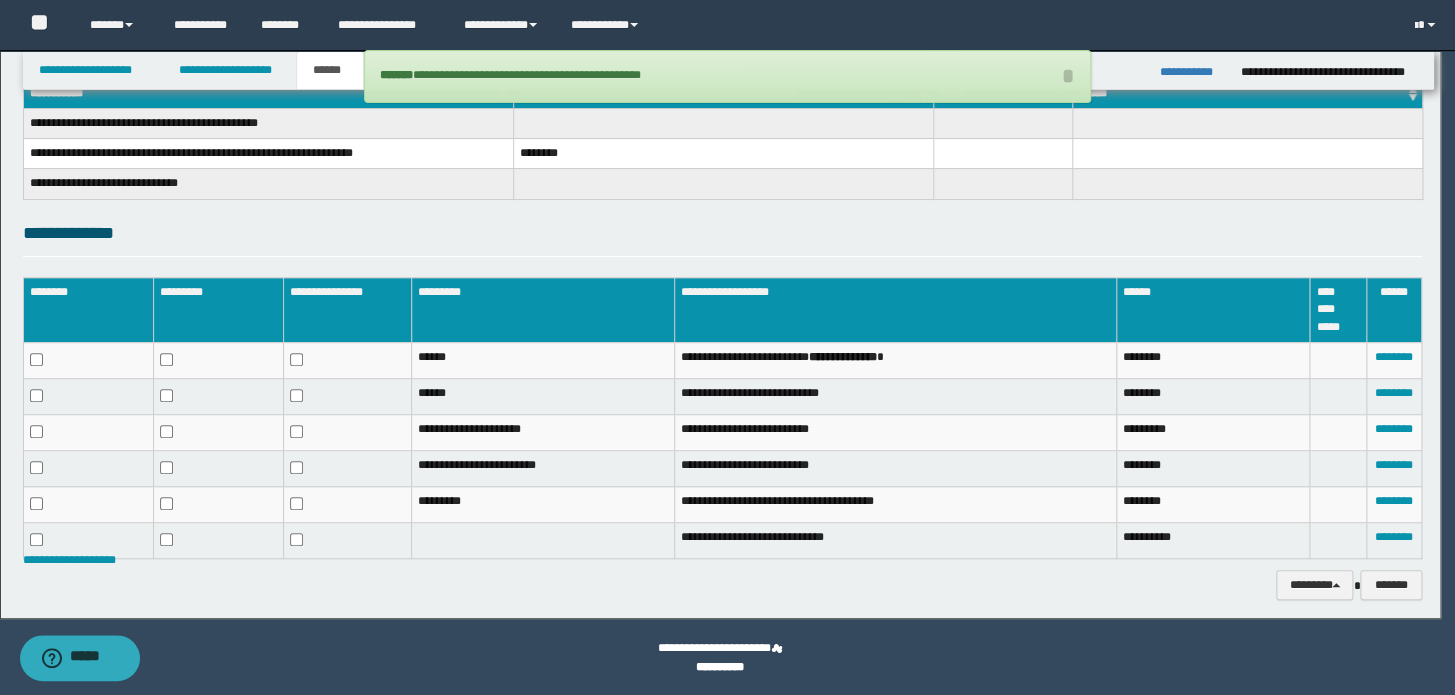 scroll, scrollTop: 299, scrollLeft: 0, axis: vertical 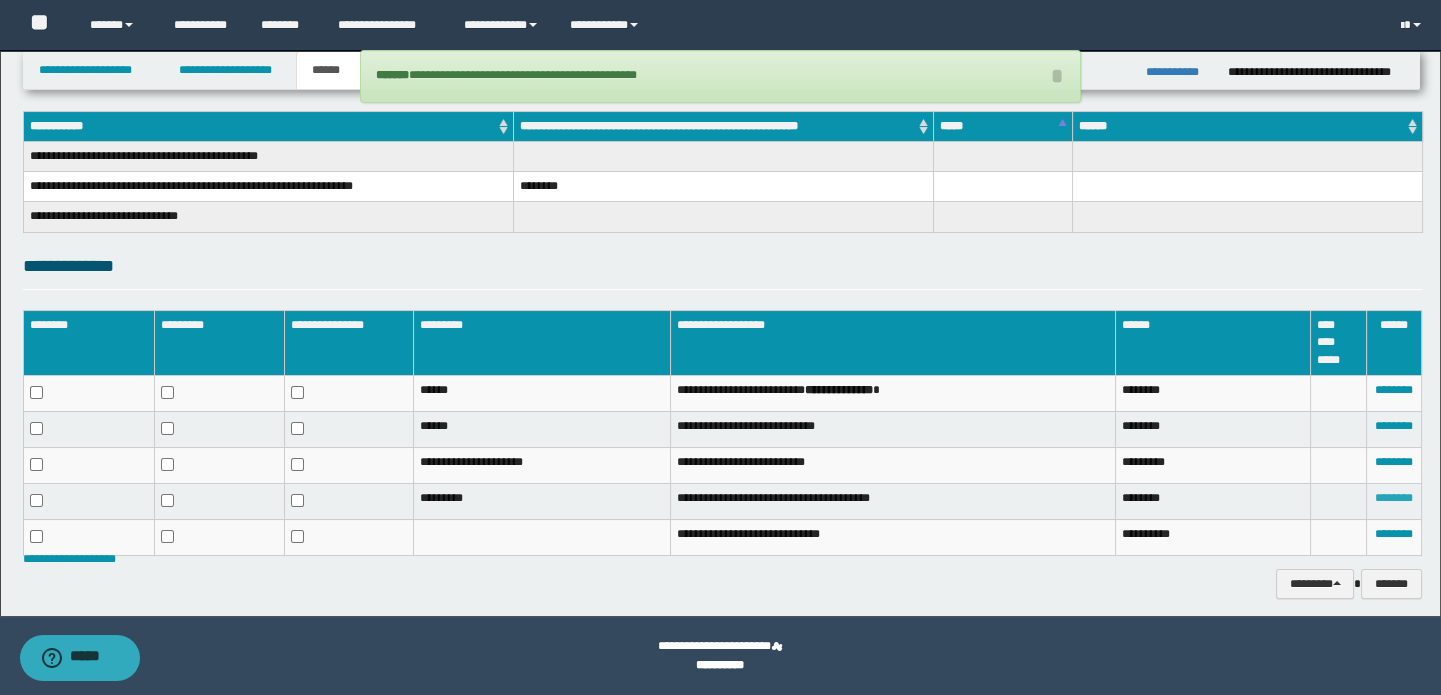 click on "********" at bounding box center [1394, 498] 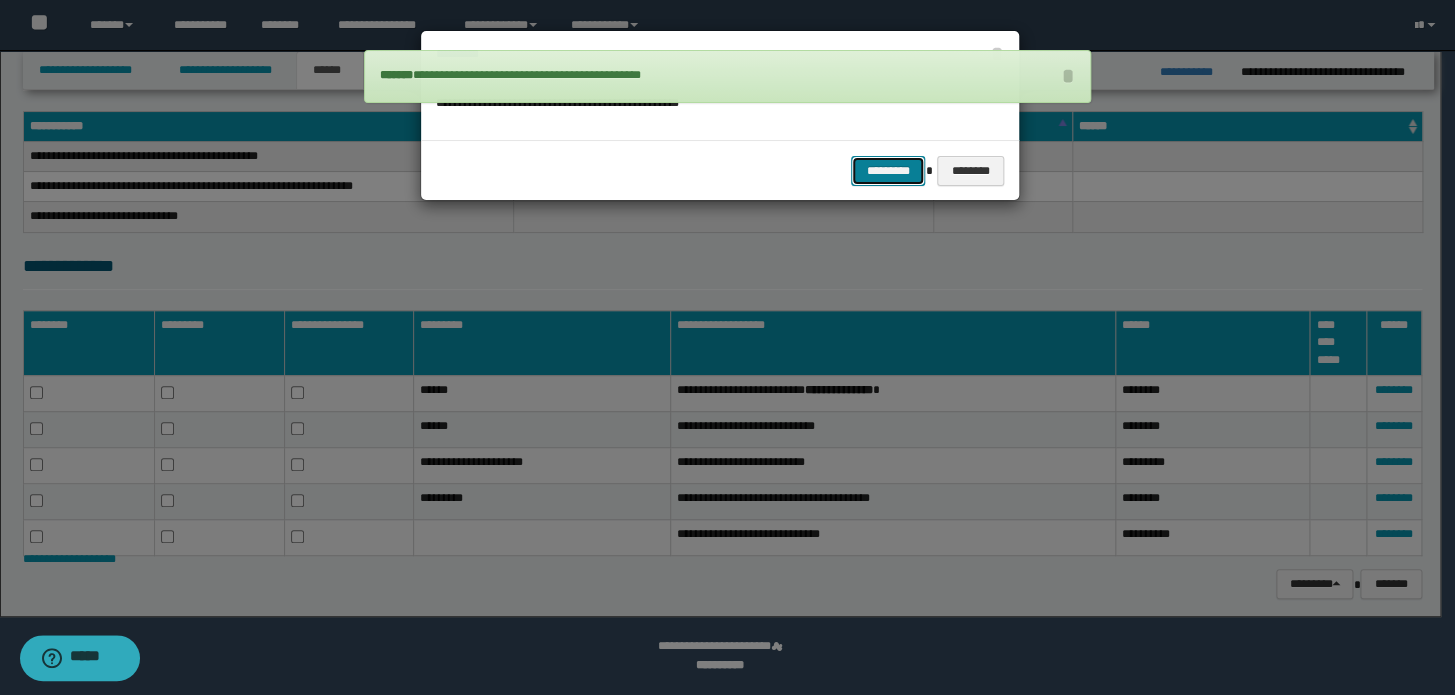 click on "*********" at bounding box center (888, 171) 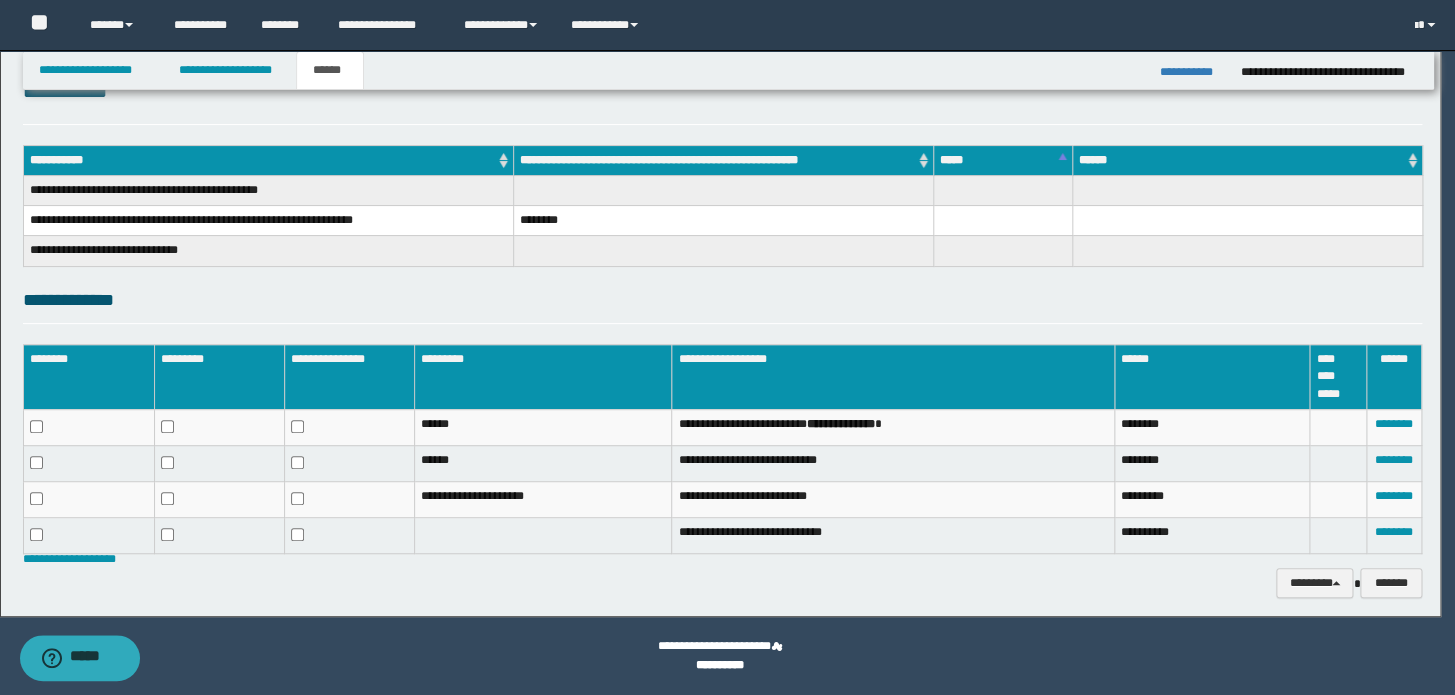 scroll, scrollTop: 264, scrollLeft: 0, axis: vertical 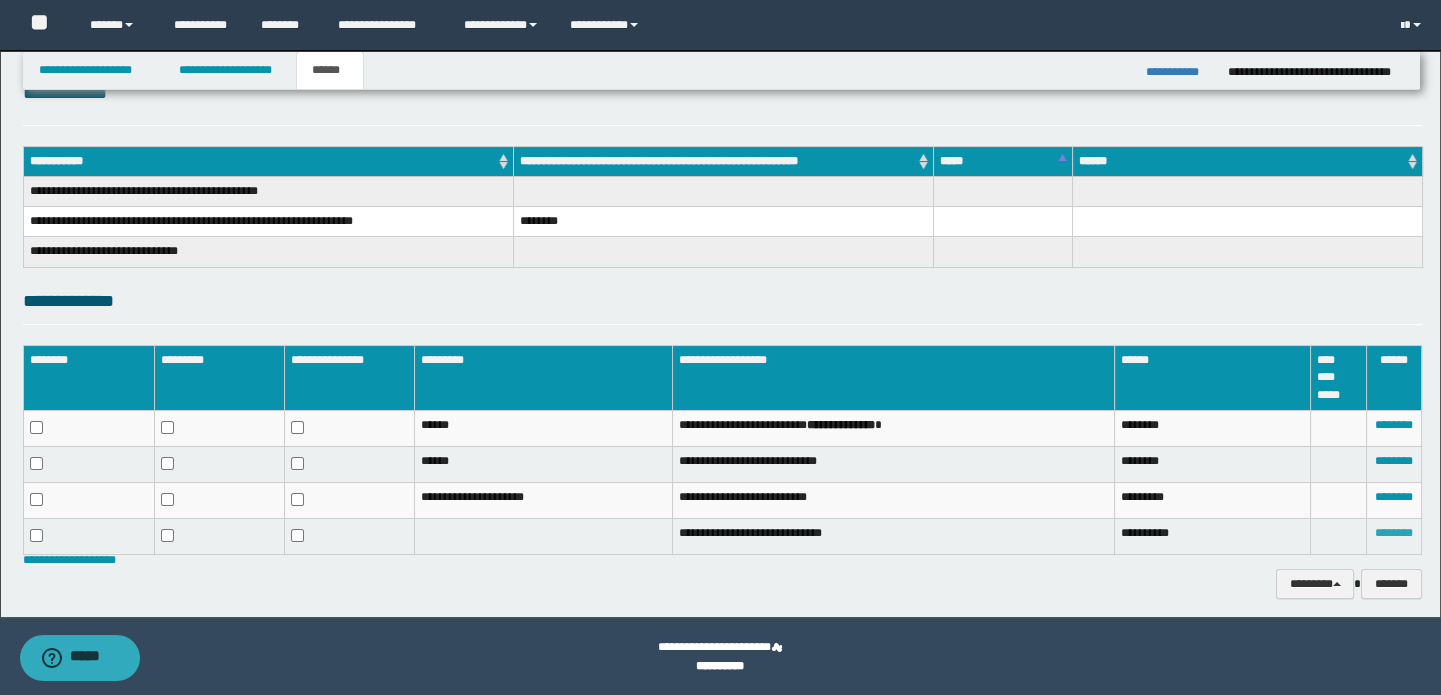 click on "********" at bounding box center [1394, 533] 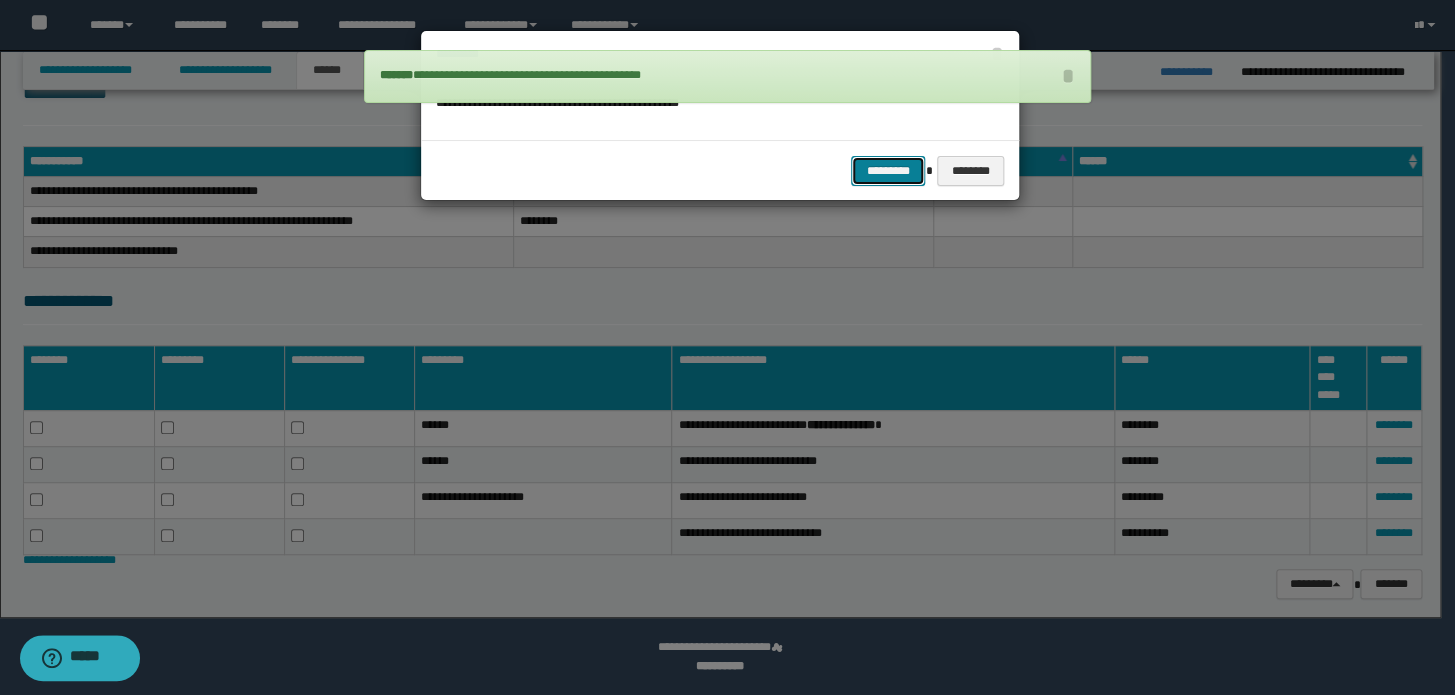 click on "*********" at bounding box center (888, 171) 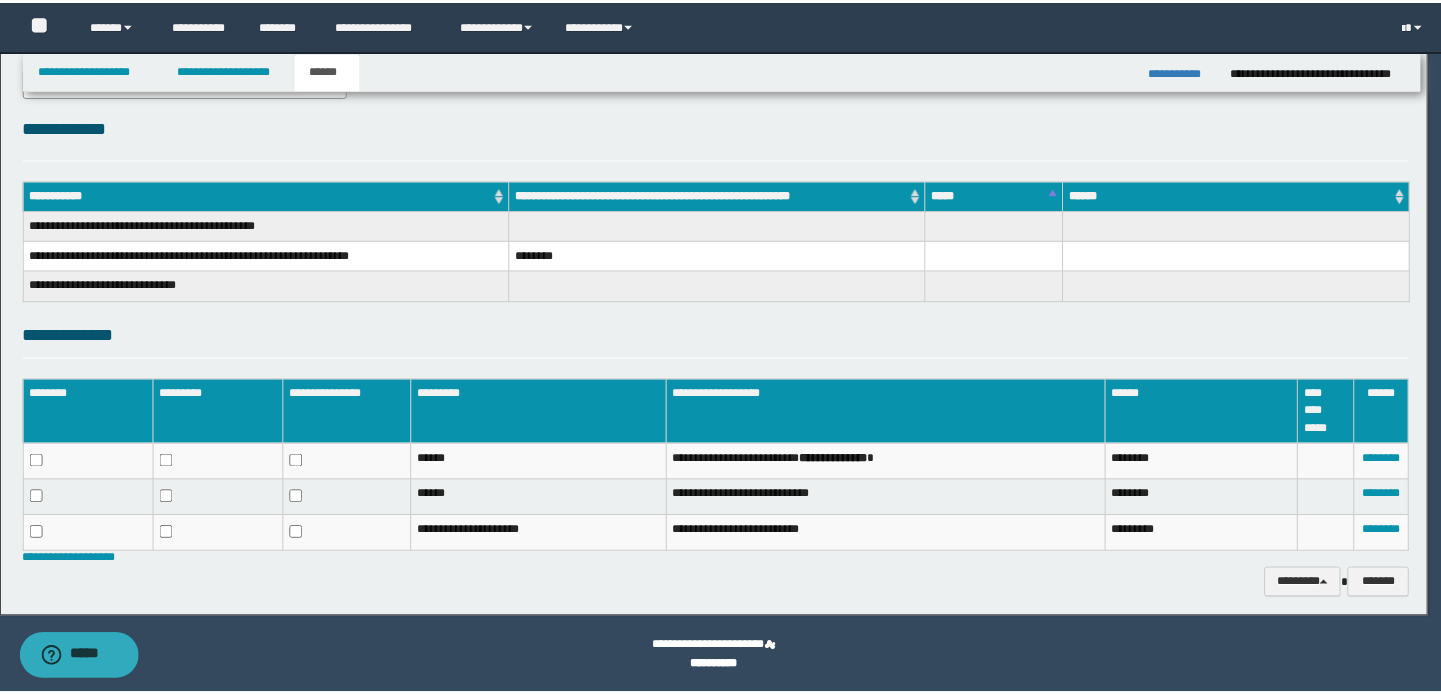 scroll, scrollTop: 230, scrollLeft: 0, axis: vertical 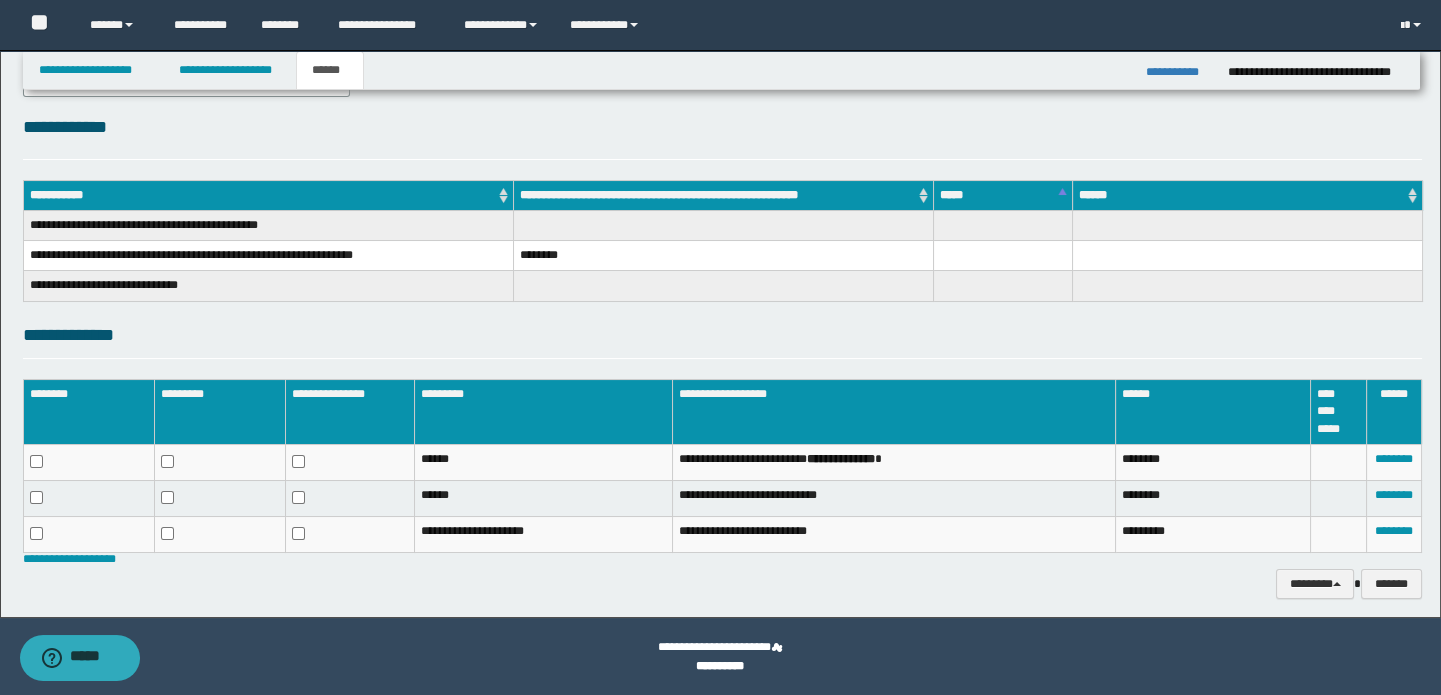 click on "**********" at bounding box center (1179, 72) 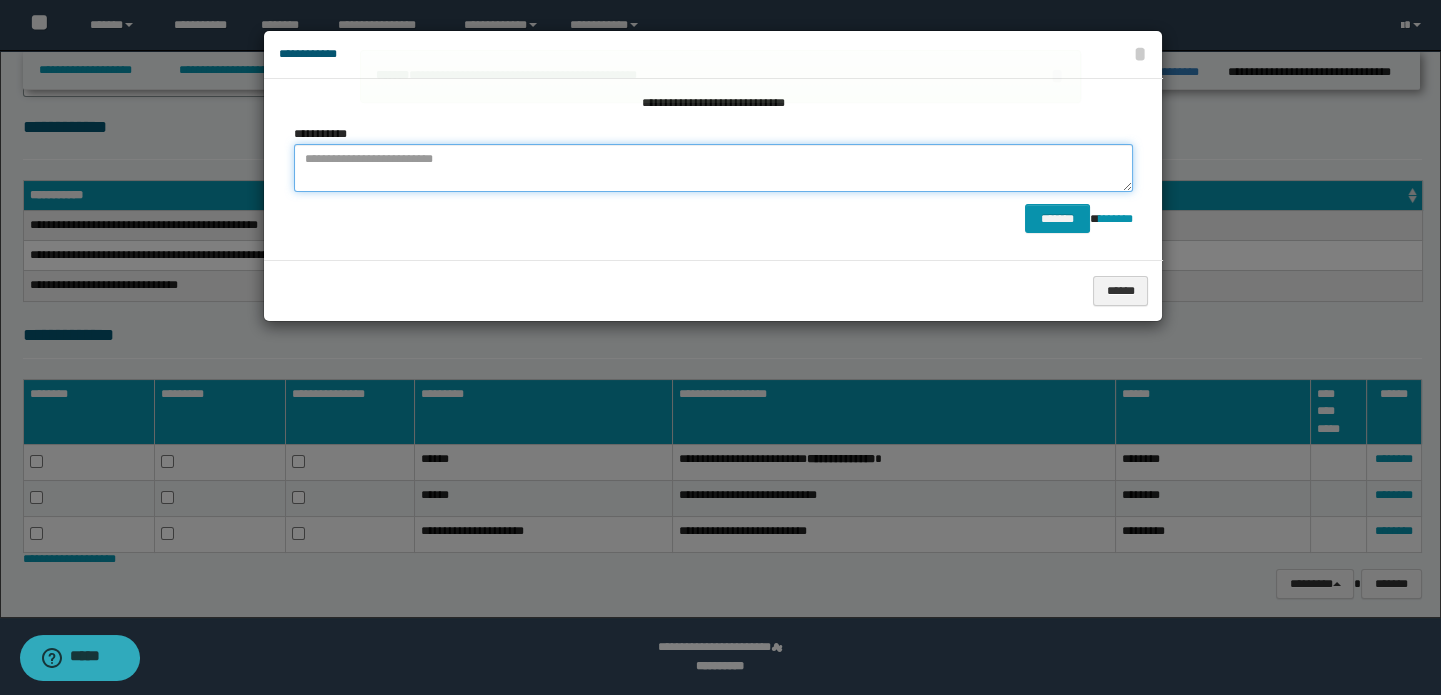click at bounding box center [713, 168] 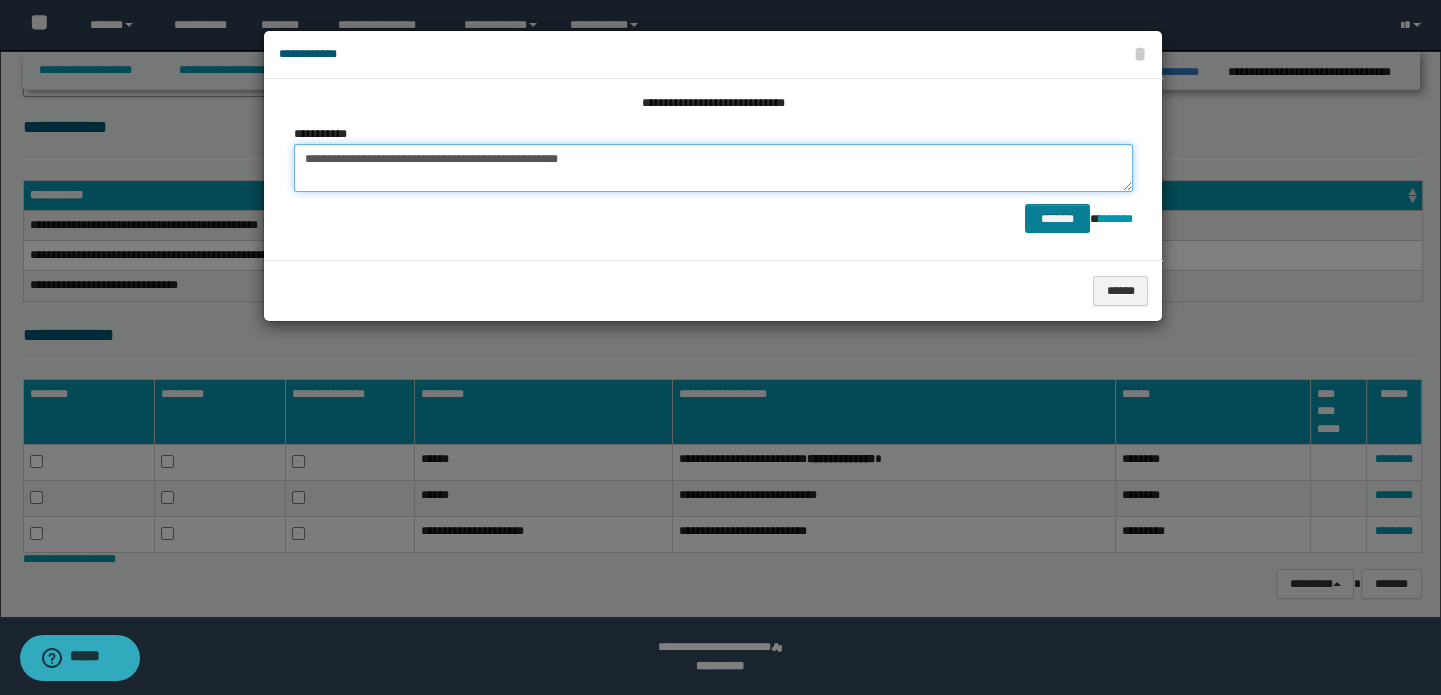 type on "**********" 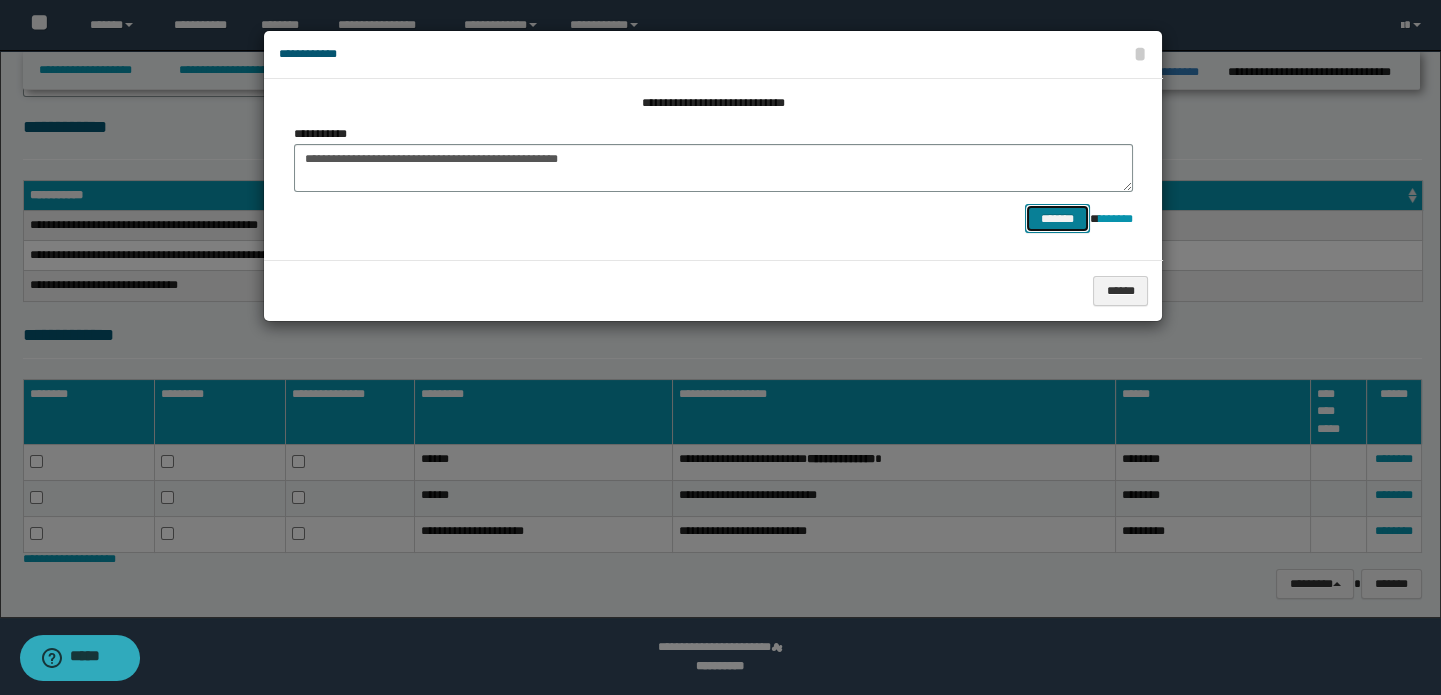 click on "*******" at bounding box center [1057, 219] 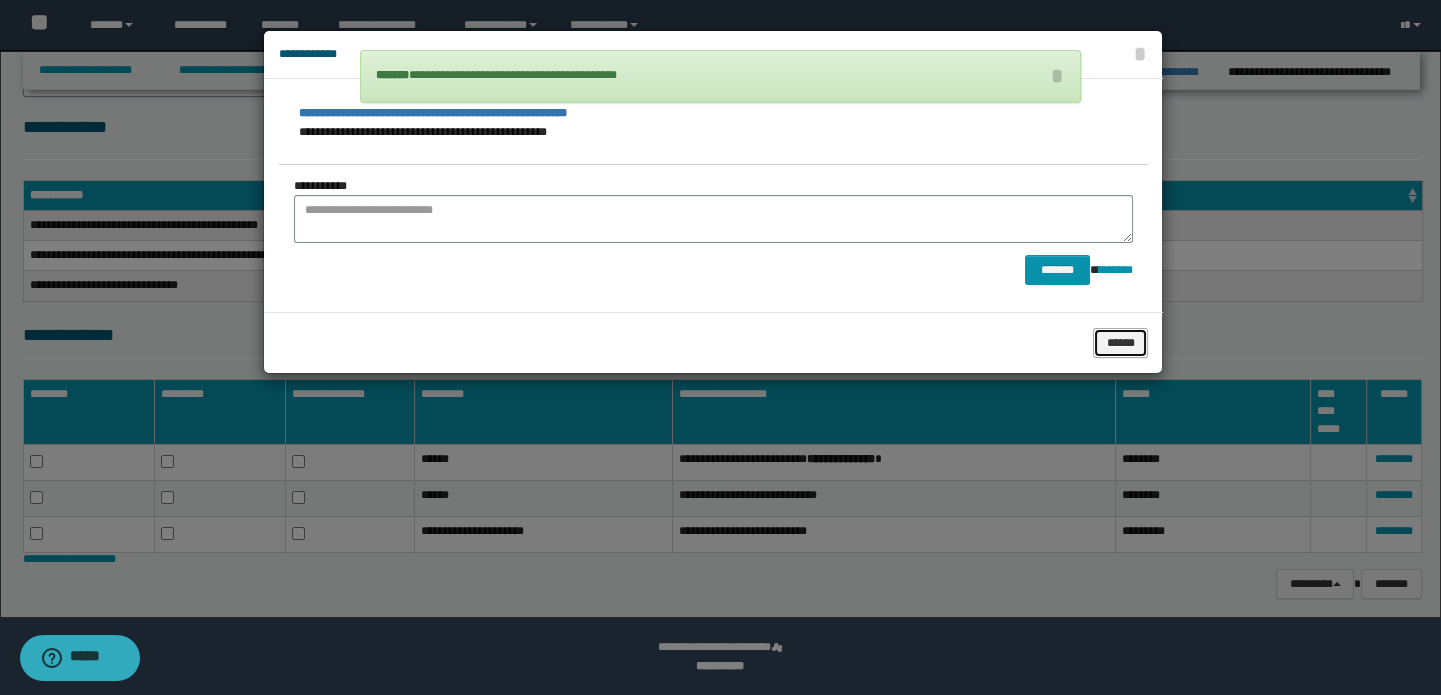 click on "******" at bounding box center (1120, 343) 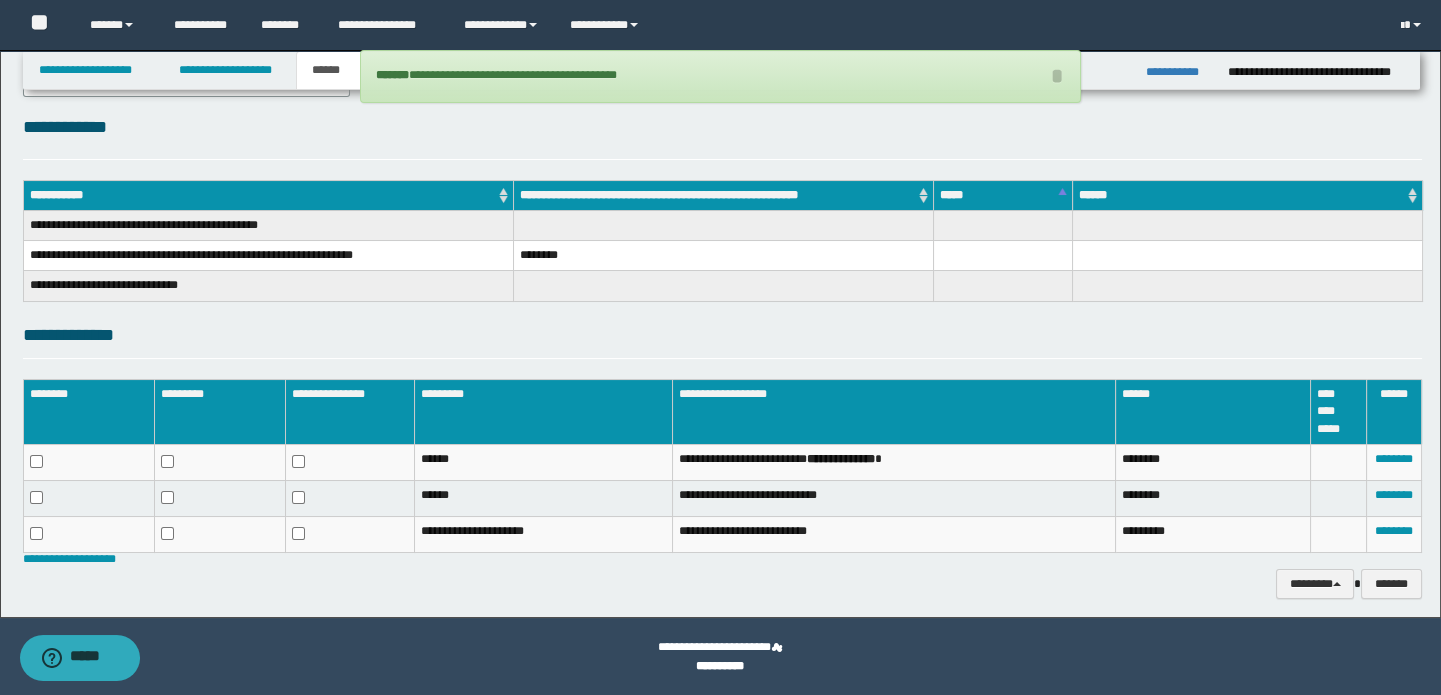 click at bounding box center (1248, 286) 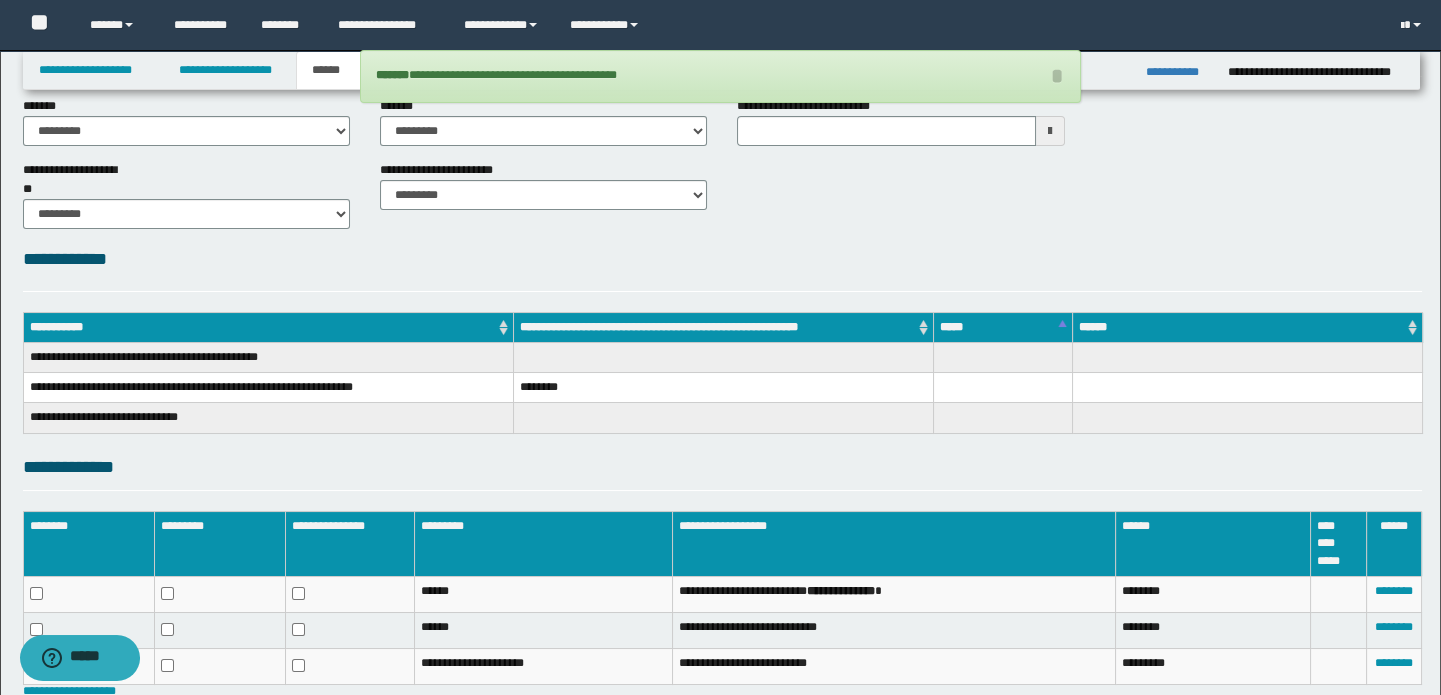 scroll, scrollTop: 0, scrollLeft: 0, axis: both 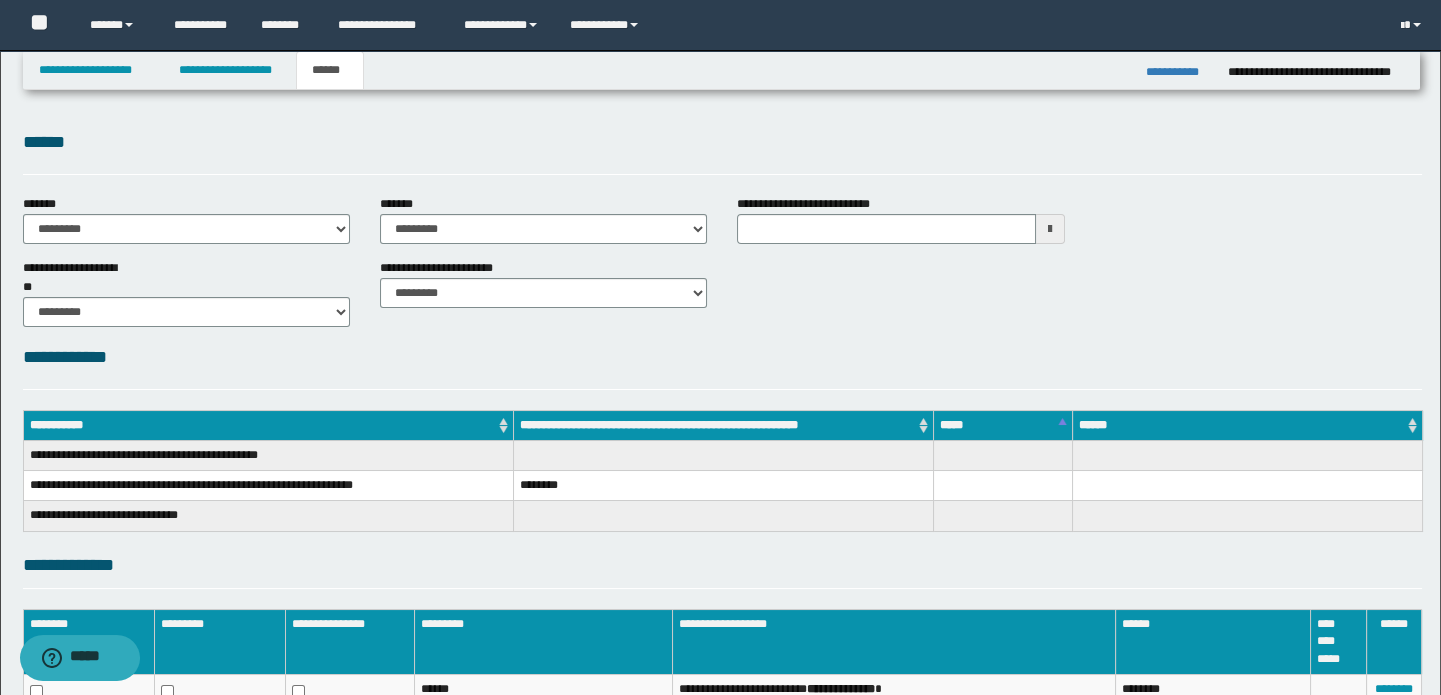 type 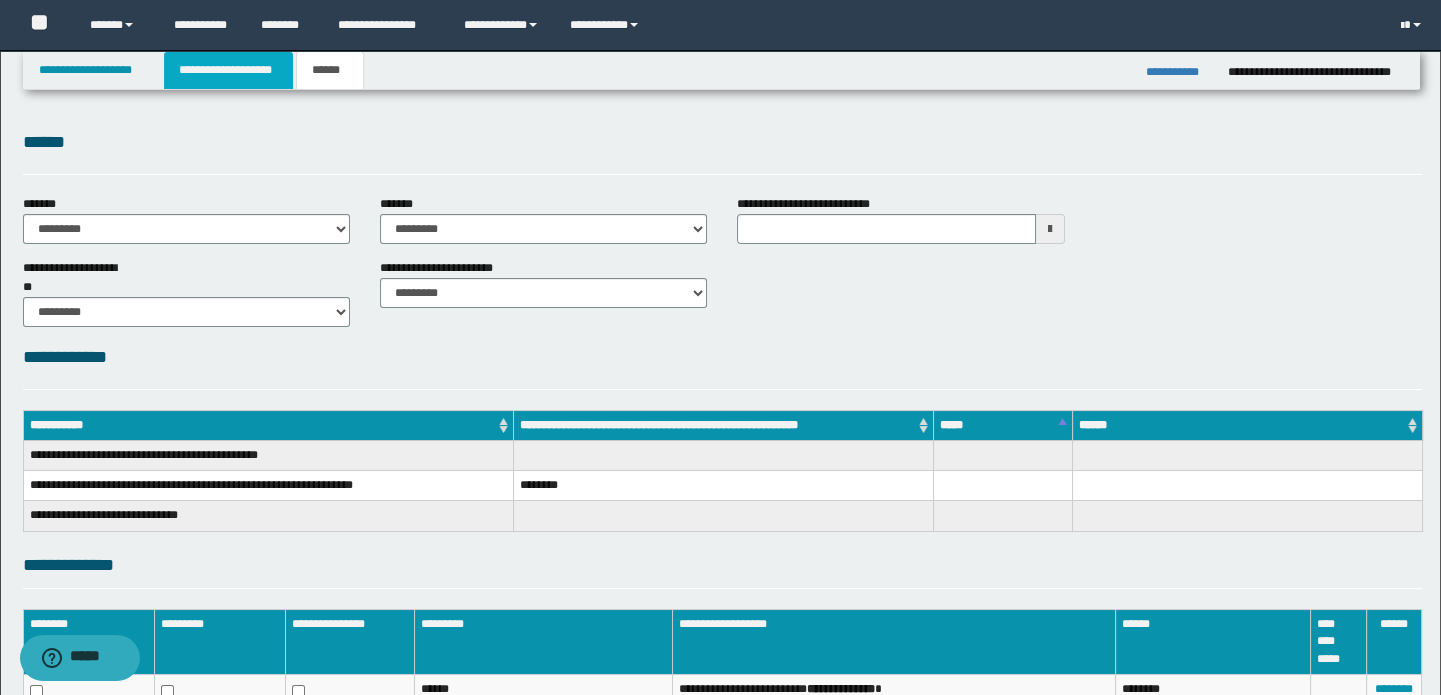 click on "**********" at bounding box center (228, 70) 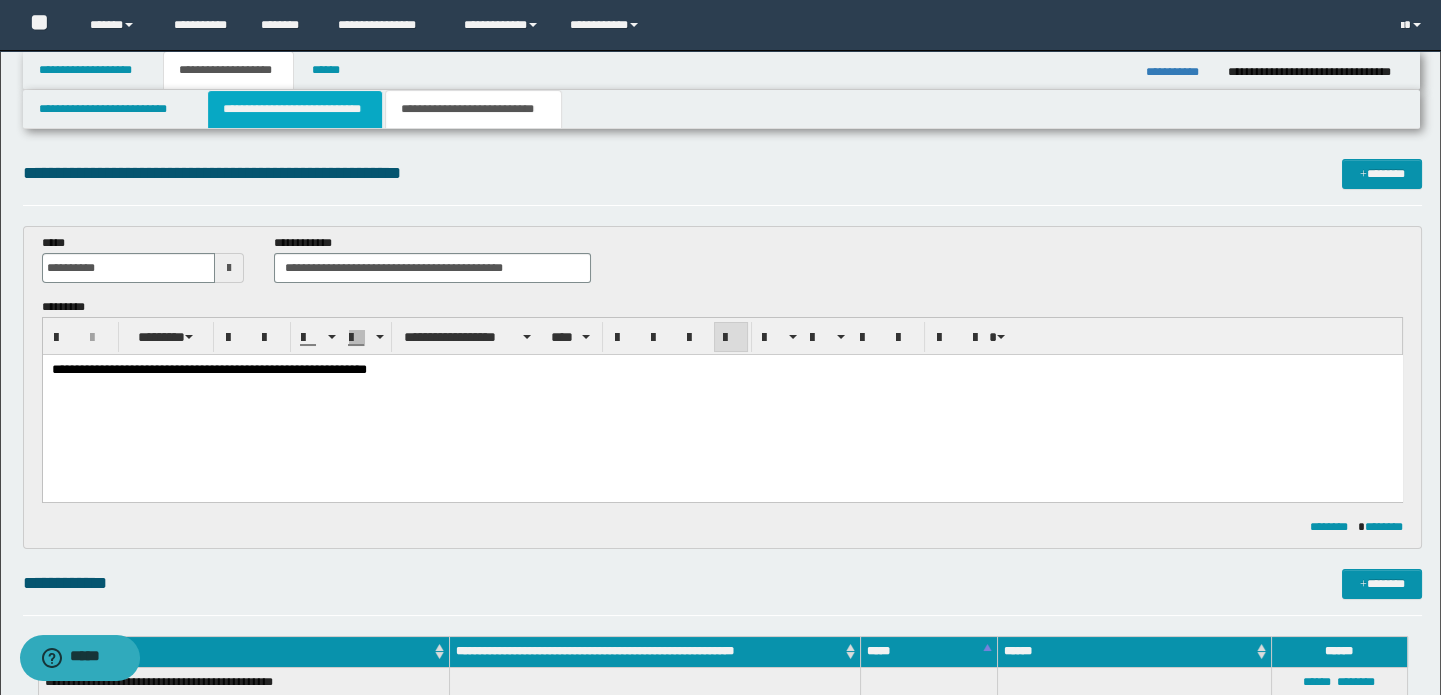click on "**********" at bounding box center (294, 109) 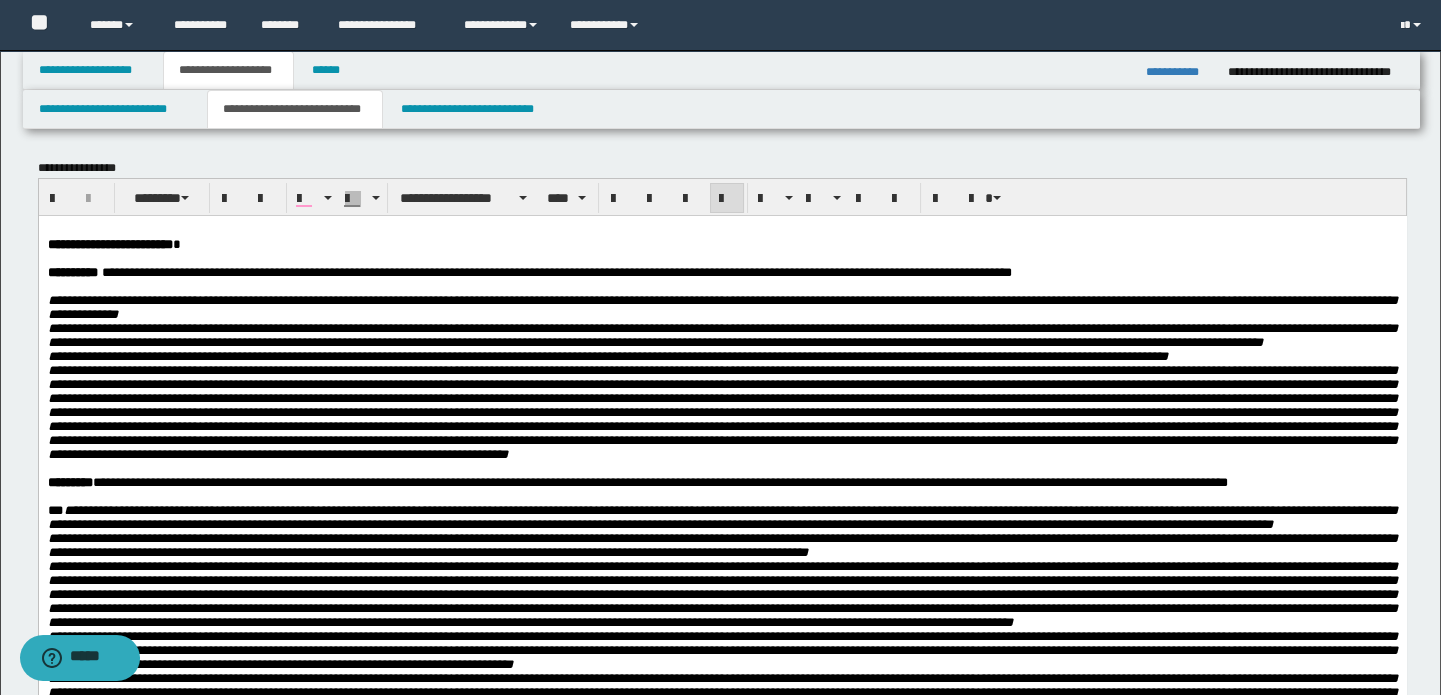 click on "**********" at bounding box center (722, 244) 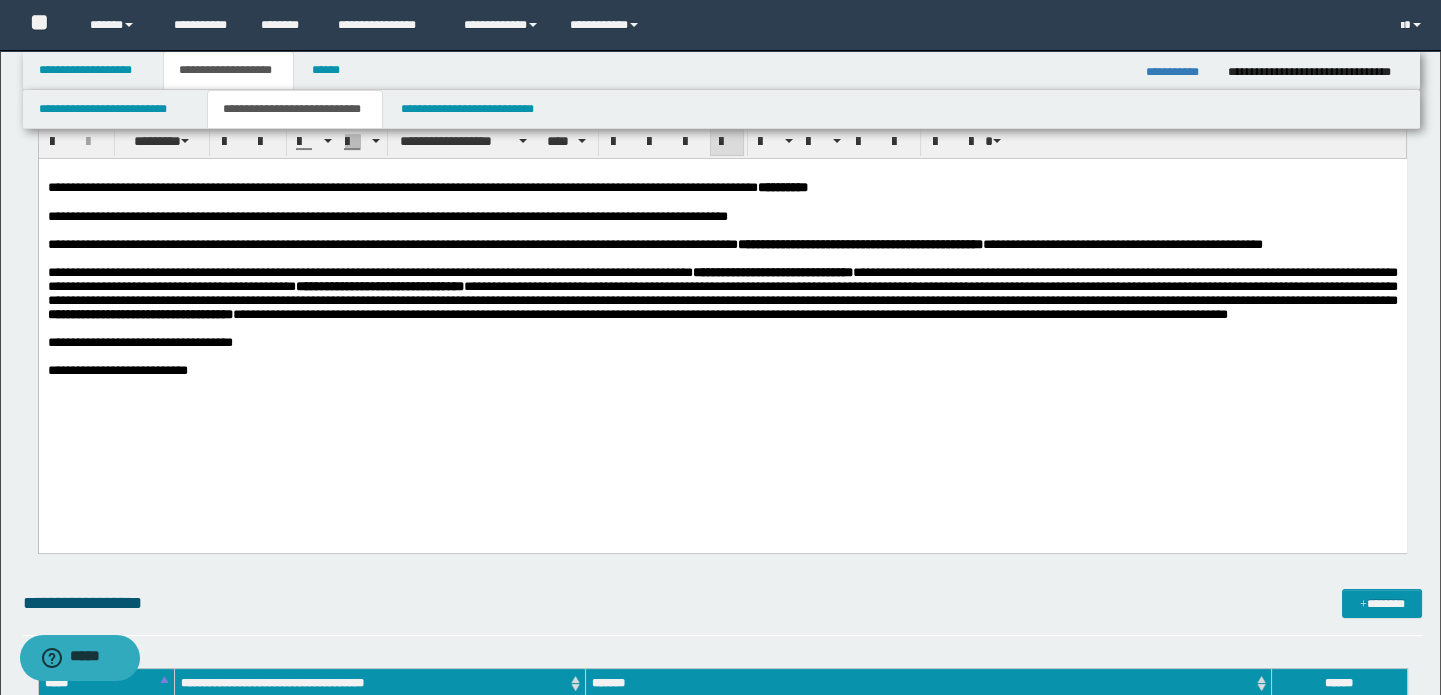 scroll, scrollTop: 1181, scrollLeft: 0, axis: vertical 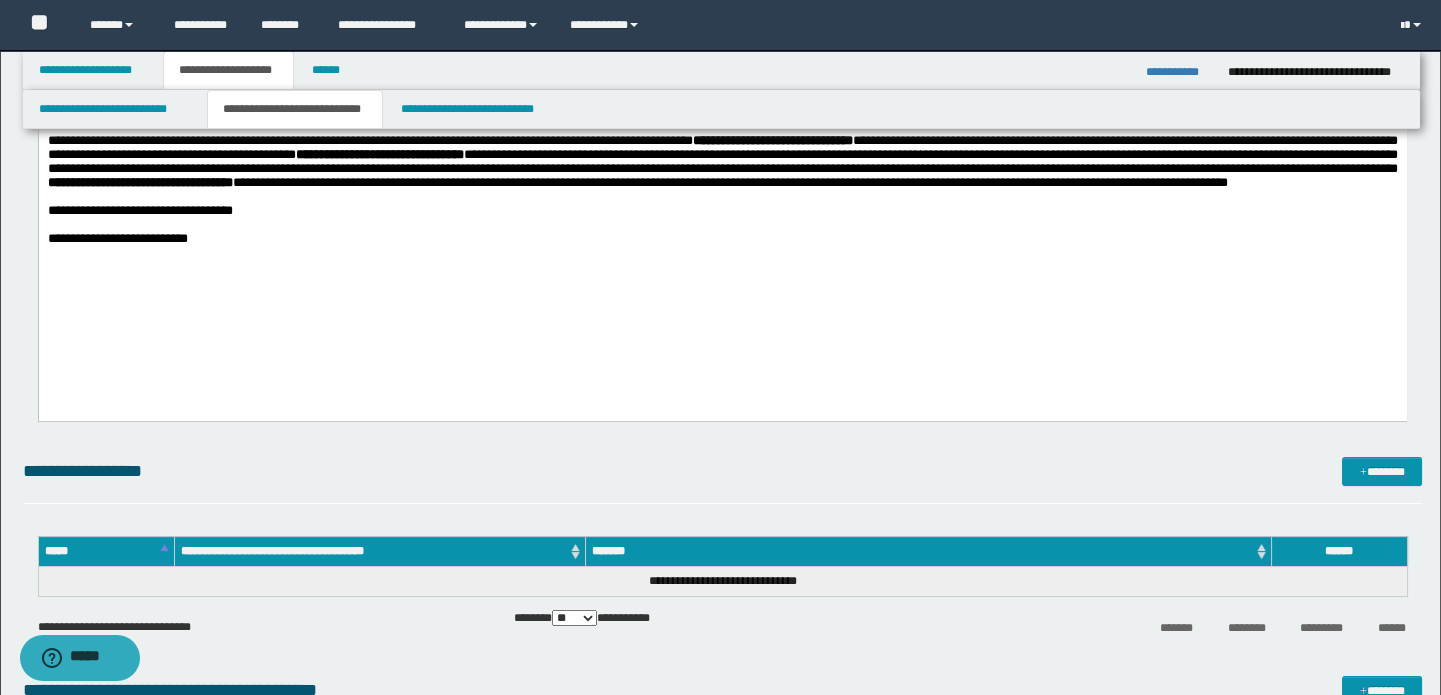 click on "**********" at bounding box center (722, 211) 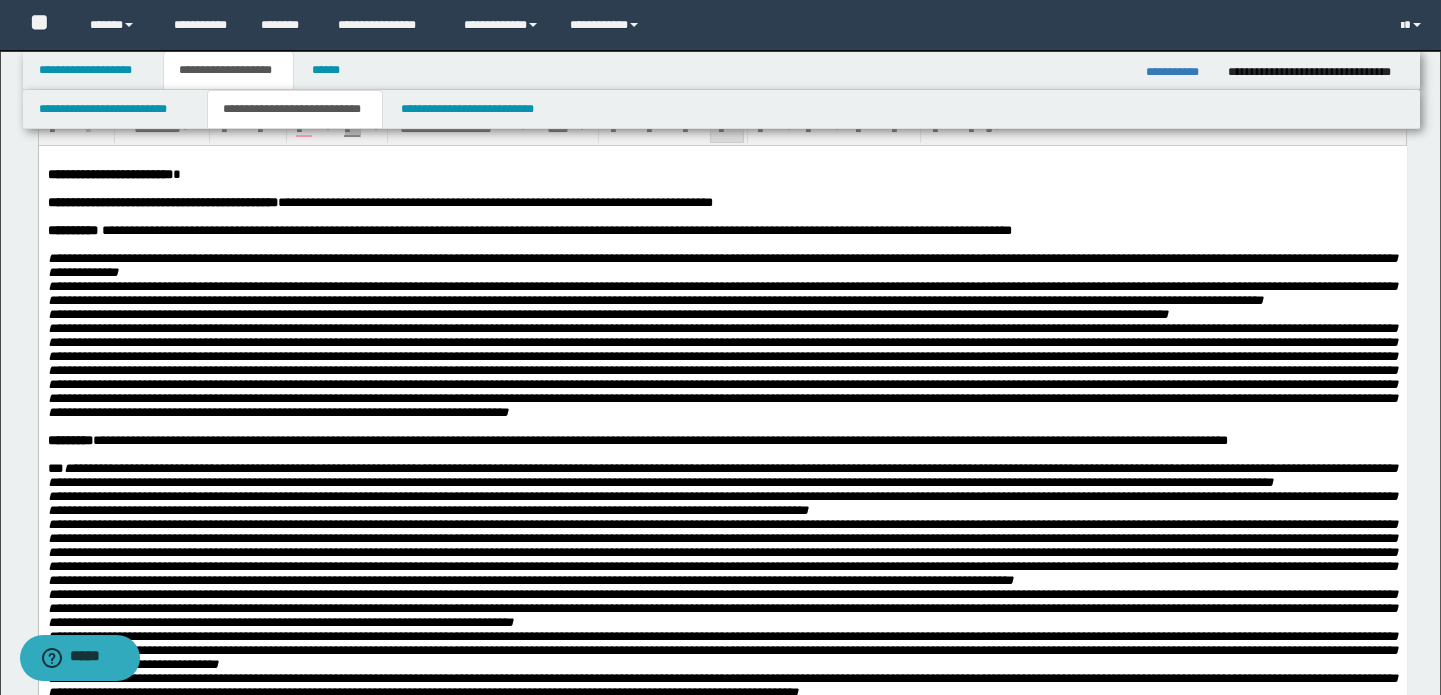 scroll, scrollTop: 0, scrollLeft: 0, axis: both 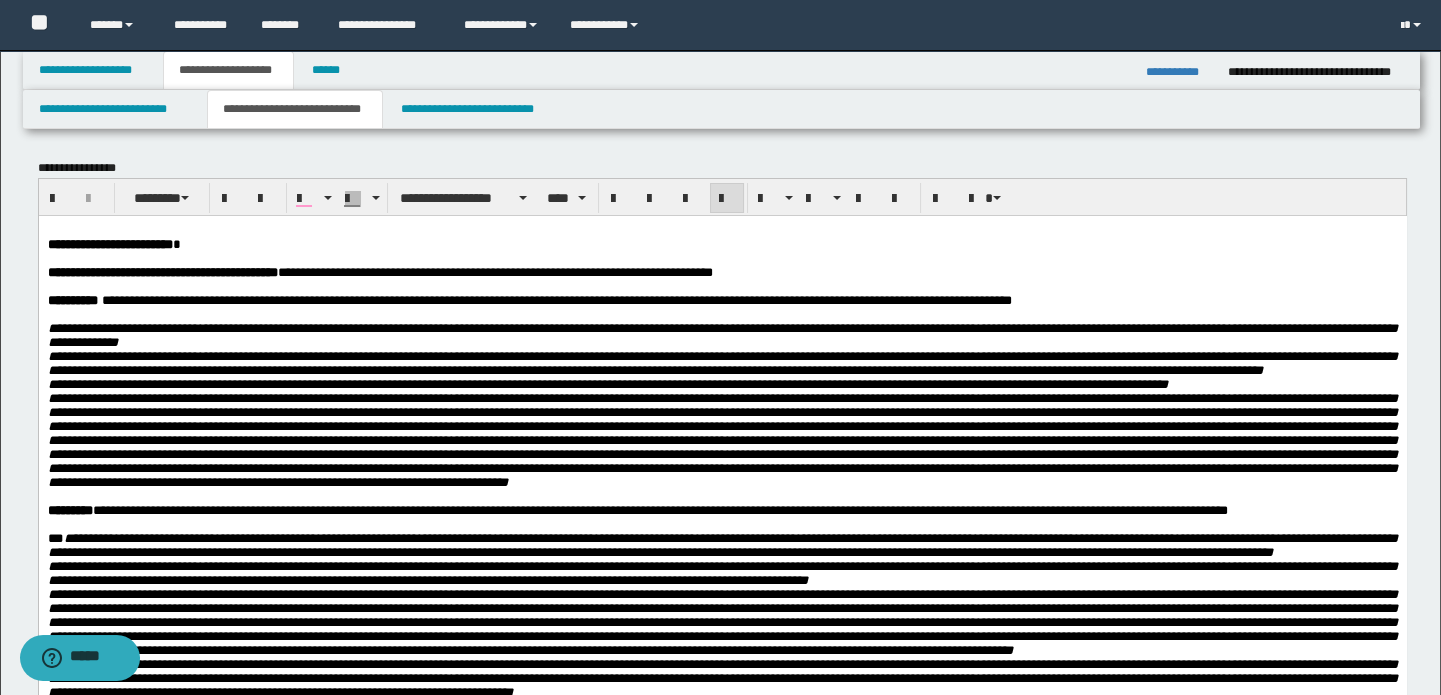click on "**********" at bounding box center [722, 272] 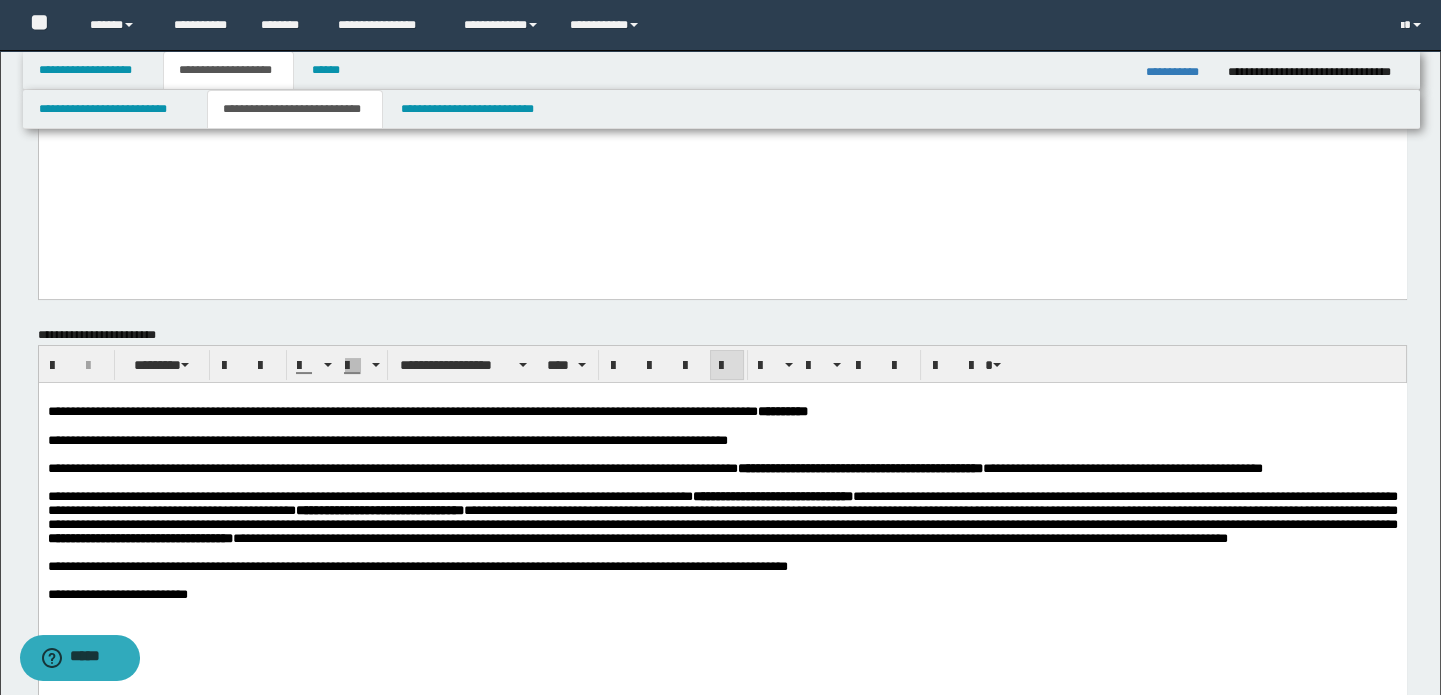 scroll, scrollTop: 909, scrollLeft: 0, axis: vertical 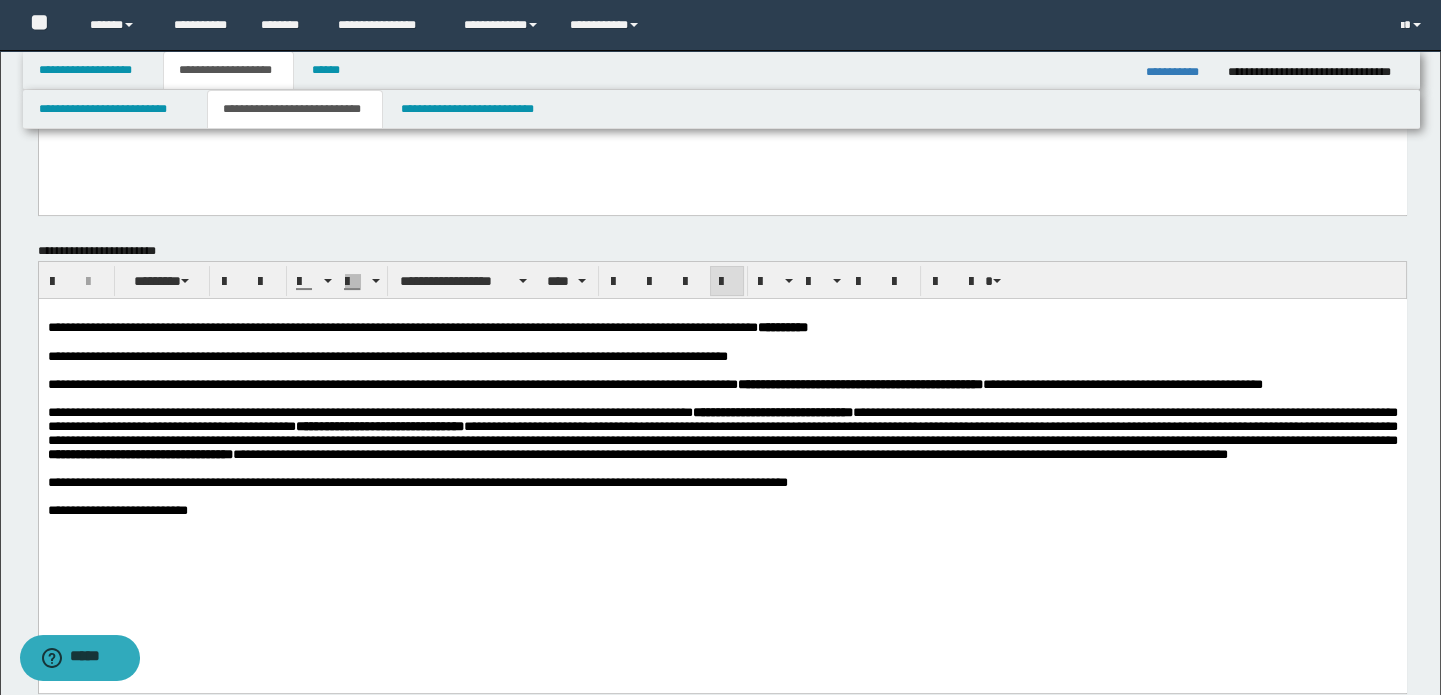 click on "**********" at bounding box center [722, 357] 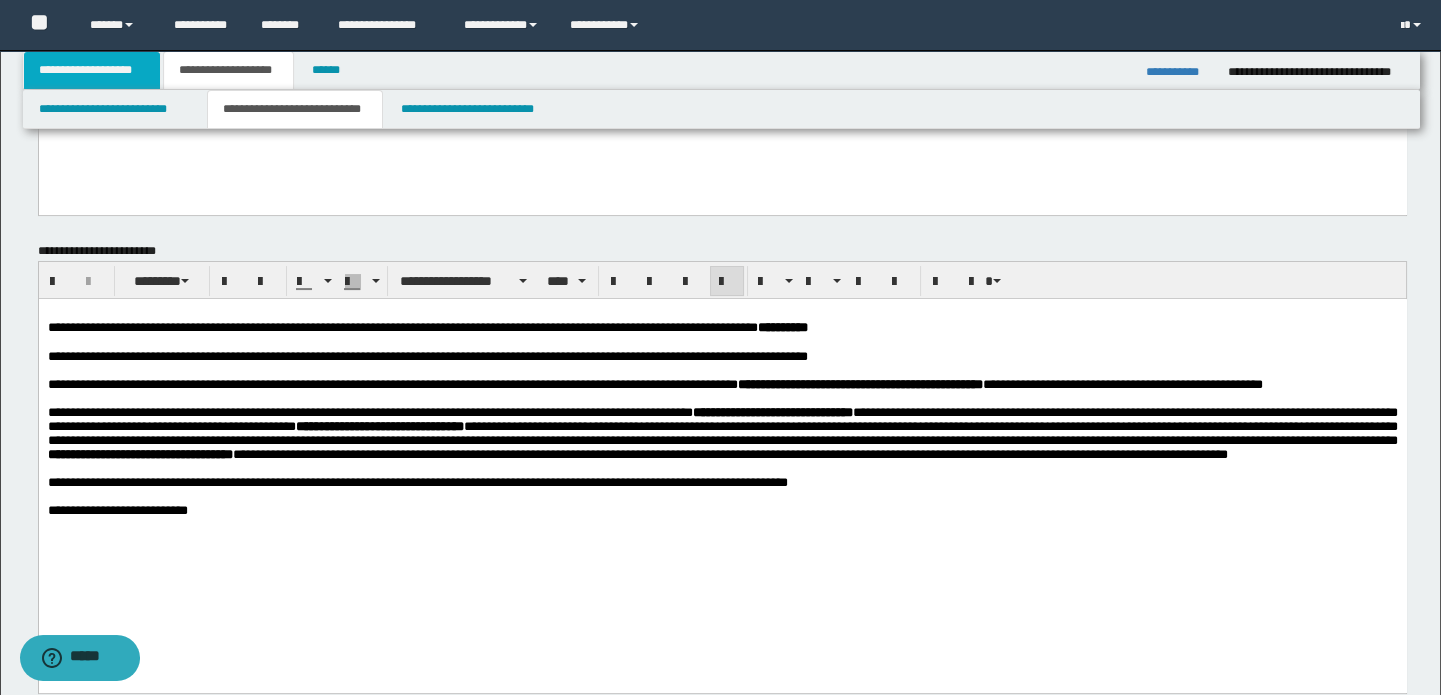 click on "**********" at bounding box center (92, 70) 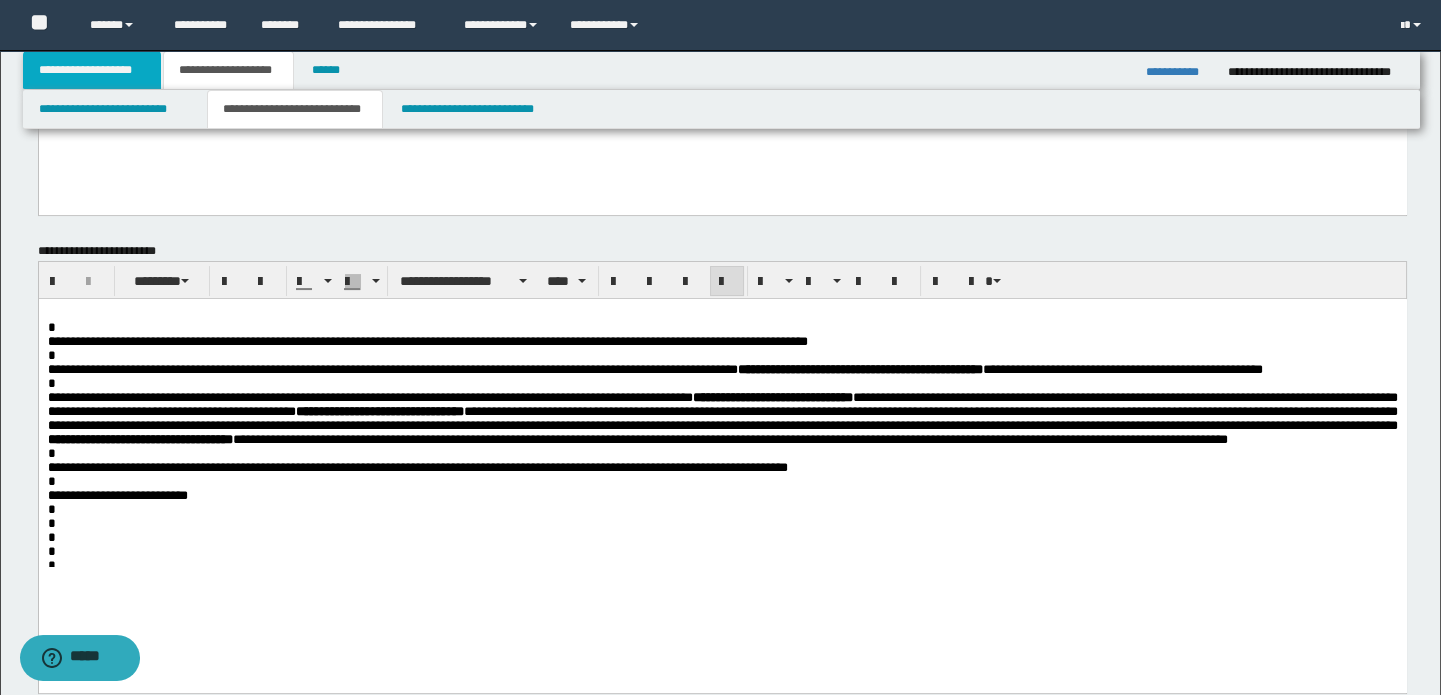 scroll, scrollTop: 424, scrollLeft: 0, axis: vertical 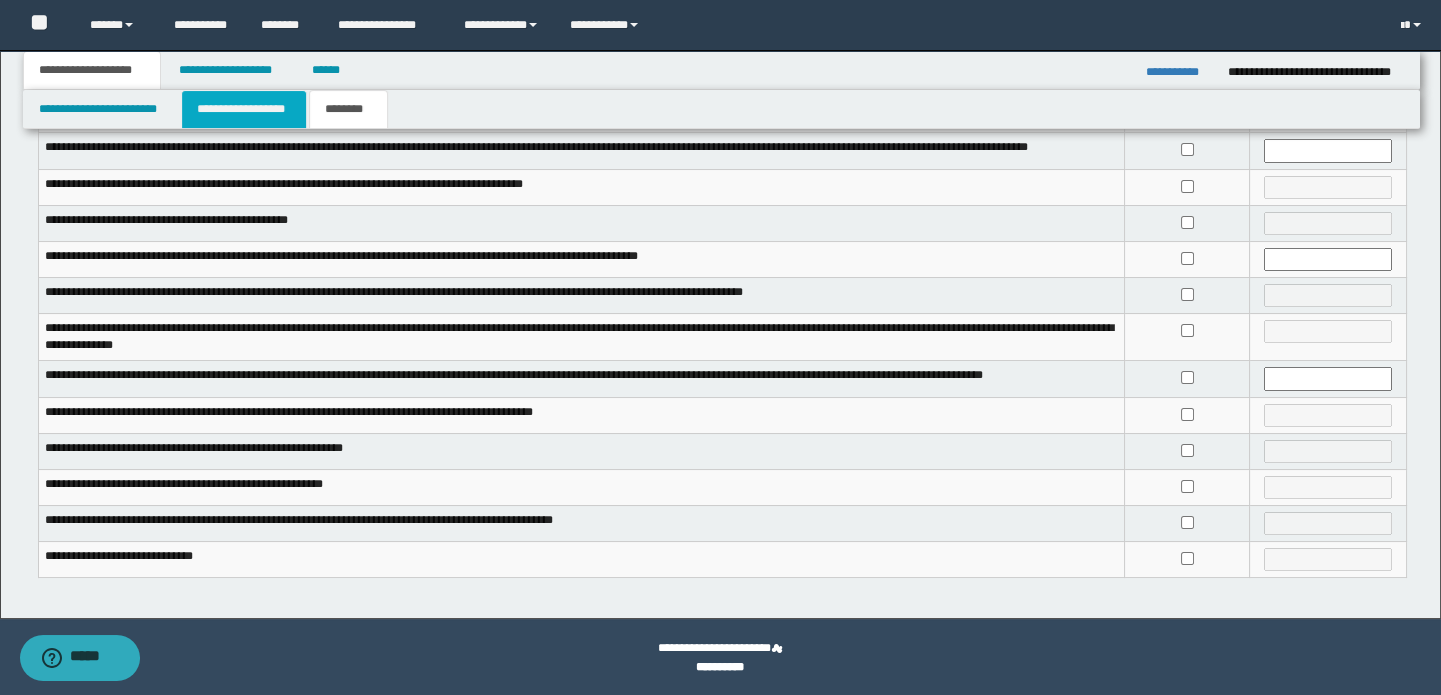click on "**********" at bounding box center [244, 109] 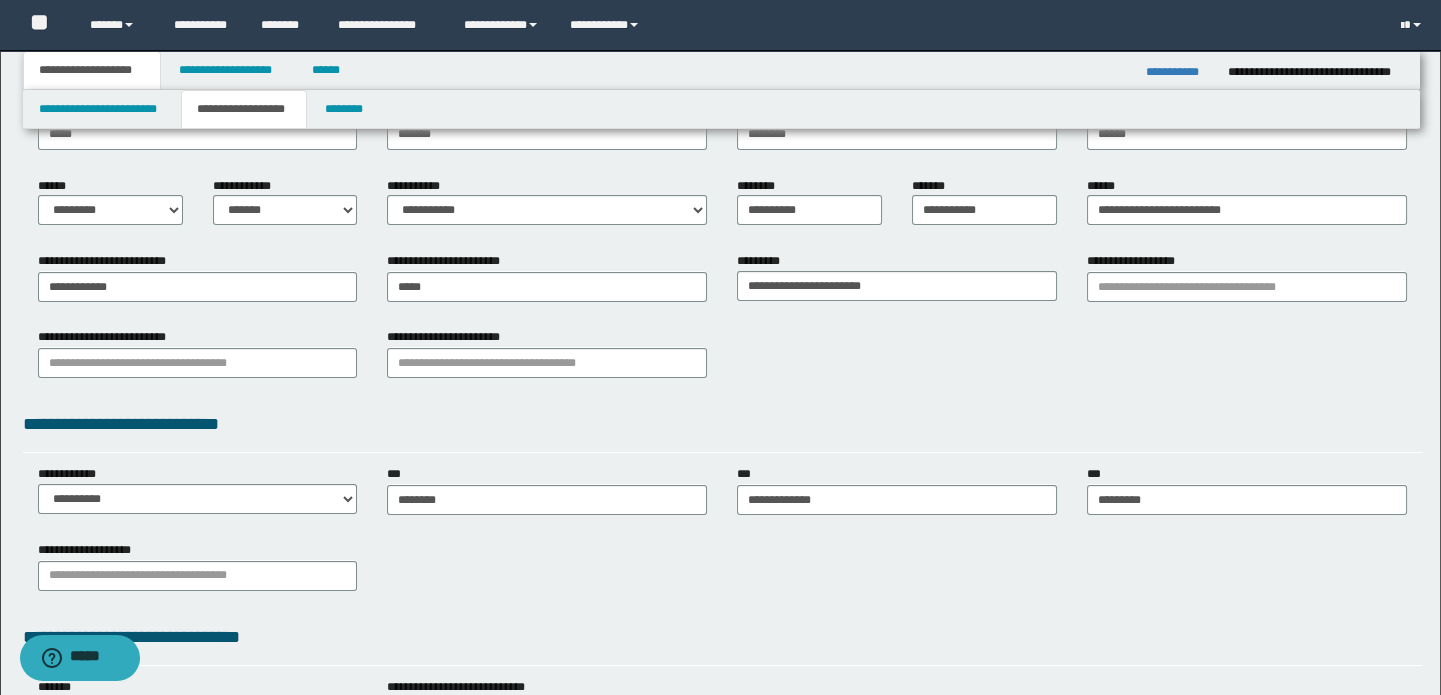 scroll, scrollTop: 138, scrollLeft: 0, axis: vertical 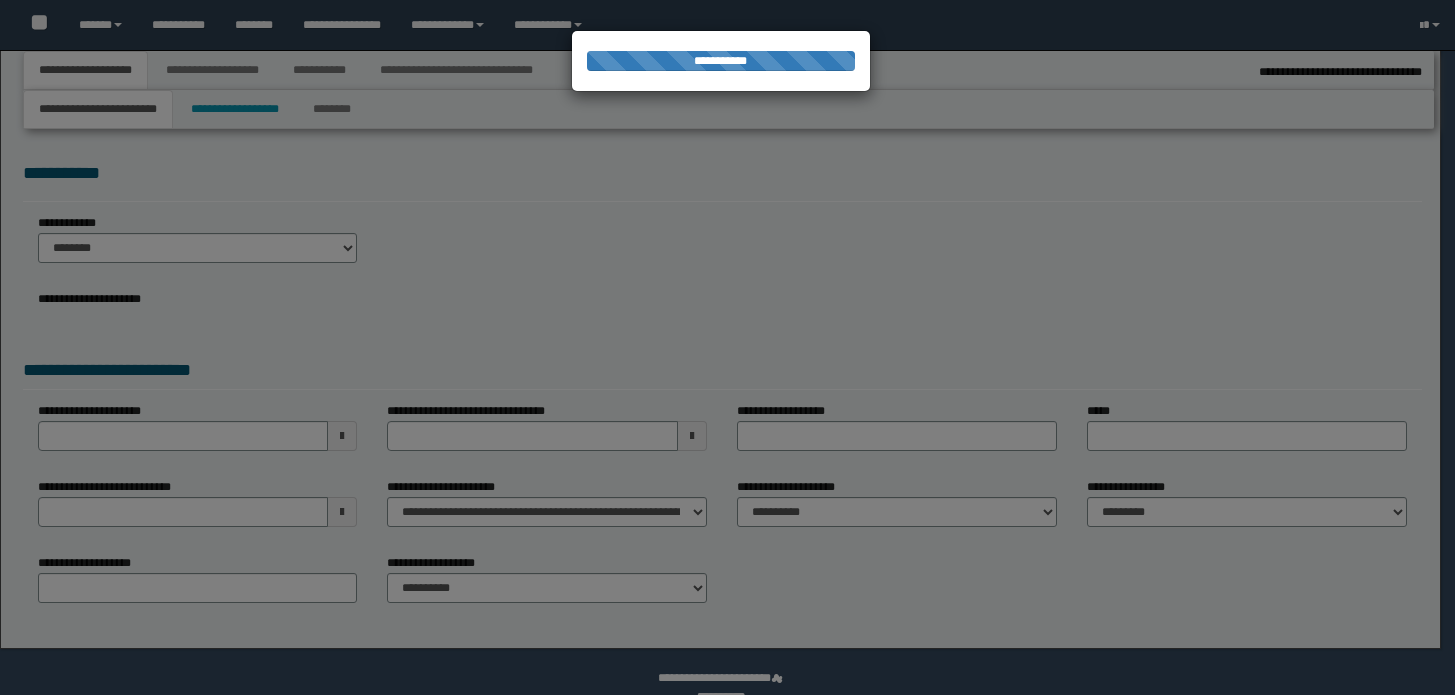 type on "*********" 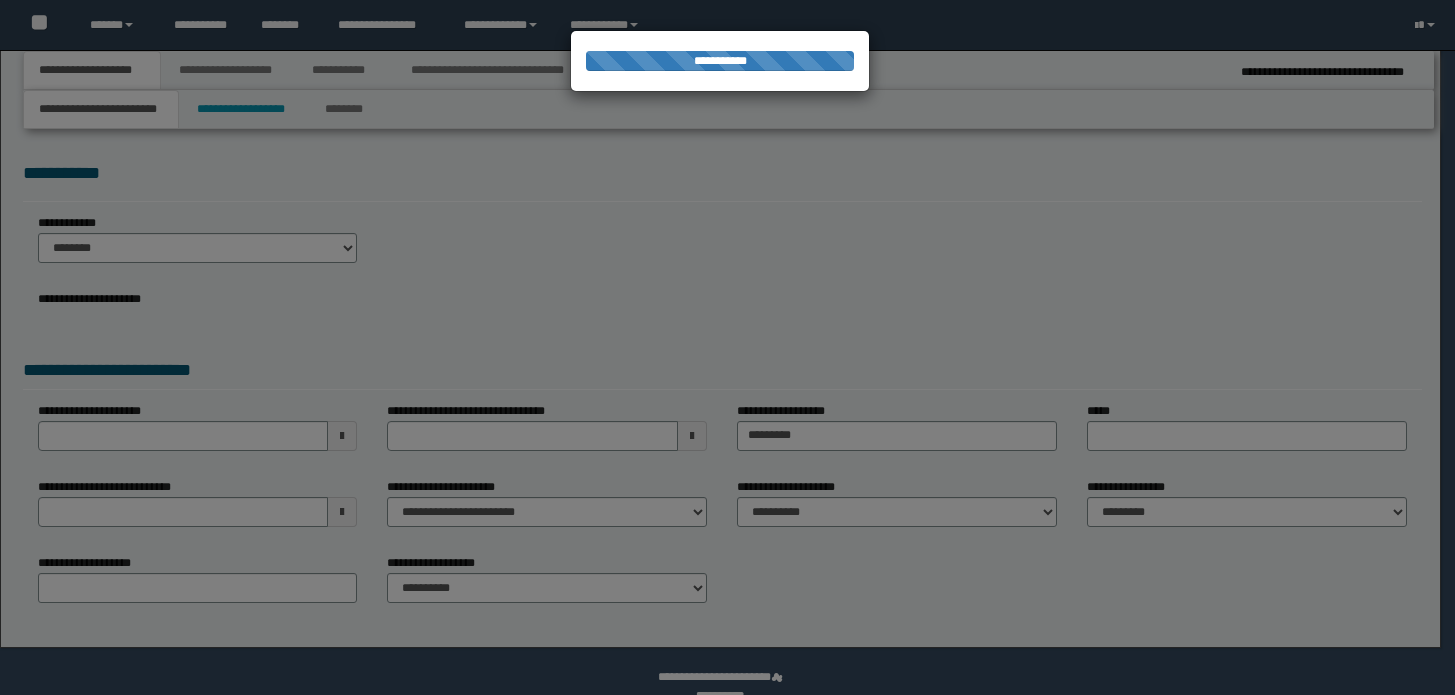 scroll, scrollTop: 0, scrollLeft: 0, axis: both 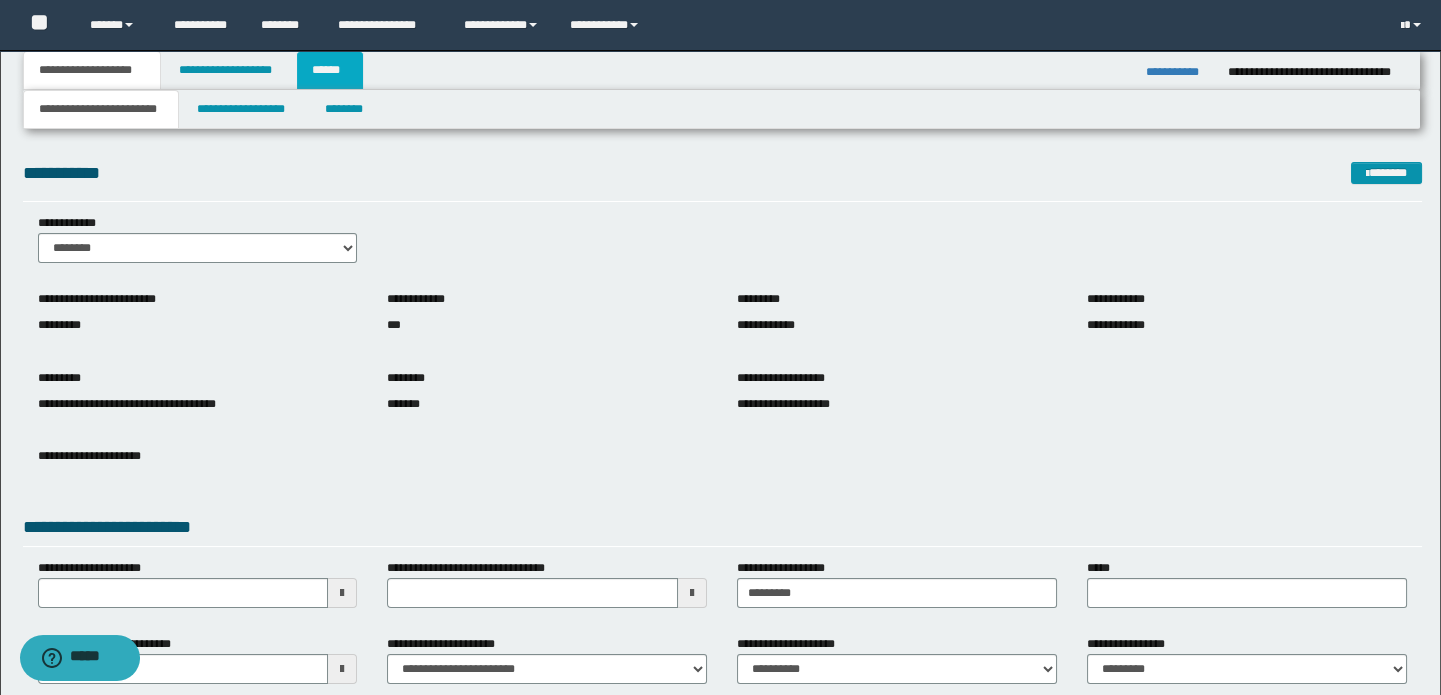 click on "******" at bounding box center (330, 70) 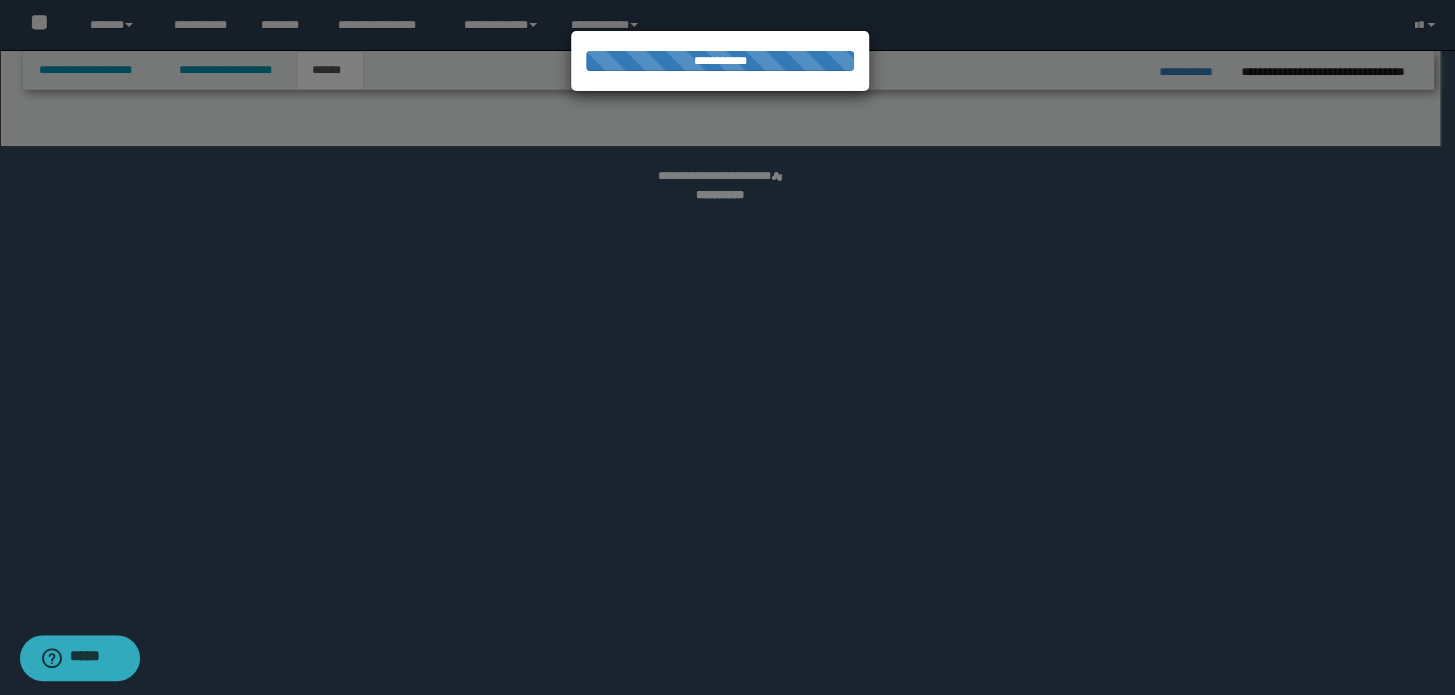 select on "*" 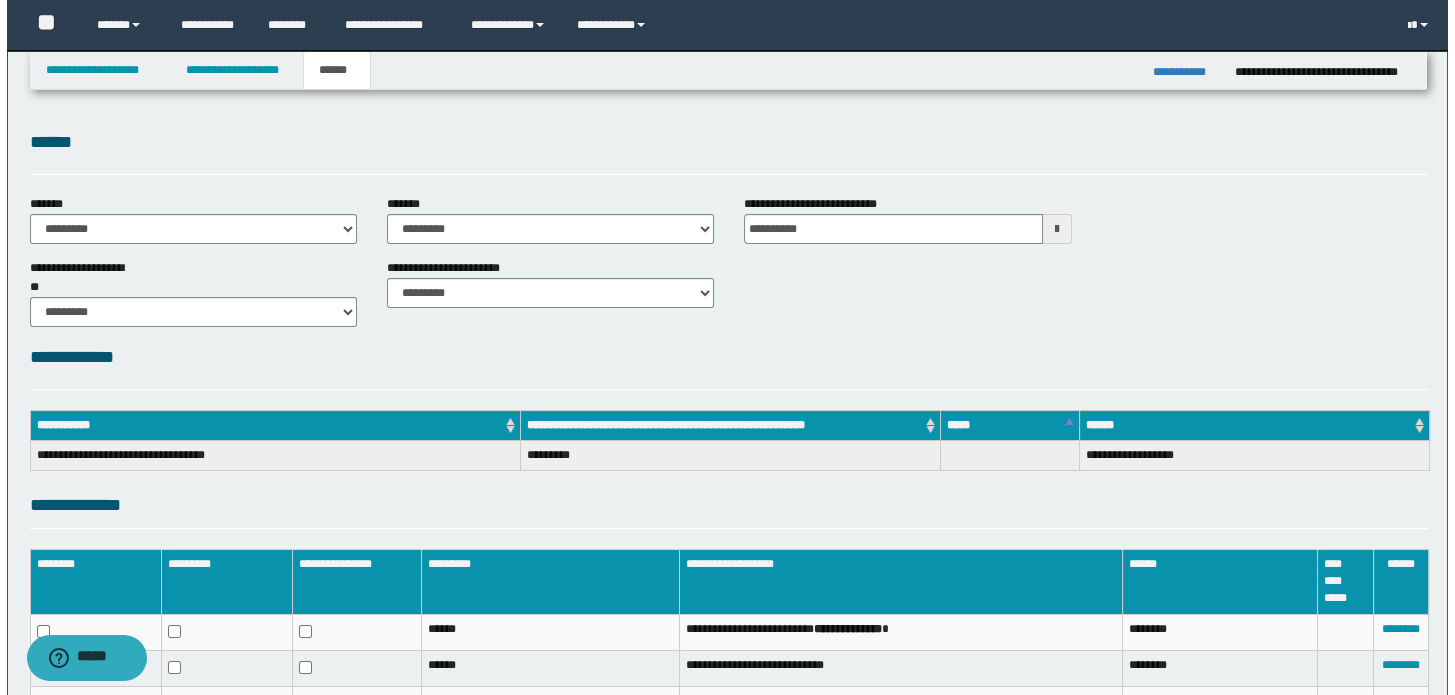 scroll, scrollTop: 0, scrollLeft: 0, axis: both 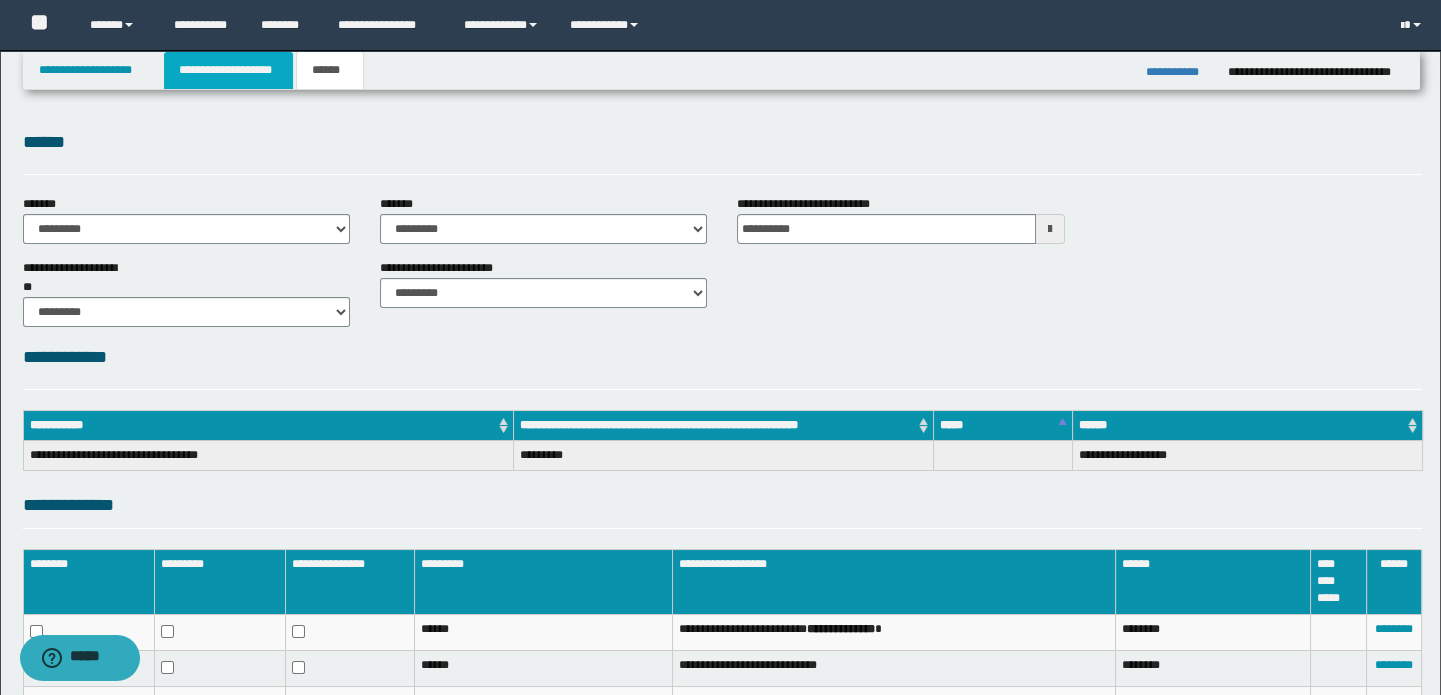 click on "**********" at bounding box center (228, 70) 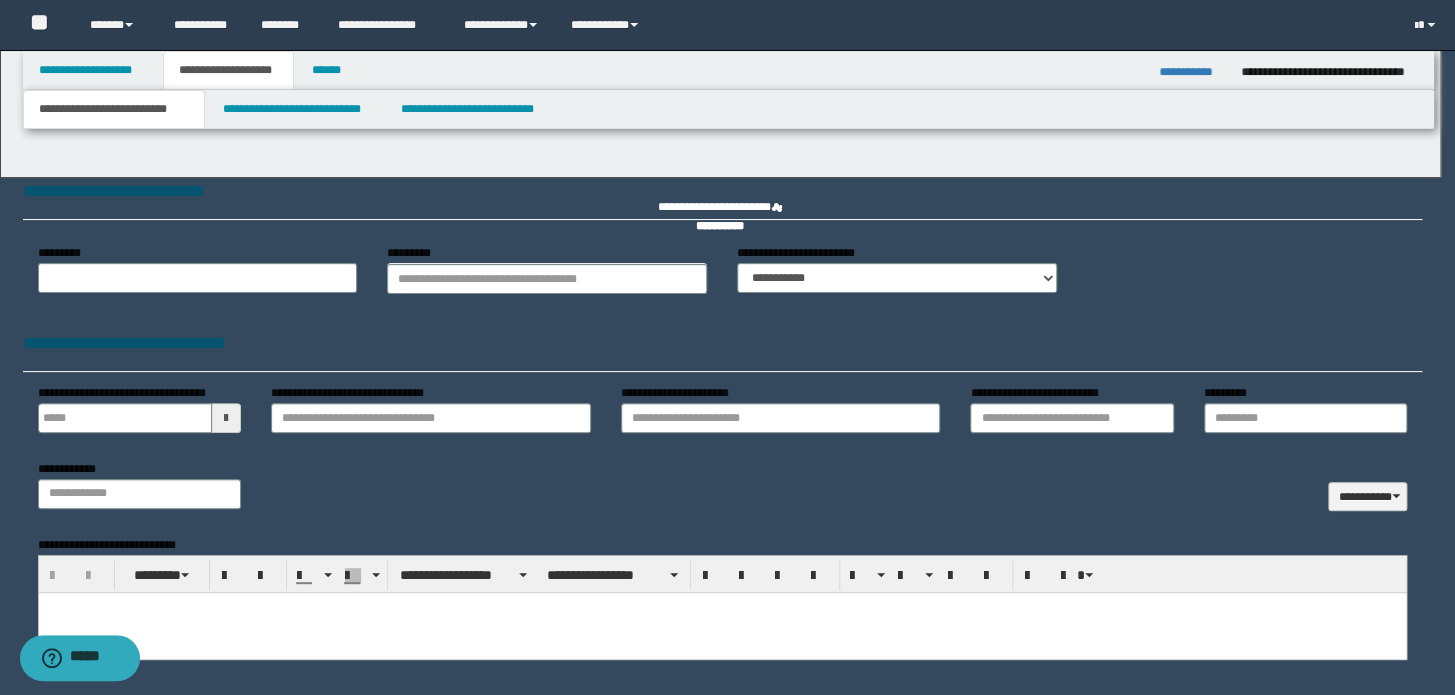 type 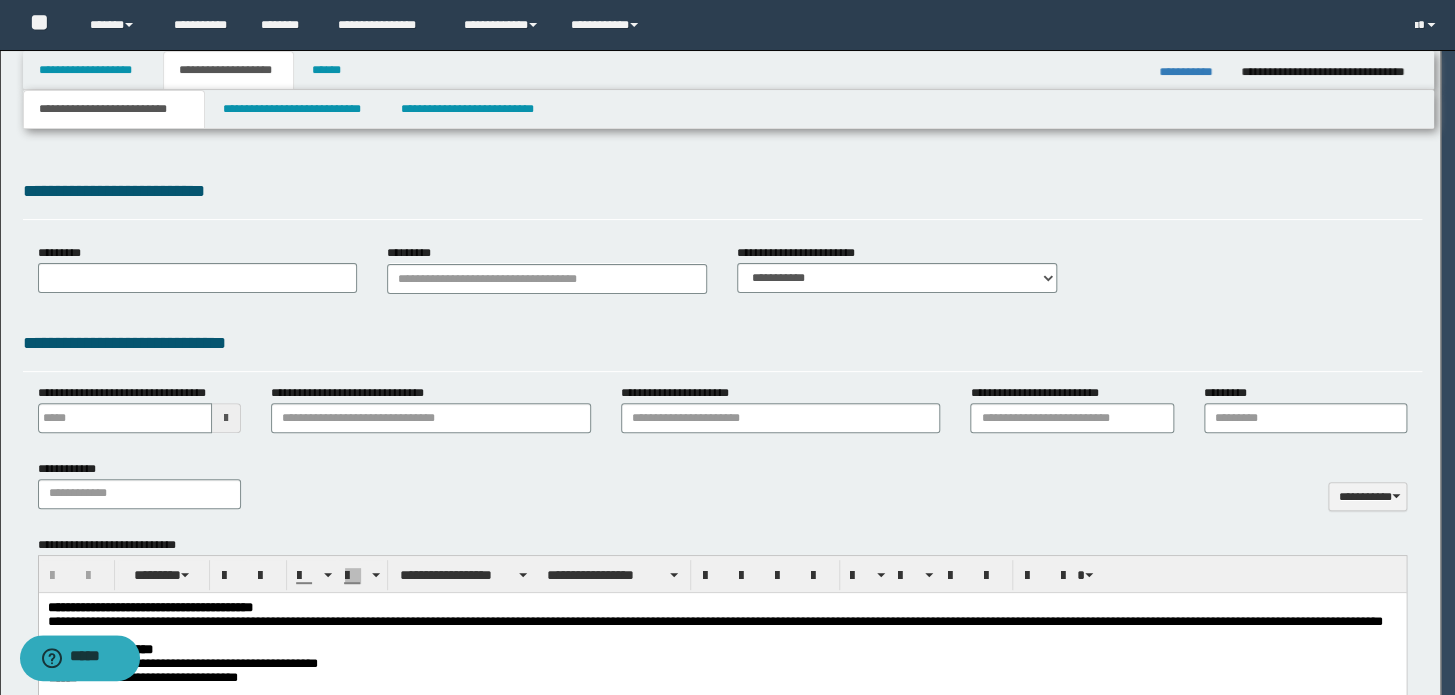 scroll, scrollTop: 0, scrollLeft: 0, axis: both 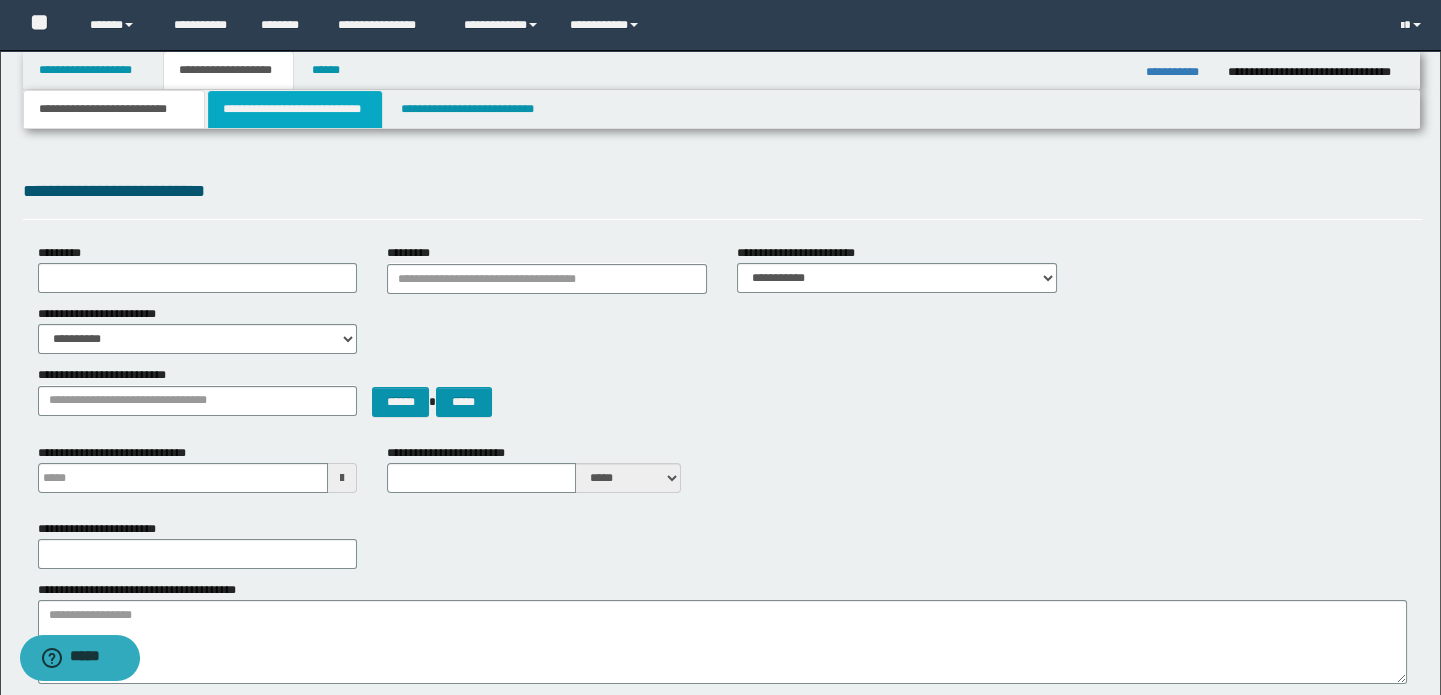 click on "**********" at bounding box center [294, 109] 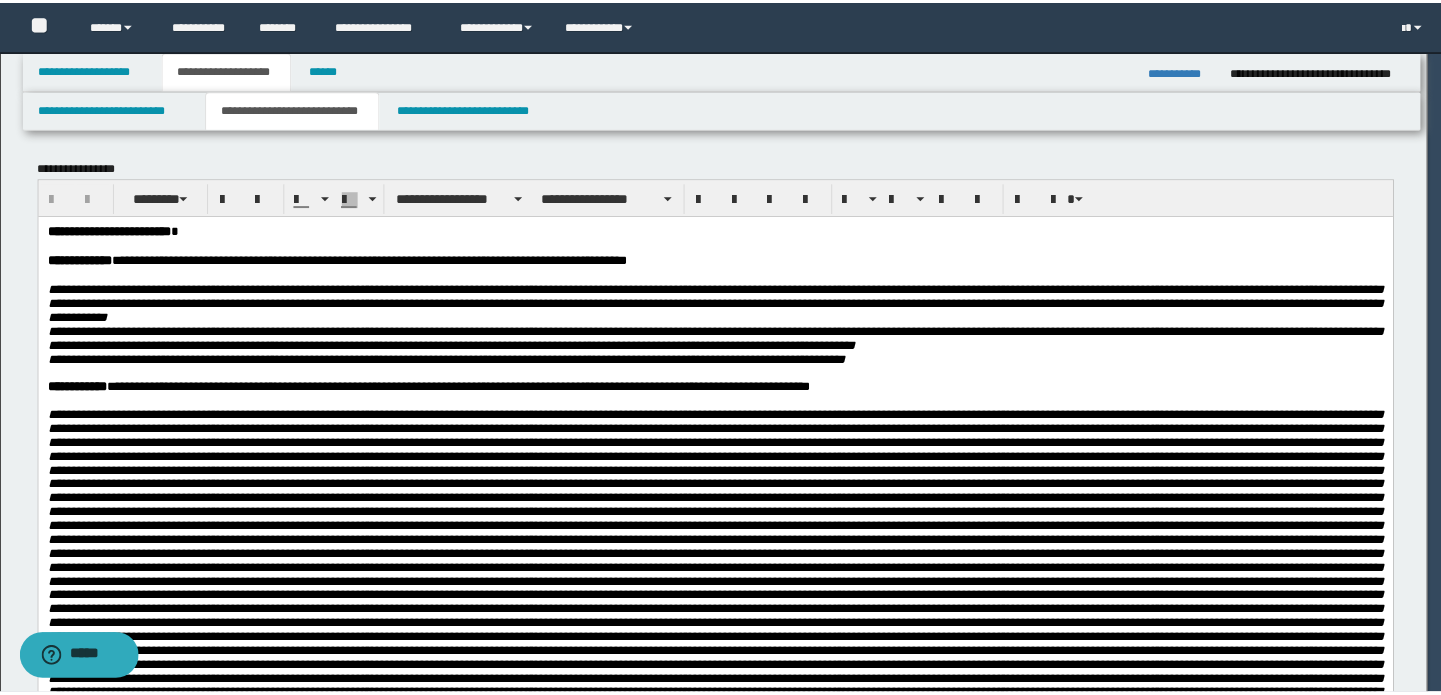 scroll, scrollTop: 0, scrollLeft: 0, axis: both 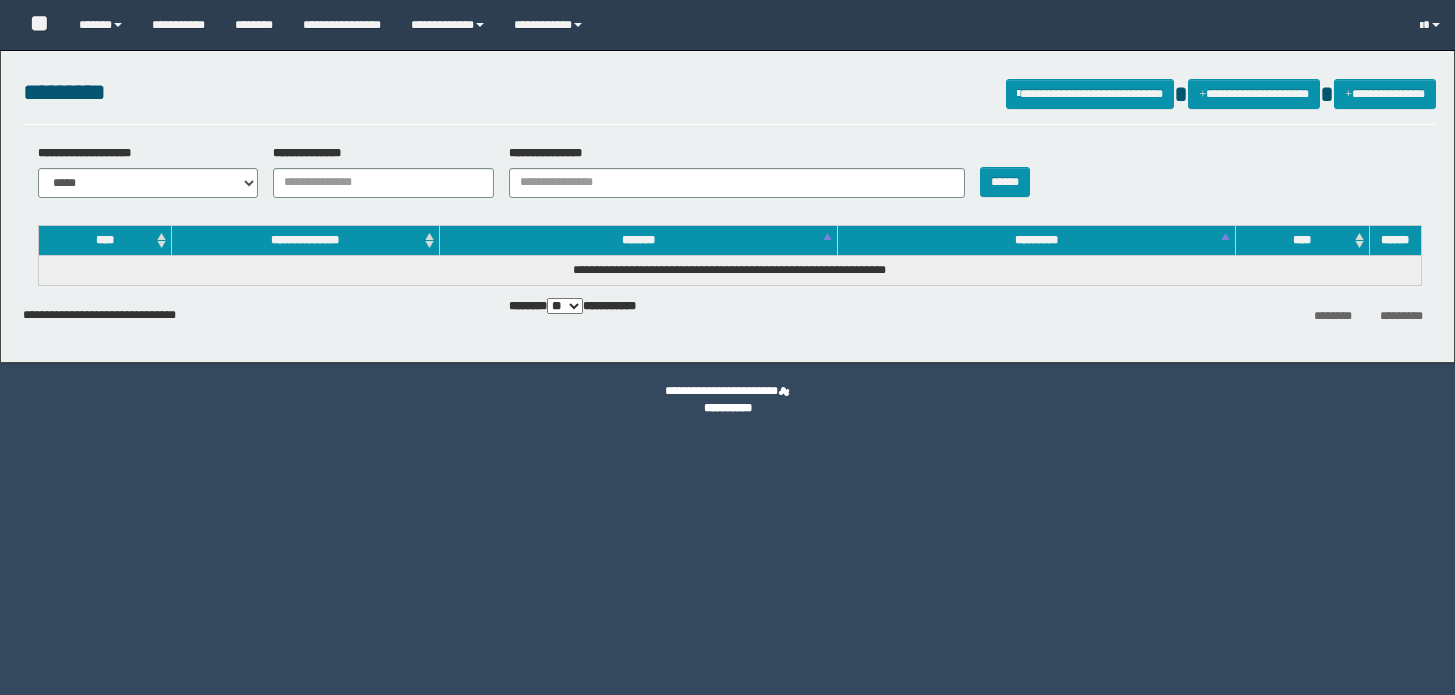 click on "**********" at bounding box center (1385, 94) 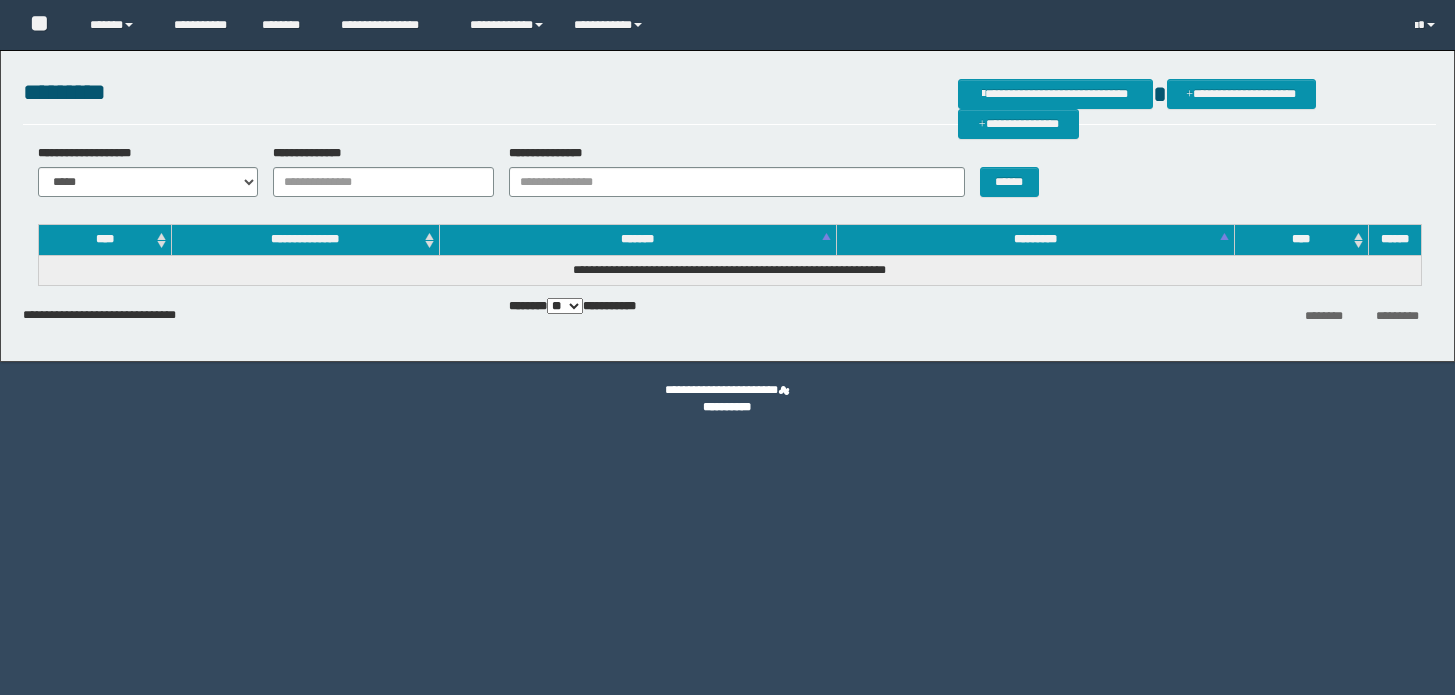 scroll, scrollTop: 0, scrollLeft: 0, axis: both 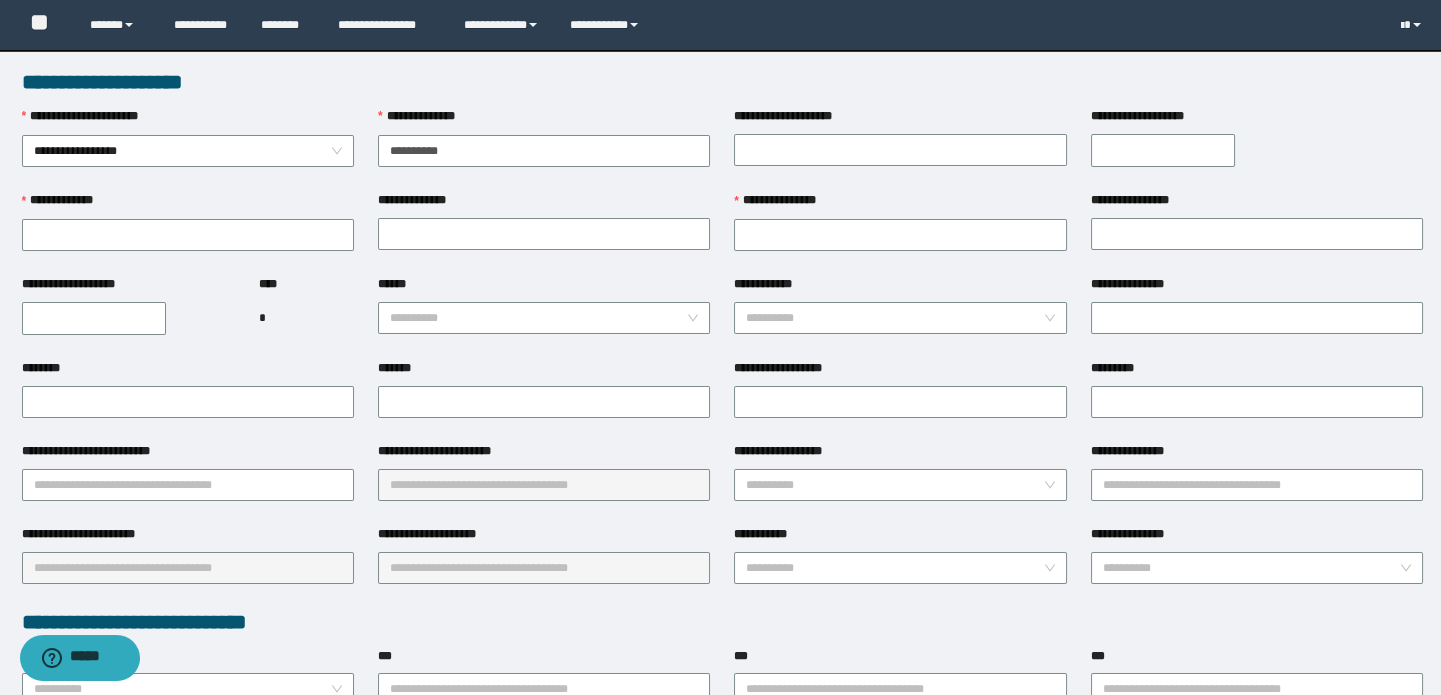 type on "**********" 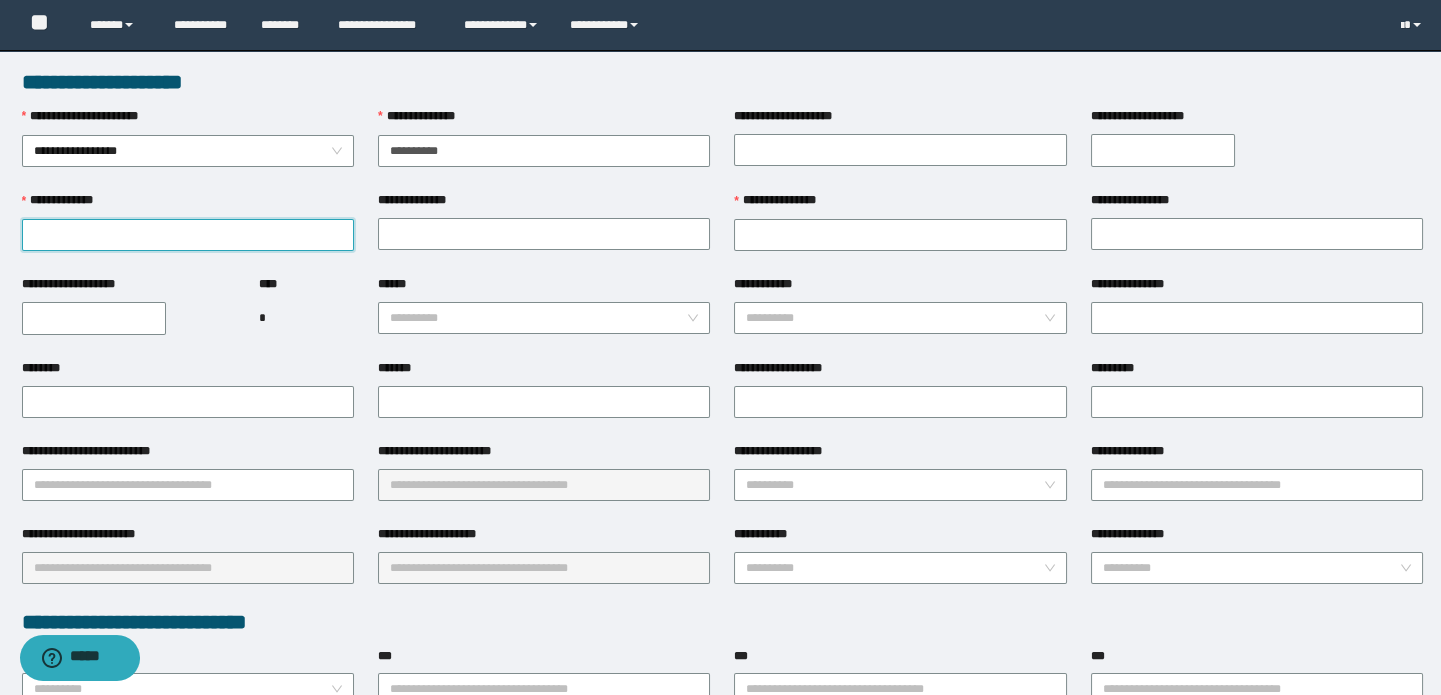click on "**********" at bounding box center [188, 235] 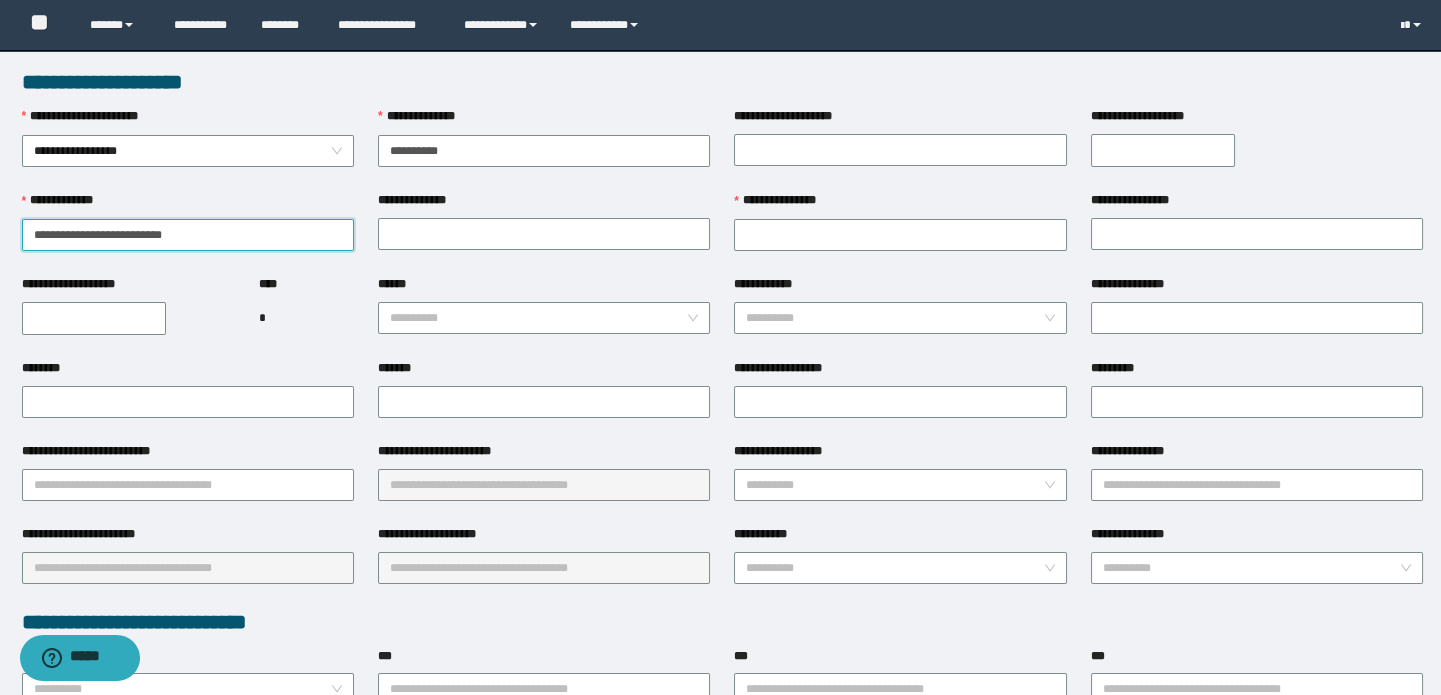 type on "**********" 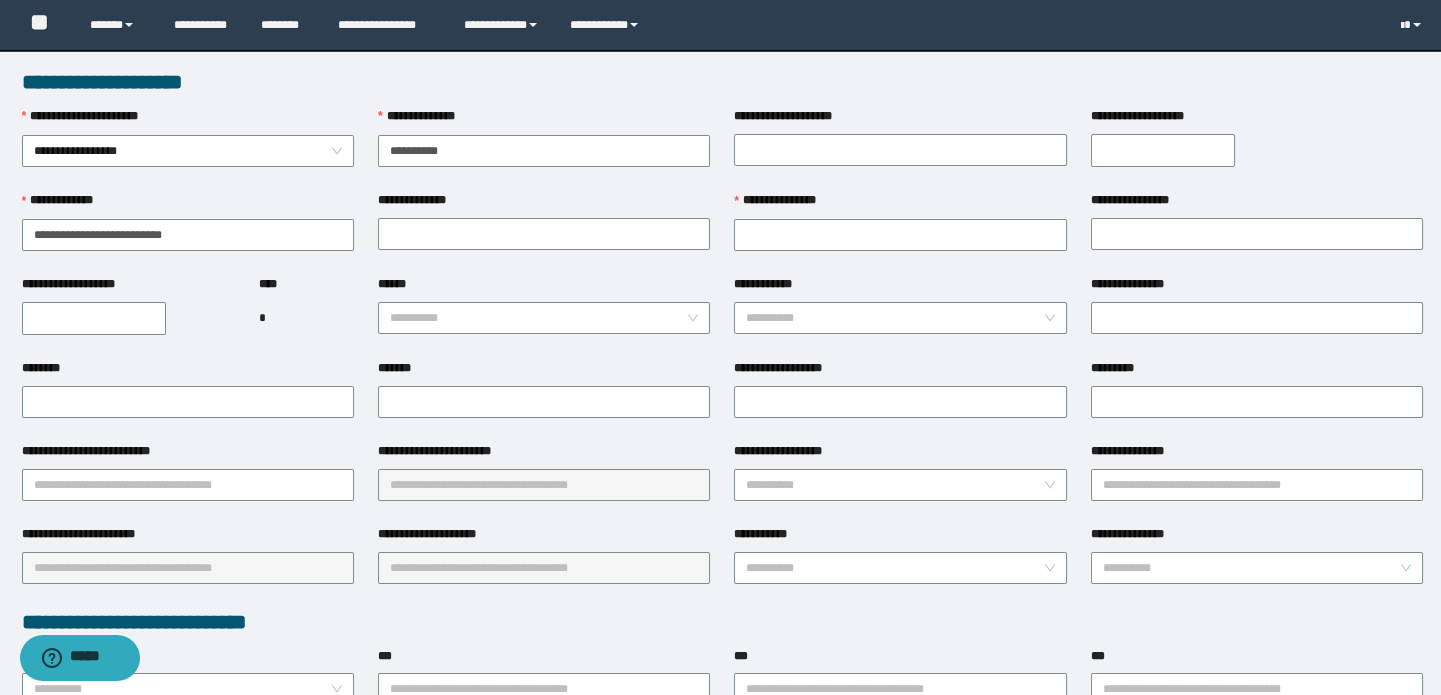 click on "**********" at bounding box center [544, 204] 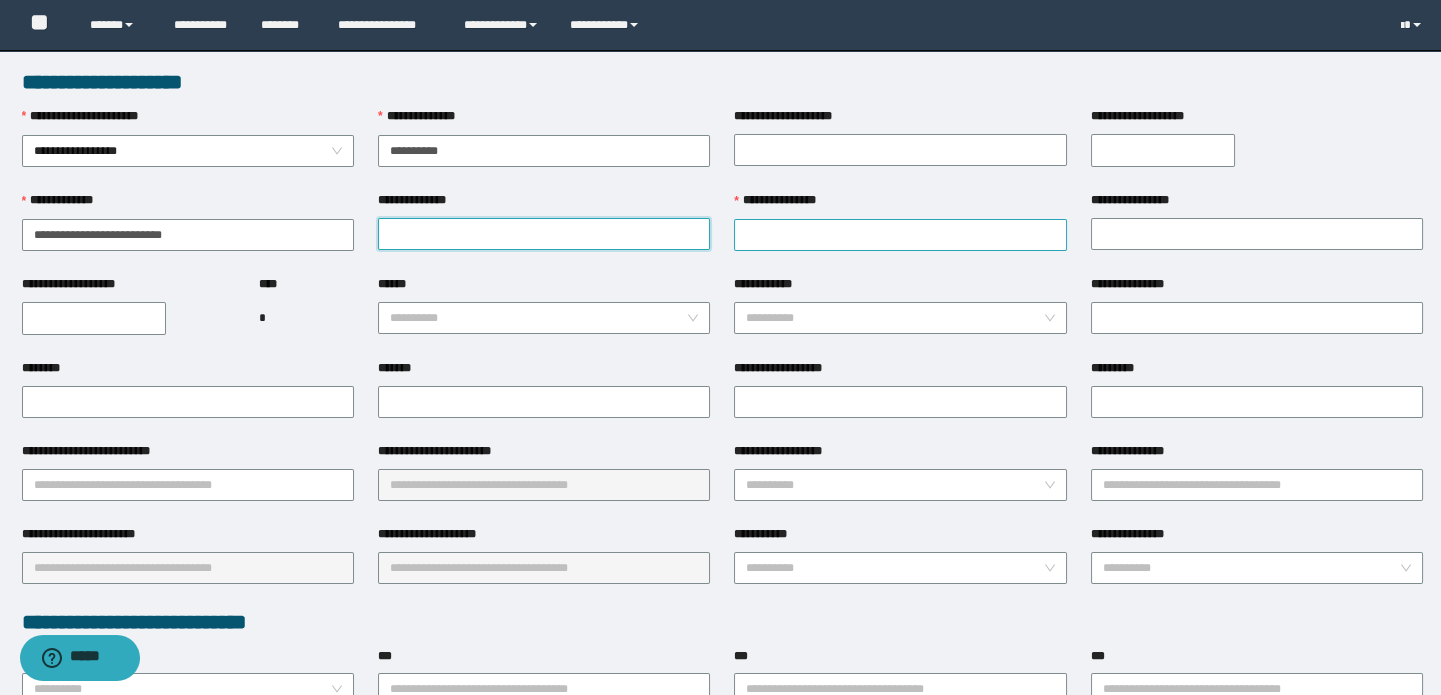 drag, startPoint x: 619, startPoint y: 229, endPoint x: 766, endPoint y: 239, distance: 147.33974 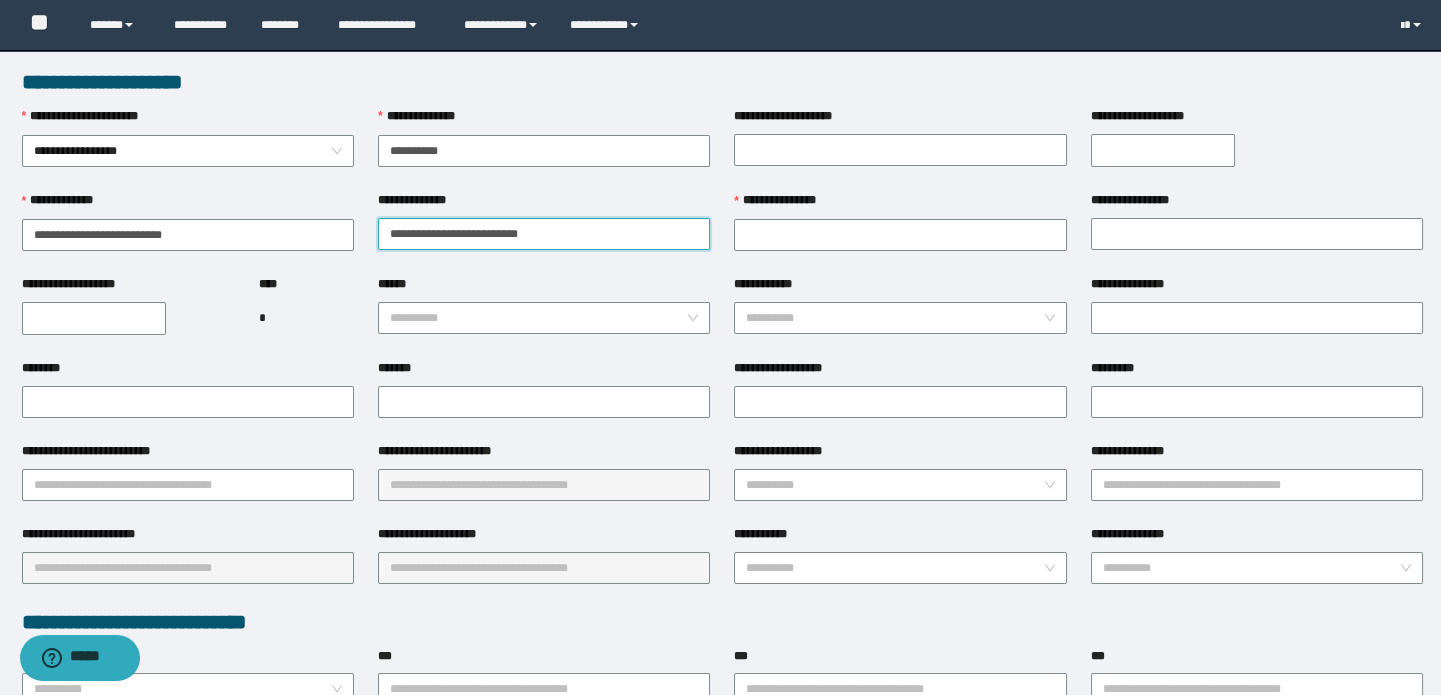 type on "**********" 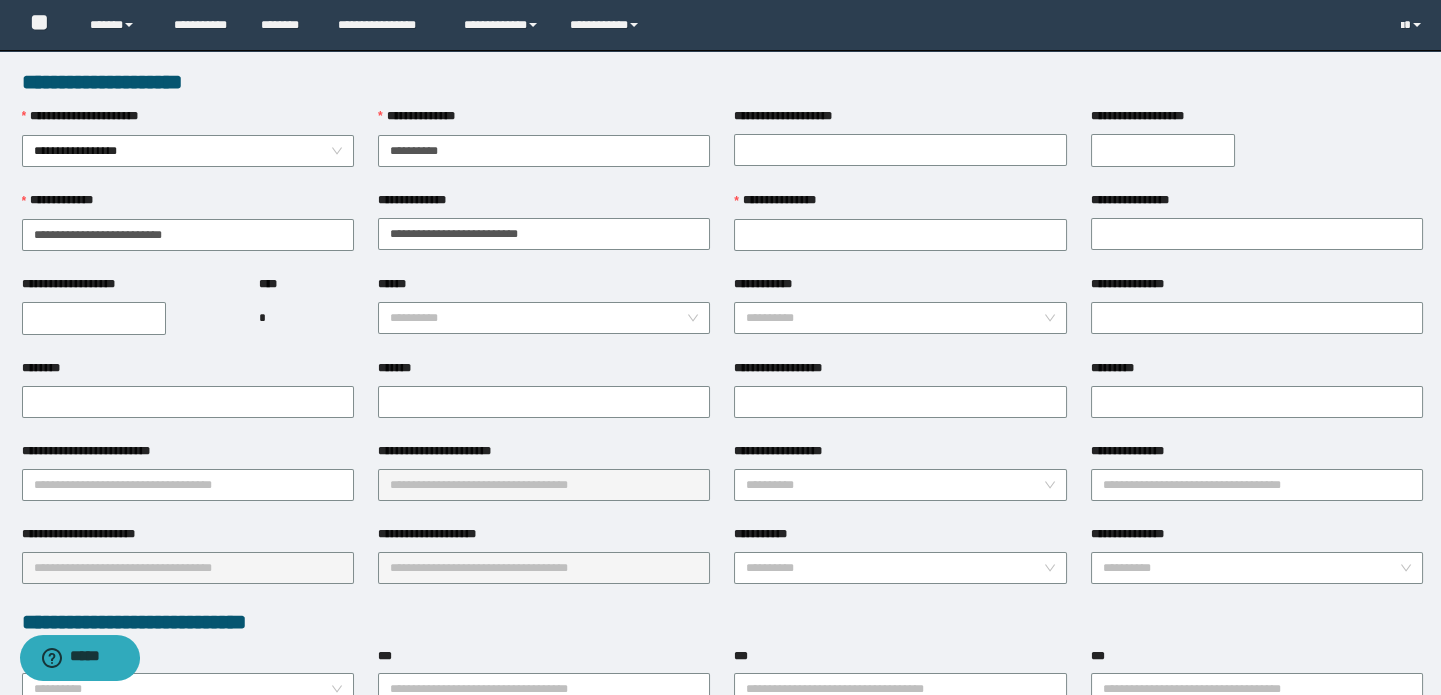 drag, startPoint x: 940, startPoint y: 210, endPoint x: 969, endPoint y: 214, distance: 29.274563 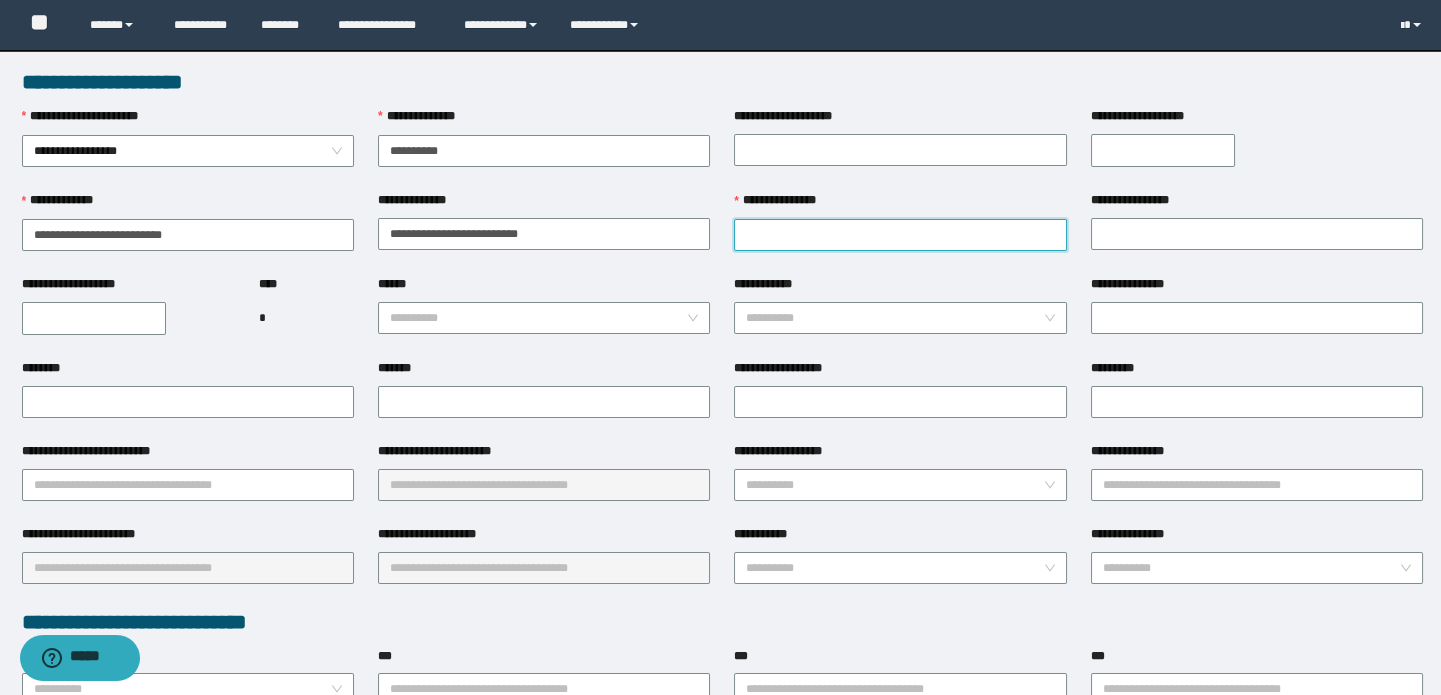 click on "**********" at bounding box center (900, 235) 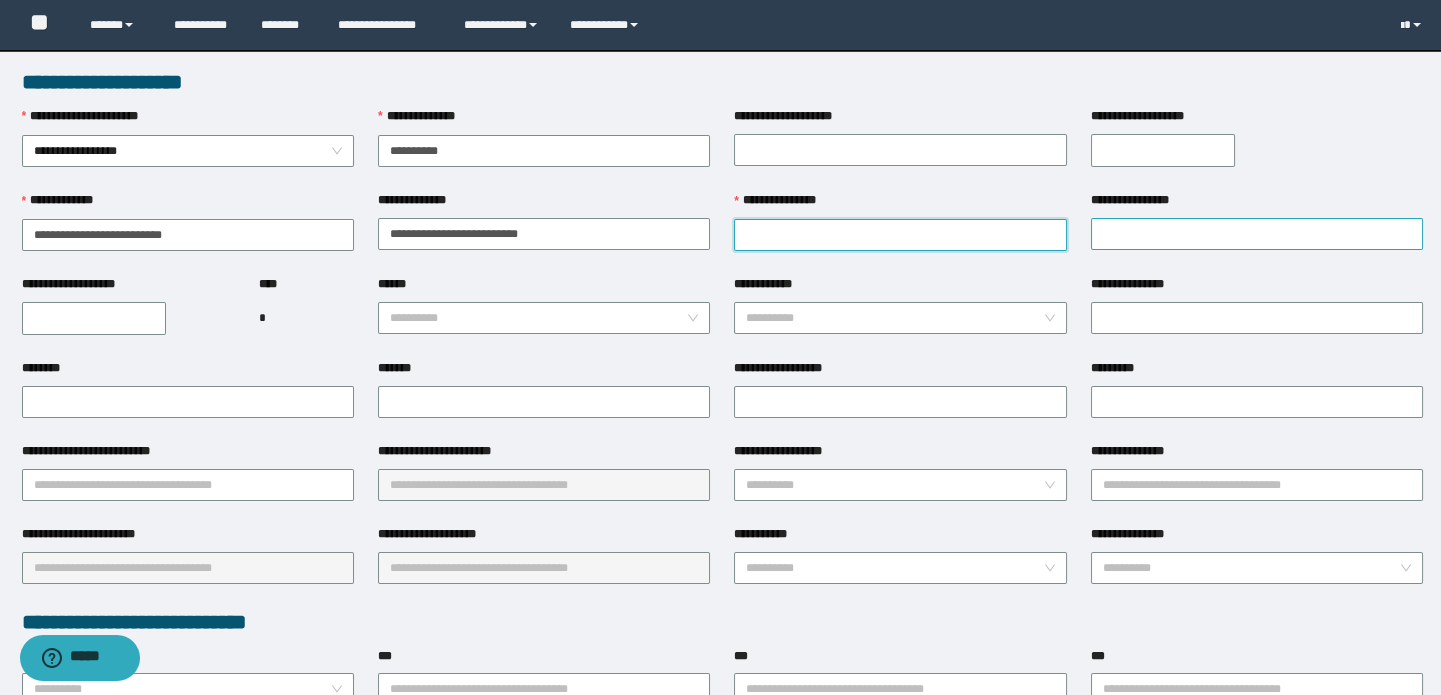 paste on "**********" 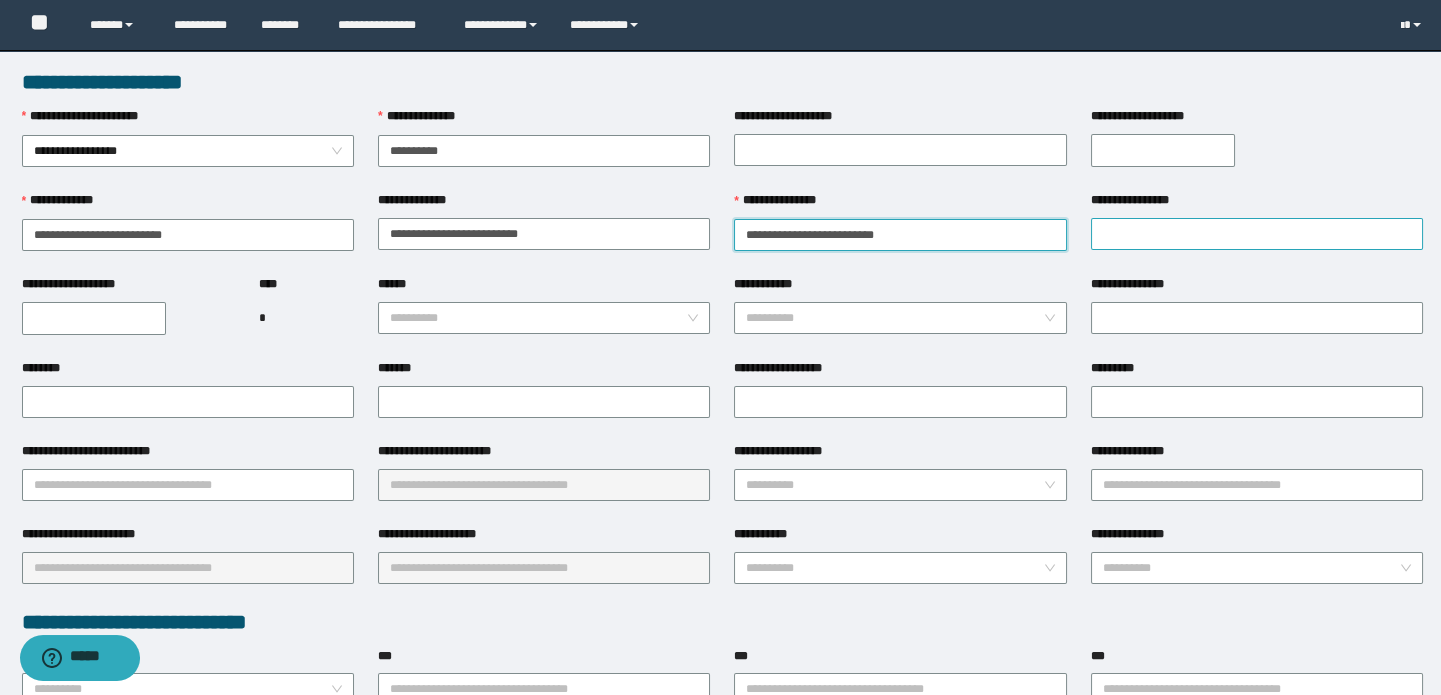 type on "**********" 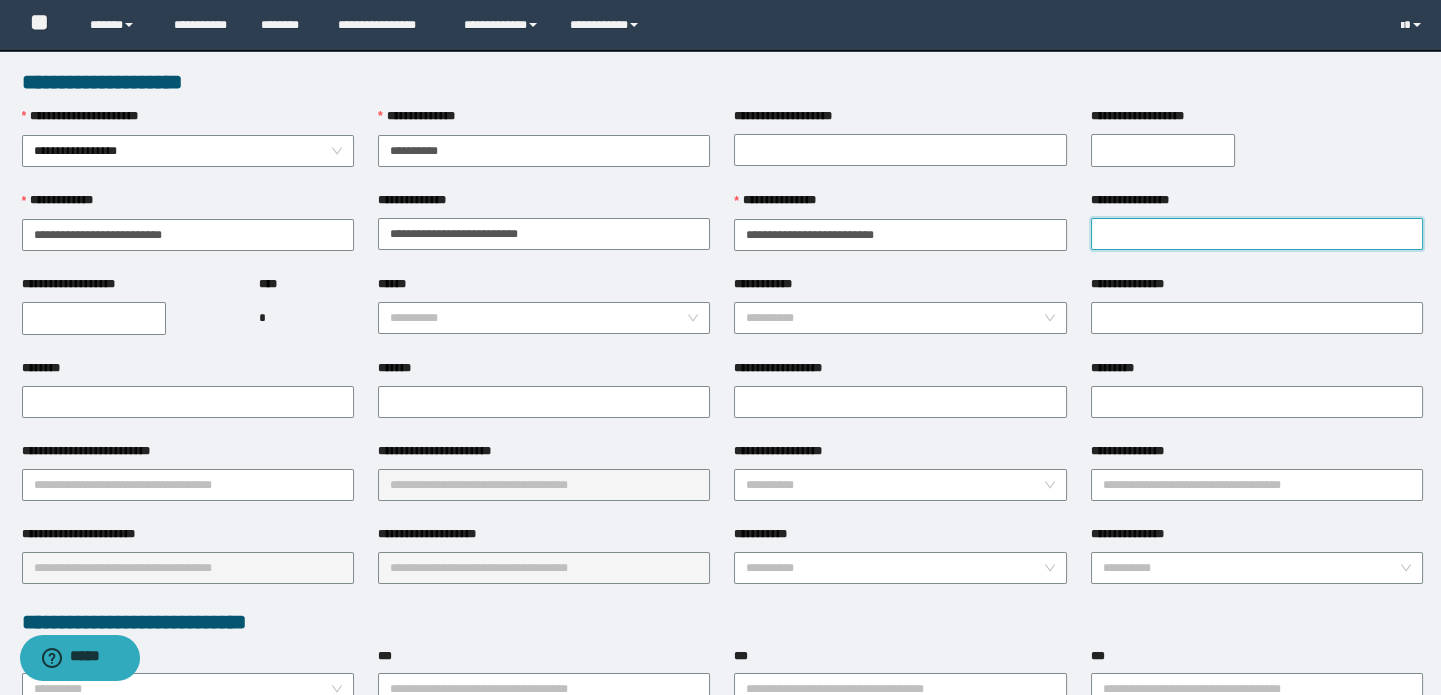 drag, startPoint x: 1252, startPoint y: 229, endPoint x: 1262, endPoint y: 234, distance: 11.18034 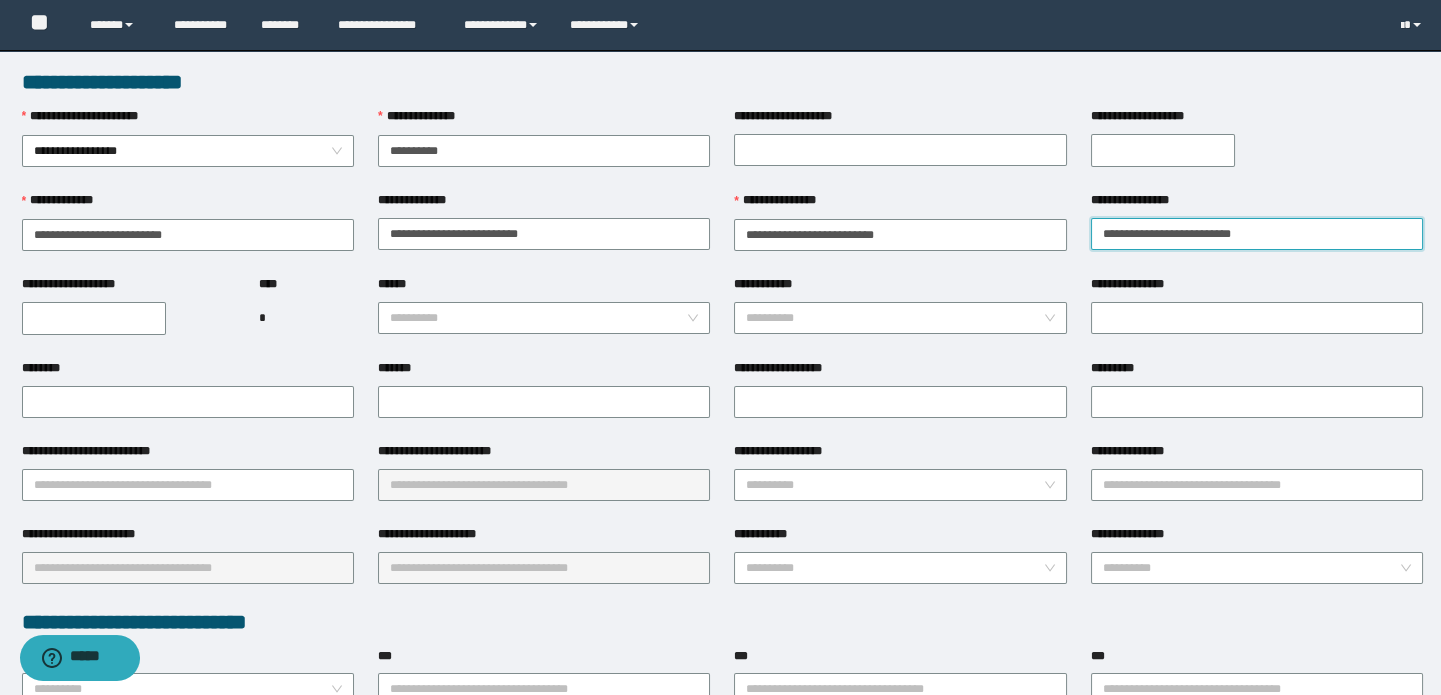 click on "**********" at bounding box center [1257, 234] 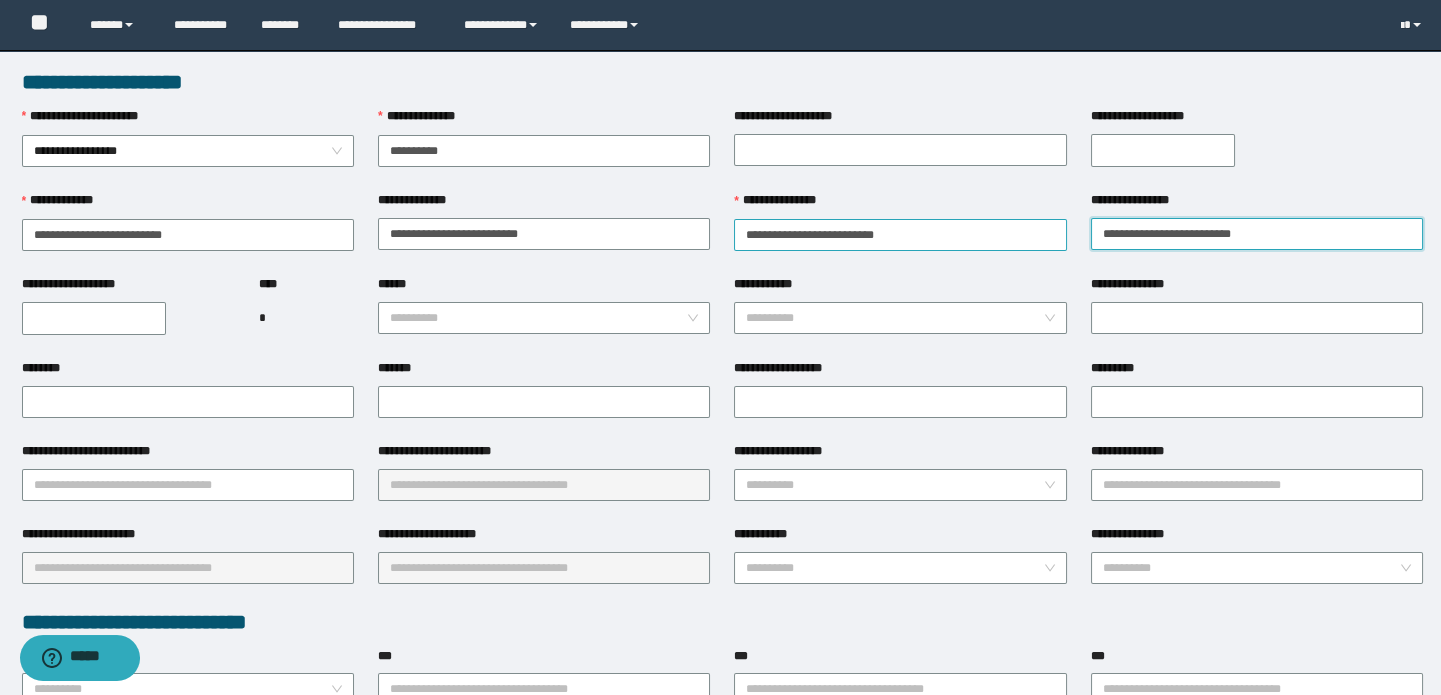 drag, startPoint x: 1194, startPoint y: 234, endPoint x: 837, endPoint y: 222, distance: 357.20163 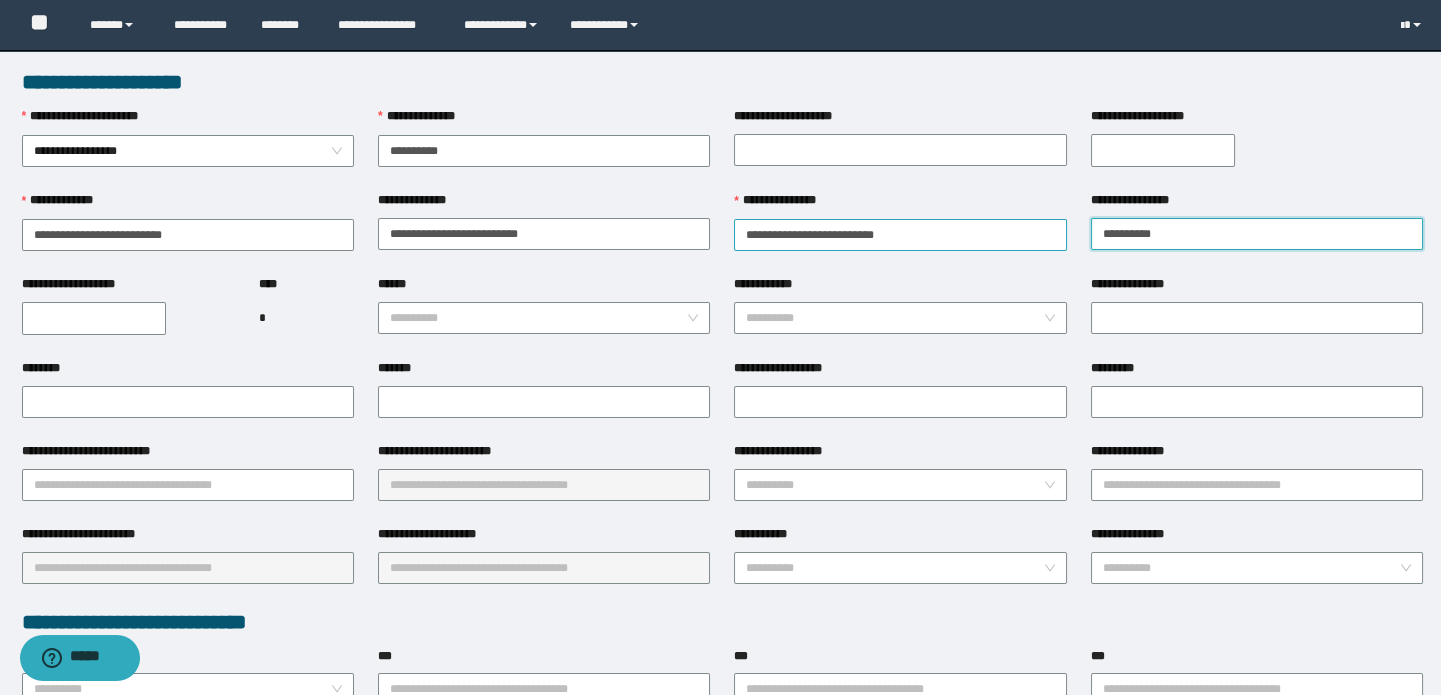 type on "*********" 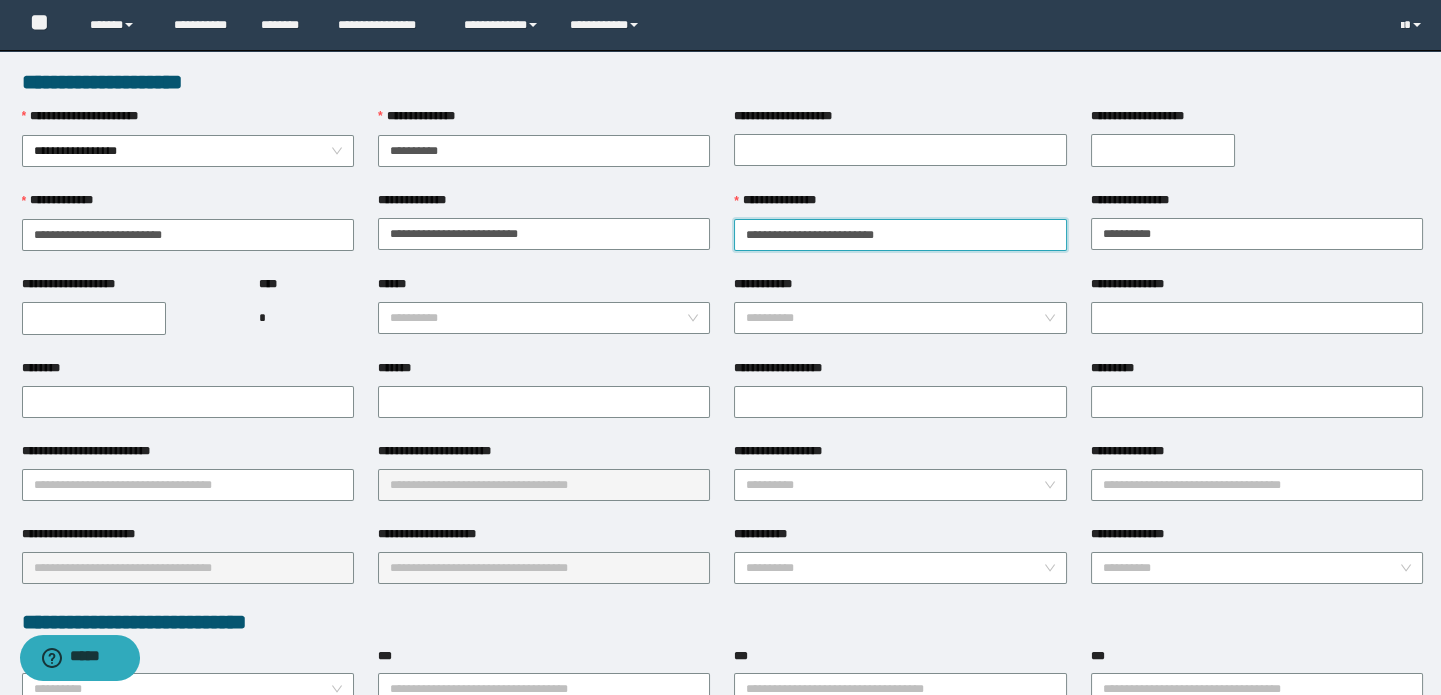 drag, startPoint x: 859, startPoint y: 240, endPoint x: 836, endPoint y: 239, distance: 23.021729 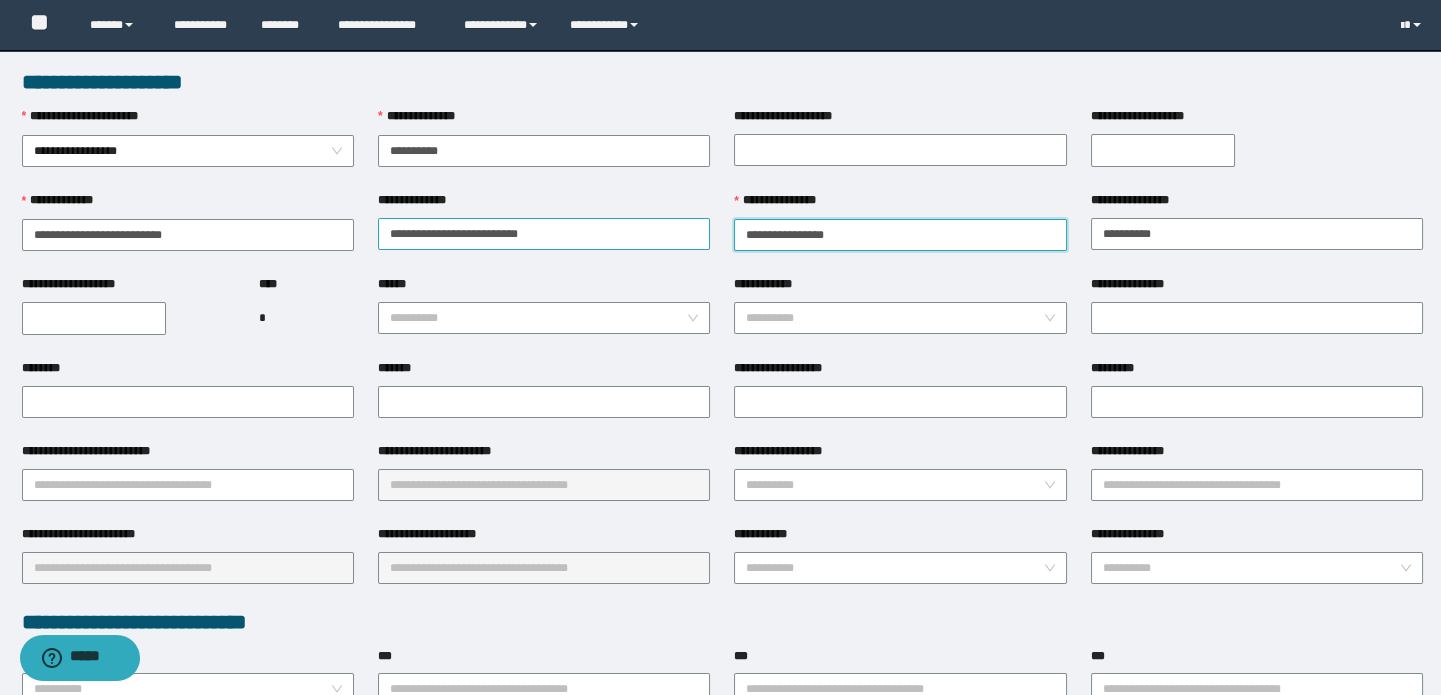 drag, startPoint x: 798, startPoint y: 236, endPoint x: 599, endPoint y: 236, distance: 199 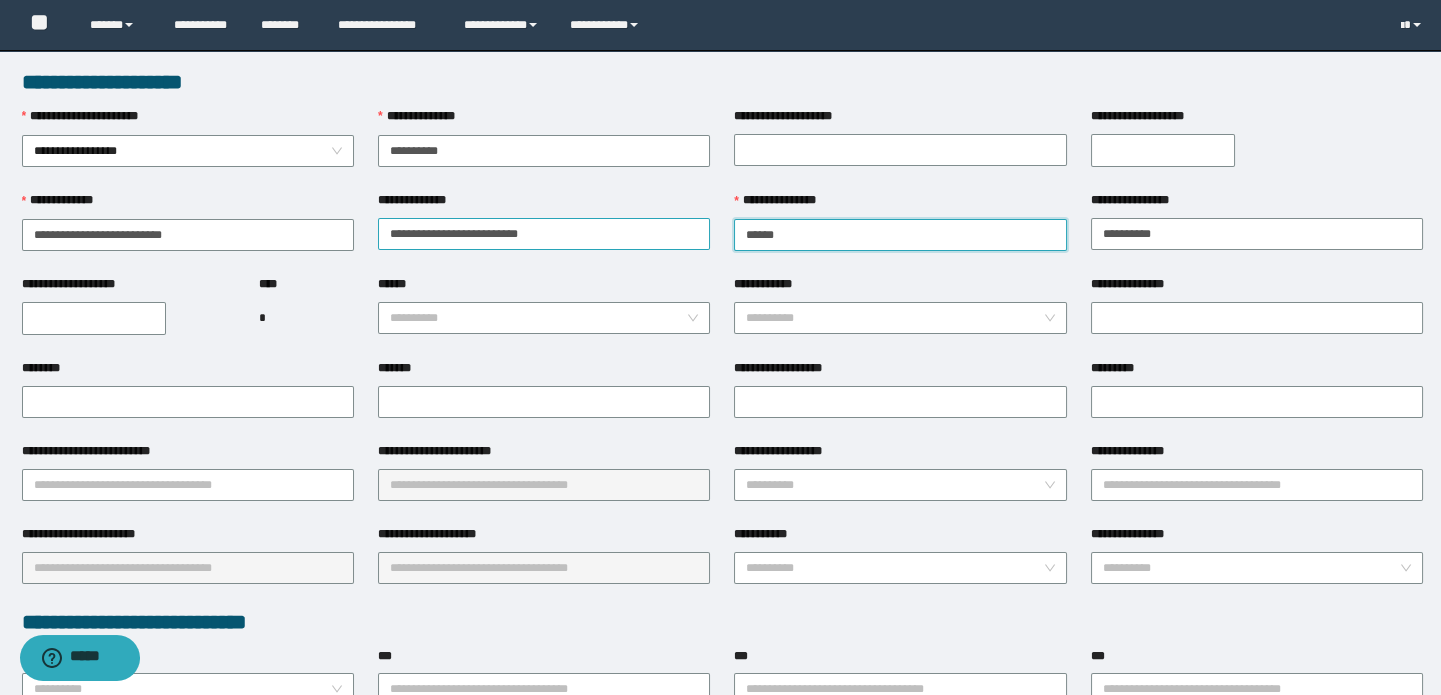 type on "******" 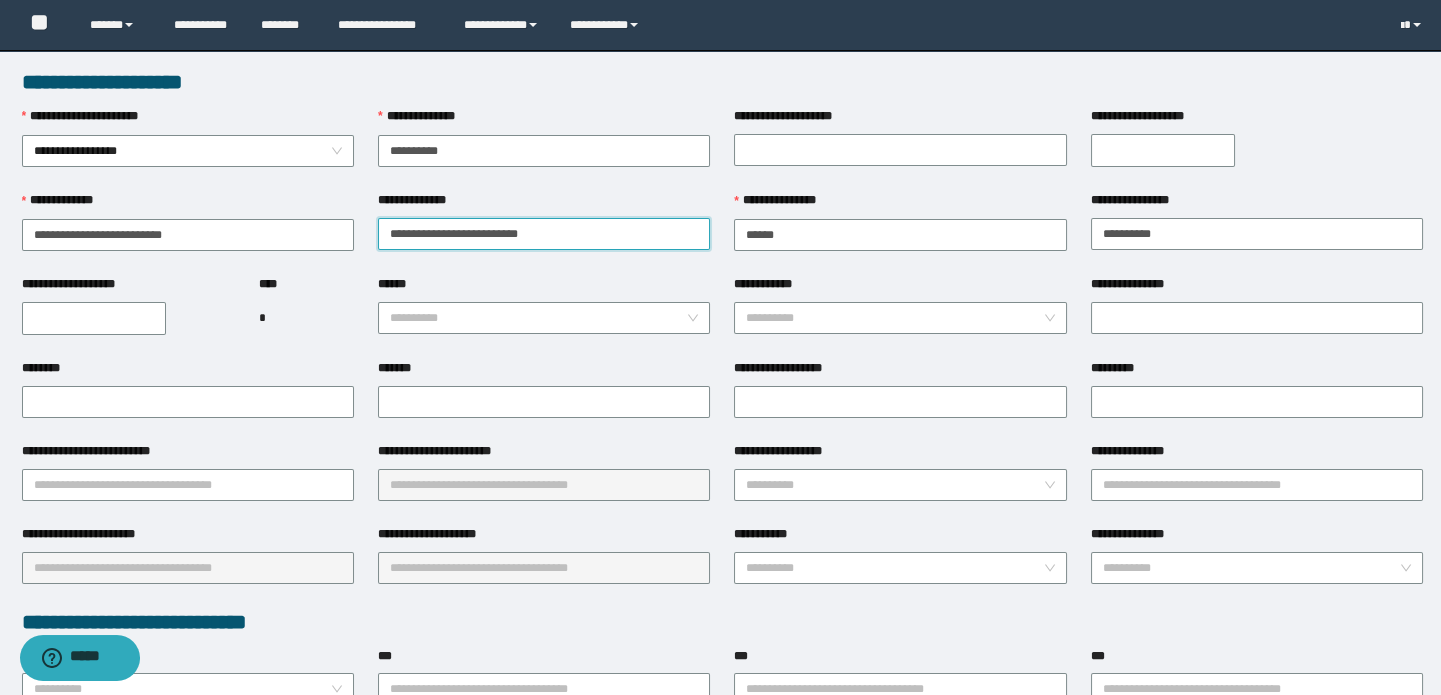 drag, startPoint x: 620, startPoint y: 227, endPoint x: 433, endPoint y: 243, distance: 187.68324 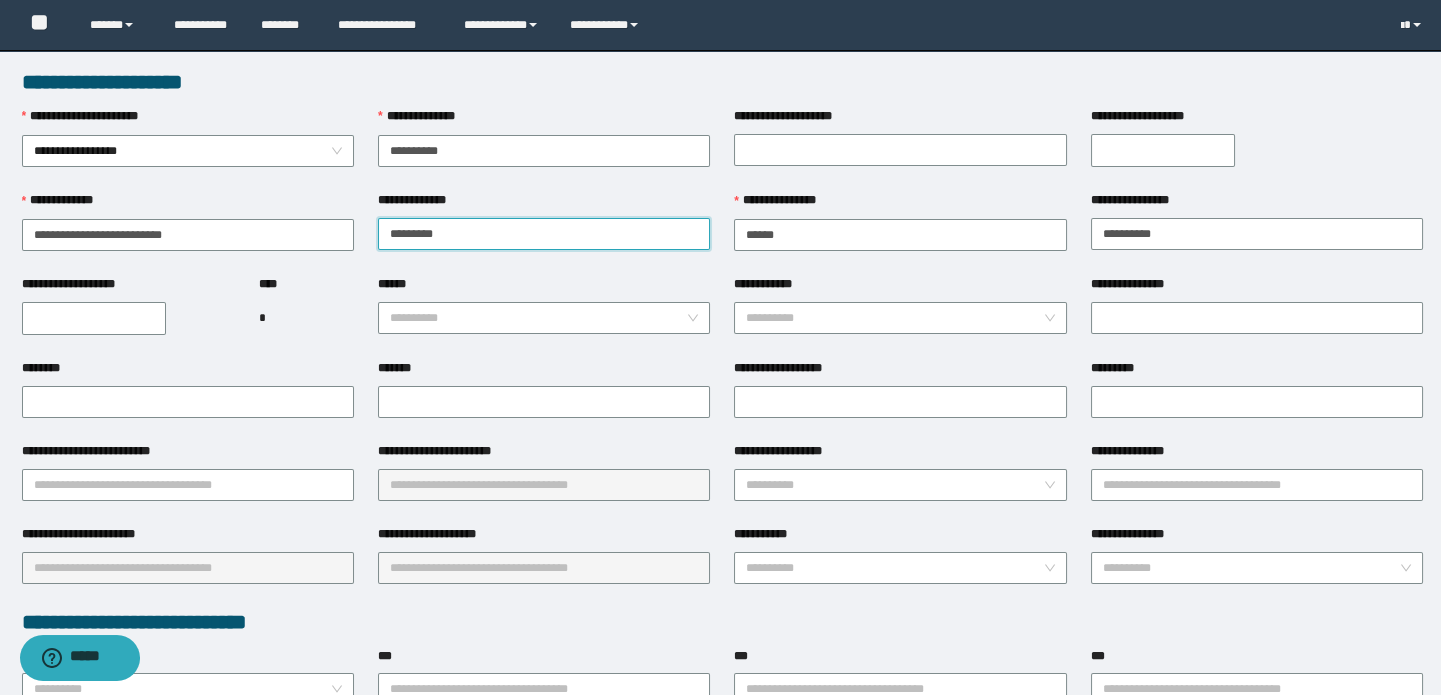 click on "*********" at bounding box center (544, 234) 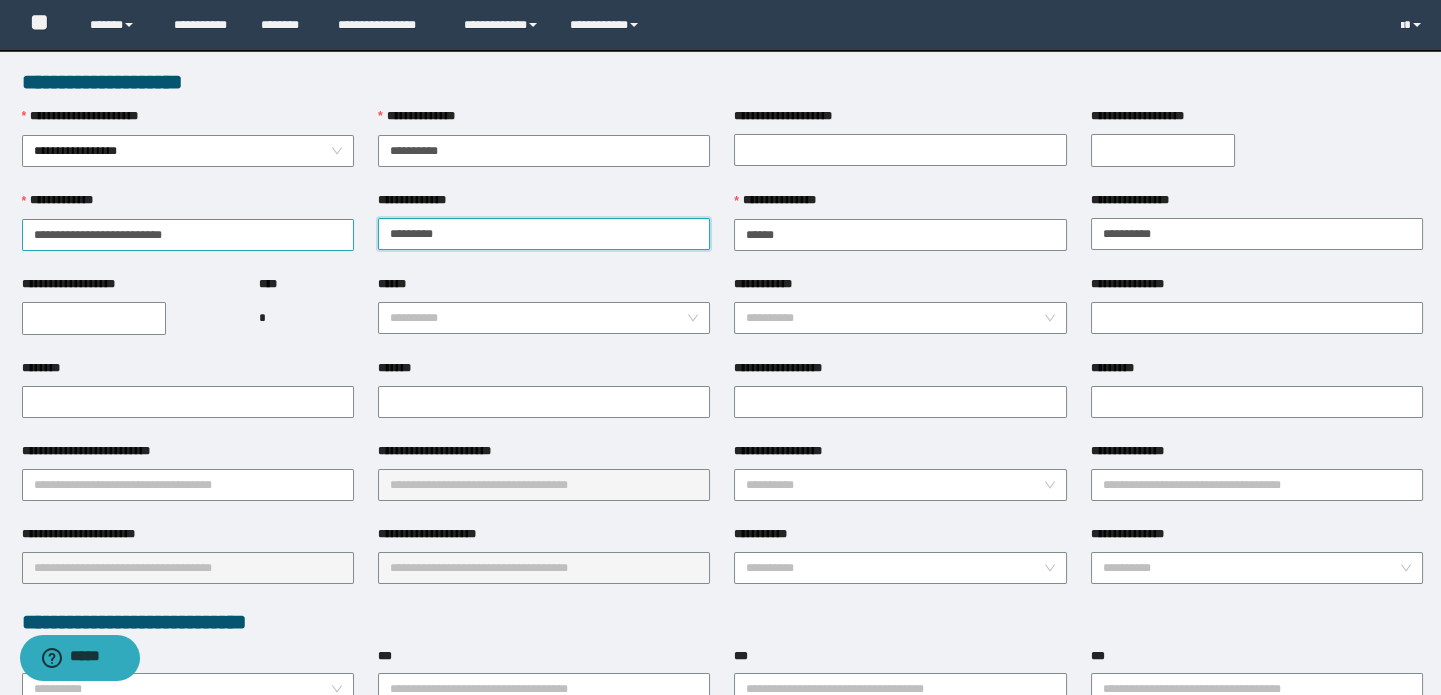 drag, startPoint x: 414, startPoint y: 231, endPoint x: 261, endPoint y: 228, distance: 153.0294 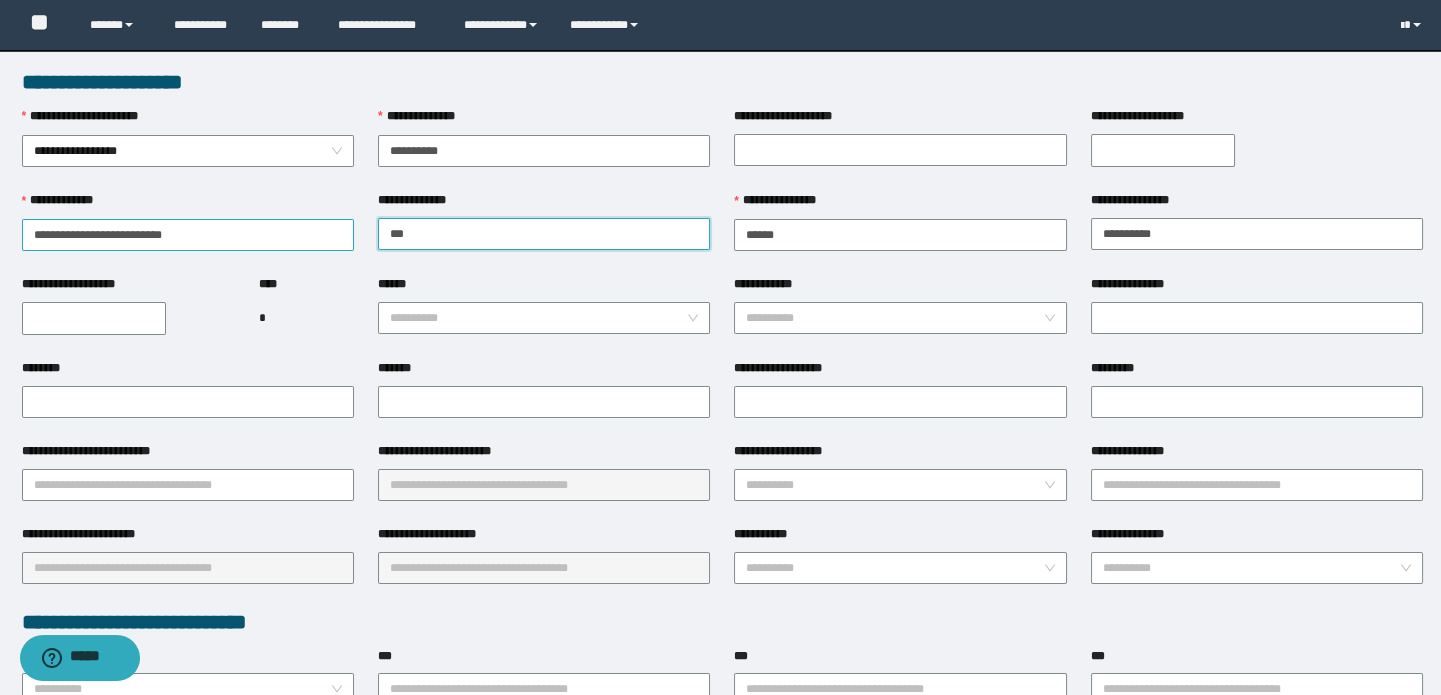 type on "***" 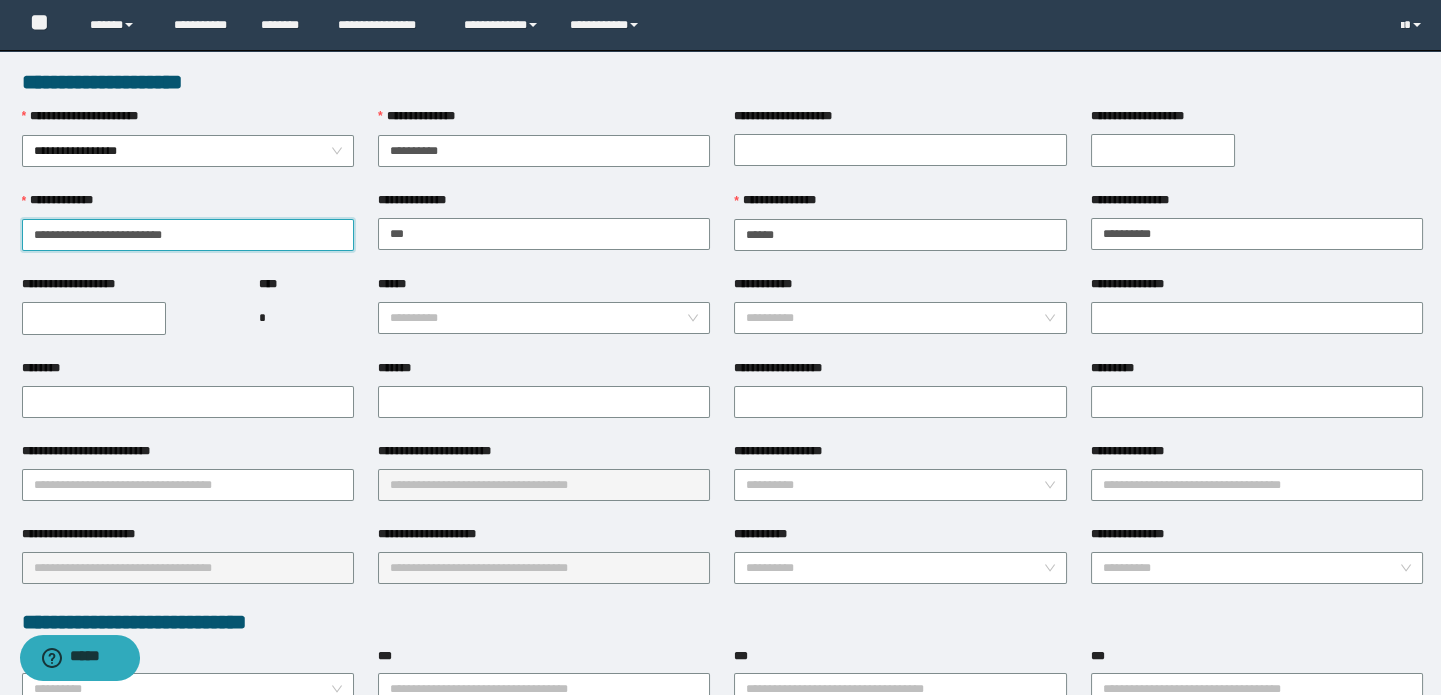 drag, startPoint x: 272, startPoint y: 223, endPoint x: 53, endPoint y: 223, distance: 219 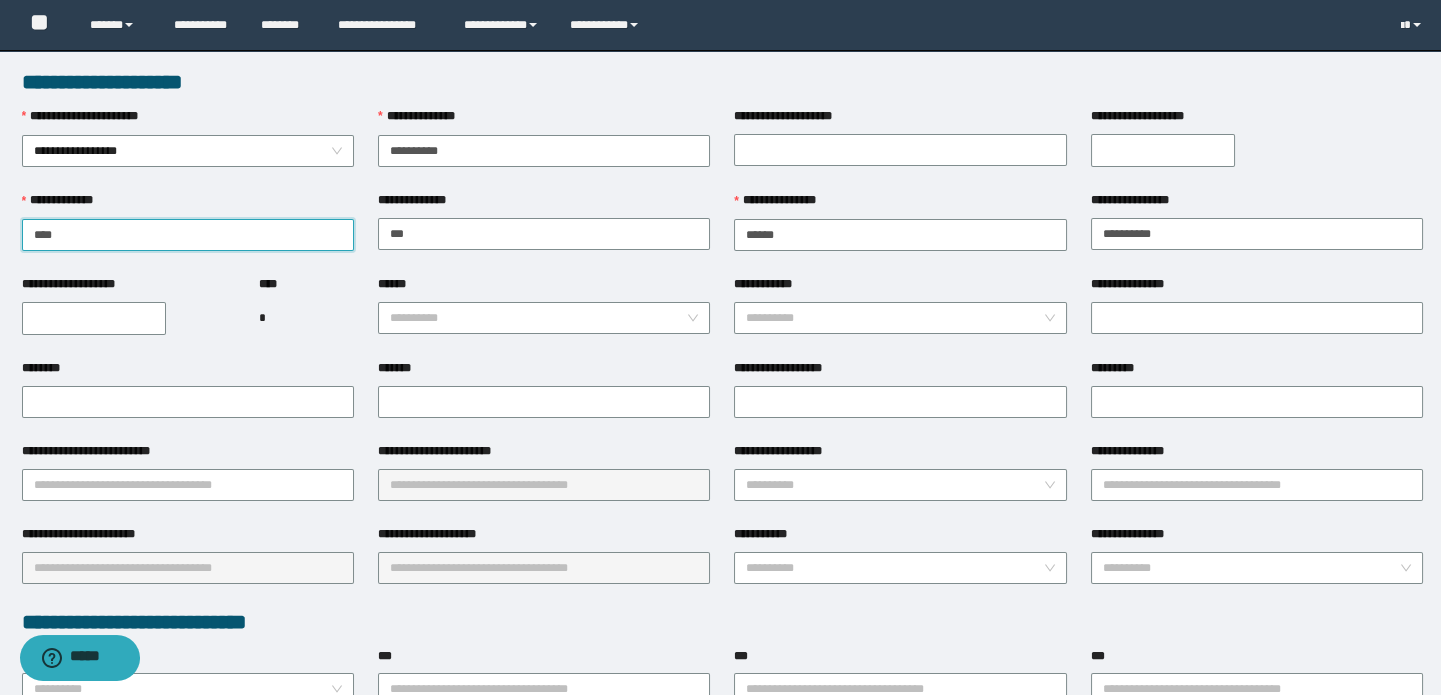 type on "****" 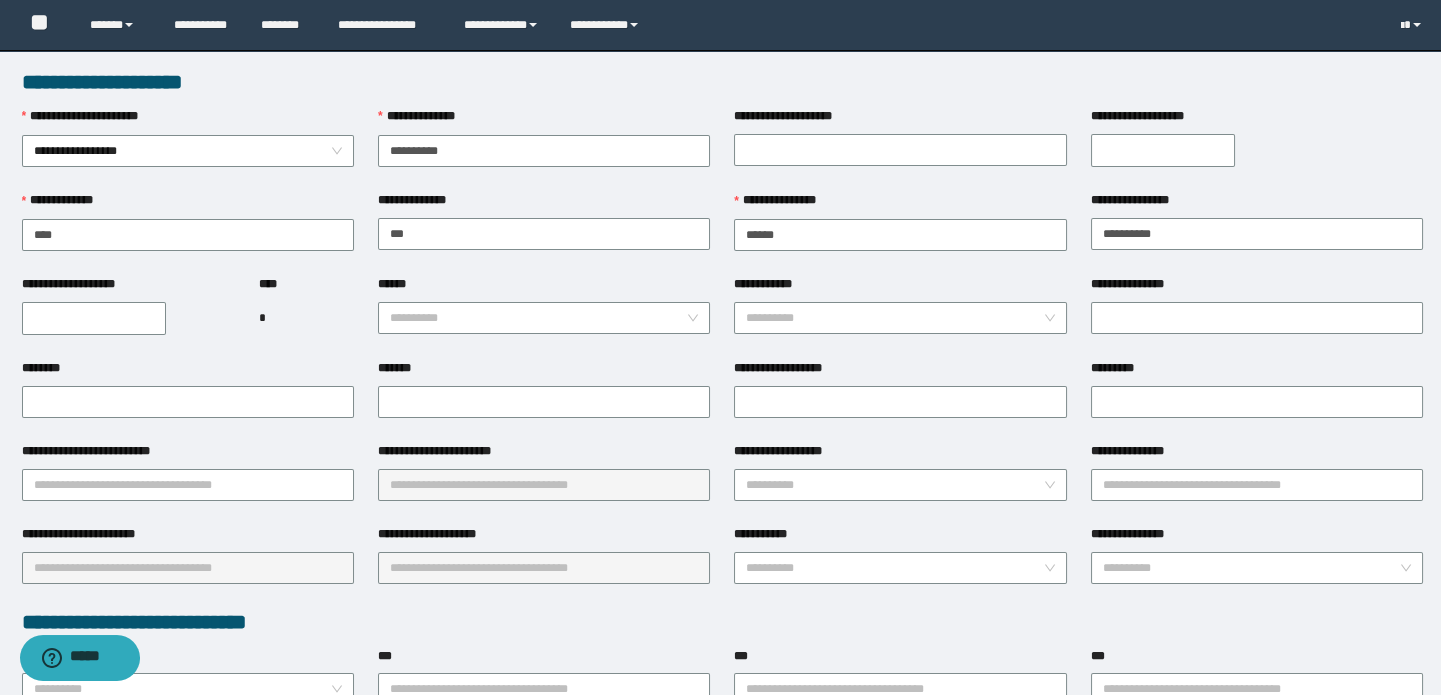 click on "**********" at bounding box center (94, 318) 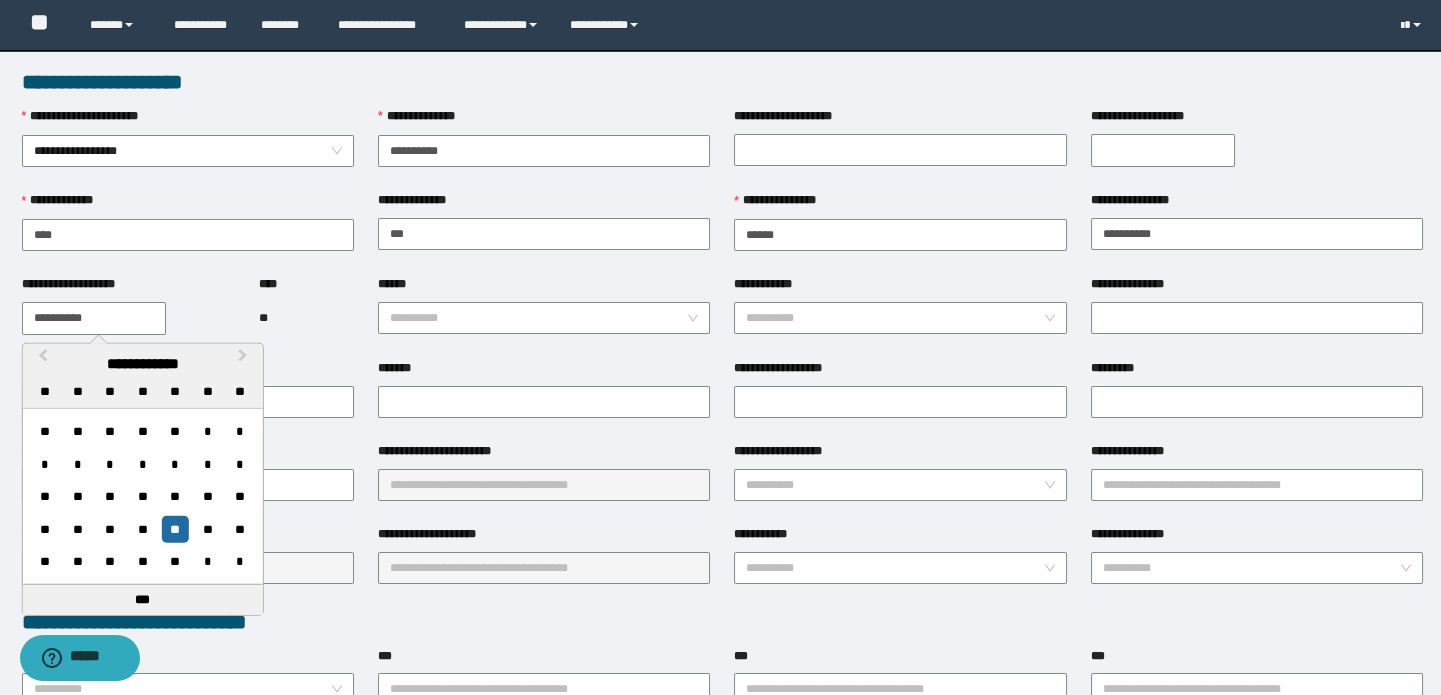 type on "**********" 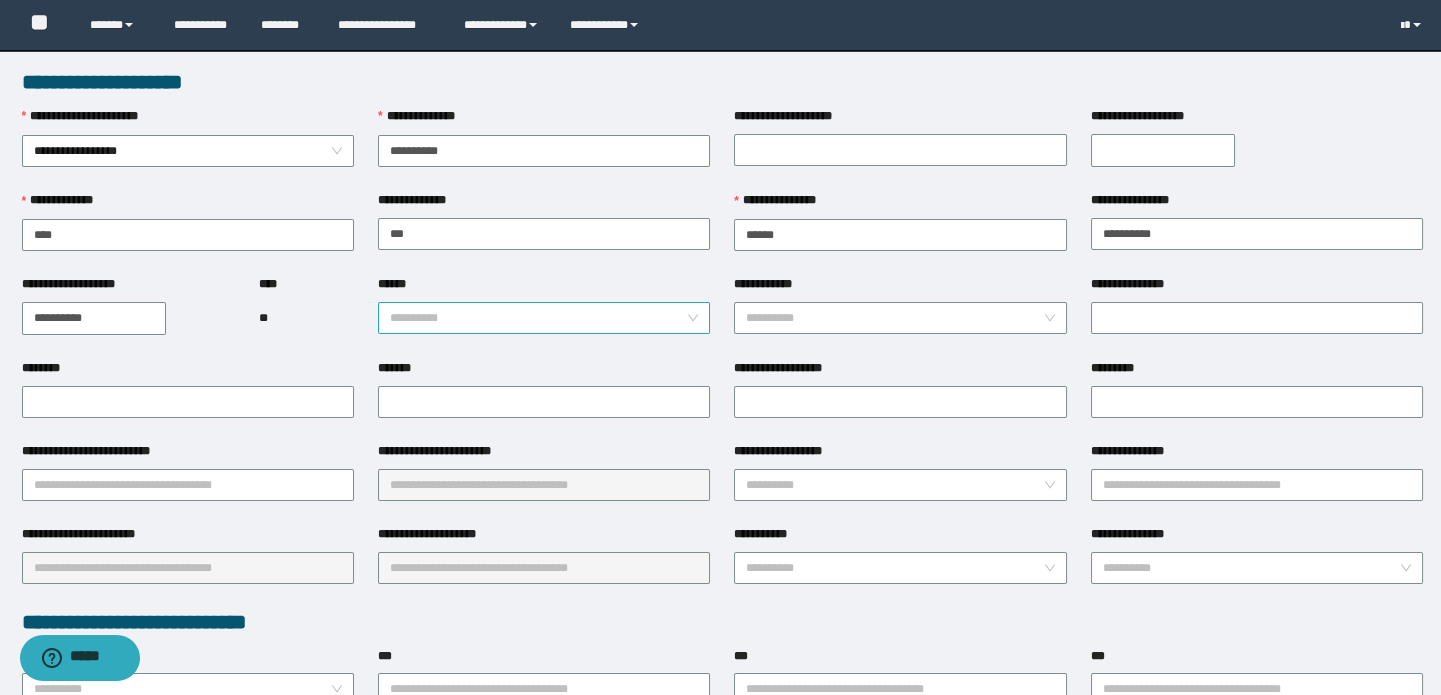 click on "******" at bounding box center (538, 318) 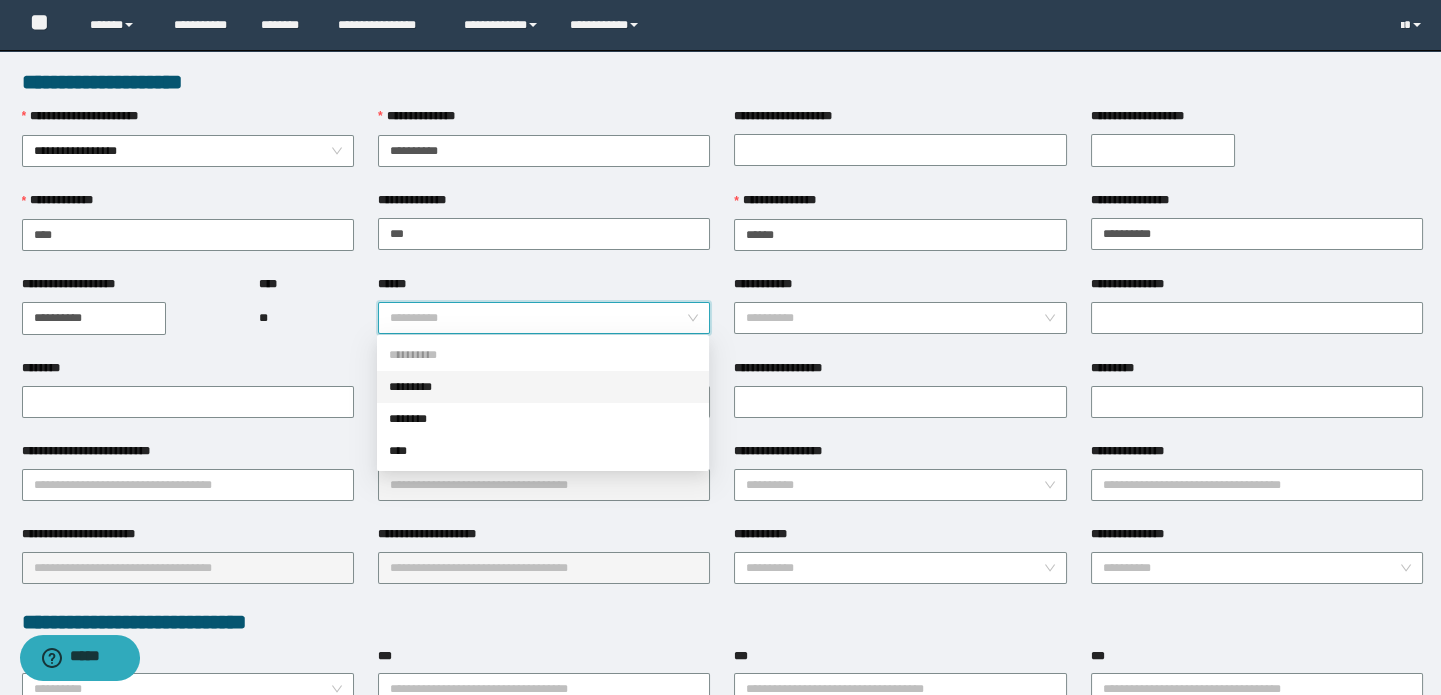click on "*********" at bounding box center (543, 387) 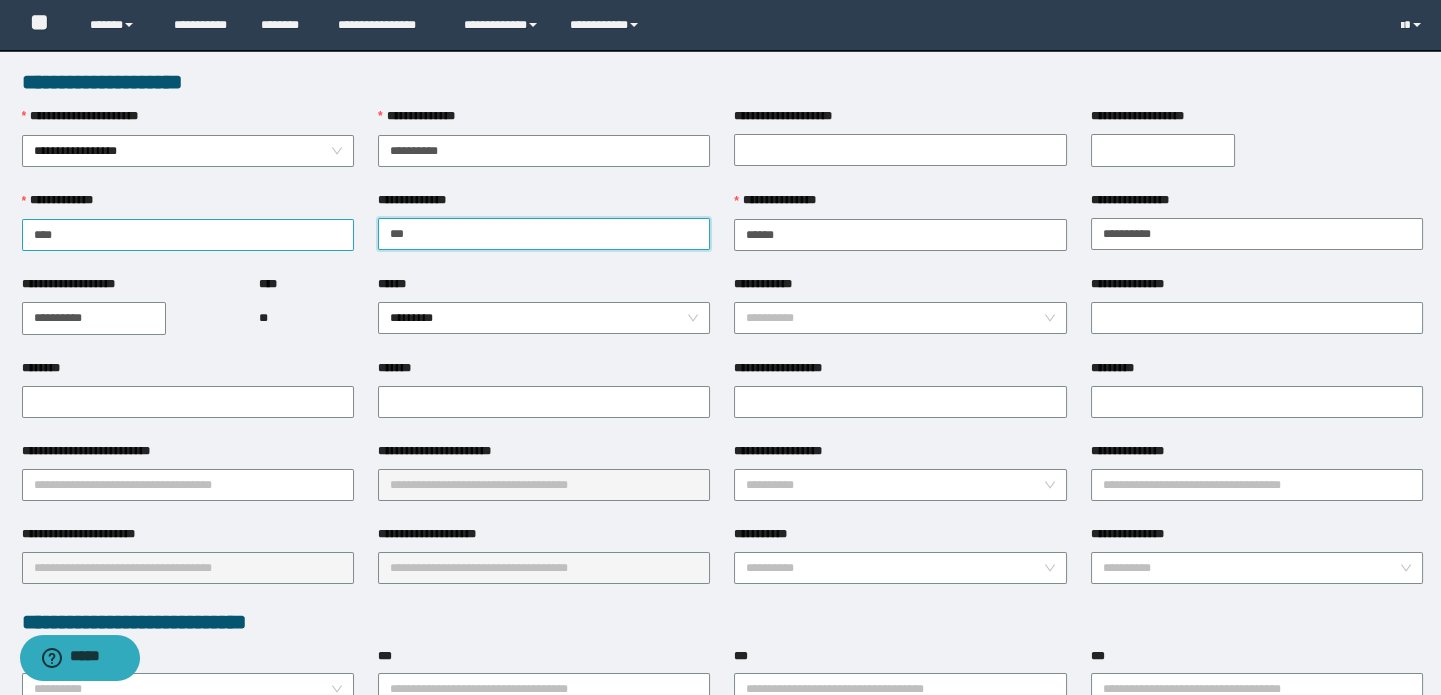 drag, startPoint x: 415, startPoint y: 229, endPoint x: 310, endPoint y: 228, distance: 105.00476 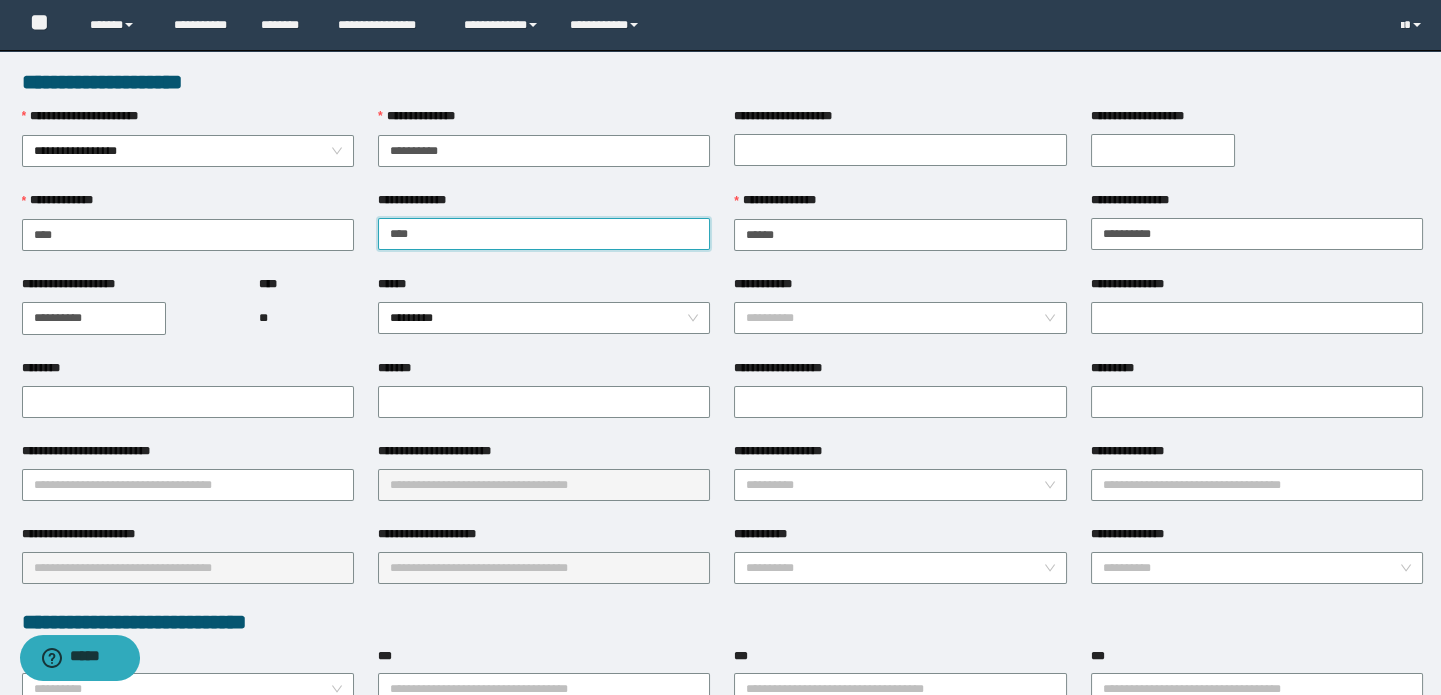 type on "****" 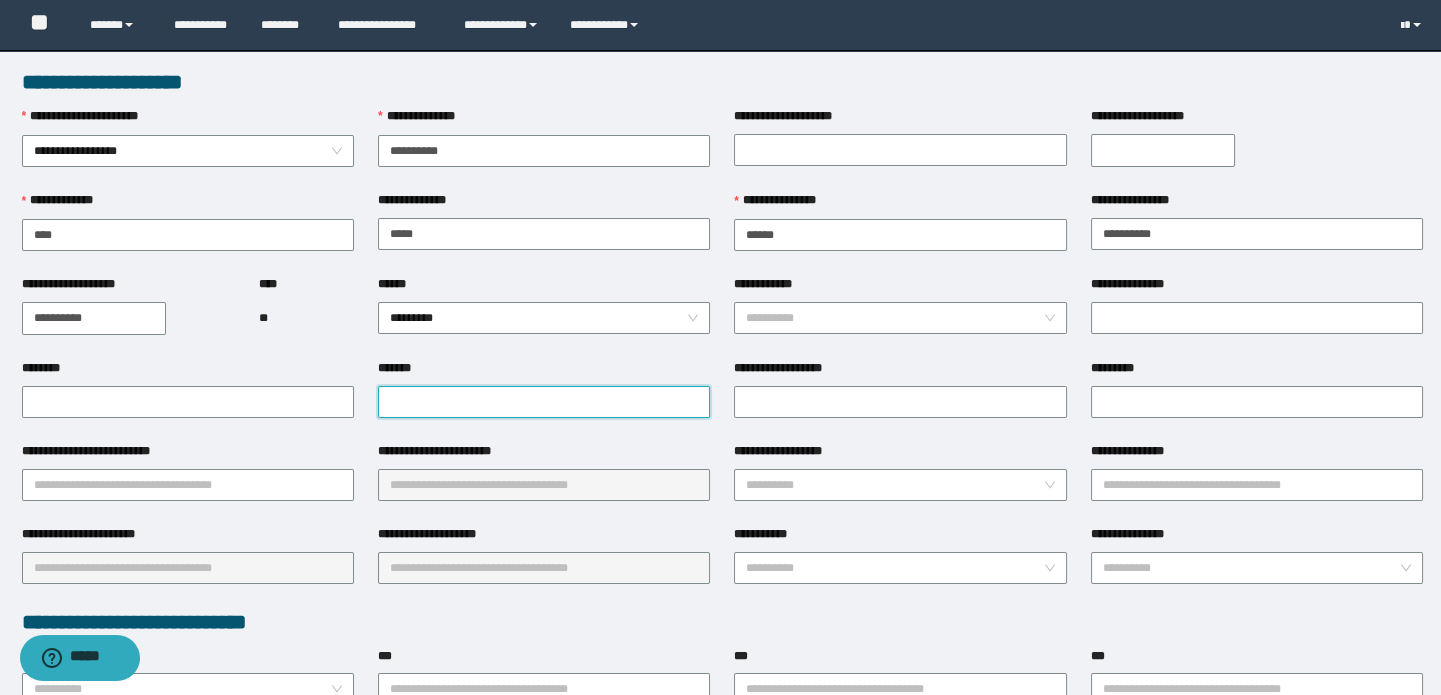 click on "*******" at bounding box center [544, 402] 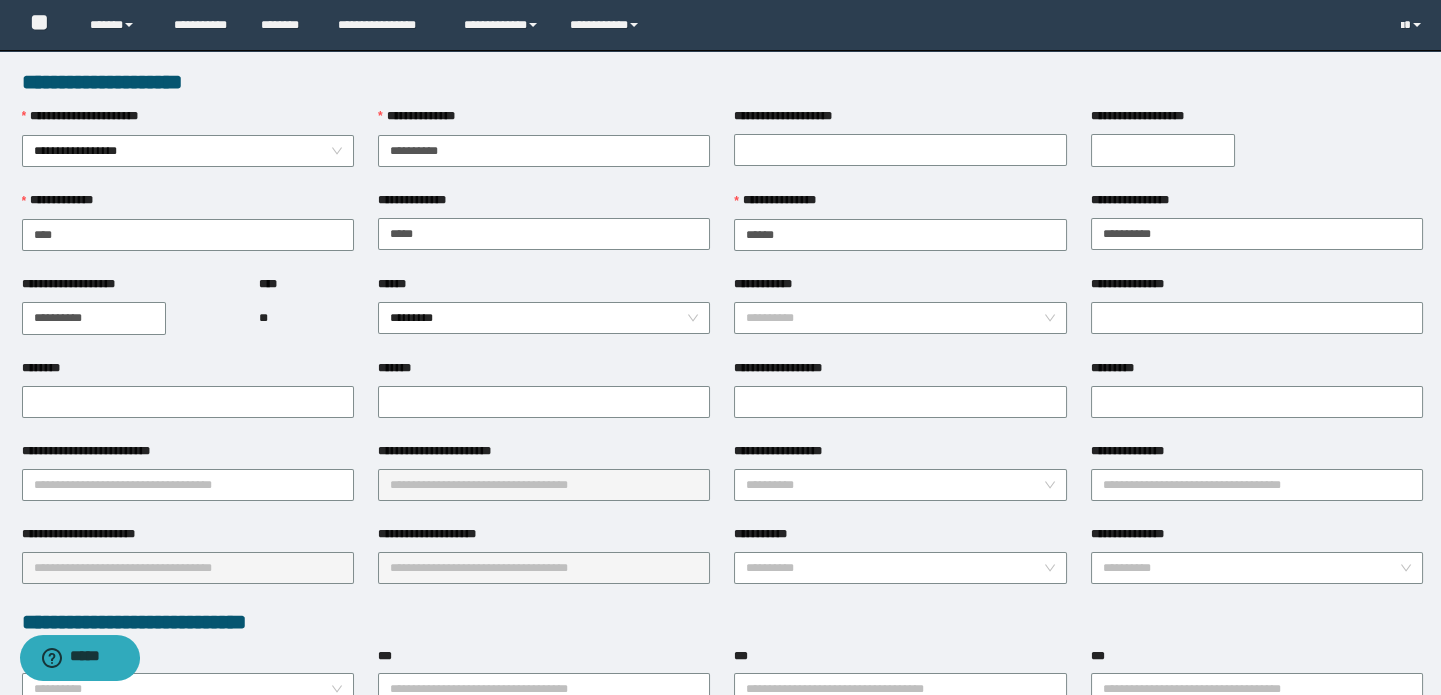 click on "*******" at bounding box center [544, 372] 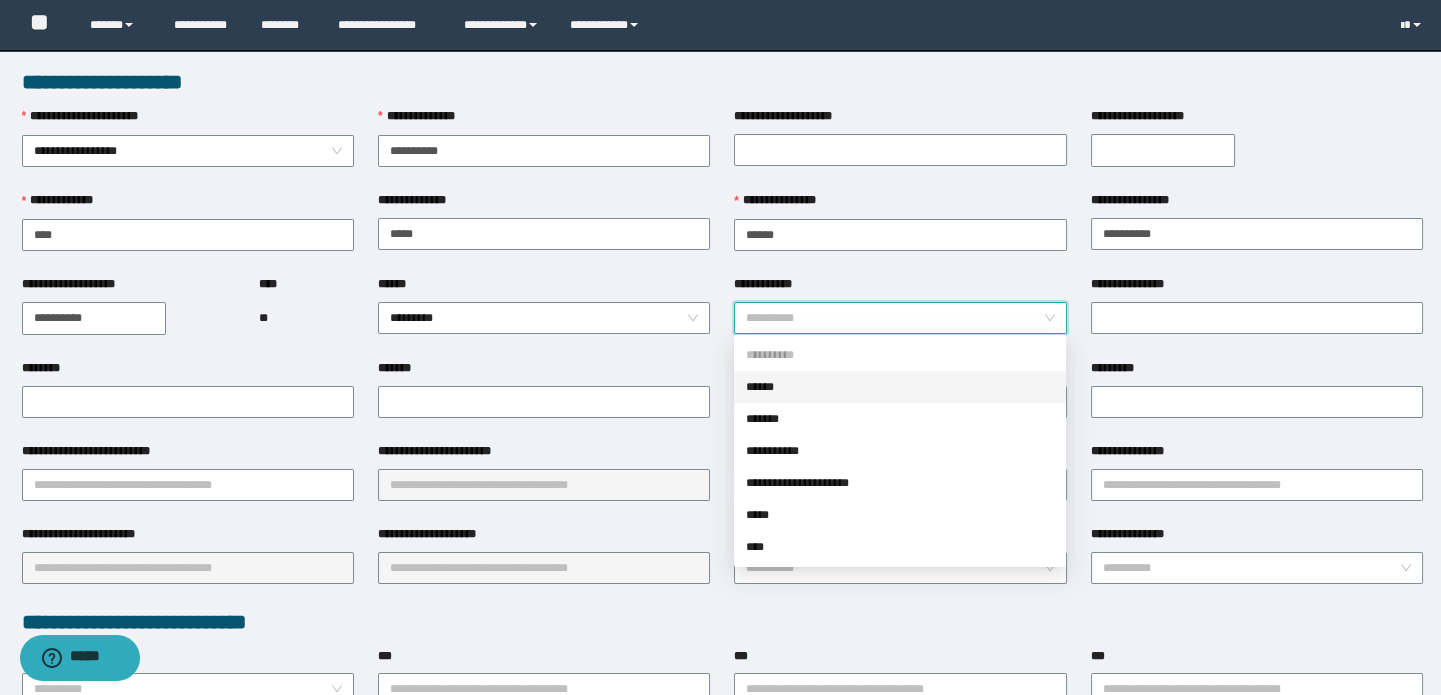 drag, startPoint x: 897, startPoint y: 304, endPoint x: 908, endPoint y: 318, distance: 17.804493 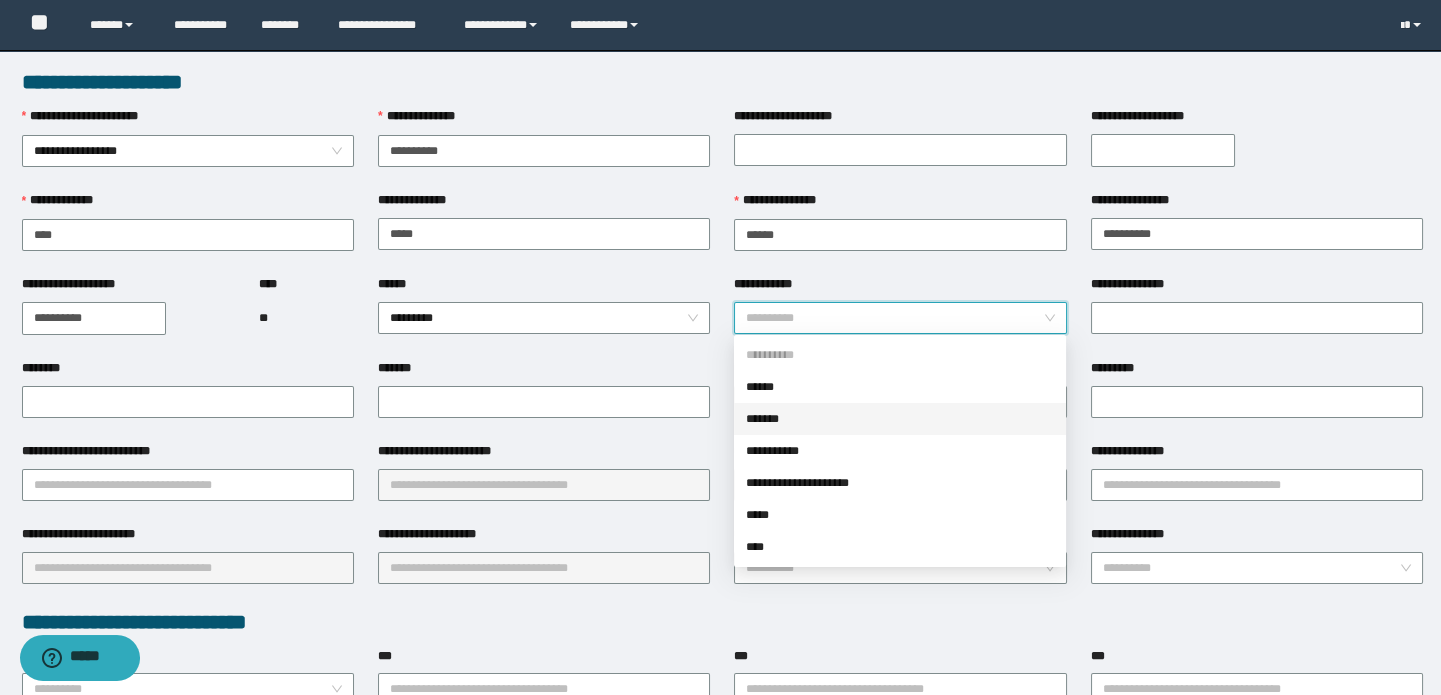 click on "*******" at bounding box center (900, 419) 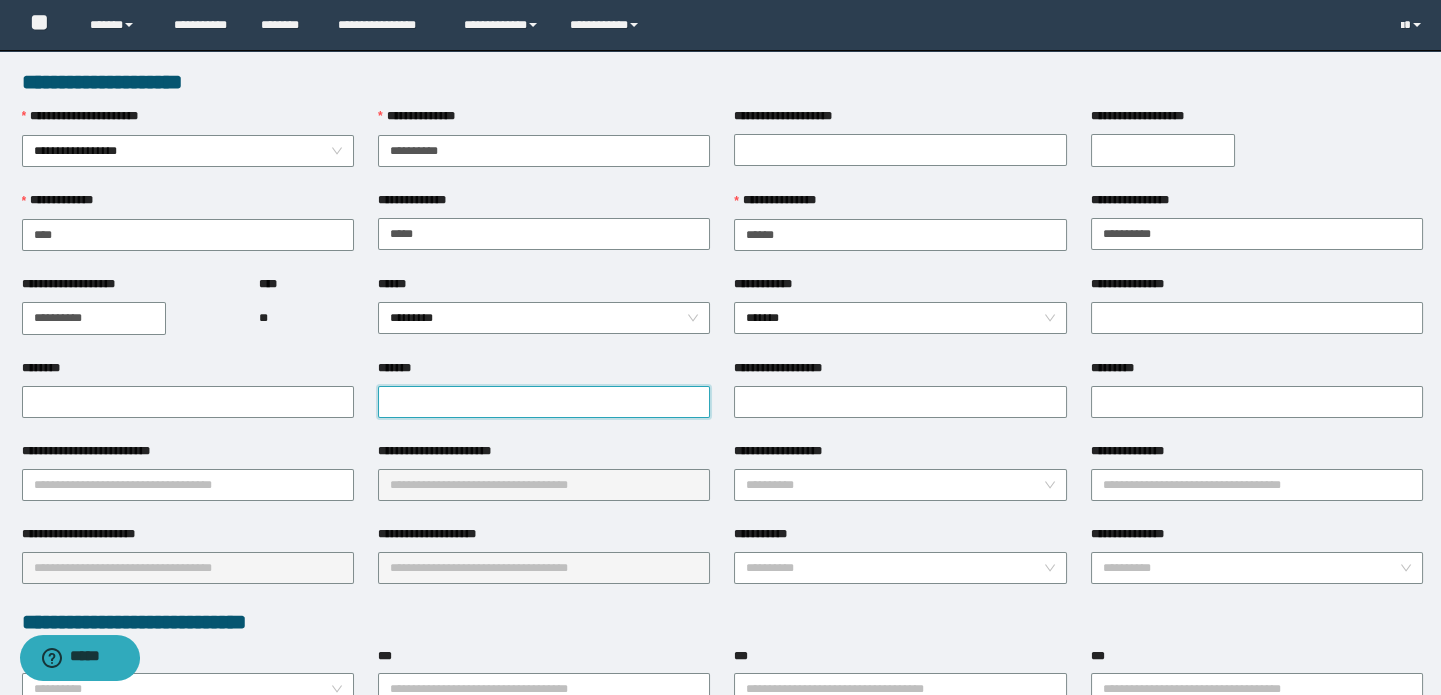 click on "*******" at bounding box center (544, 402) 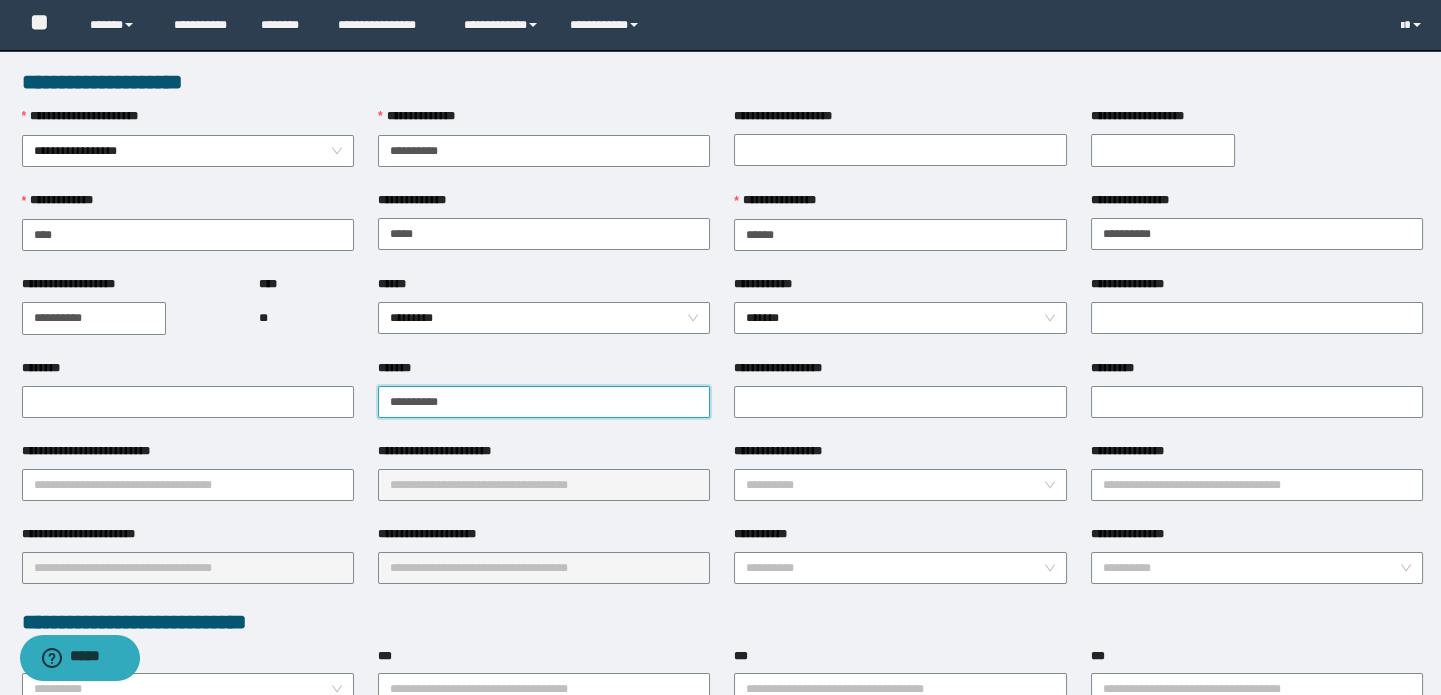 type on "**********" 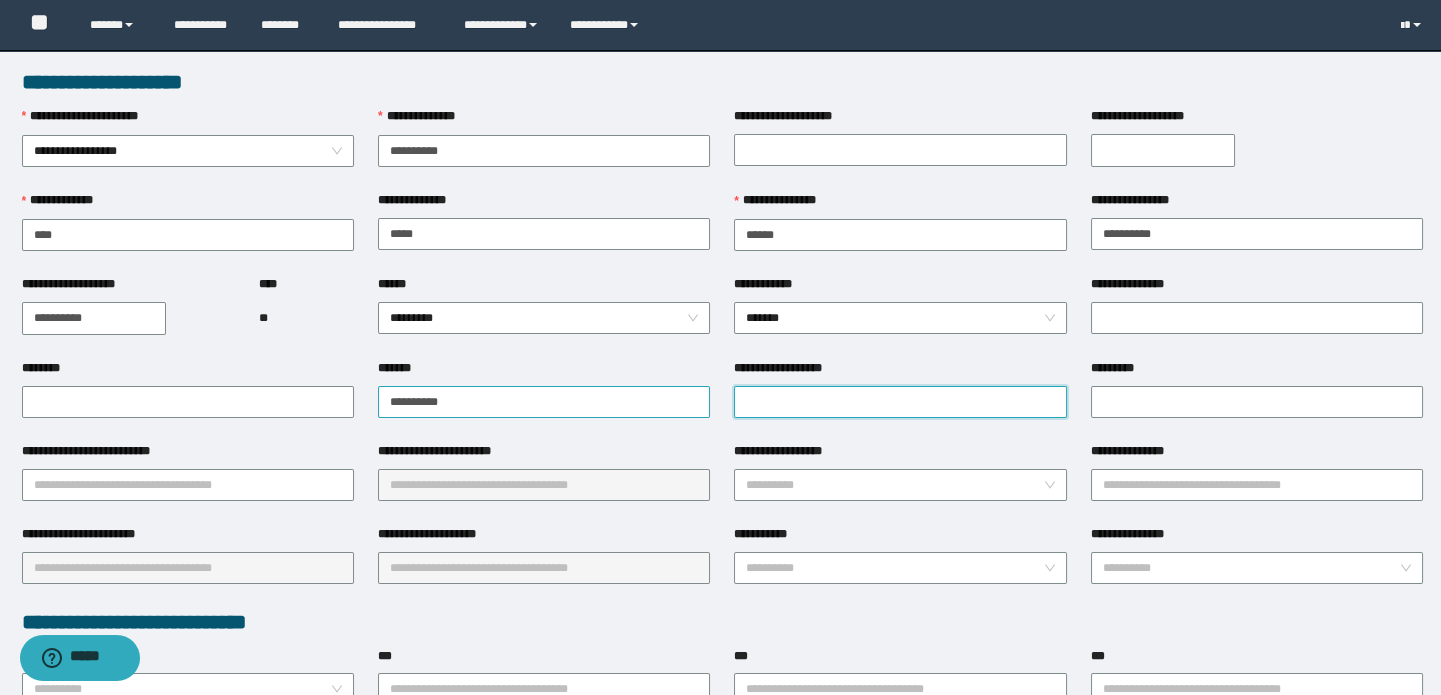 paste on "**********" 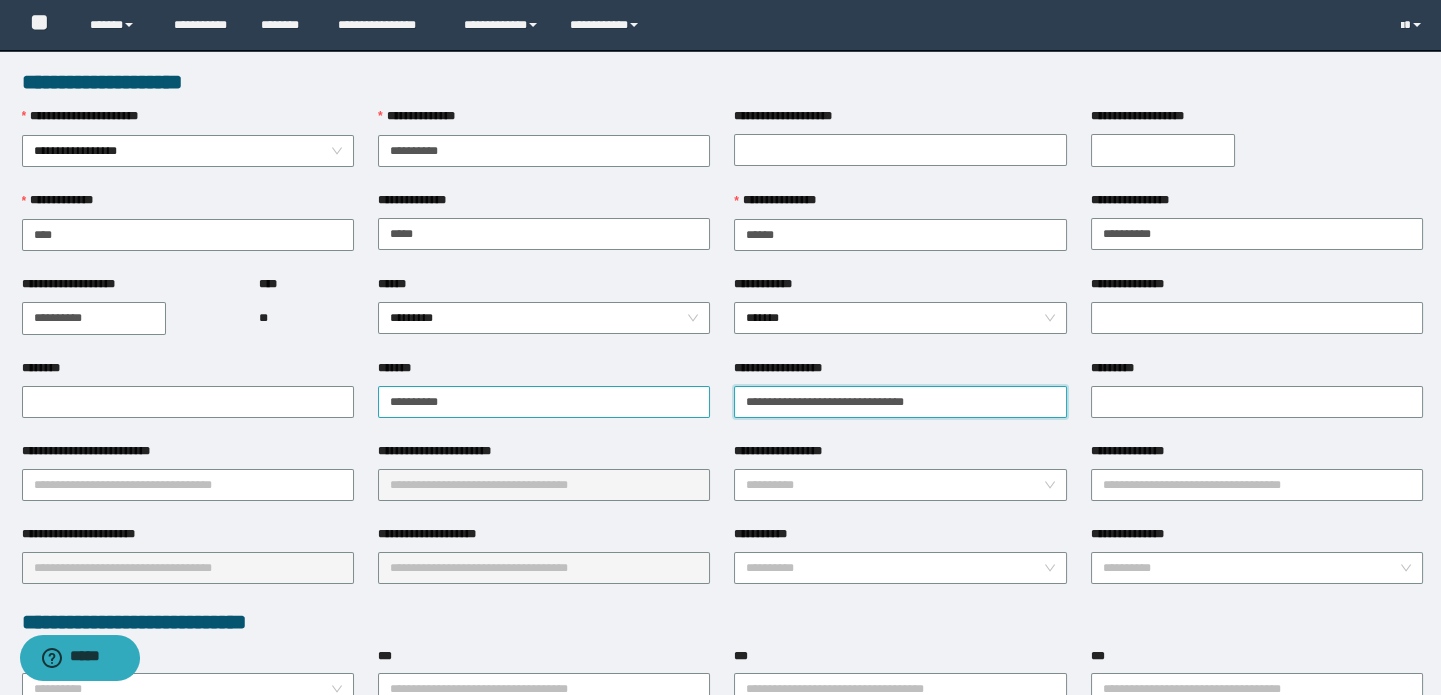 type on "**********" 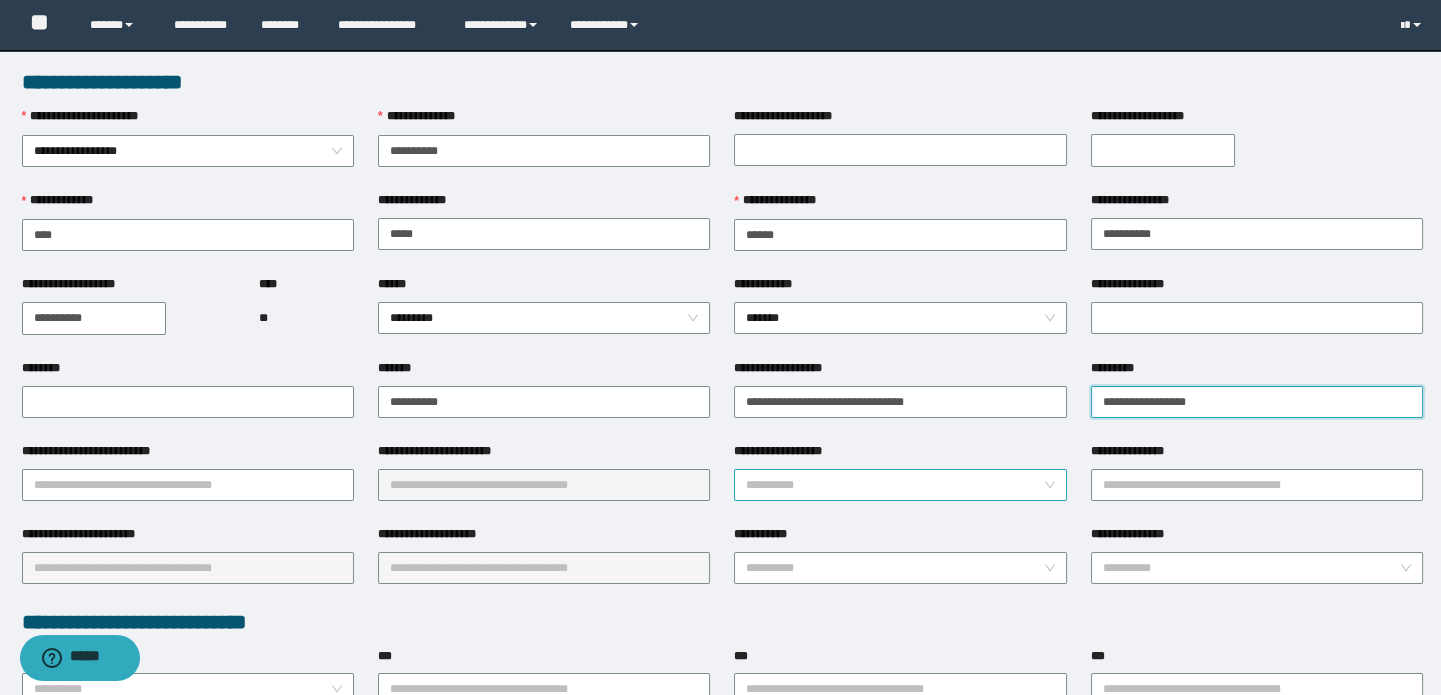 type on "**********" 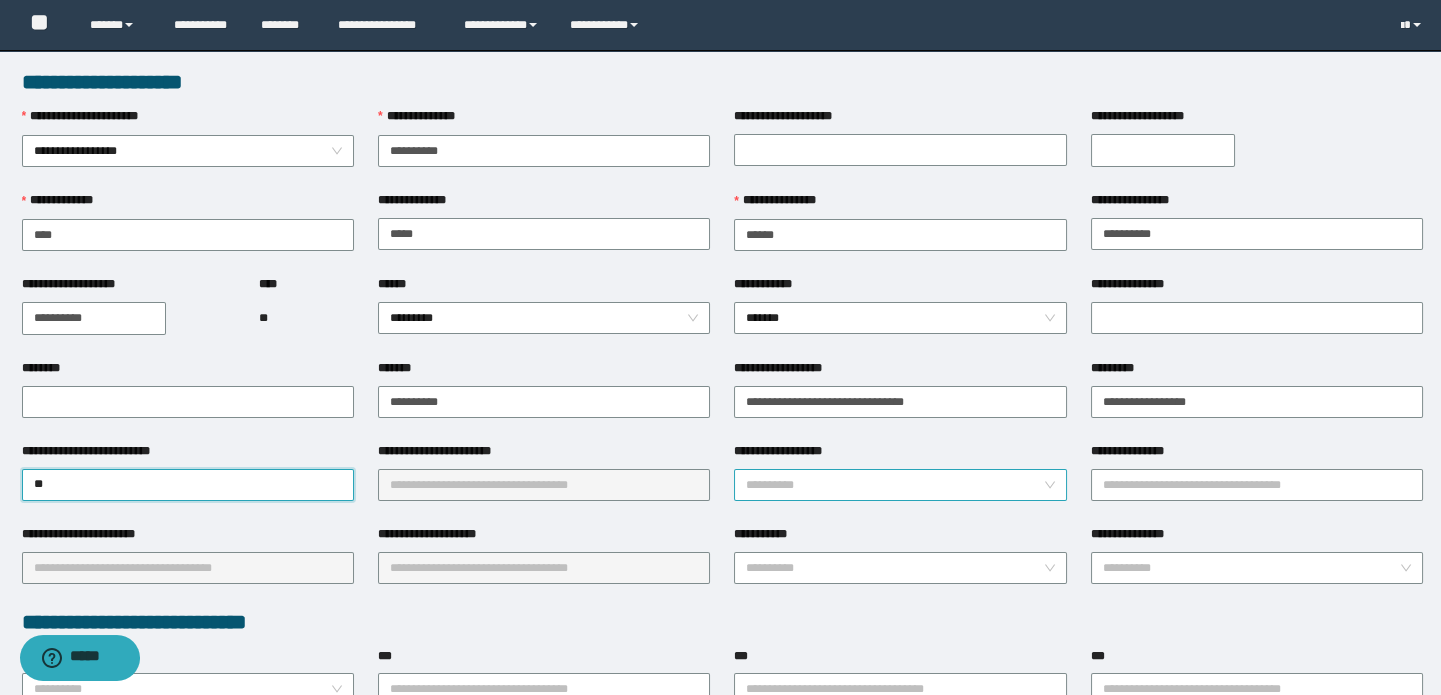 type on "*" 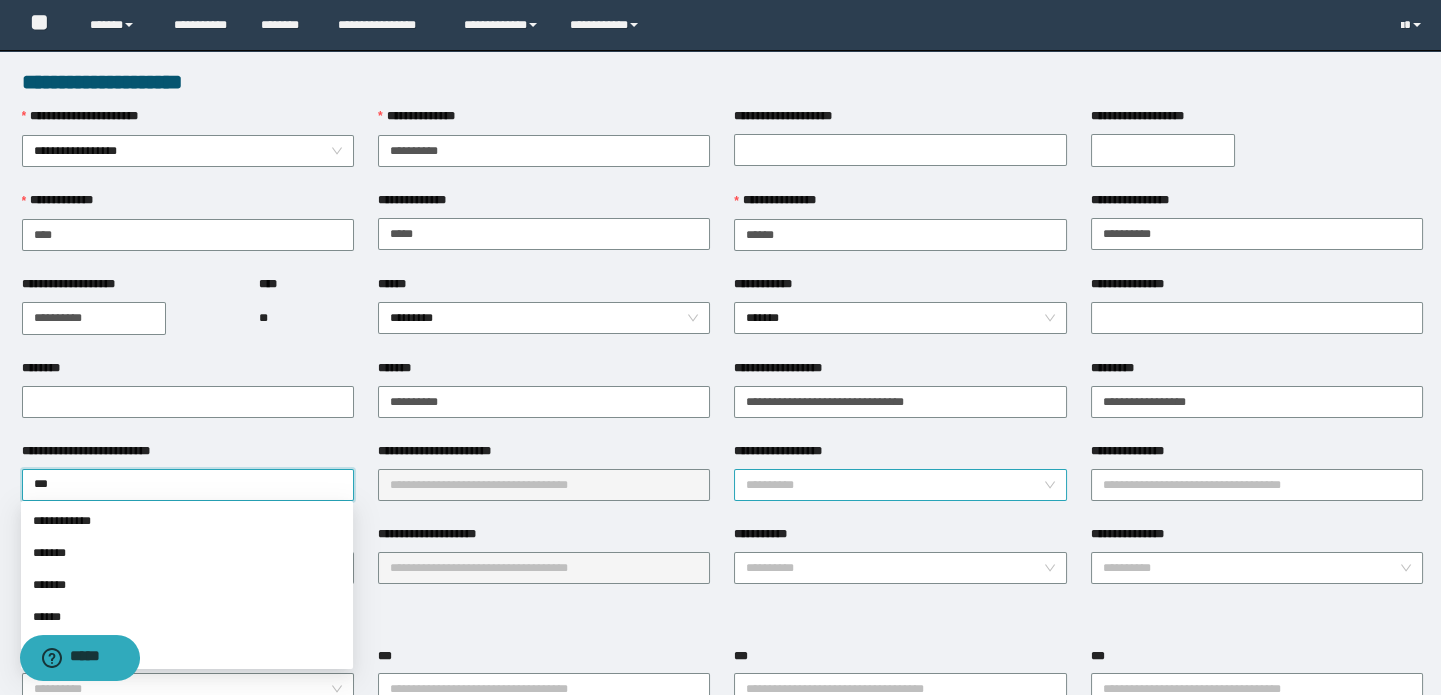 type on "****" 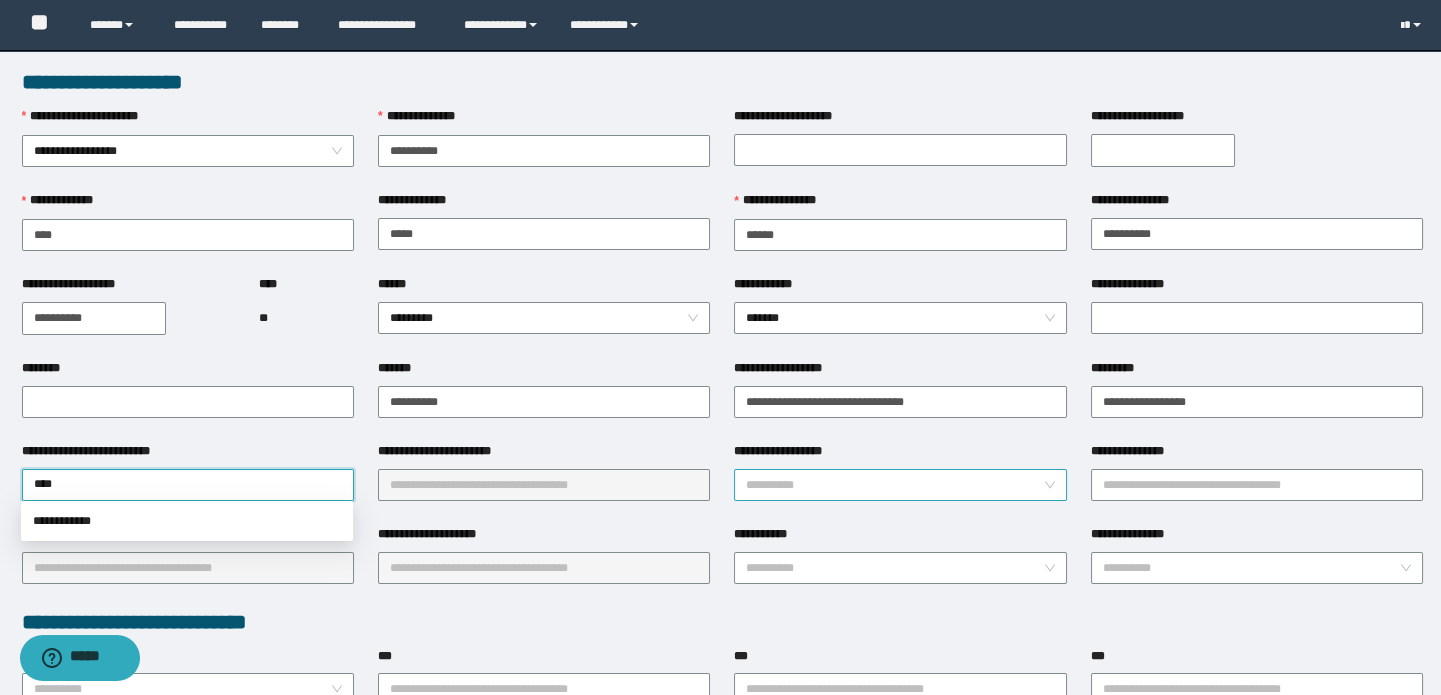 type 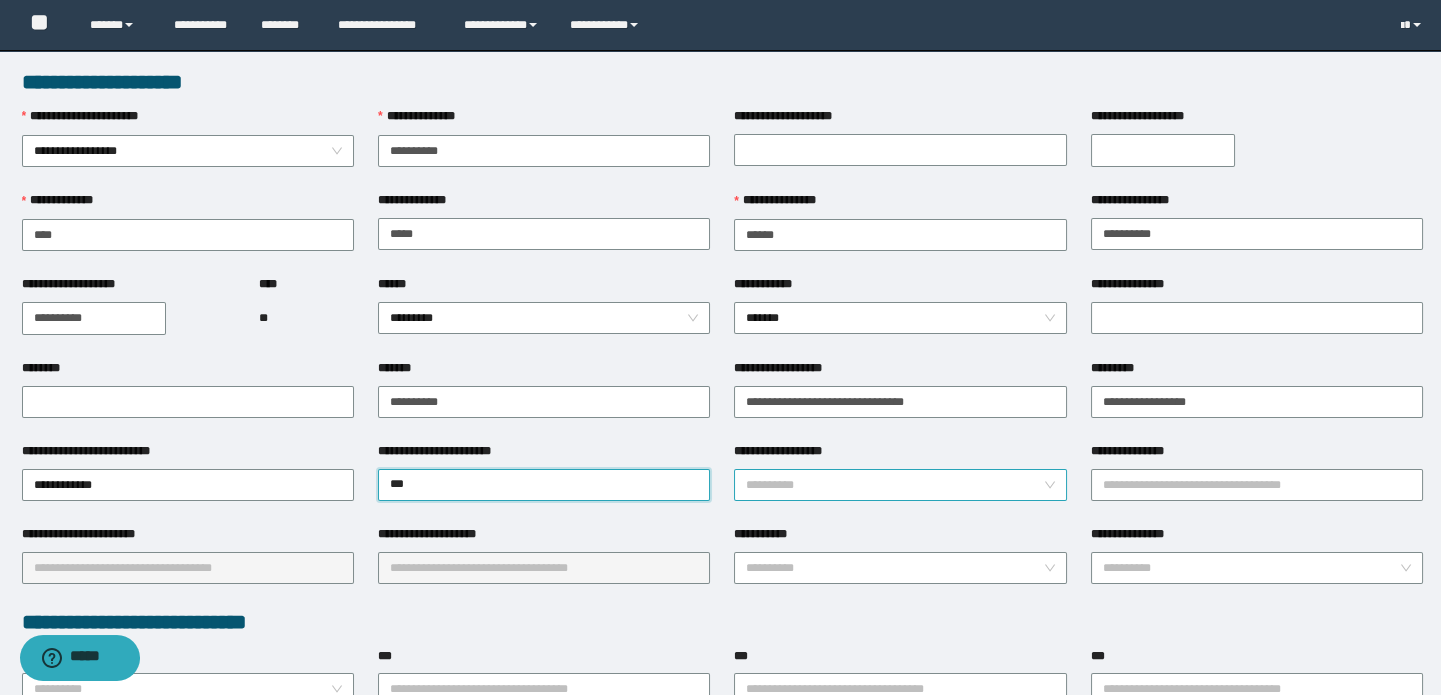 type on "****" 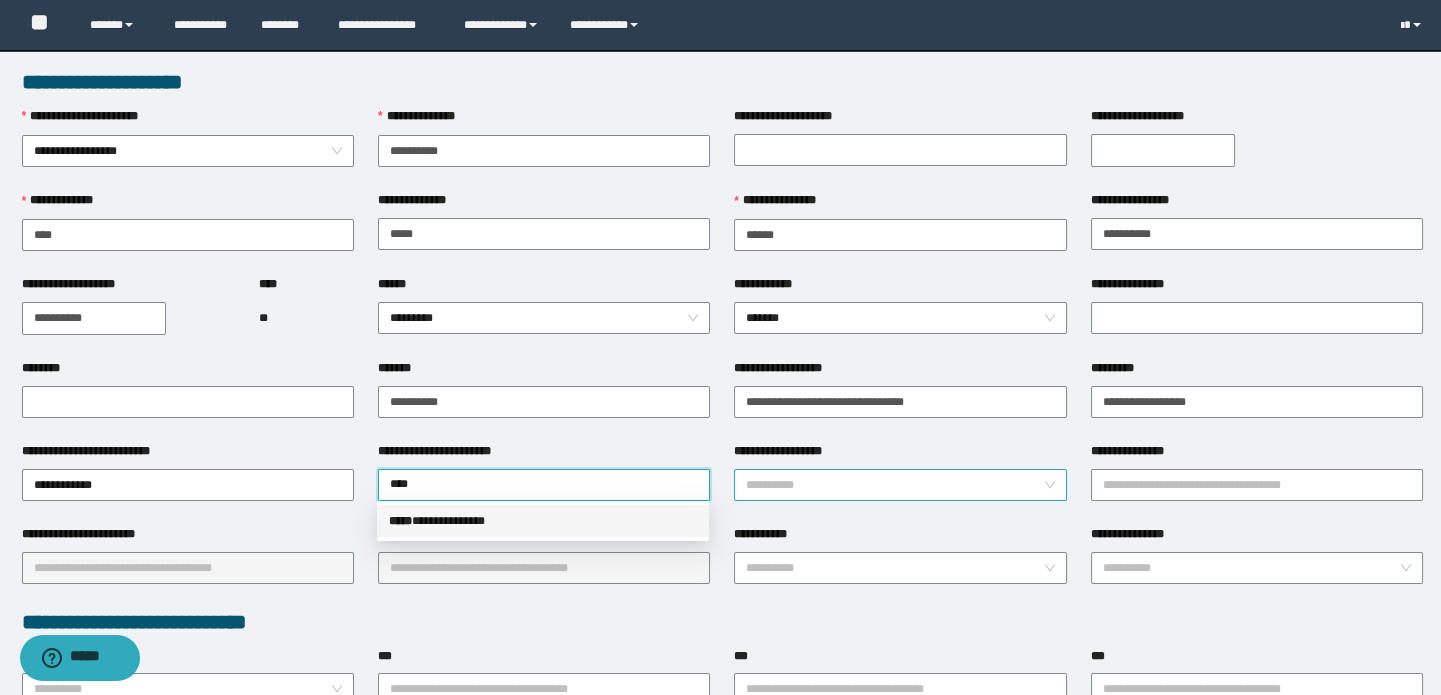 type 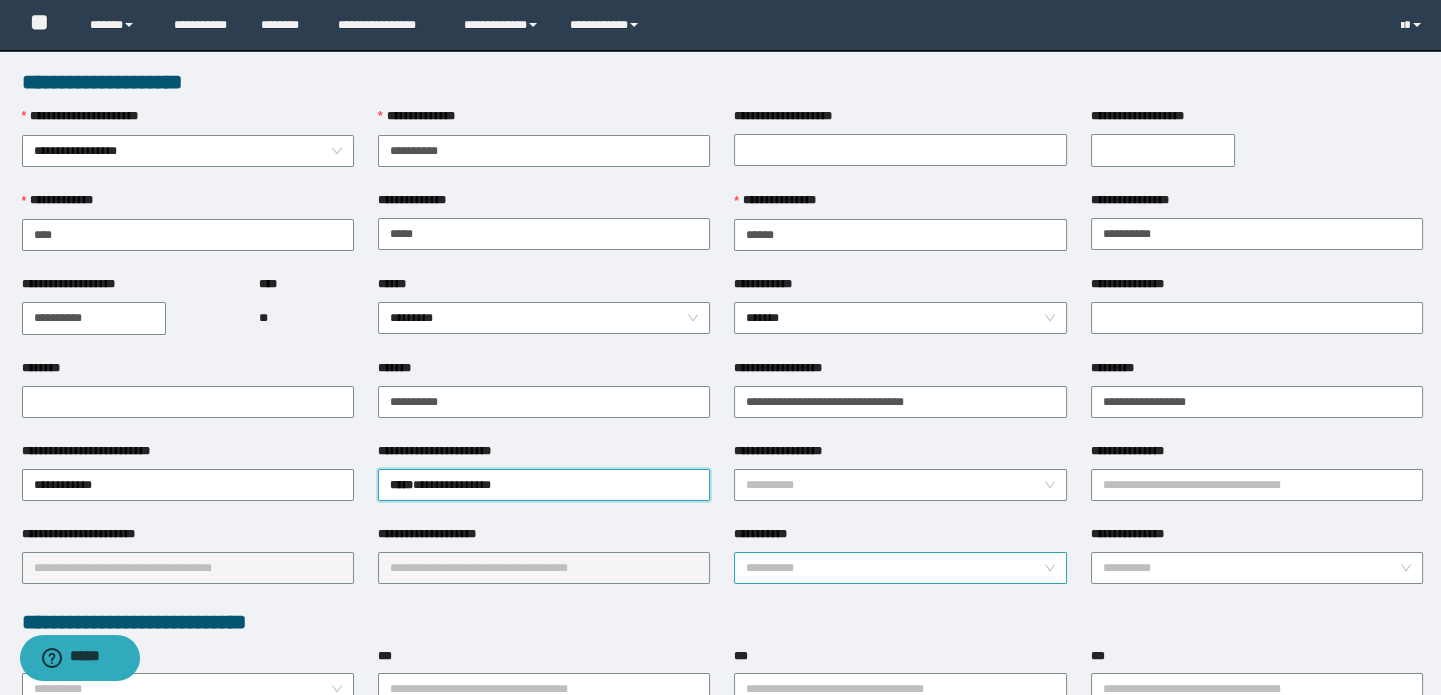 click on "**********" at bounding box center (894, 568) 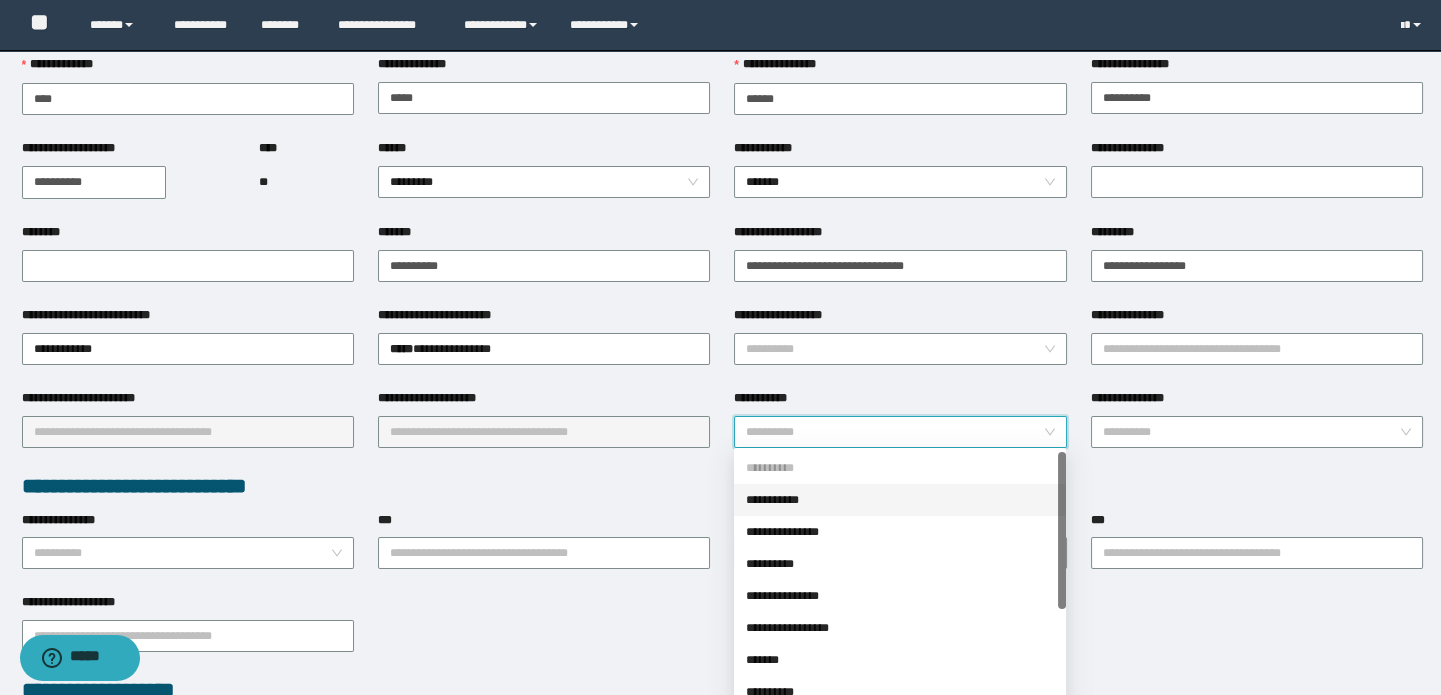 scroll, scrollTop: 272, scrollLeft: 0, axis: vertical 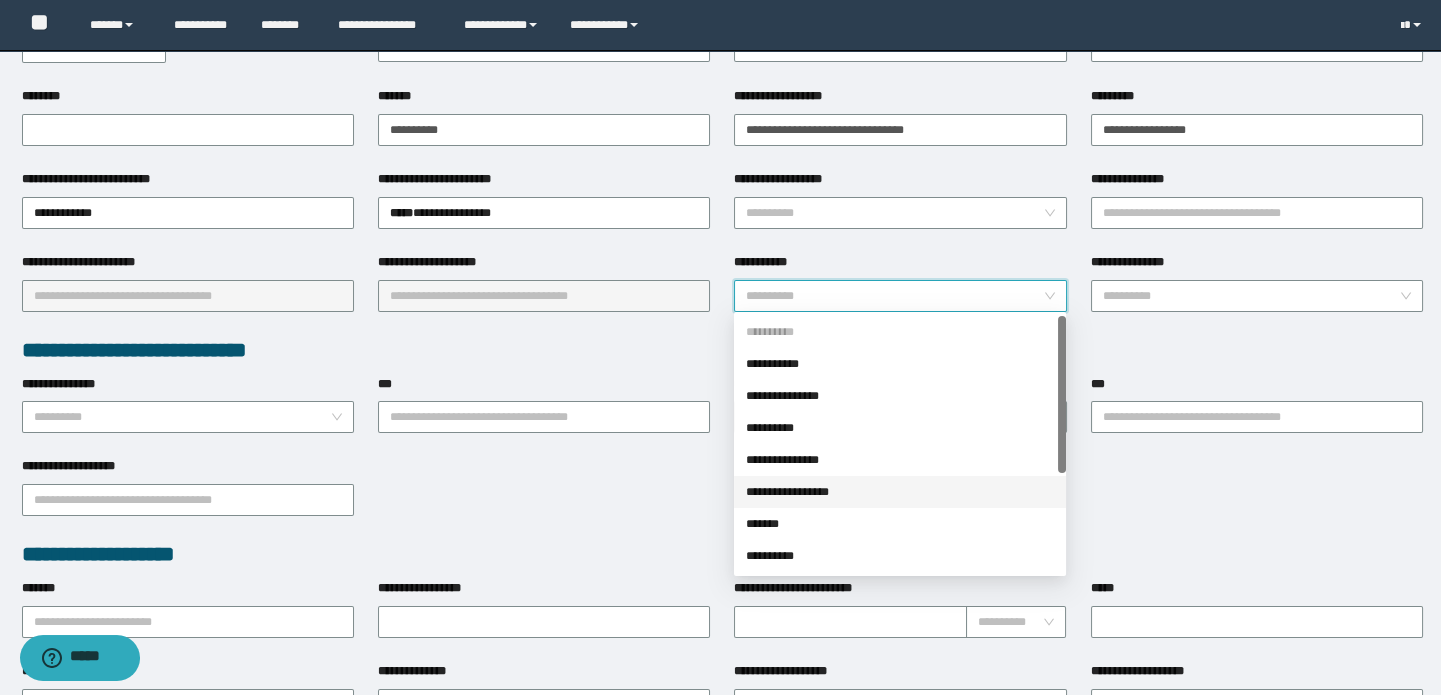 click on "**********" at bounding box center [900, 492] 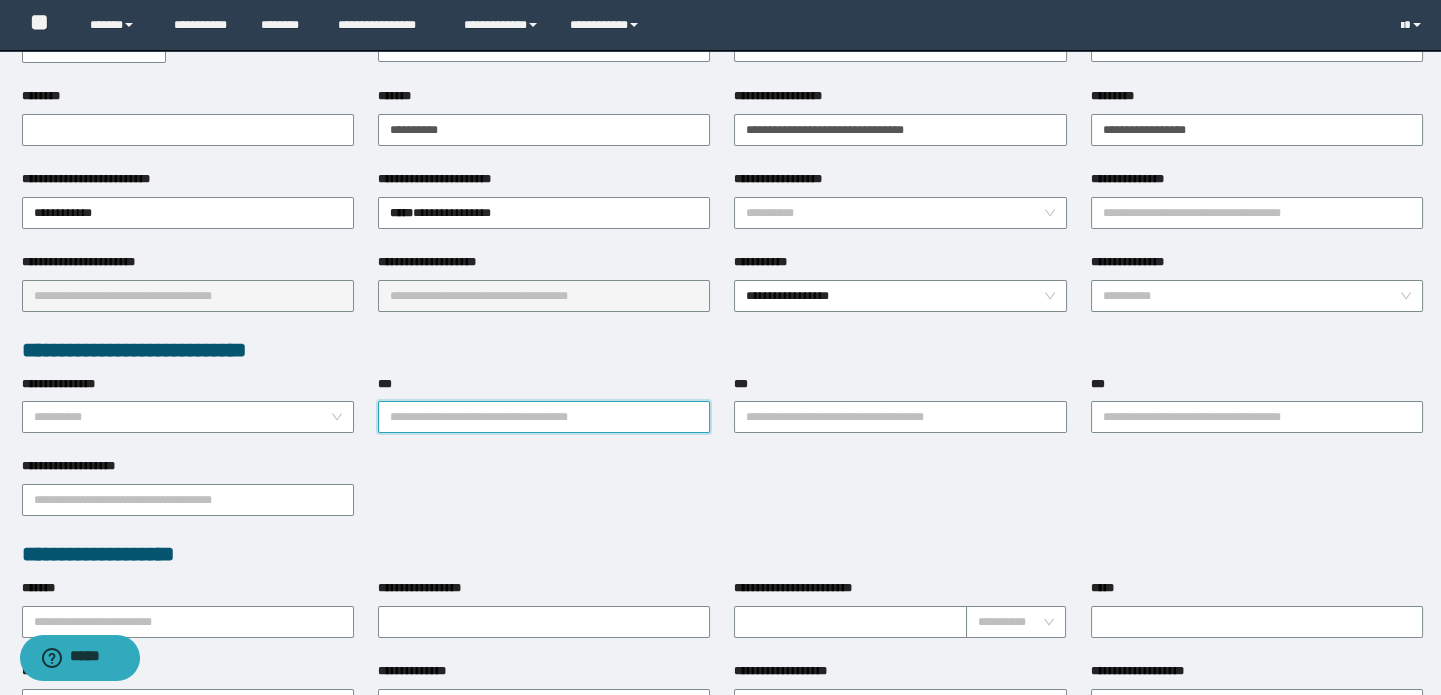 click on "***" at bounding box center (544, 417) 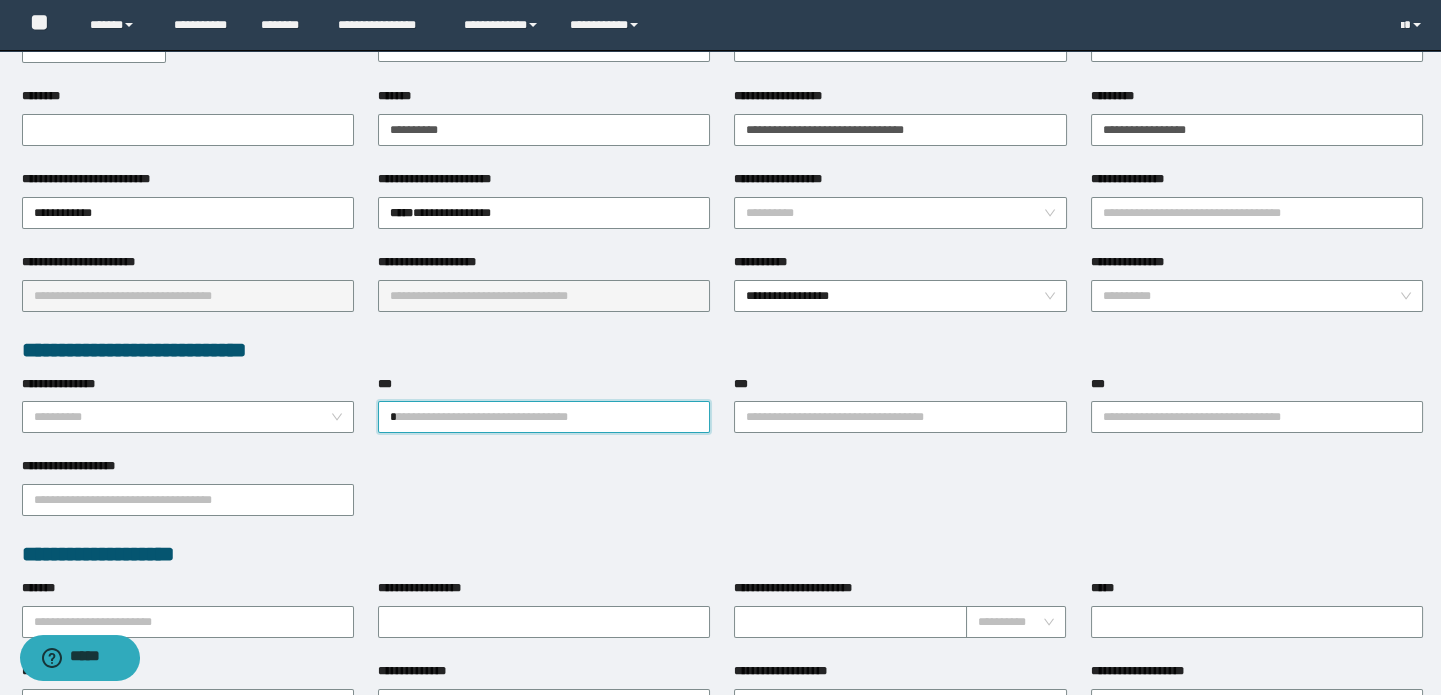 type on "**" 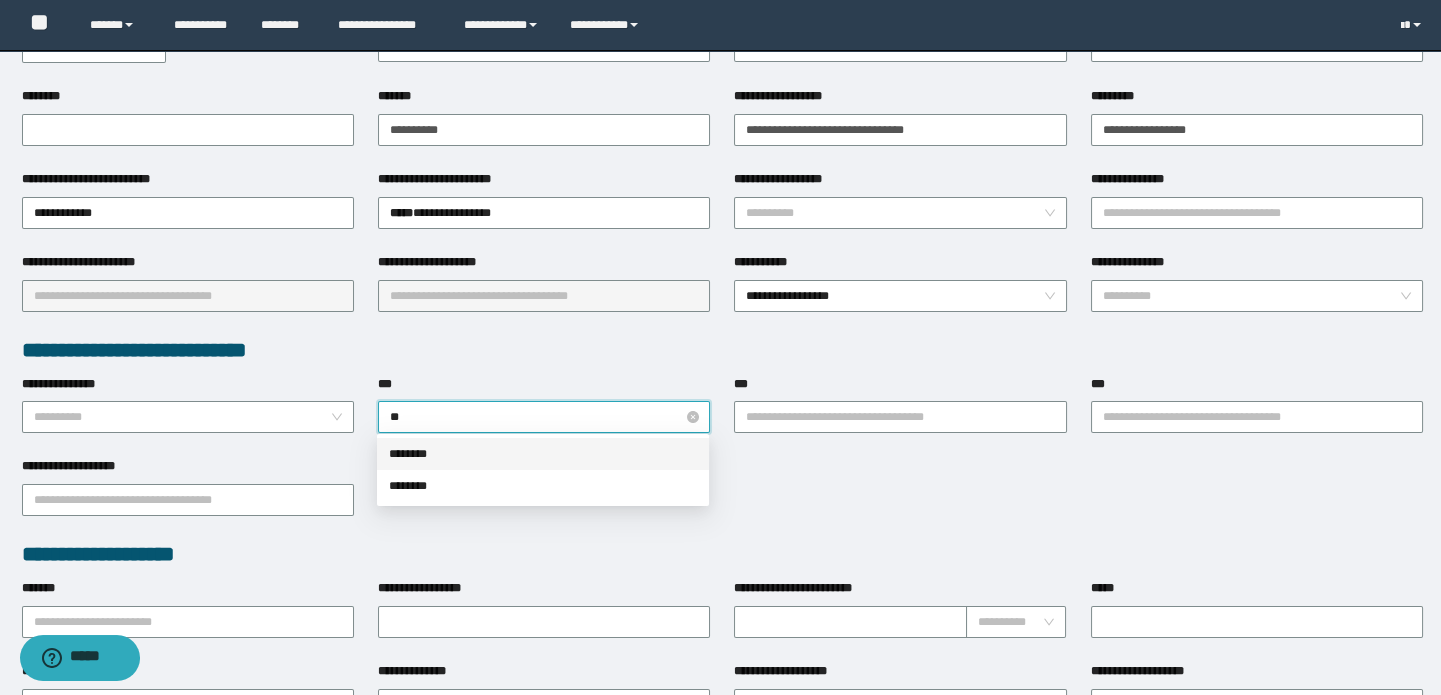 type 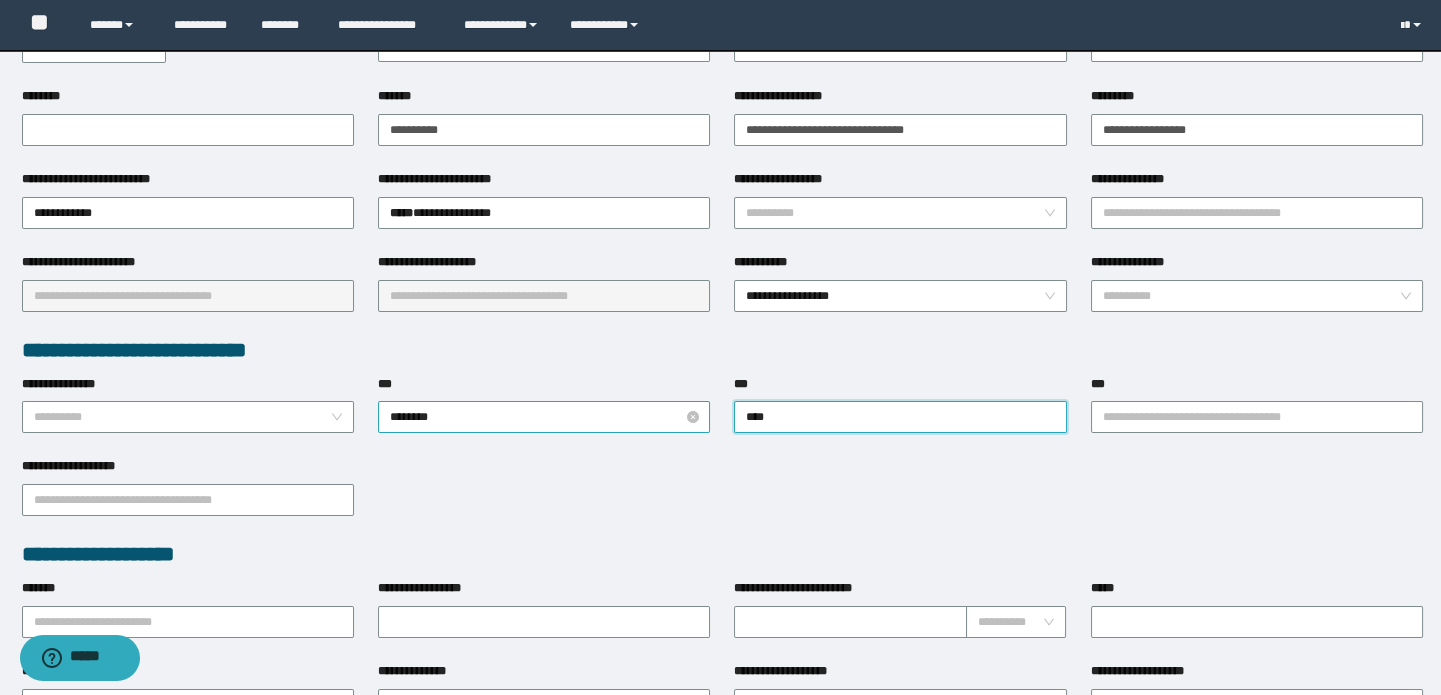 type on "*****" 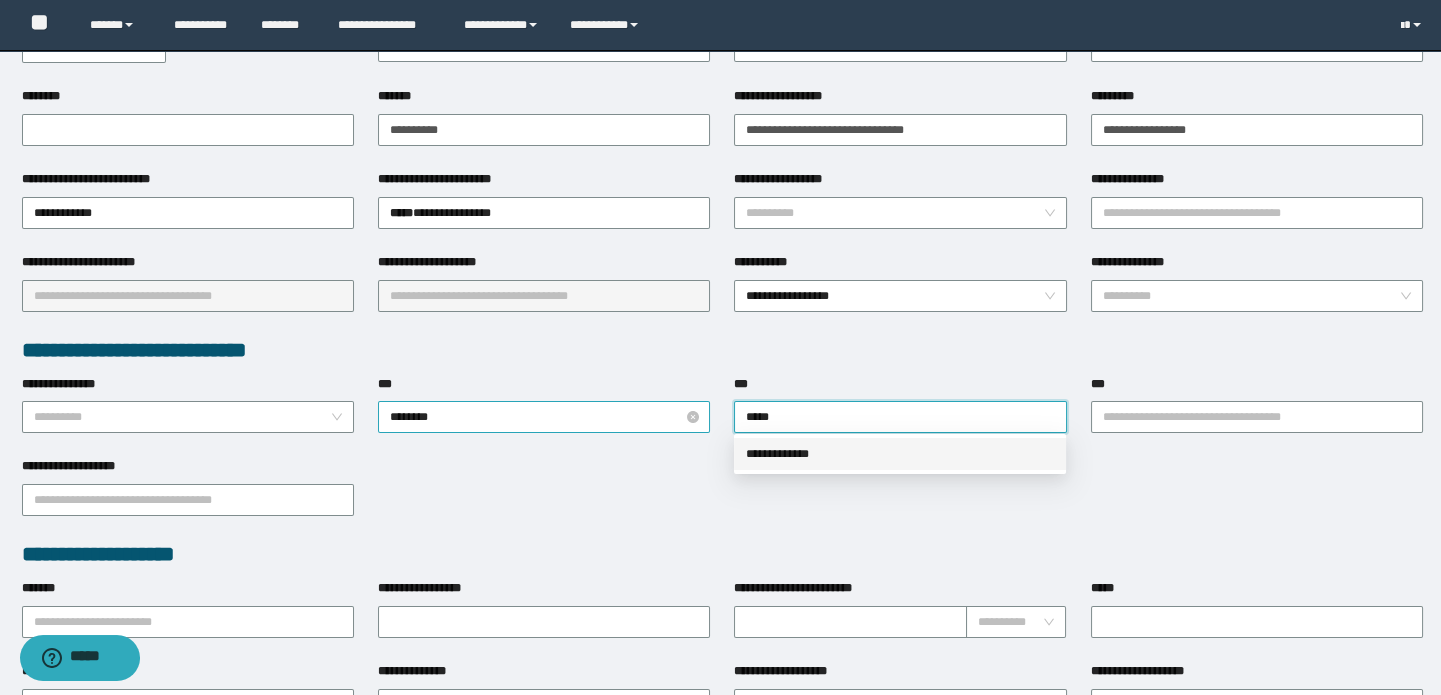 type 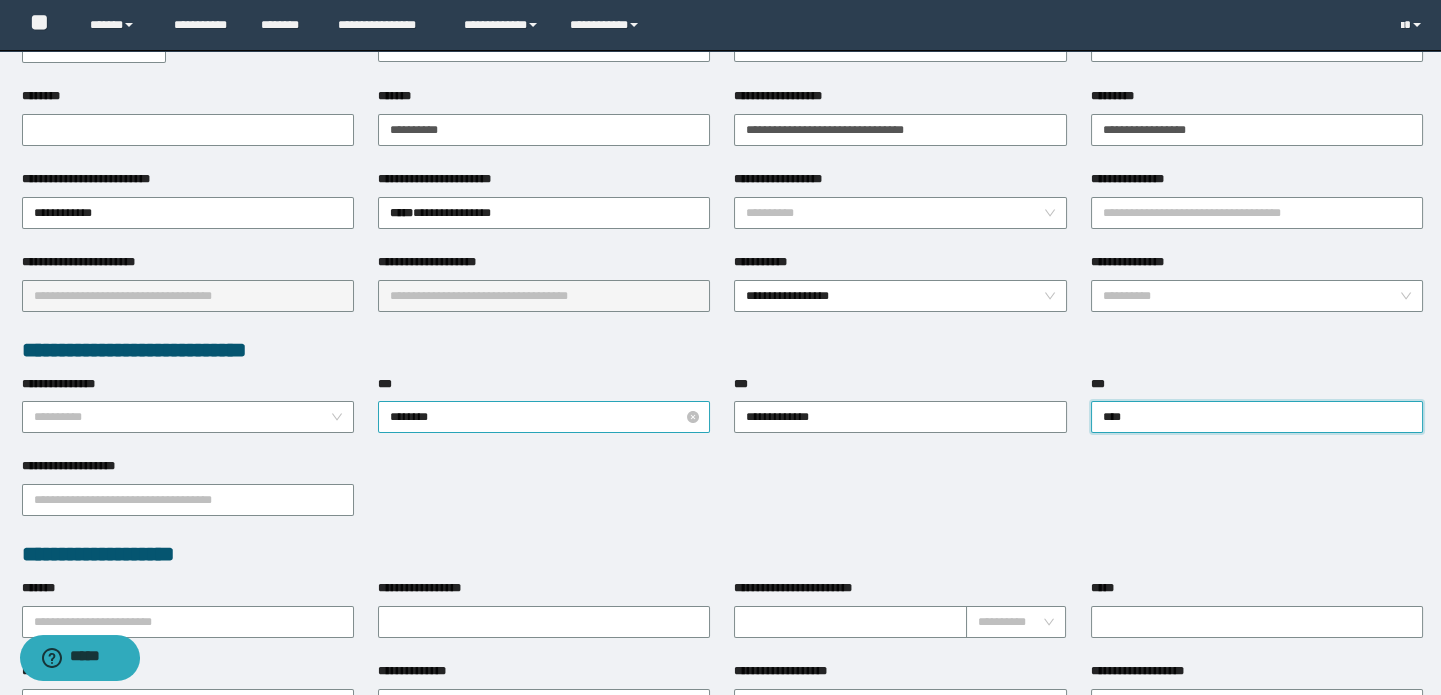 type on "*****" 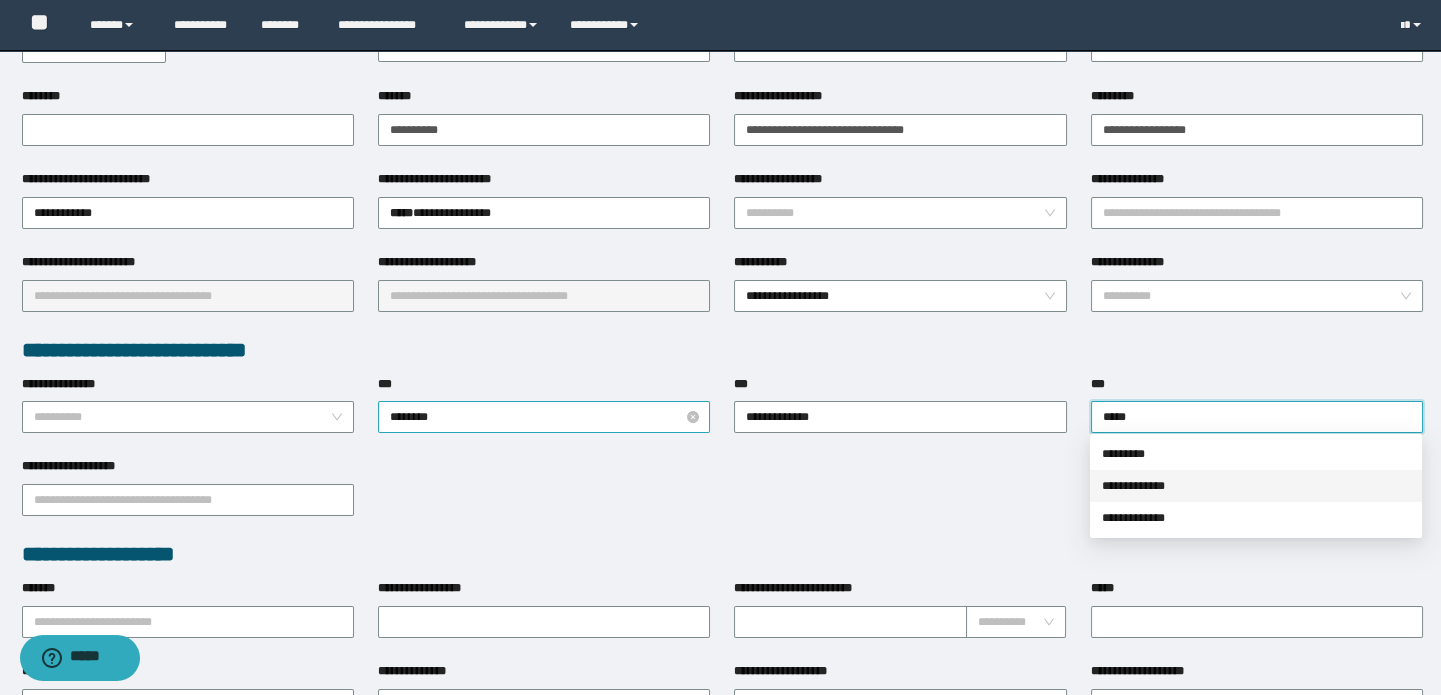 type 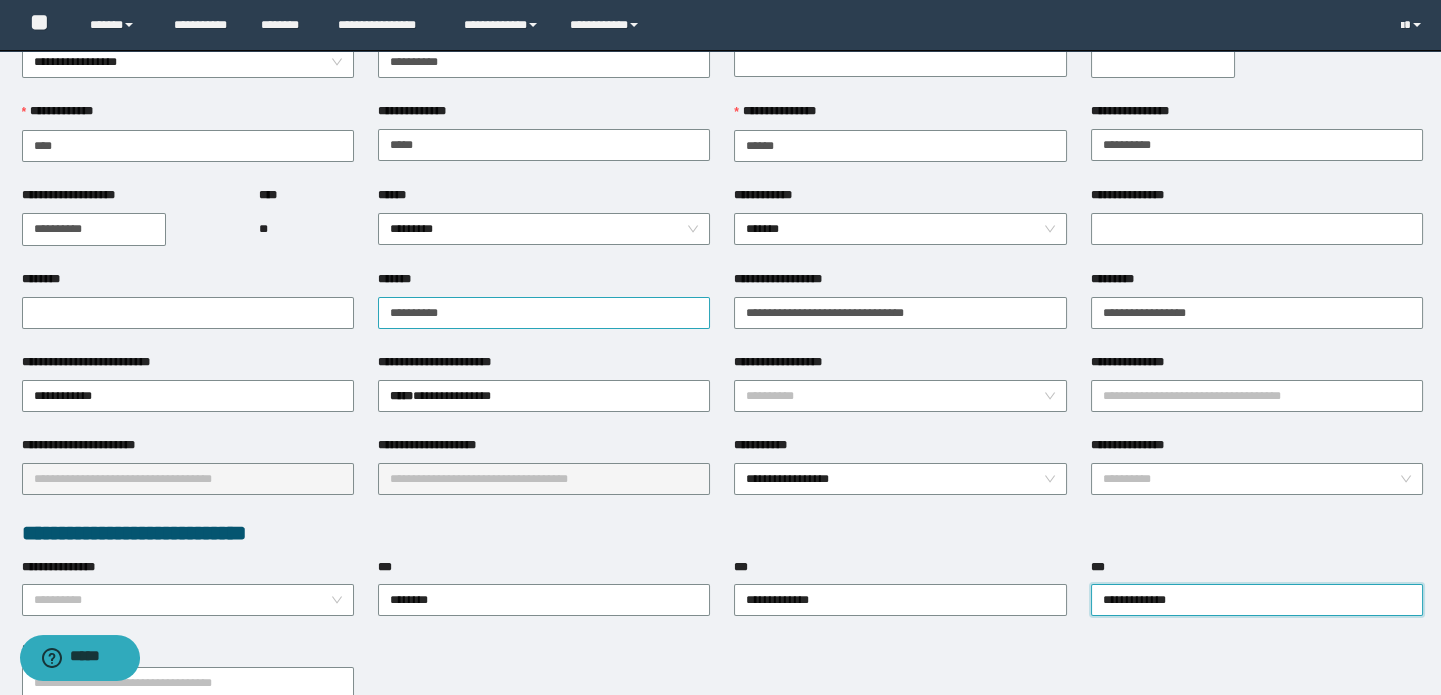scroll, scrollTop: 0, scrollLeft: 0, axis: both 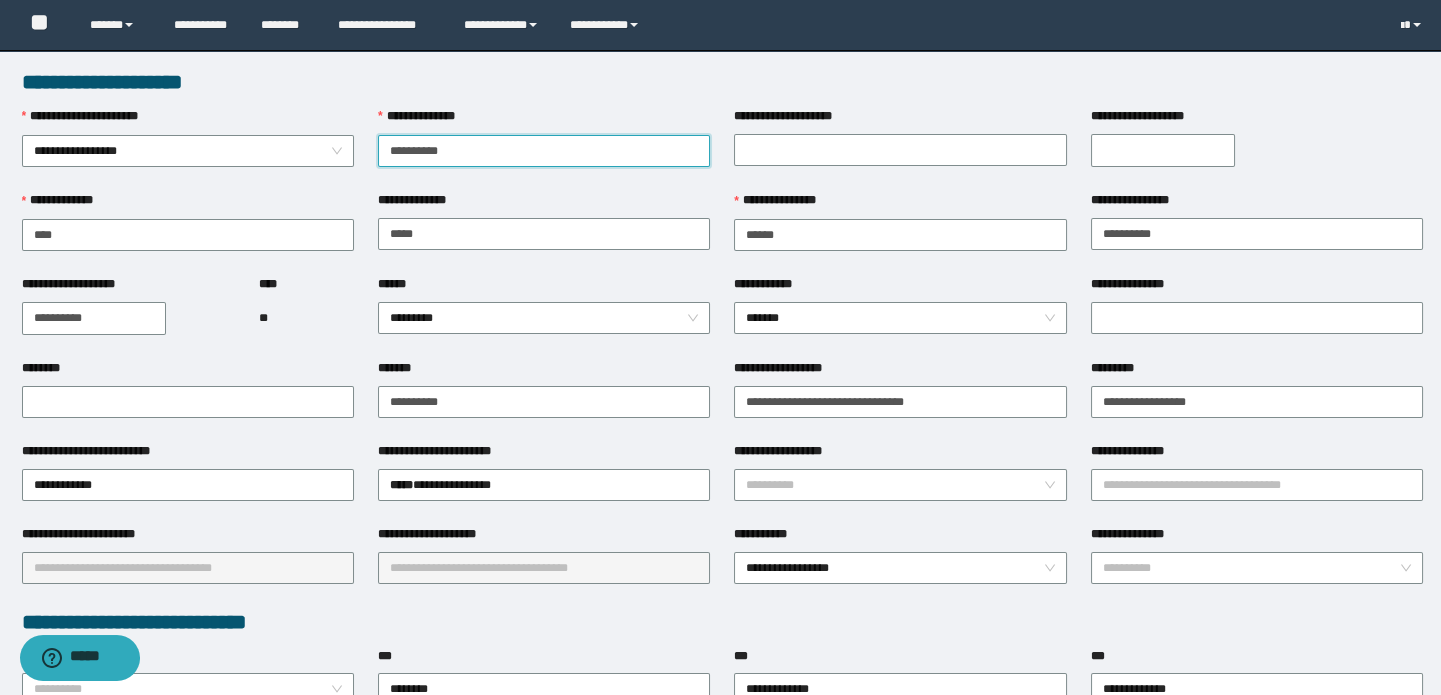 drag, startPoint x: 508, startPoint y: 145, endPoint x: 0, endPoint y: 103, distance: 509.73328 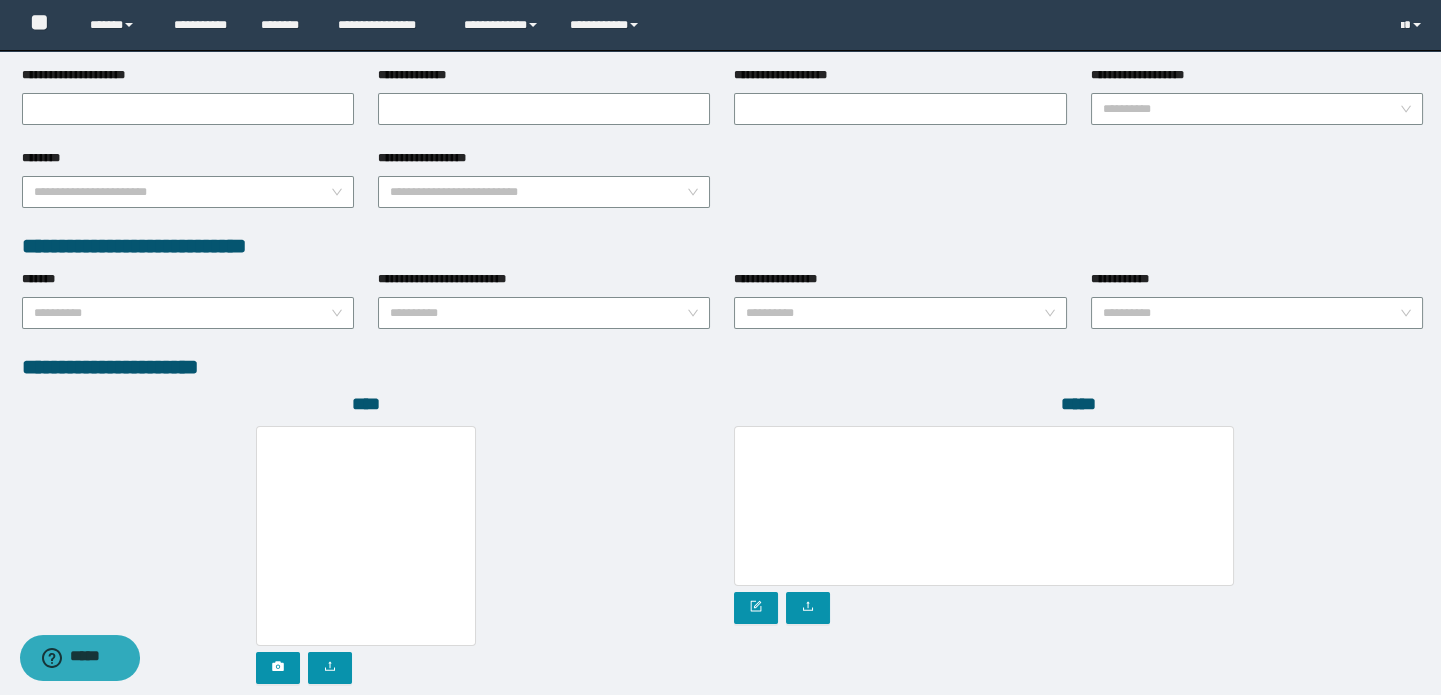 scroll, scrollTop: 1006, scrollLeft: 0, axis: vertical 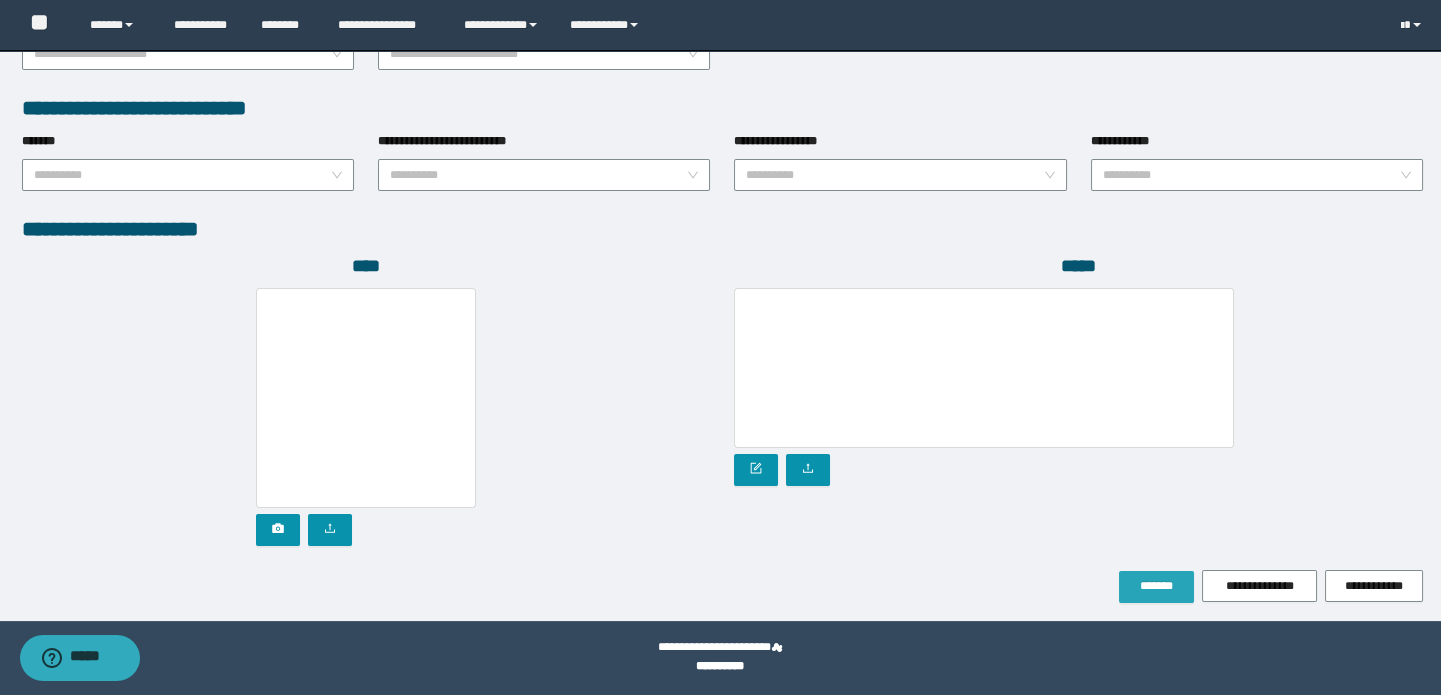 click on "*******" at bounding box center [1156, 587] 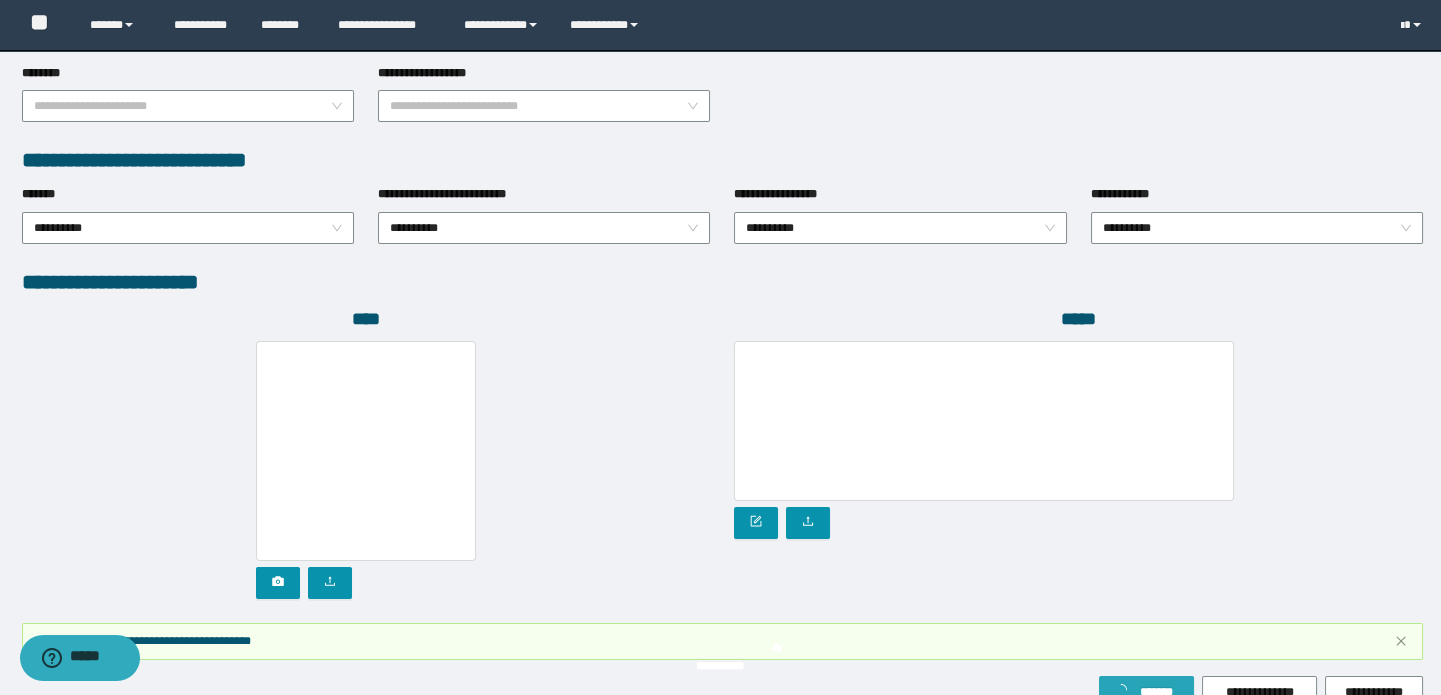 scroll, scrollTop: 1059, scrollLeft: 0, axis: vertical 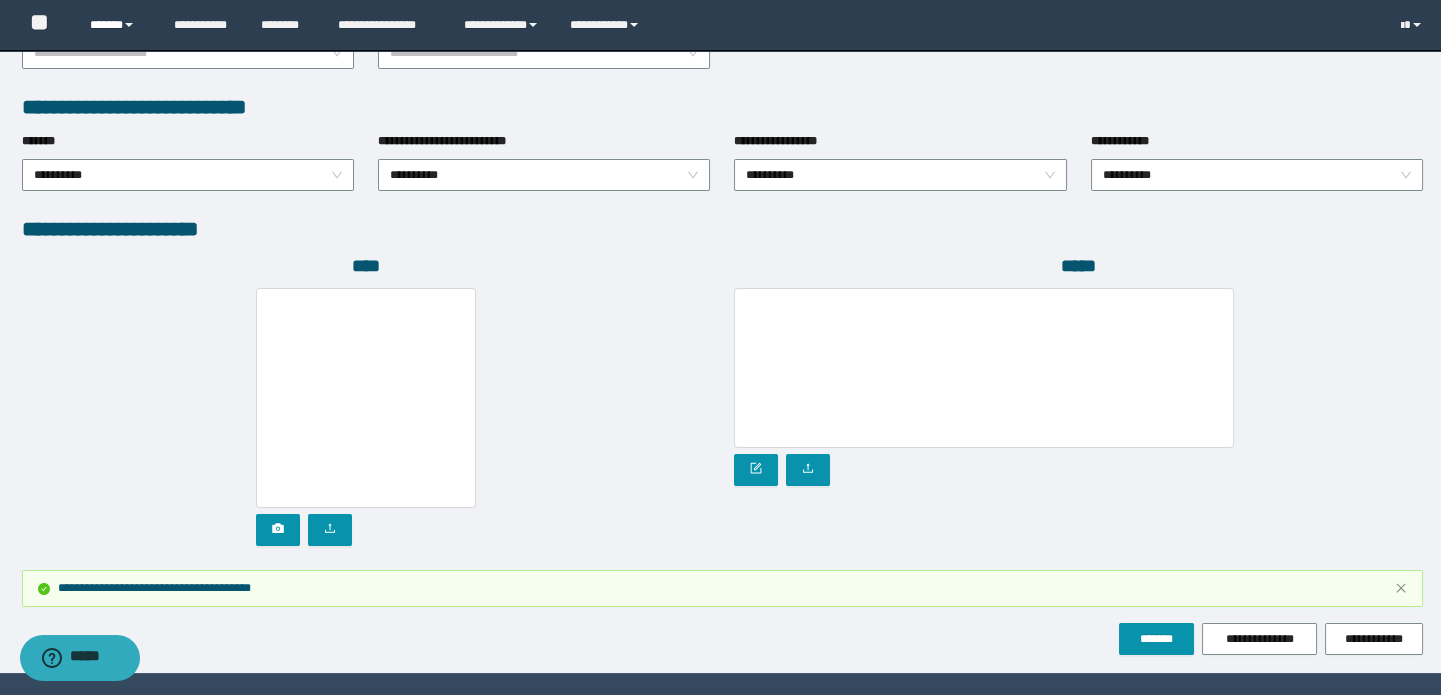 click on "******" at bounding box center [117, 25] 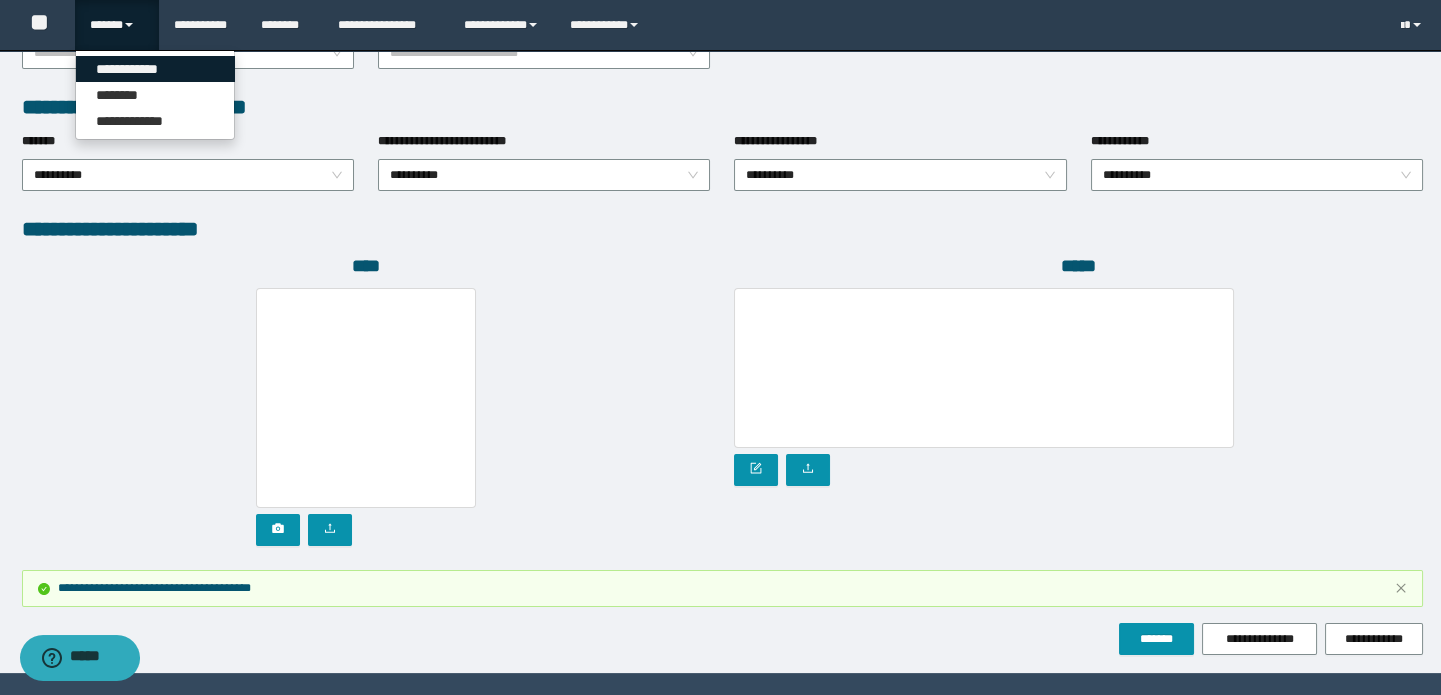click on "**********" at bounding box center [155, 69] 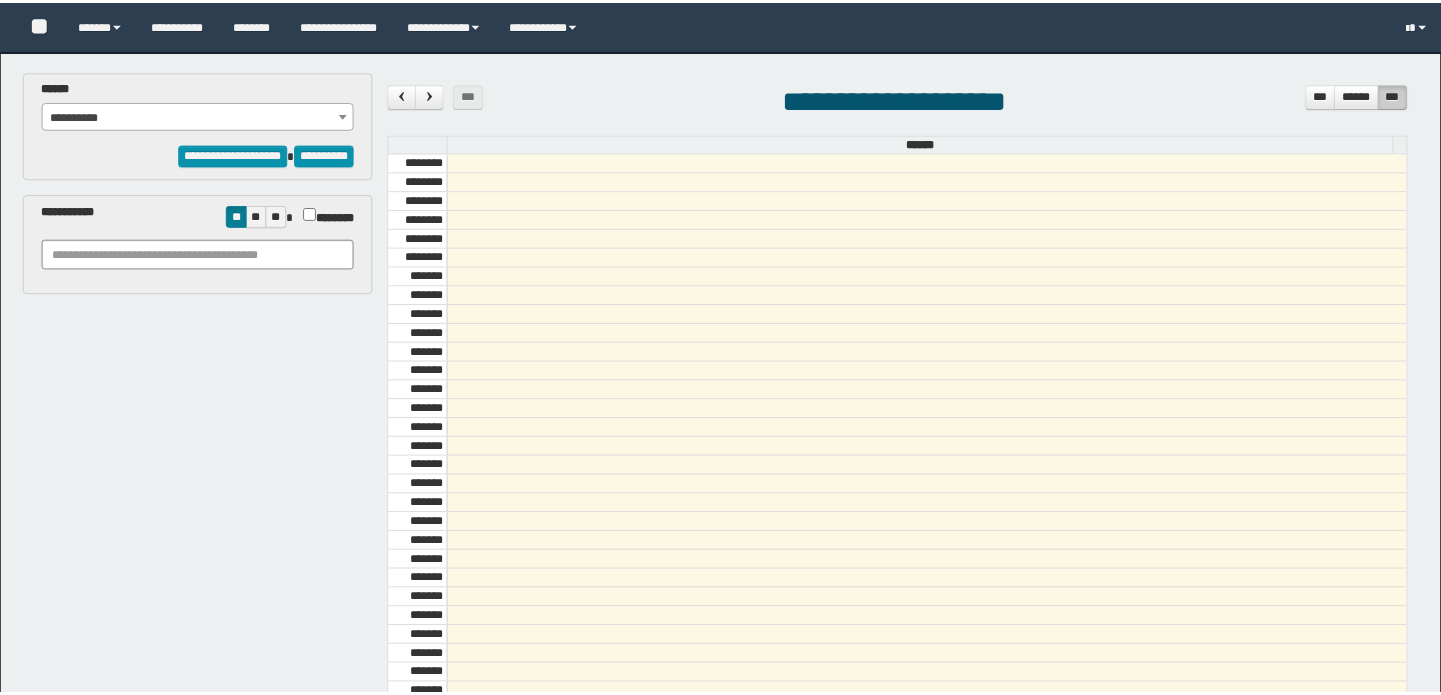 scroll, scrollTop: 0, scrollLeft: 0, axis: both 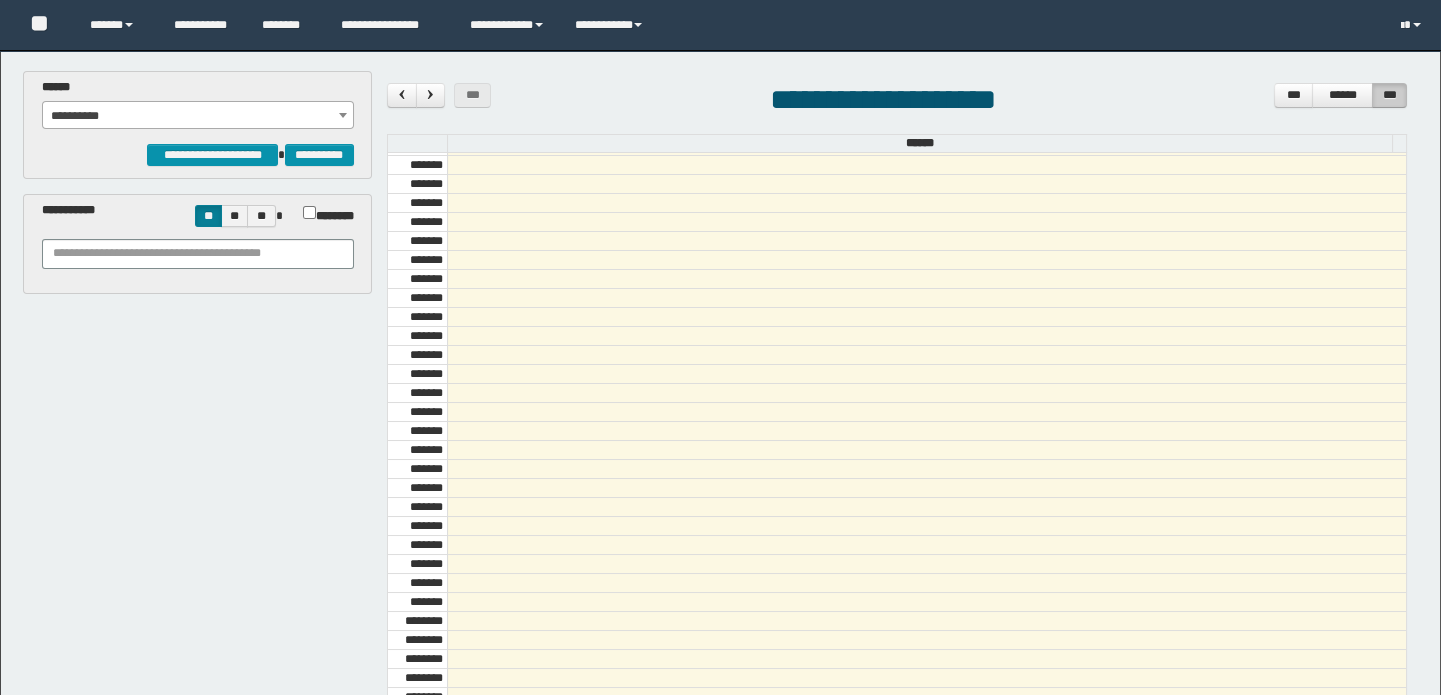 click on "**********" at bounding box center (198, 116) 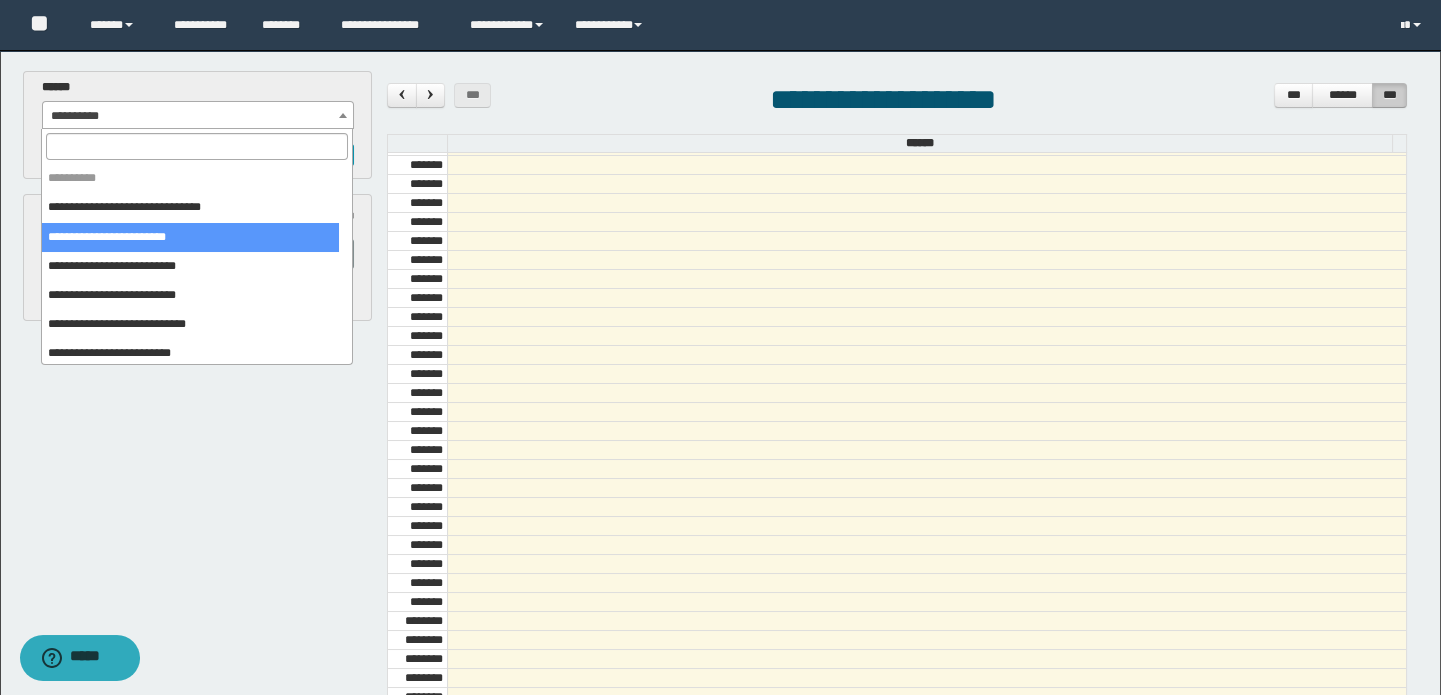 select on "*****" 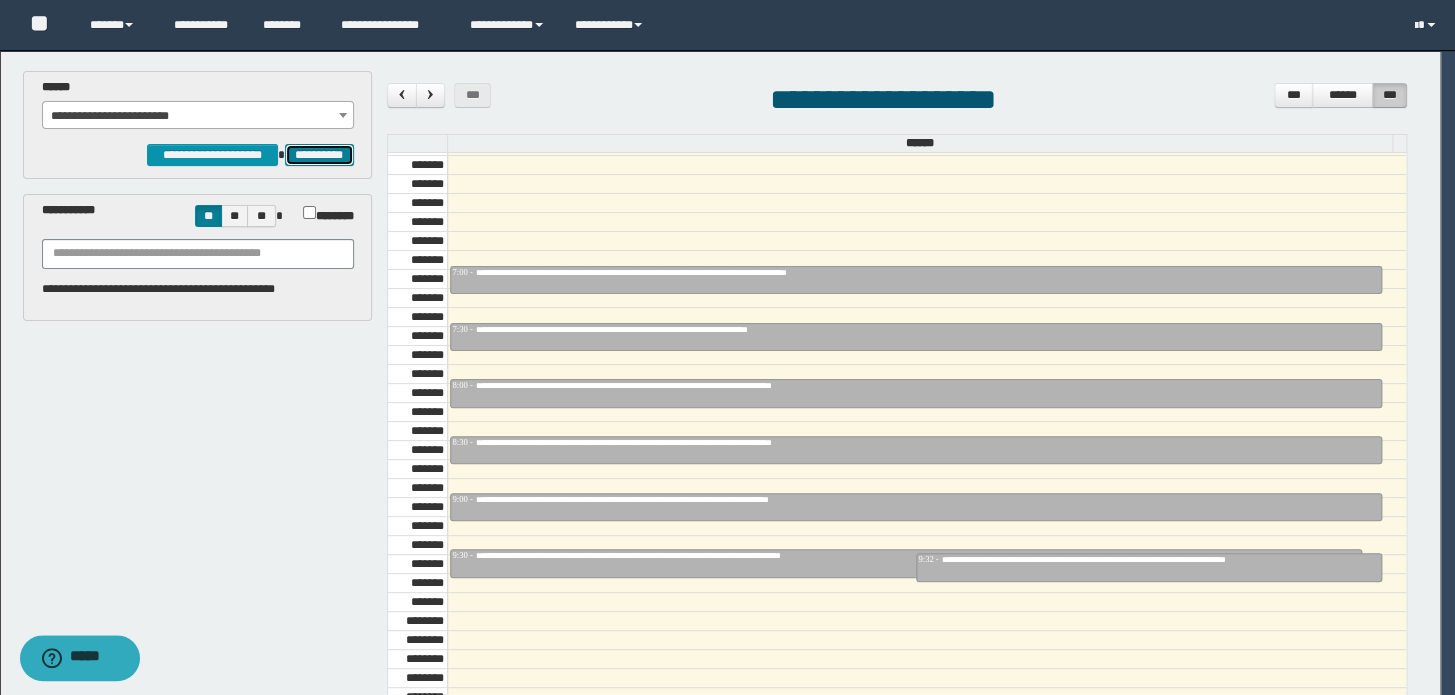 click on "**********" at bounding box center (319, 155) 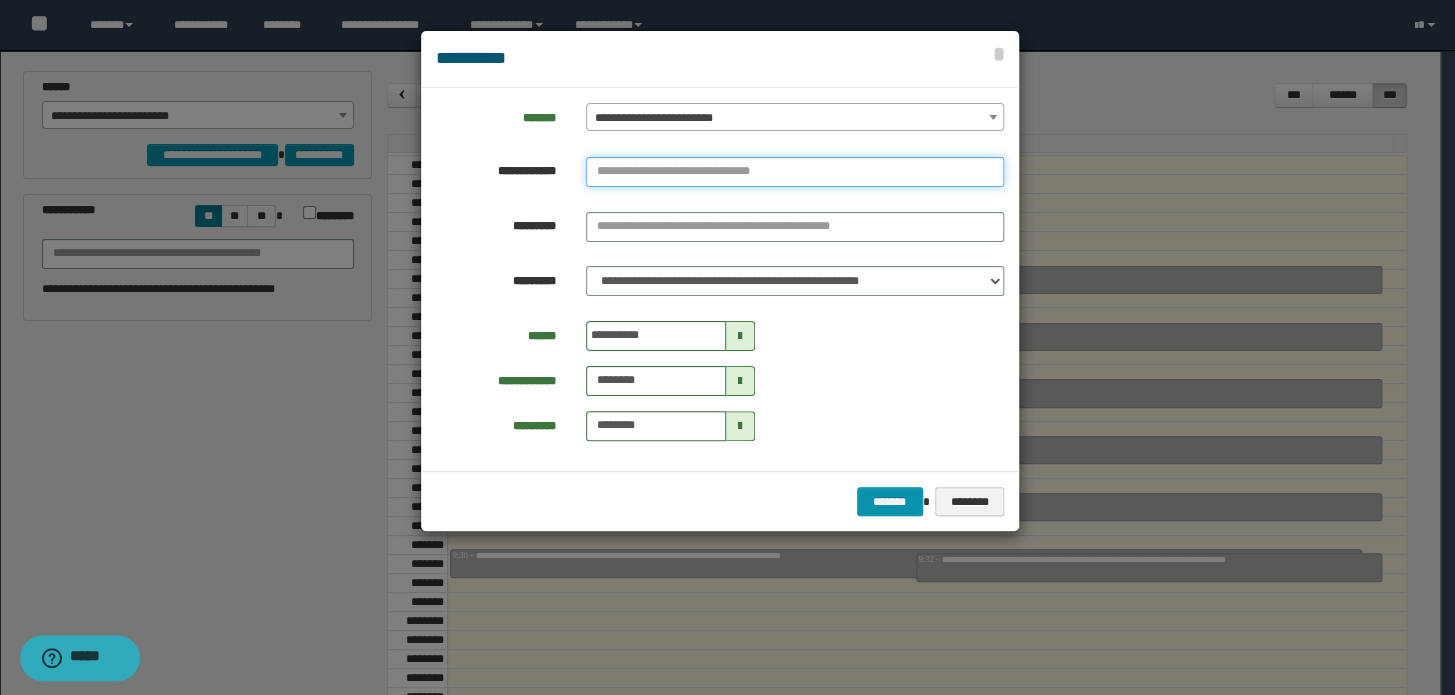 click at bounding box center [795, 172] 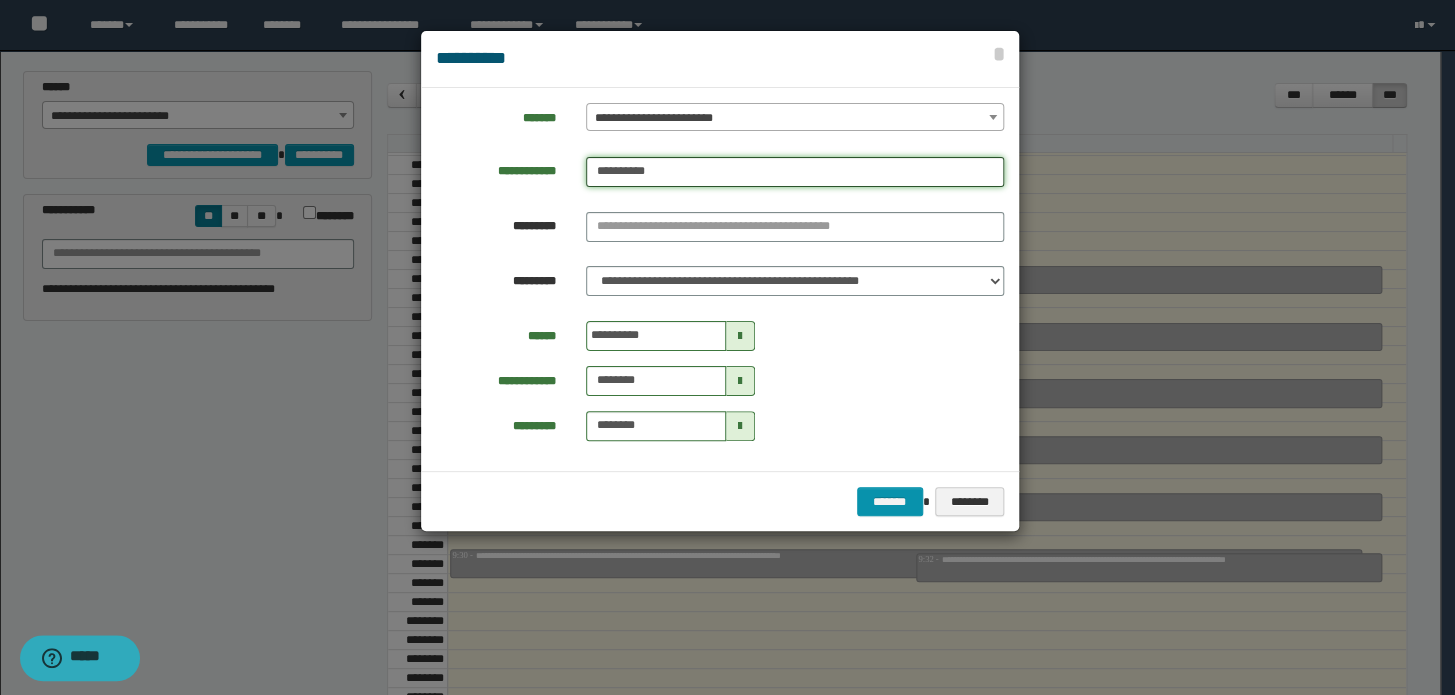 type on "**********" 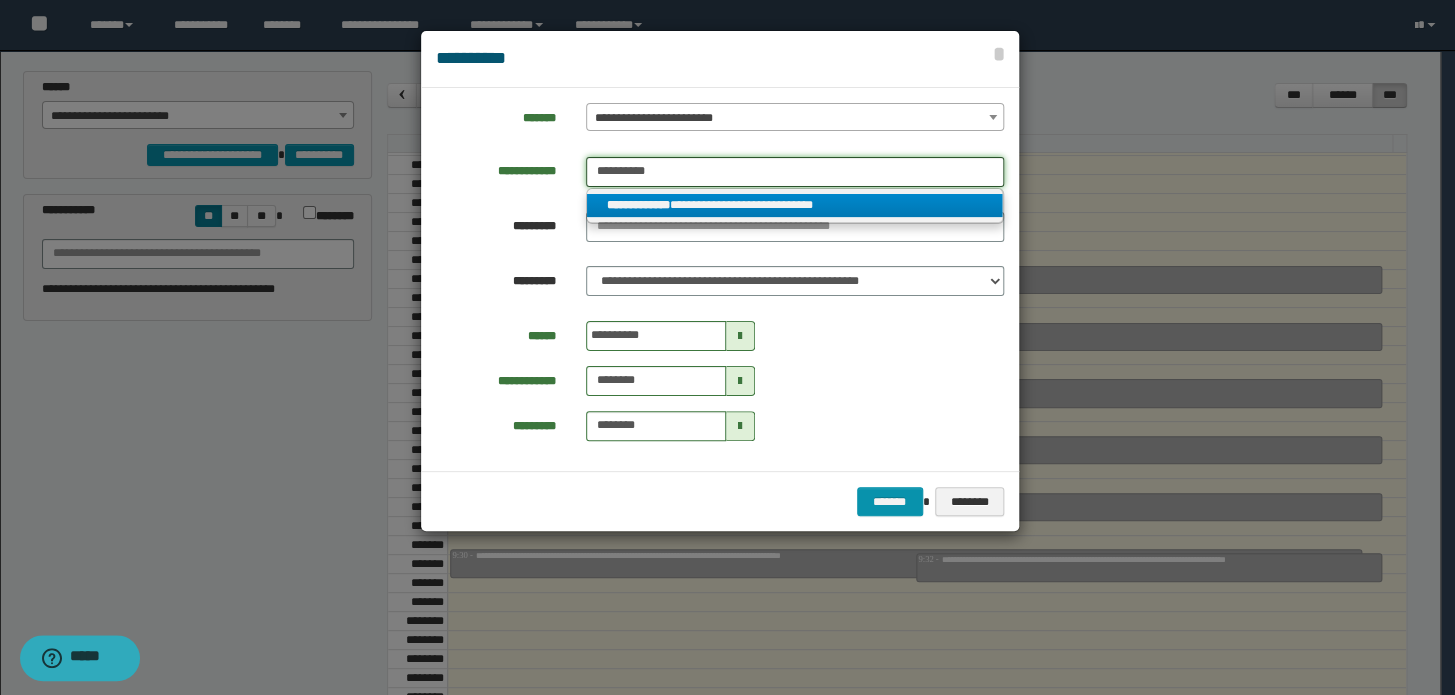type on "**********" 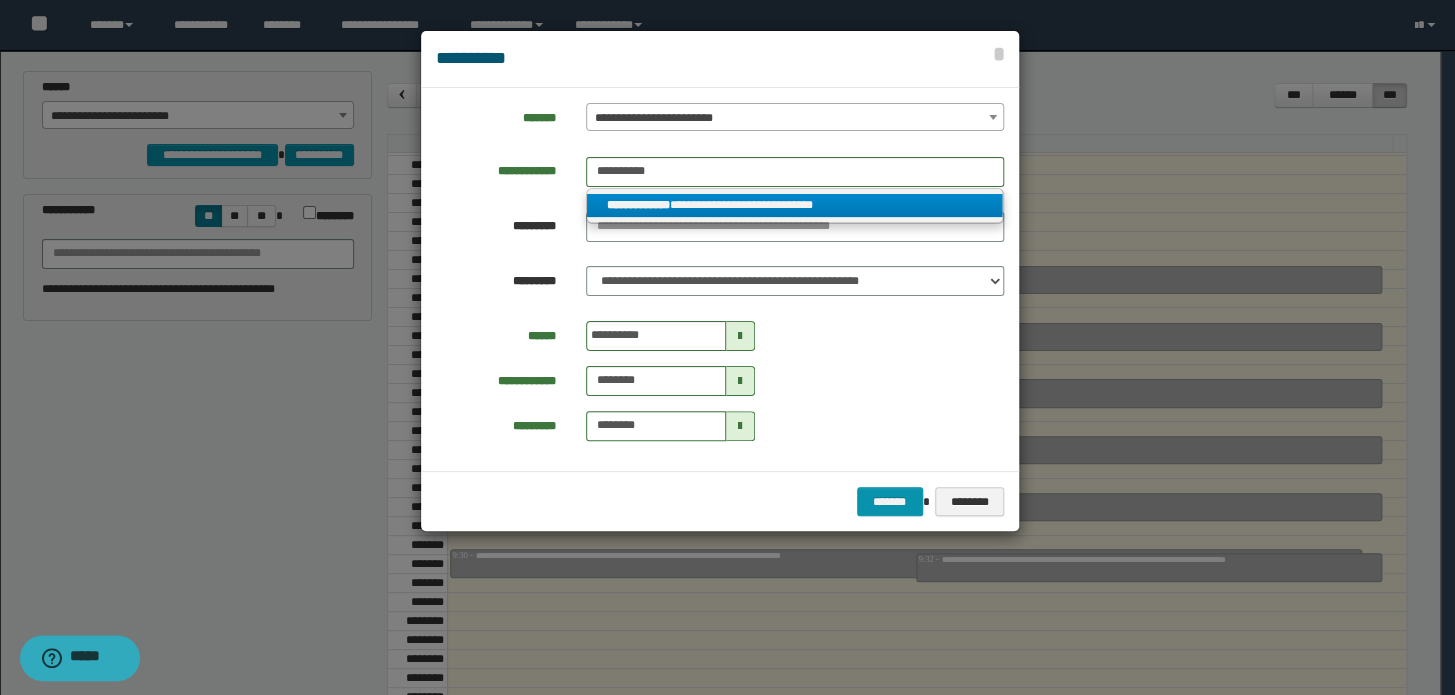 click on "**********" at bounding box center (795, 205) 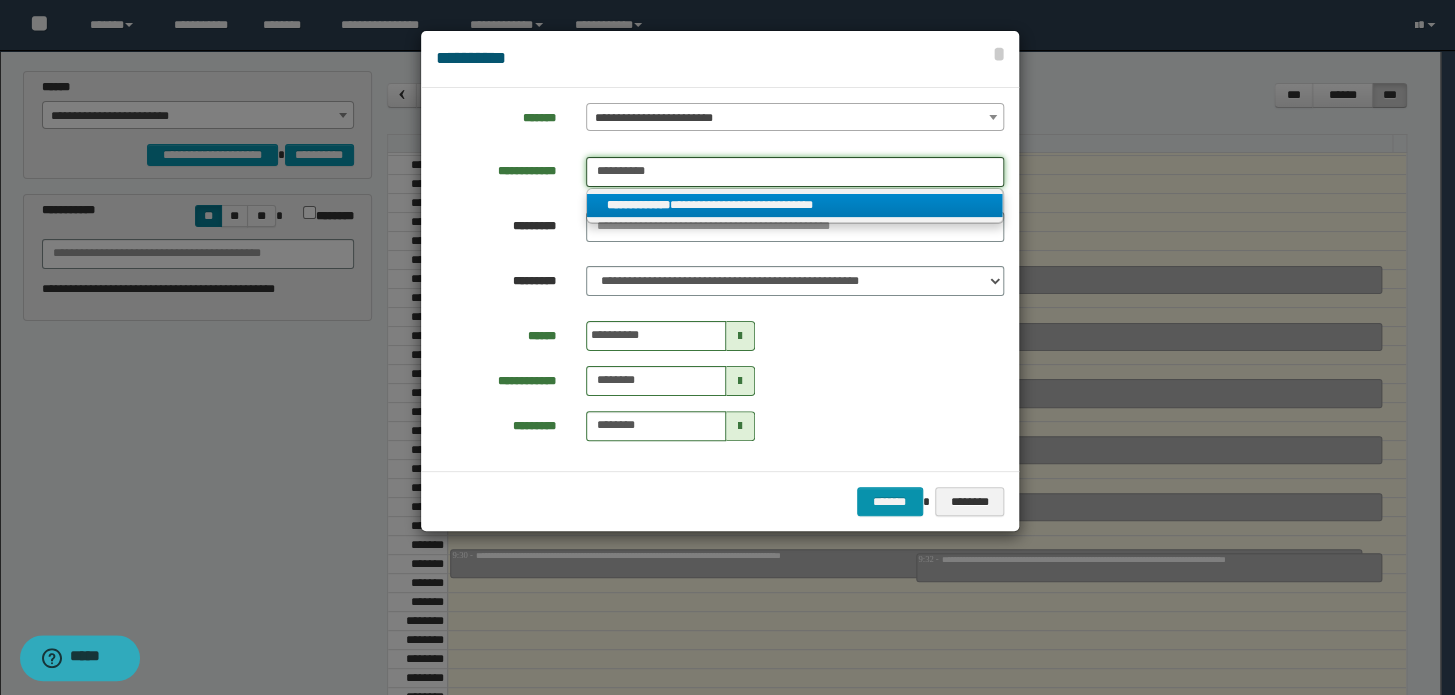 type 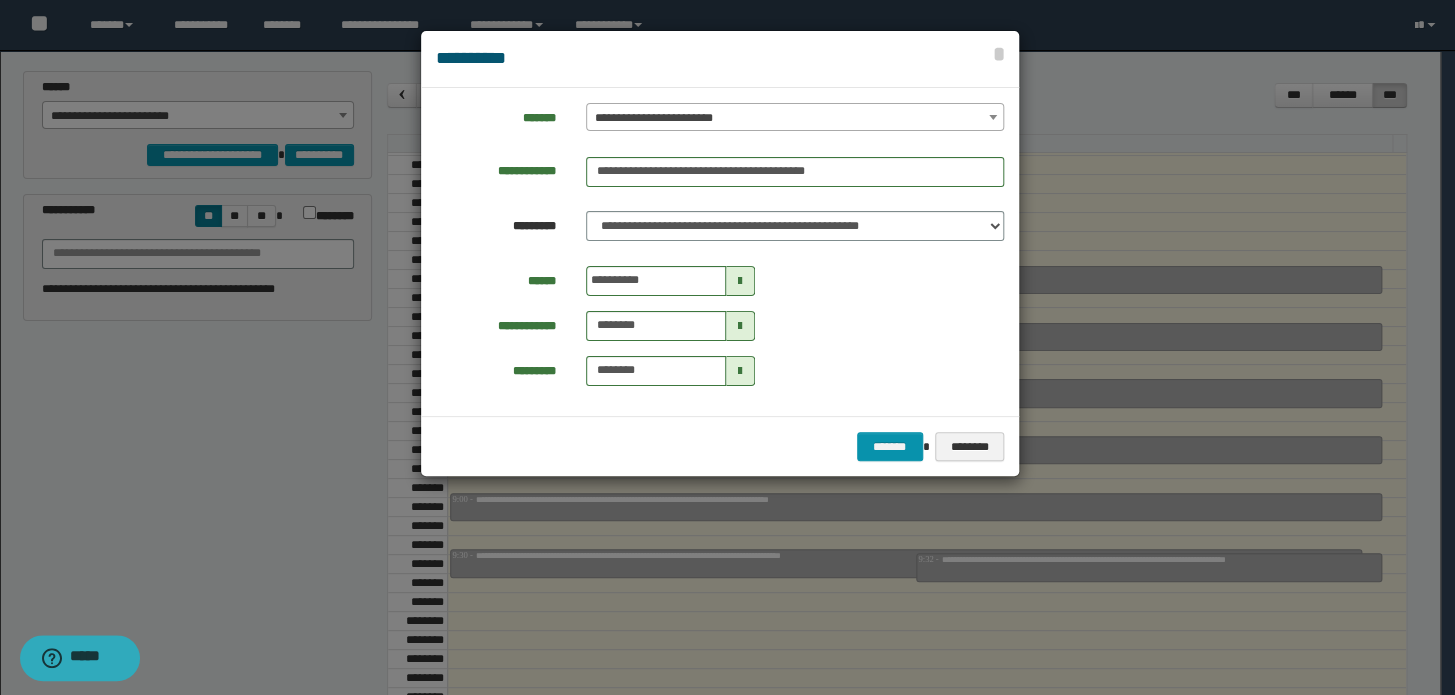 click at bounding box center [740, 281] 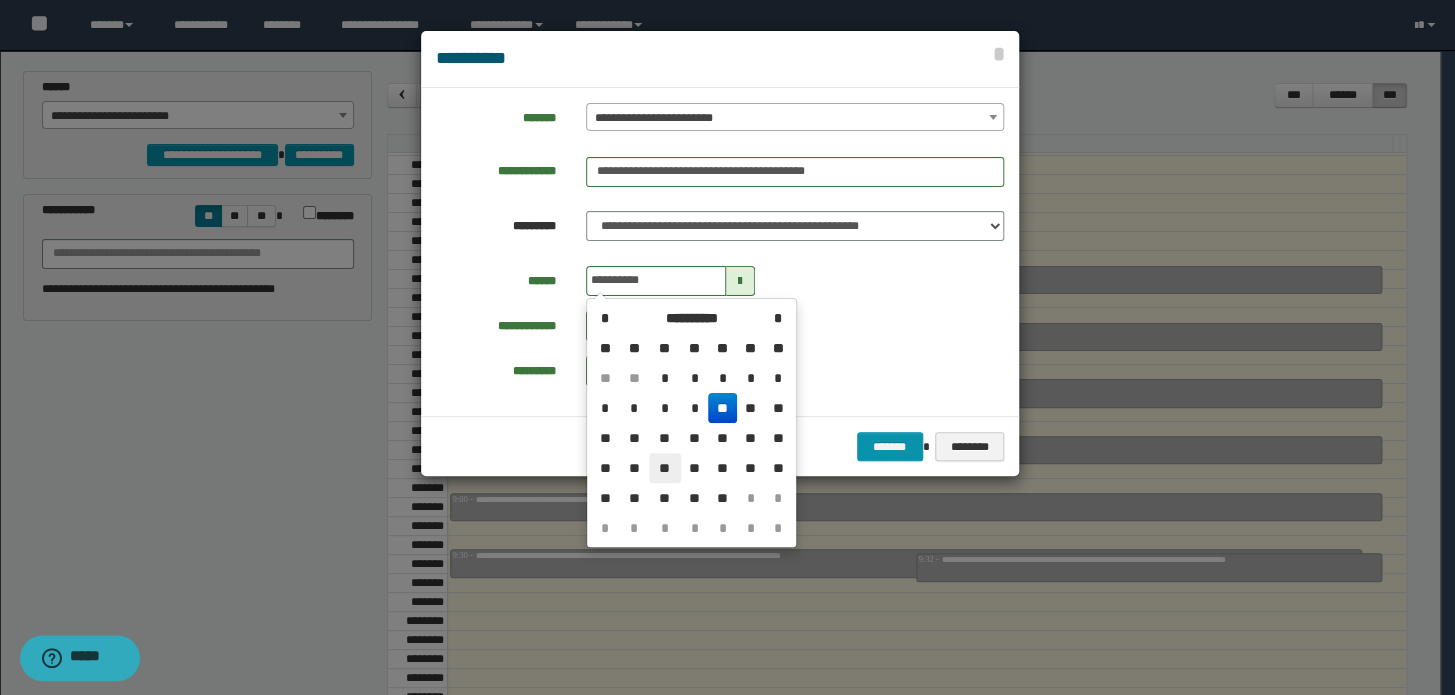 click on "**" at bounding box center [665, 468] 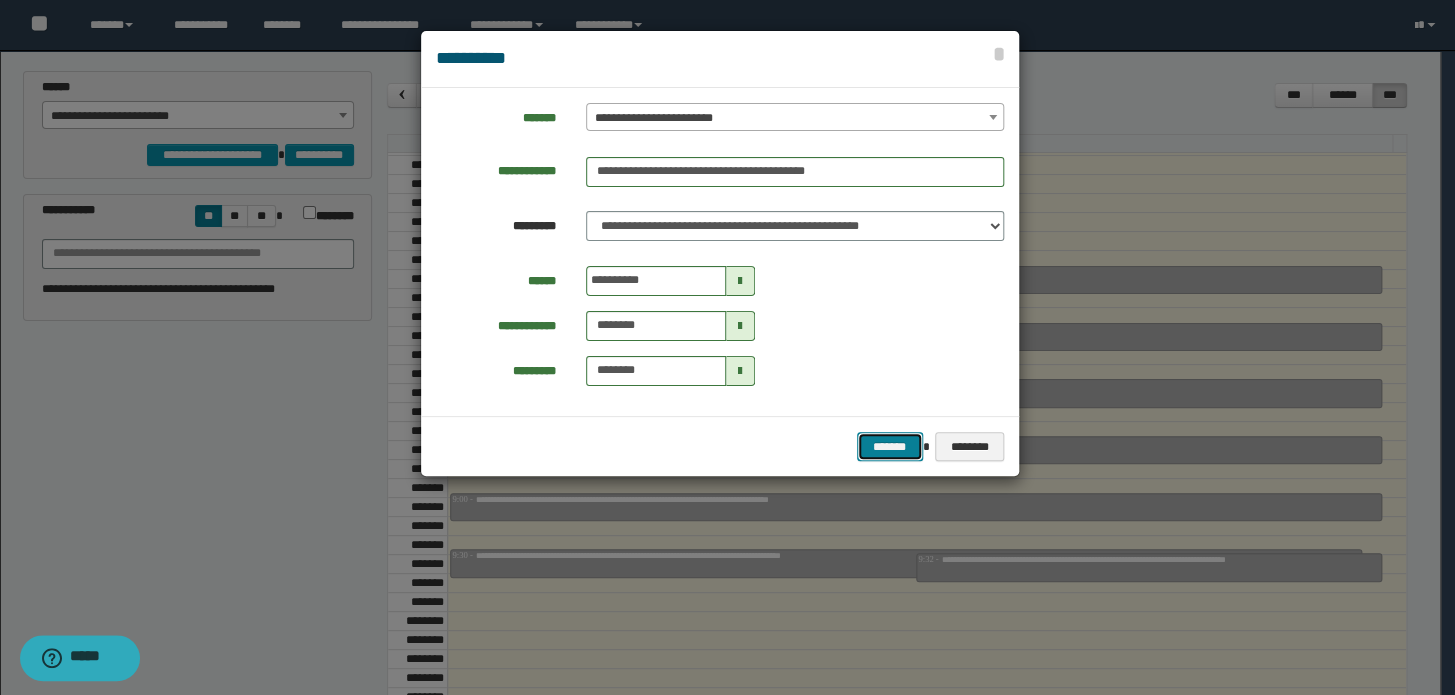 click on "*******" at bounding box center [890, 447] 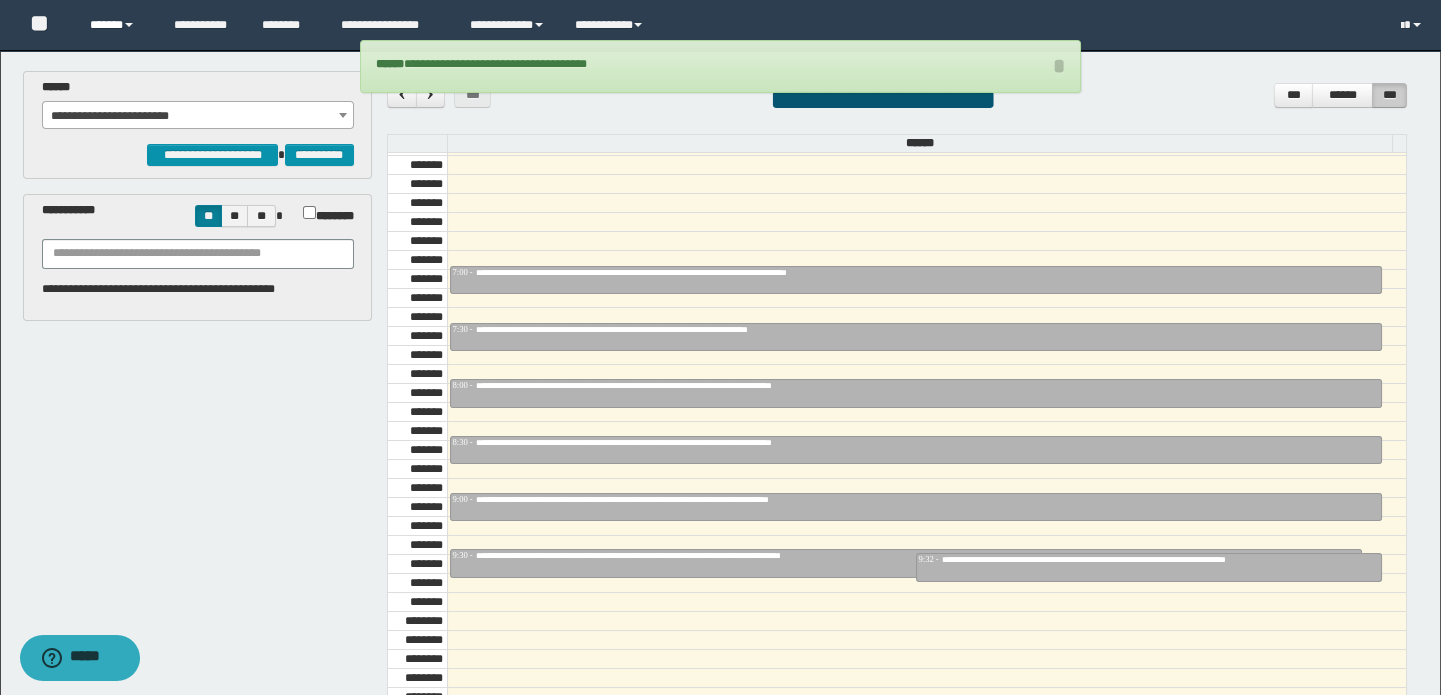 click on "******" at bounding box center [117, 25] 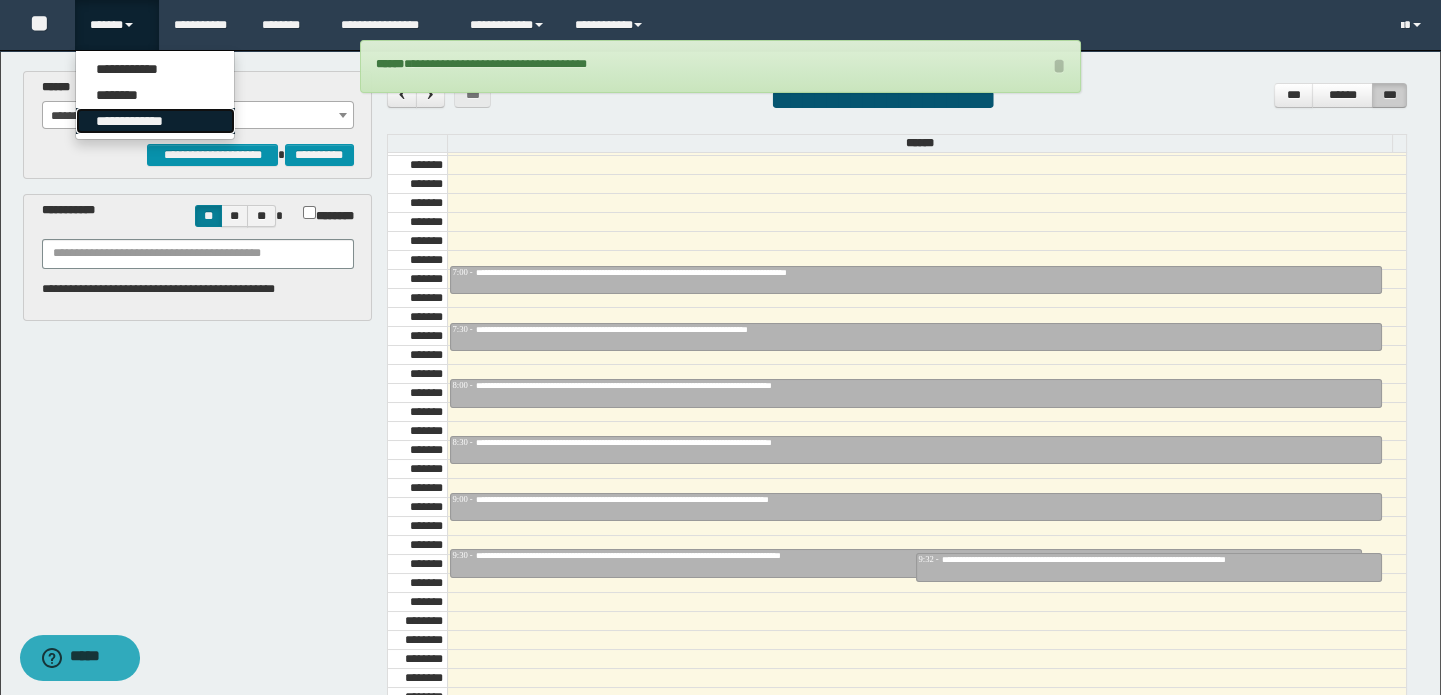 click on "**********" at bounding box center [155, 121] 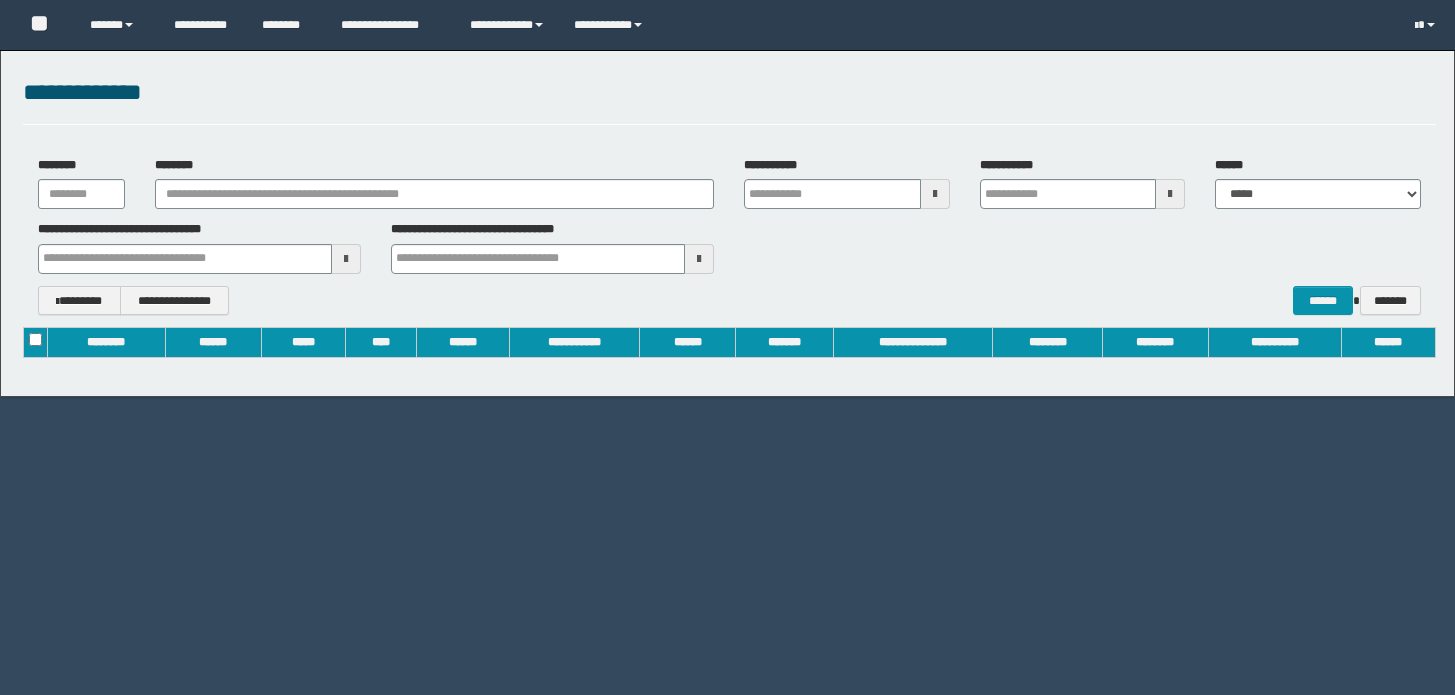 click on "********" at bounding box center (179, 165) 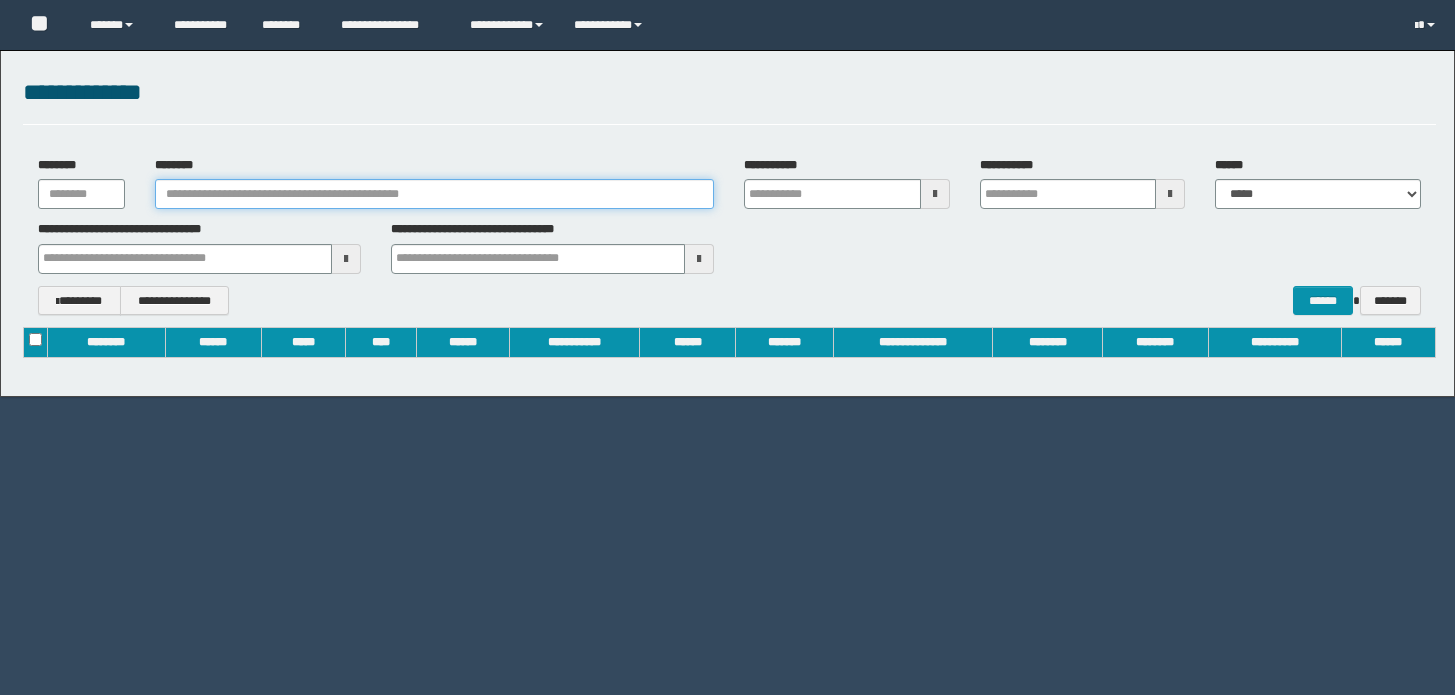 click on "********" at bounding box center [434, 194] 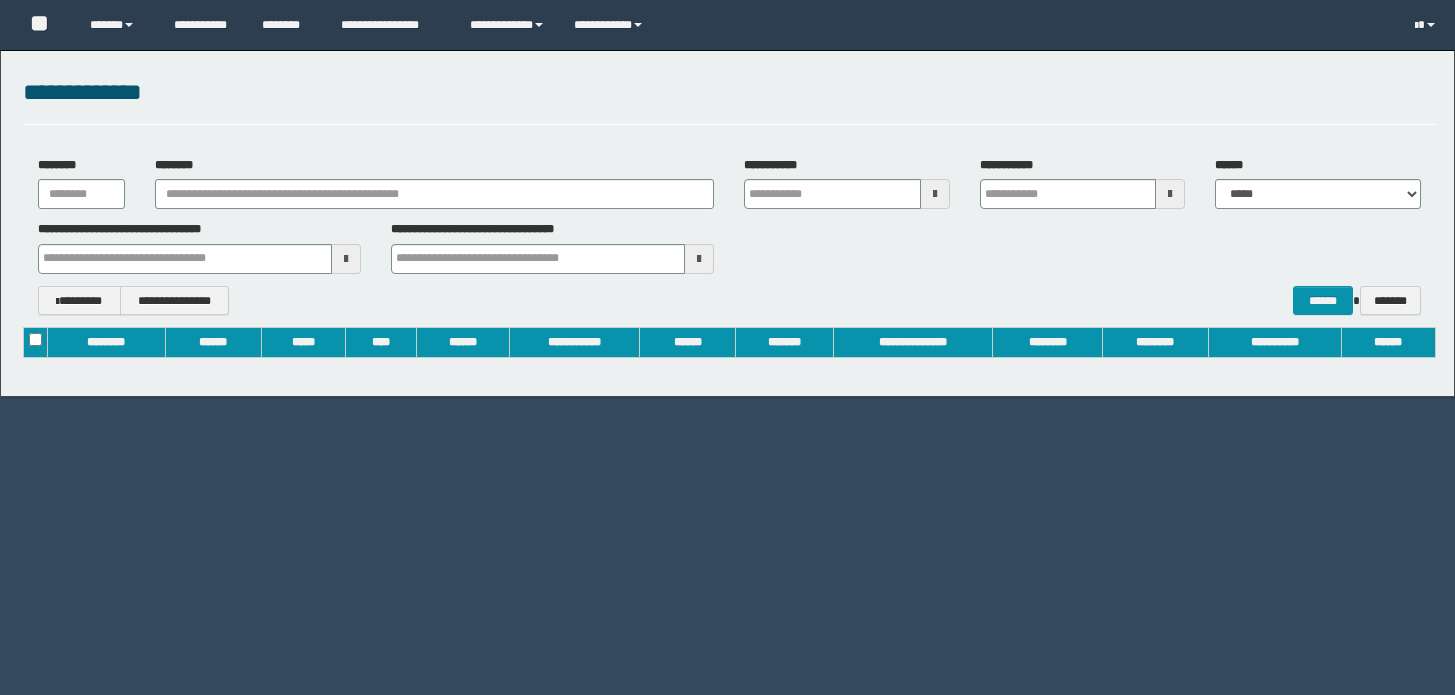 scroll, scrollTop: 0, scrollLeft: 0, axis: both 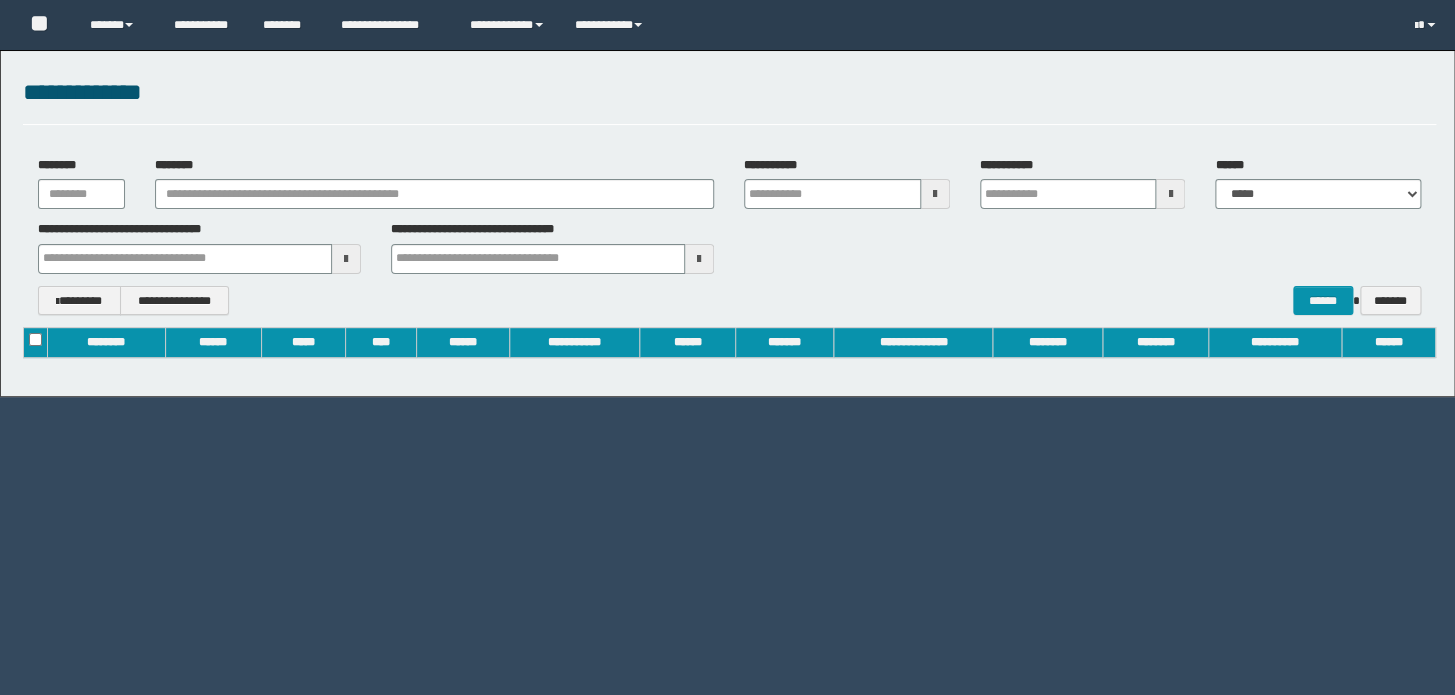 type on "**********" 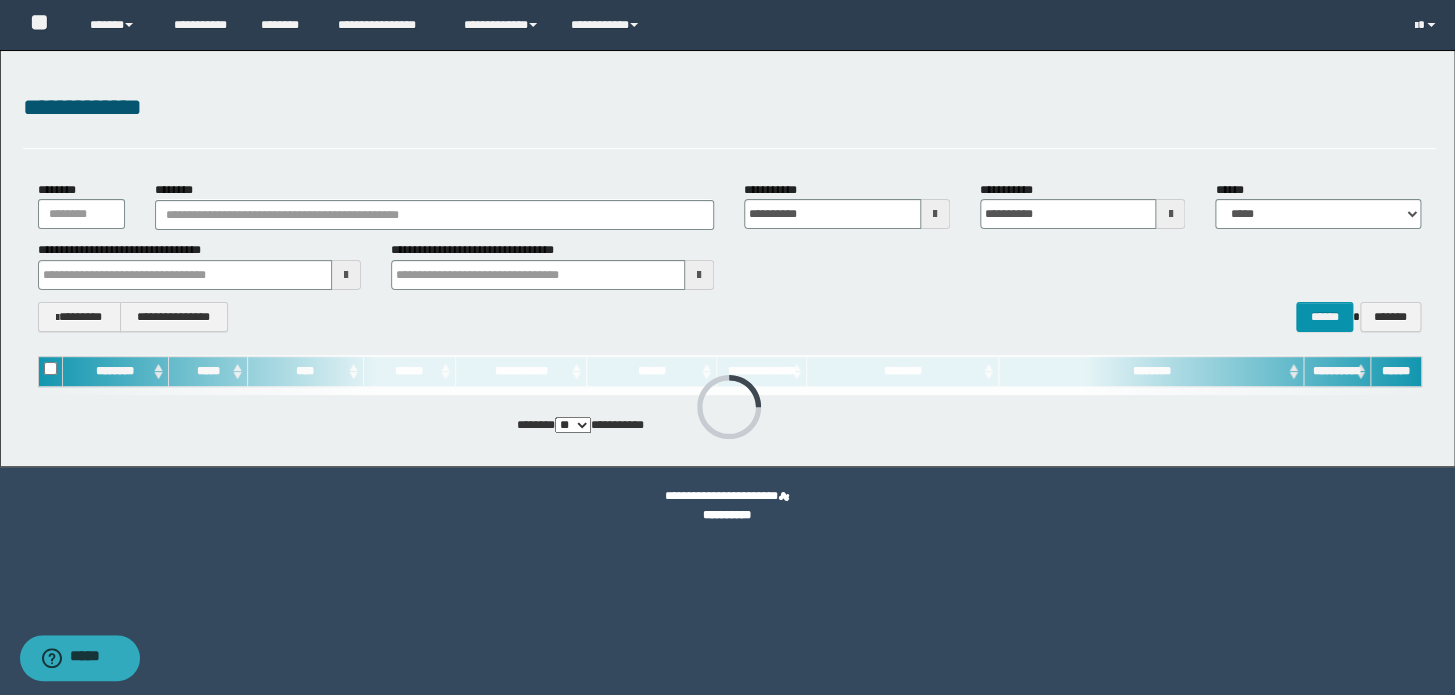 scroll, scrollTop: 0, scrollLeft: 0, axis: both 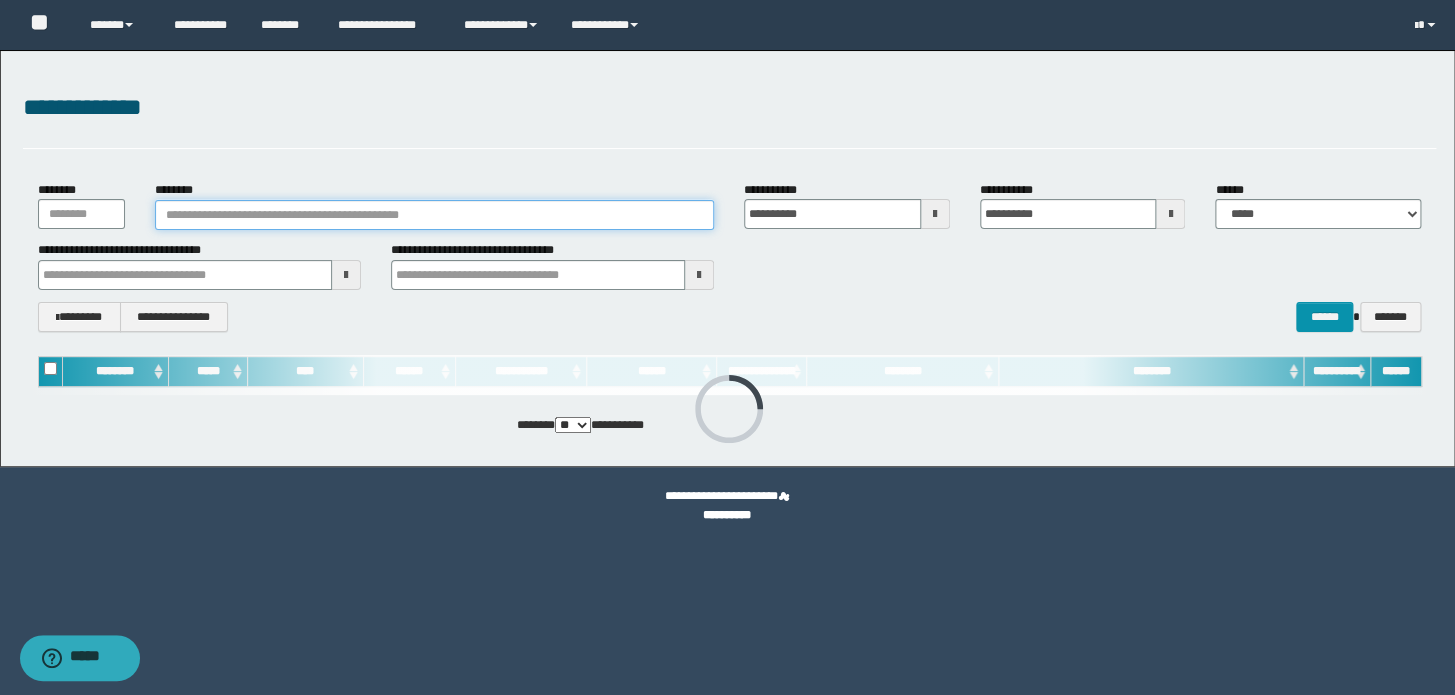 click on "********" at bounding box center [434, 215] 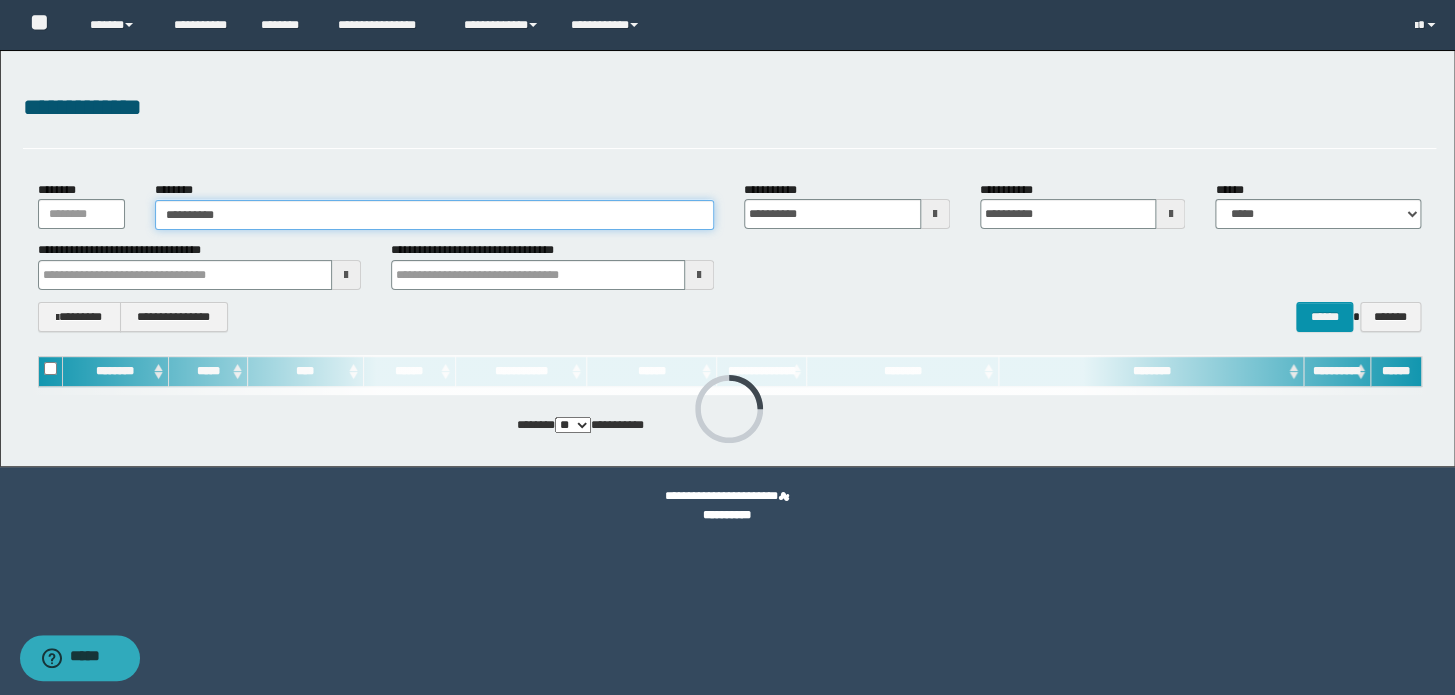 type 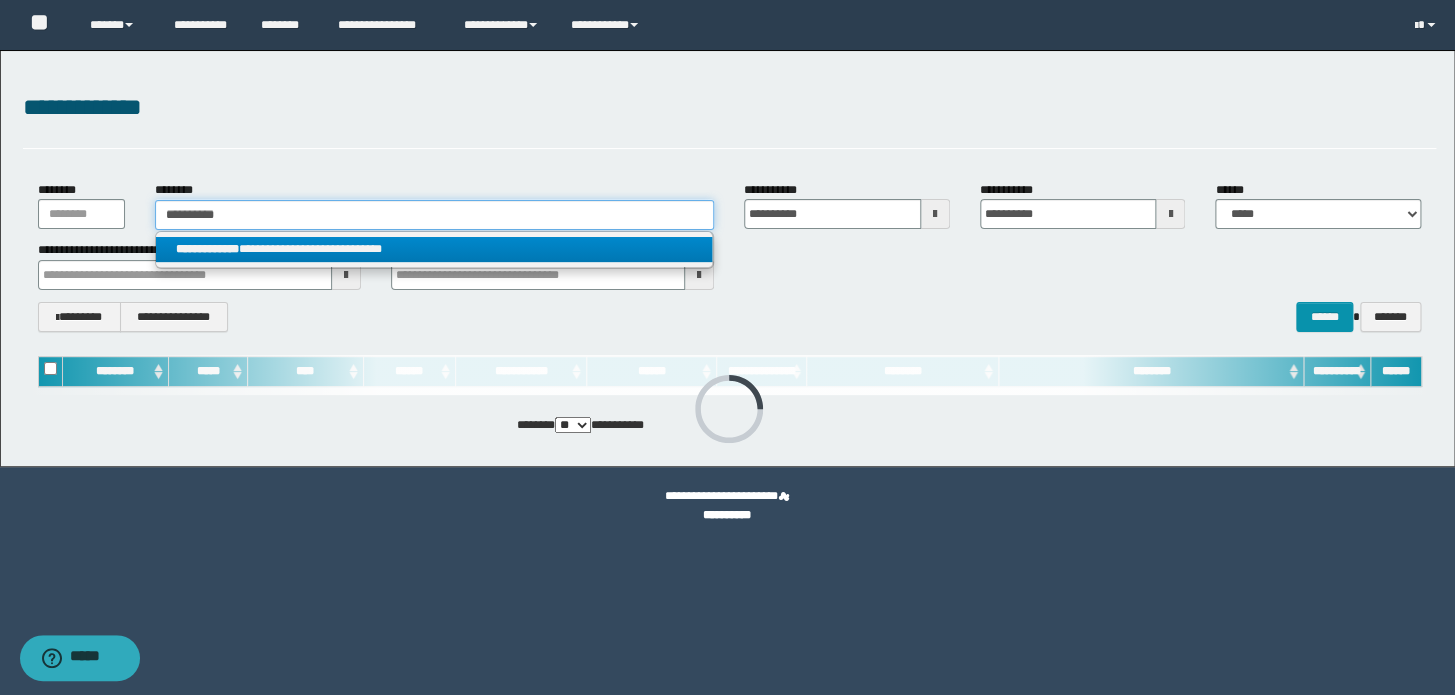 type on "**********" 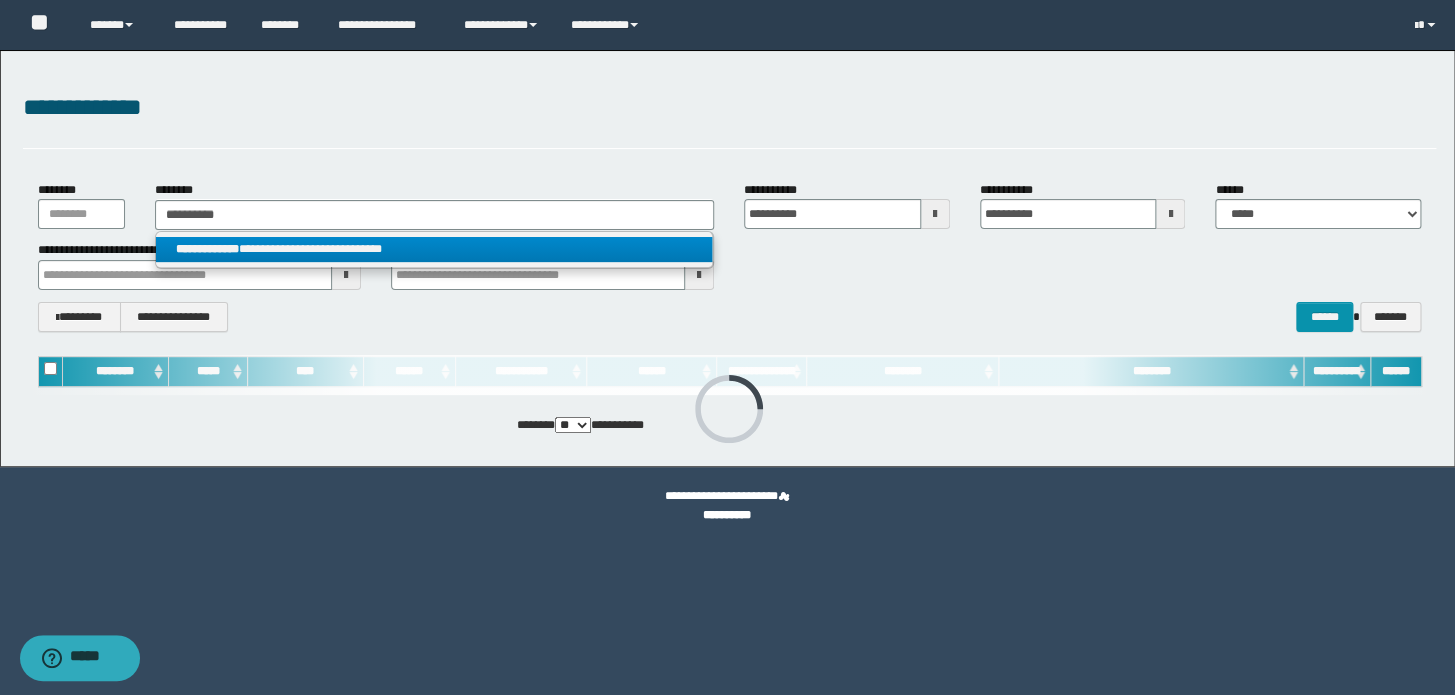 click on "**********" at bounding box center (434, 249) 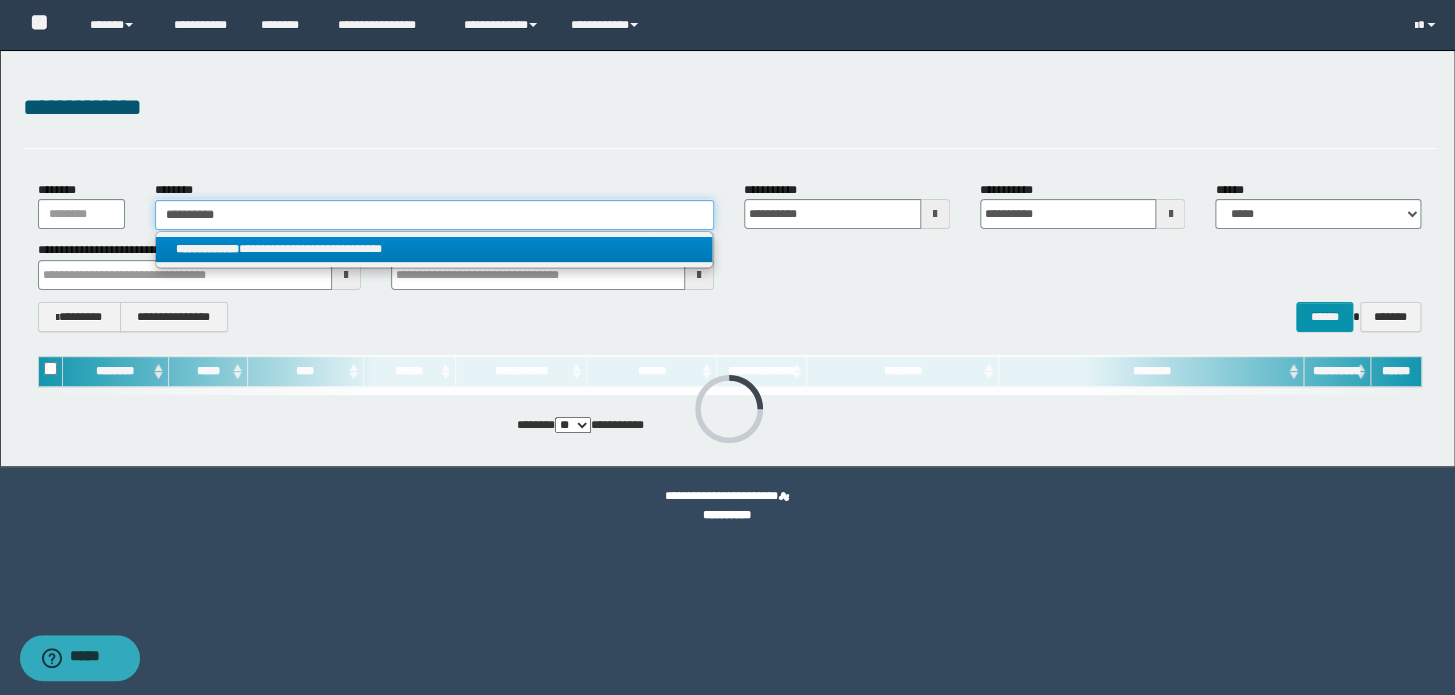 type 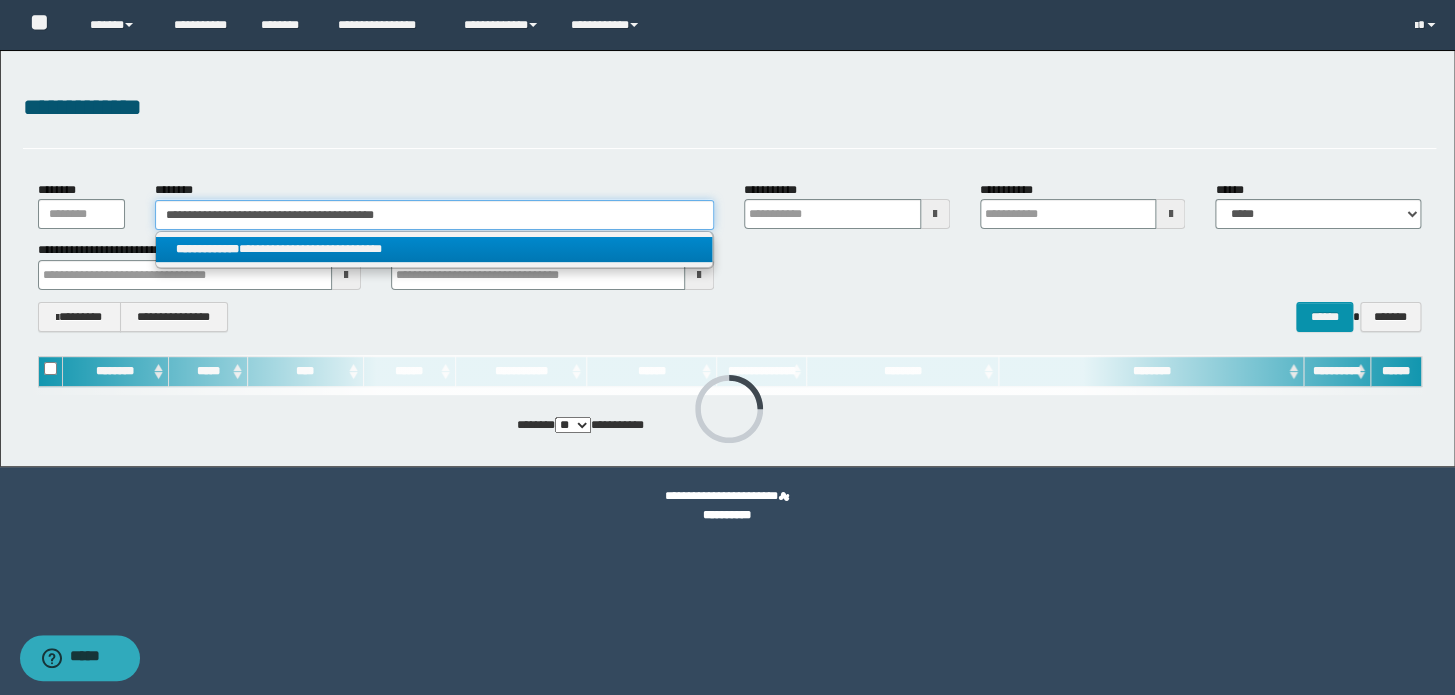 type 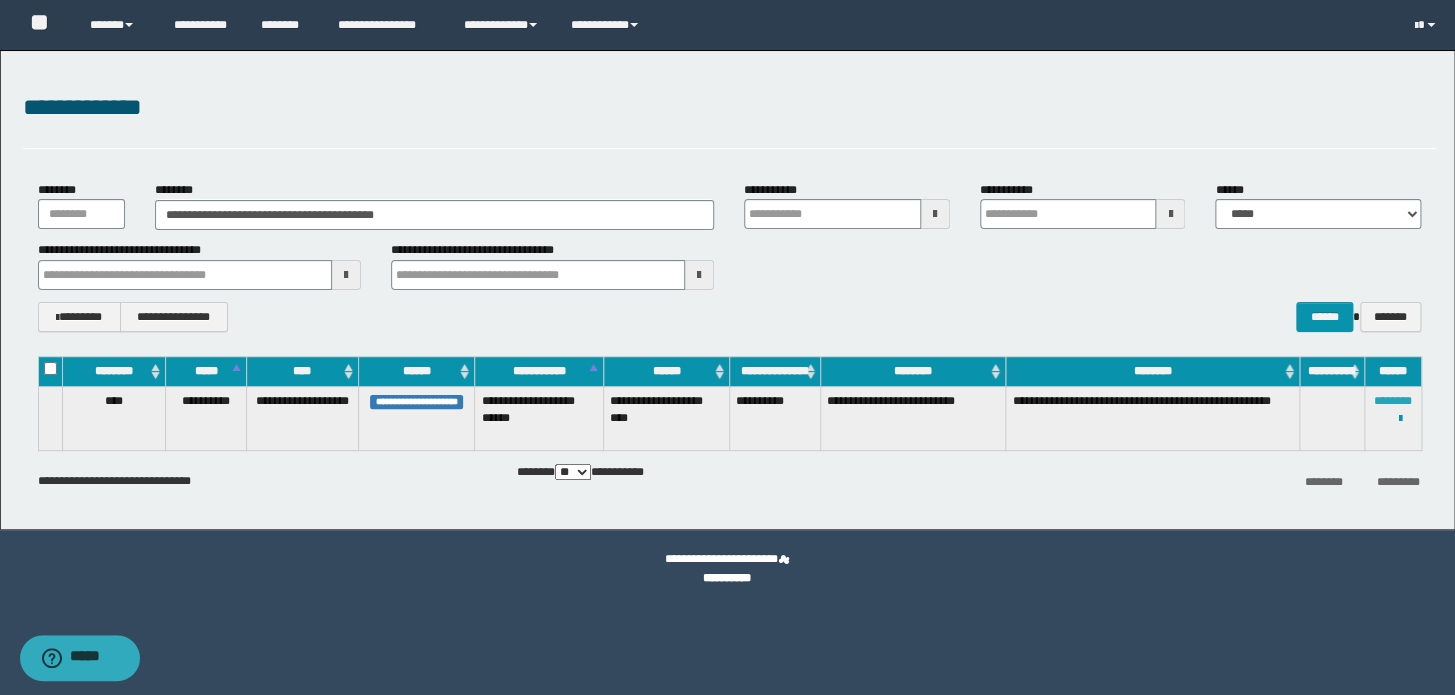 click on "********" at bounding box center (1393, 401) 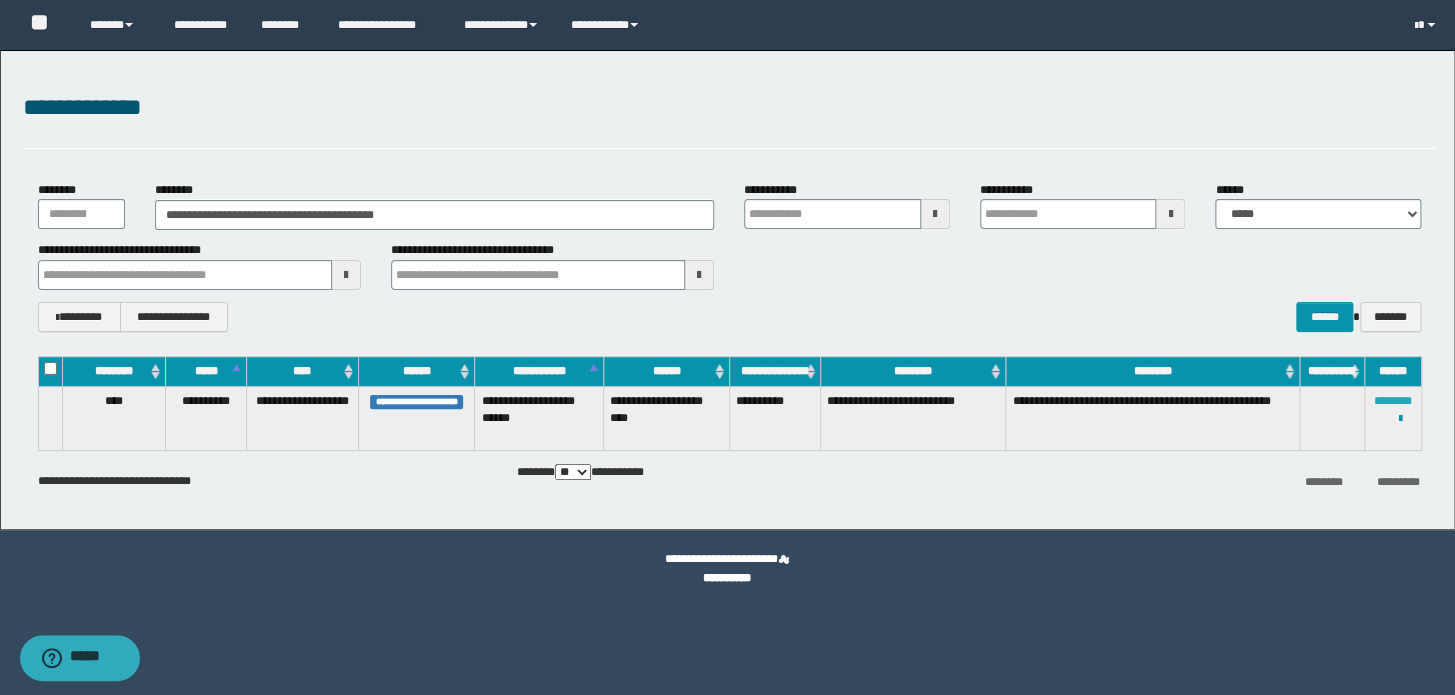 type 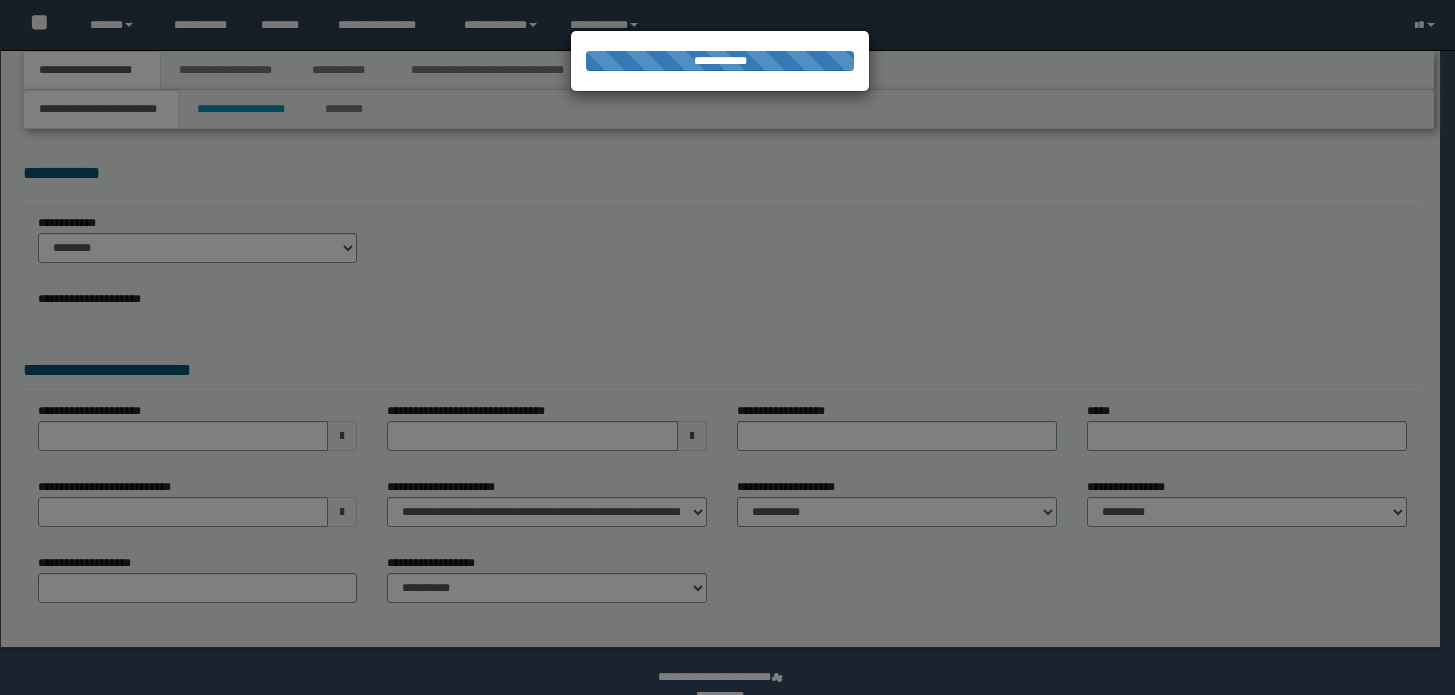 scroll, scrollTop: 0, scrollLeft: 0, axis: both 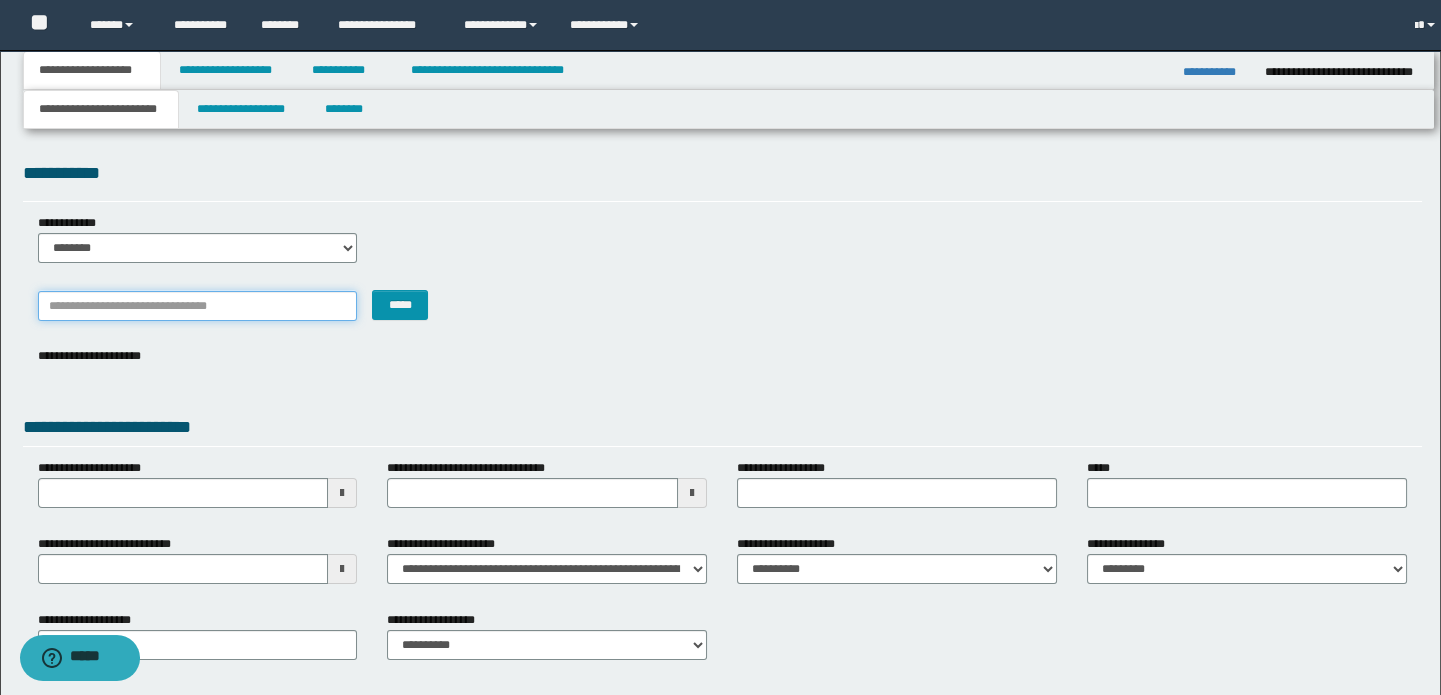 click on "*******" at bounding box center (198, 306) 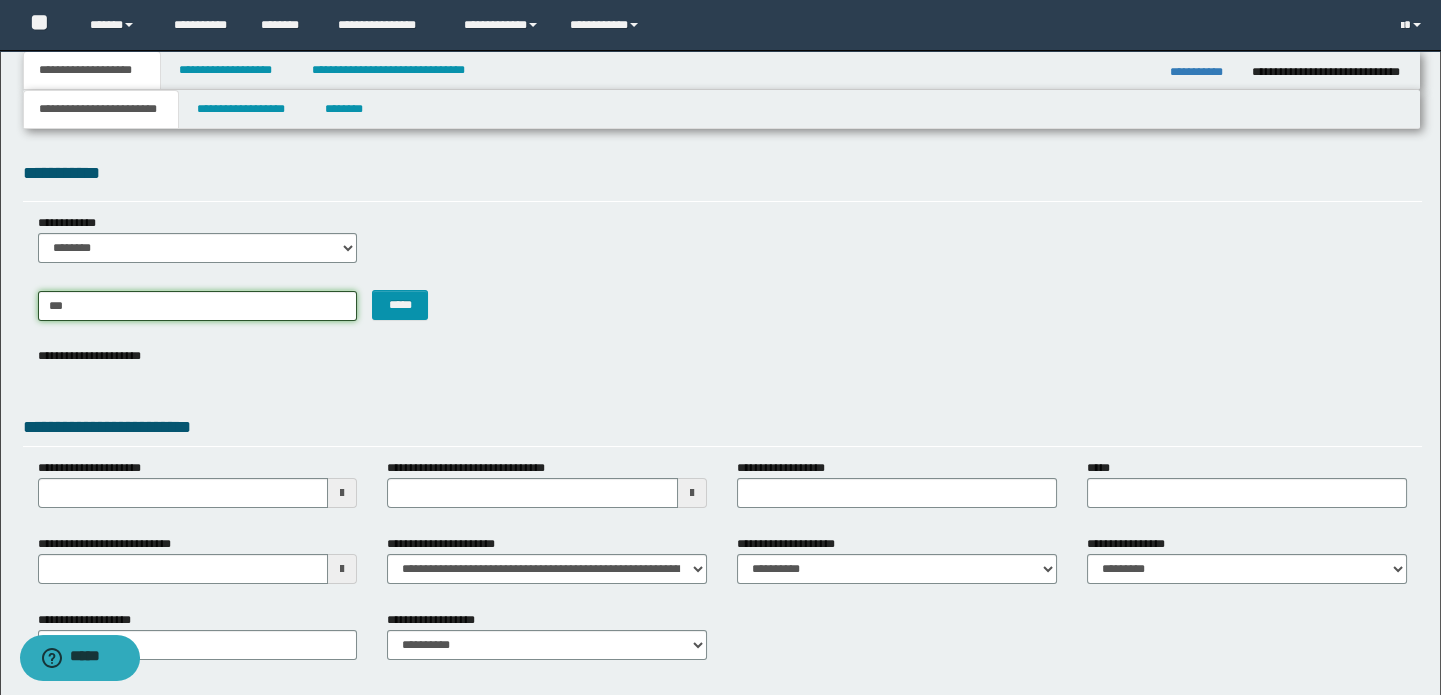 type on "****" 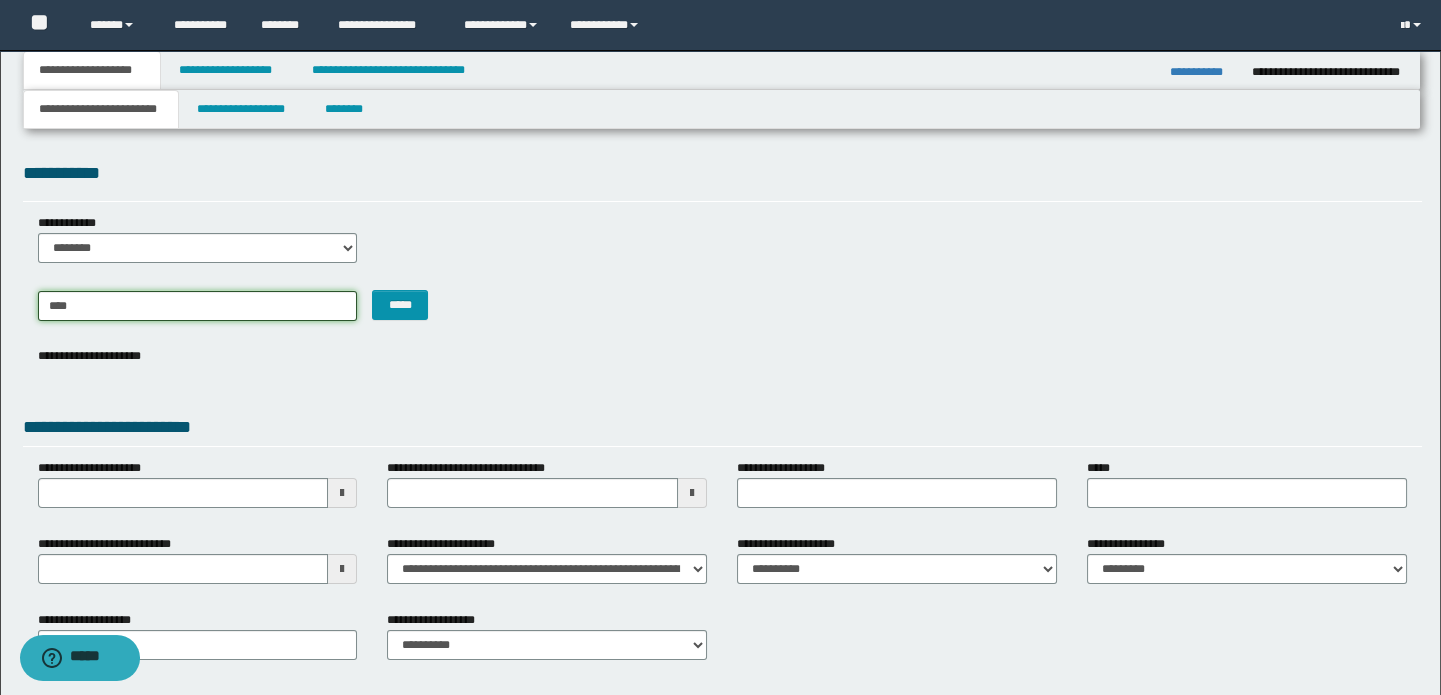 type on "*********" 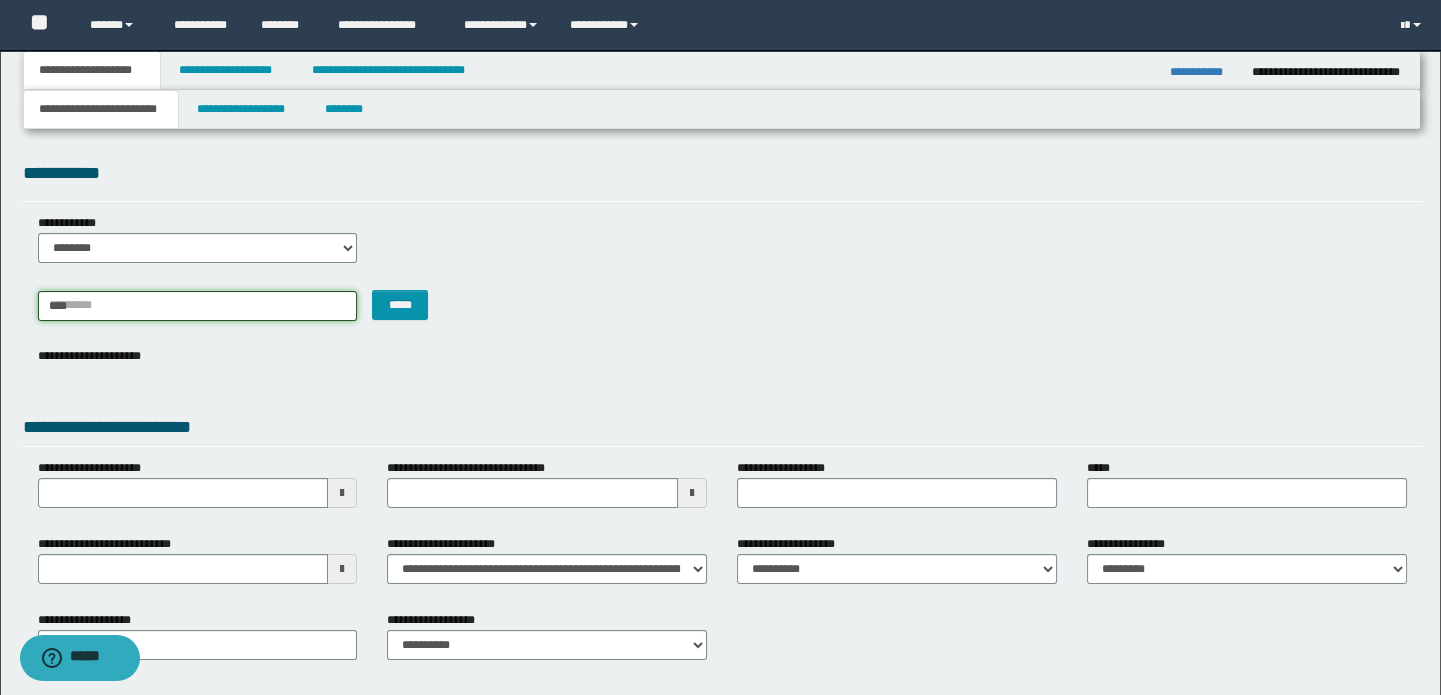 type 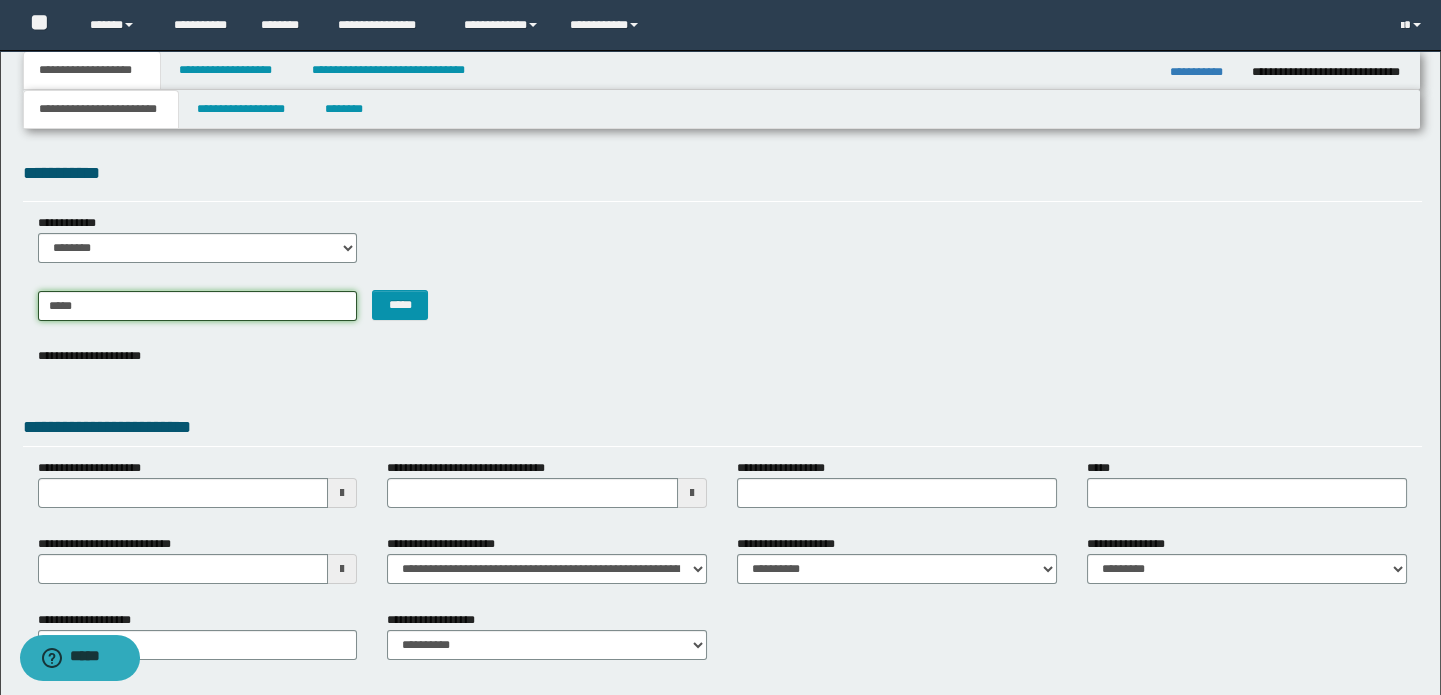 type on "*********" 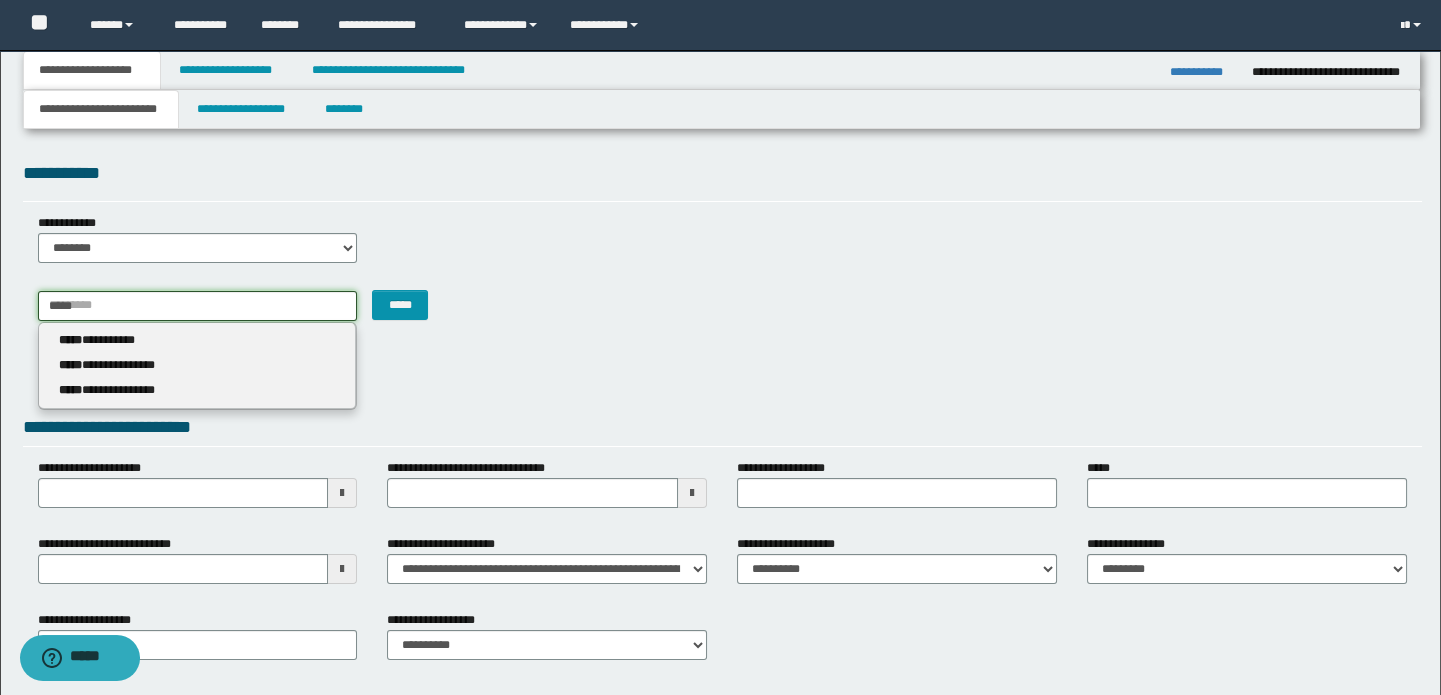 type 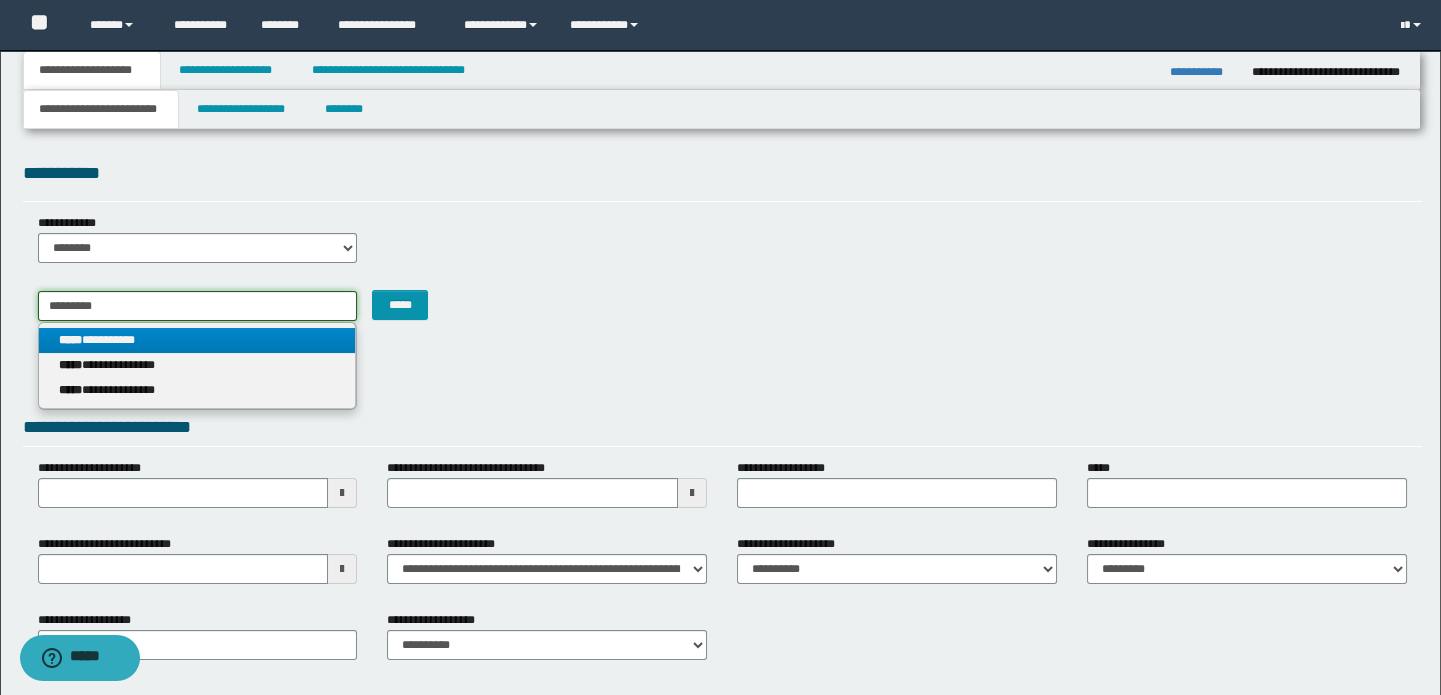 type on "**********" 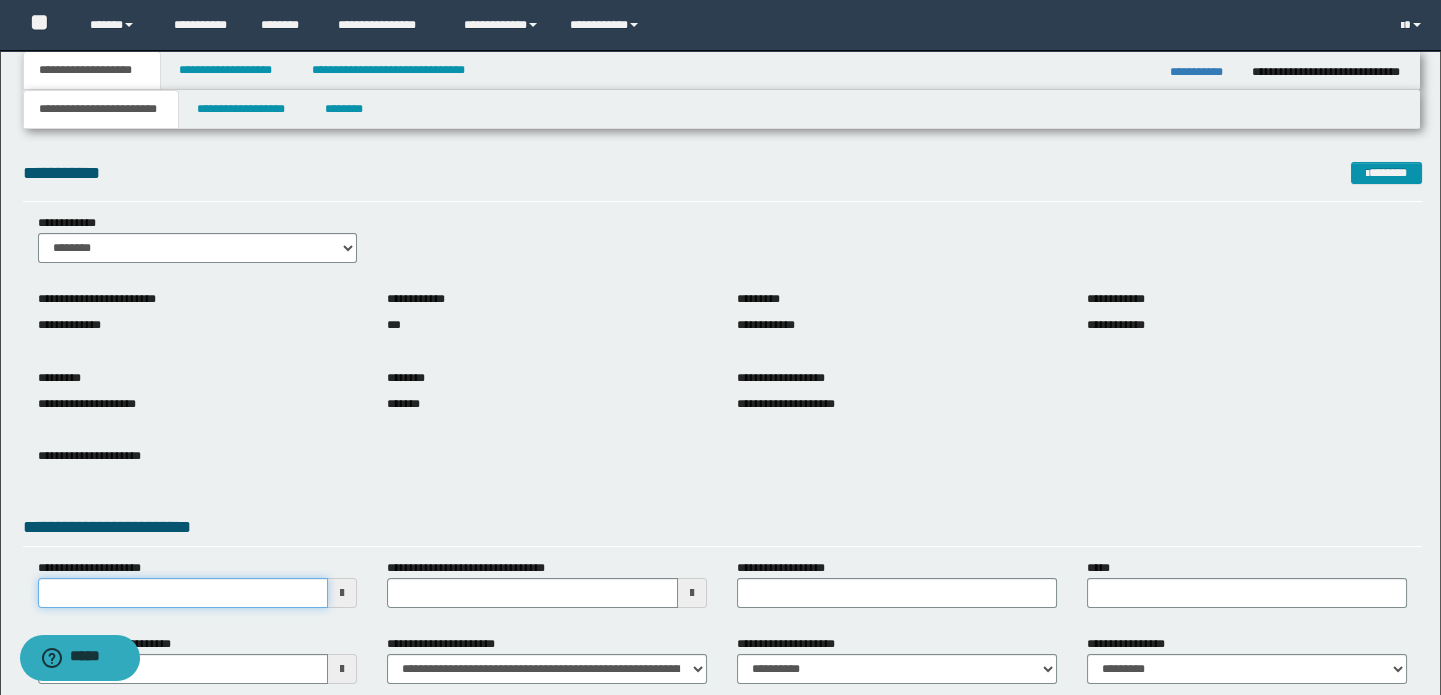 click on "**********" at bounding box center (183, 593) 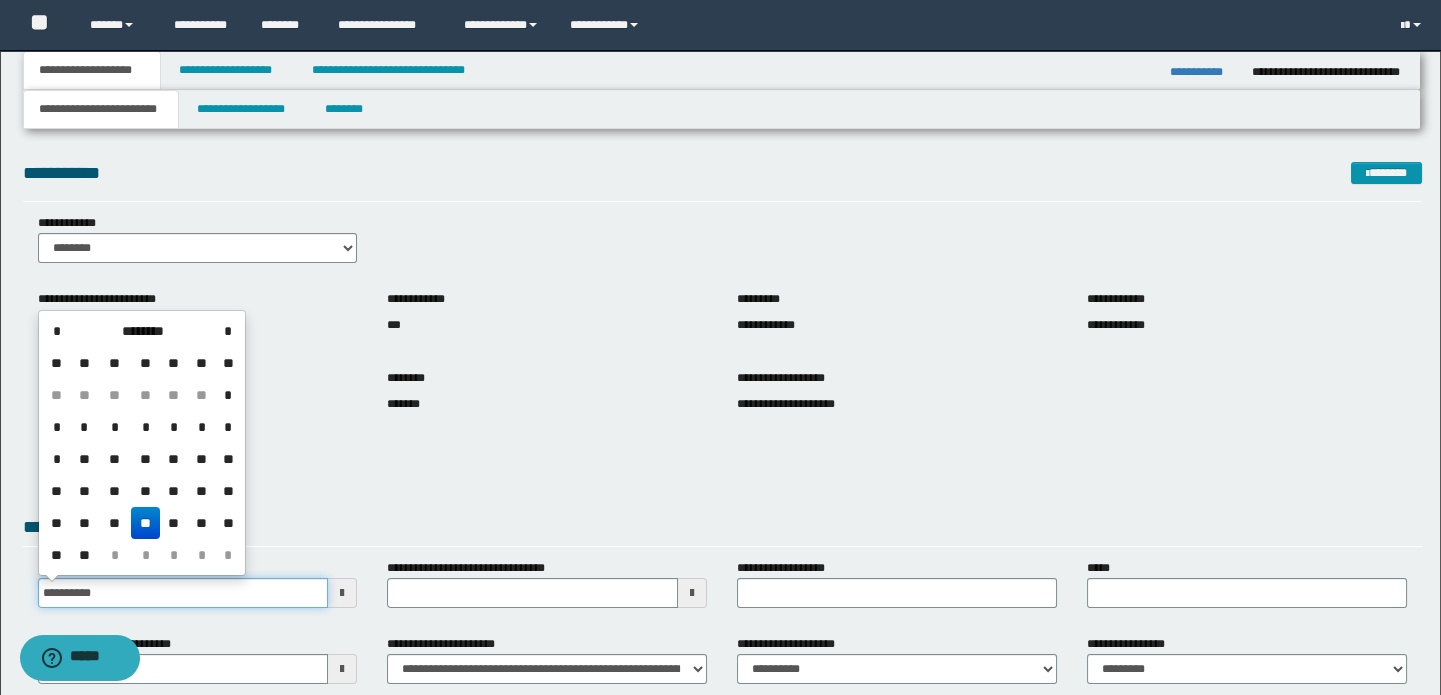 type on "**********" 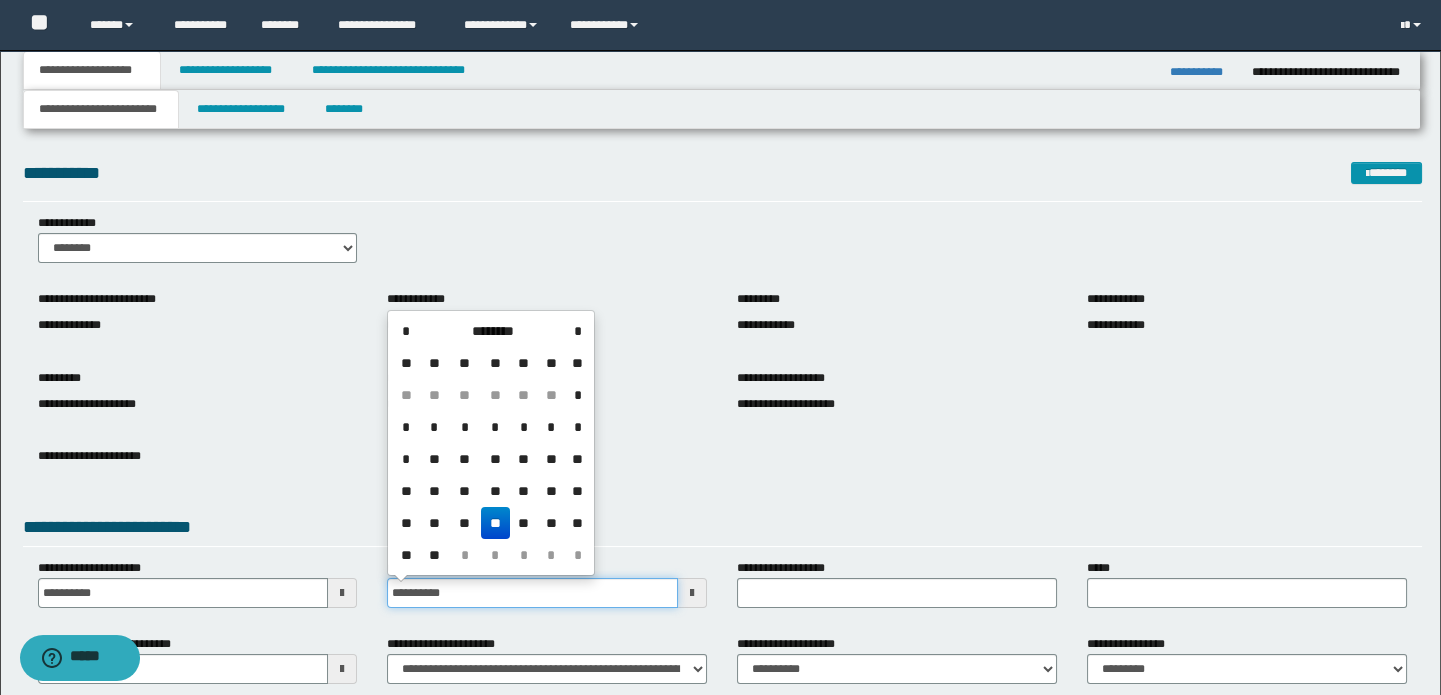 type on "**********" 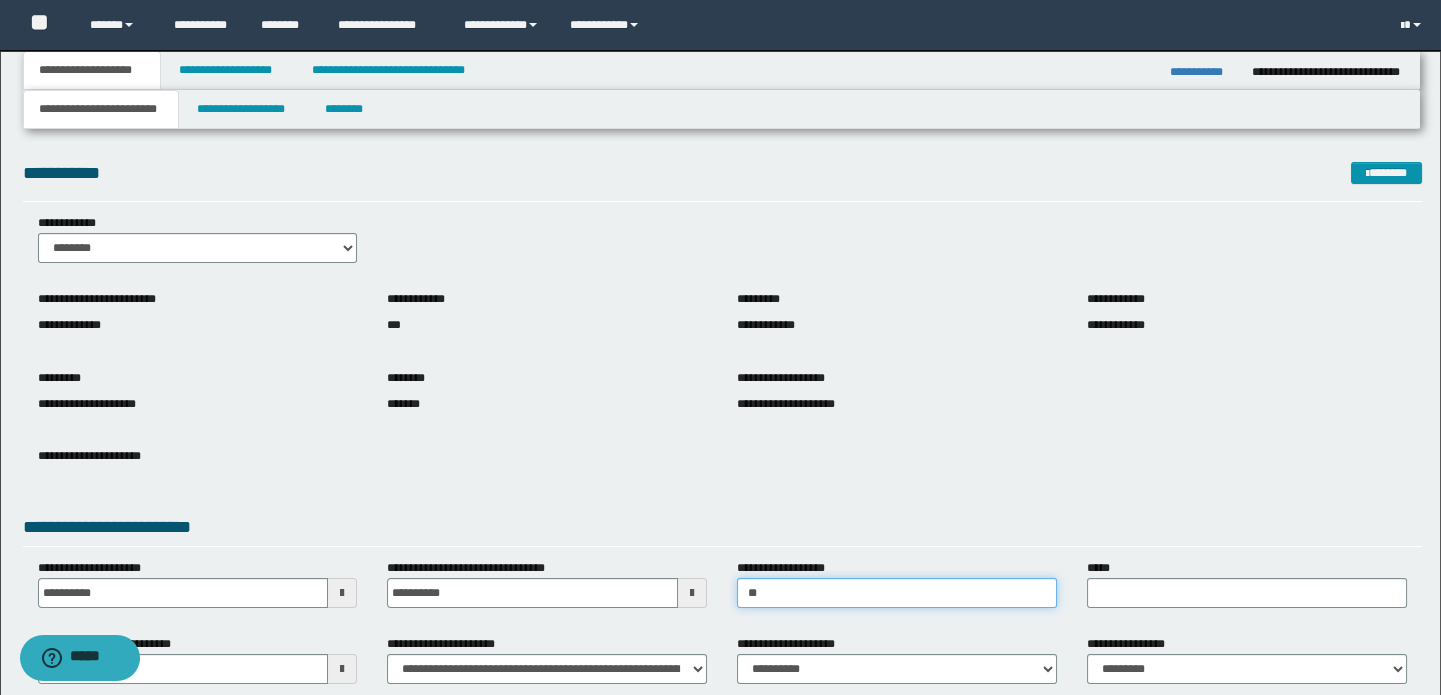 type on "**********" 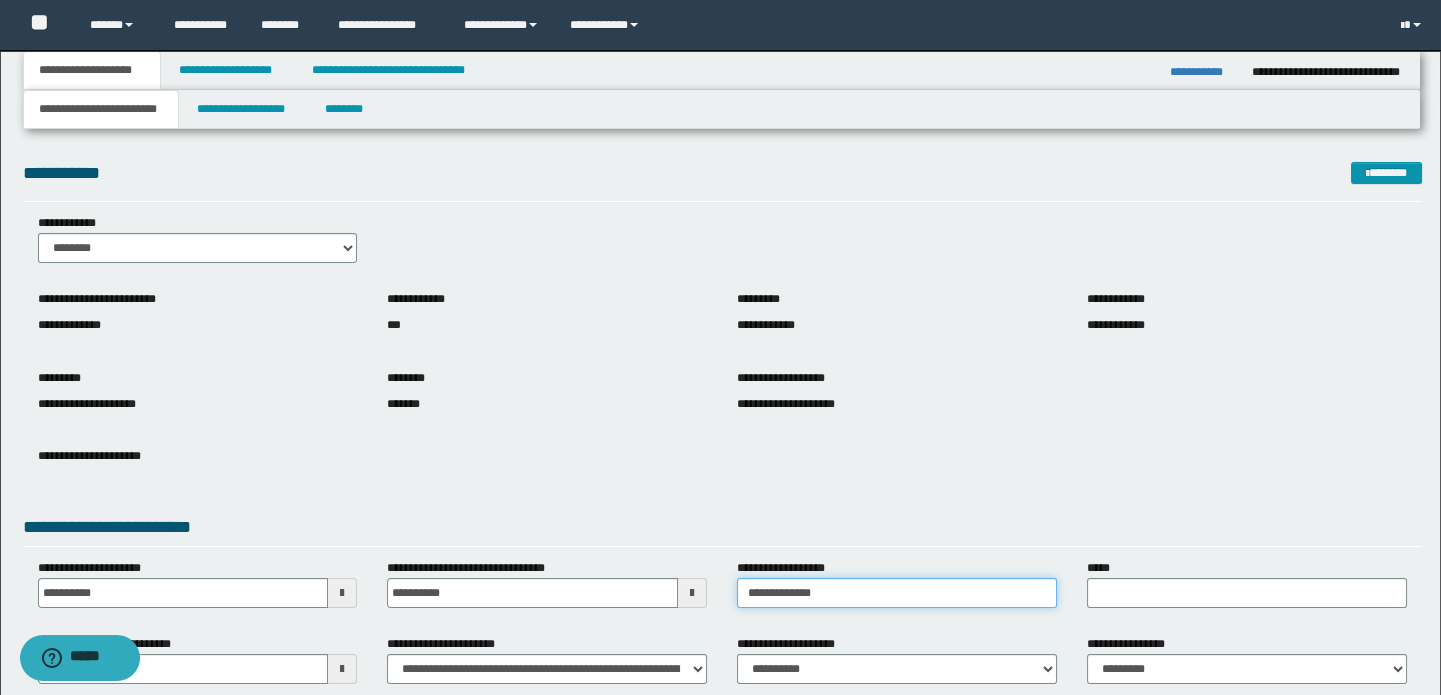 scroll, scrollTop: 181, scrollLeft: 0, axis: vertical 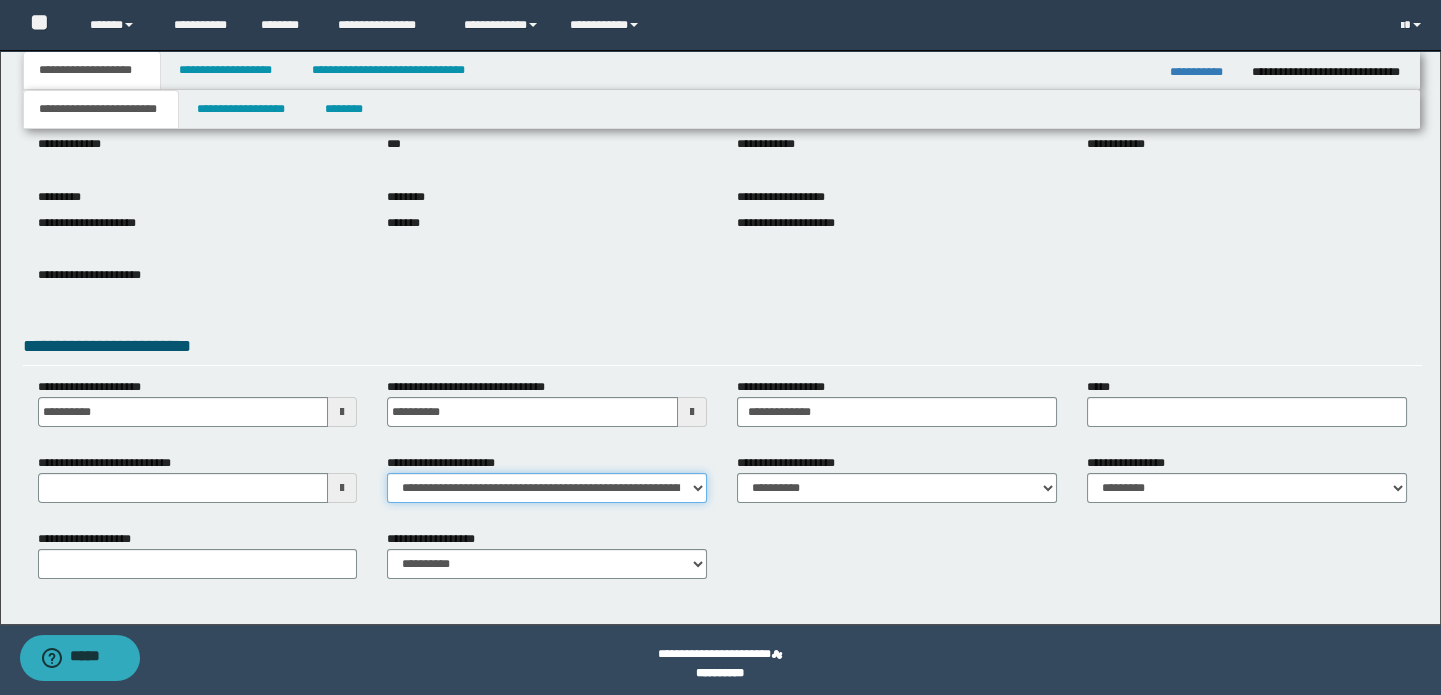 click on "**********" at bounding box center [547, 488] 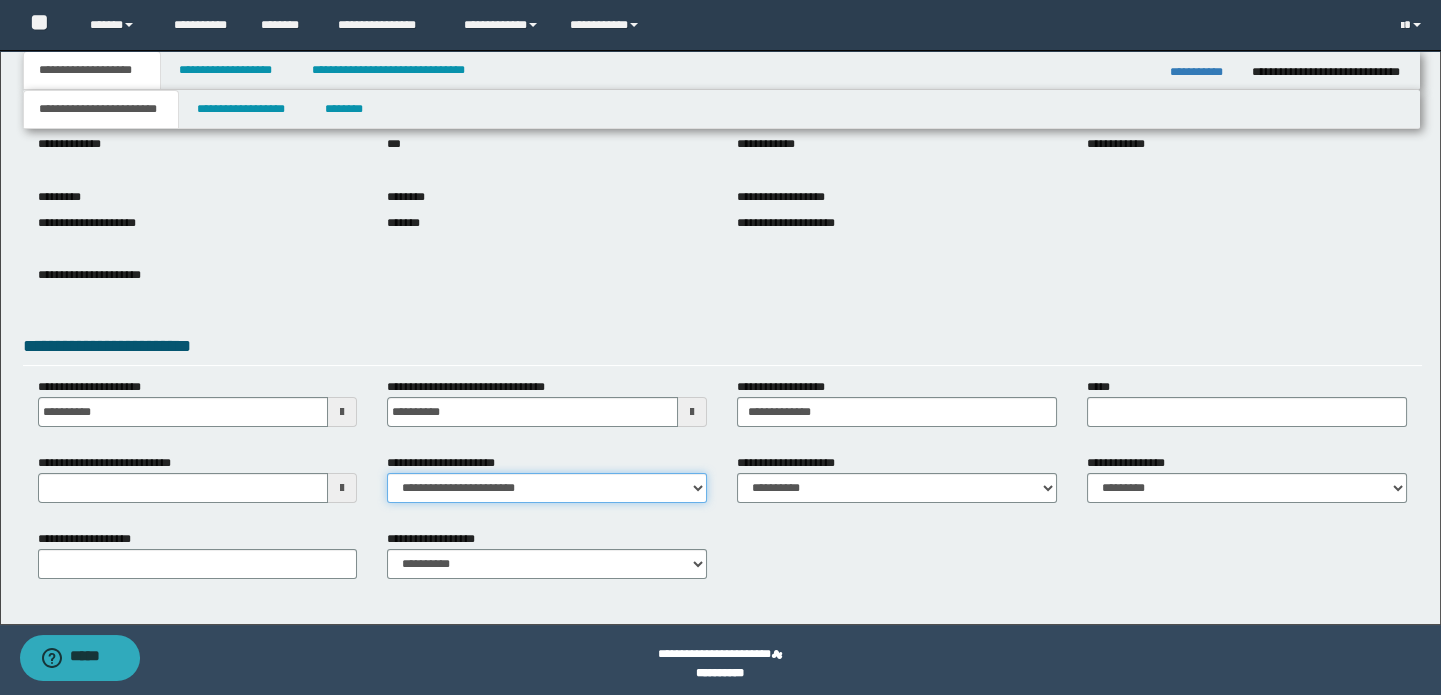 click on "**********" at bounding box center (547, 488) 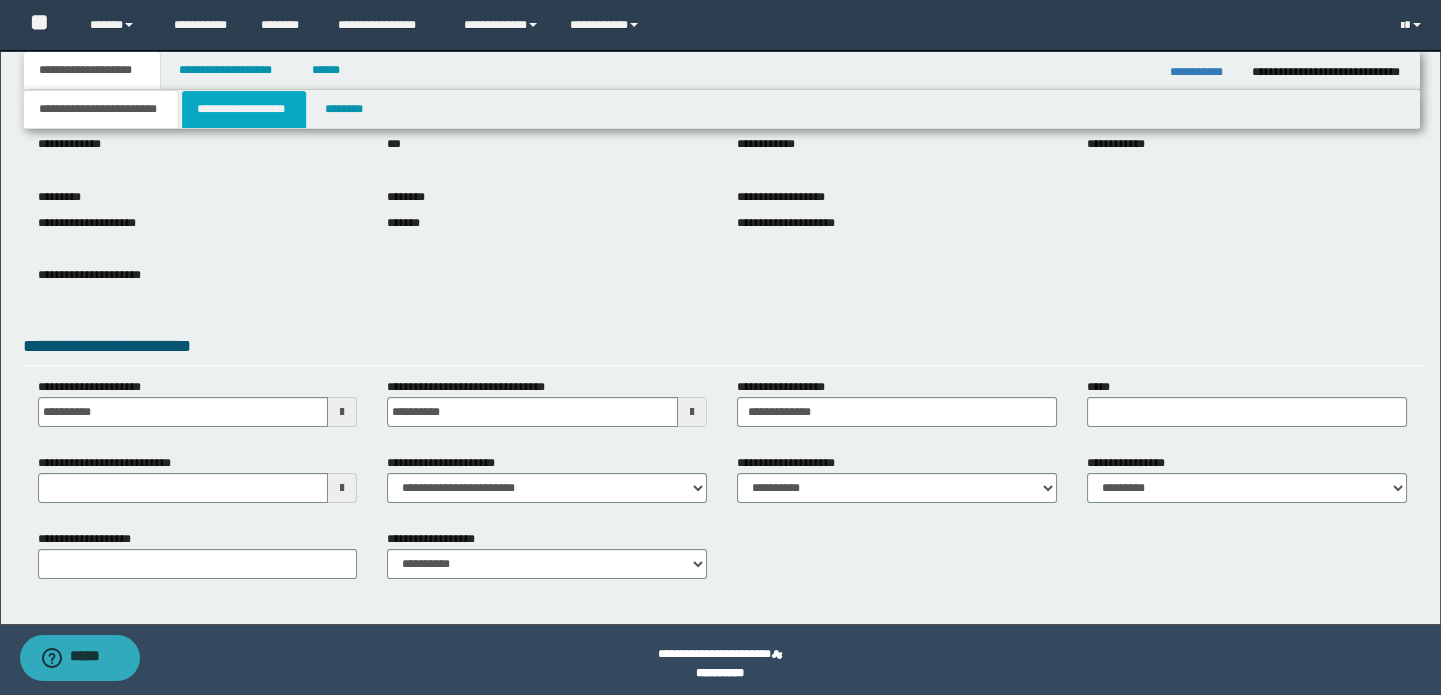 click on "**********" at bounding box center (244, 109) 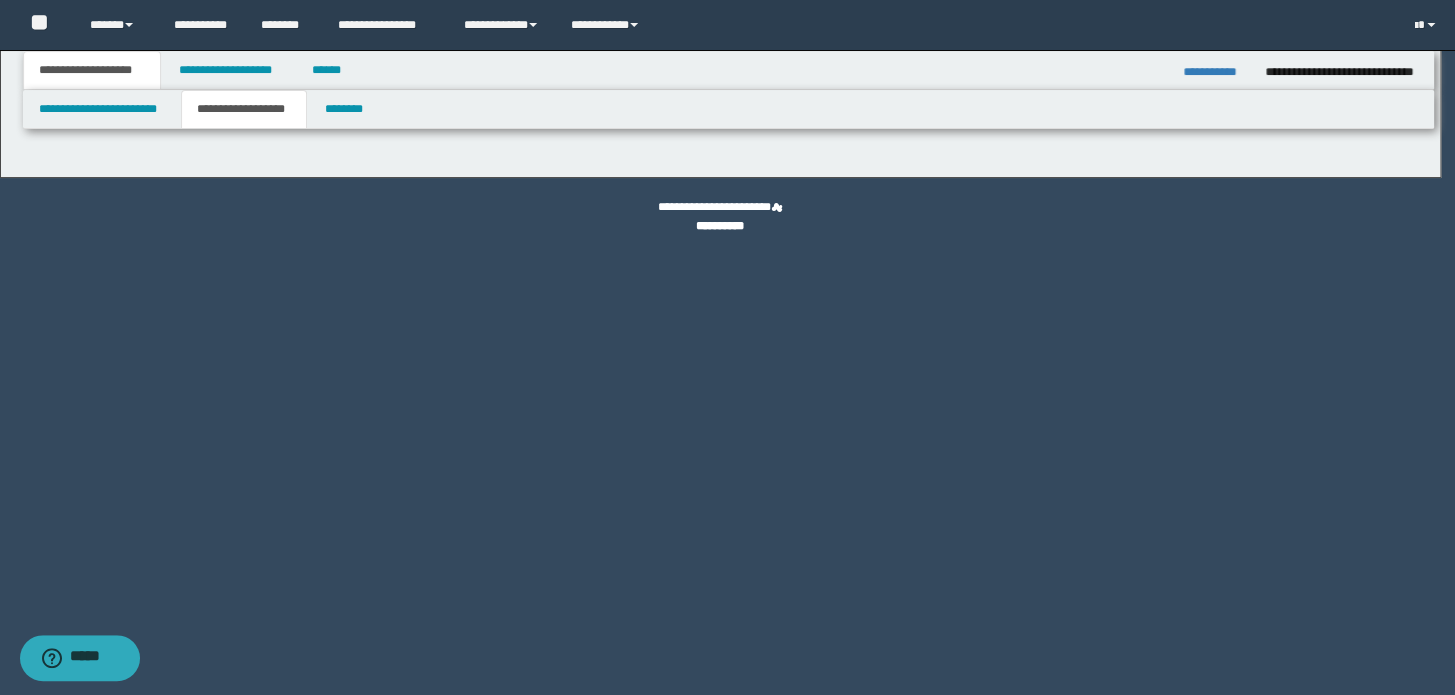 type on "**********" 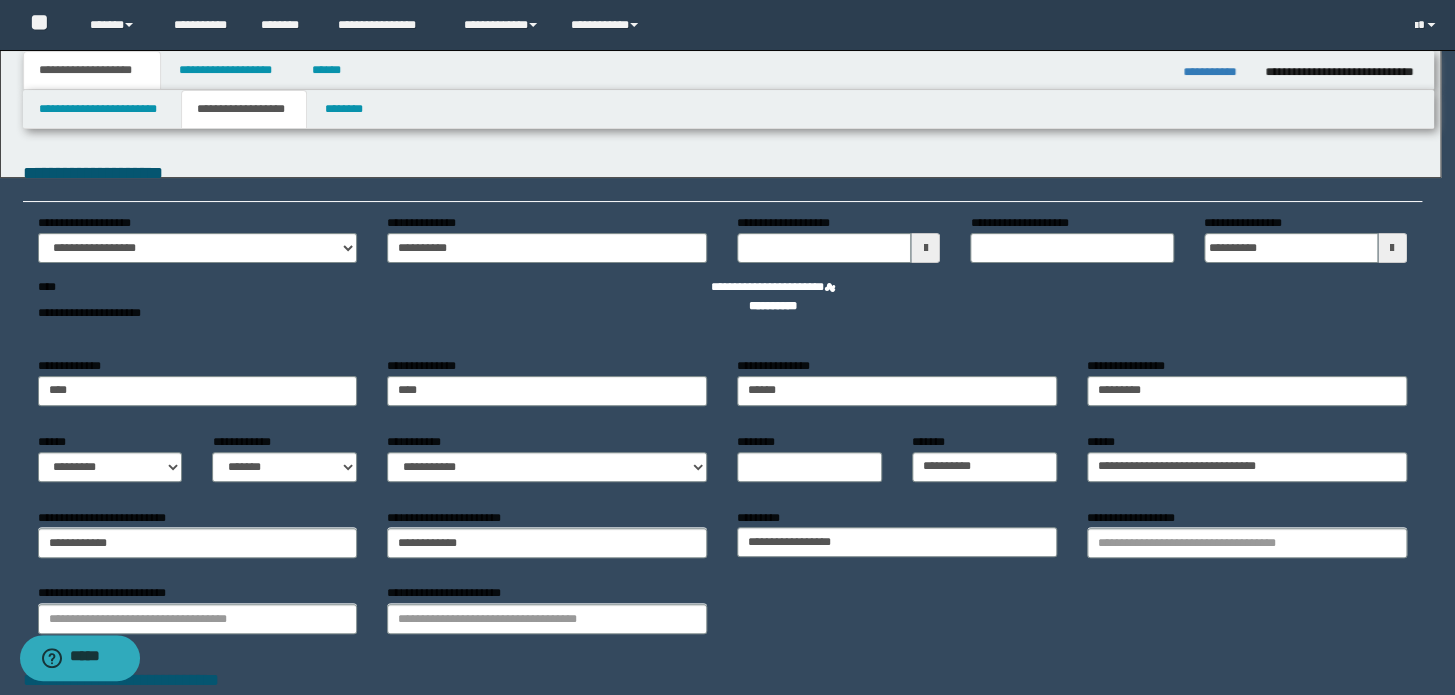 type 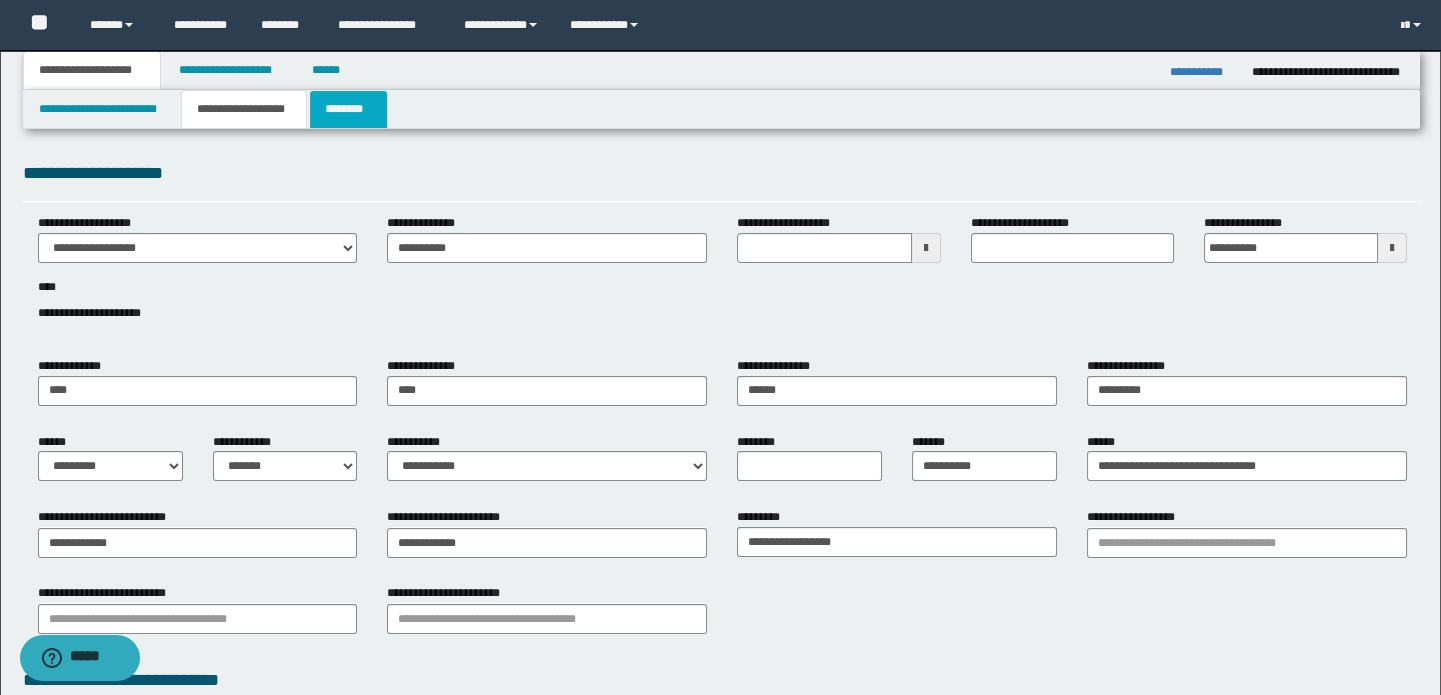 click on "********" at bounding box center (348, 109) 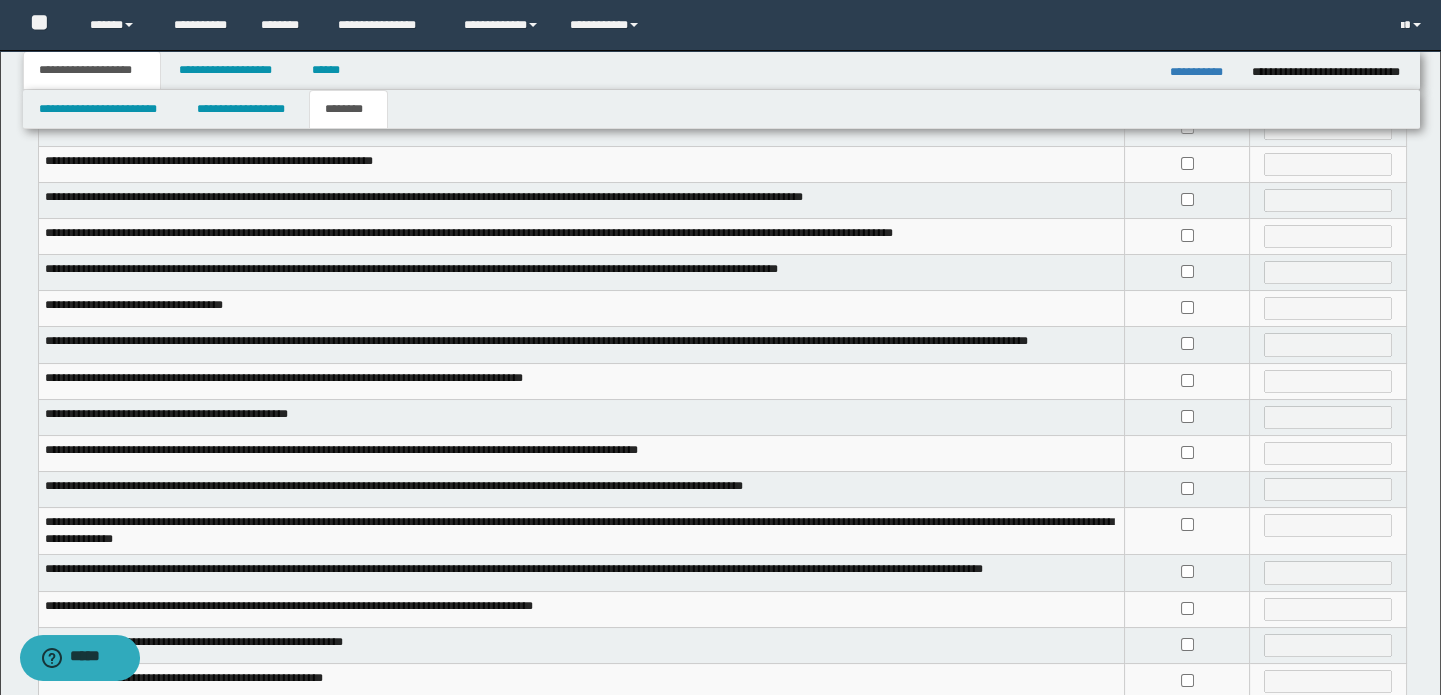 scroll, scrollTop: 363, scrollLeft: 0, axis: vertical 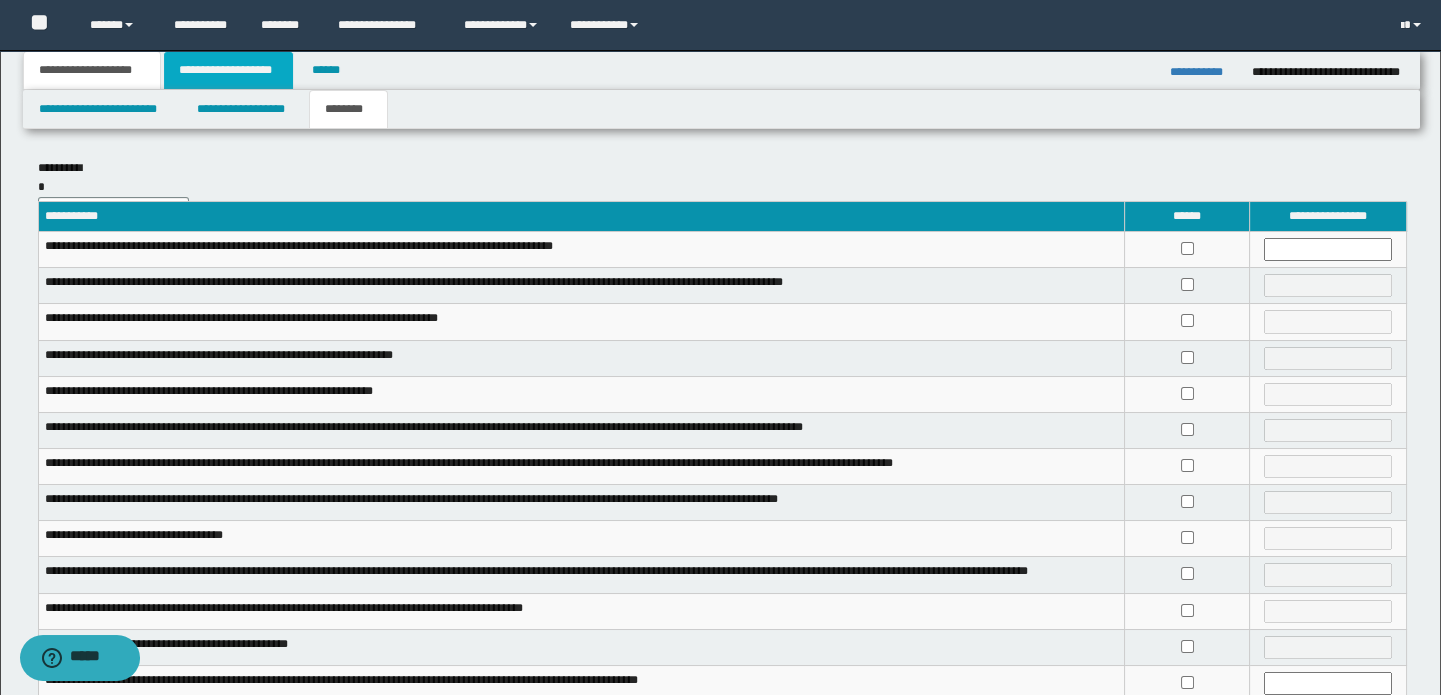 click on "**********" at bounding box center [228, 70] 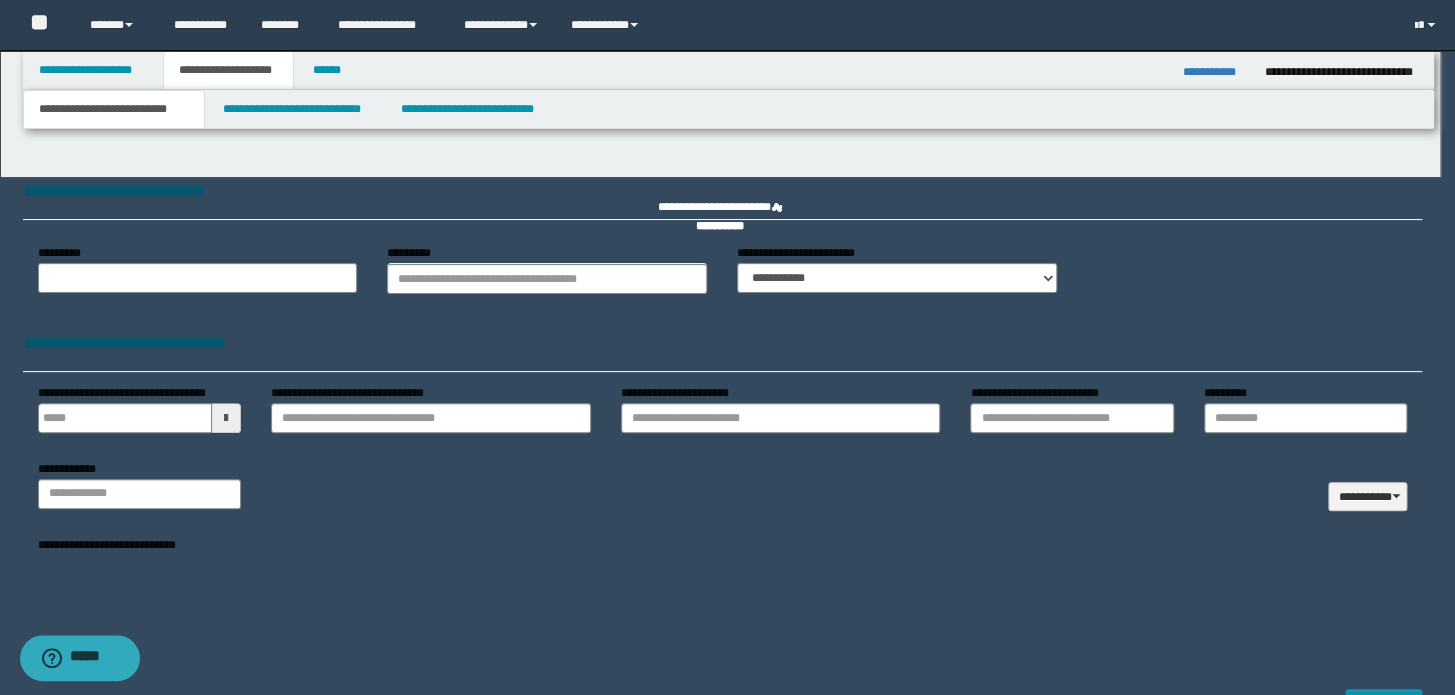 select on "*" 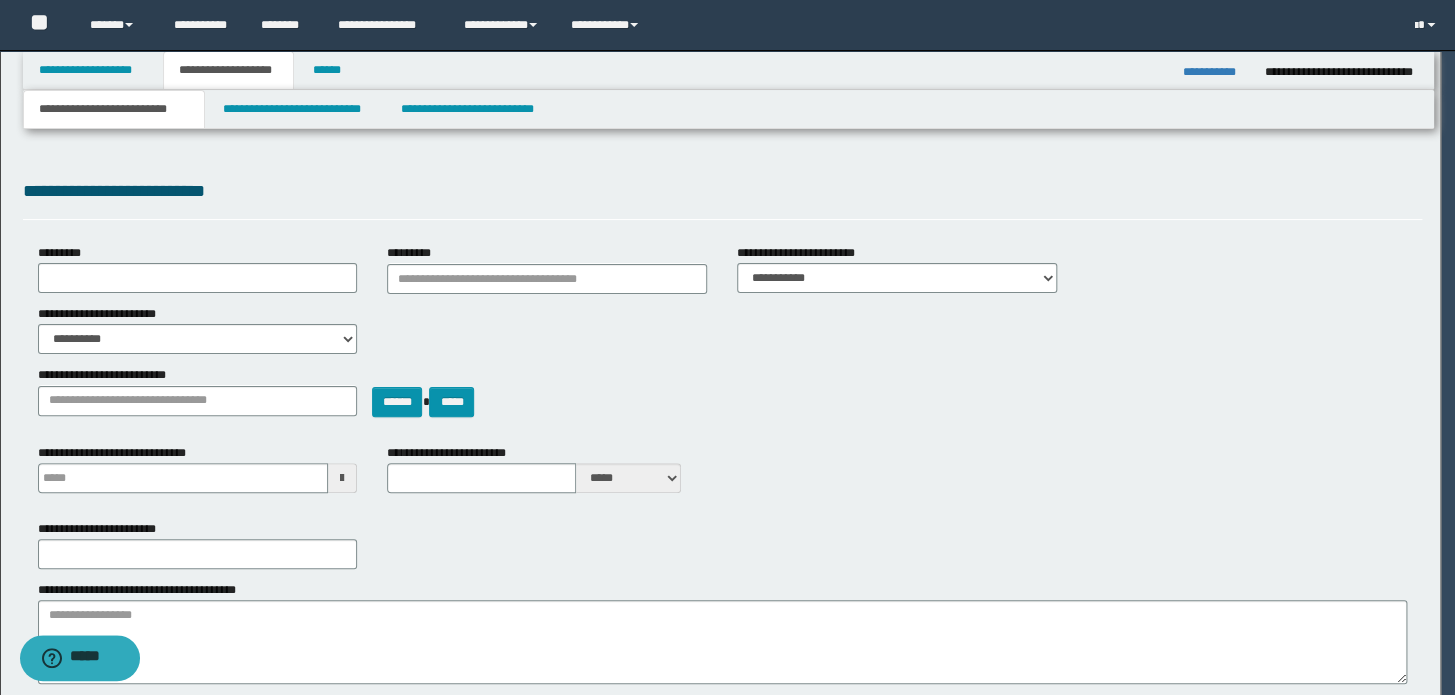 scroll, scrollTop: 0, scrollLeft: 0, axis: both 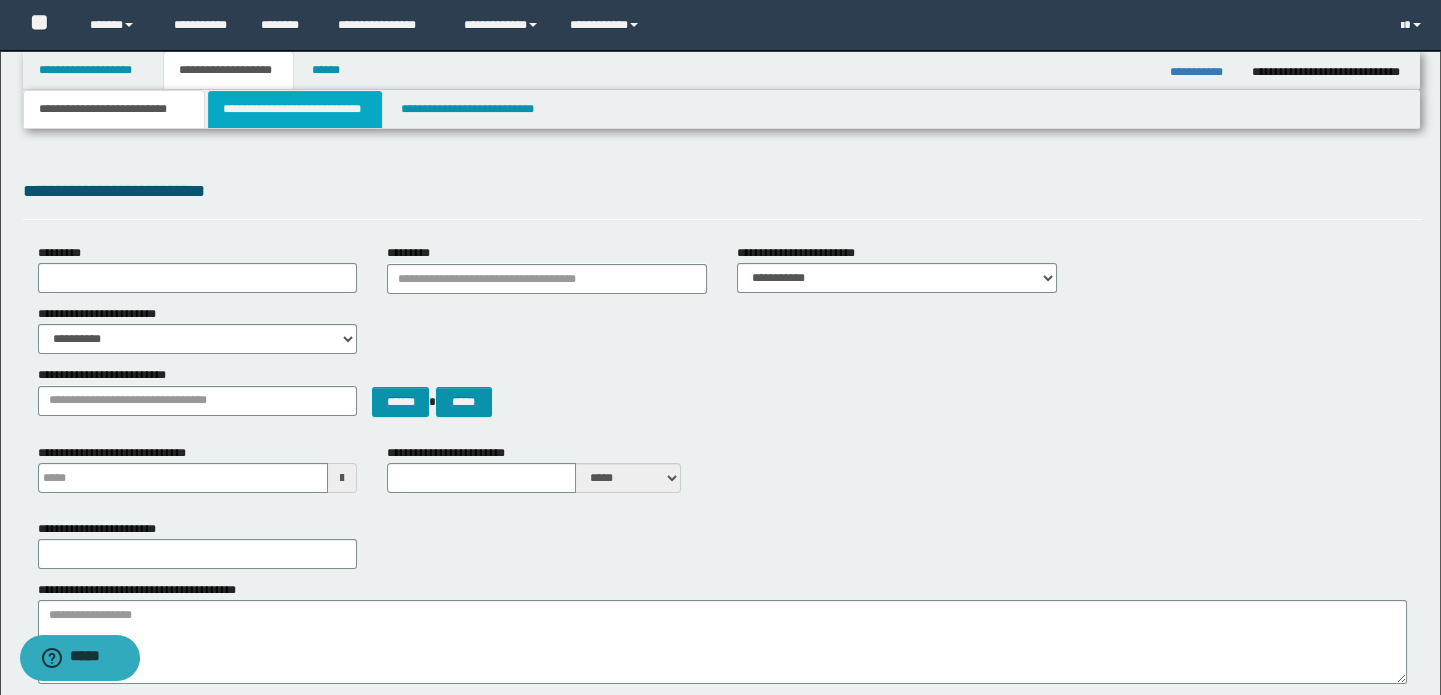 click on "**********" at bounding box center (294, 109) 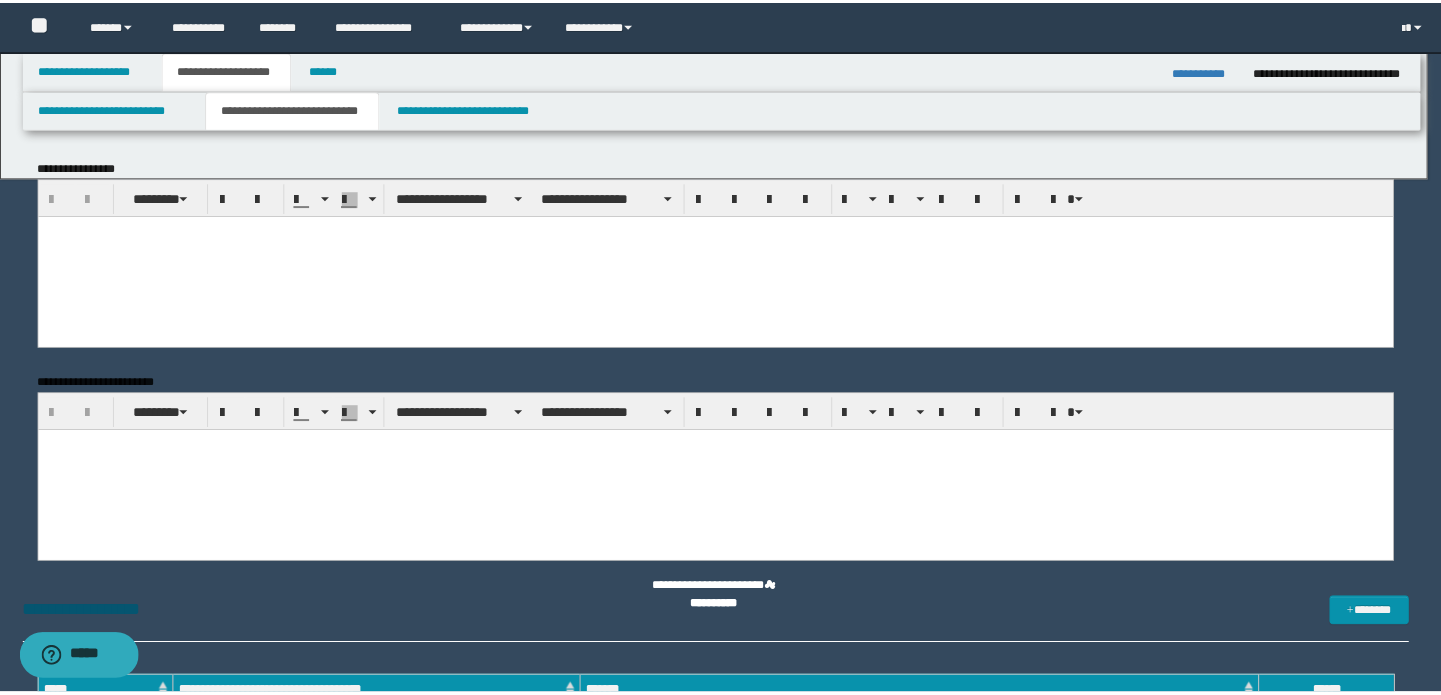 scroll, scrollTop: 0, scrollLeft: 0, axis: both 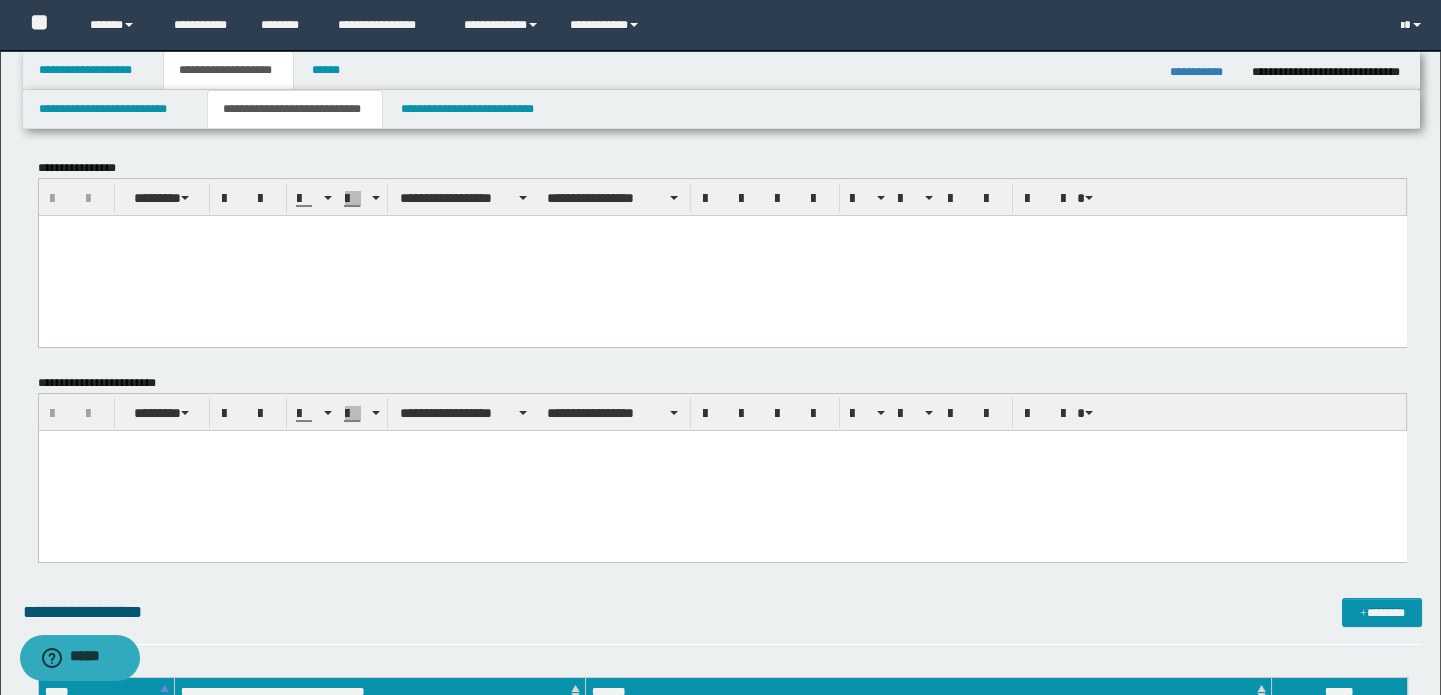 click at bounding box center (722, 255) 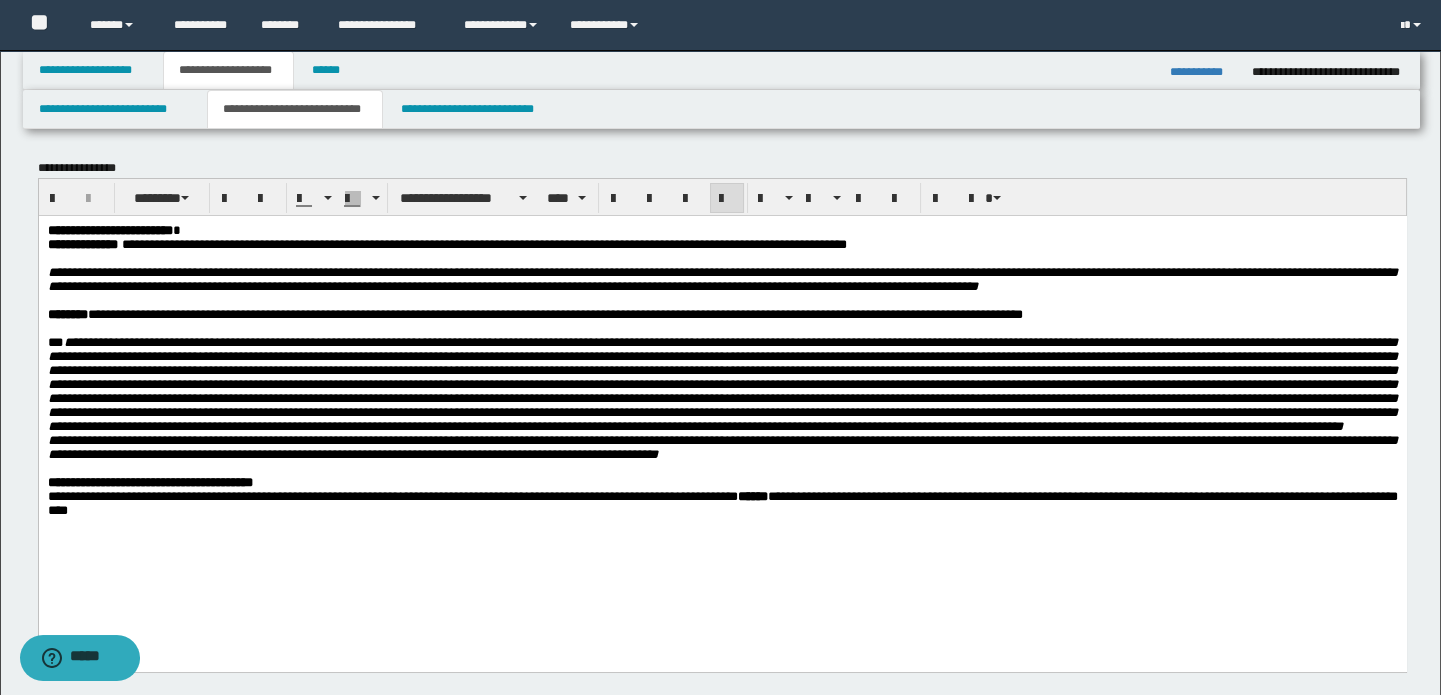 drag, startPoint x: 312, startPoint y: 242, endPoint x: 327, endPoint y: 226, distance: 21.931713 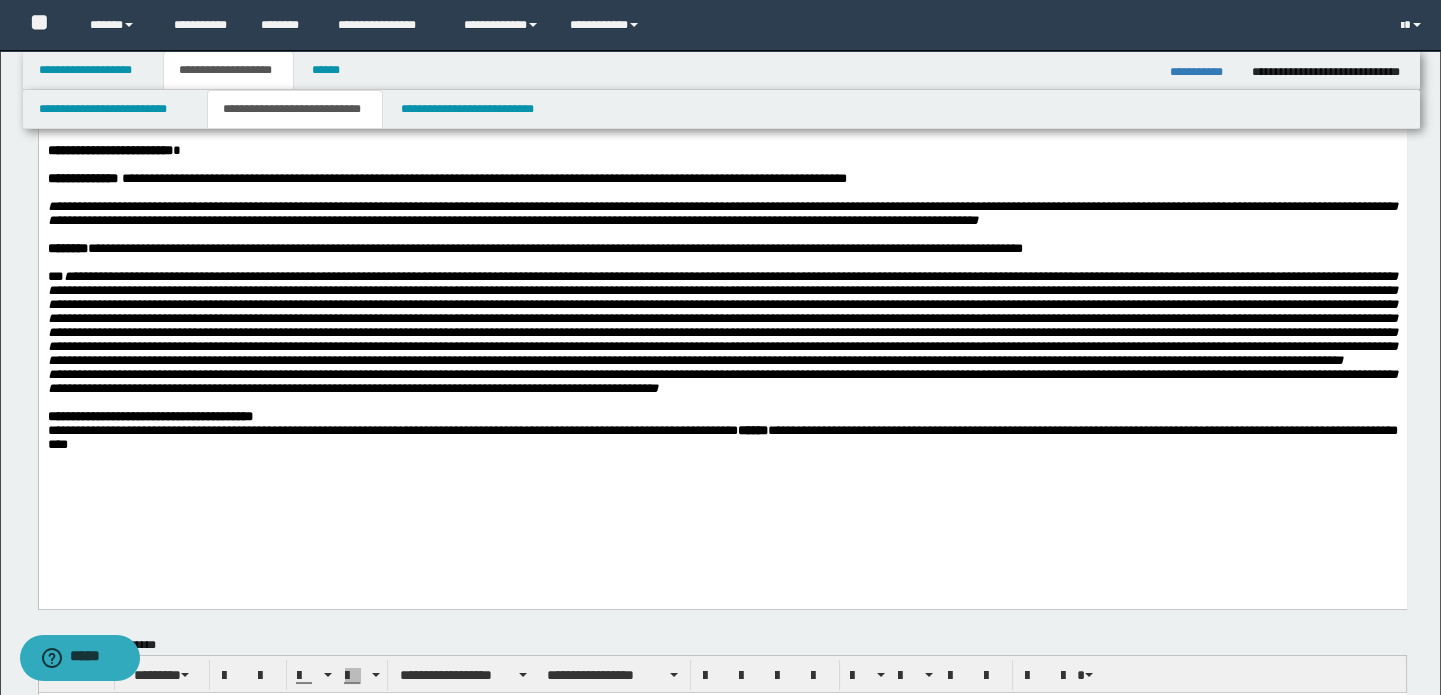 scroll, scrollTop: 272, scrollLeft: 0, axis: vertical 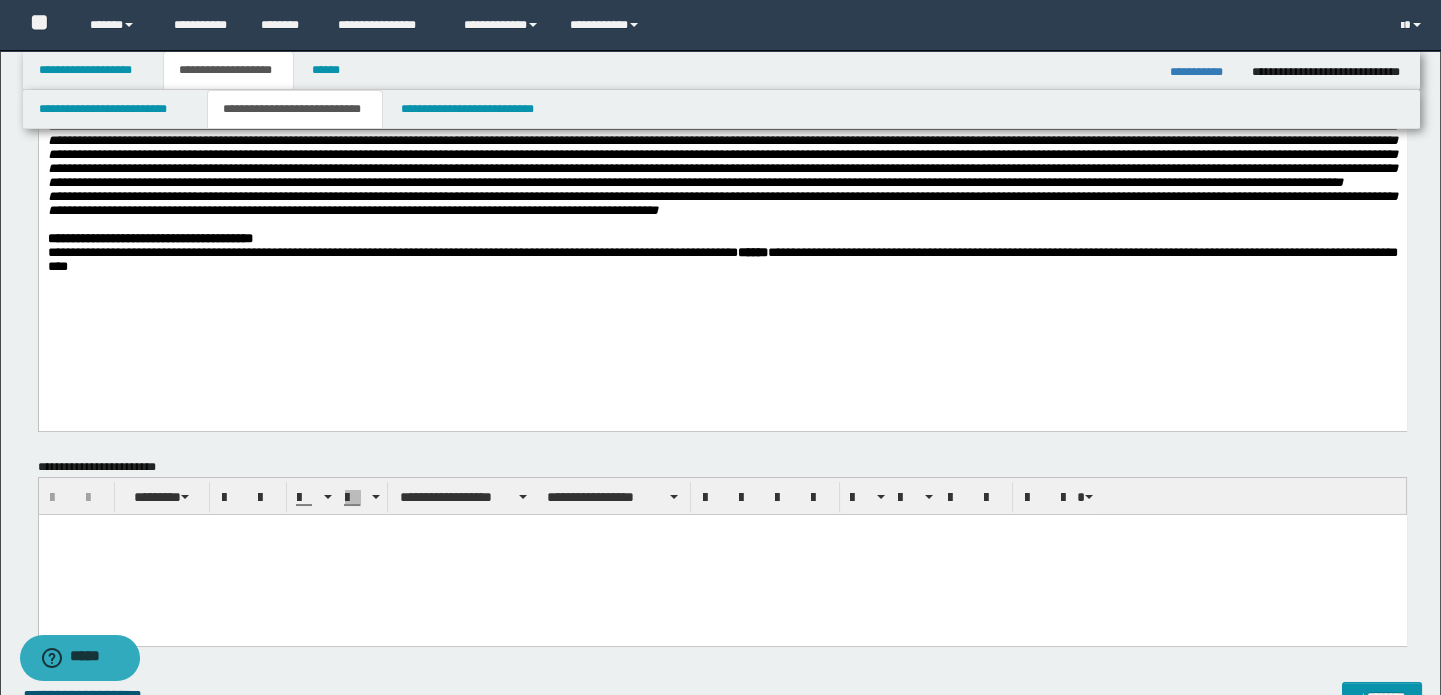 click on "**********" at bounding box center [722, 260] 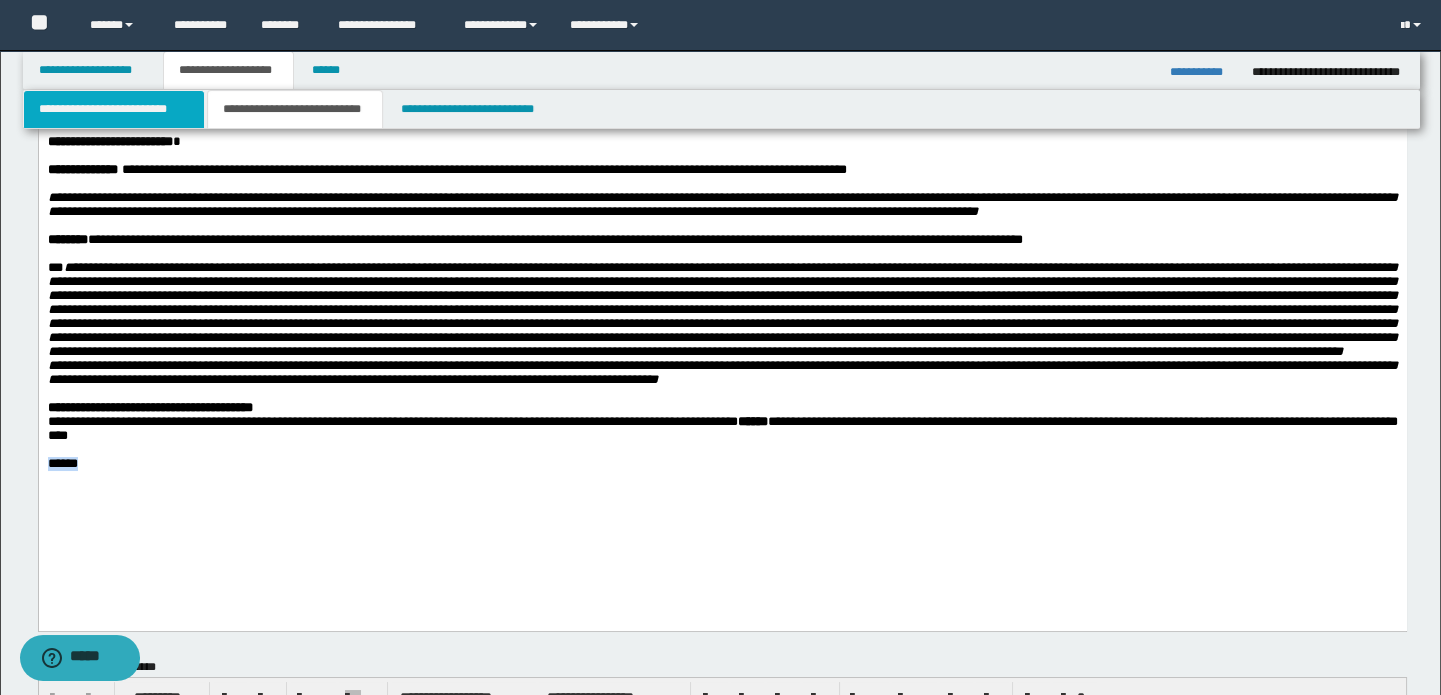 scroll, scrollTop: 0, scrollLeft: 0, axis: both 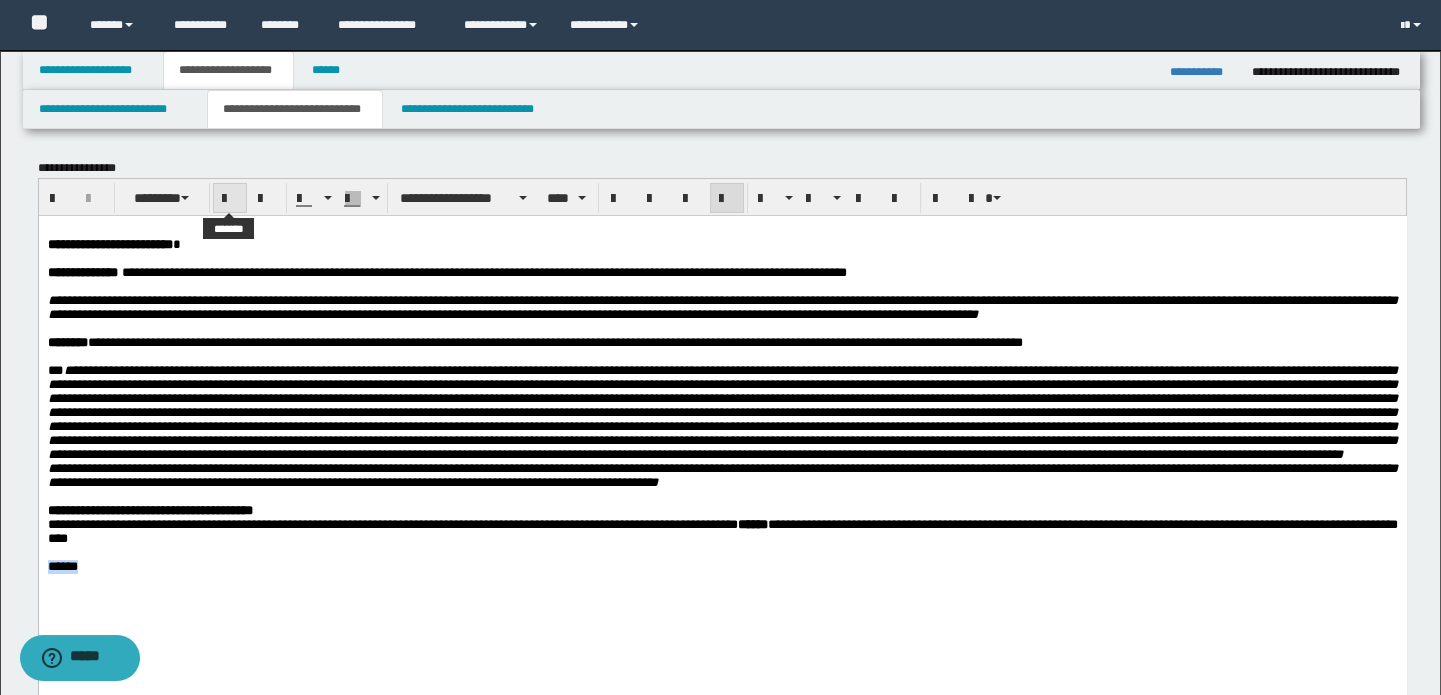 click at bounding box center [230, 199] 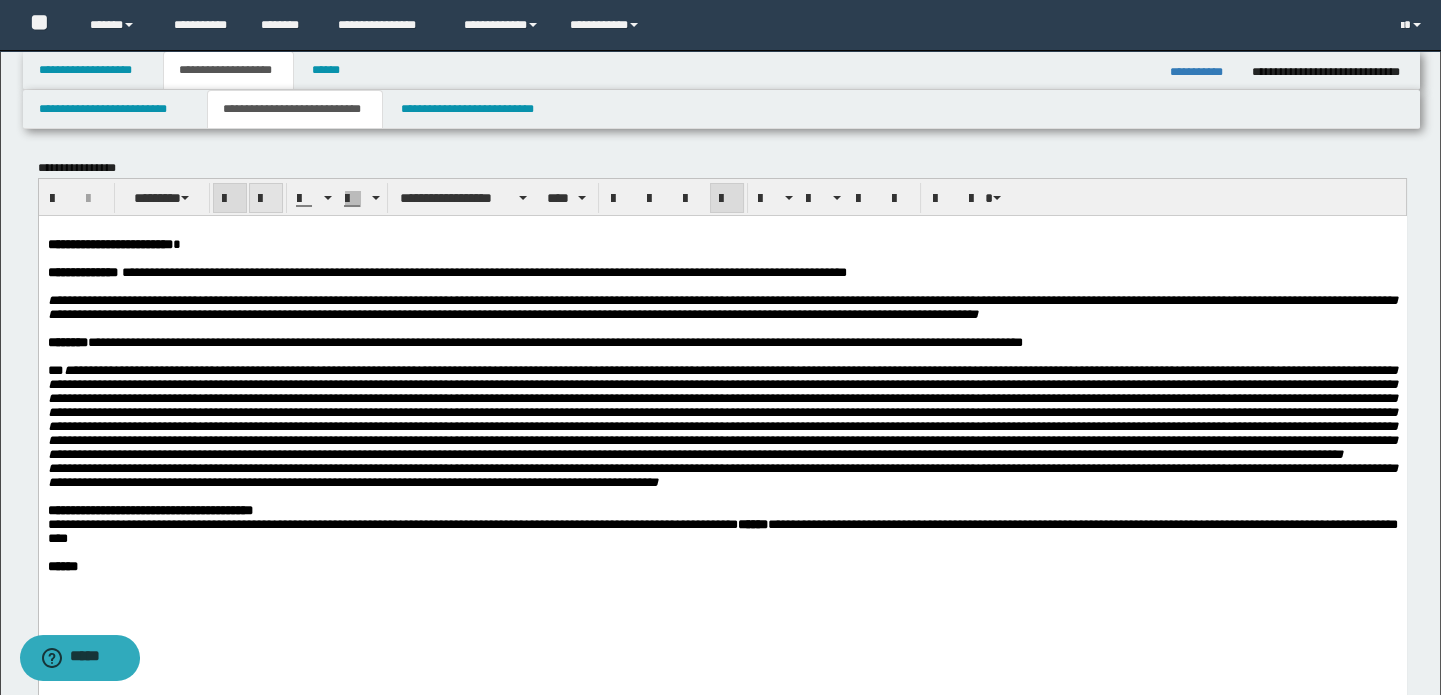 click at bounding box center [266, 199] 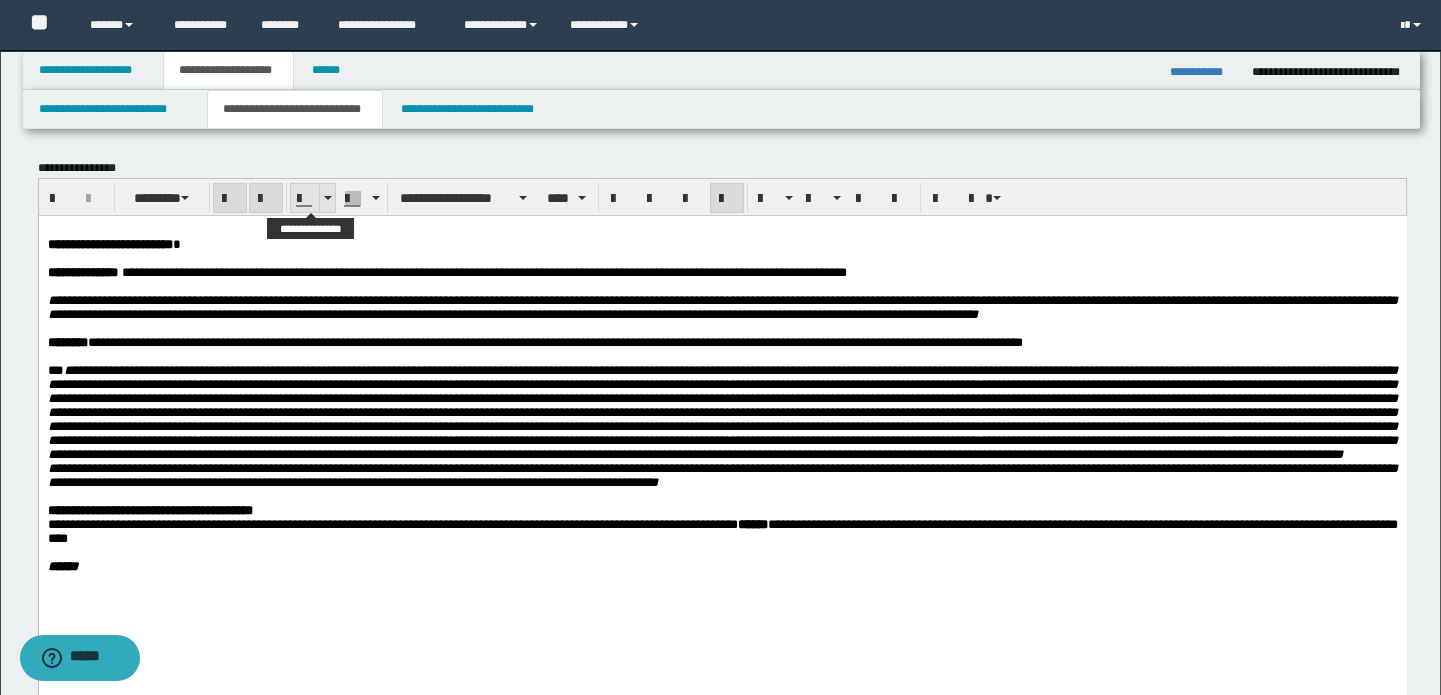 click at bounding box center (327, 198) 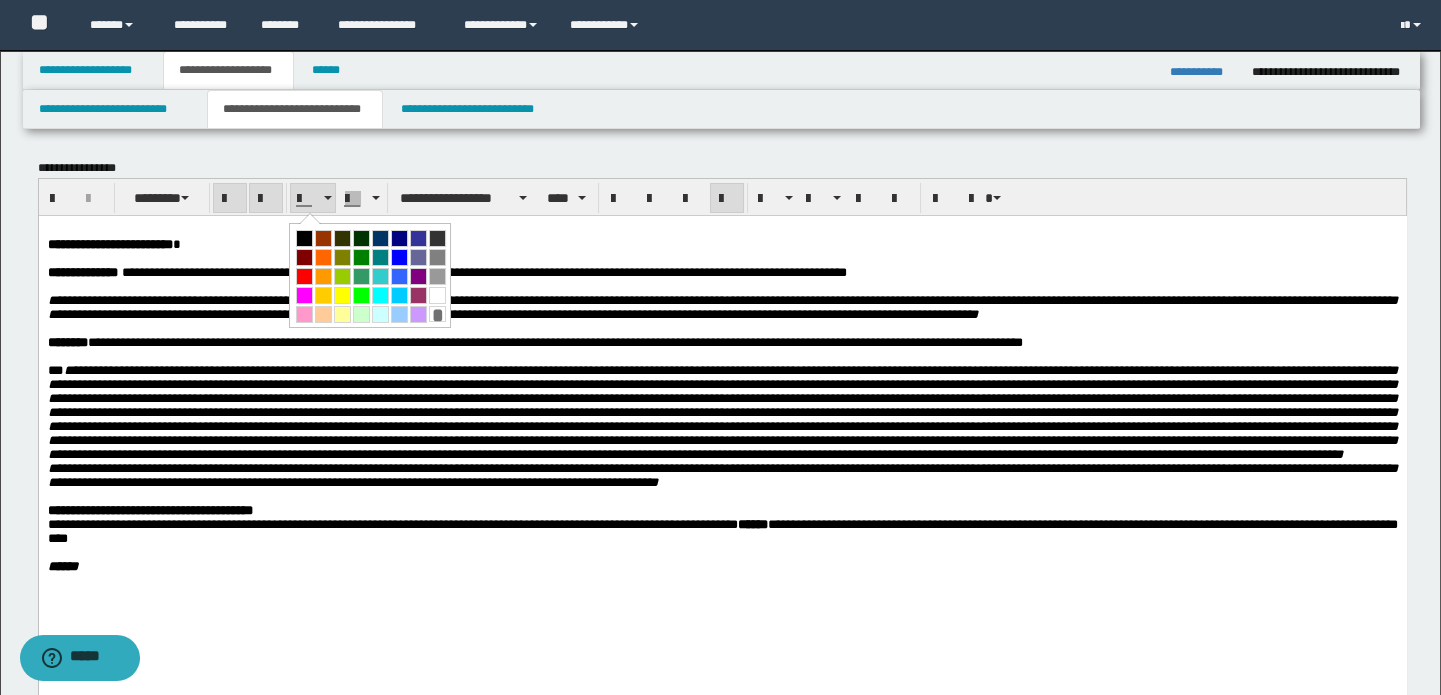 click on "*" at bounding box center (371, 276) 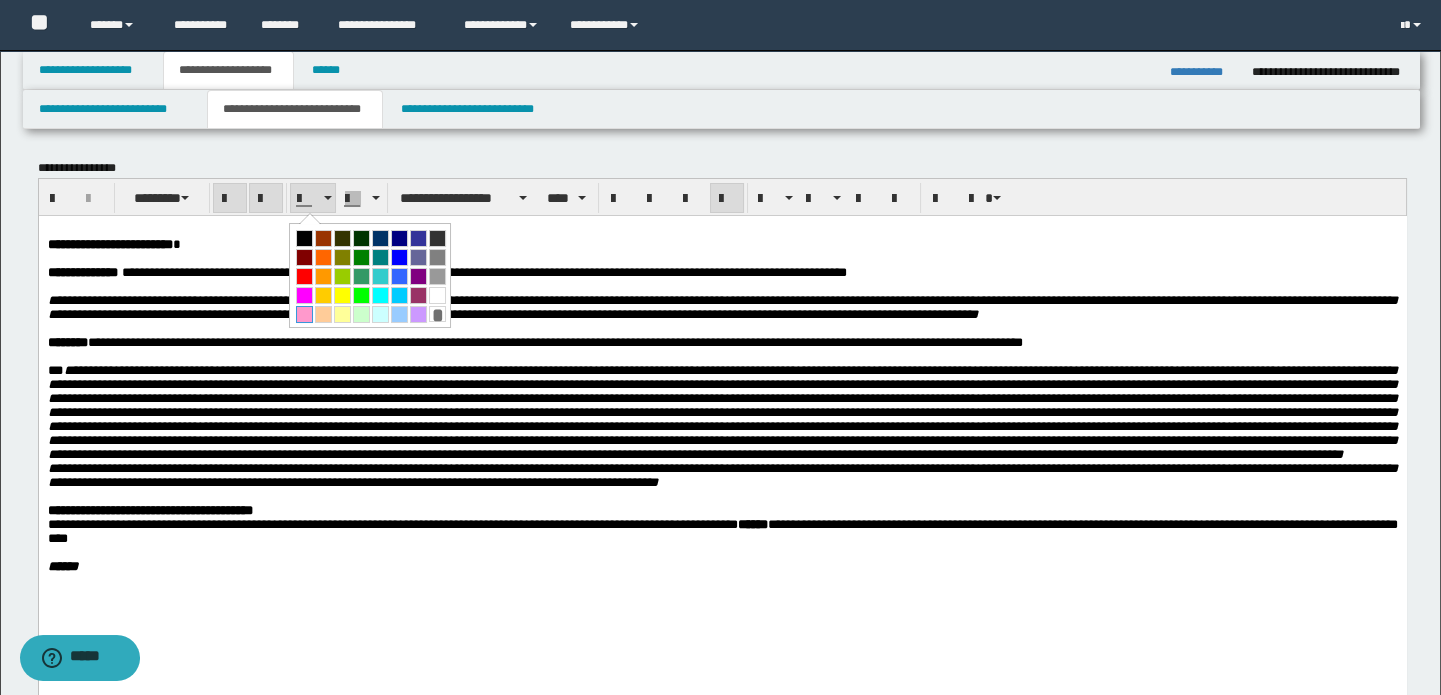 click at bounding box center (304, 314) 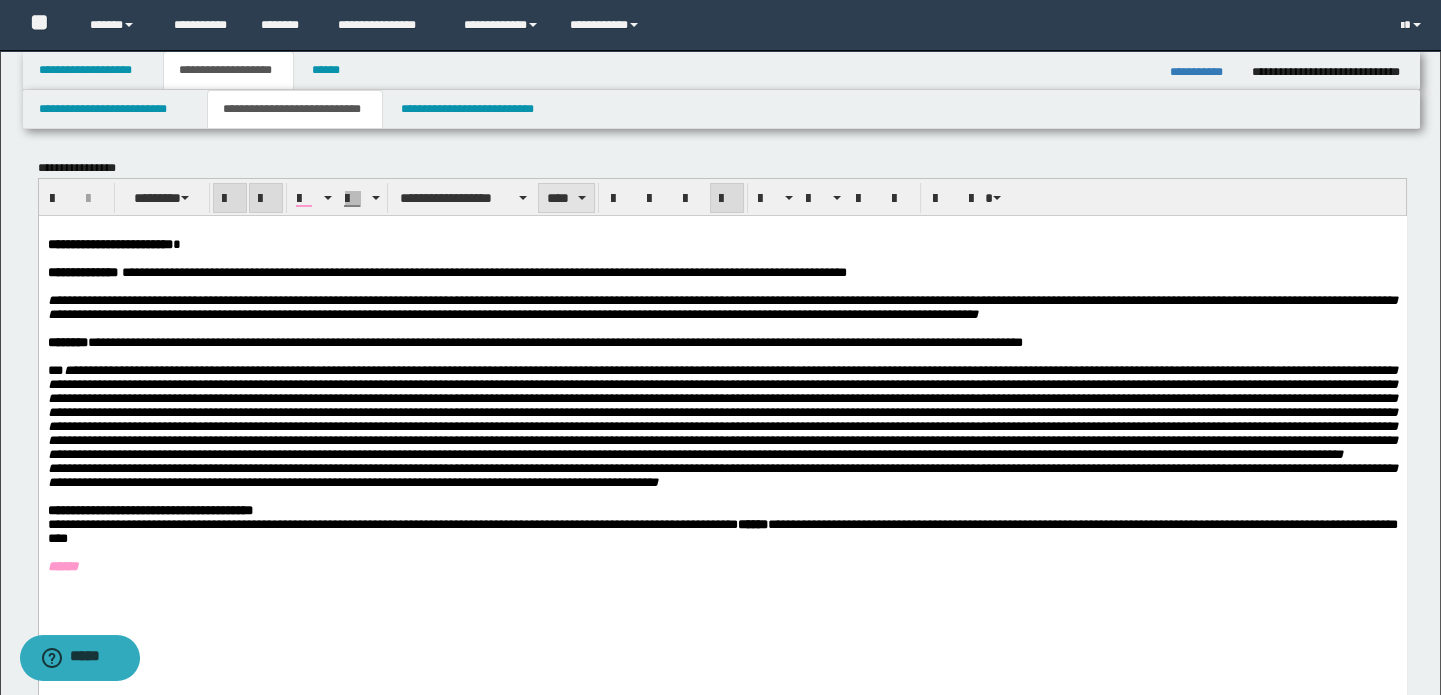 click on "****" at bounding box center (566, 198) 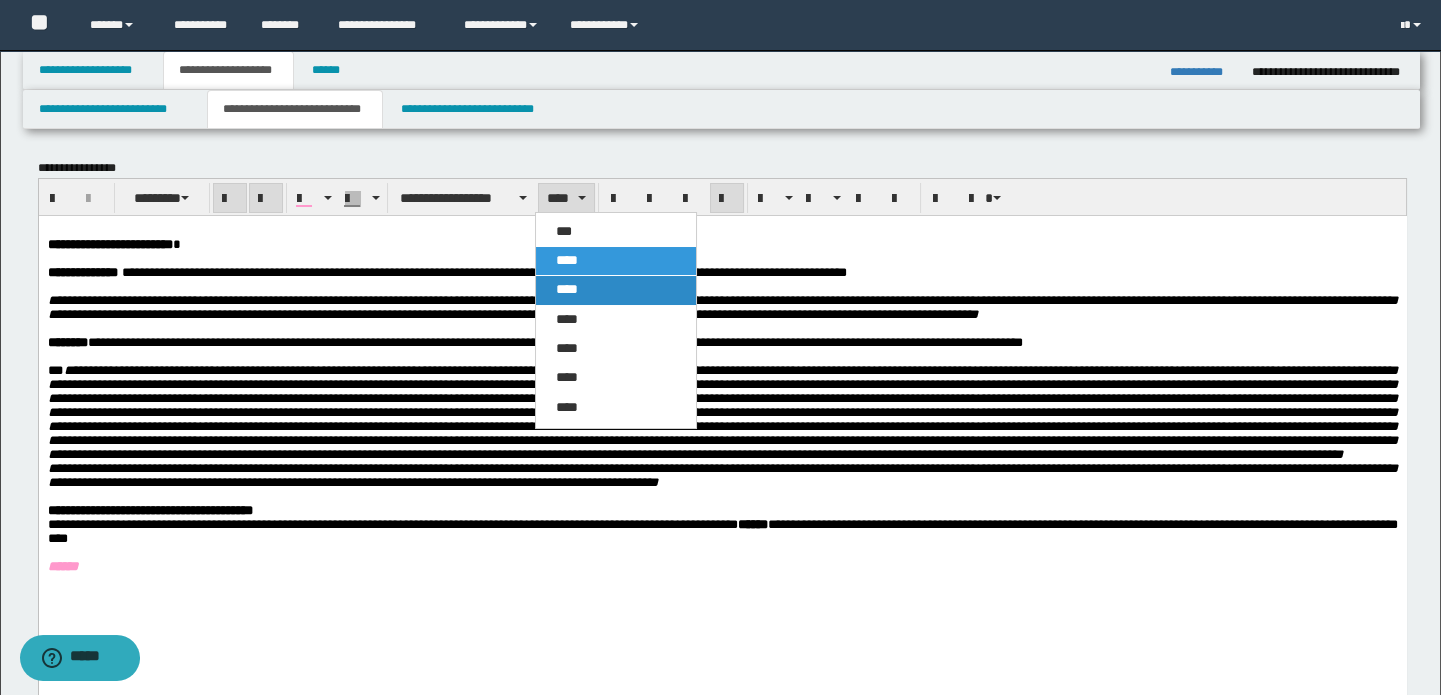 click on "****" at bounding box center [567, 289] 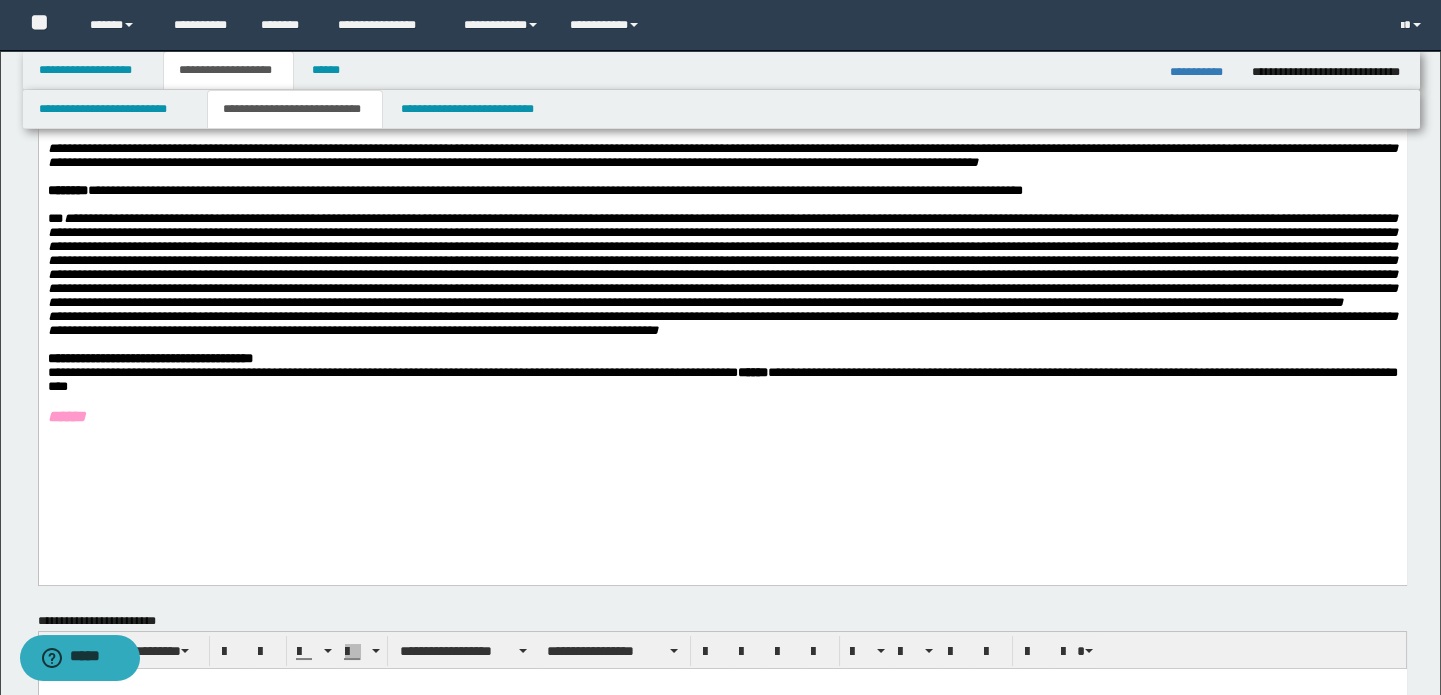scroll, scrollTop: 272, scrollLeft: 0, axis: vertical 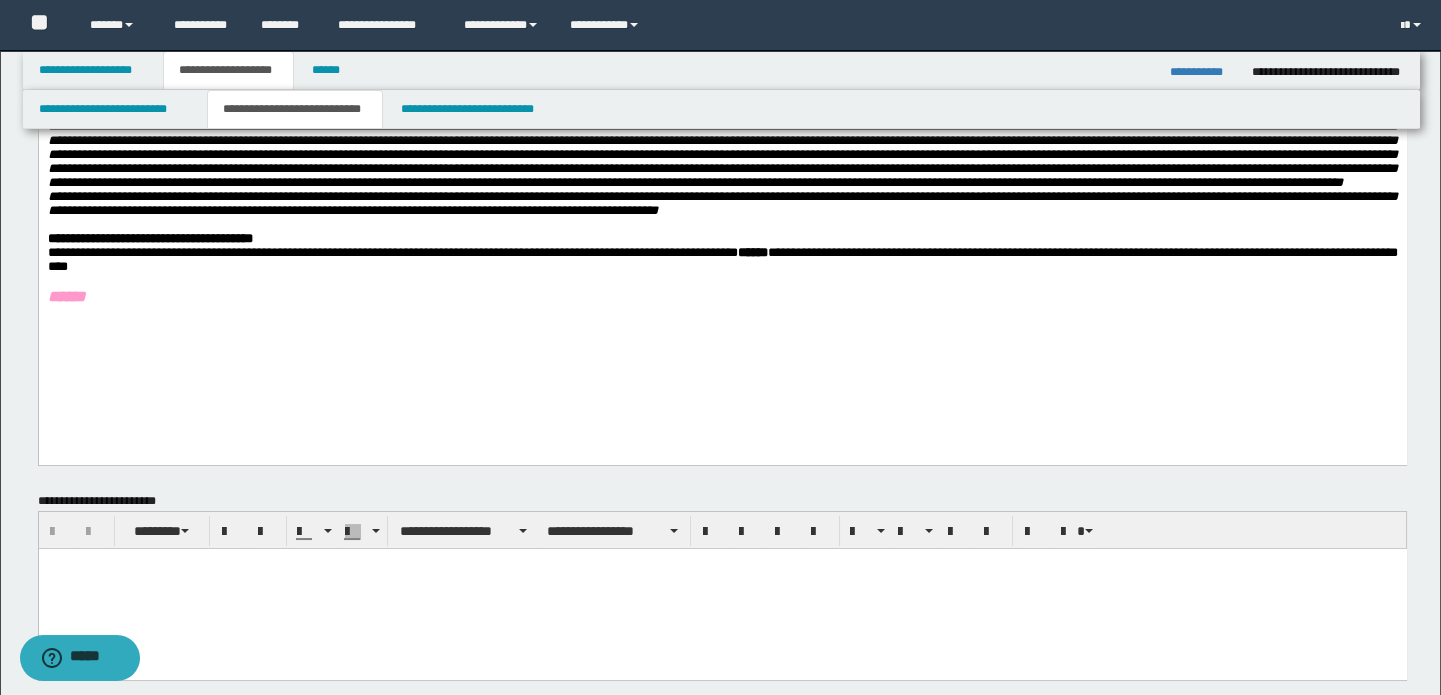click on "**********" at bounding box center (722, 153) 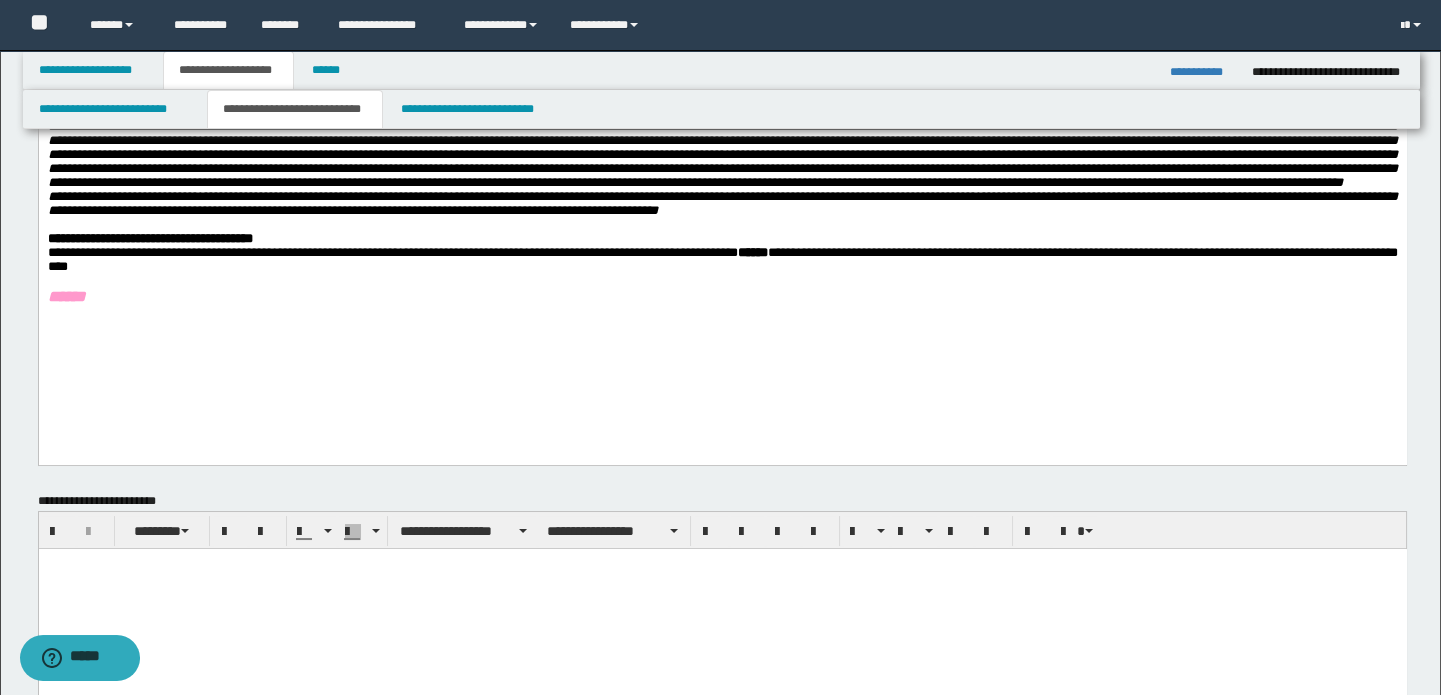 paste 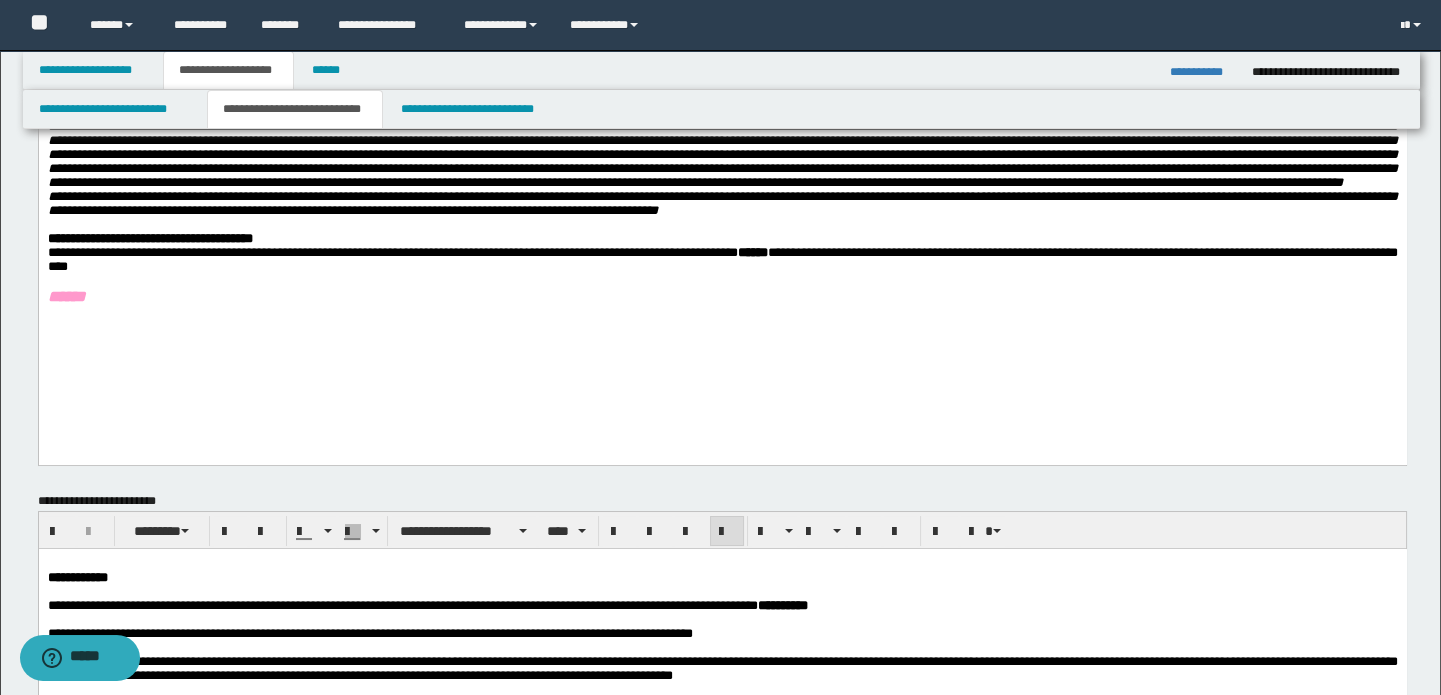 click on "**********" at bounding box center (722, 578) 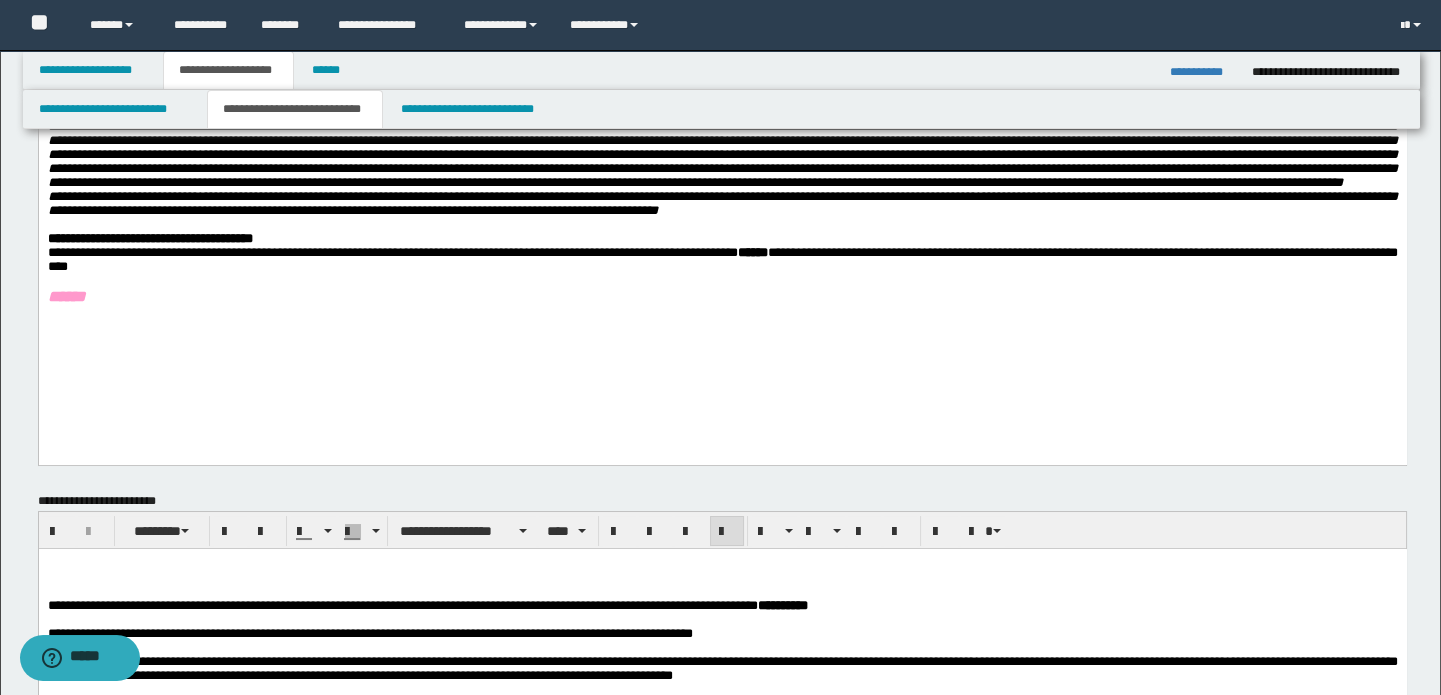 scroll, scrollTop: 727, scrollLeft: 0, axis: vertical 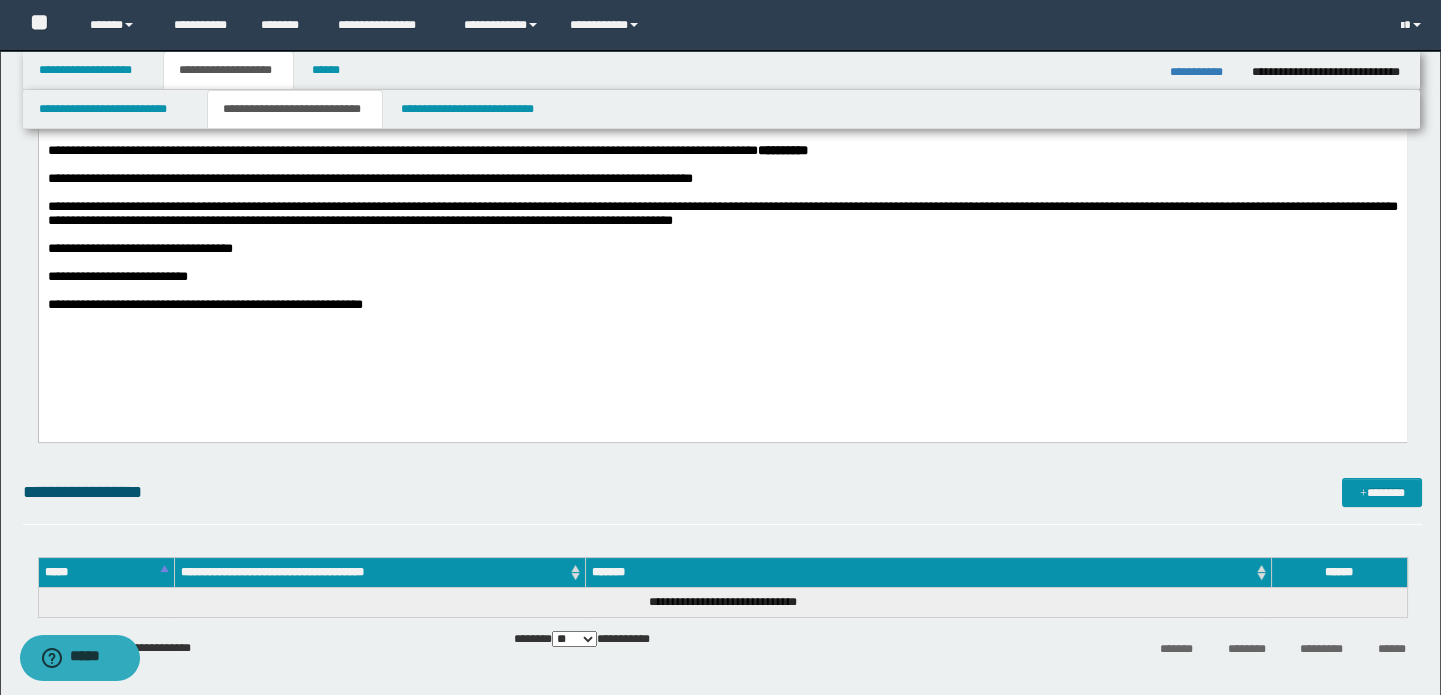 click on "**********" at bounding box center [722, 305] 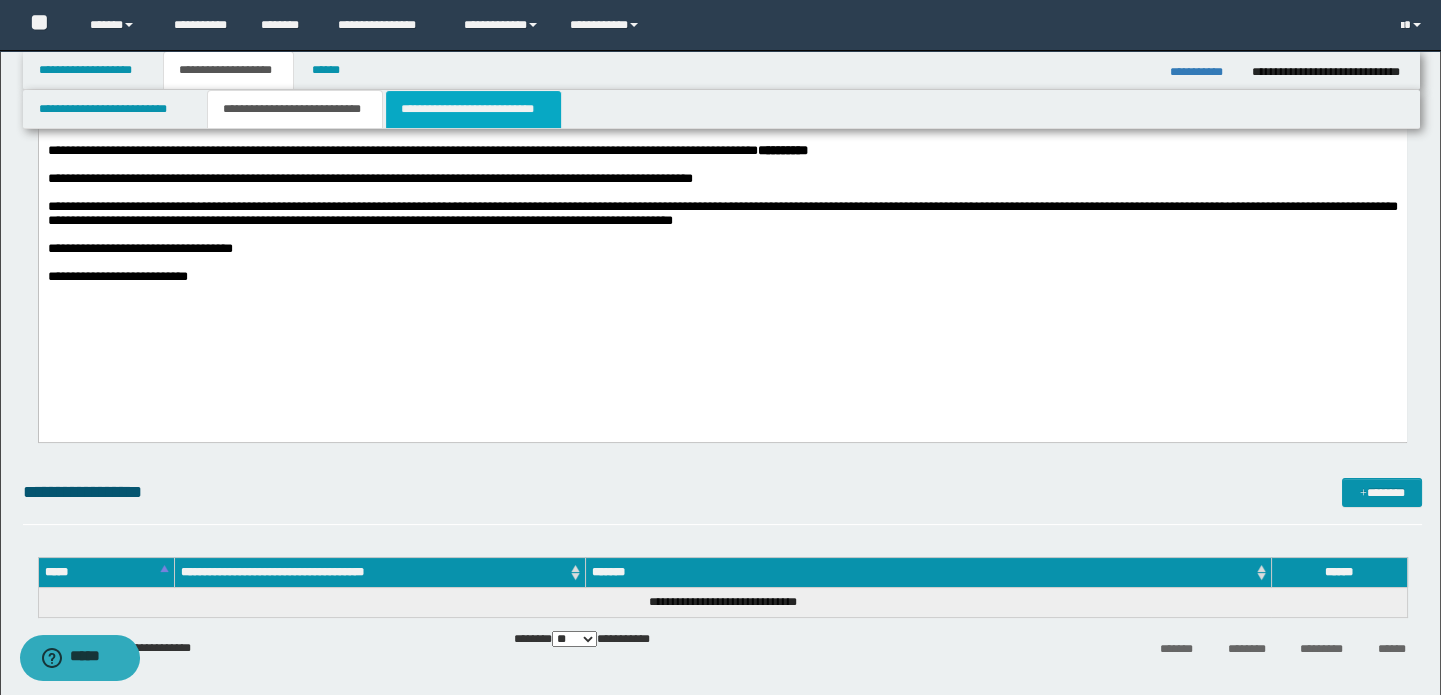 click on "**********" at bounding box center [473, 109] 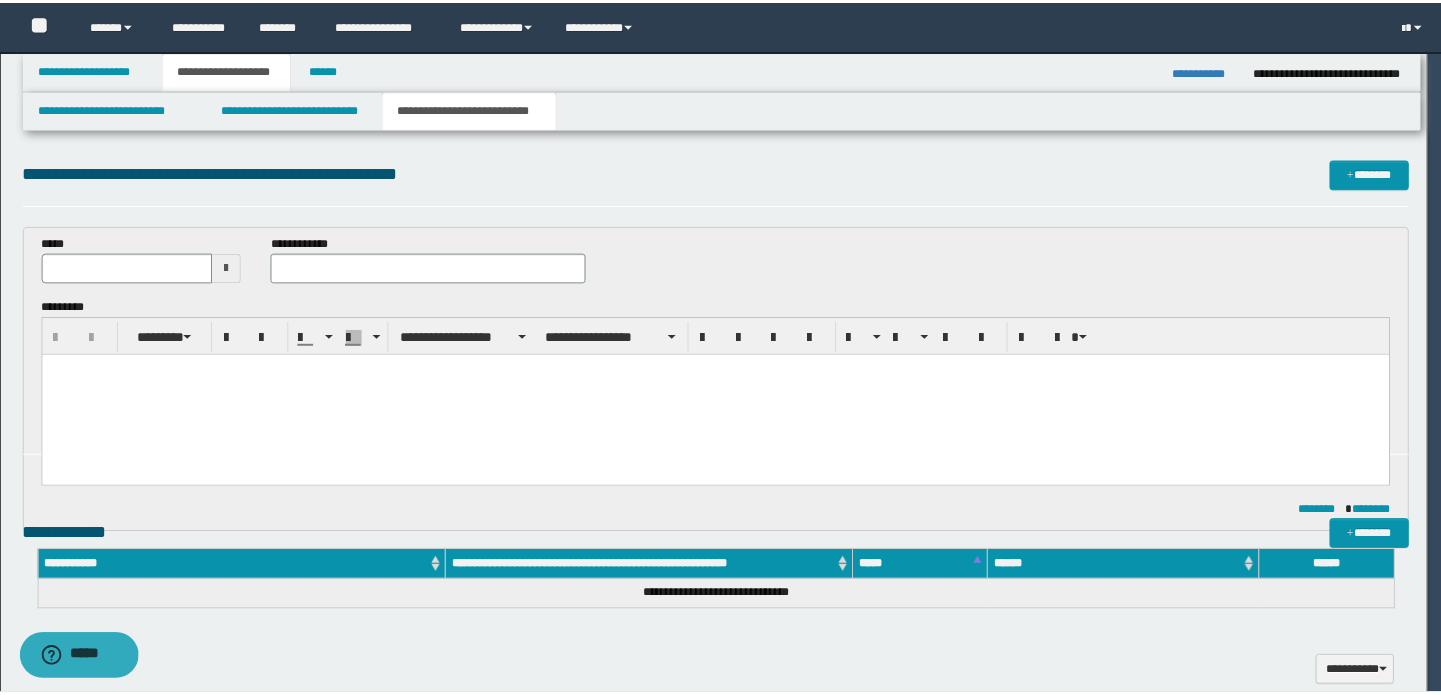 scroll, scrollTop: 0, scrollLeft: 0, axis: both 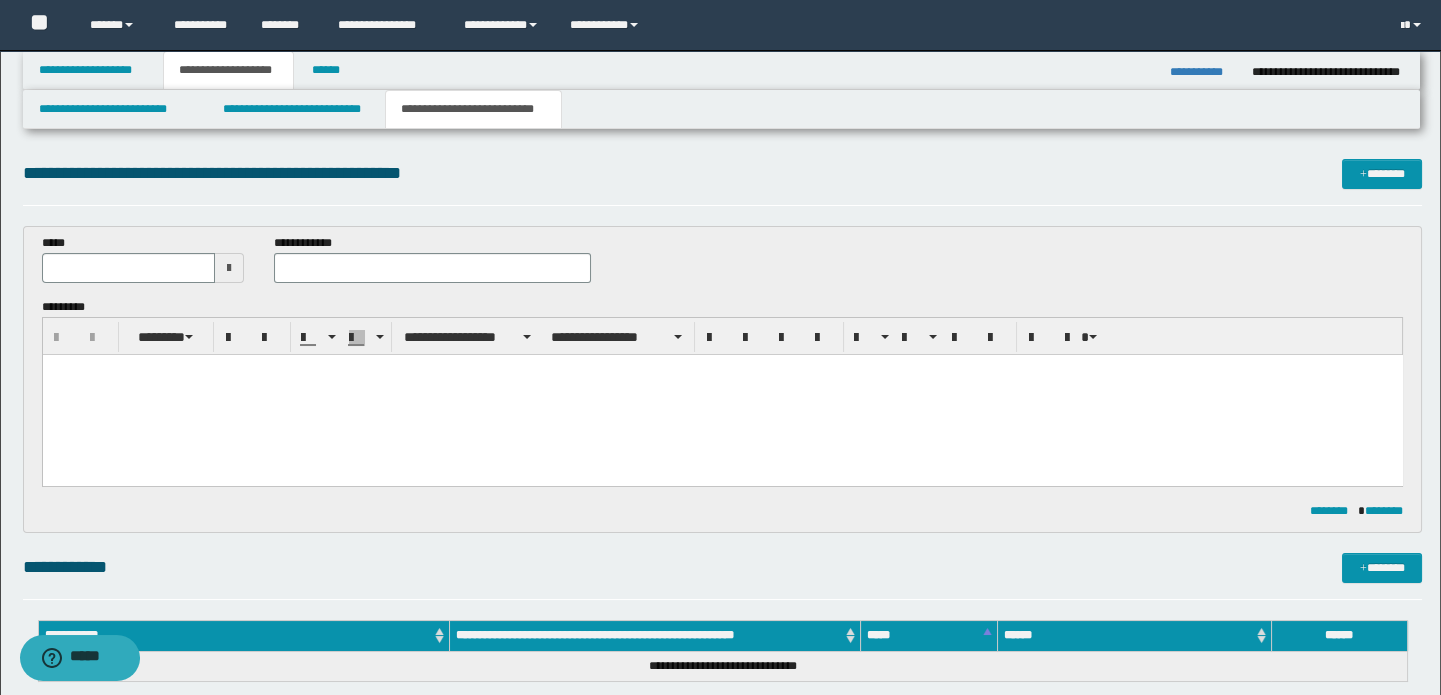 click at bounding box center (722, 395) 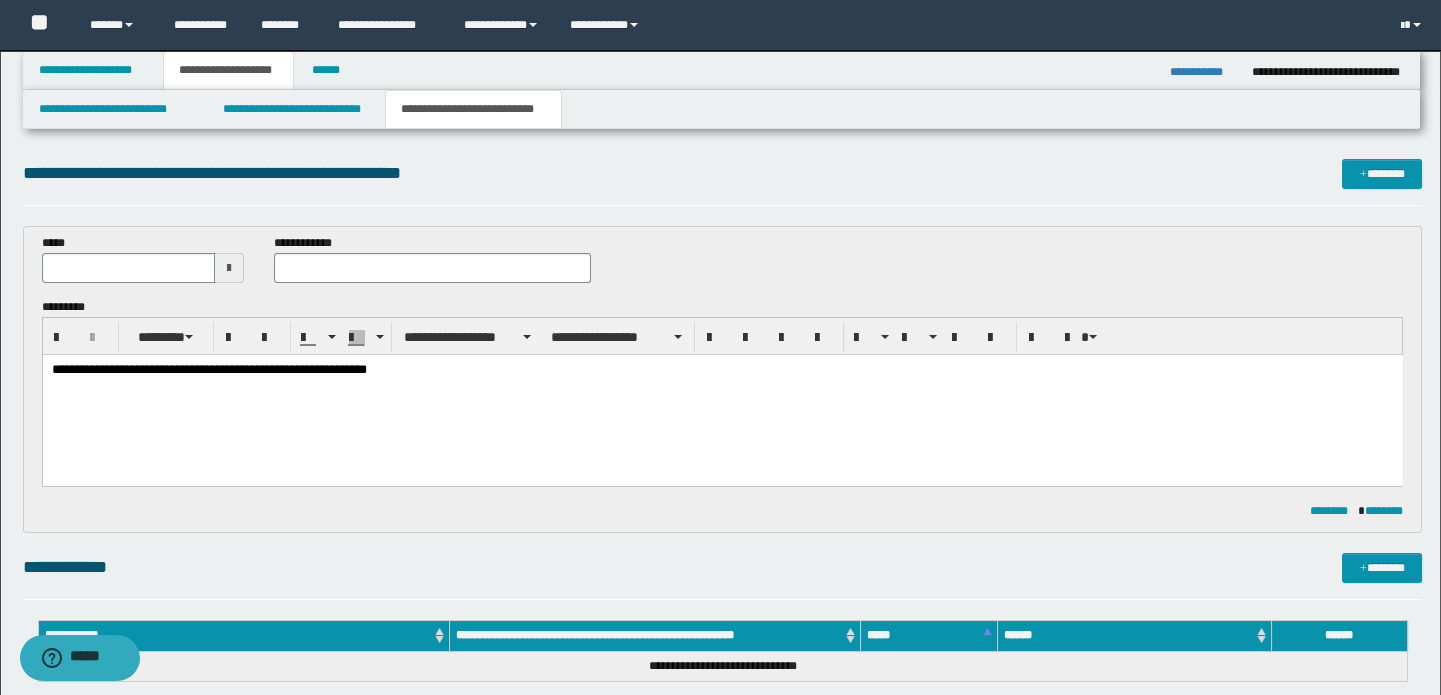 click at bounding box center (229, 268) 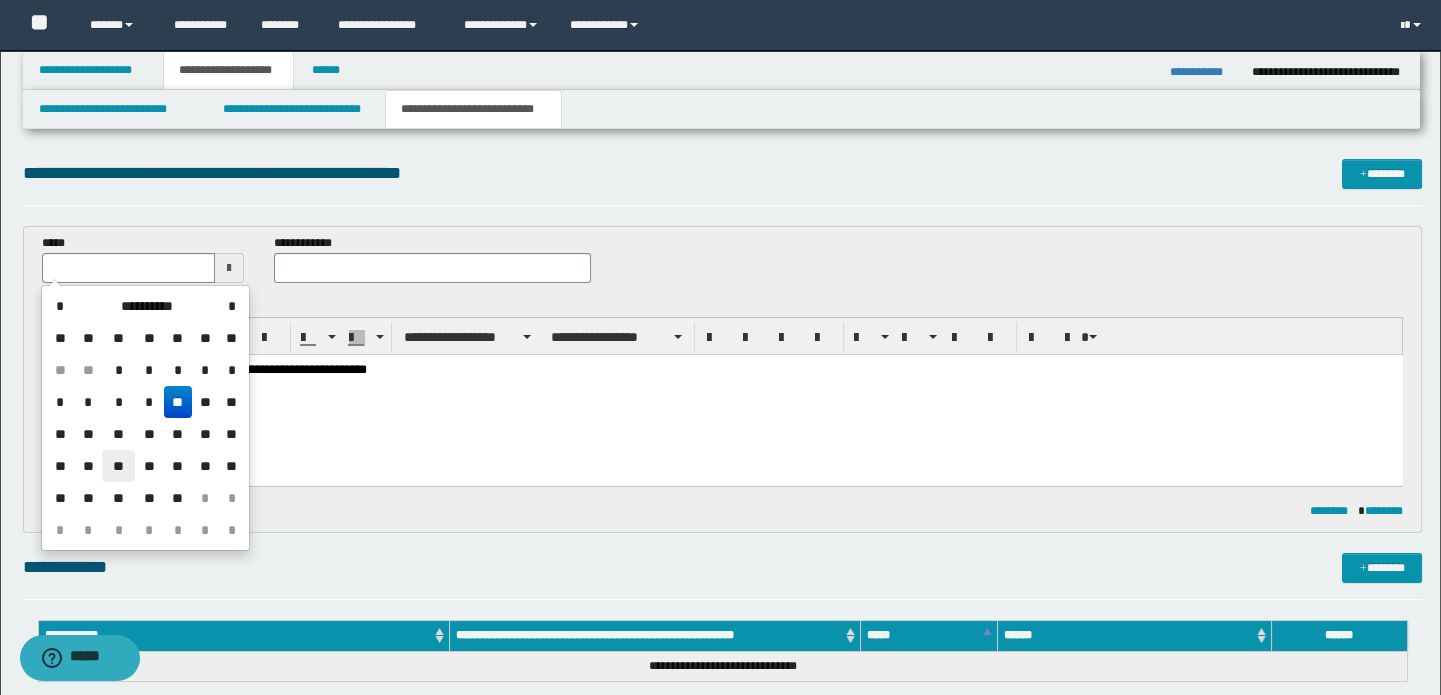 click on "**" at bounding box center [118, 466] 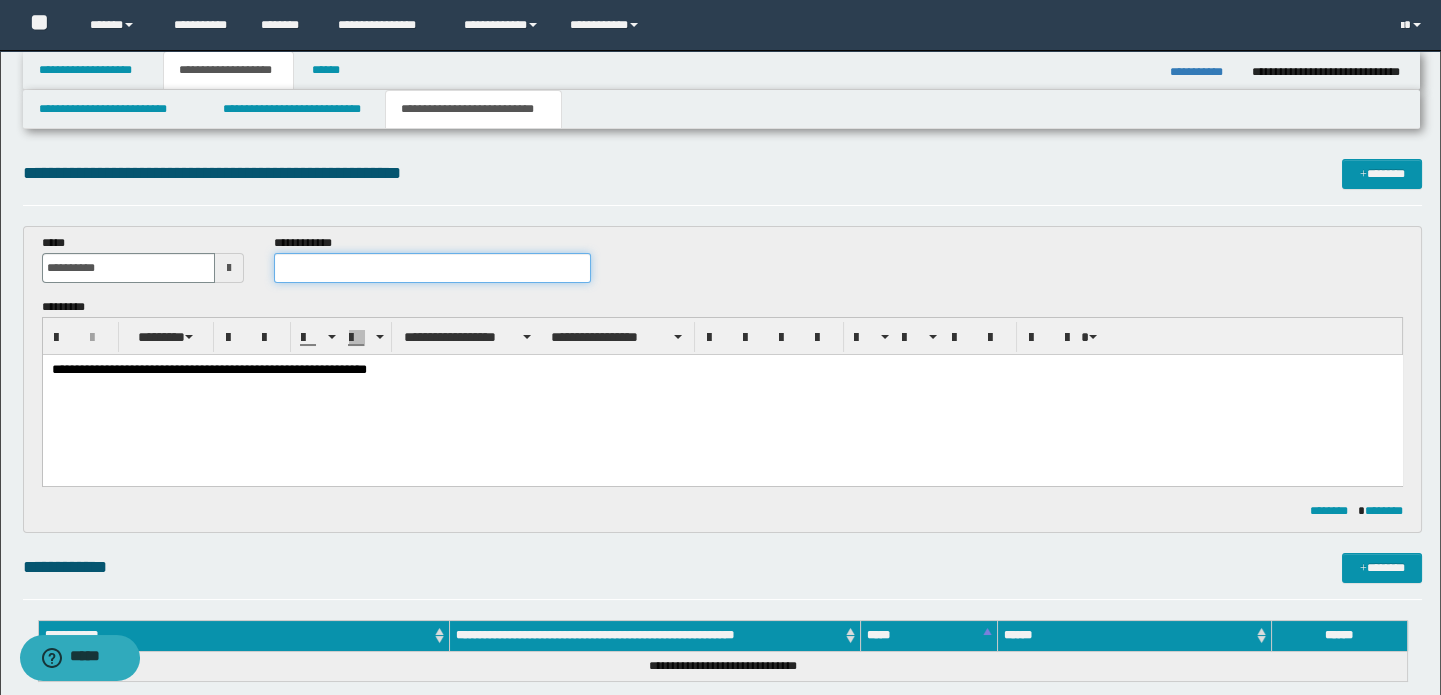 click at bounding box center [433, 268] 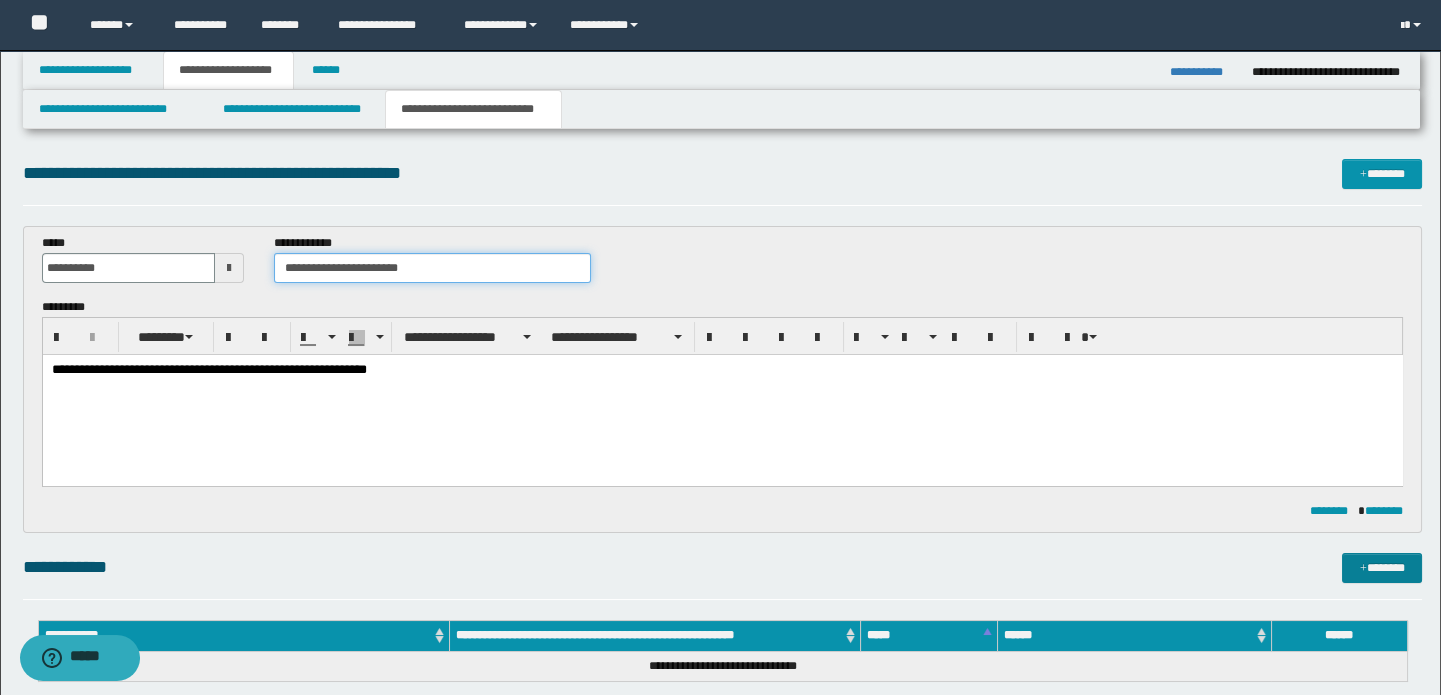 type on "**********" 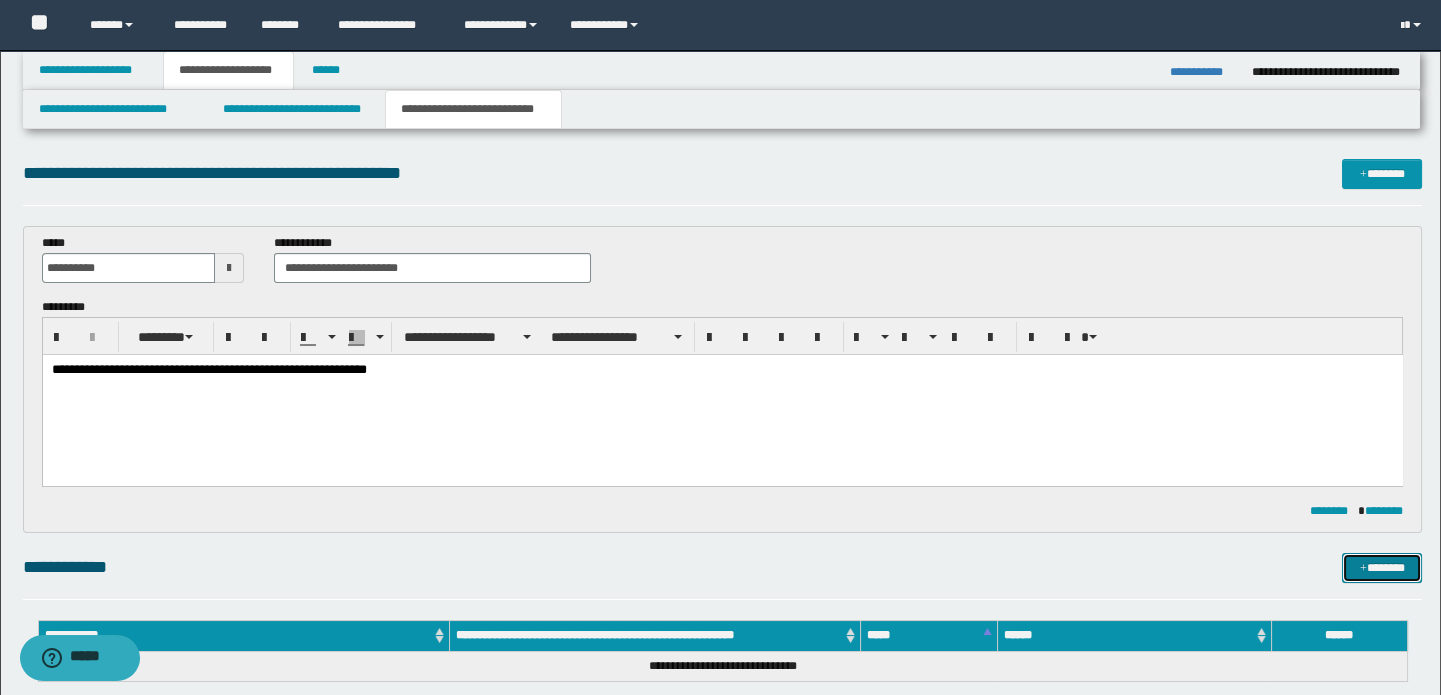 click on "*******" at bounding box center (1382, 568) 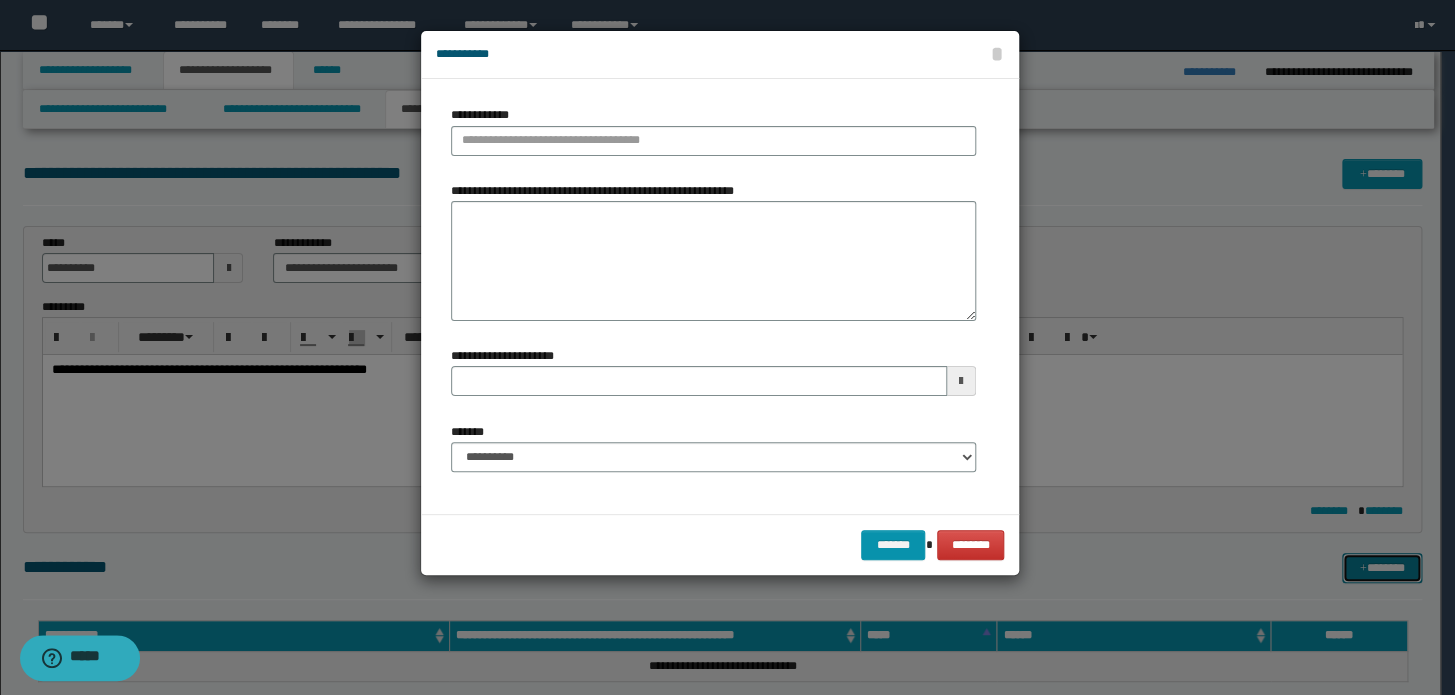 type 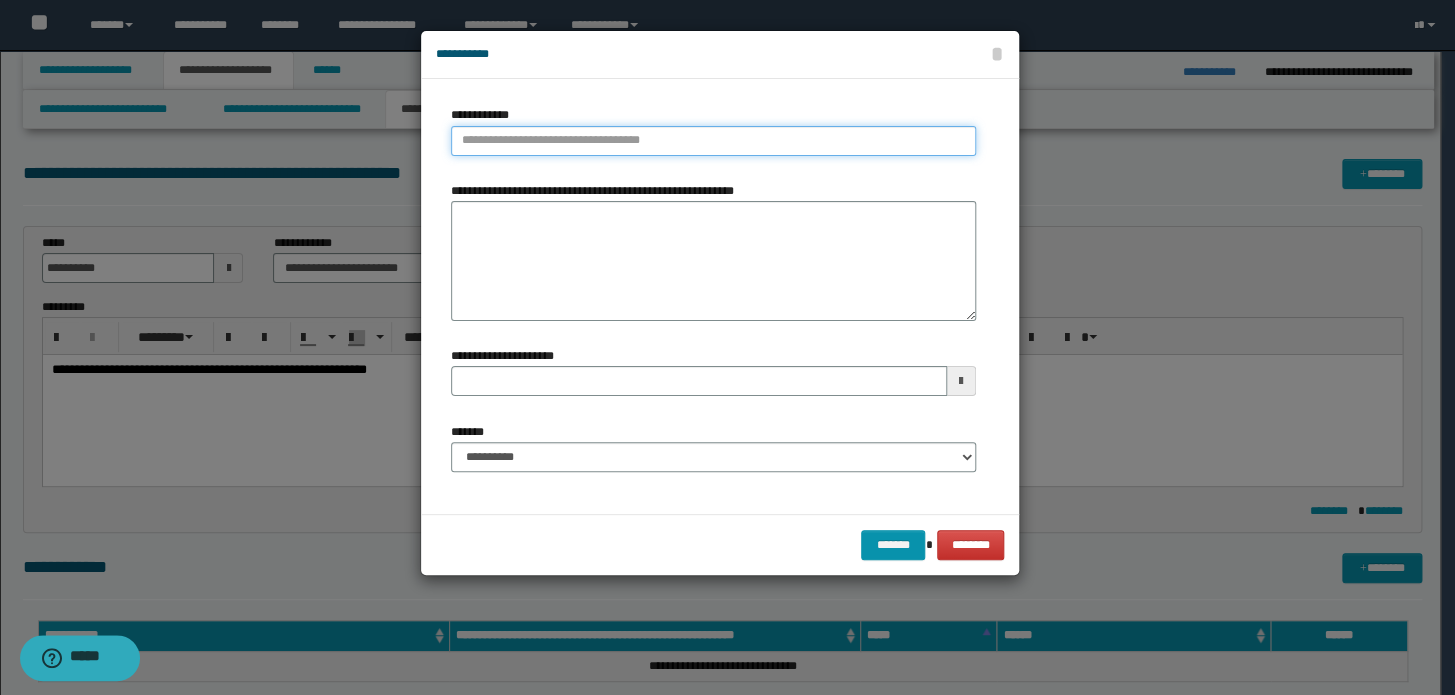 click on "**********" at bounding box center (713, 141) 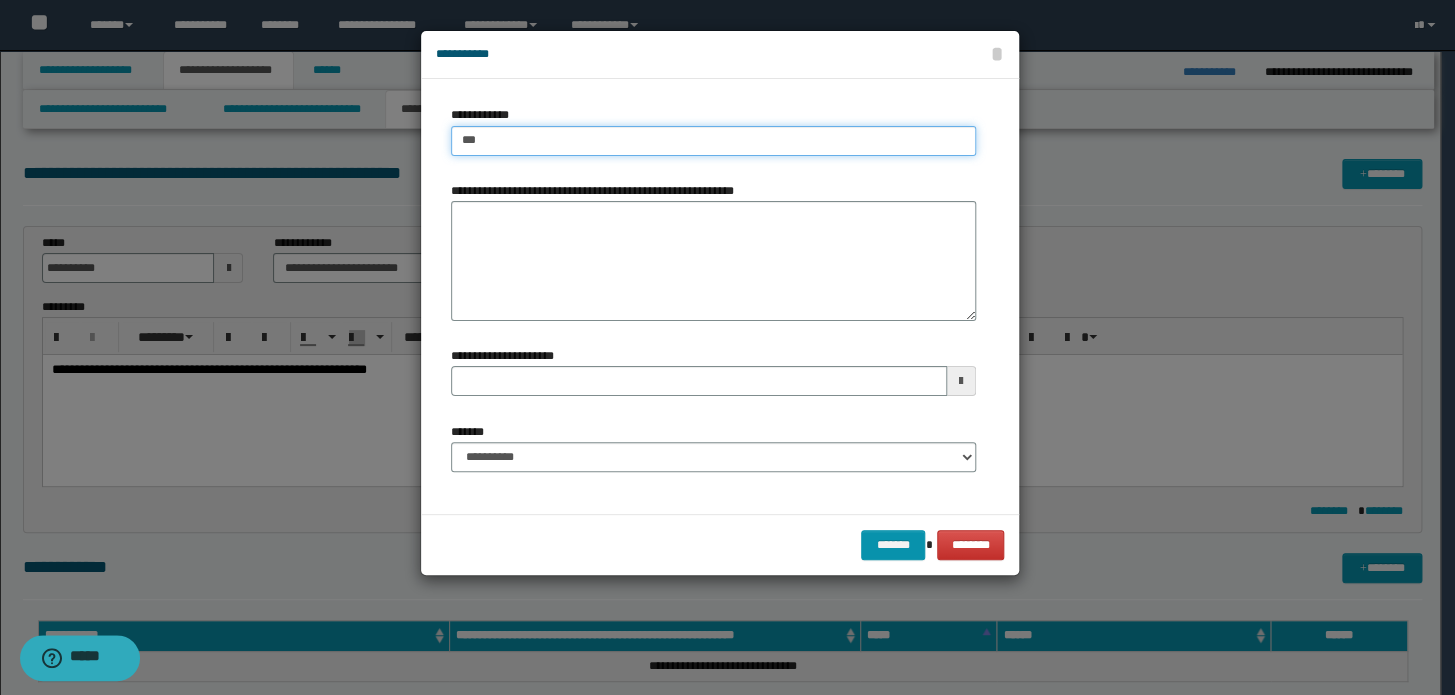 type on "****" 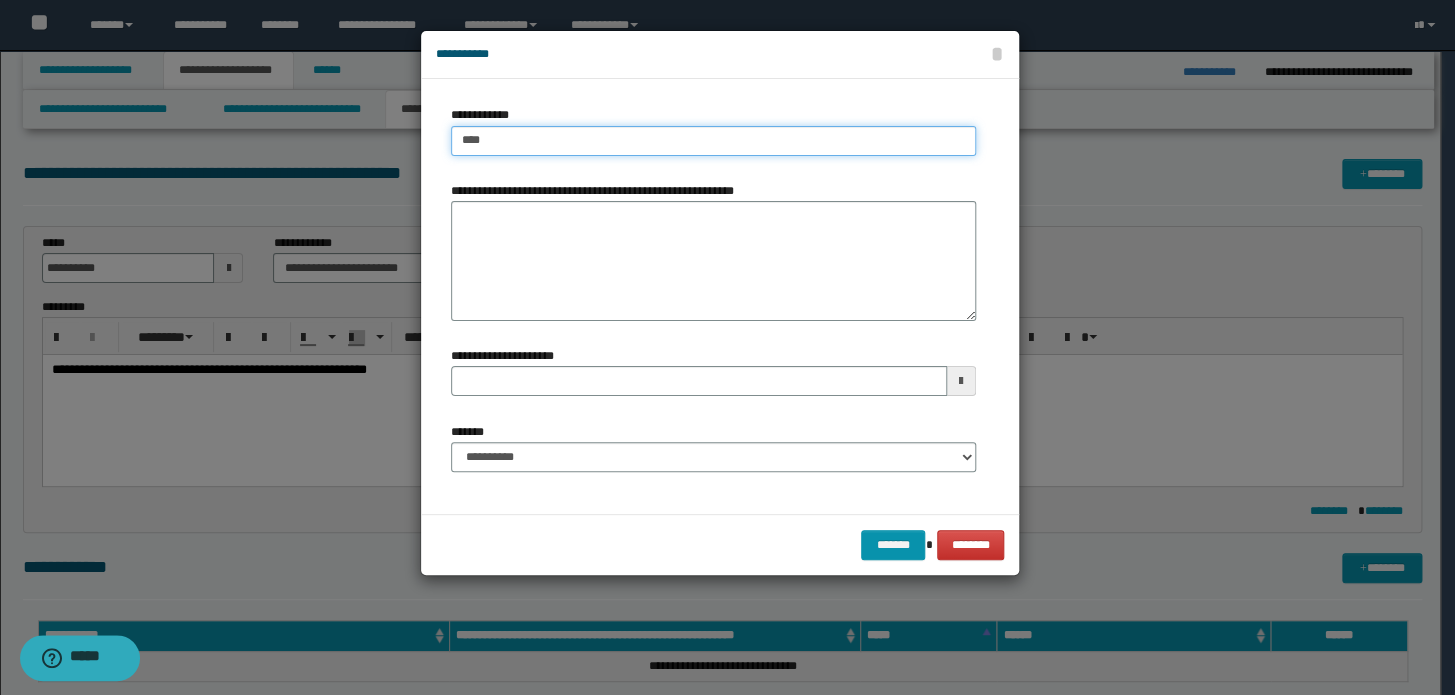type on "****" 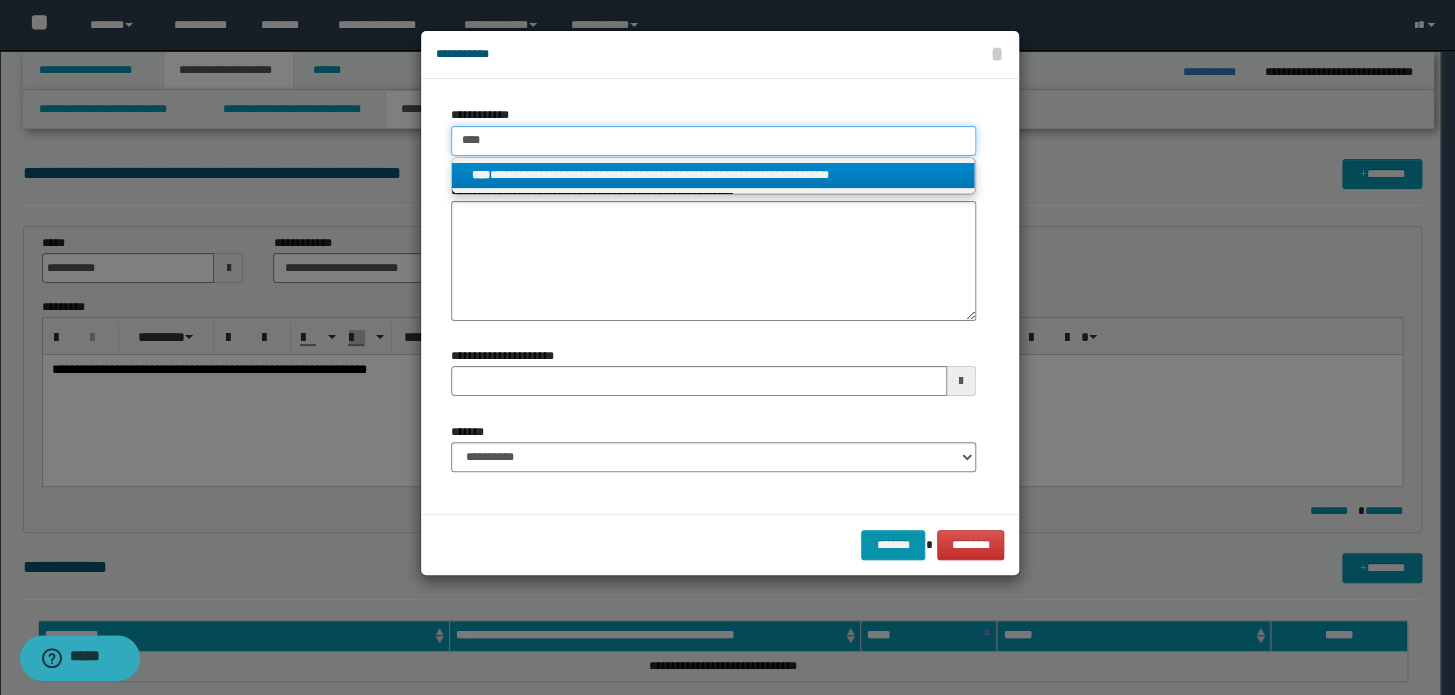 type on "****" 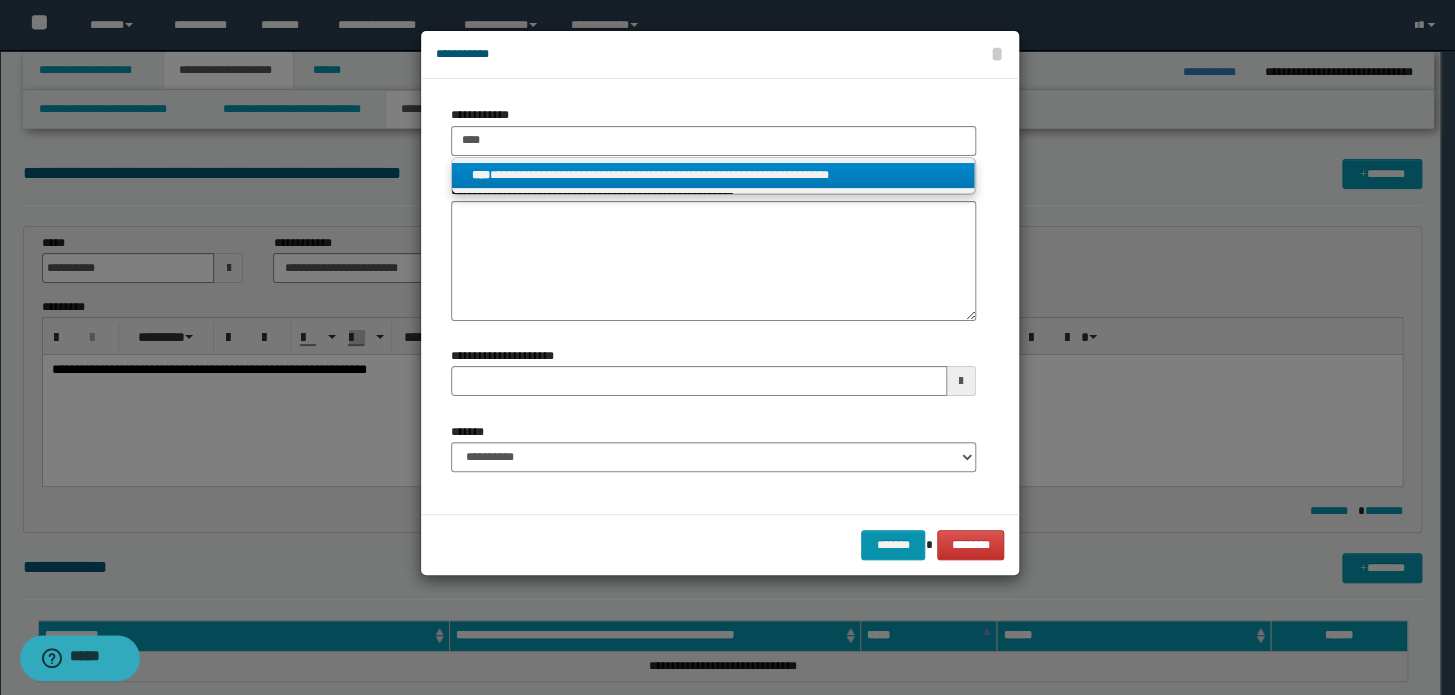 click on "**********" at bounding box center (713, 175) 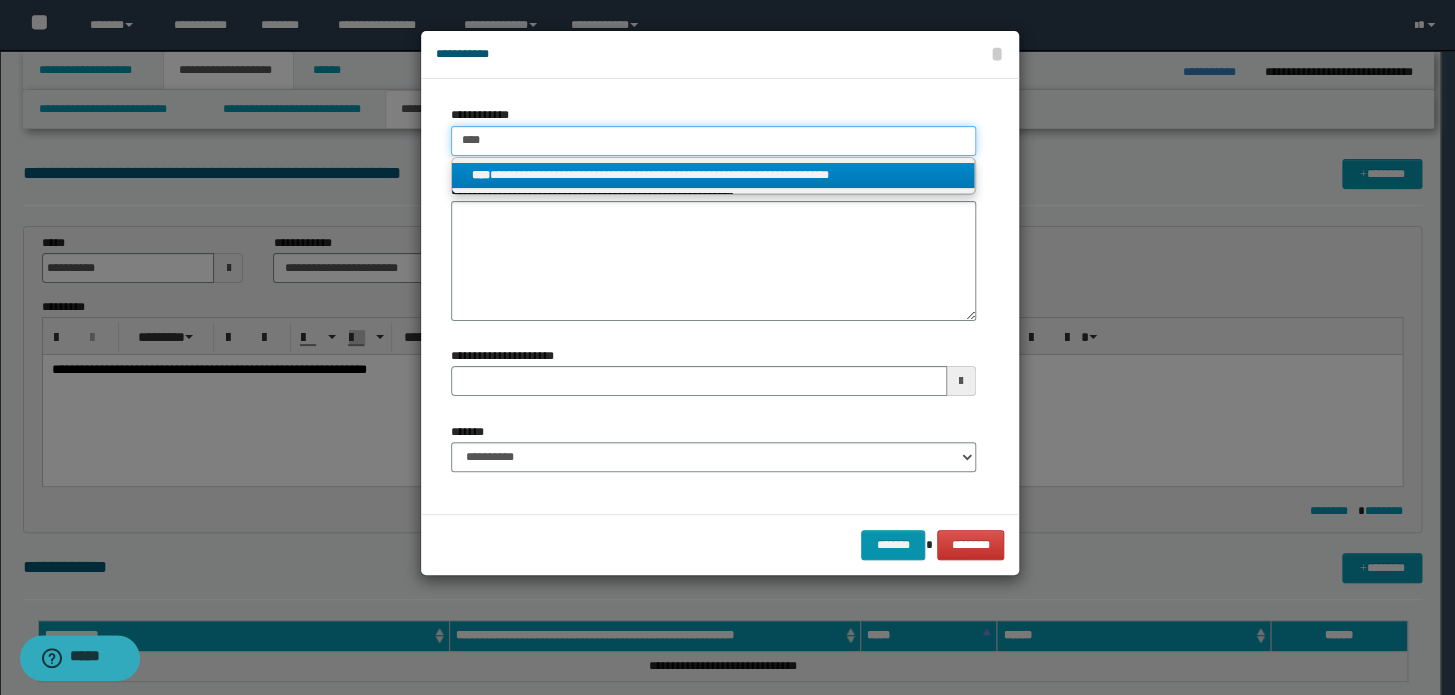 type 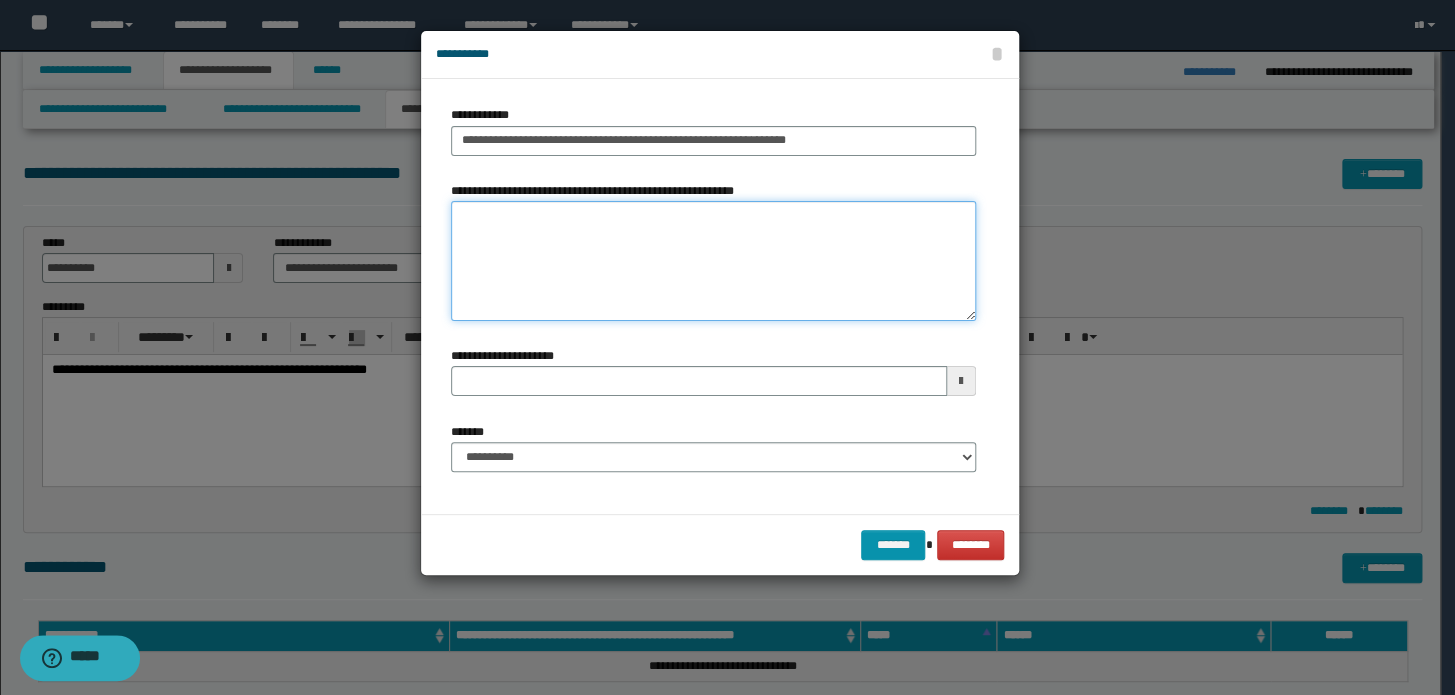 click on "**********" at bounding box center (713, 261) 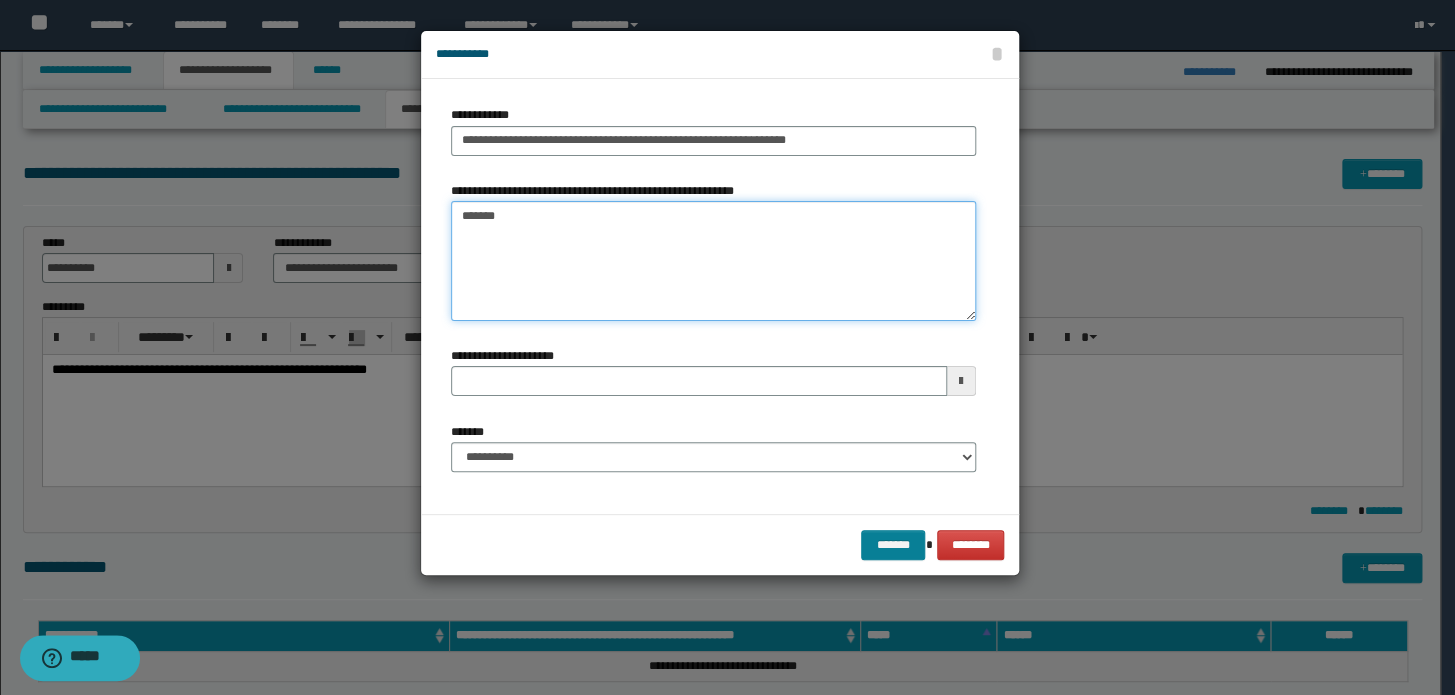 type on "*******" 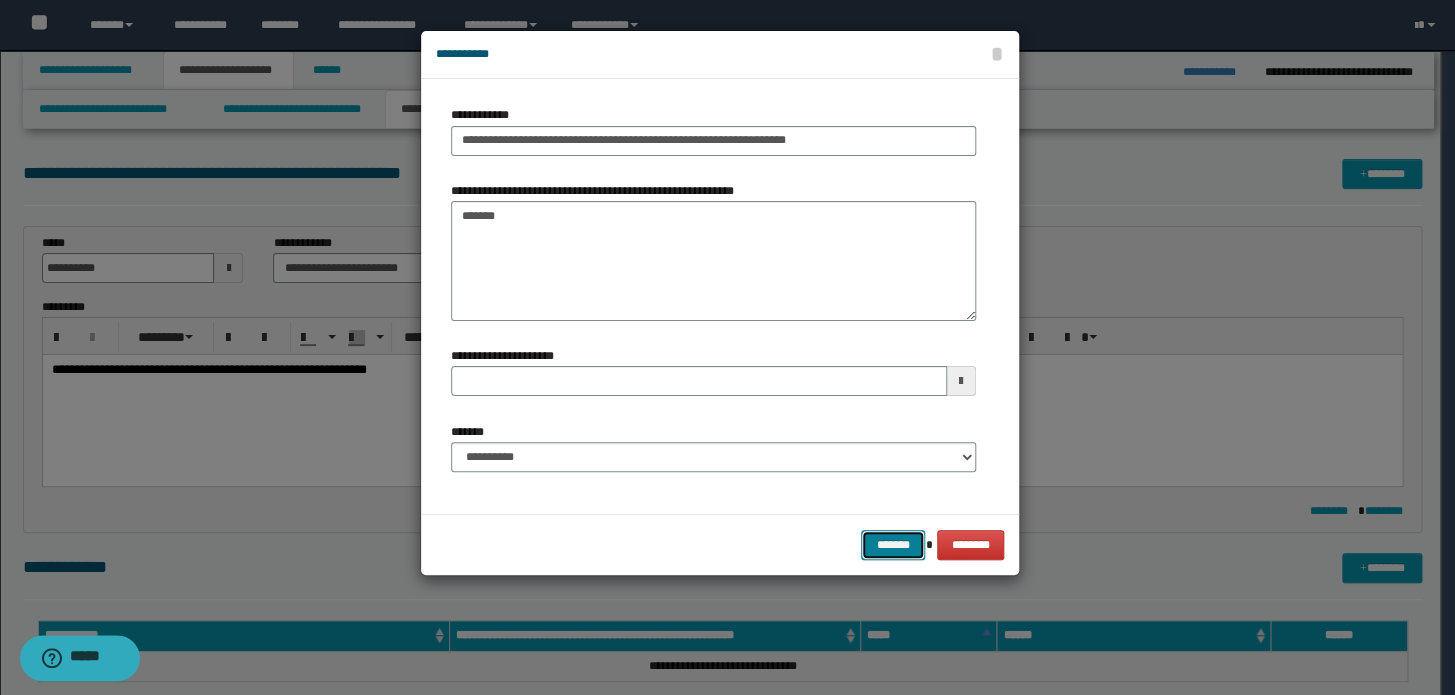 click on "*******" at bounding box center (893, 545) 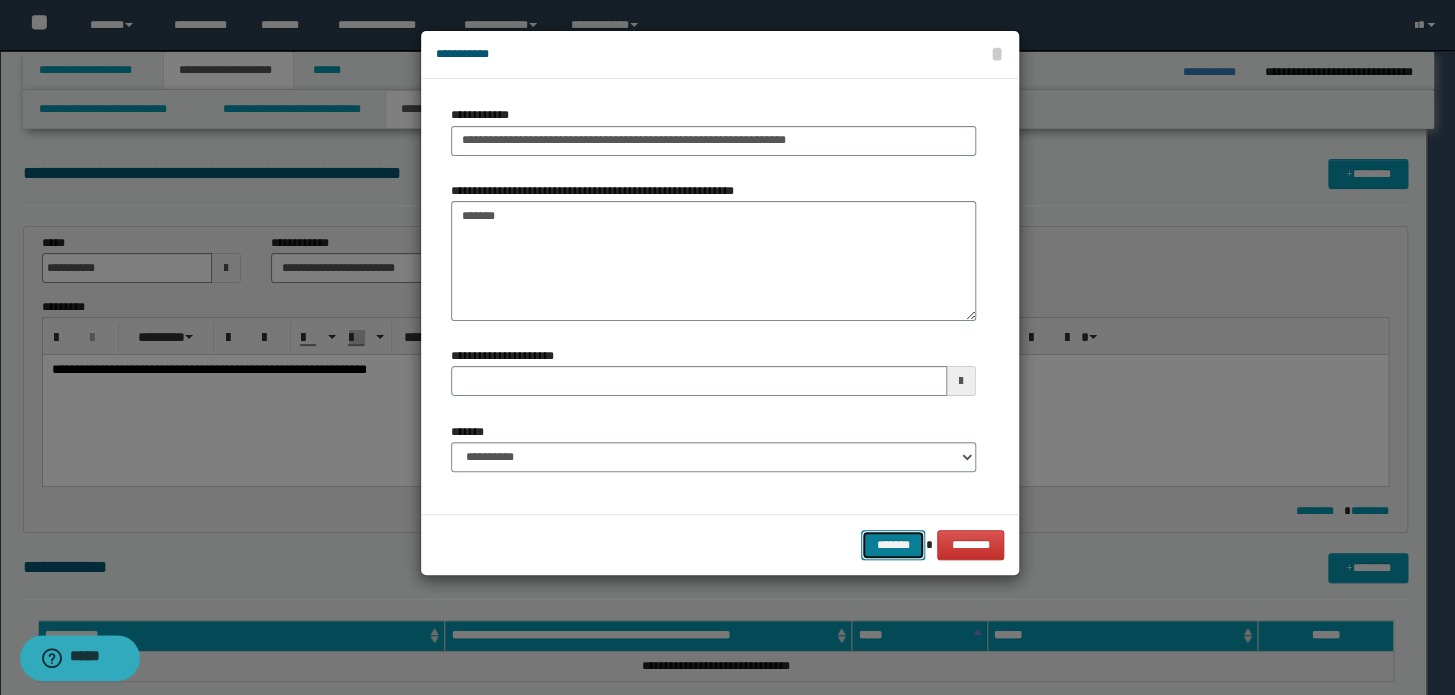 type 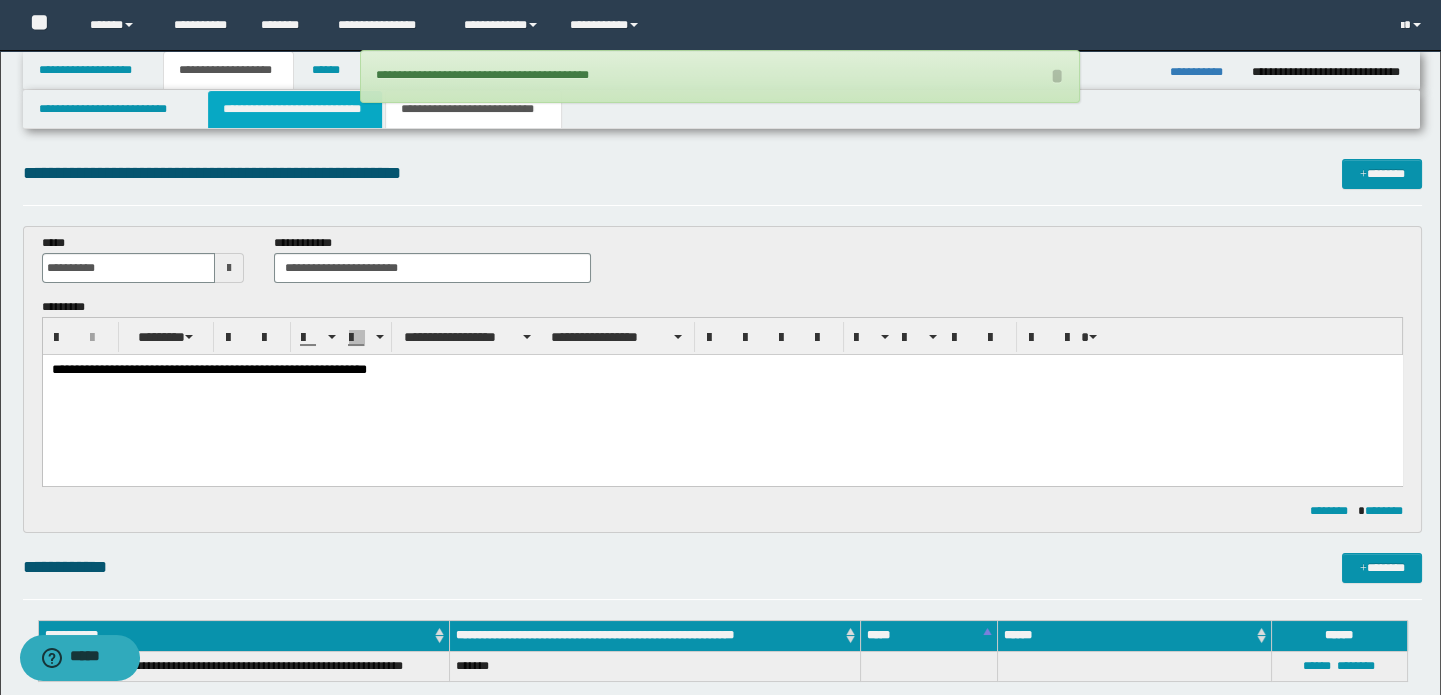 click on "**********" at bounding box center [294, 109] 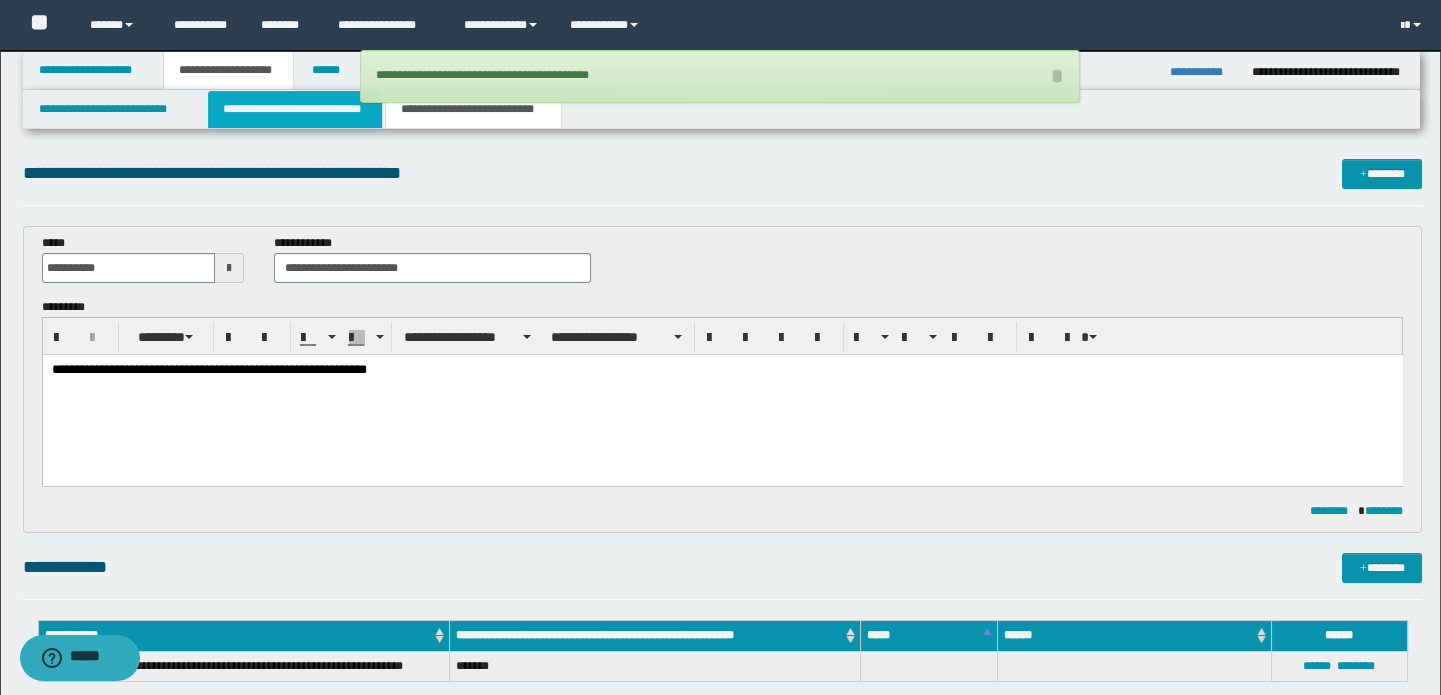 type 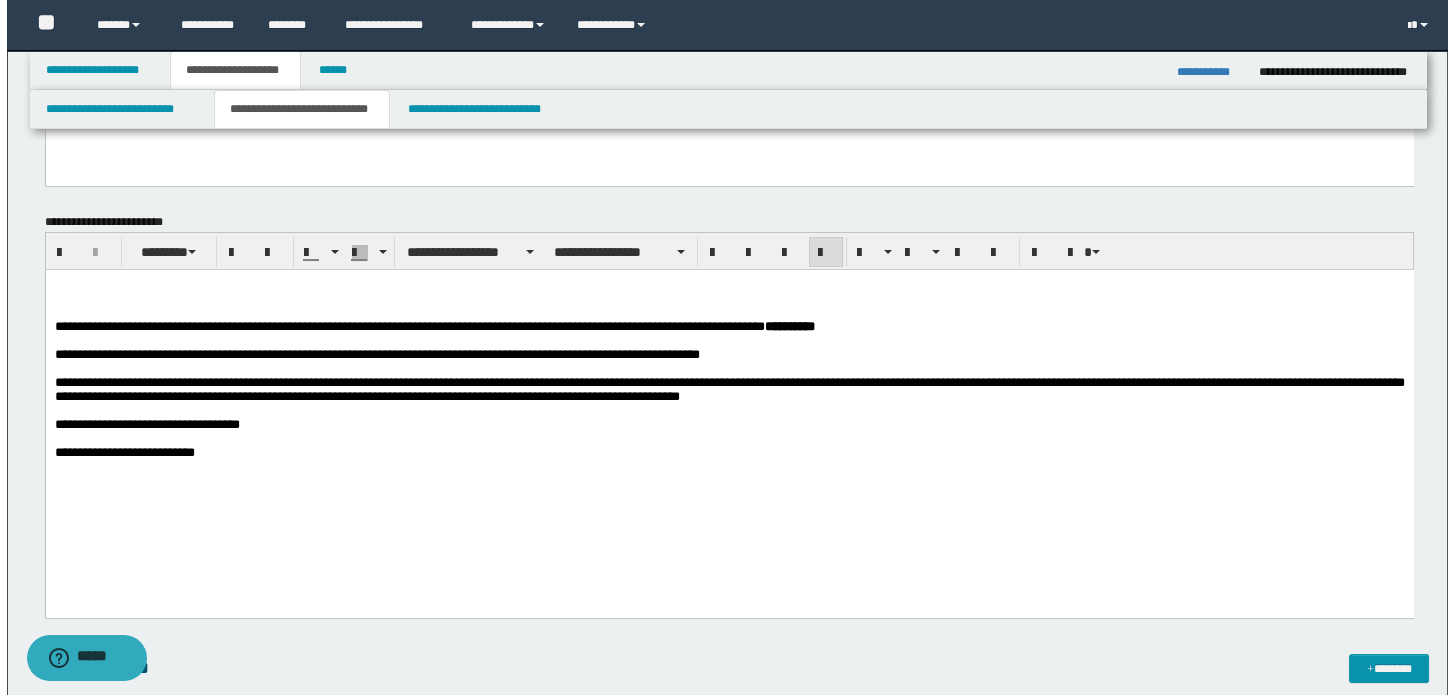 scroll, scrollTop: 636, scrollLeft: 0, axis: vertical 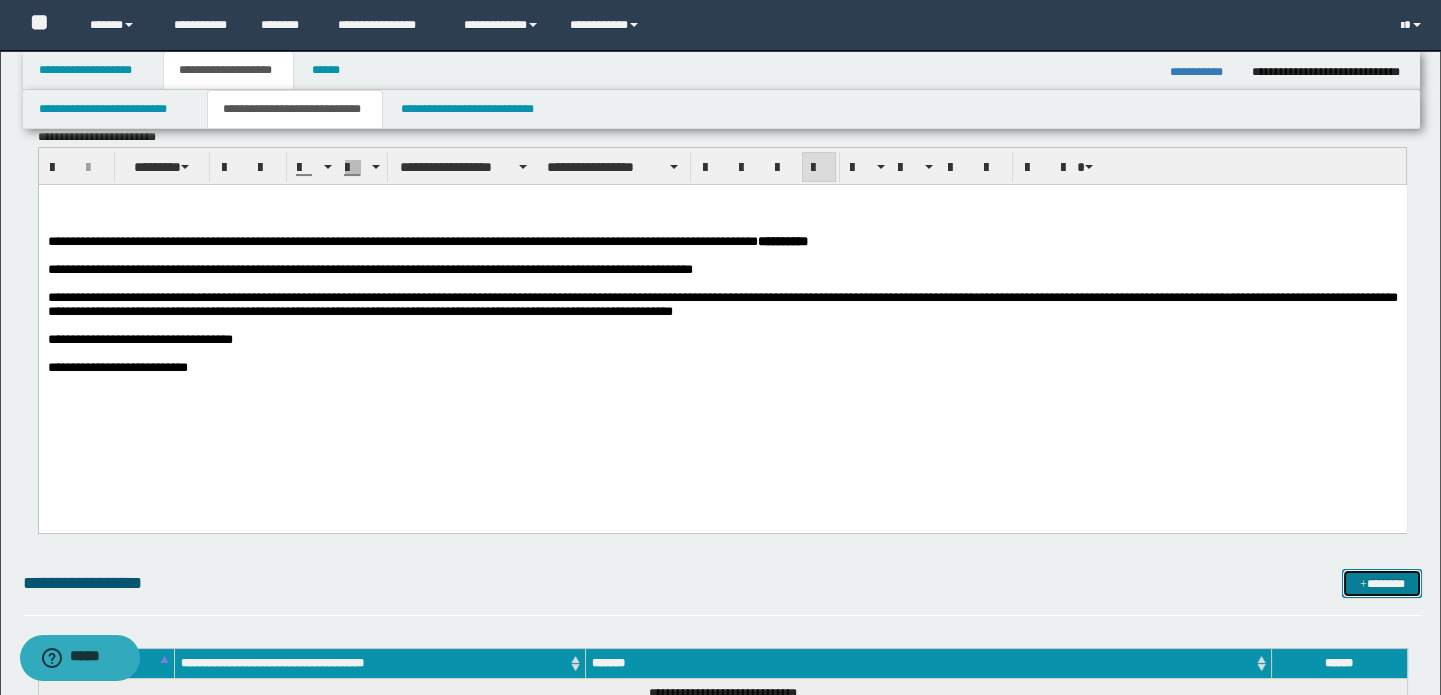 click on "*******" at bounding box center (1382, 584) 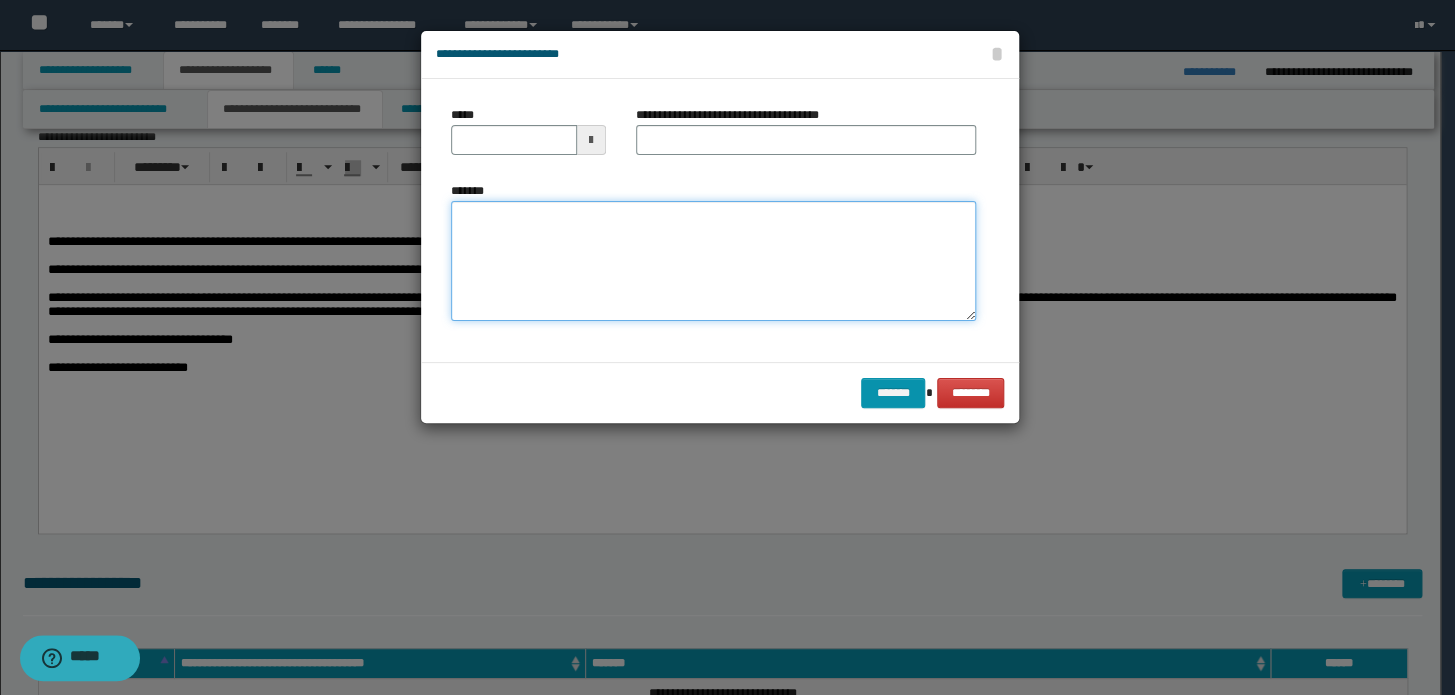 click on "*******" at bounding box center [713, 261] 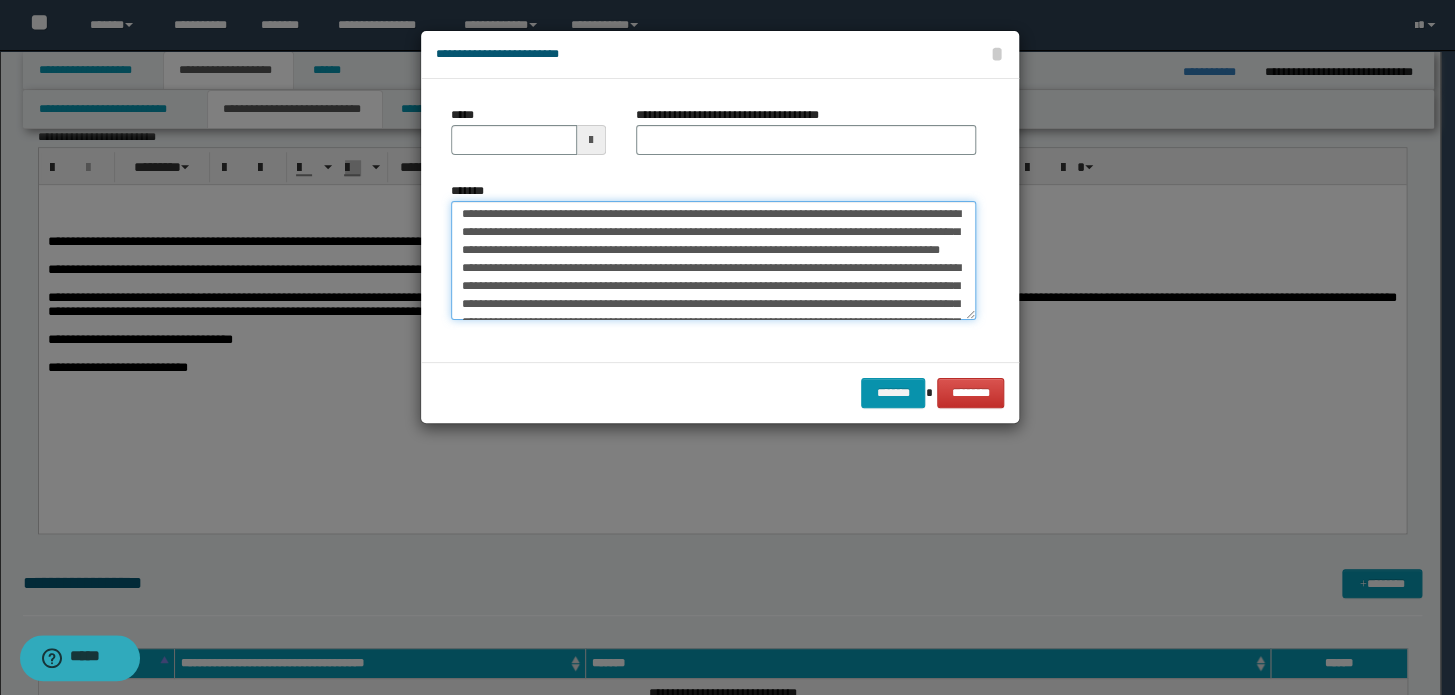 scroll, scrollTop: 0, scrollLeft: 0, axis: both 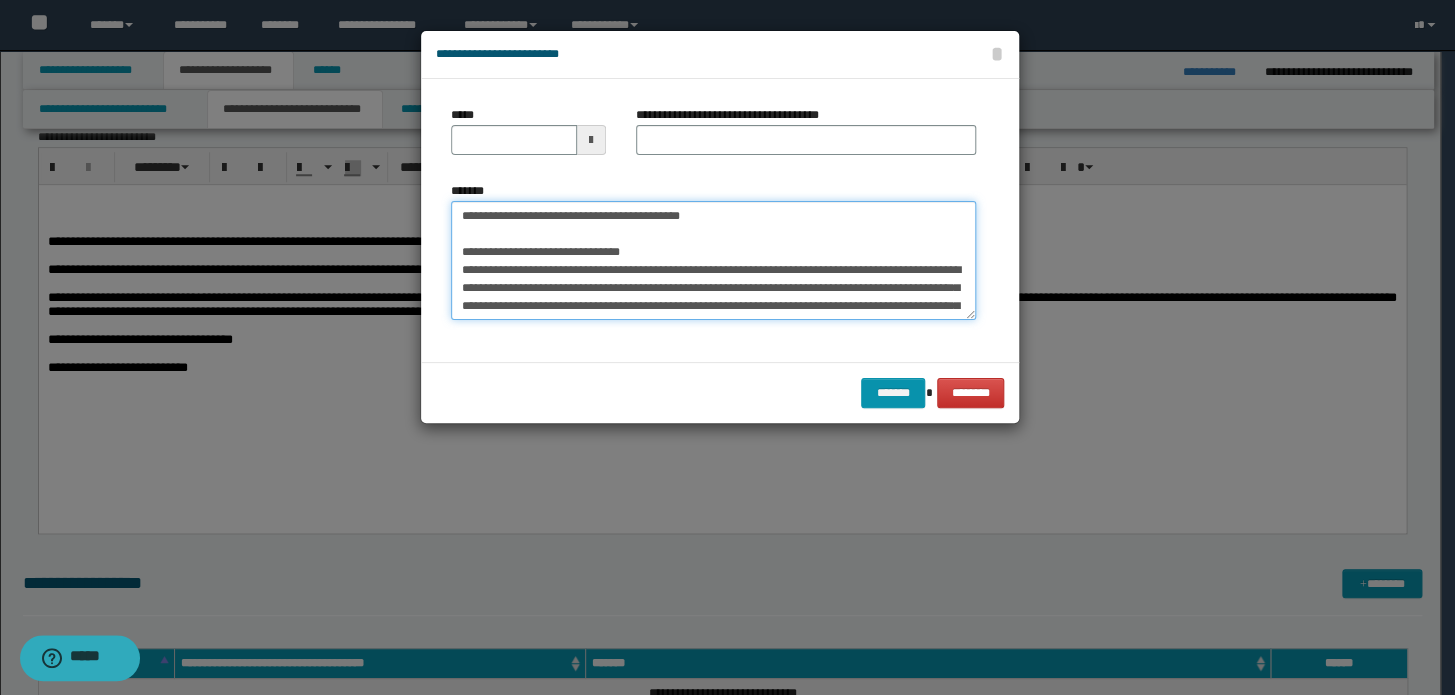 drag, startPoint x: 795, startPoint y: 215, endPoint x: 0, endPoint y: 152, distance: 797.4923 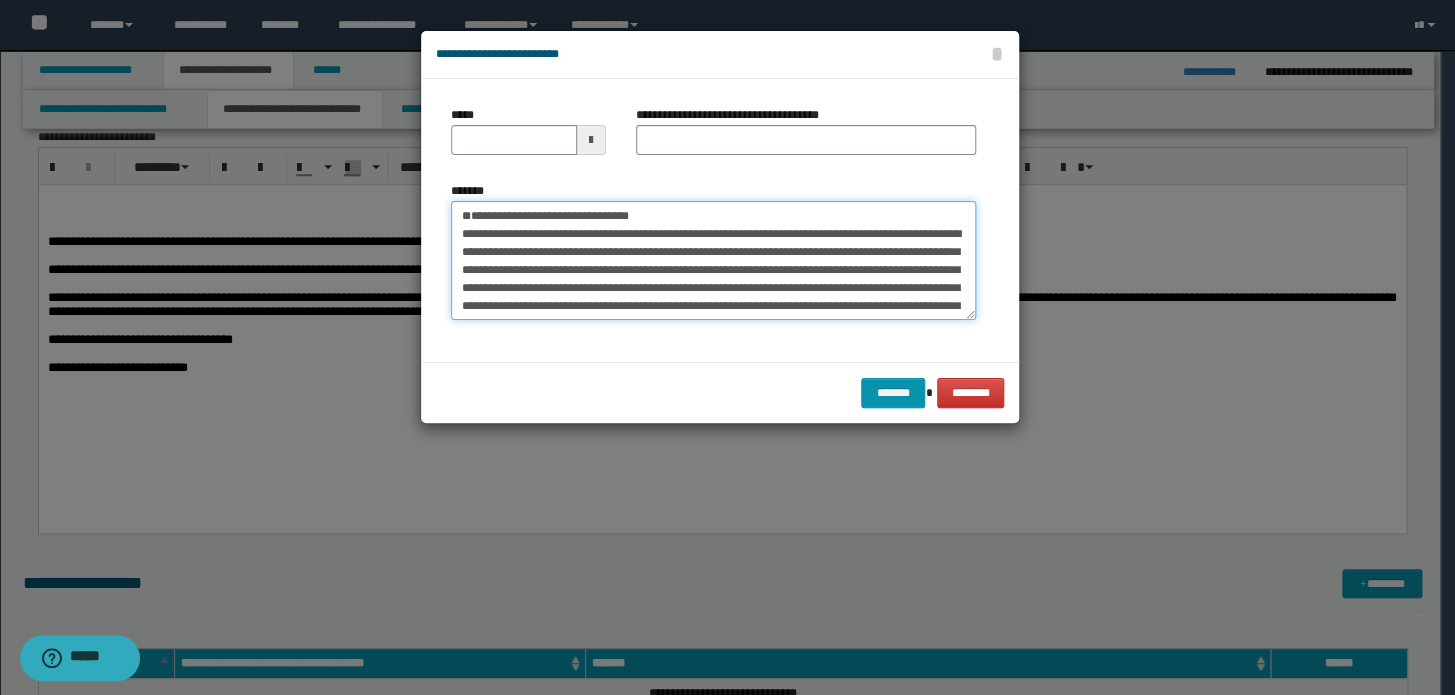 type 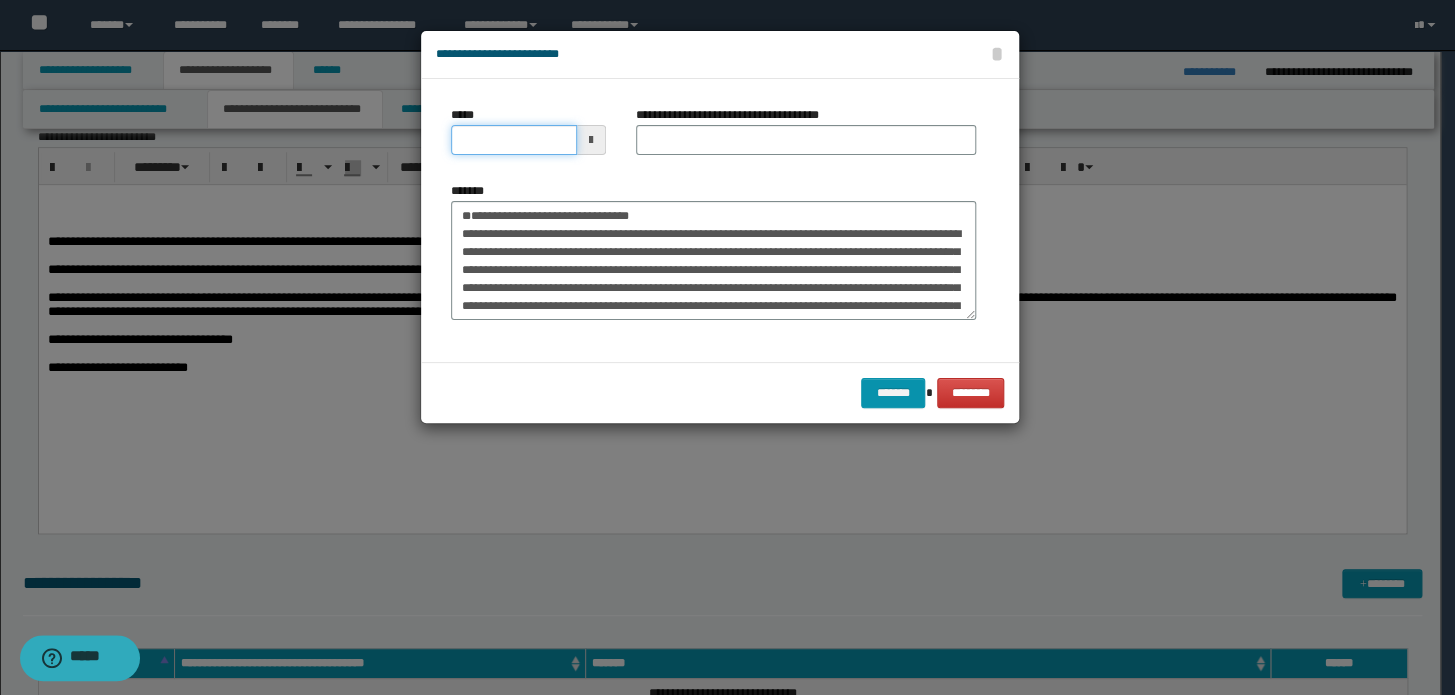 click on "*****" at bounding box center (514, 140) 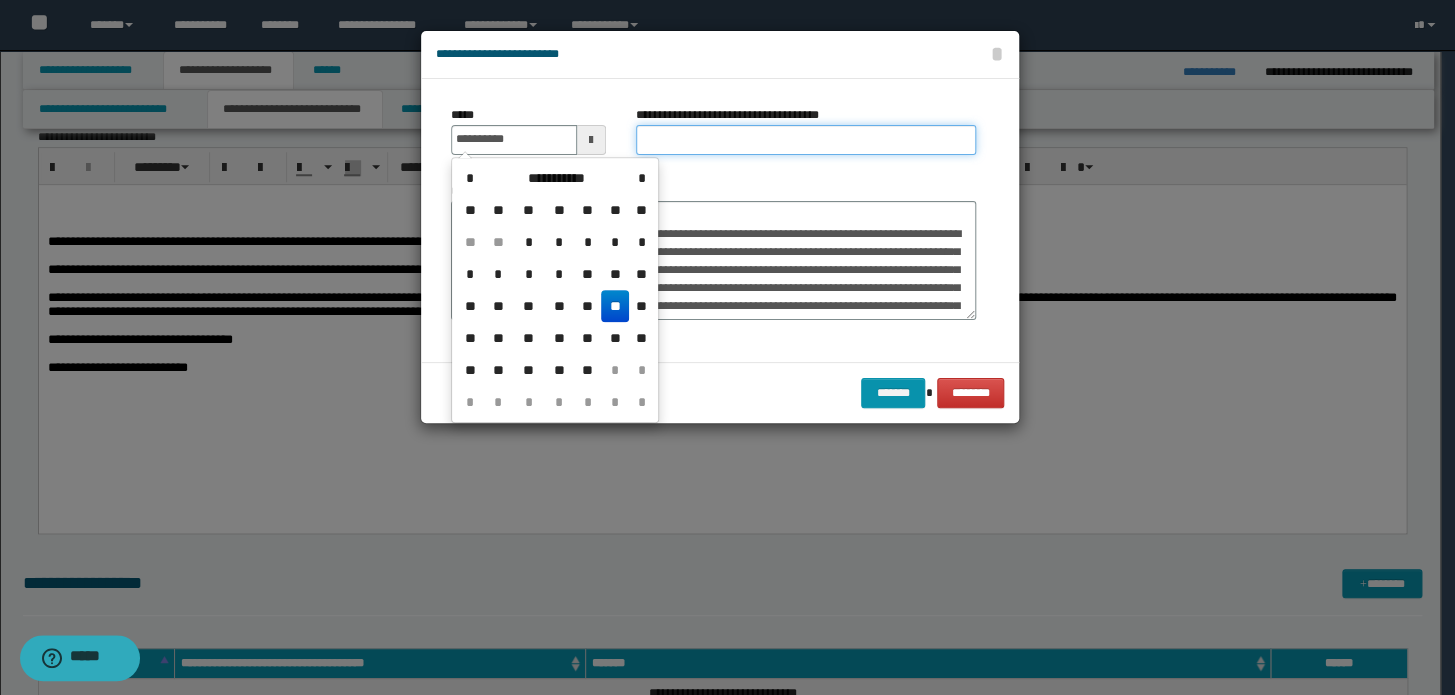 type on "**********" 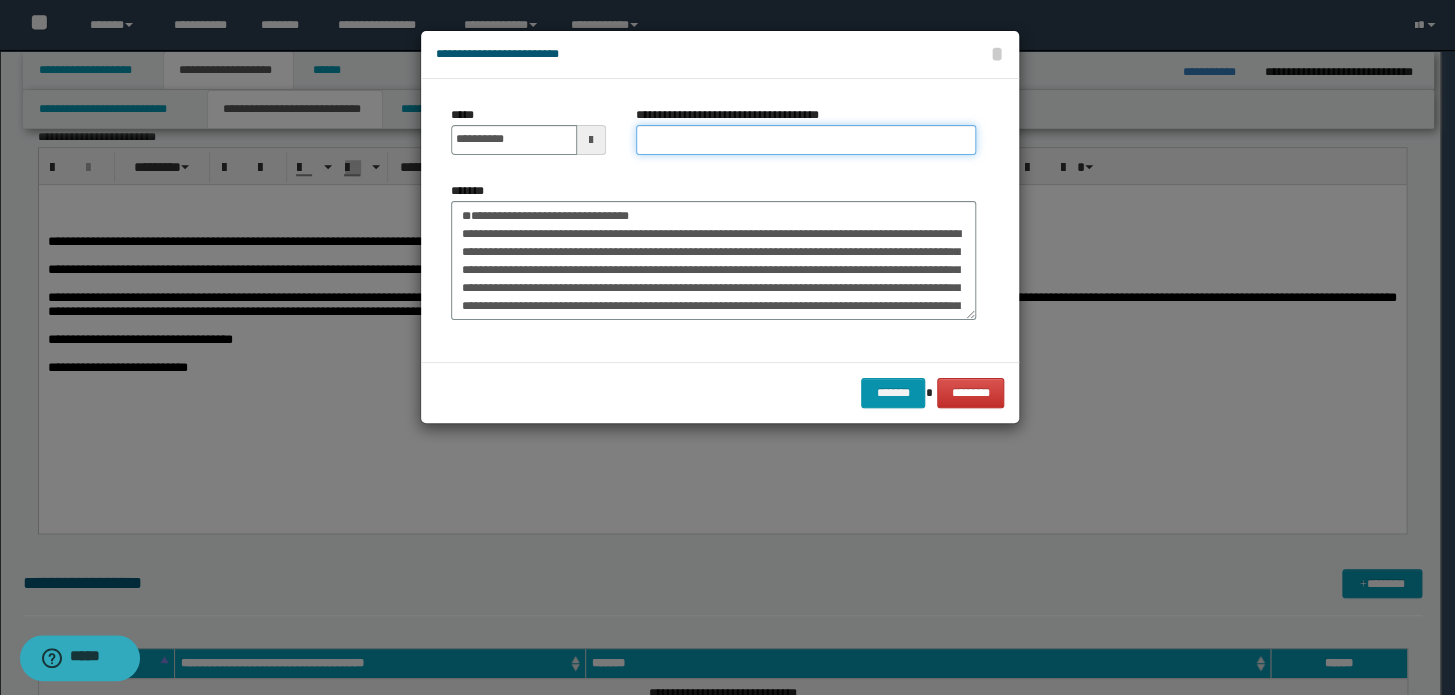 paste on "**********" 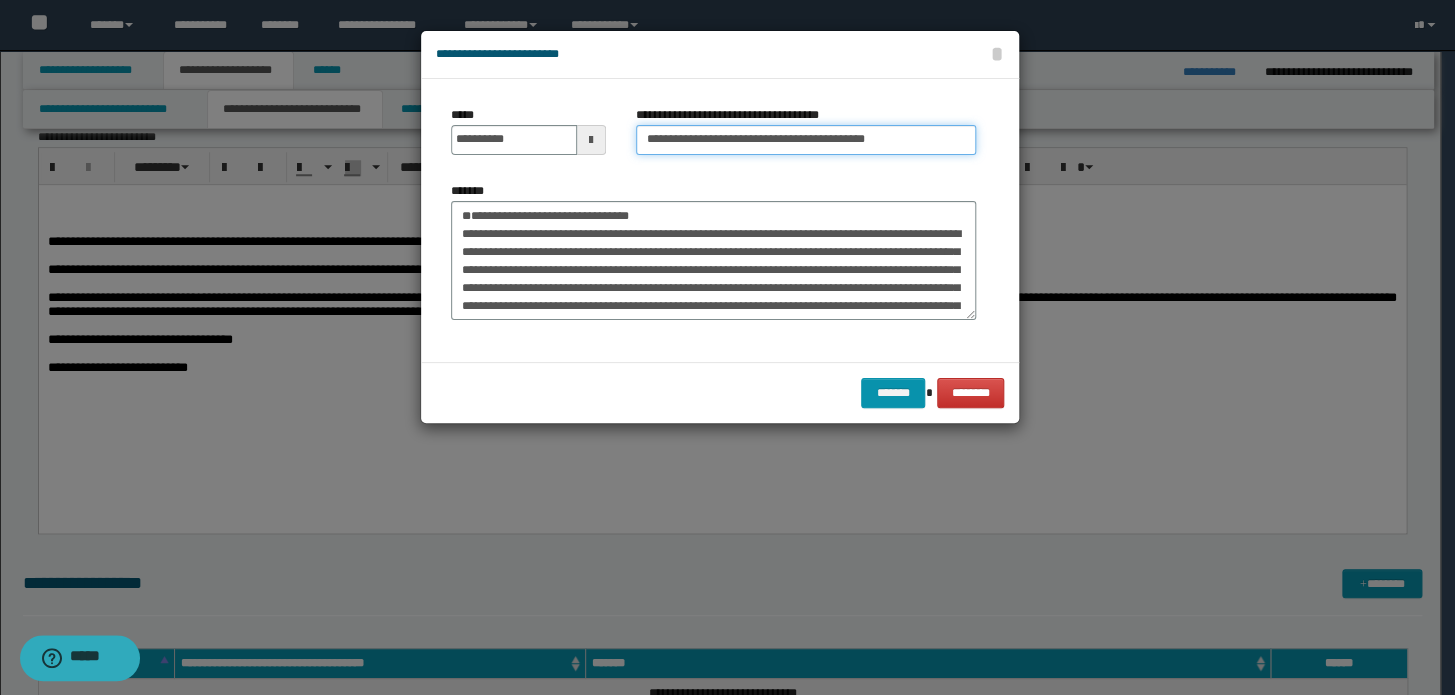 drag, startPoint x: 713, startPoint y: 141, endPoint x: 351, endPoint y: 125, distance: 362.35342 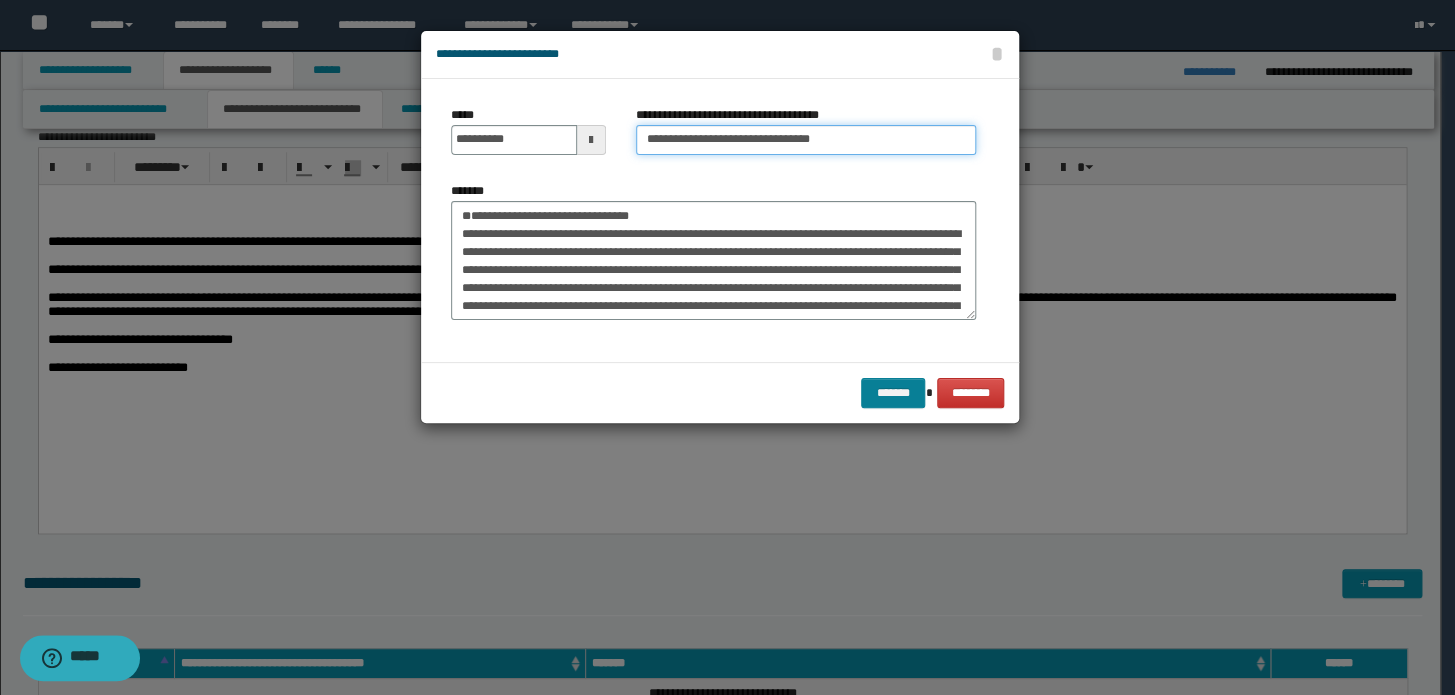 type on "**********" 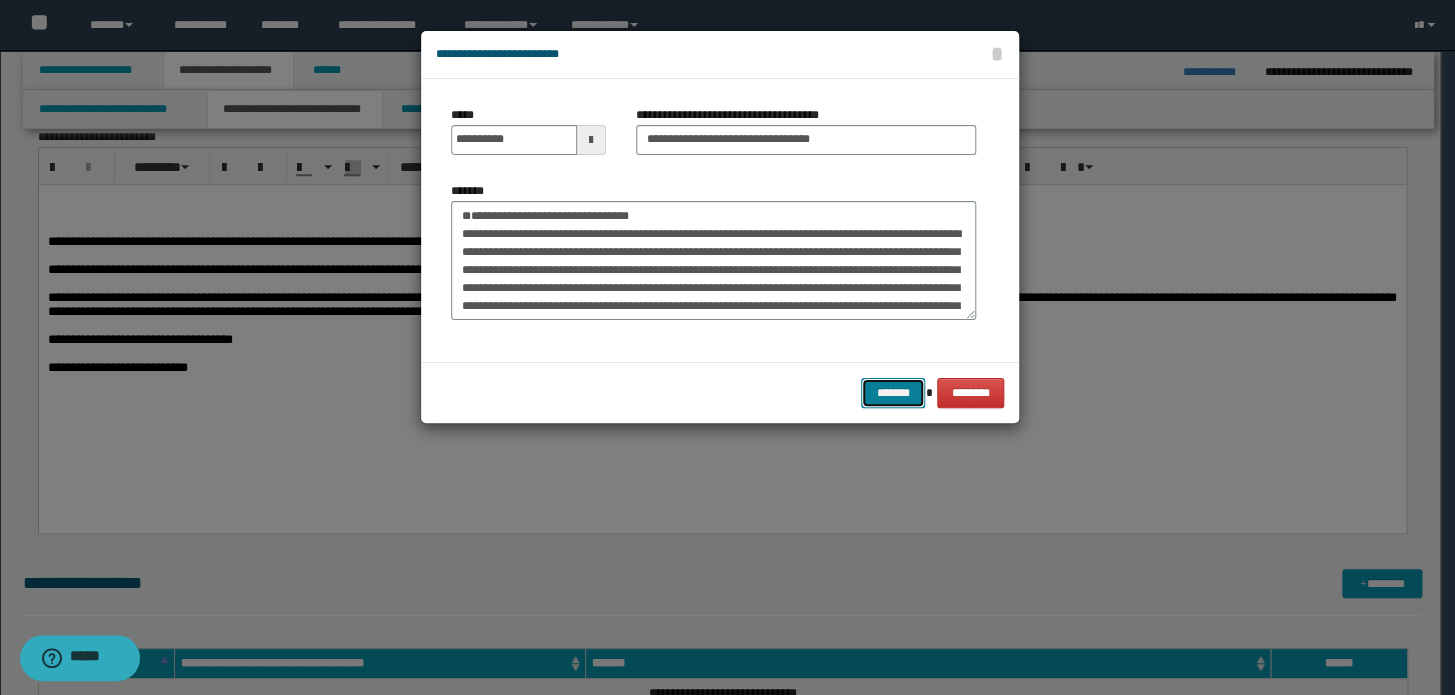 click on "*******" at bounding box center (893, 393) 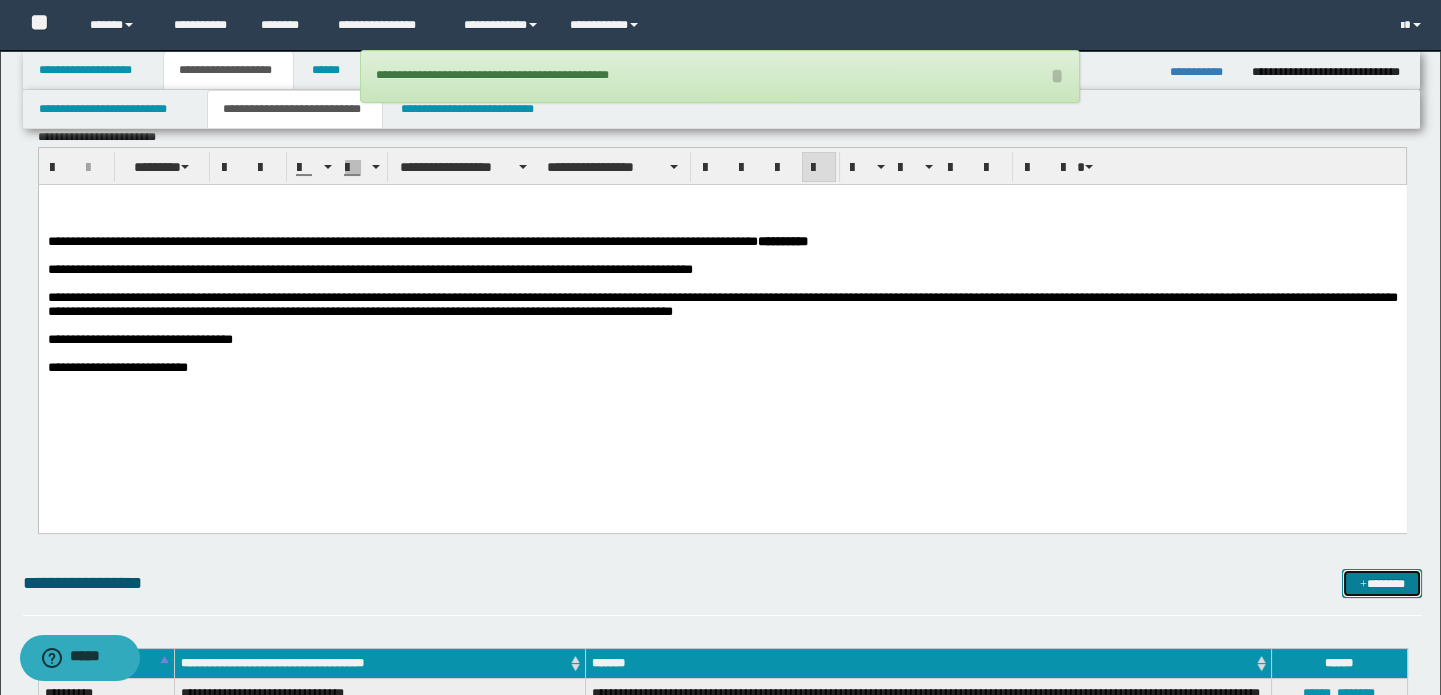 click on "*******" at bounding box center (1382, 584) 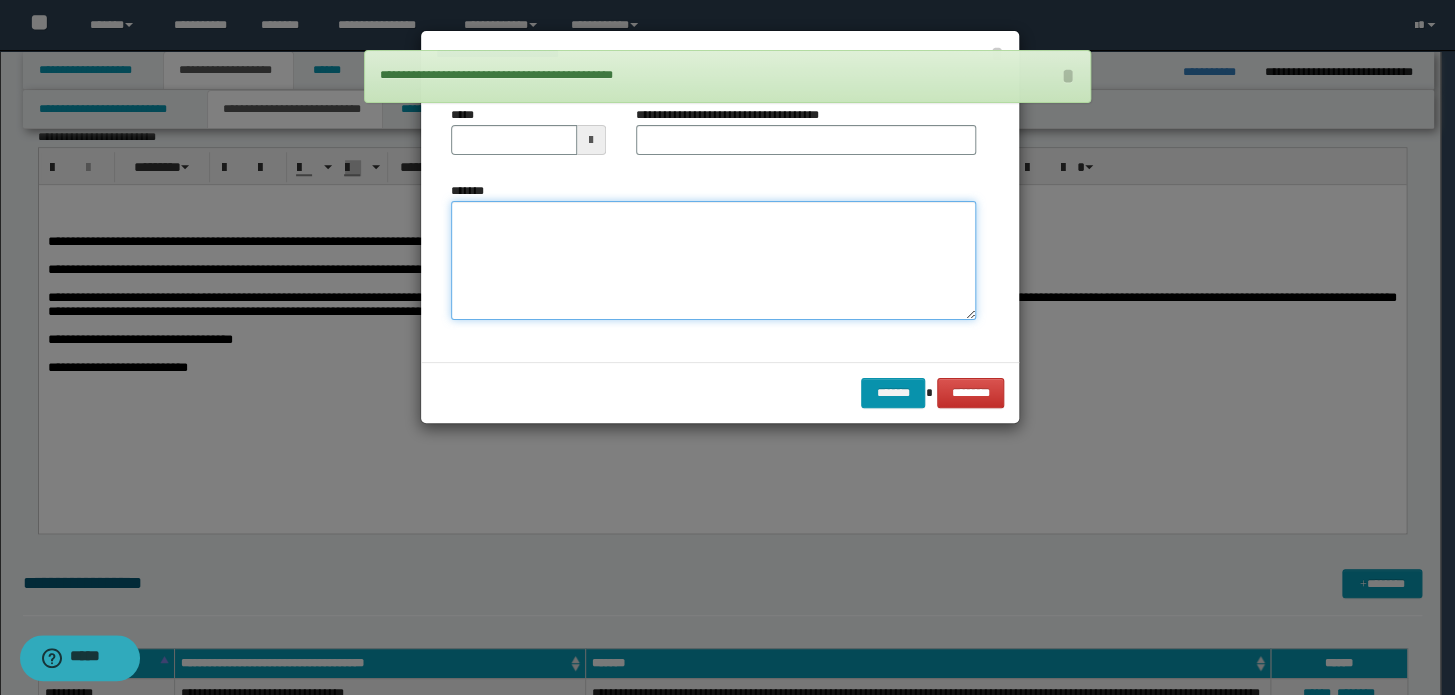 click on "*******" at bounding box center (713, 261) 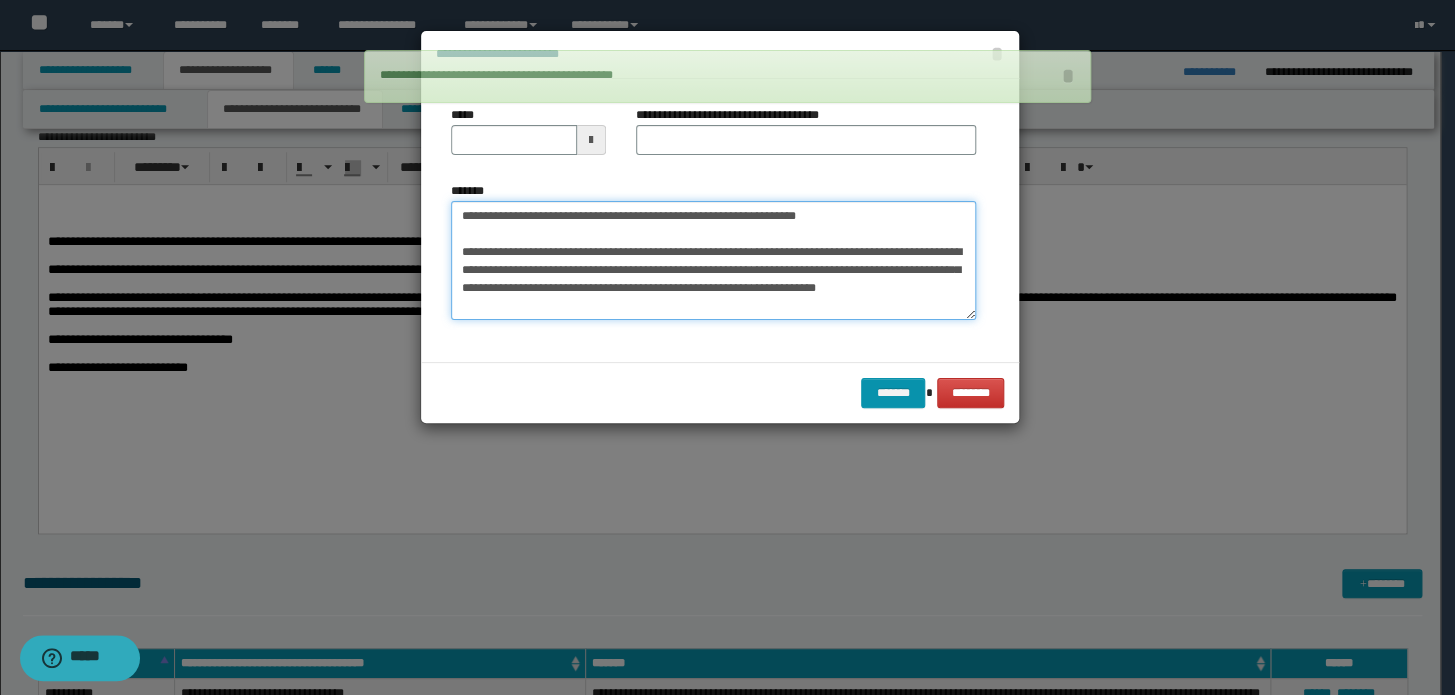drag, startPoint x: 246, startPoint y: 196, endPoint x: 78, endPoint y: 196, distance: 168 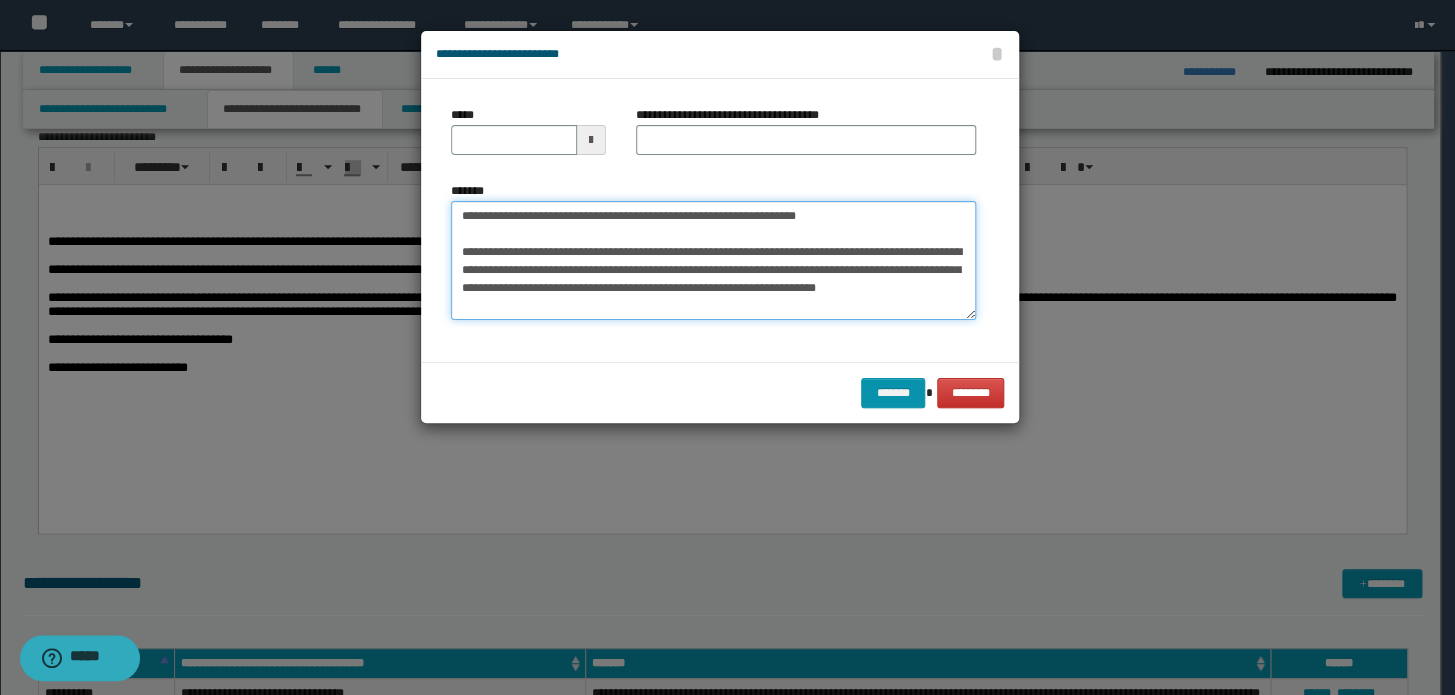 type on "**********" 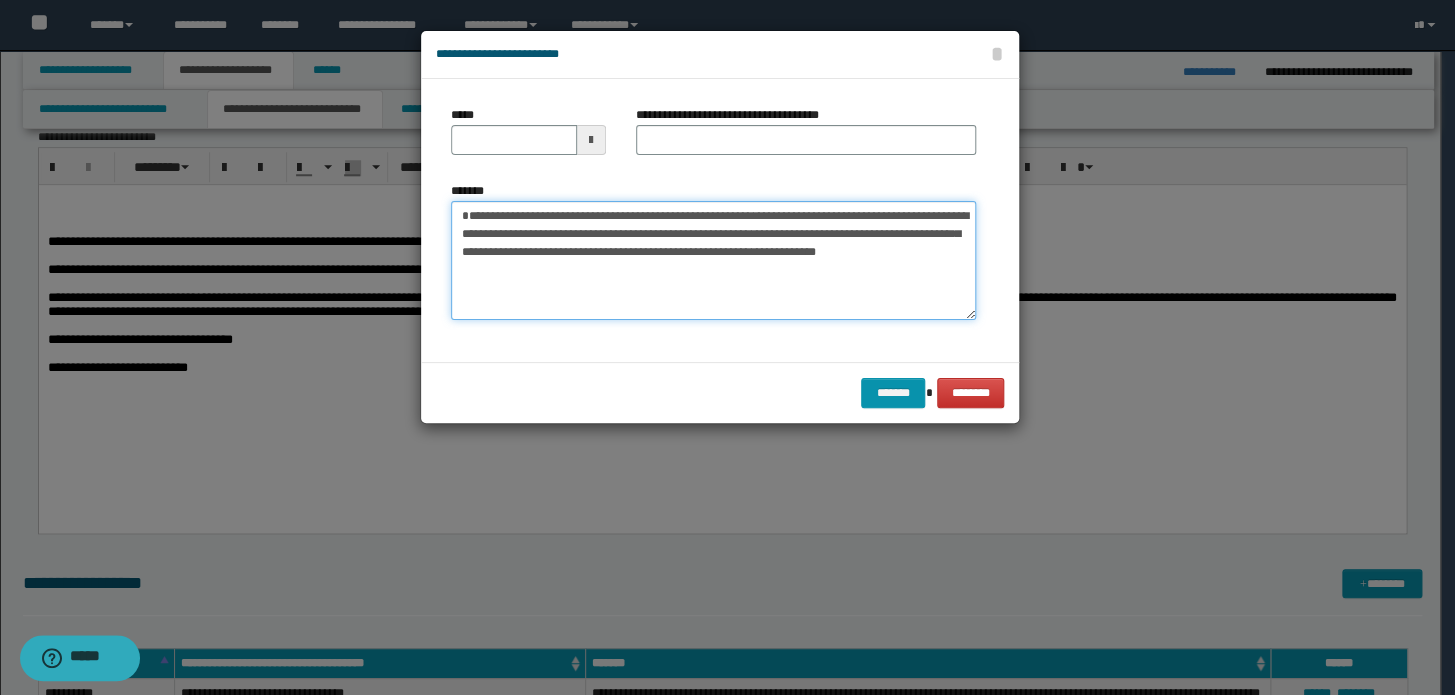 type 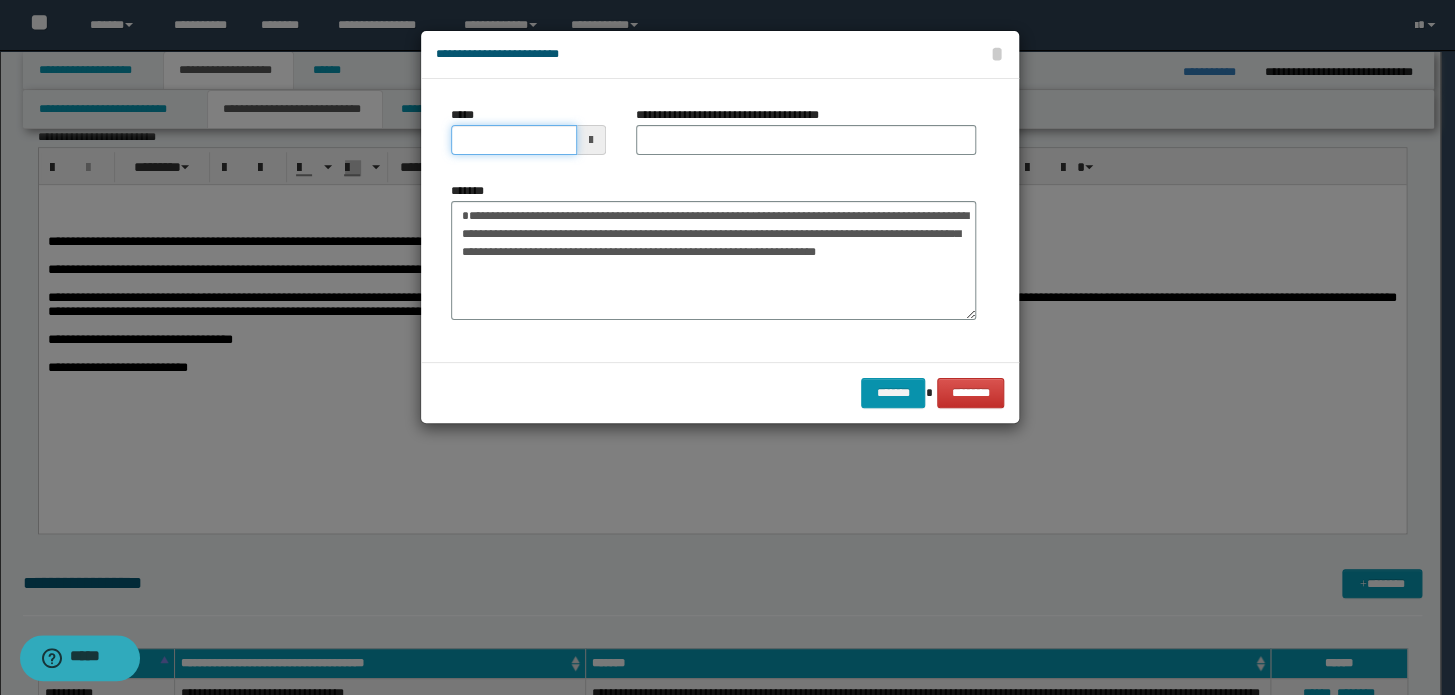 click on "*****" at bounding box center (514, 140) 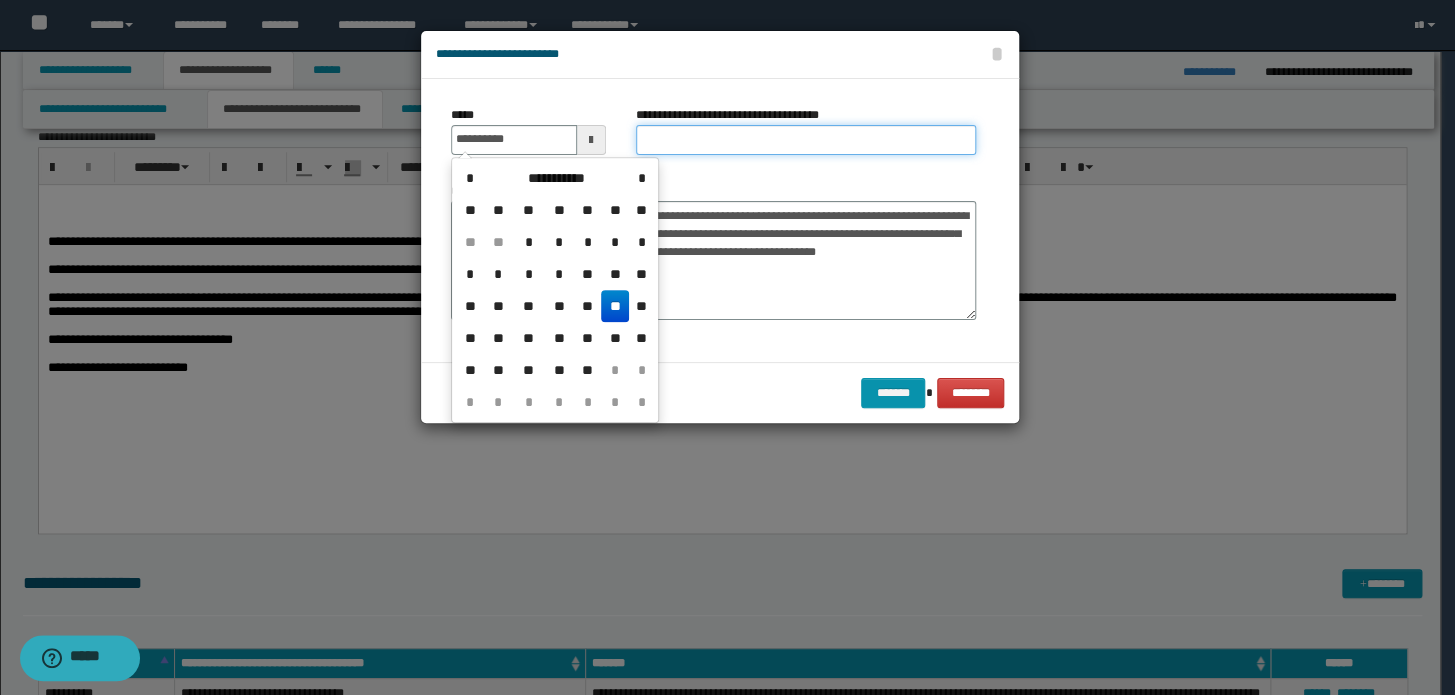 type on "**********" 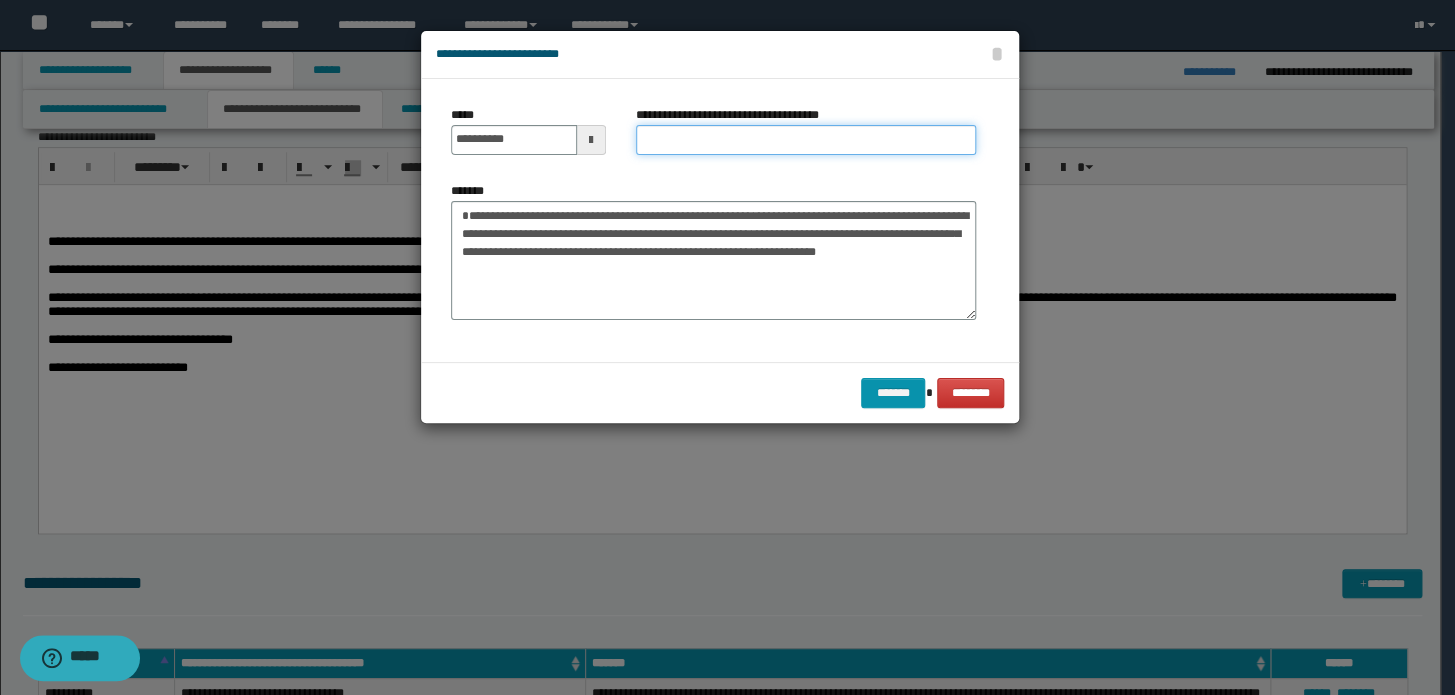 drag, startPoint x: 682, startPoint y: 134, endPoint x: 698, endPoint y: 131, distance: 16.27882 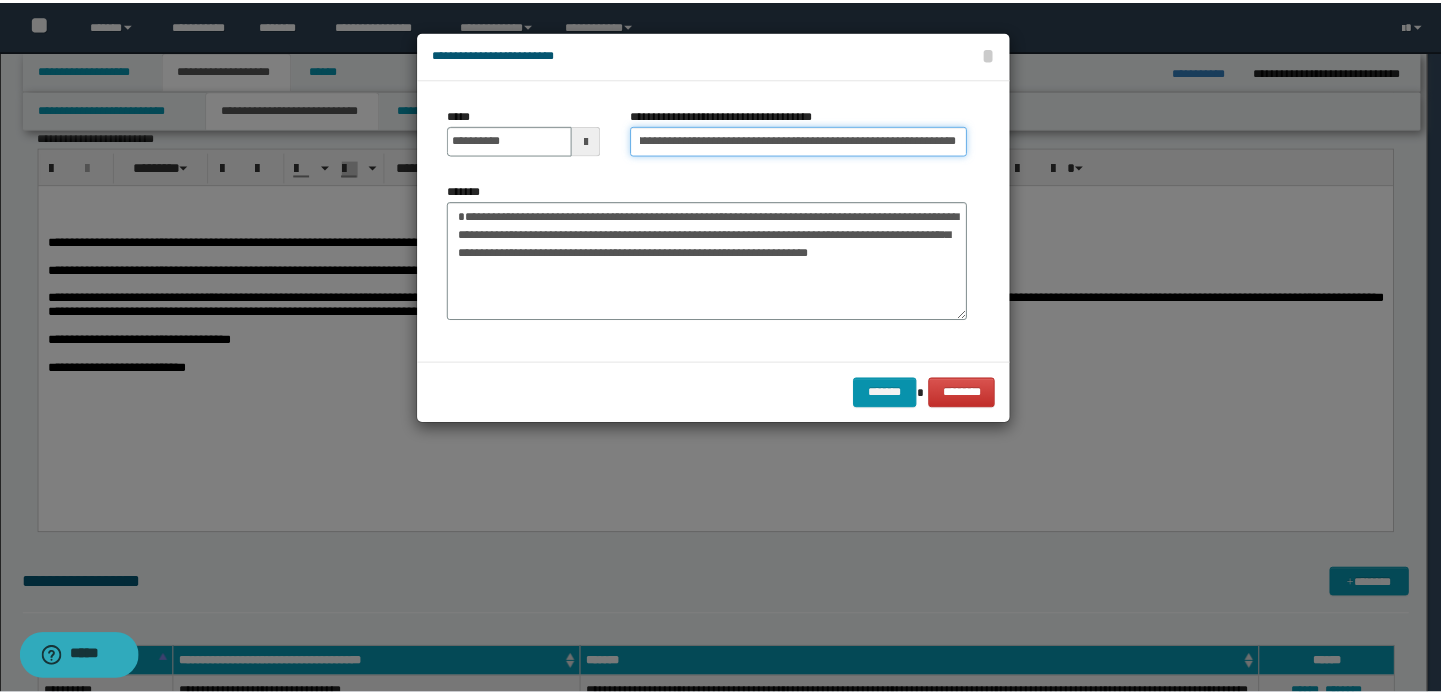 scroll, scrollTop: 0, scrollLeft: 0, axis: both 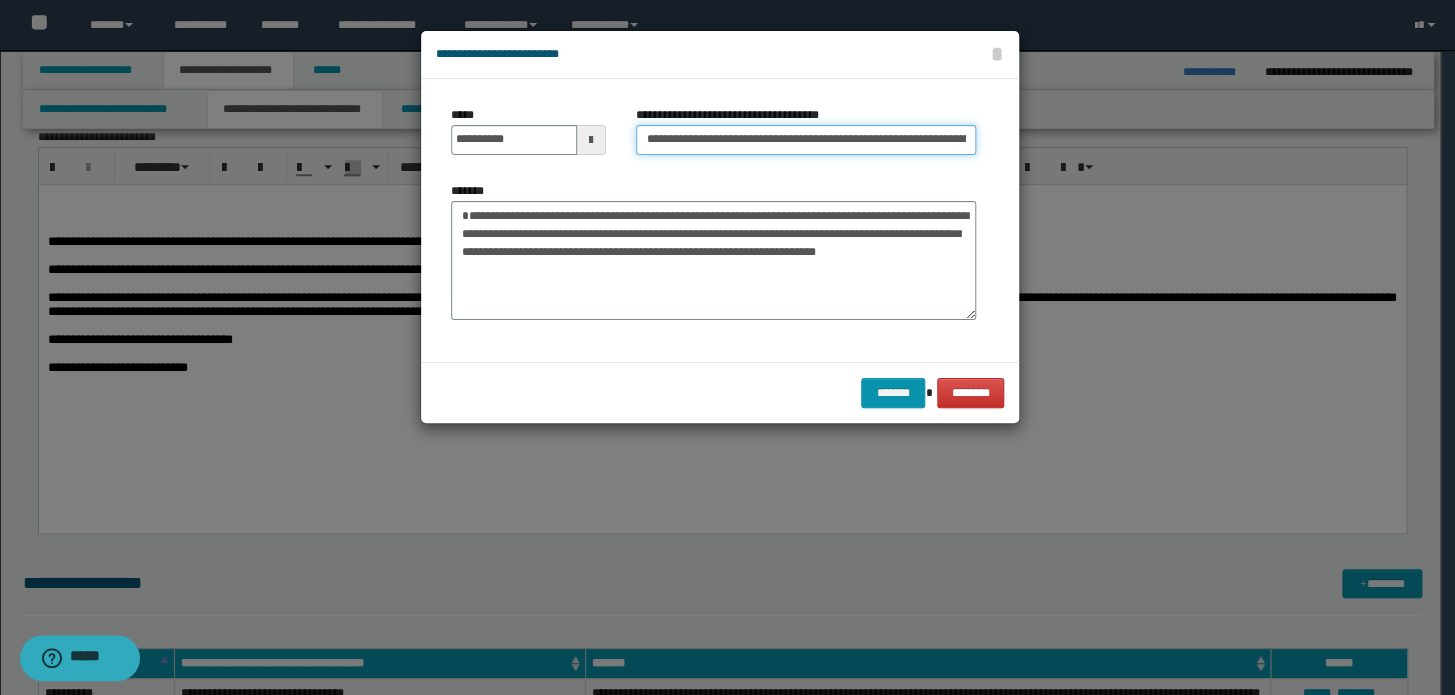 drag, startPoint x: 661, startPoint y: 143, endPoint x: 231, endPoint y: 147, distance: 430.01862 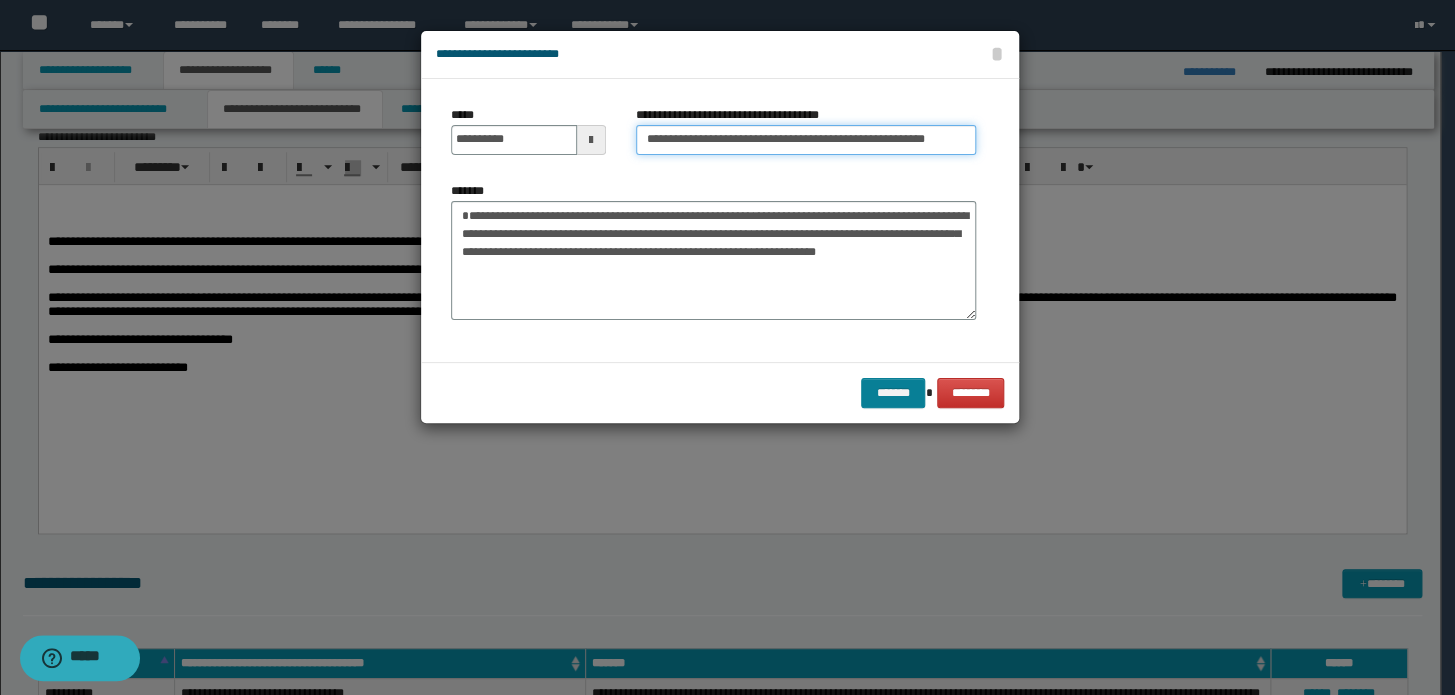type on "**********" 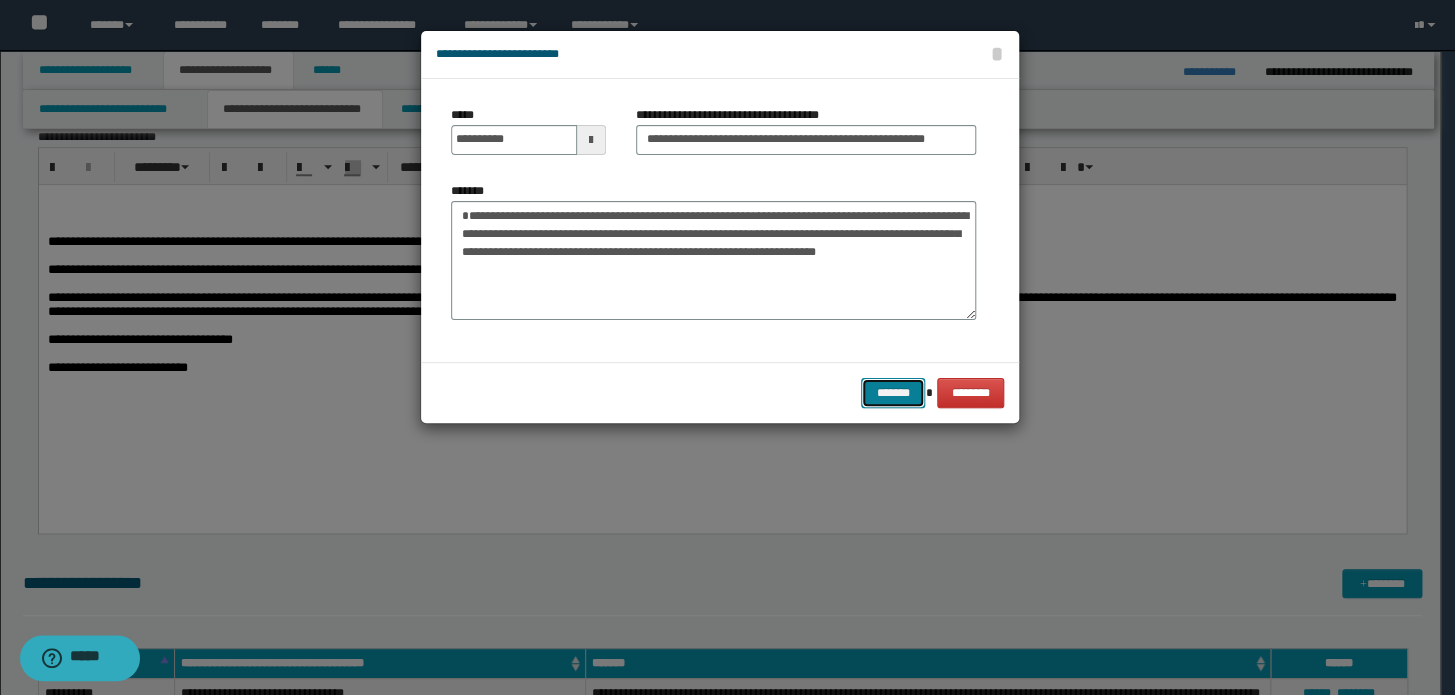 click on "*******" at bounding box center (893, 393) 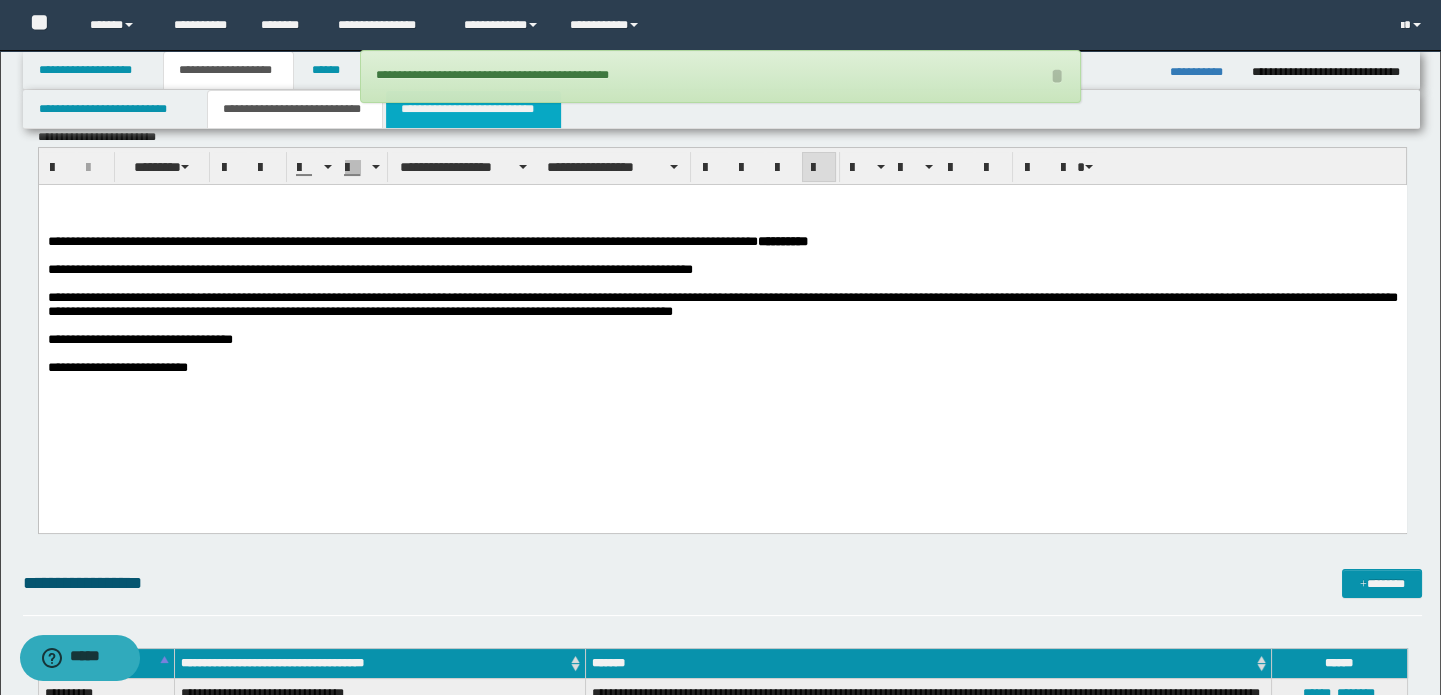 click on "**********" at bounding box center (473, 109) 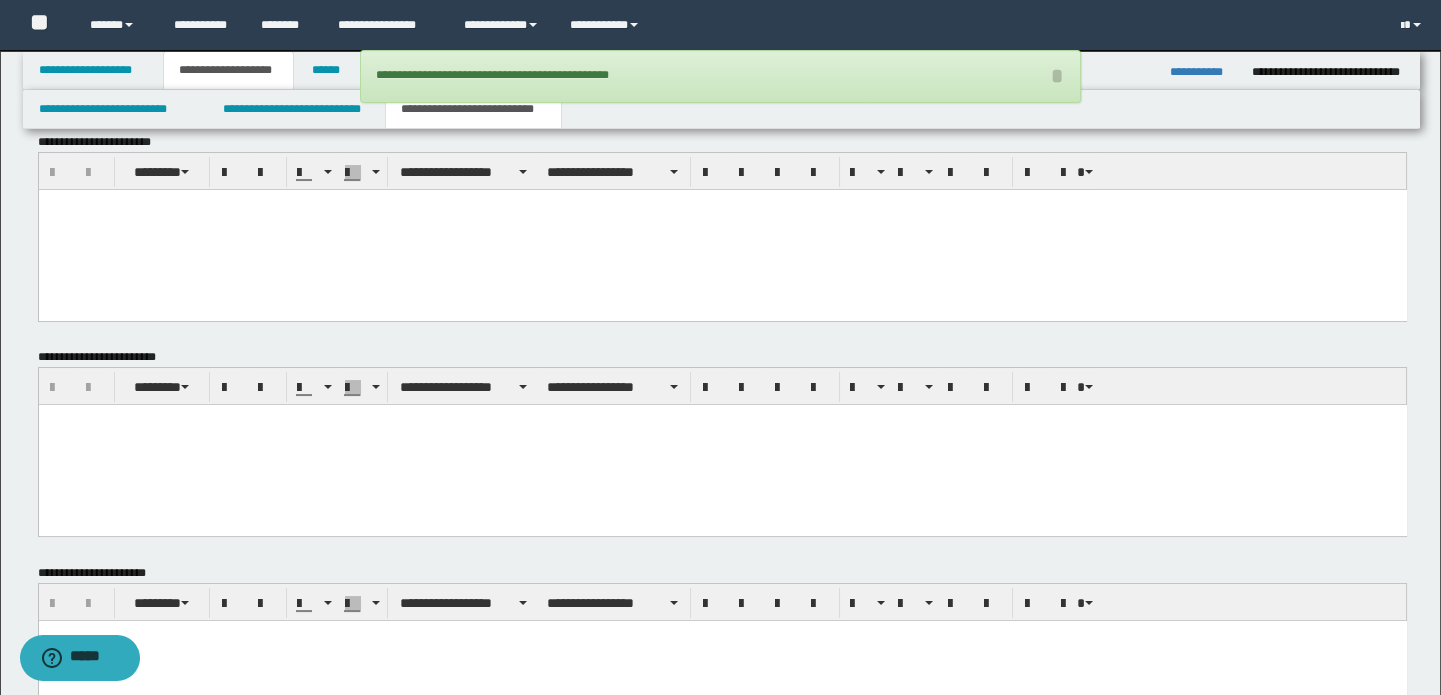 click at bounding box center [722, 229] 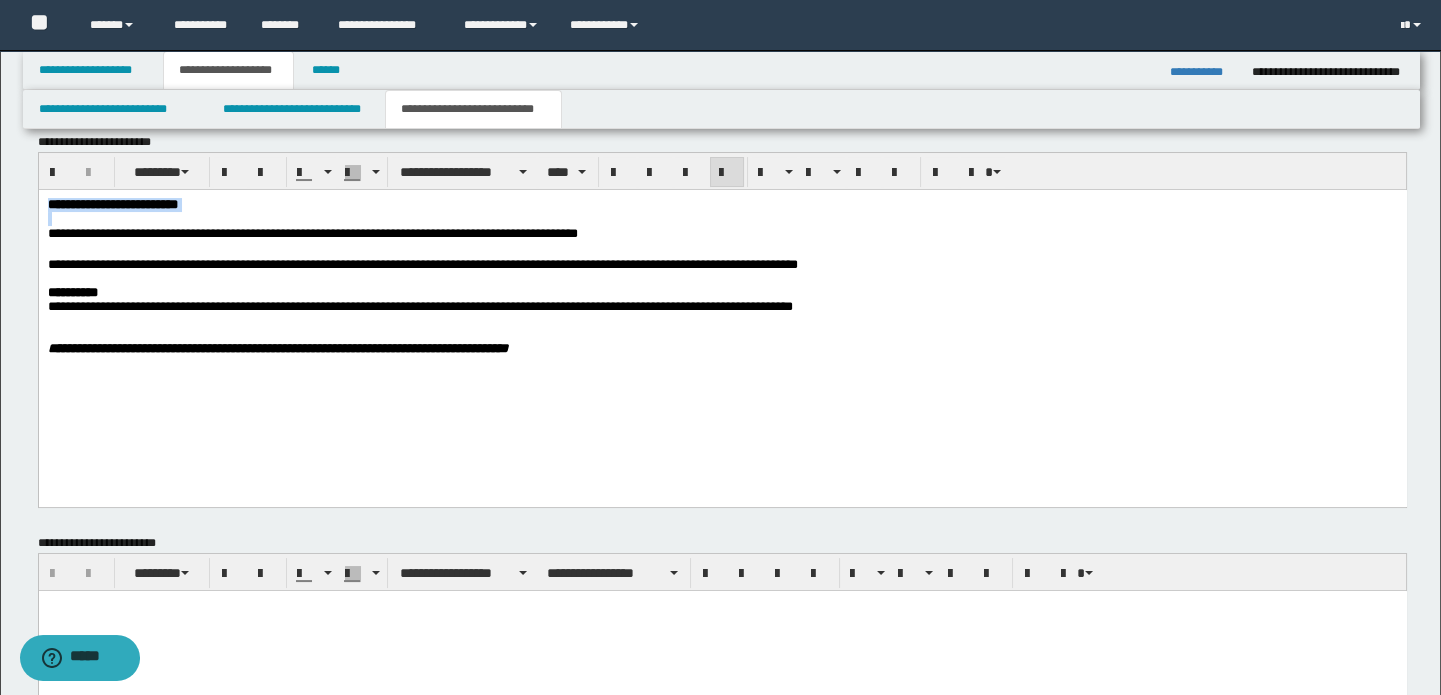 drag, startPoint x: 314, startPoint y: 215, endPoint x: -1, endPoint y: 181, distance: 316.82962 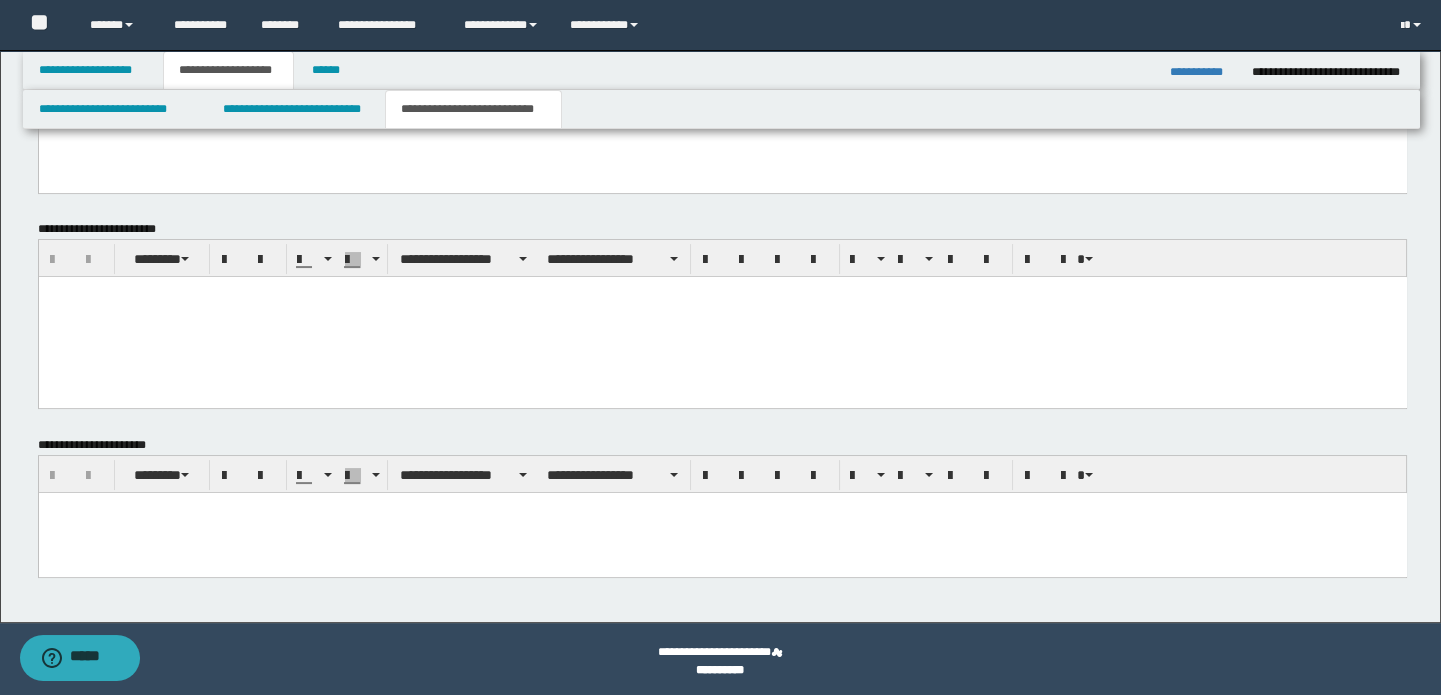 scroll, scrollTop: 939, scrollLeft: 0, axis: vertical 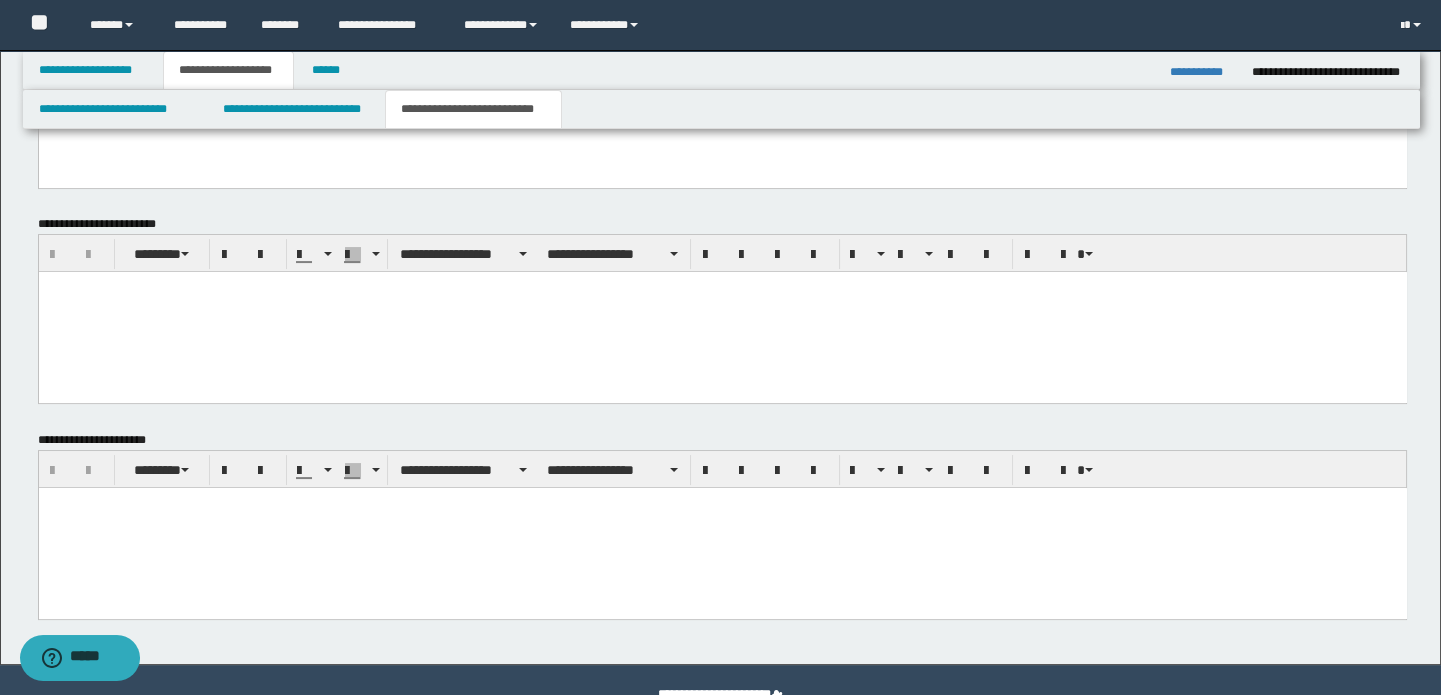 click at bounding box center [722, 527] 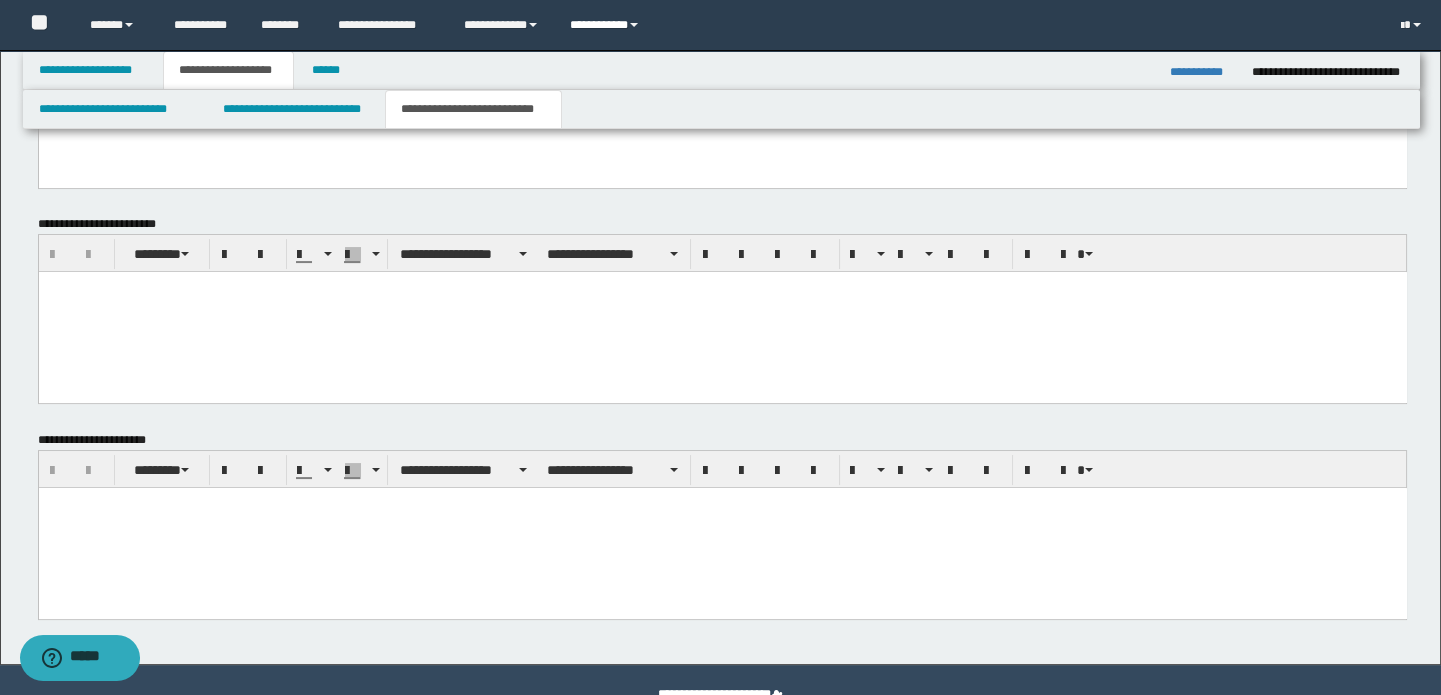 type 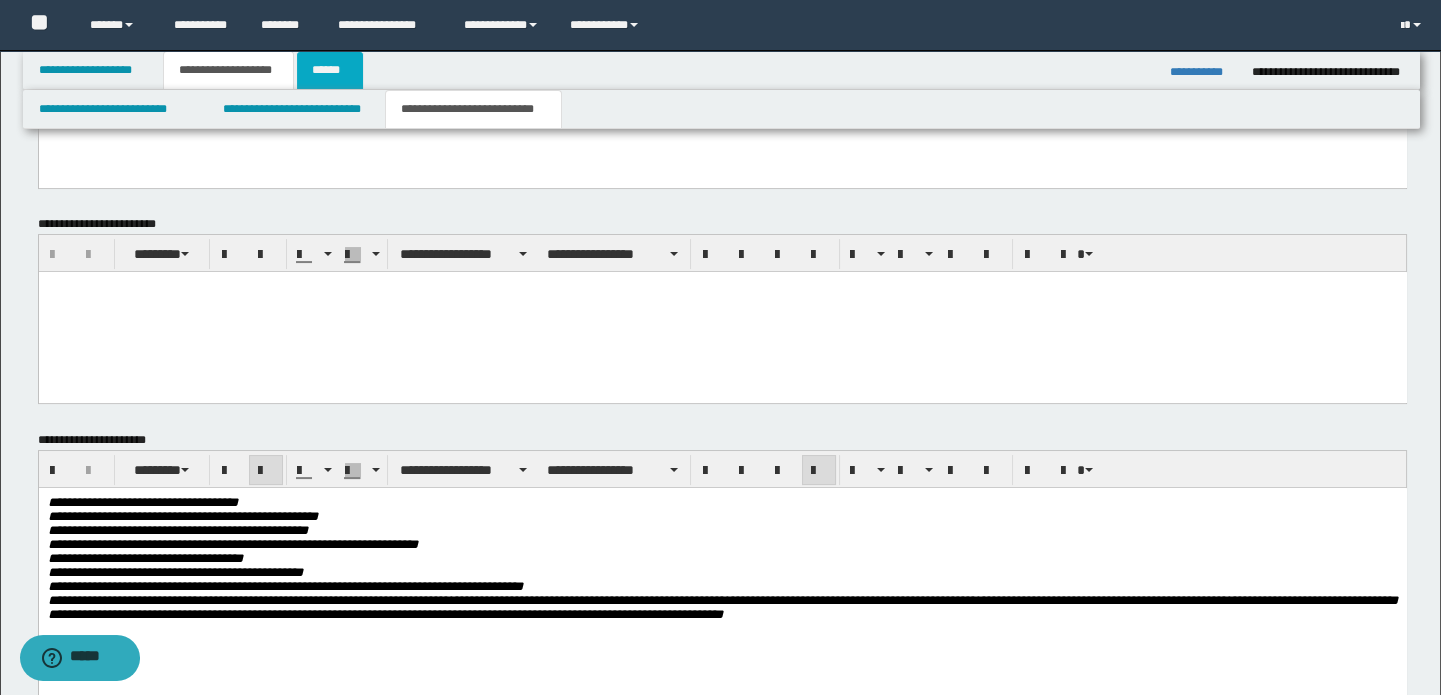 click on "******" at bounding box center [330, 70] 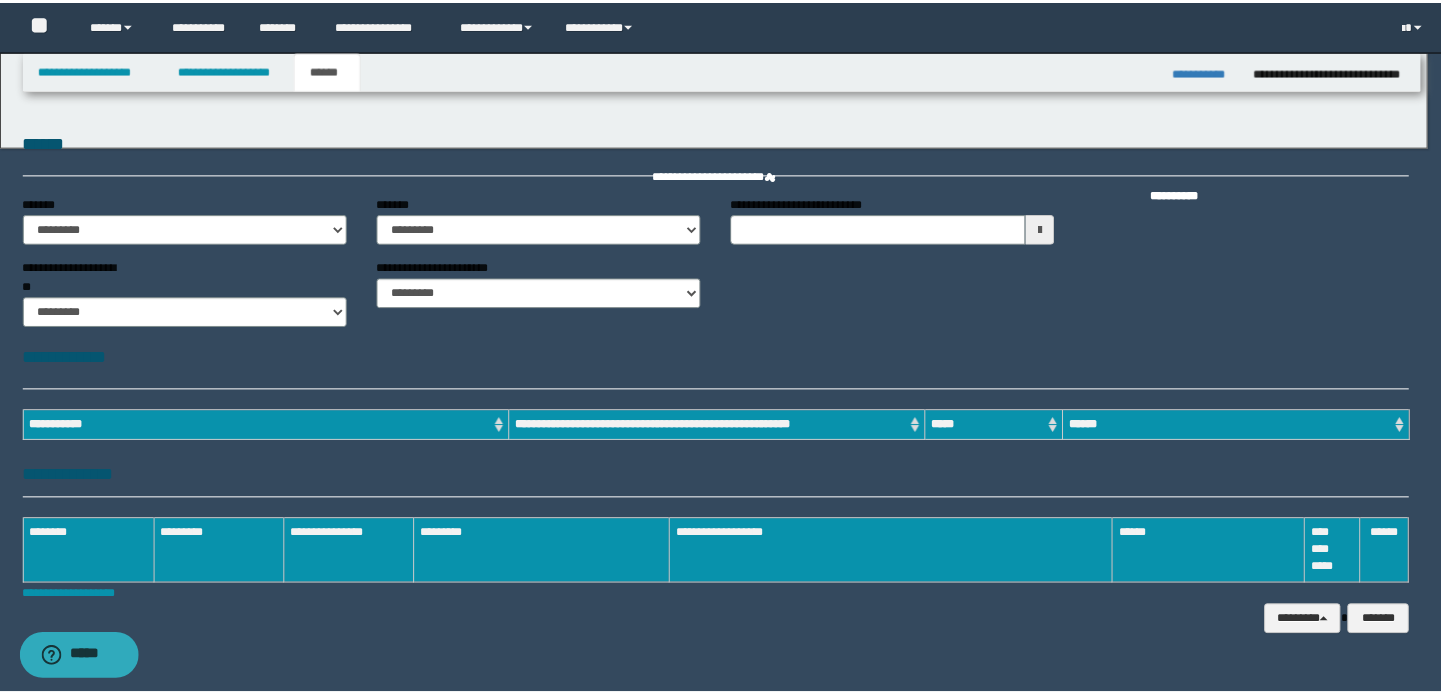 scroll, scrollTop: 0, scrollLeft: 0, axis: both 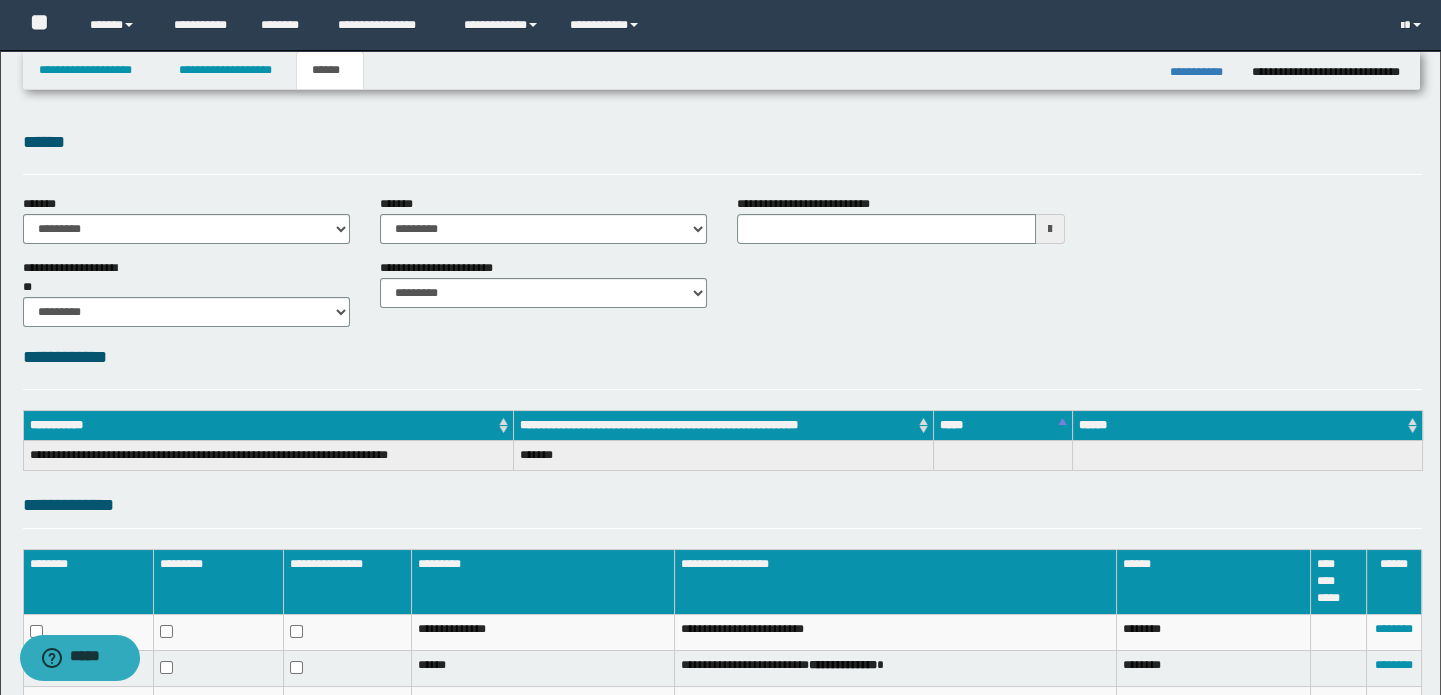 click on "**********" at bounding box center [1203, 72] 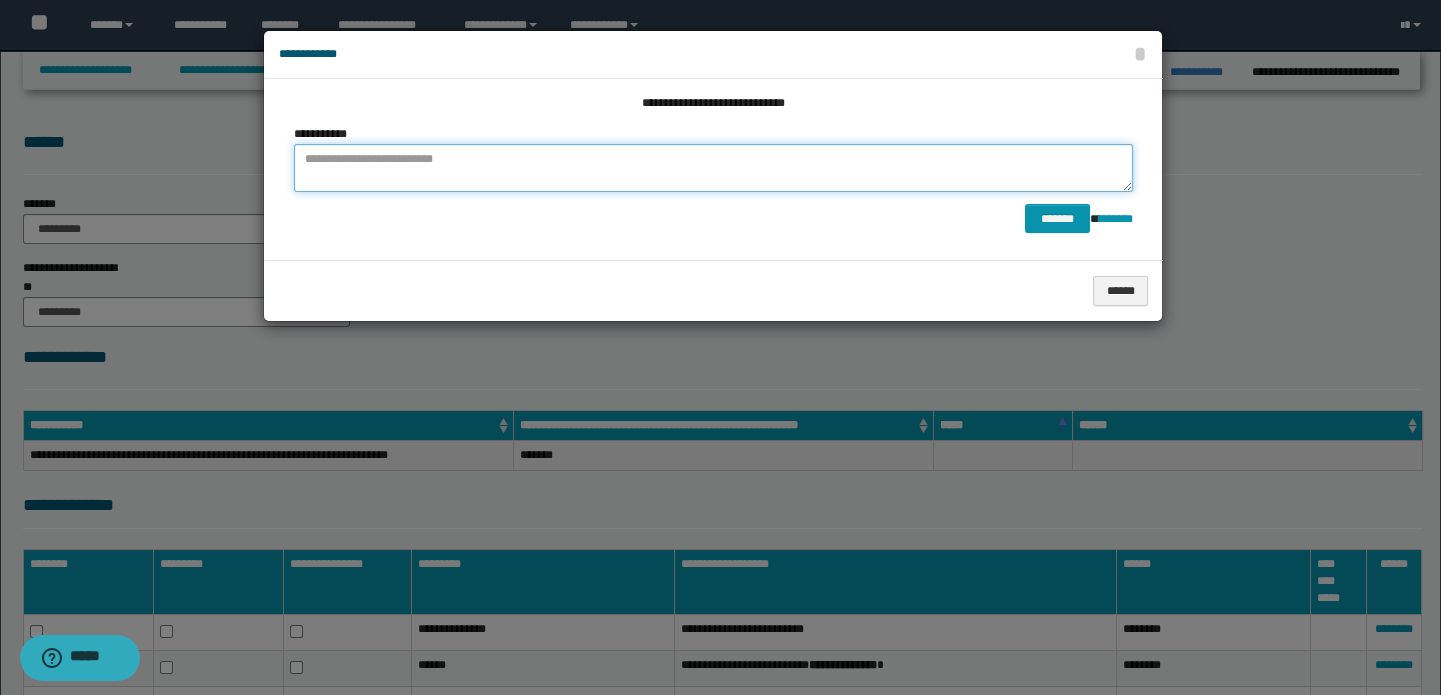 drag, startPoint x: 620, startPoint y: 159, endPoint x: 610, endPoint y: 173, distance: 17.20465 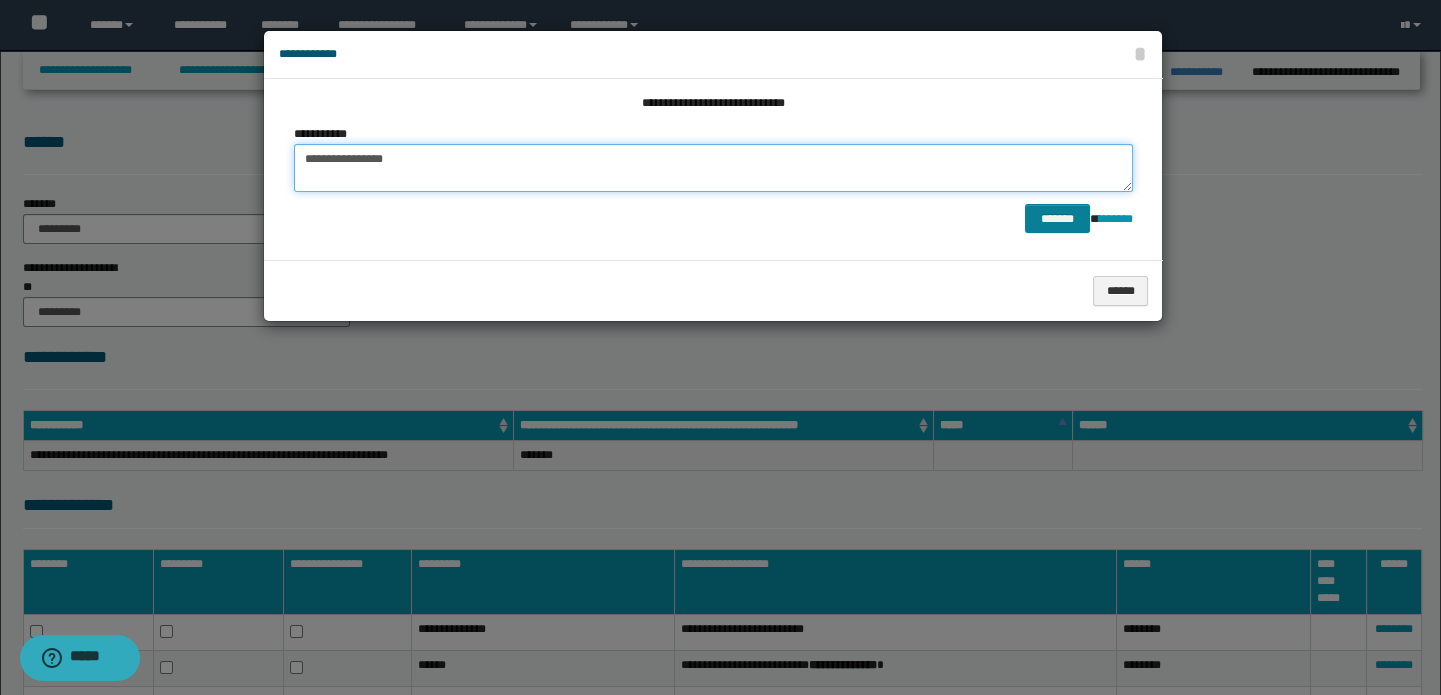 type on "**********" 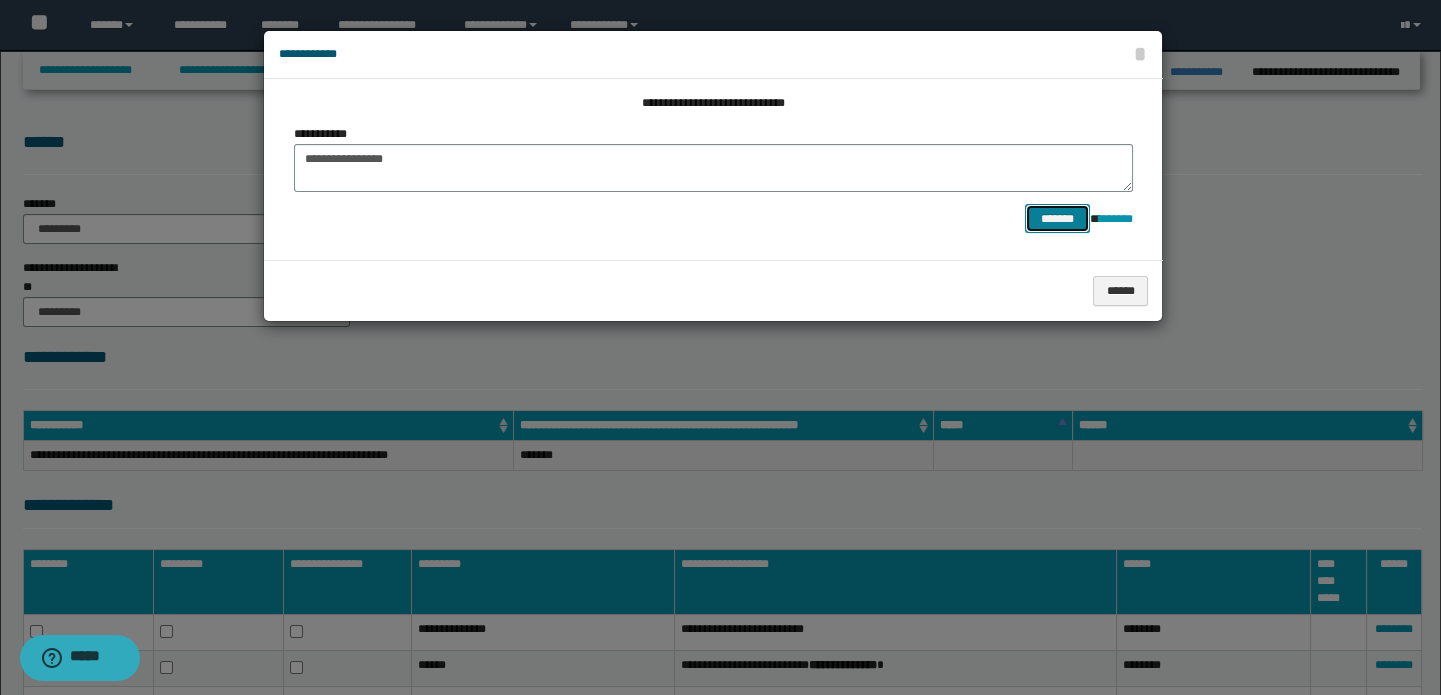 click on "*******" at bounding box center [1057, 219] 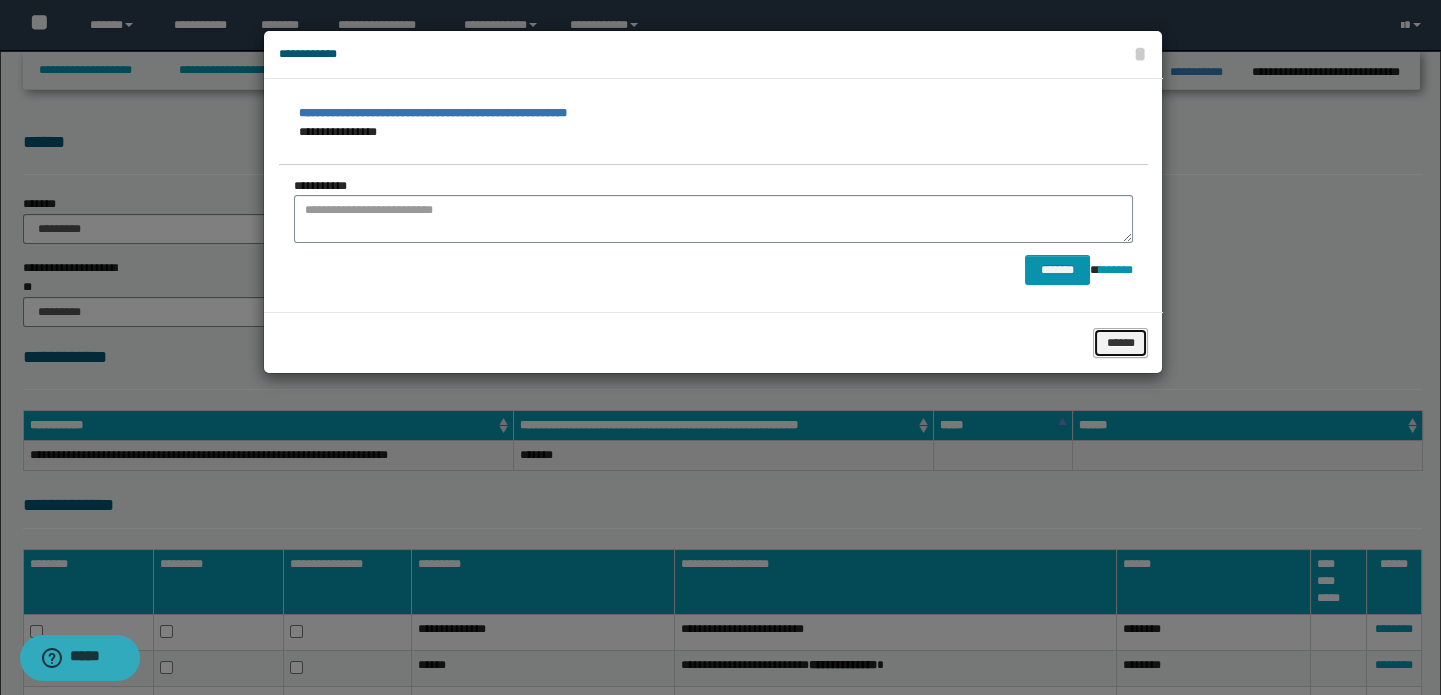 click on "******" at bounding box center (1120, 343) 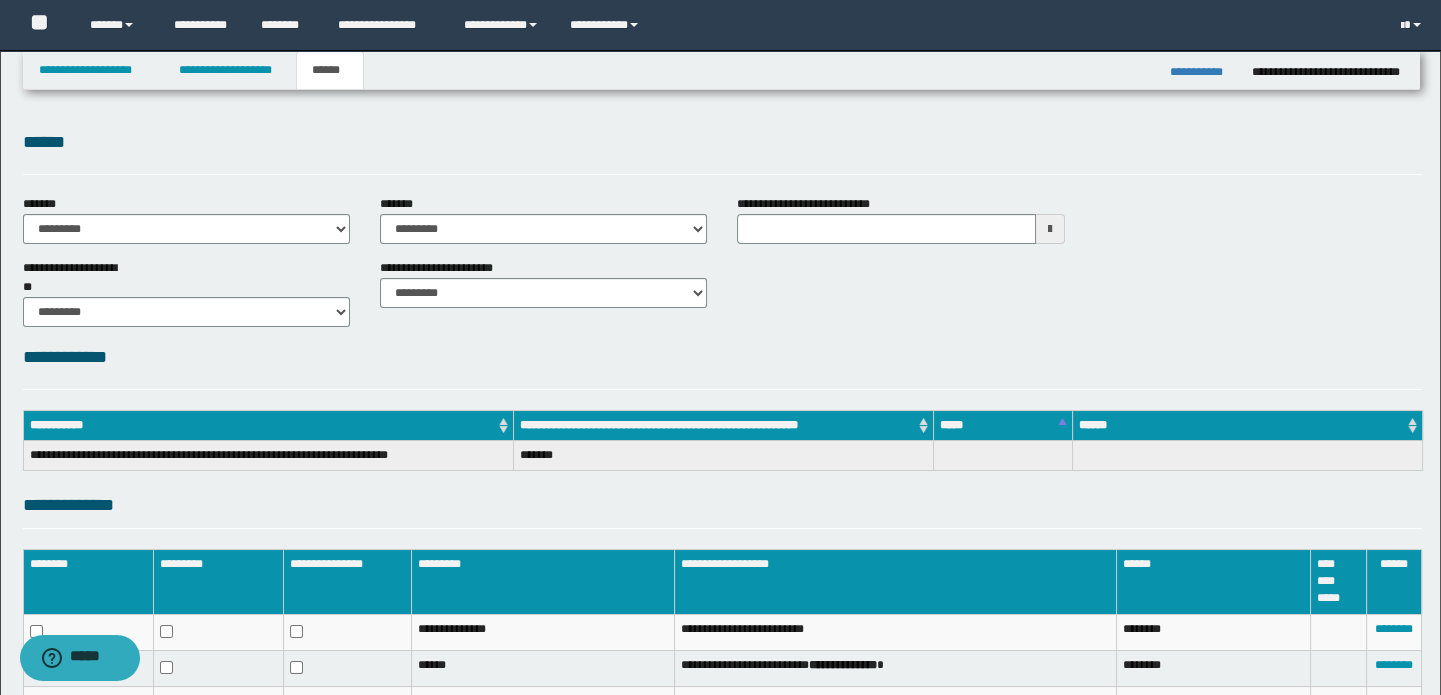 click on "********" at bounding box center [1394, 632] 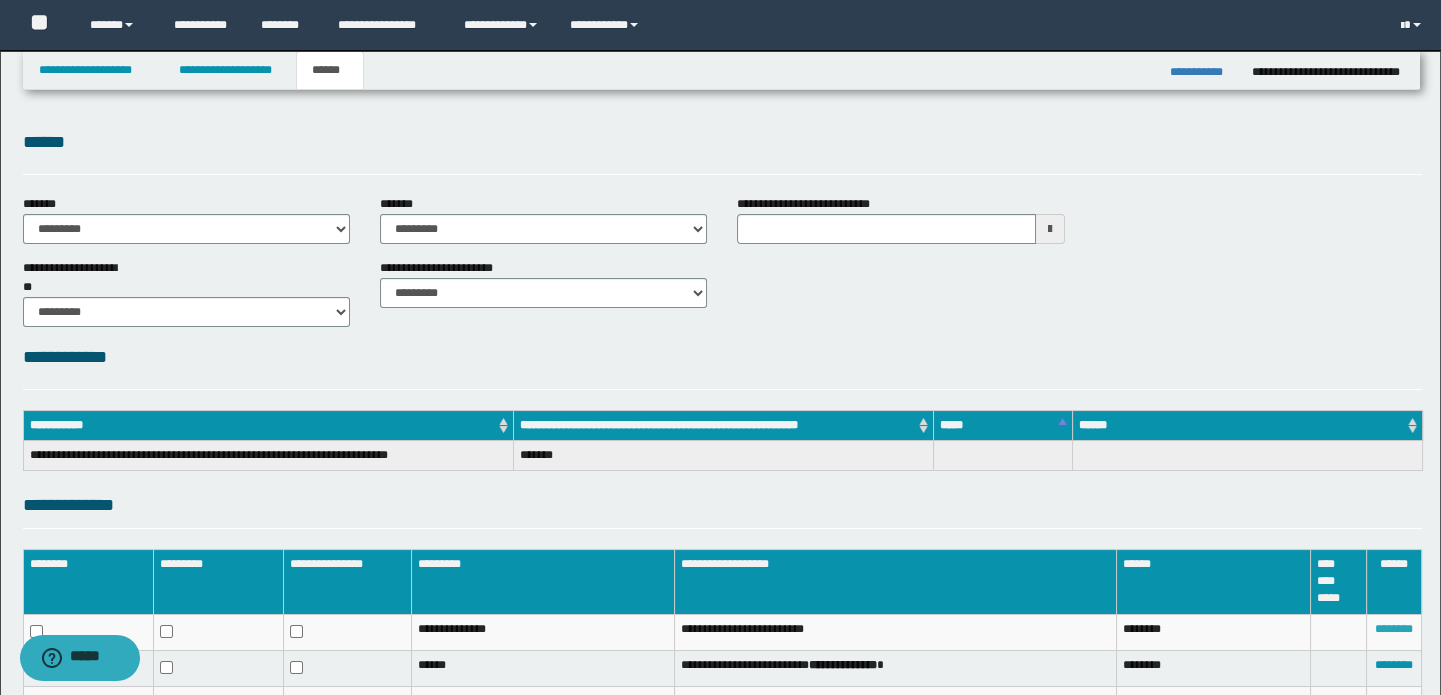 click on "********" at bounding box center (1394, 629) 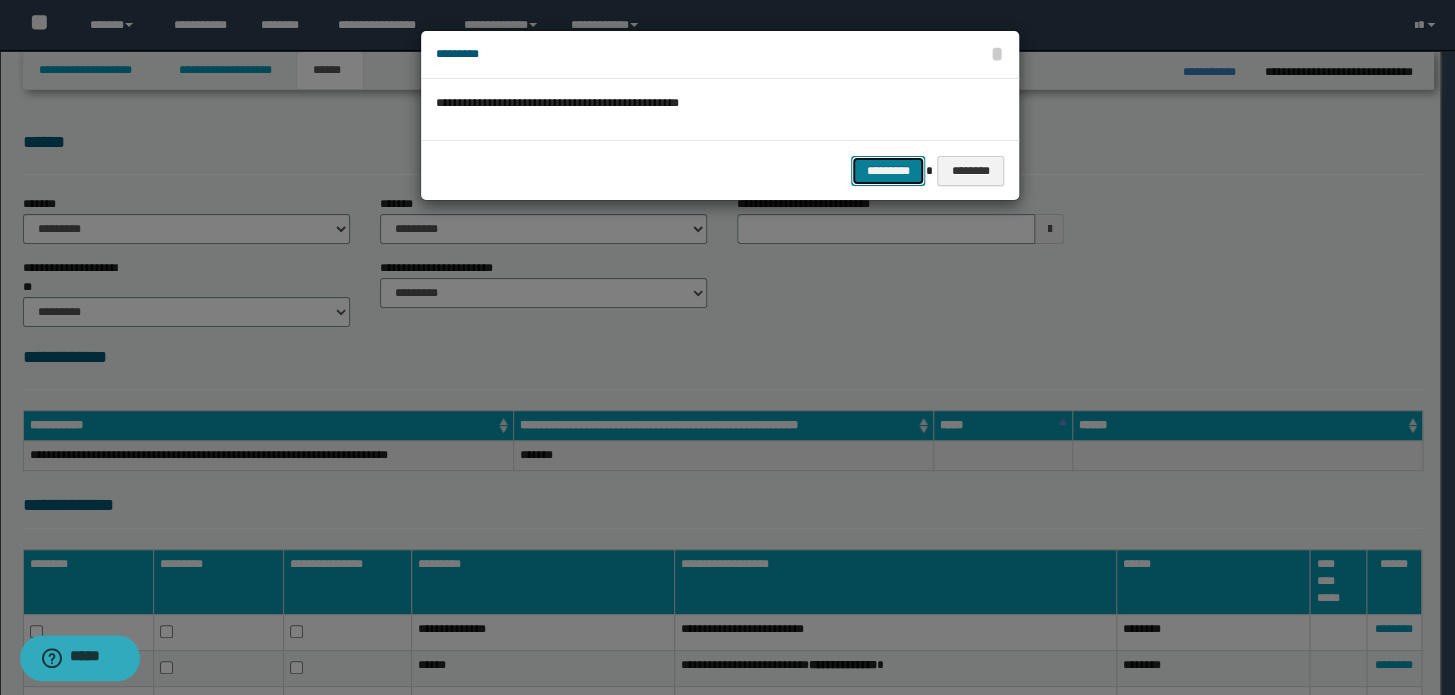 click on "*********" at bounding box center [888, 171] 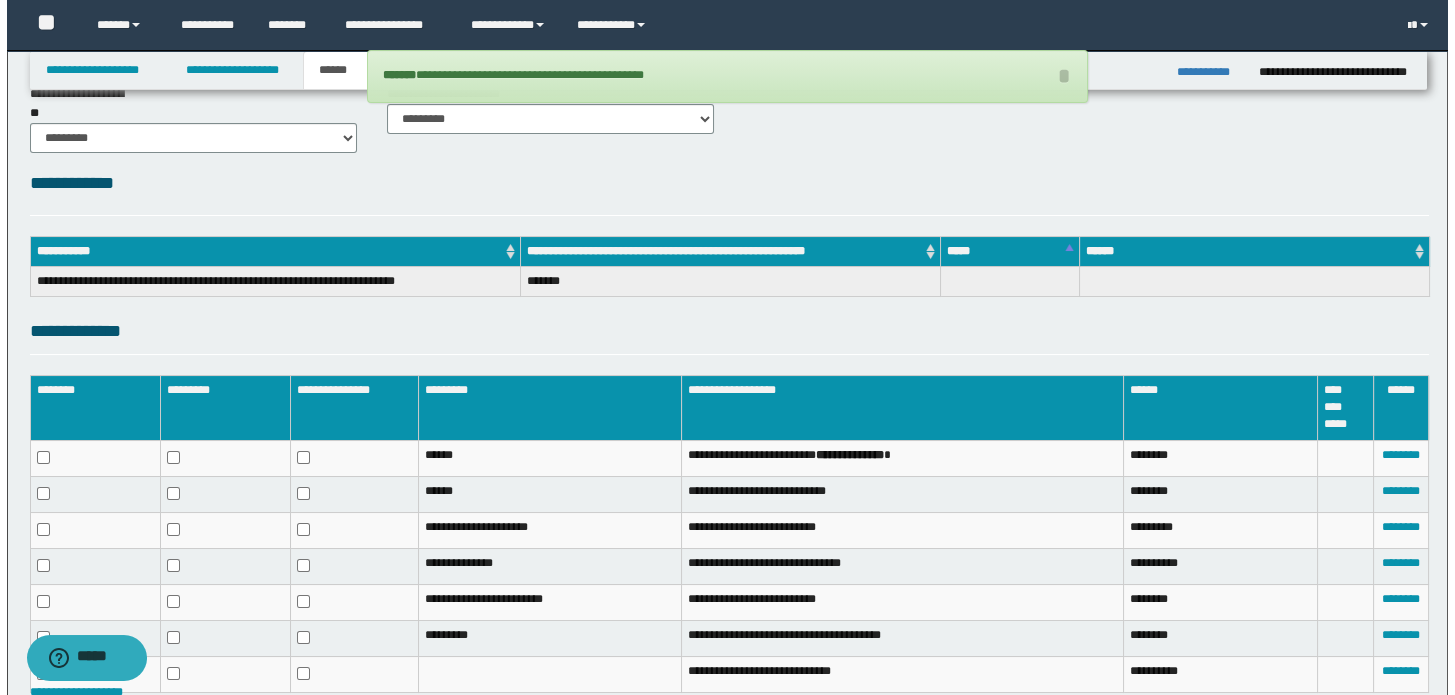 scroll, scrollTop: 181, scrollLeft: 0, axis: vertical 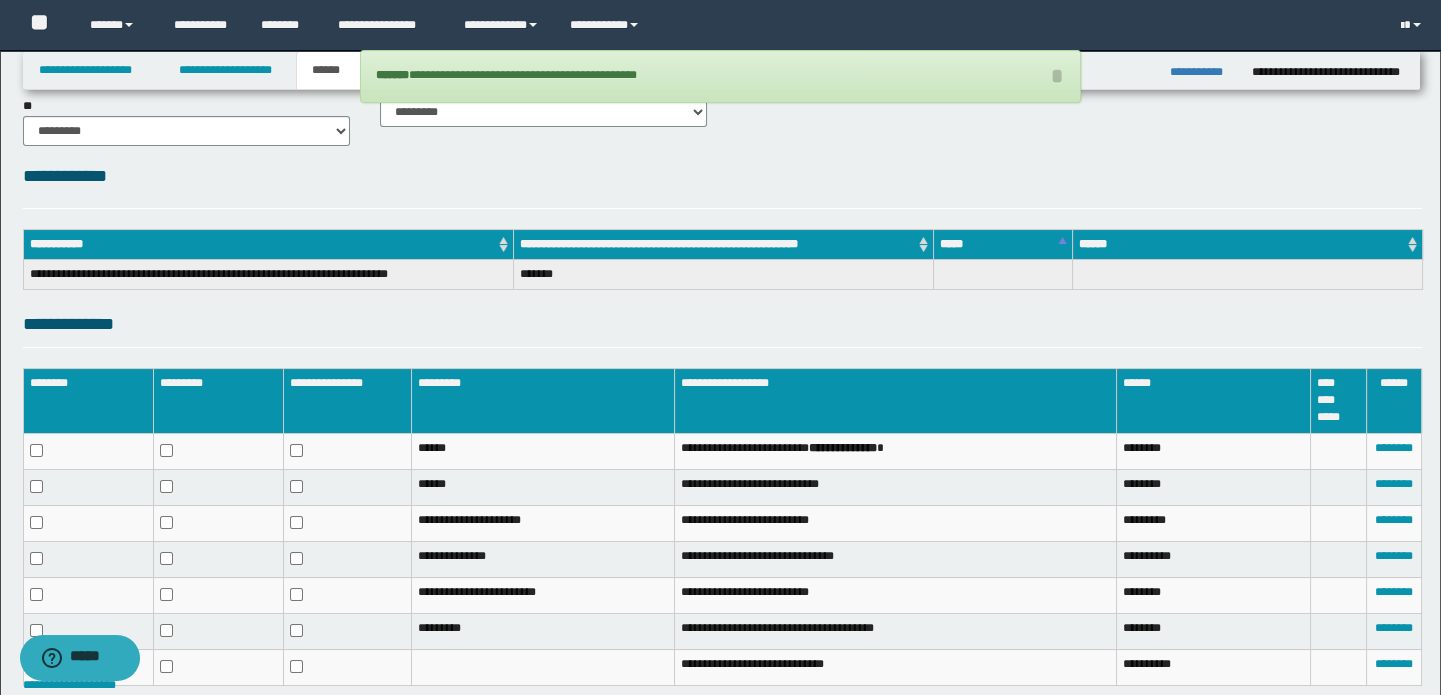 click on "********" at bounding box center (1394, 559) 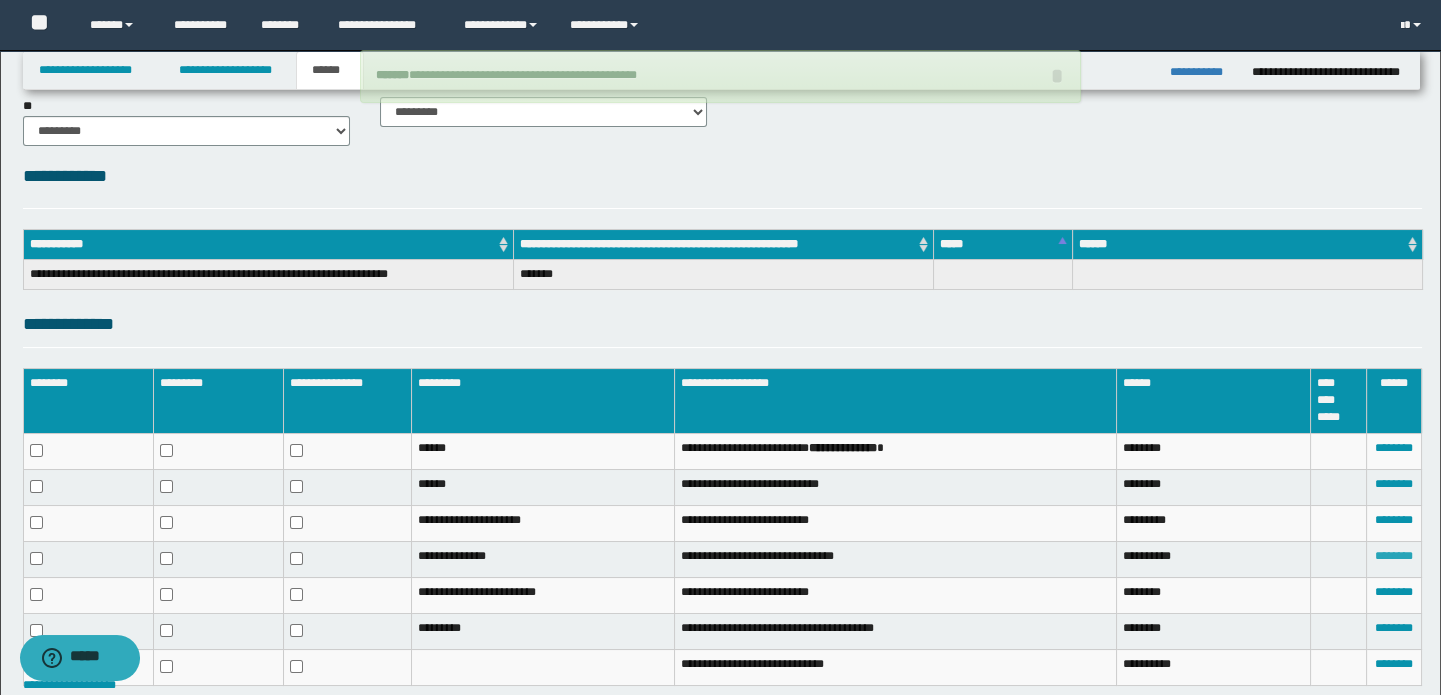 click on "********" at bounding box center [1394, 556] 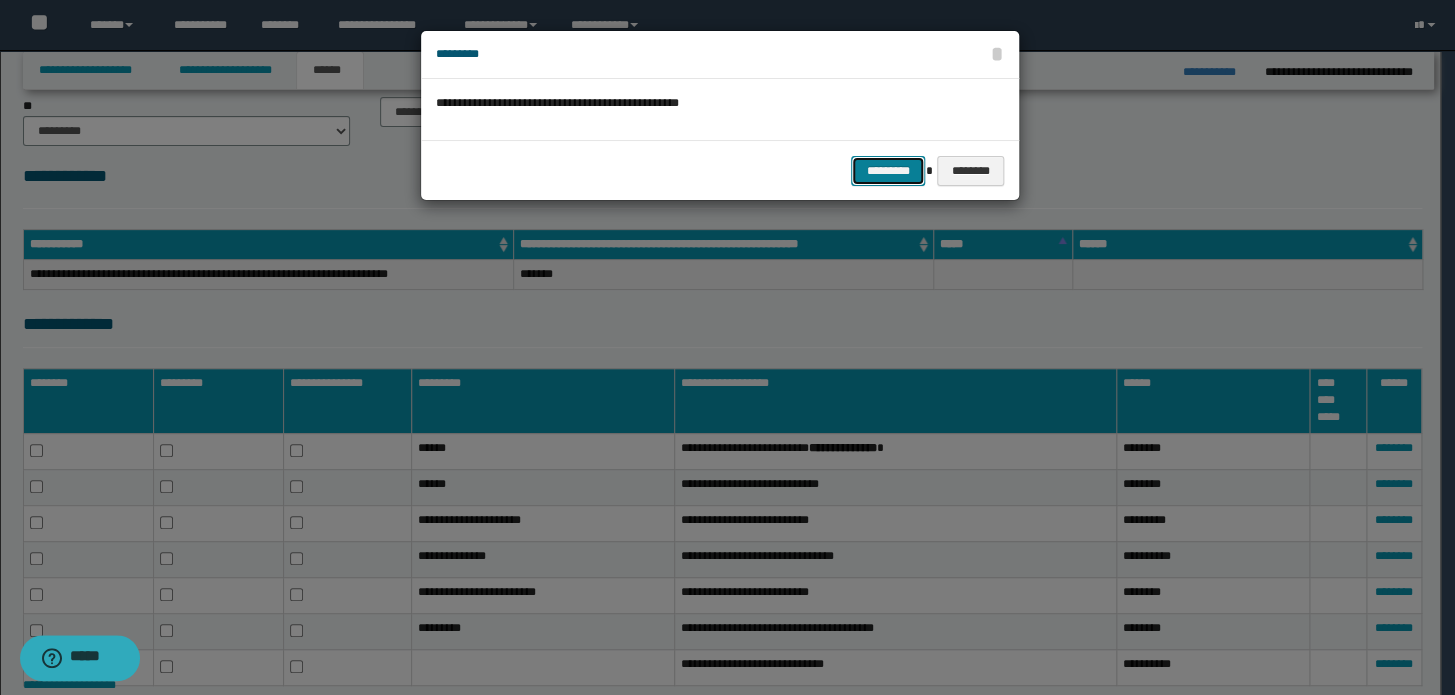 click on "*********" at bounding box center (888, 171) 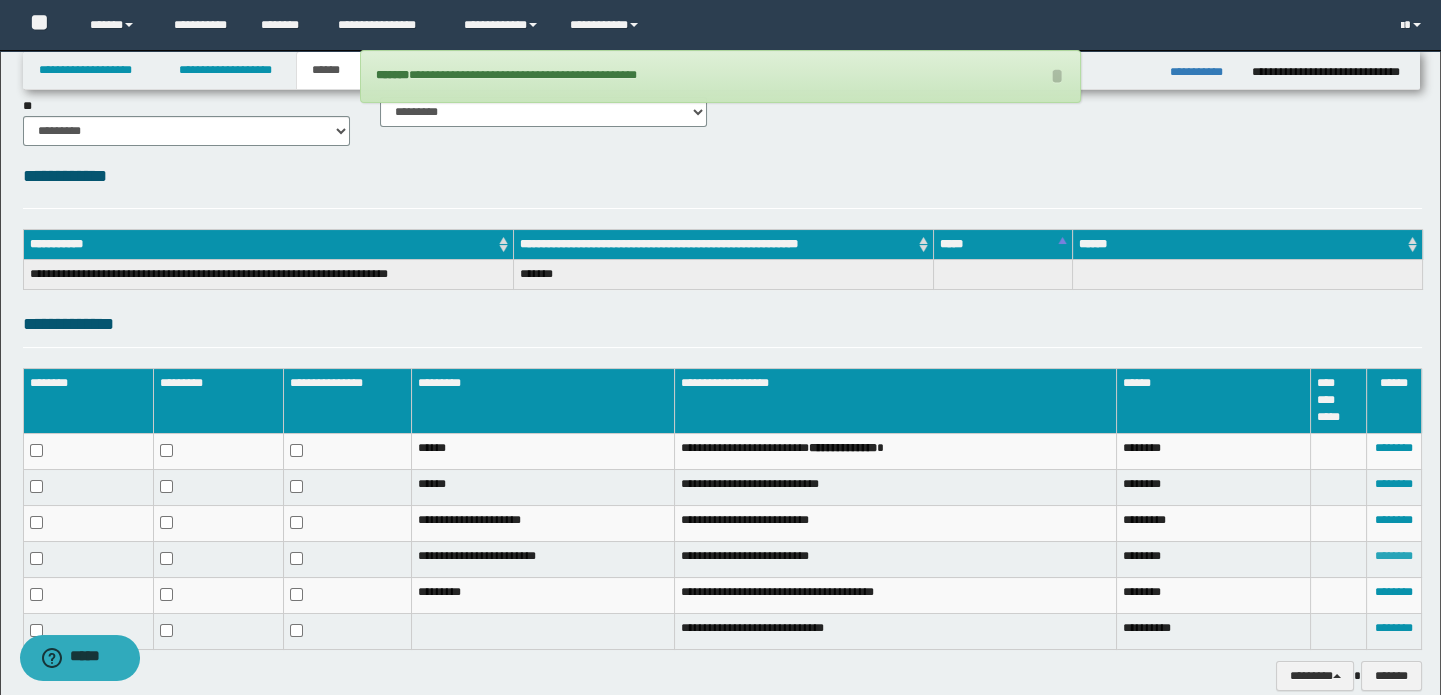 click on "********" at bounding box center (1394, 556) 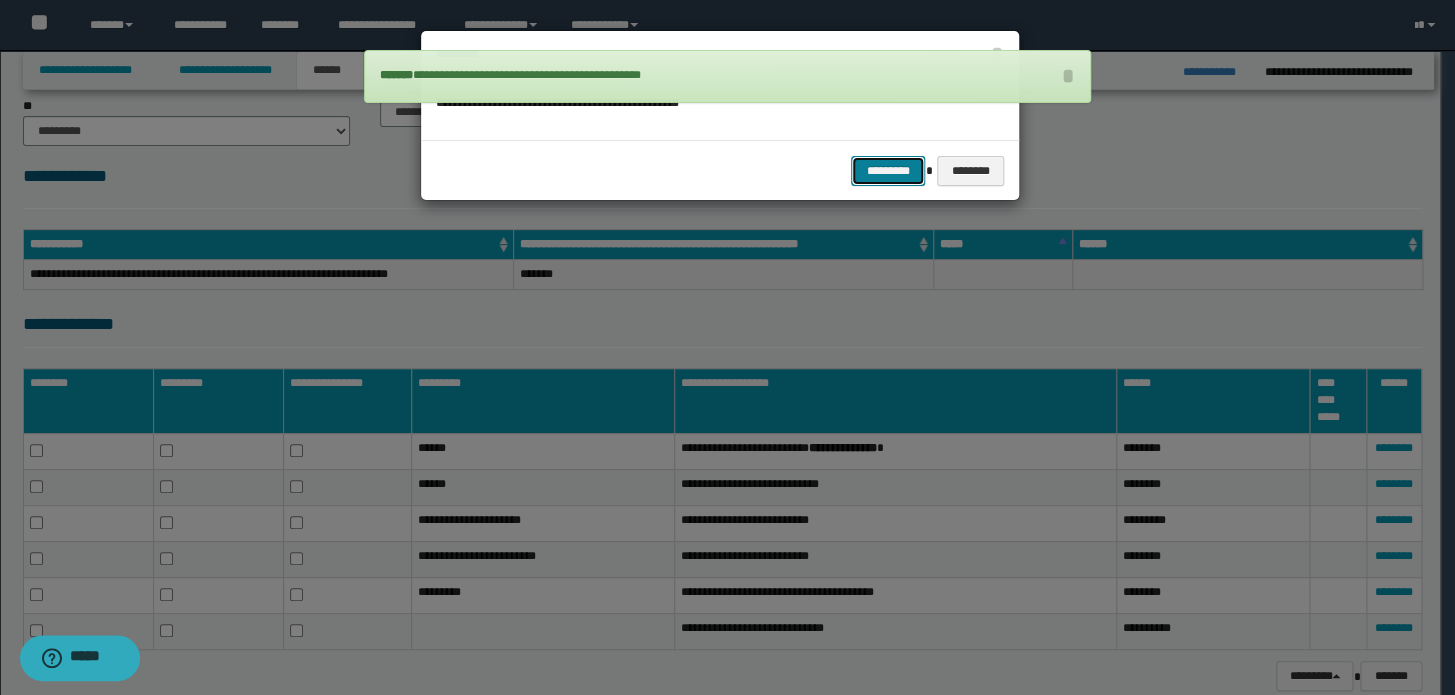 click on "*********" at bounding box center (888, 171) 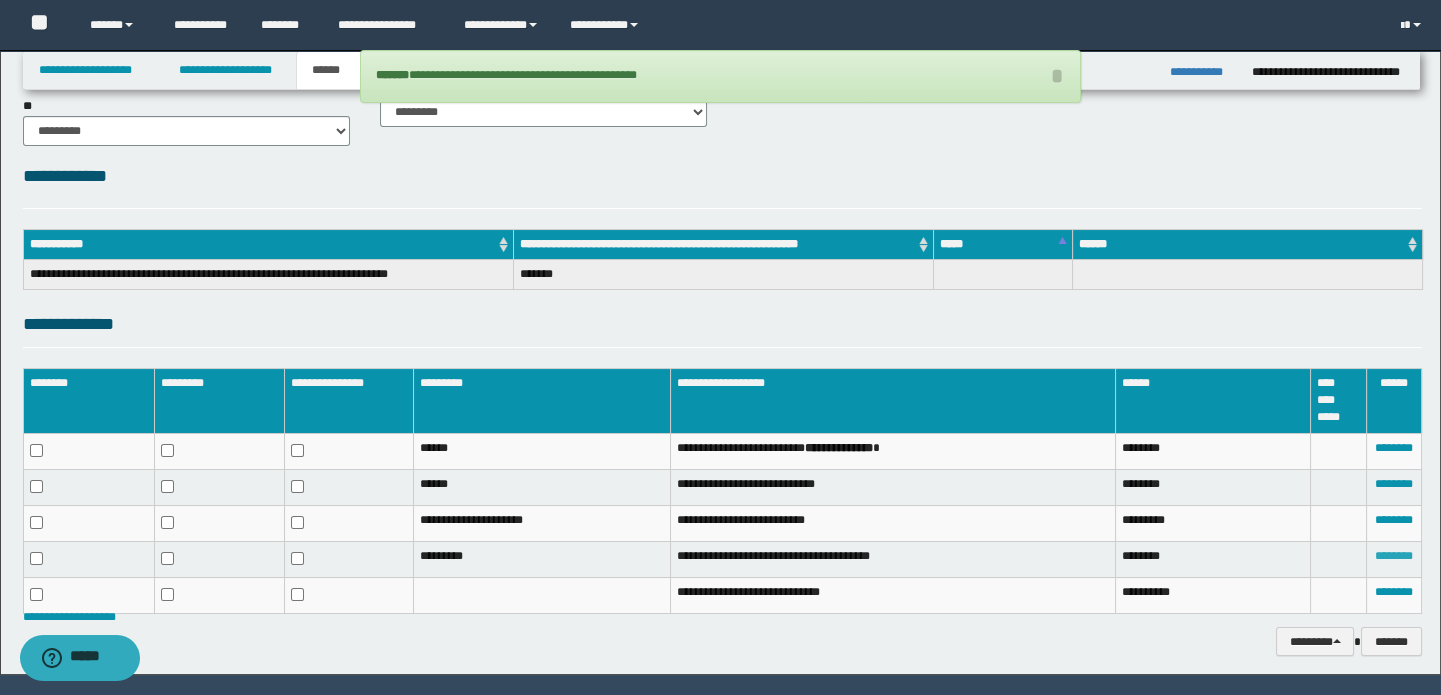 click on "********" at bounding box center [1394, 556] 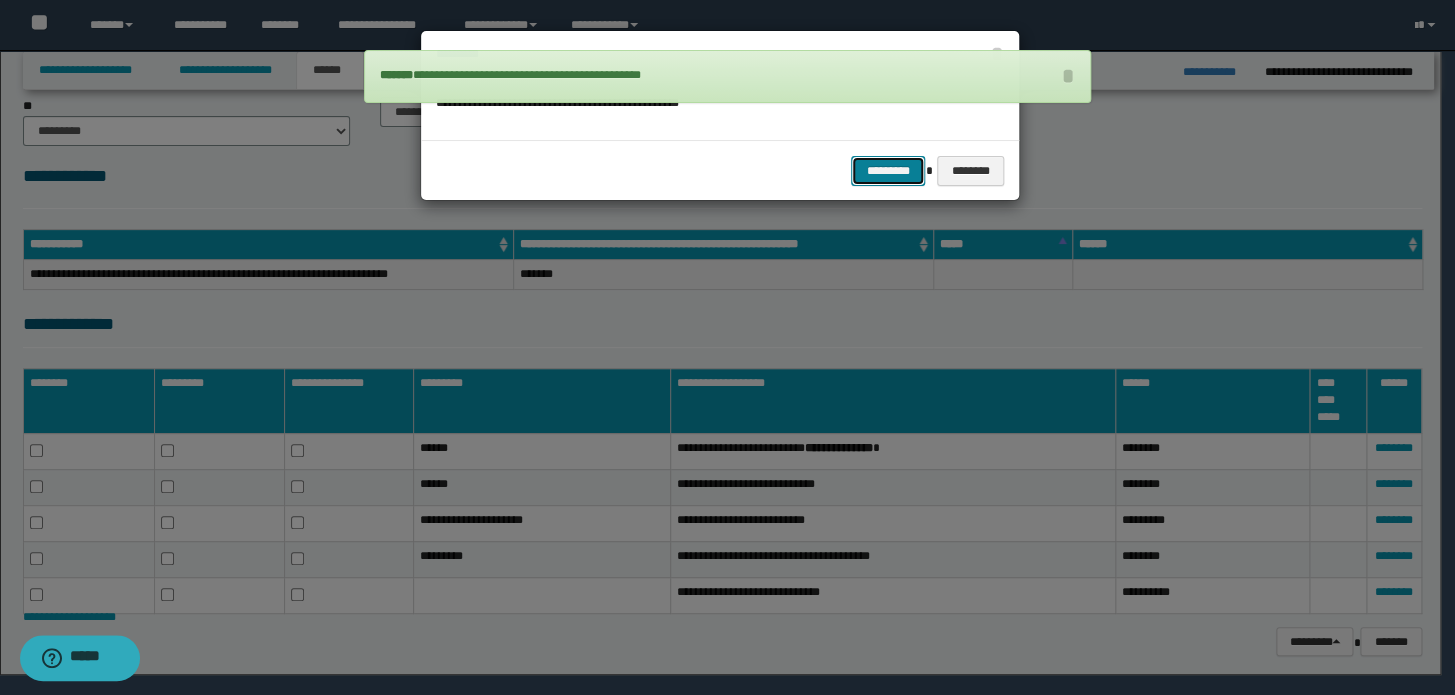 click on "*********" at bounding box center (888, 171) 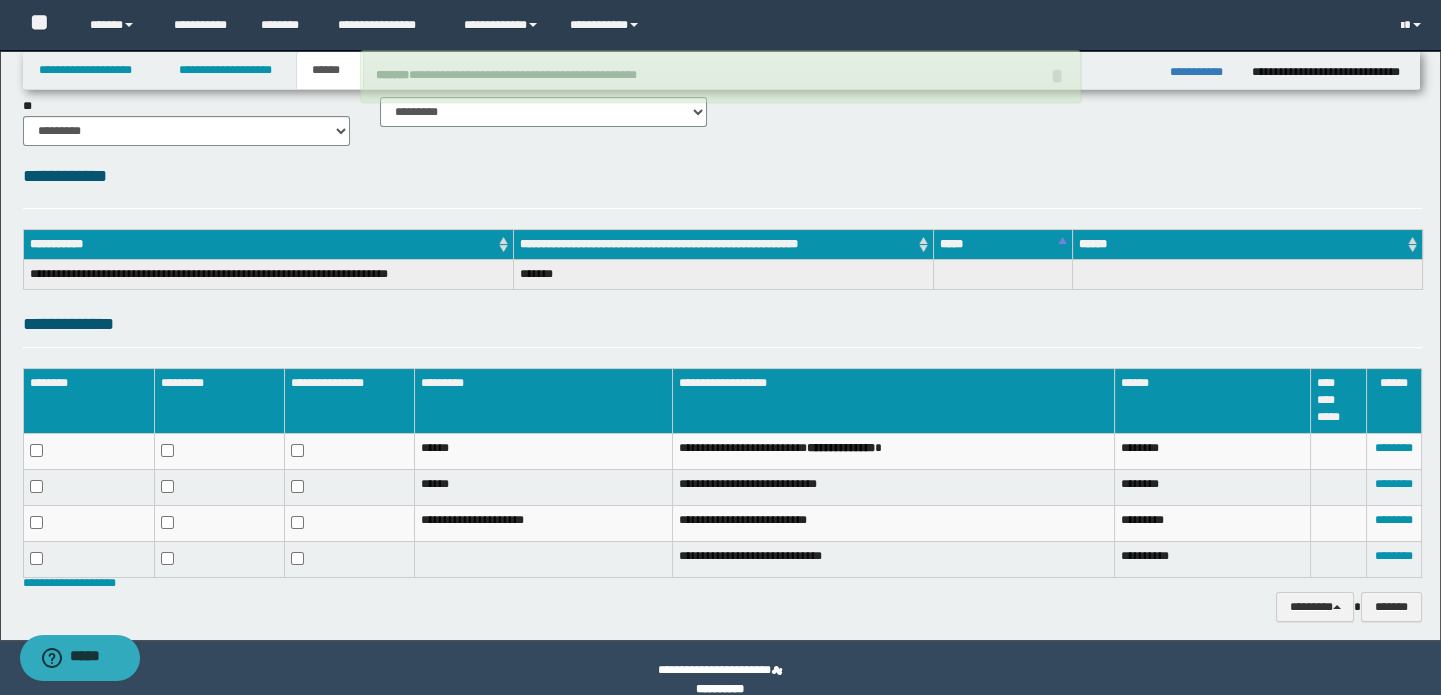 click on "********" at bounding box center (1393, 559) 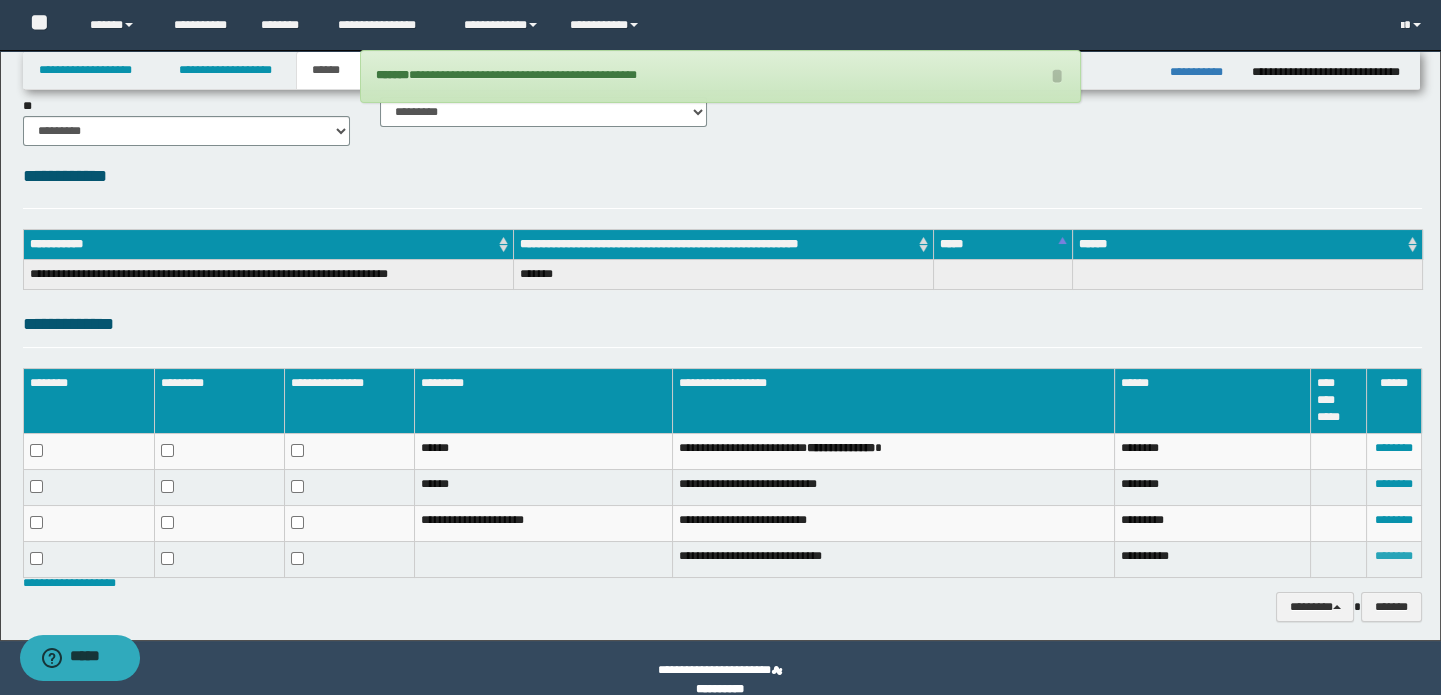 click on "********" at bounding box center [1394, 556] 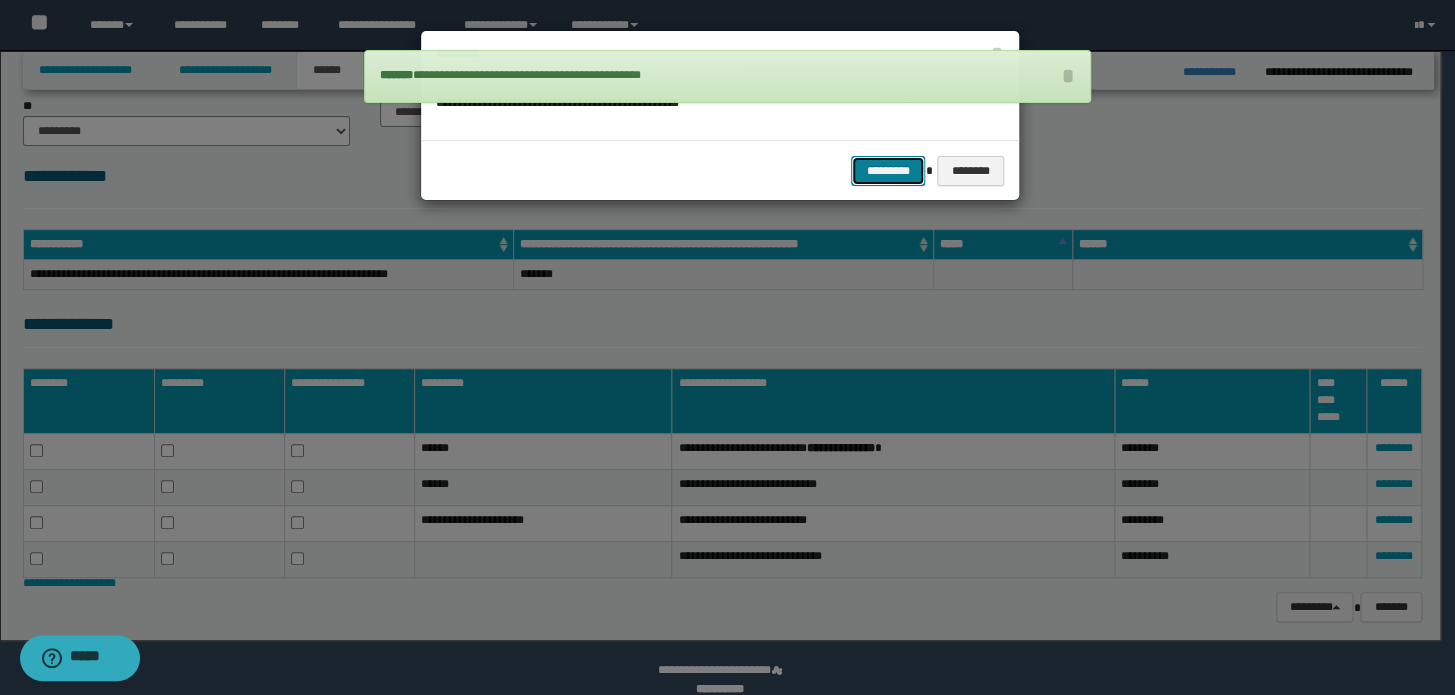 drag, startPoint x: 893, startPoint y: 159, endPoint x: 929, endPoint y: 192, distance: 48.83646 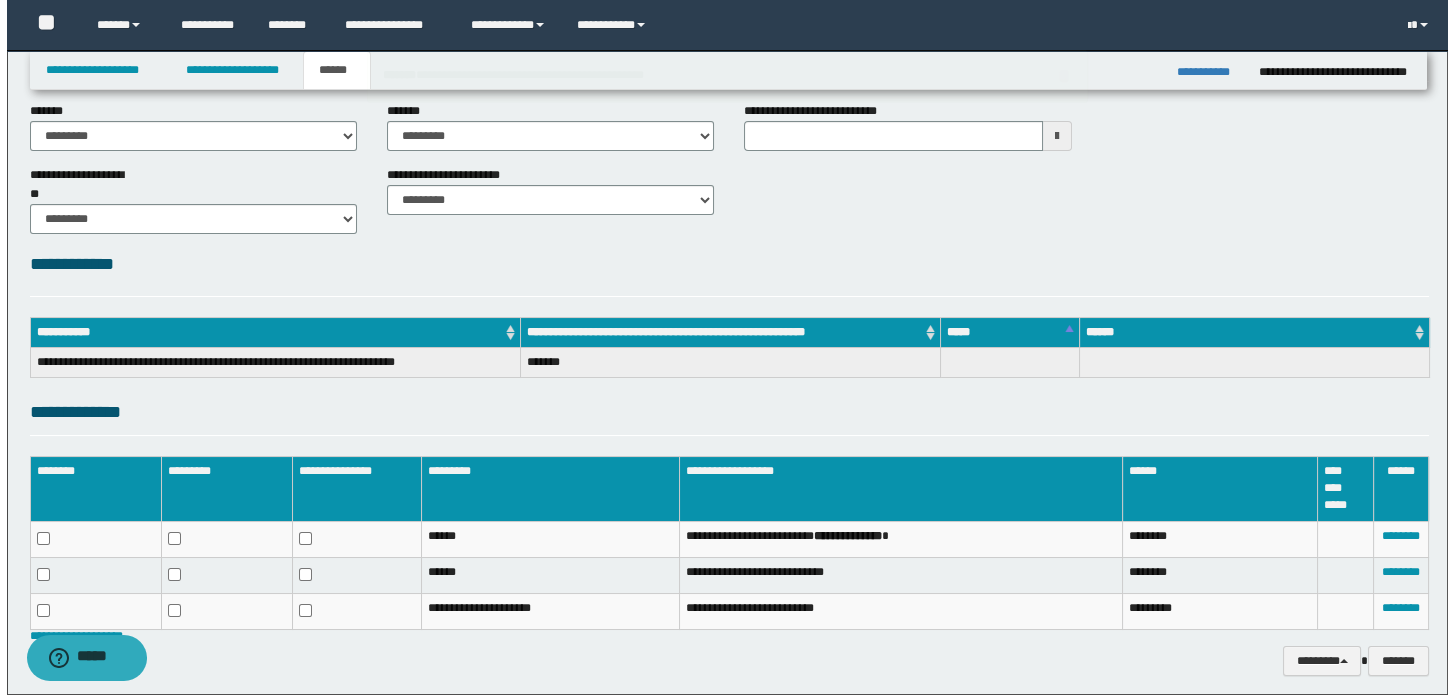 scroll, scrollTop: 0, scrollLeft: 0, axis: both 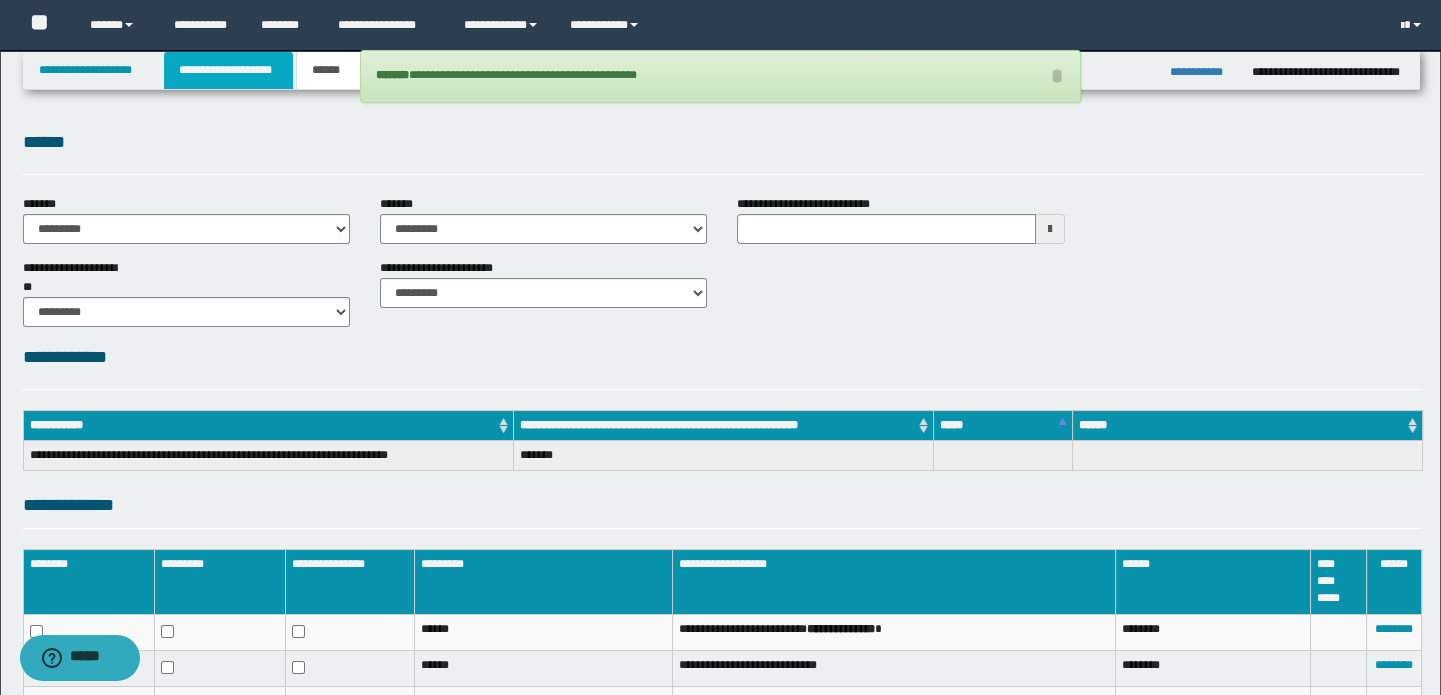 click on "**********" at bounding box center [228, 70] 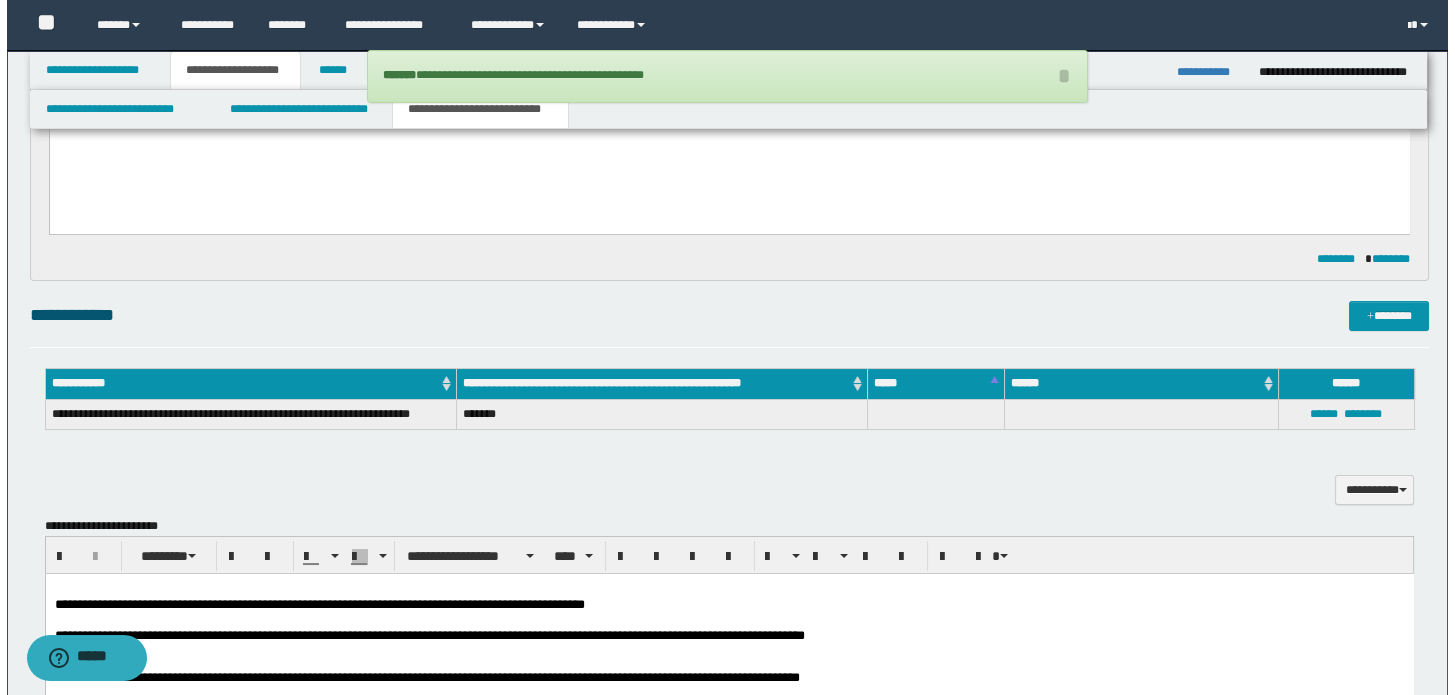scroll, scrollTop: 272, scrollLeft: 0, axis: vertical 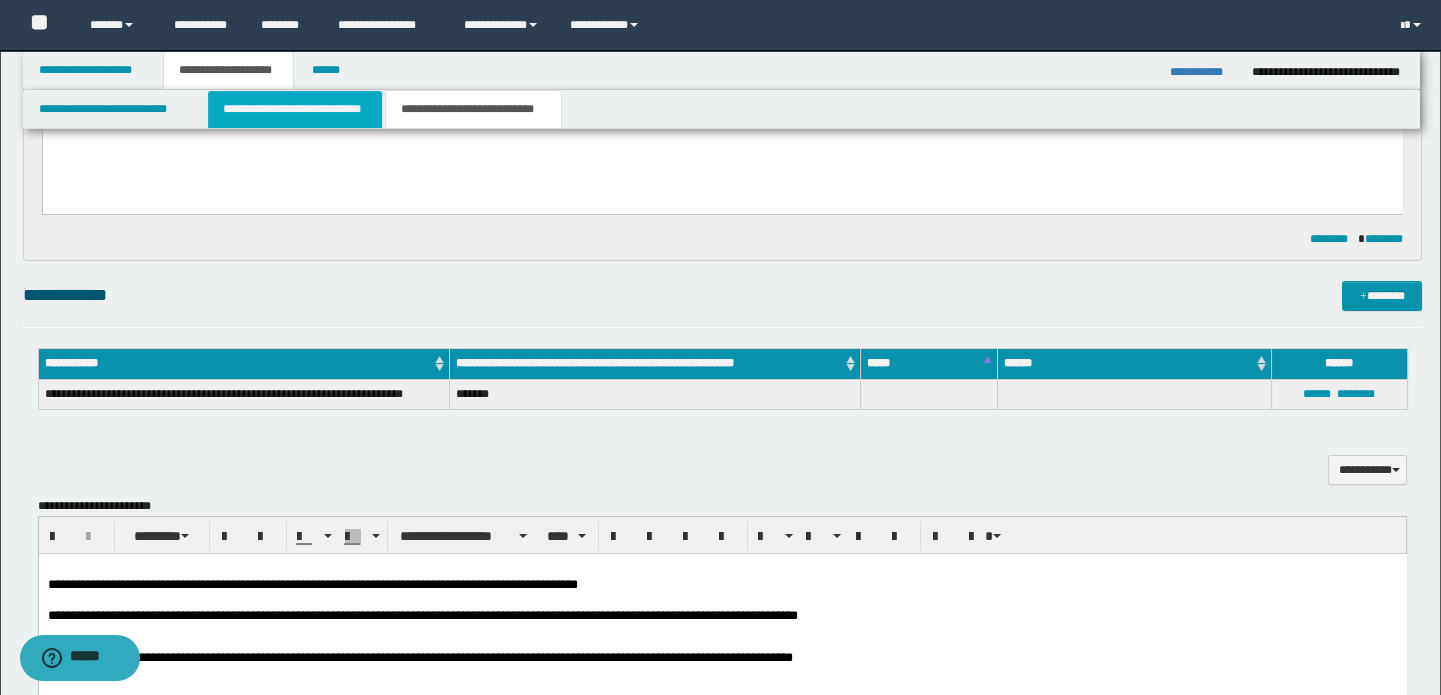 click on "**********" at bounding box center (294, 109) 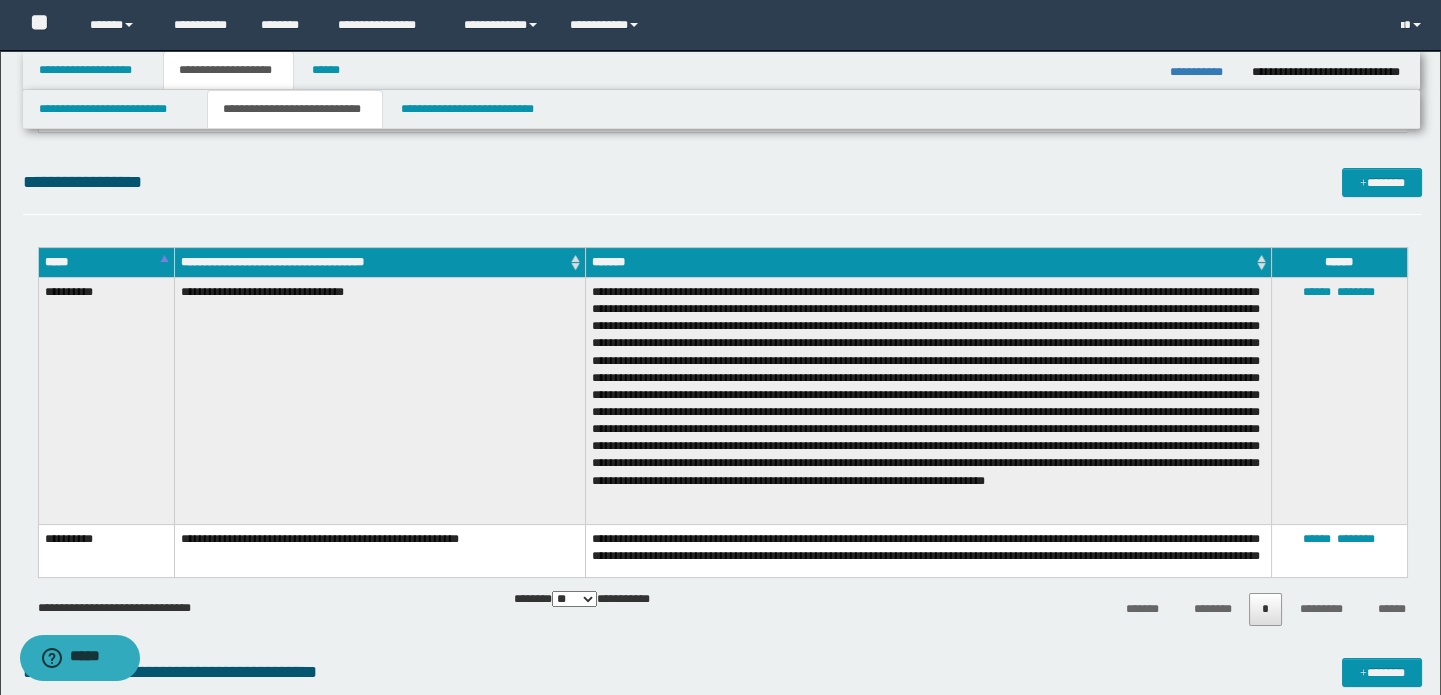 scroll, scrollTop: 1090, scrollLeft: 0, axis: vertical 